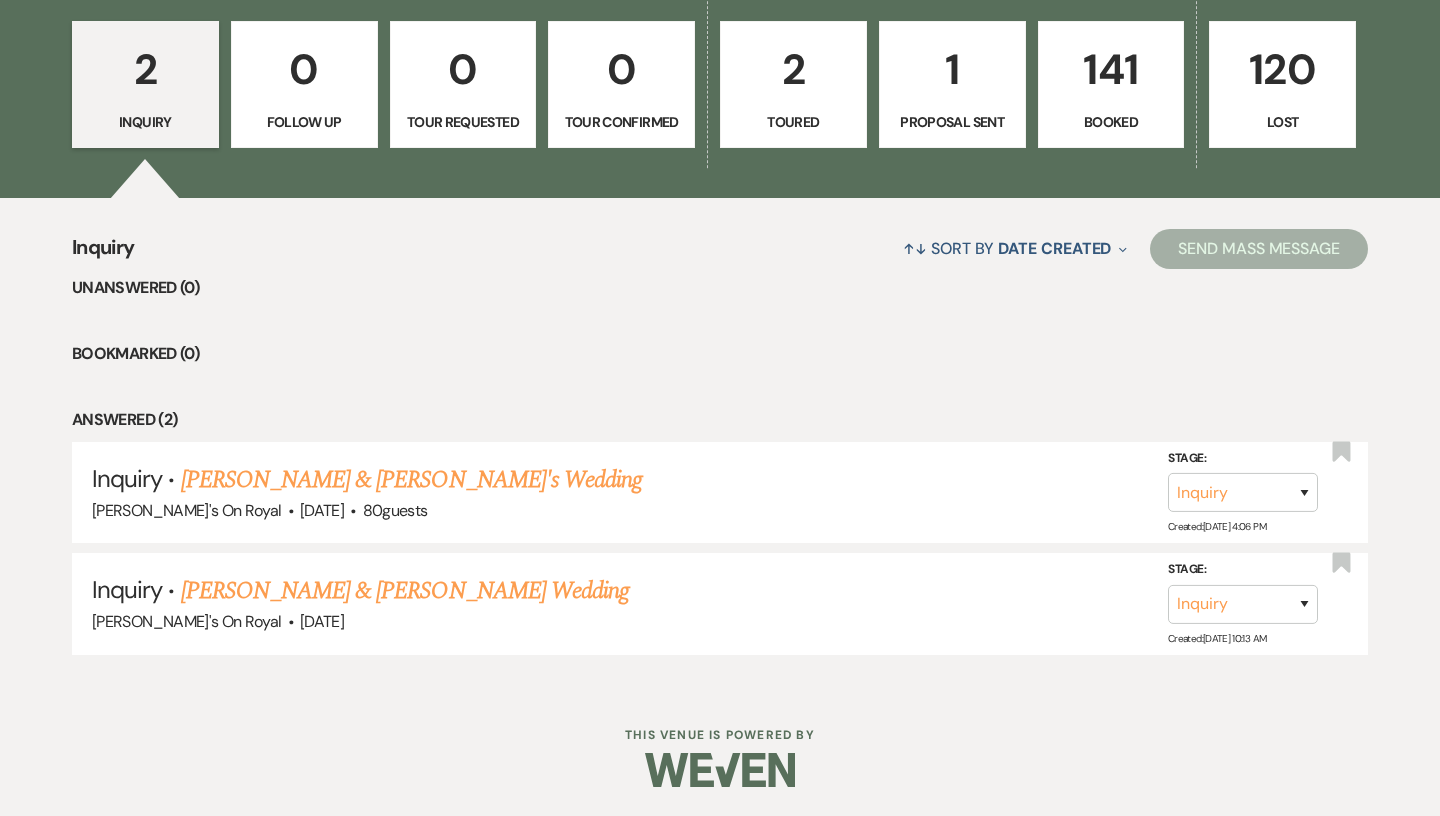 scroll, scrollTop: 573, scrollLeft: 0, axis: vertical 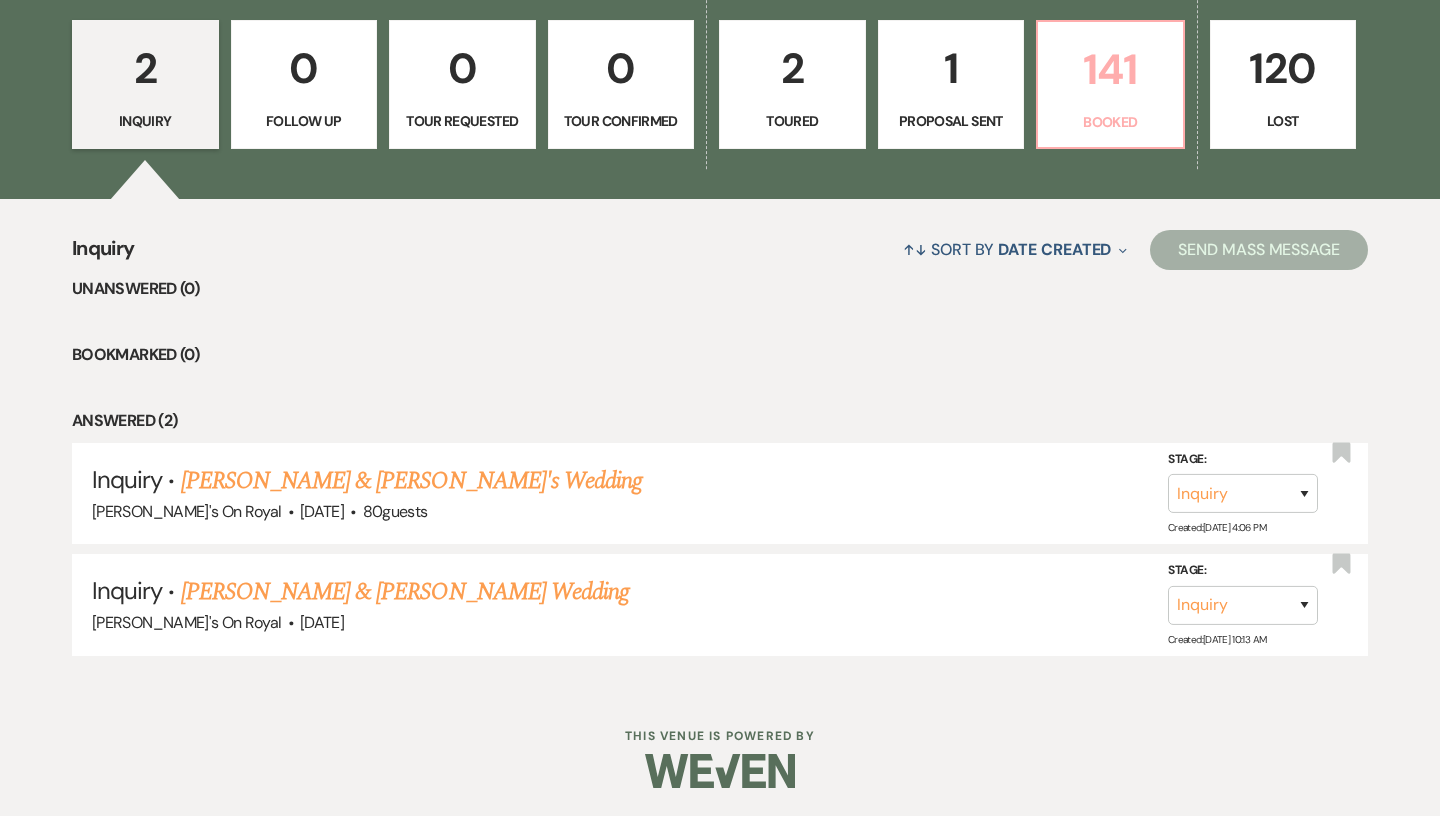 click on "Booked" at bounding box center [1110, 122] 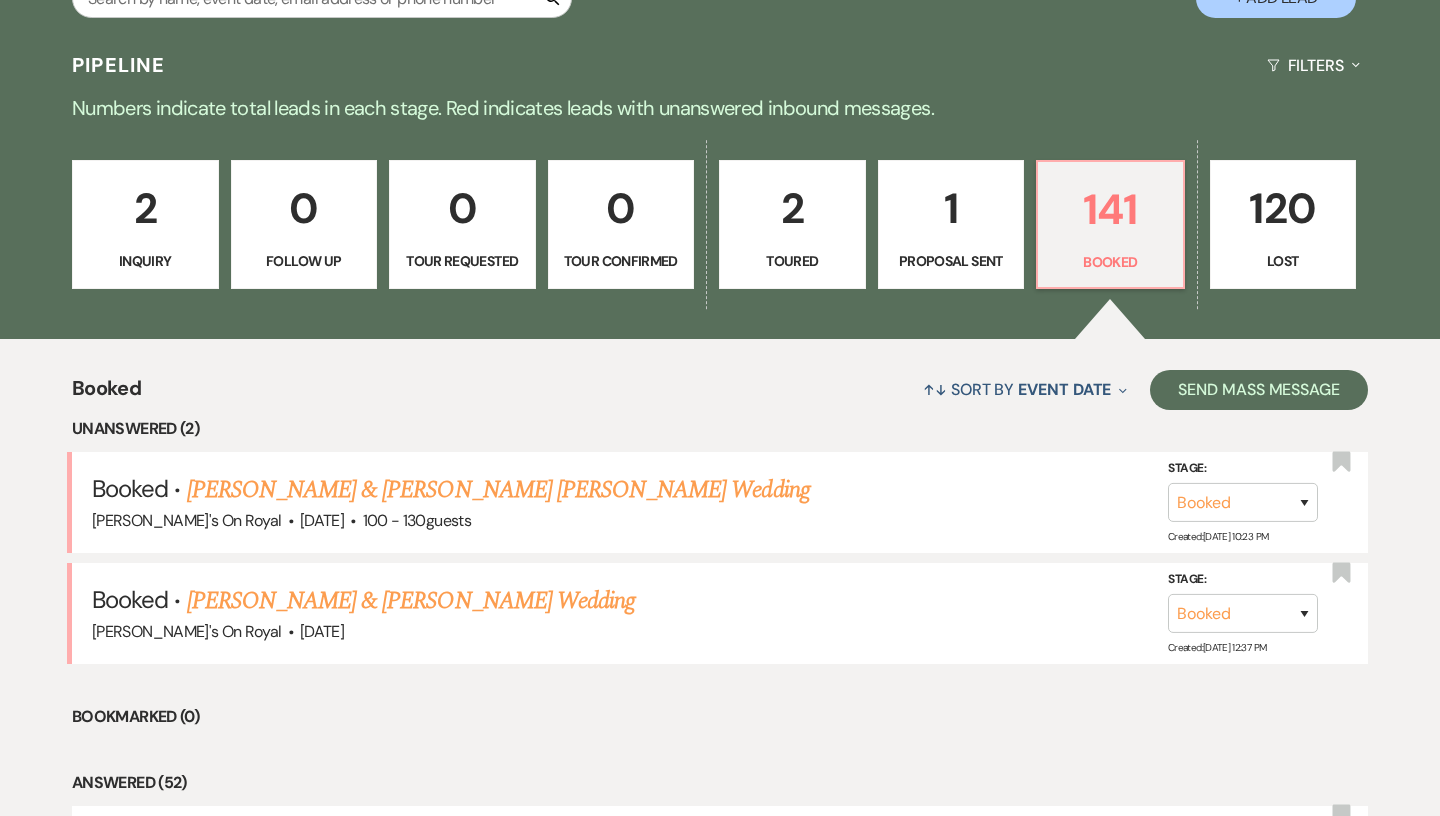 scroll, scrollTop: 505, scrollLeft: 0, axis: vertical 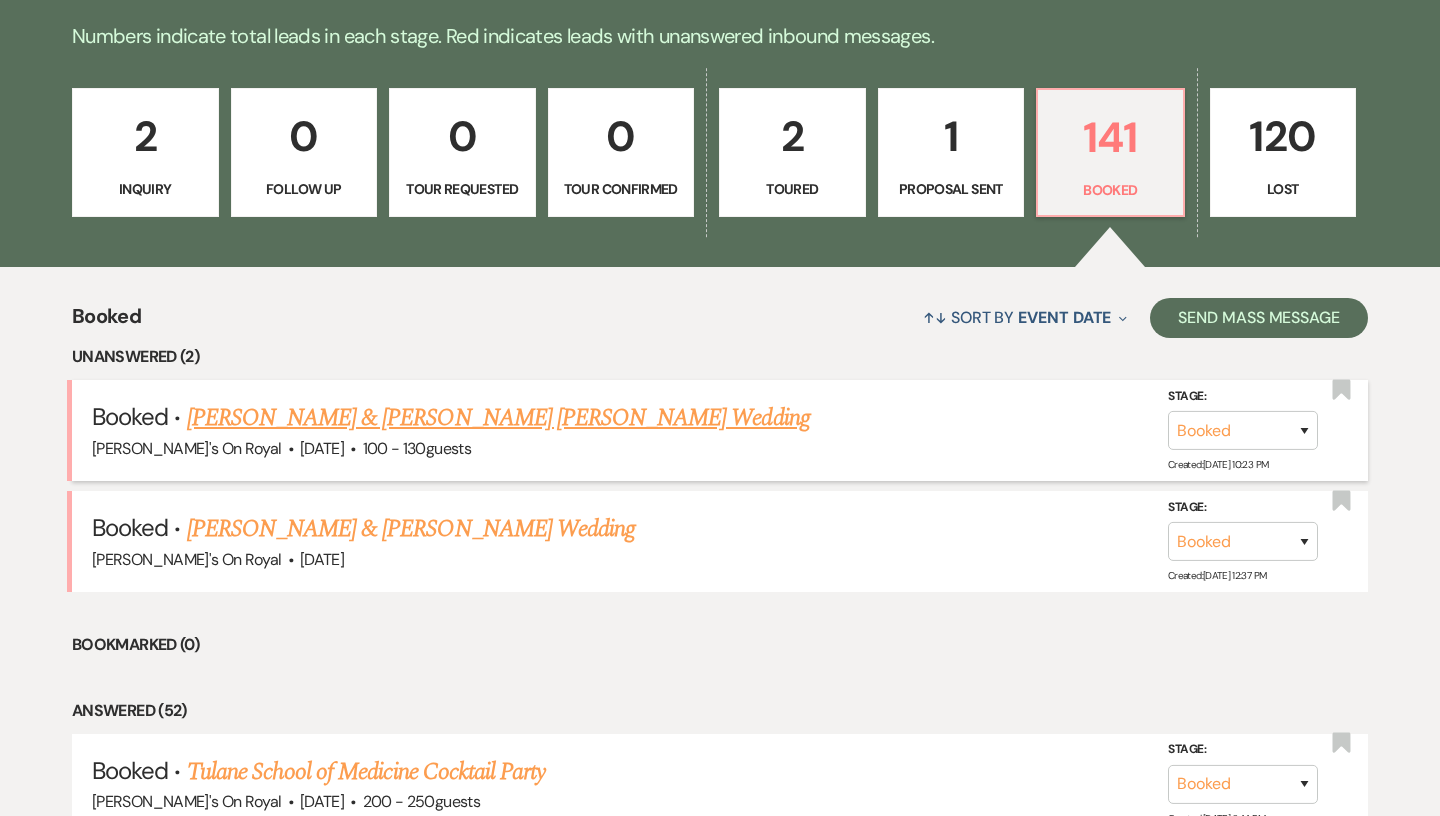 click on "[PERSON_NAME] & [PERSON_NAME] [PERSON_NAME] Wedding" at bounding box center [498, 418] 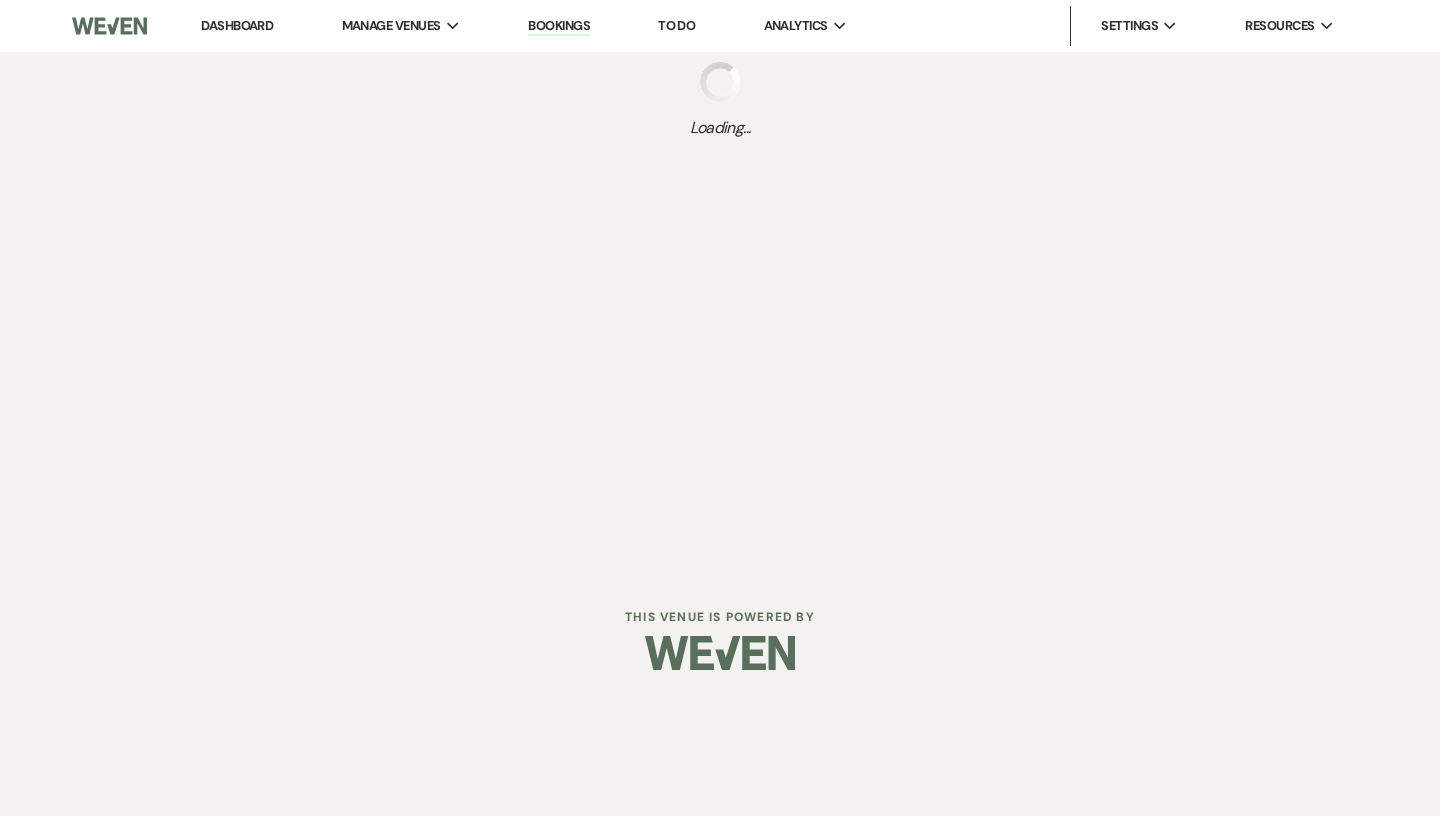 scroll, scrollTop: 0, scrollLeft: 0, axis: both 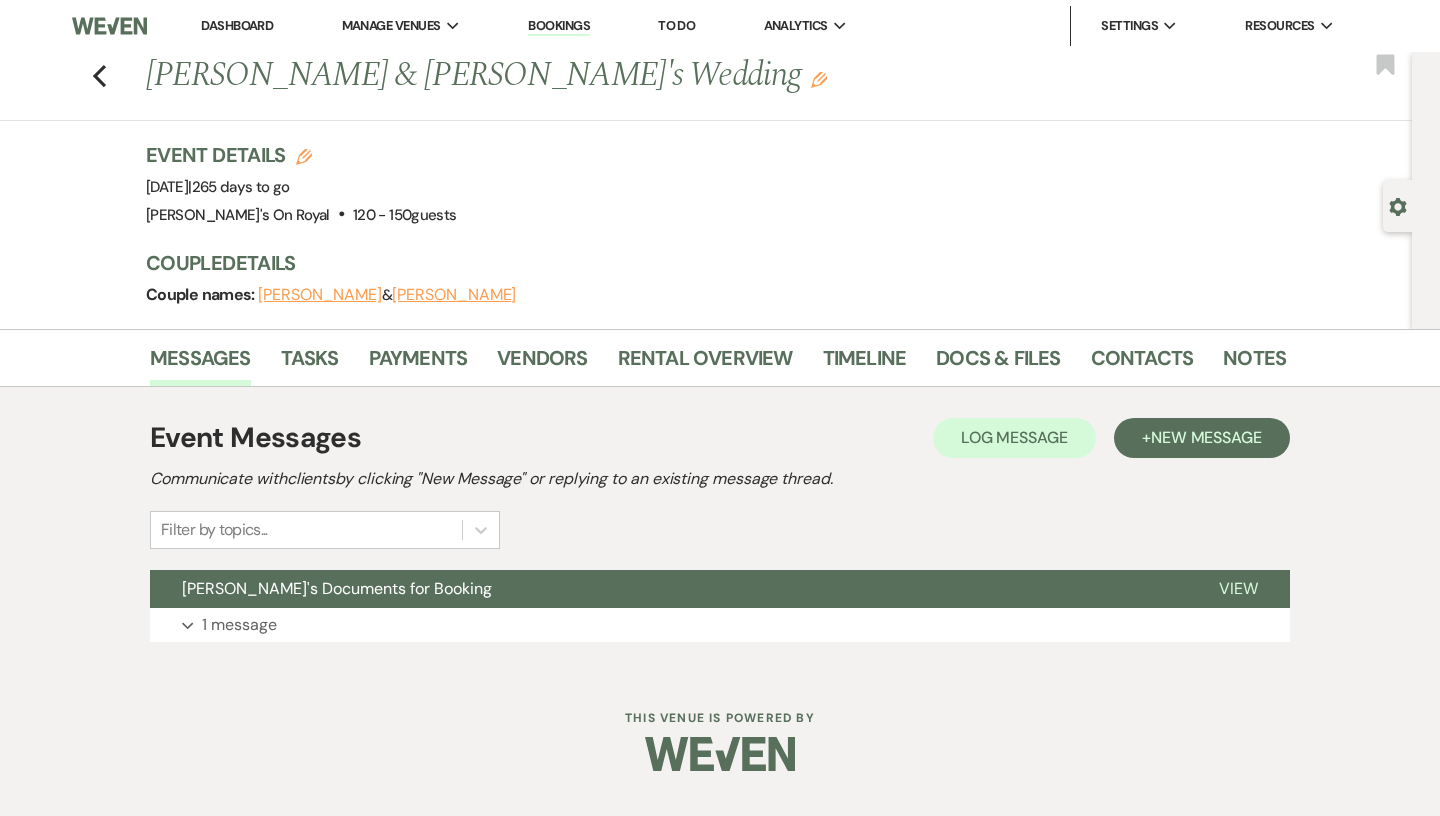 click on "Dashboard" at bounding box center (237, 25) 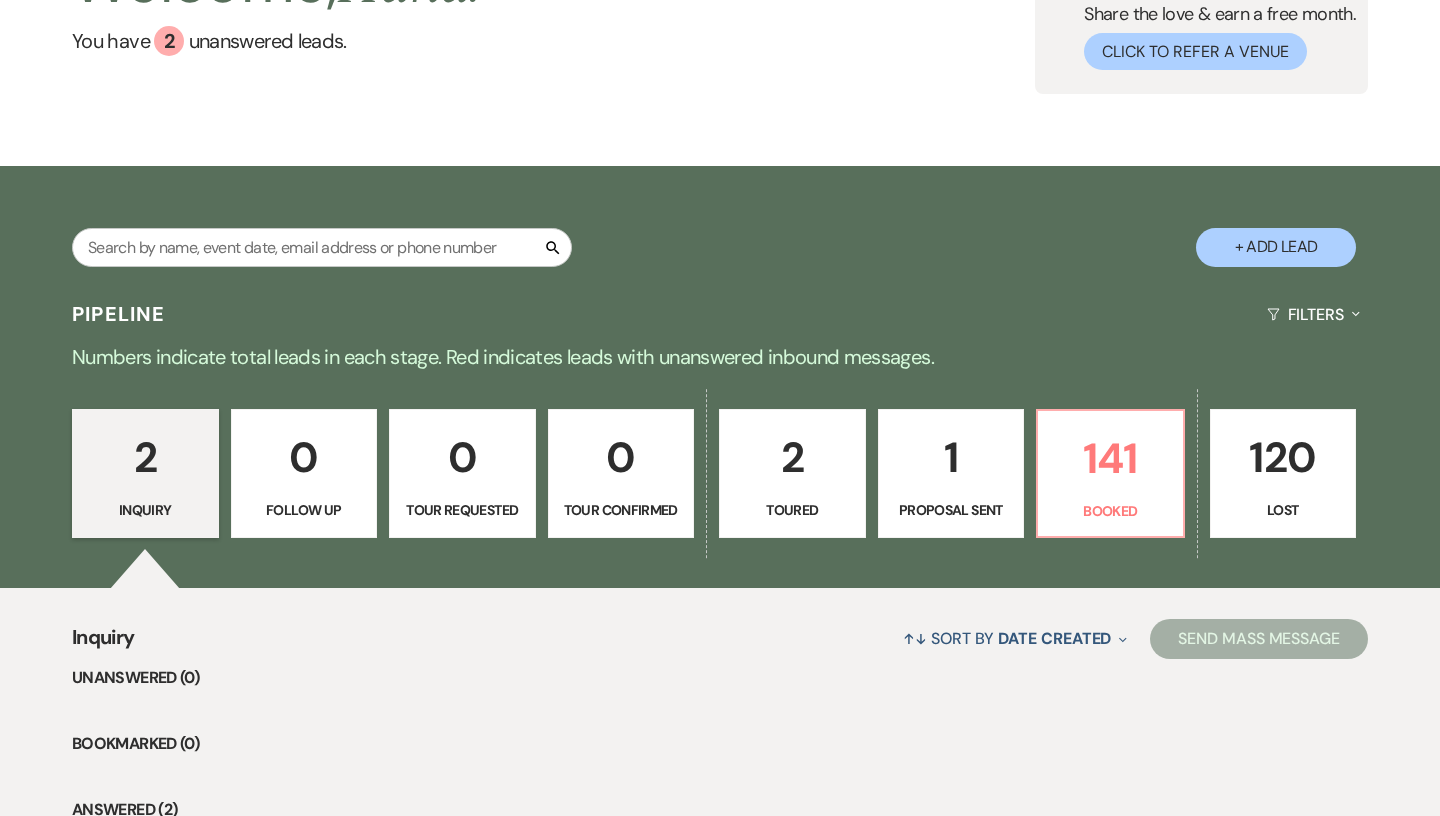 scroll, scrollTop: 188, scrollLeft: 0, axis: vertical 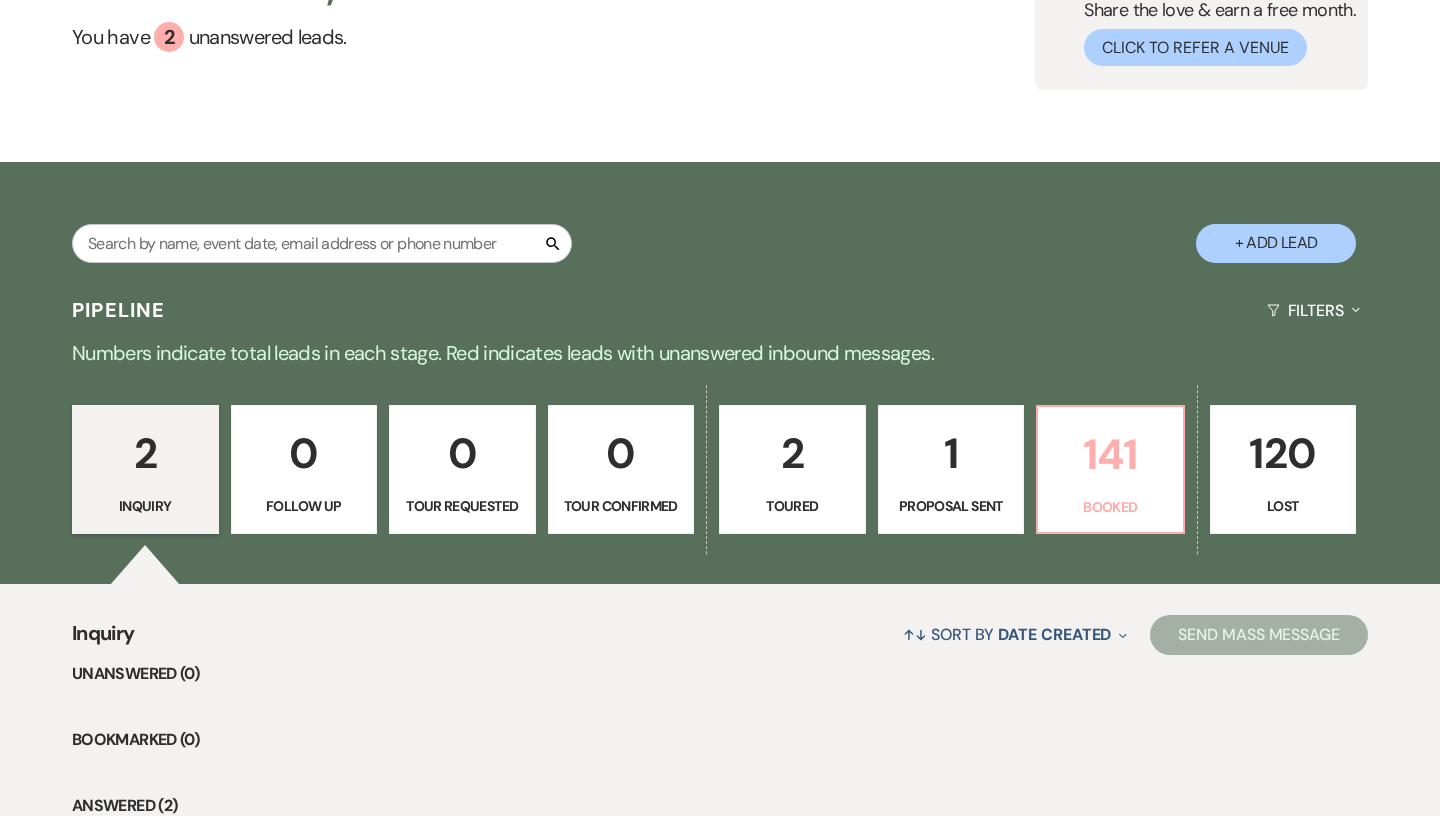 click on "141" at bounding box center [1110, 454] 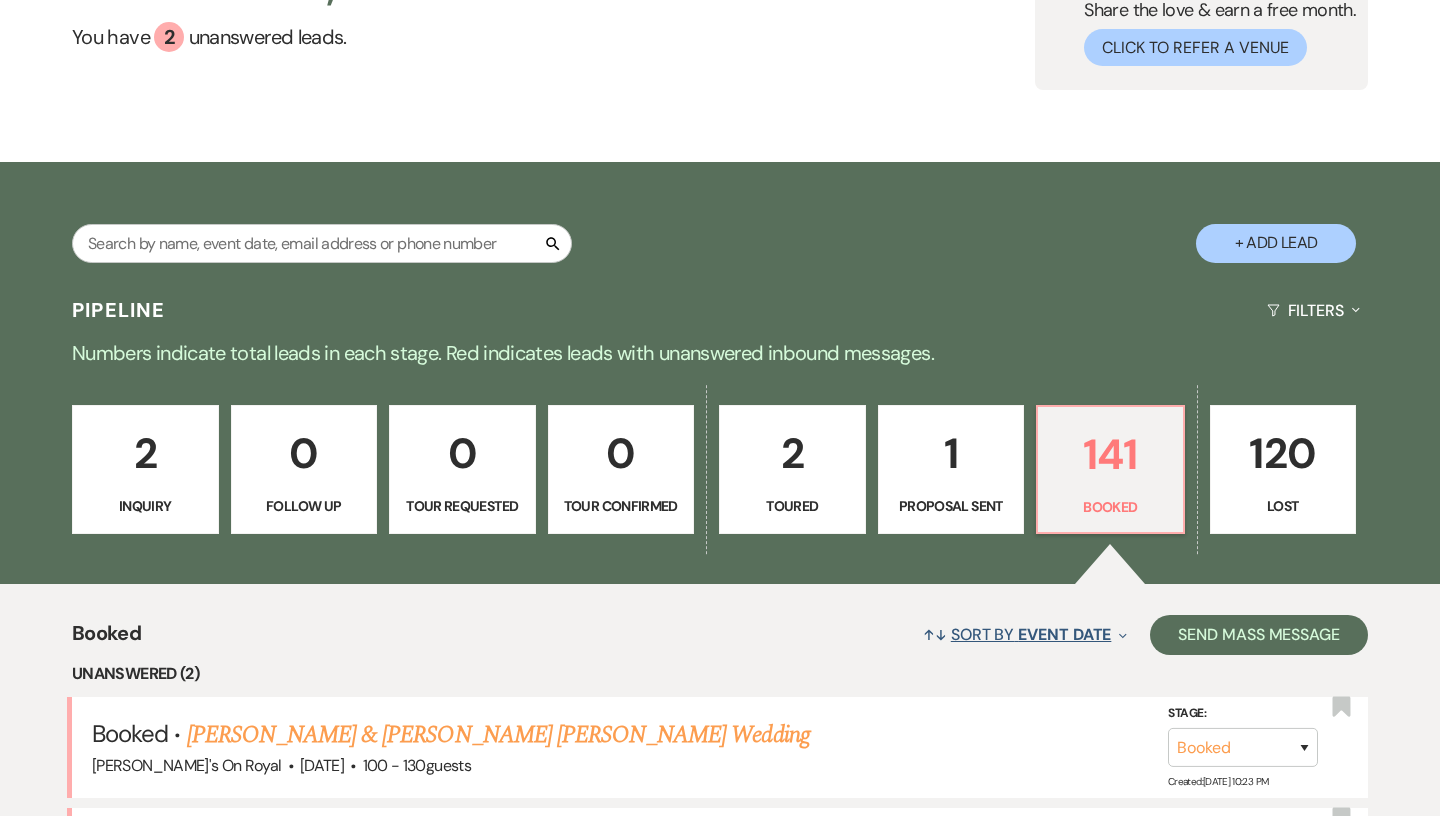 scroll, scrollTop: 357, scrollLeft: 0, axis: vertical 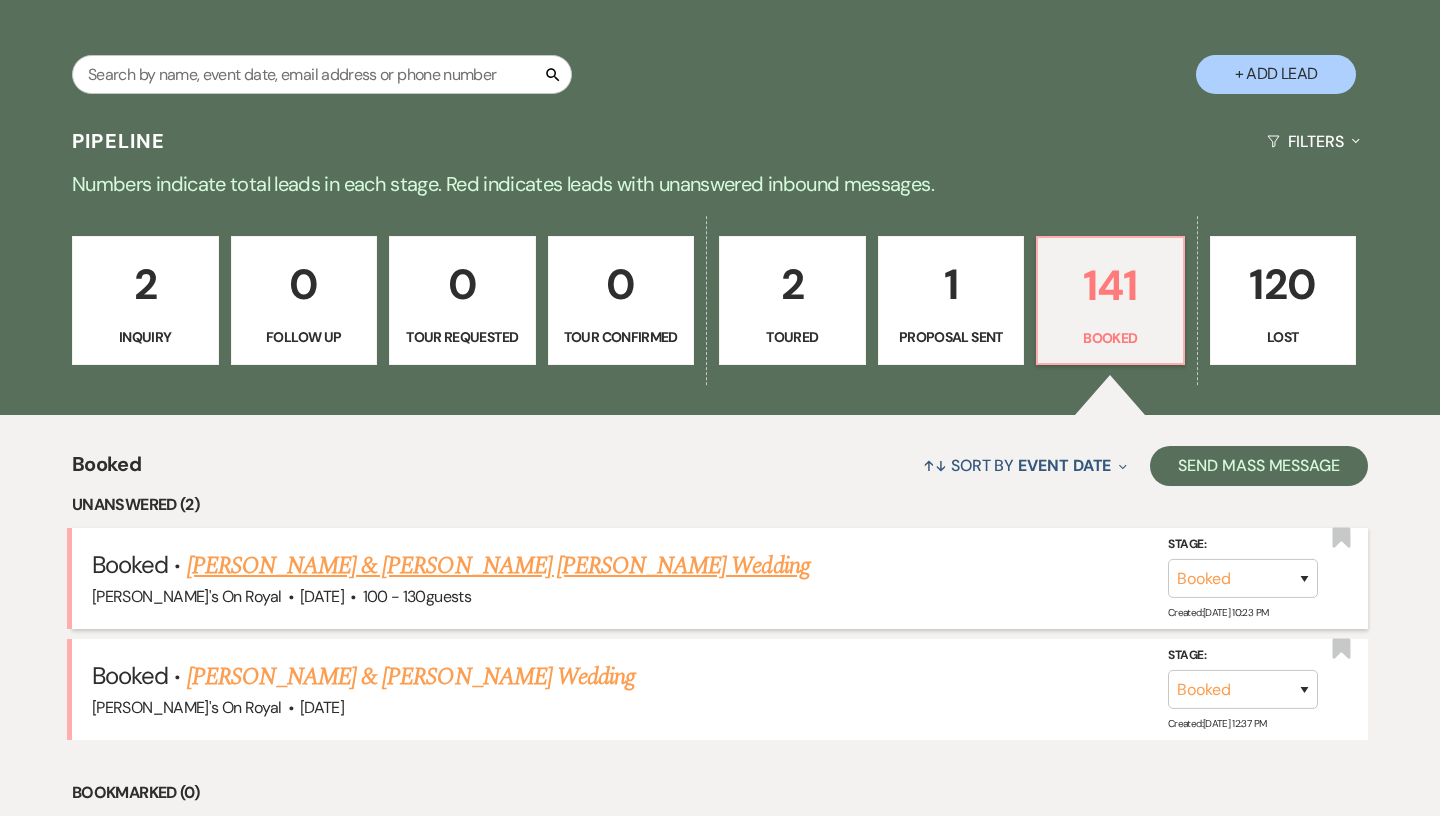 click on "[PERSON_NAME] & [PERSON_NAME] [PERSON_NAME] Wedding" at bounding box center (498, 566) 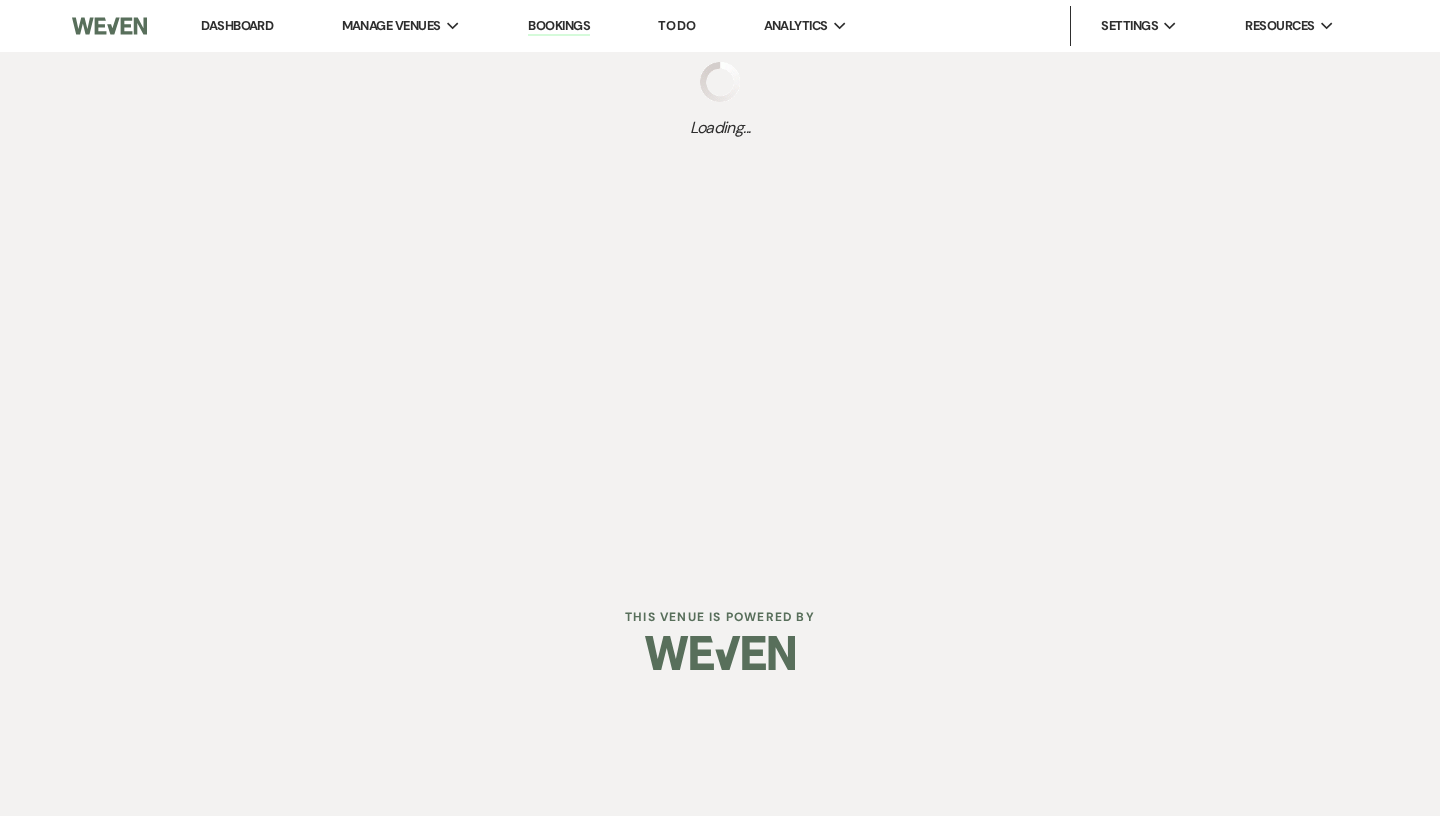 scroll, scrollTop: 0, scrollLeft: 0, axis: both 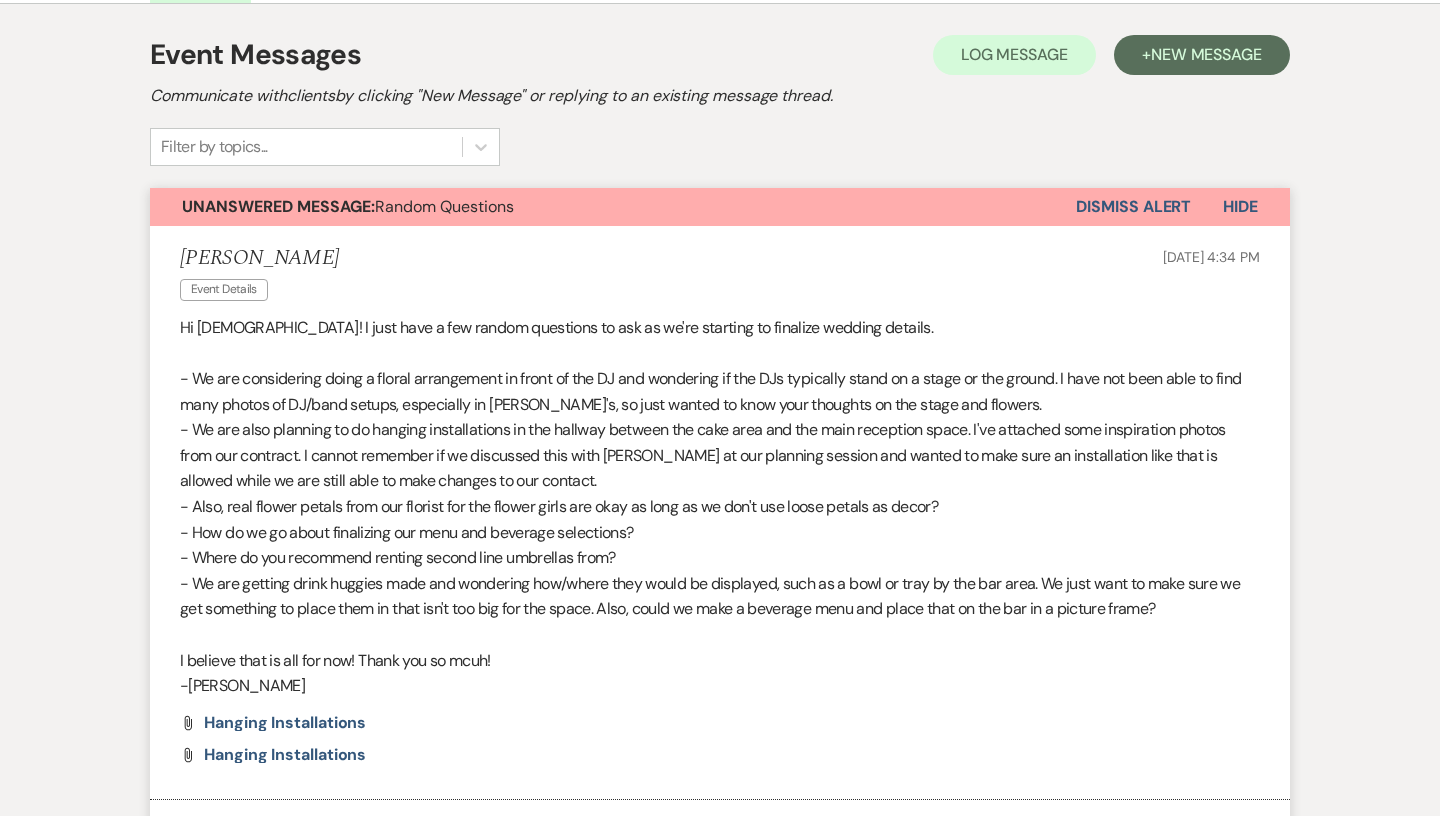 click on "Dismiss Alert" at bounding box center [1133, 207] 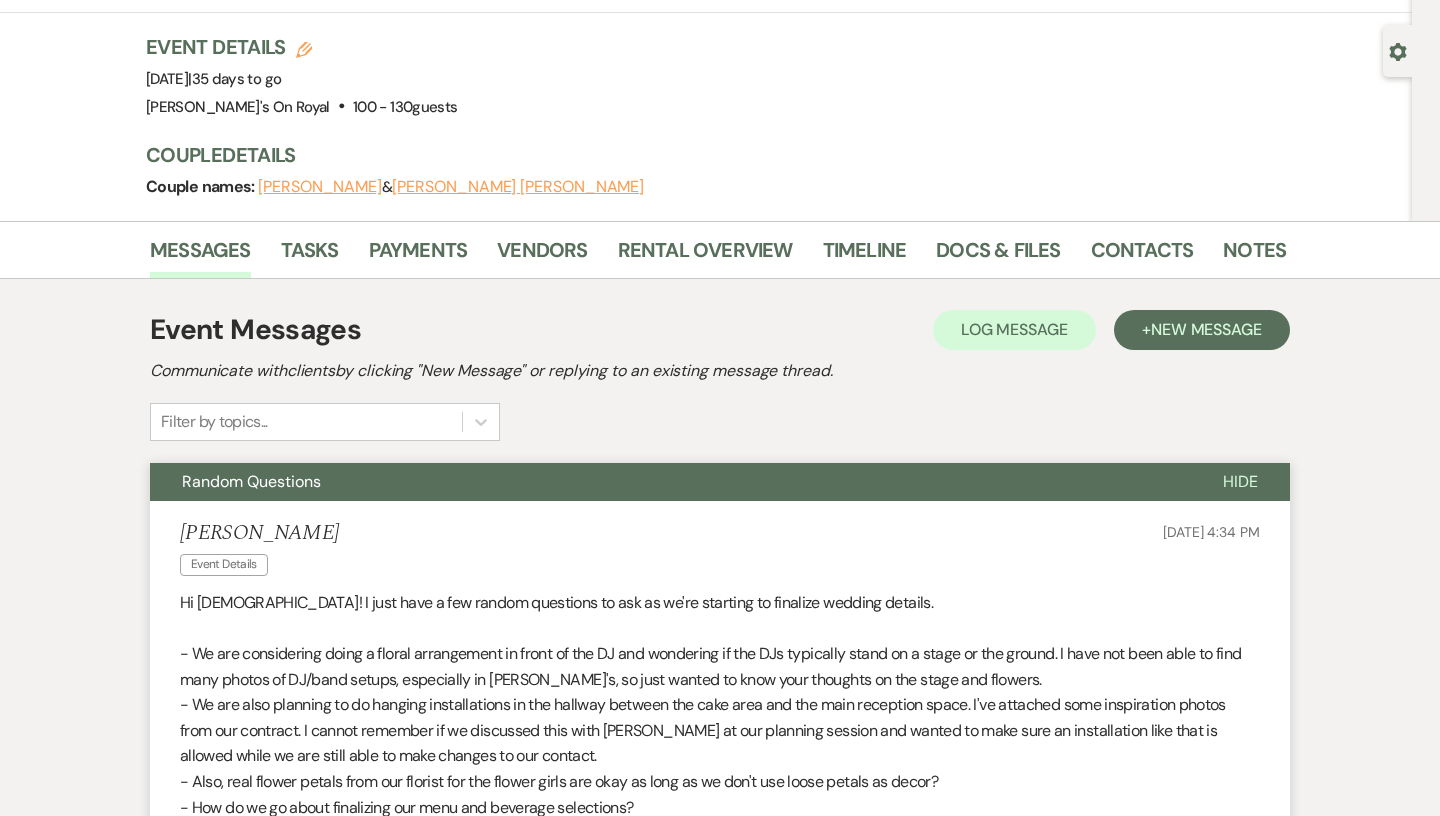 scroll, scrollTop: 0, scrollLeft: 0, axis: both 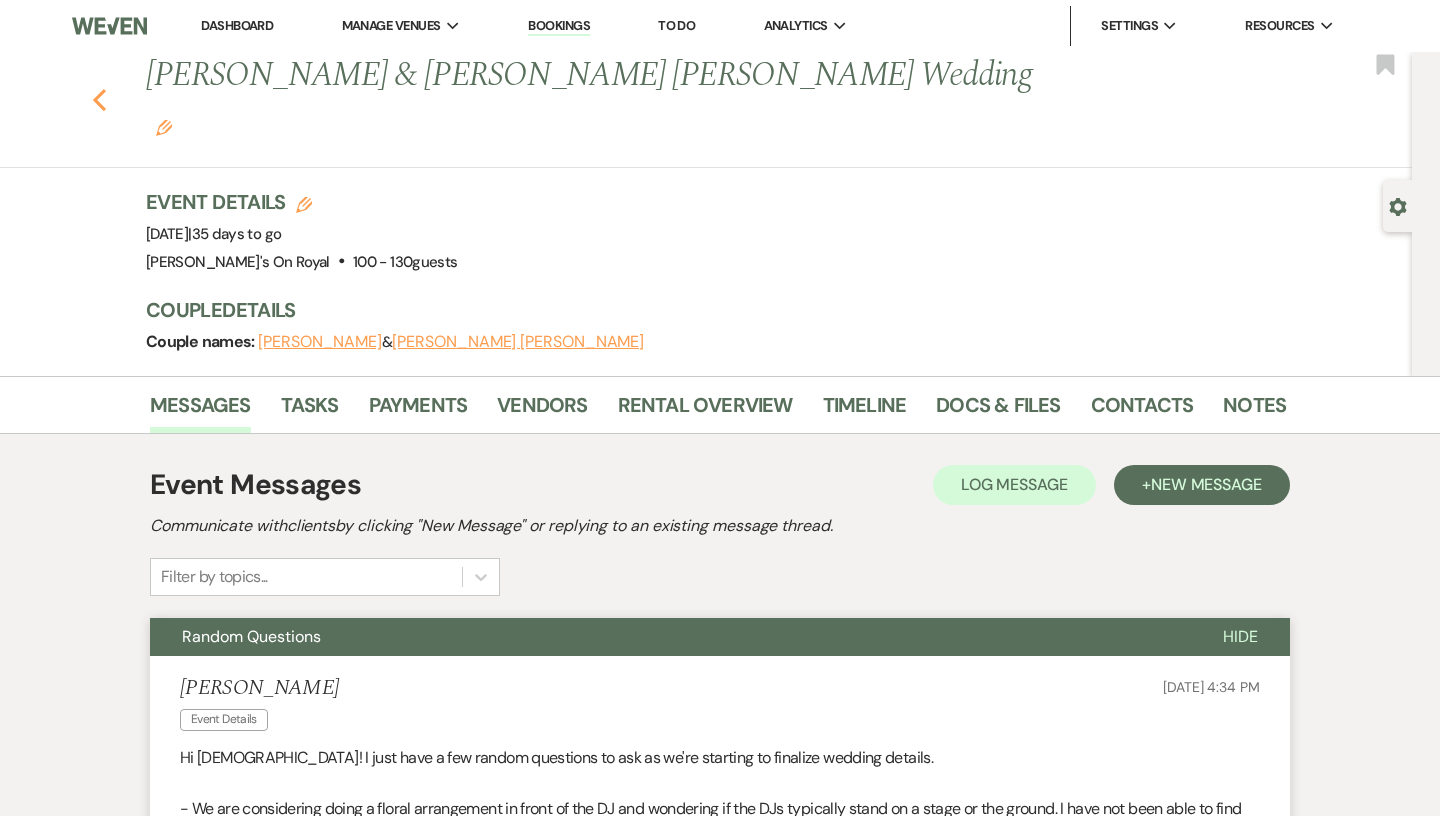 click on "Previous" 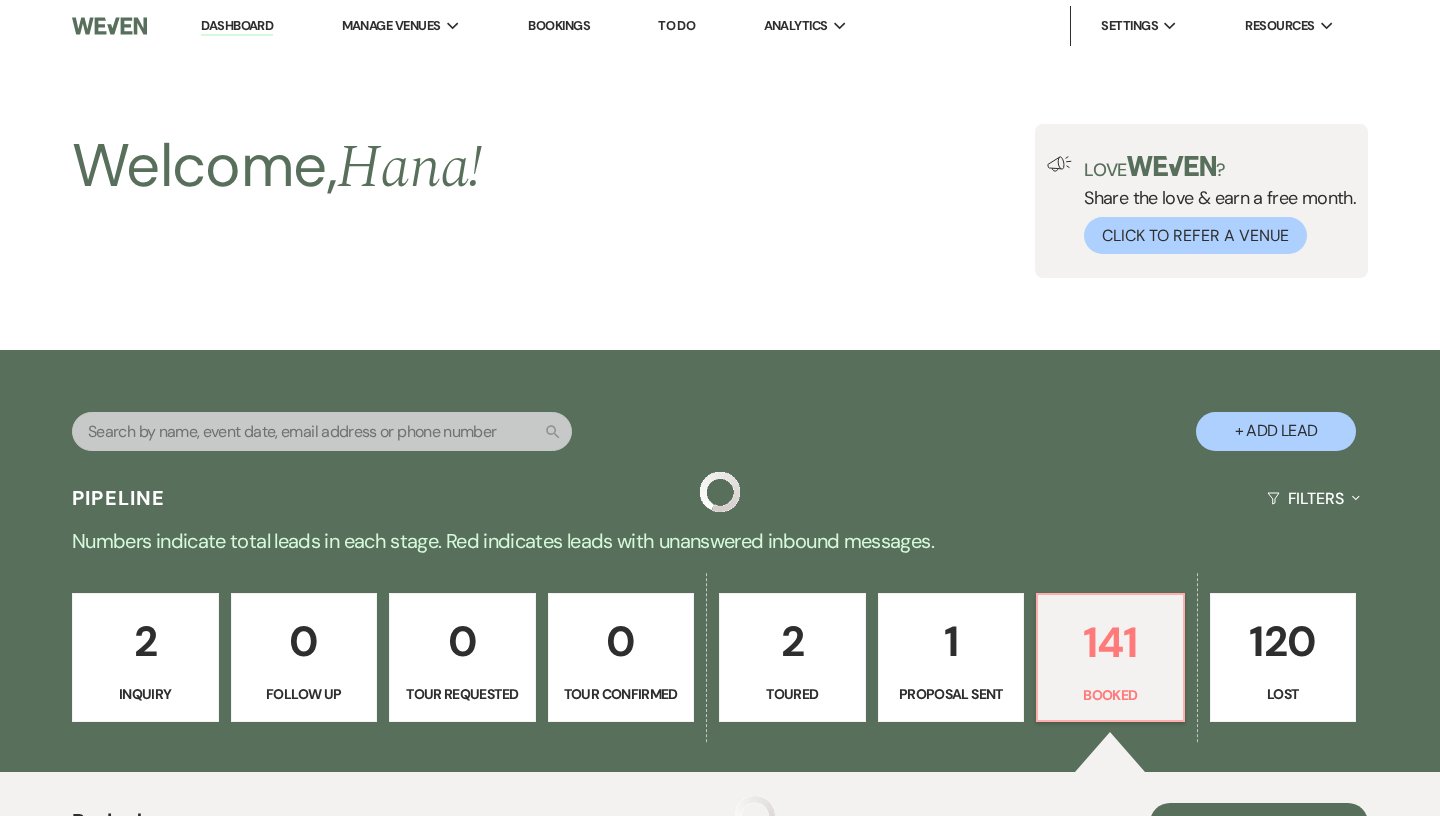 scroll, scrollTop: 357, scrollLeft: 0, axis: vertical 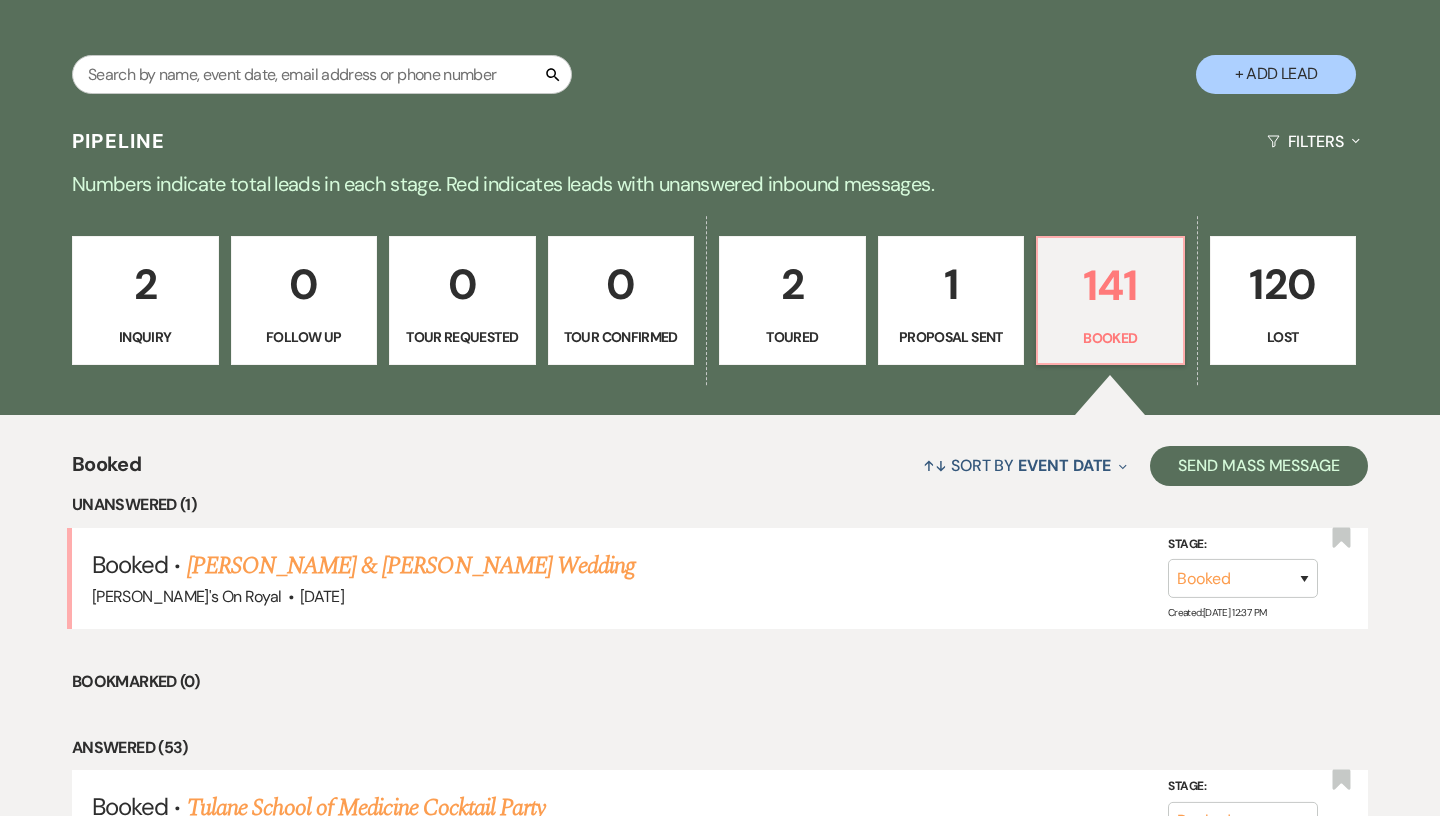 click on "[PERSON_NAME] & [PERSON_NAME] Wedding" at bounding box center (411, 566) 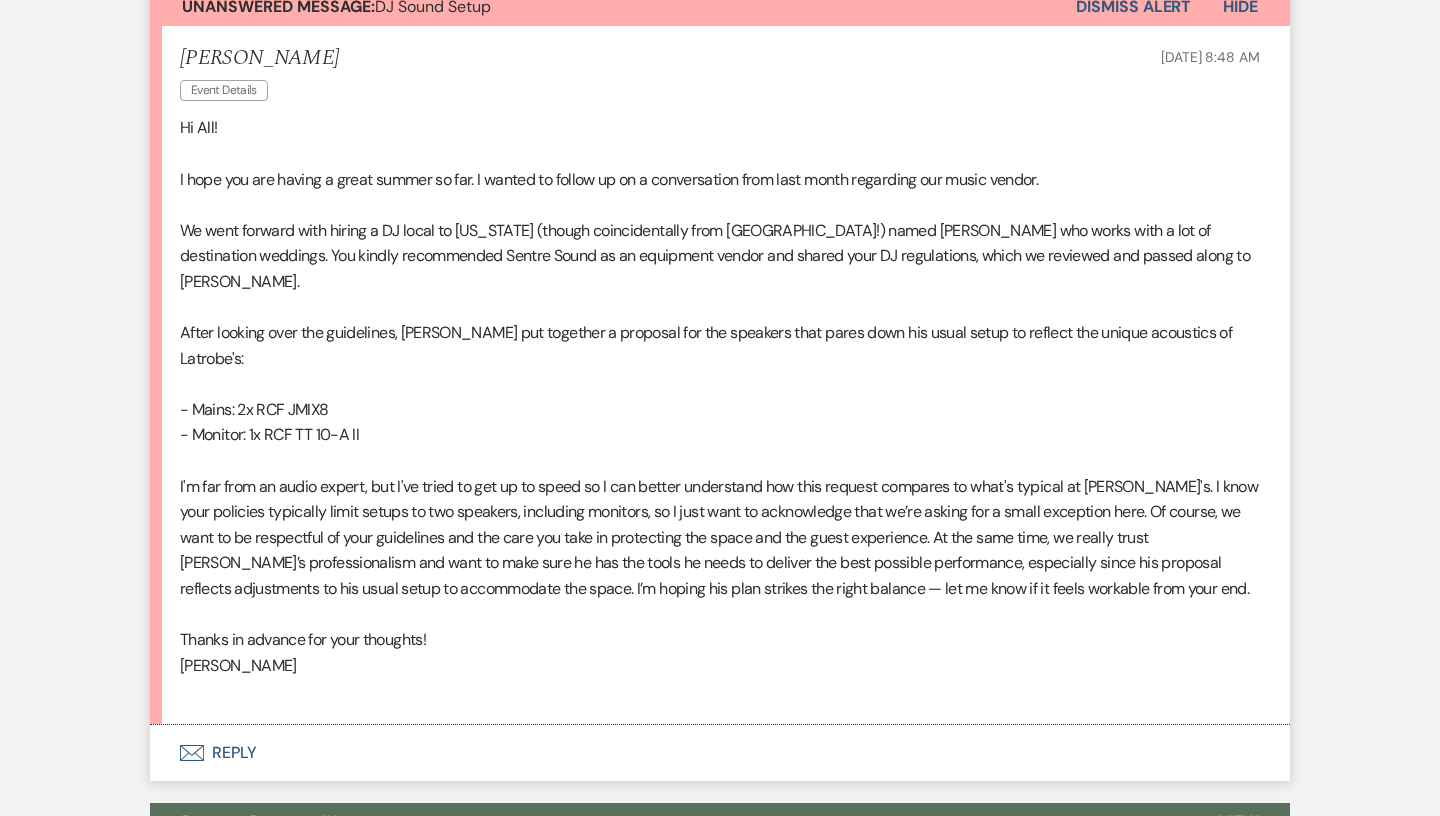 scroll, scrollTop: 556, scrollLeft: 0, axis: vertical 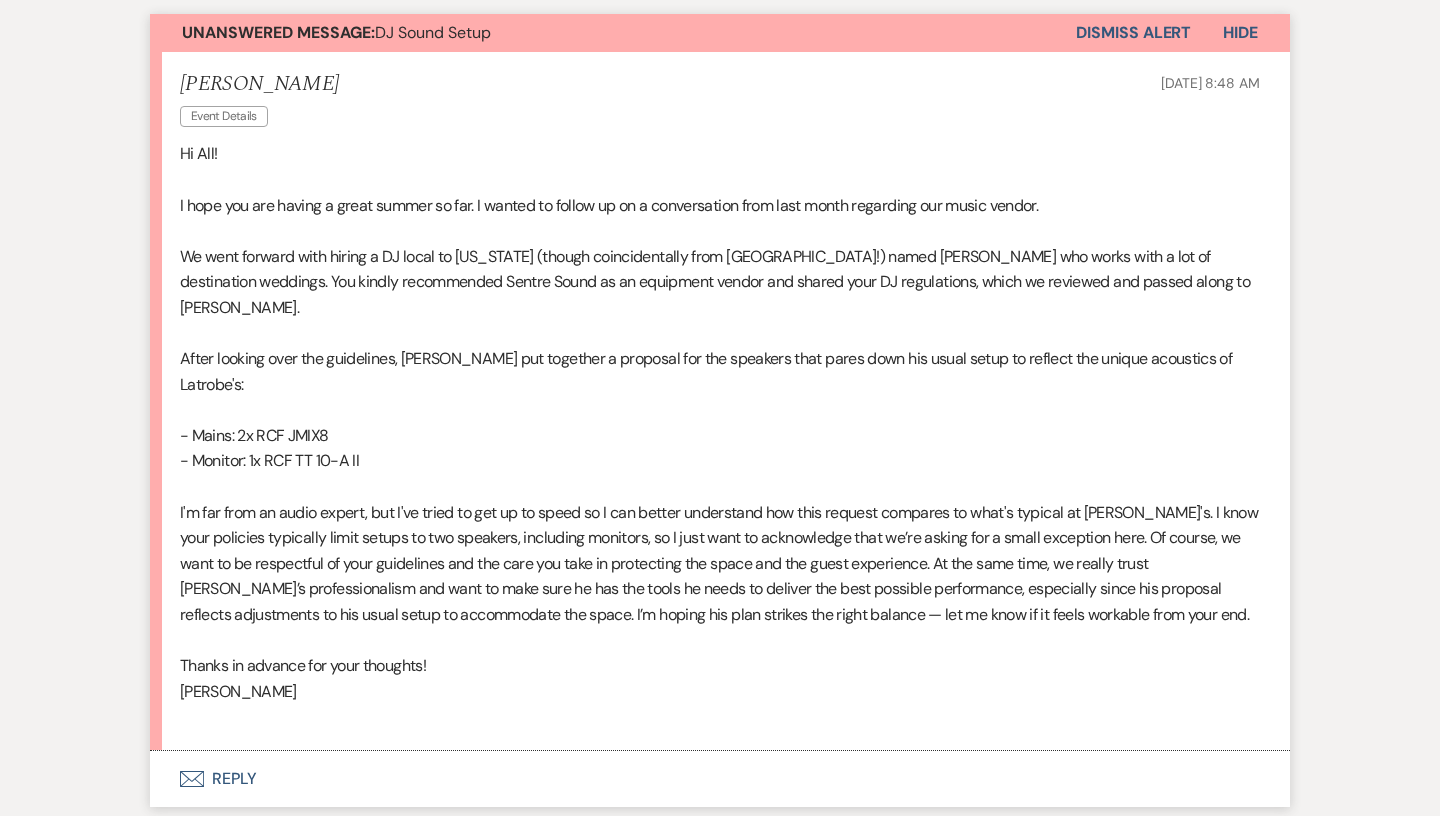 click on "Envelope Reply" at bounding box center (720, 779) 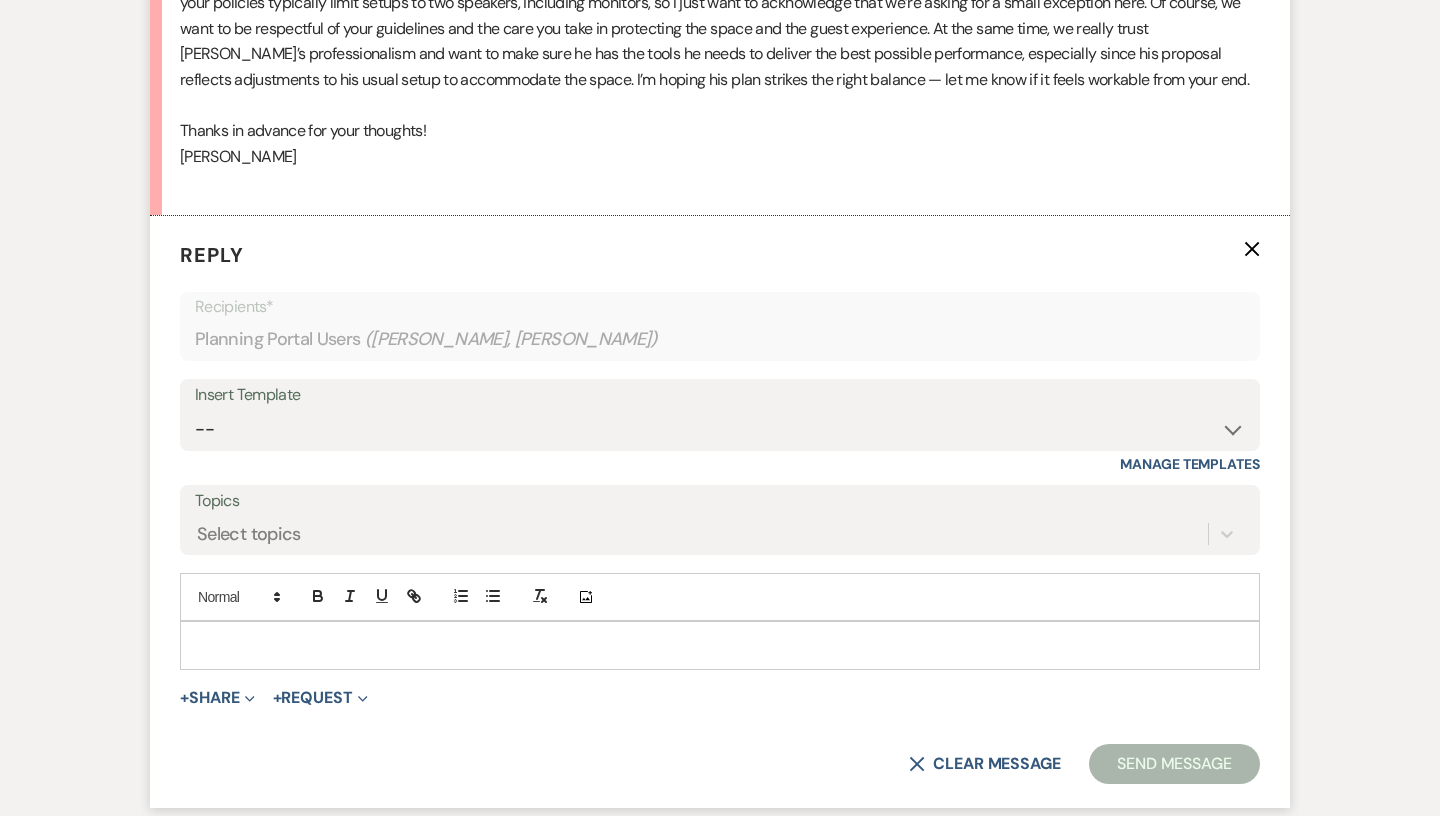 scroll, scrollTop: 1091, scrollLeft: 0, axis: vertical 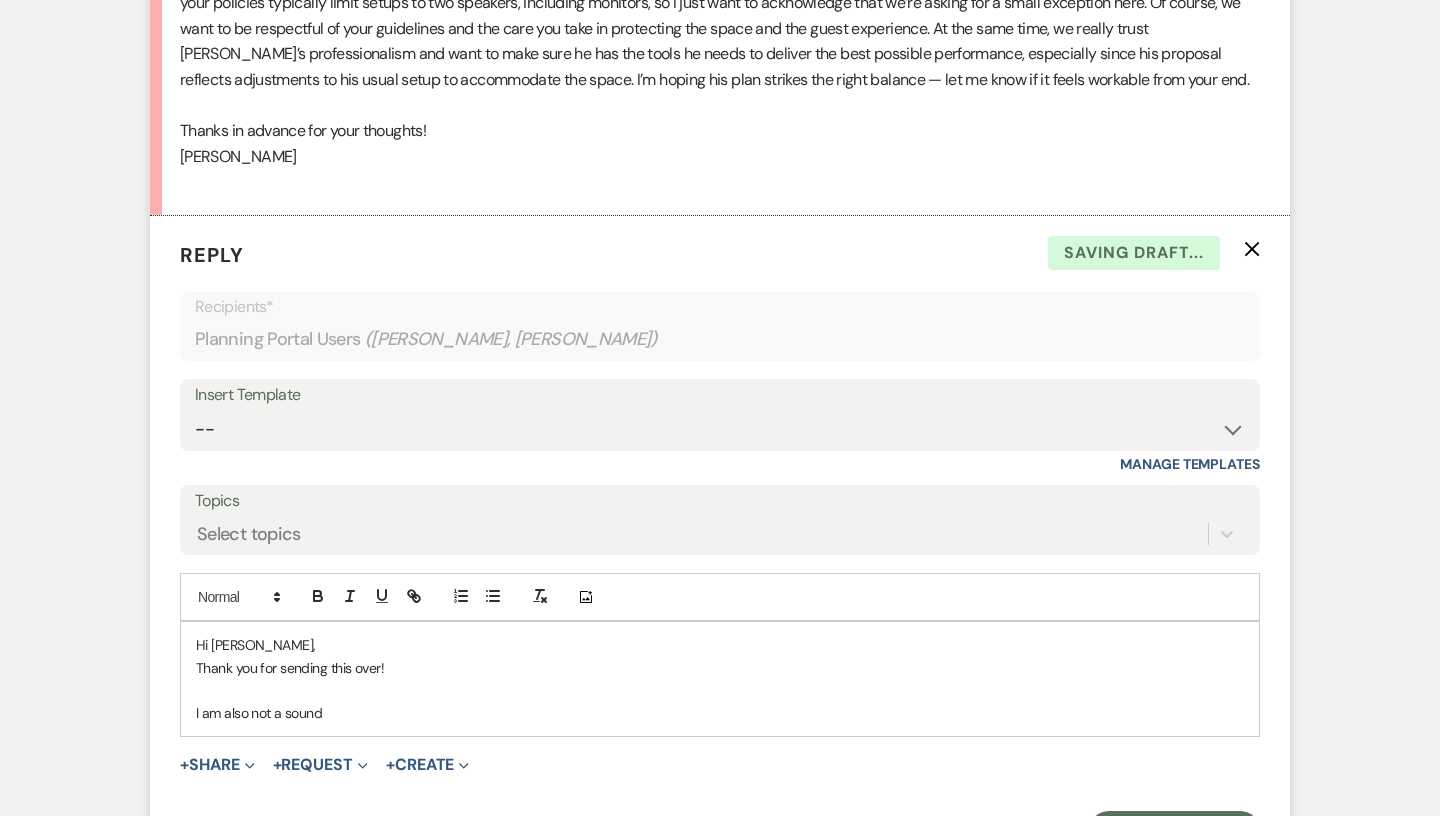 drag, startPoint x: 341, startPoint y: 650, endPoint x: 166, endPoint y: 587, distance: 185.99463 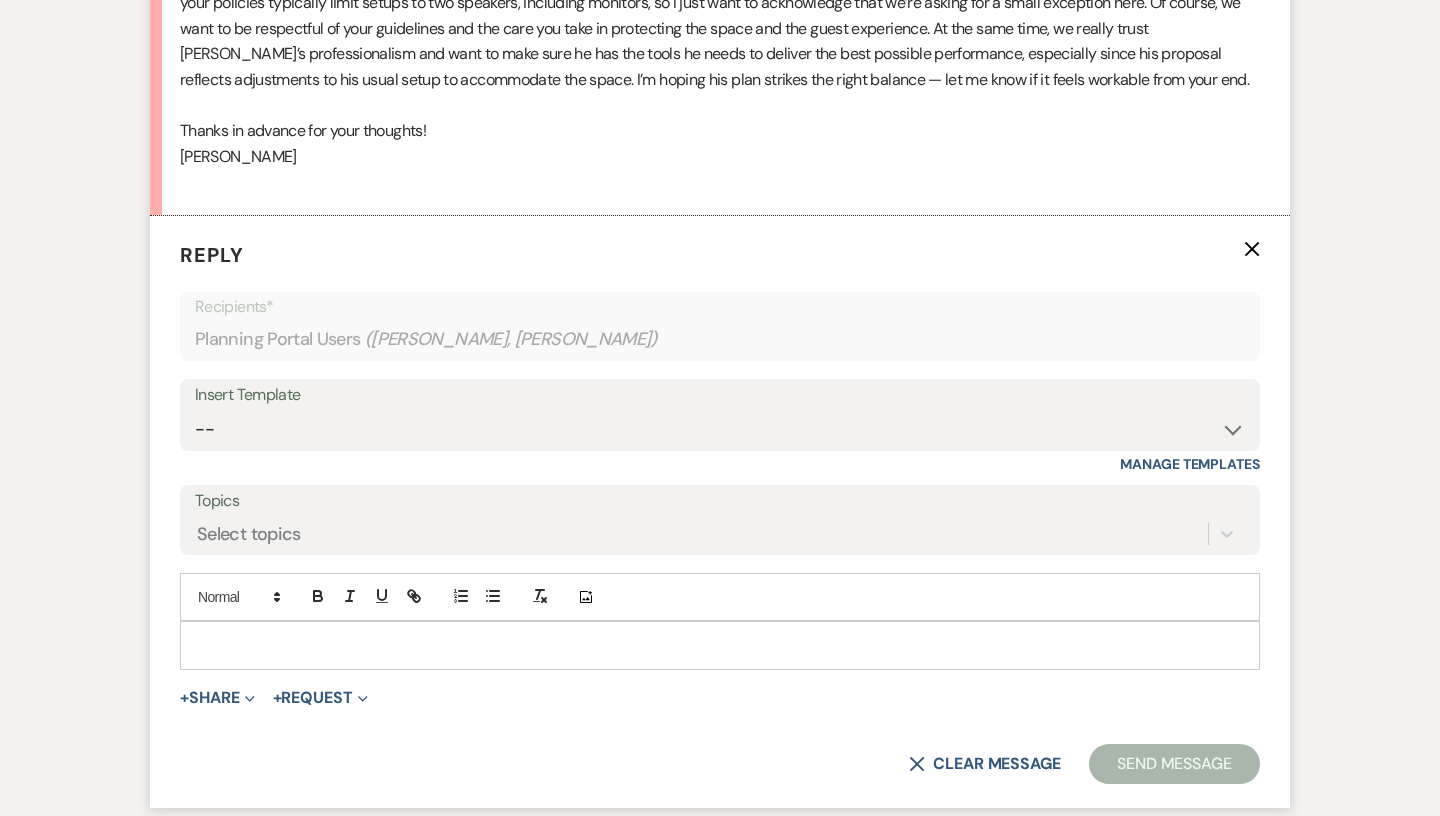 scroll, scrollTop: 0, scrollLeft: 0, axis: both 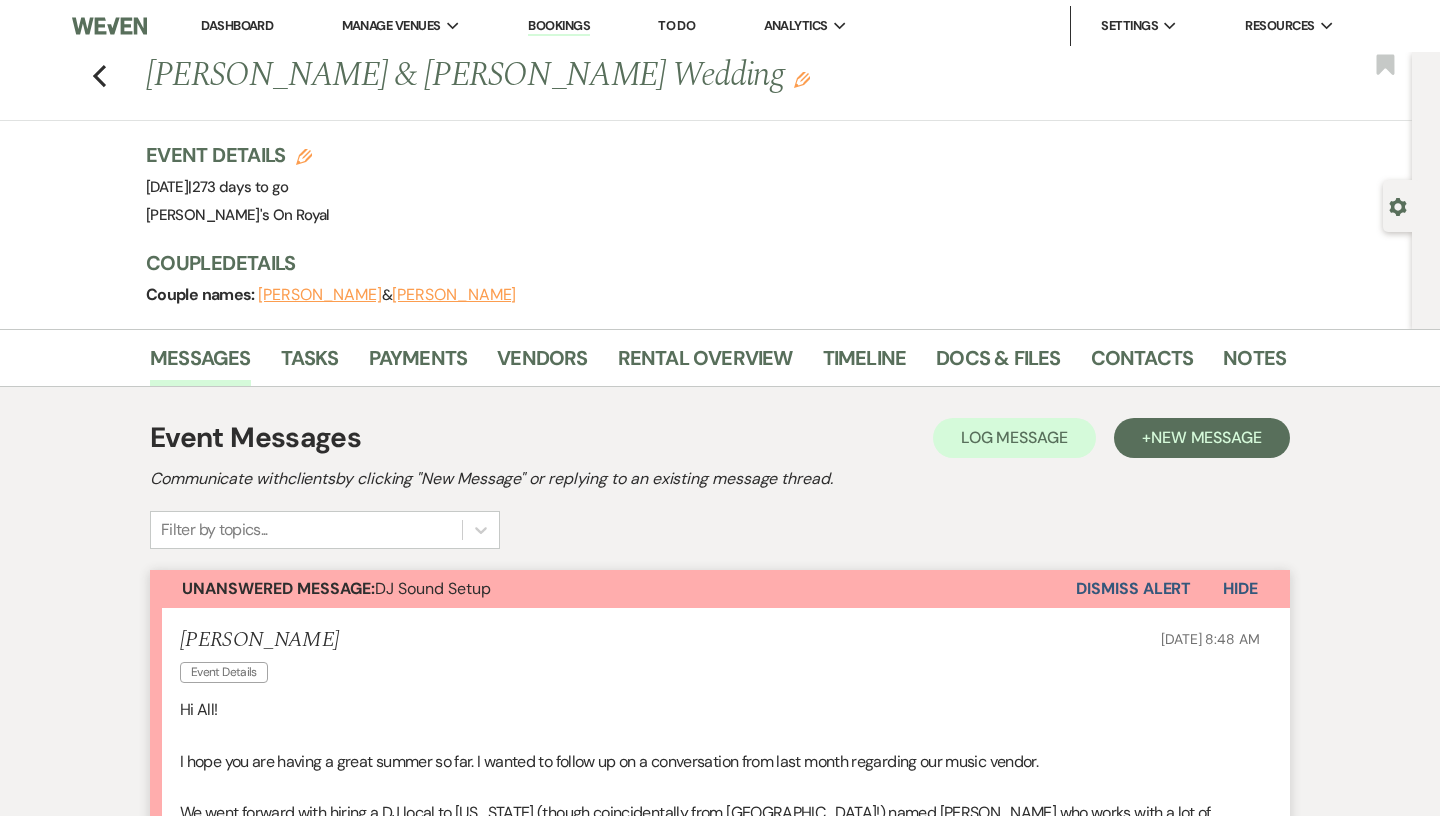 click on "Dashboard" at bounding box center [237, 26] 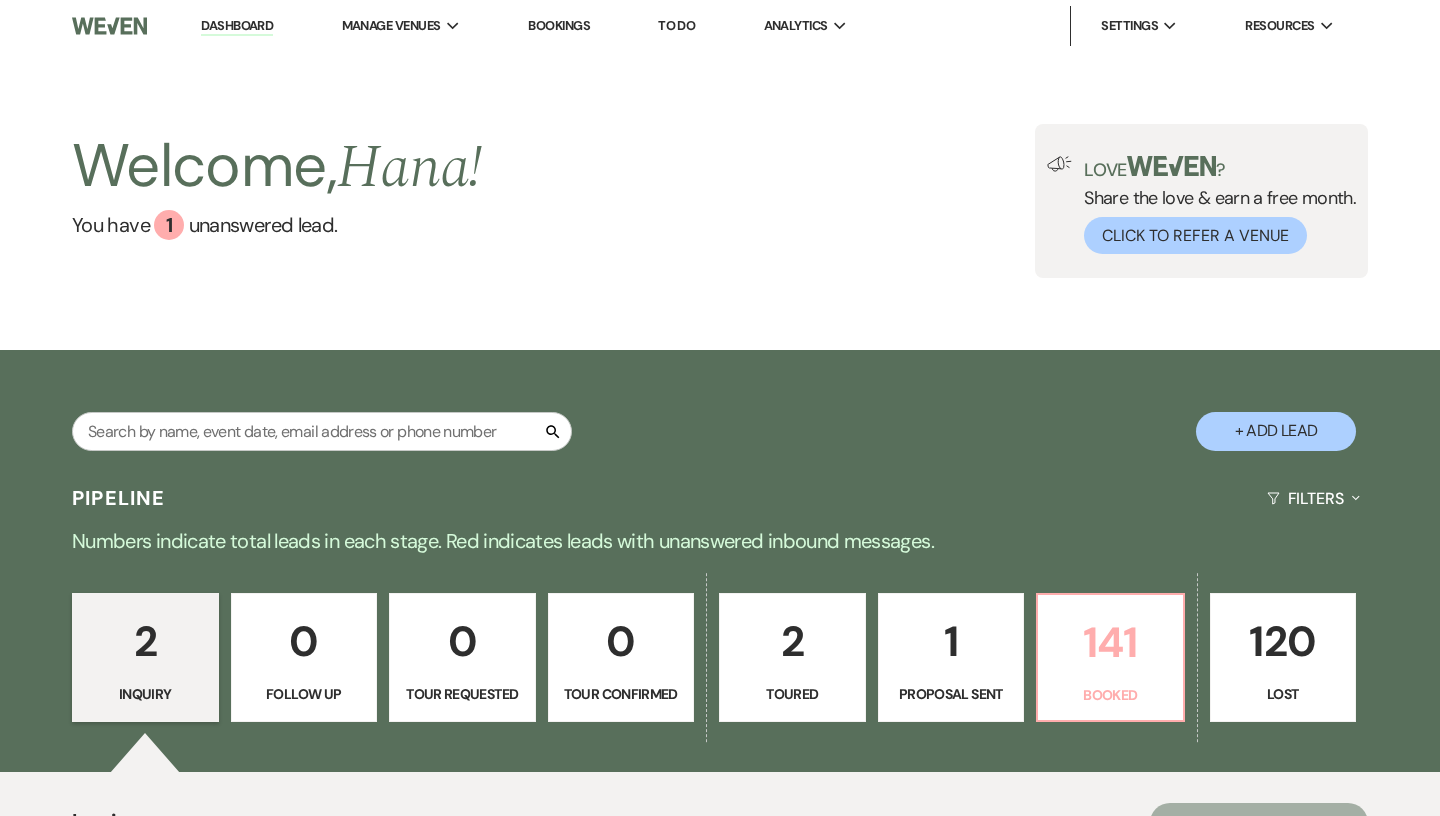 click on "Booked" at bounding box center [1110, 695] 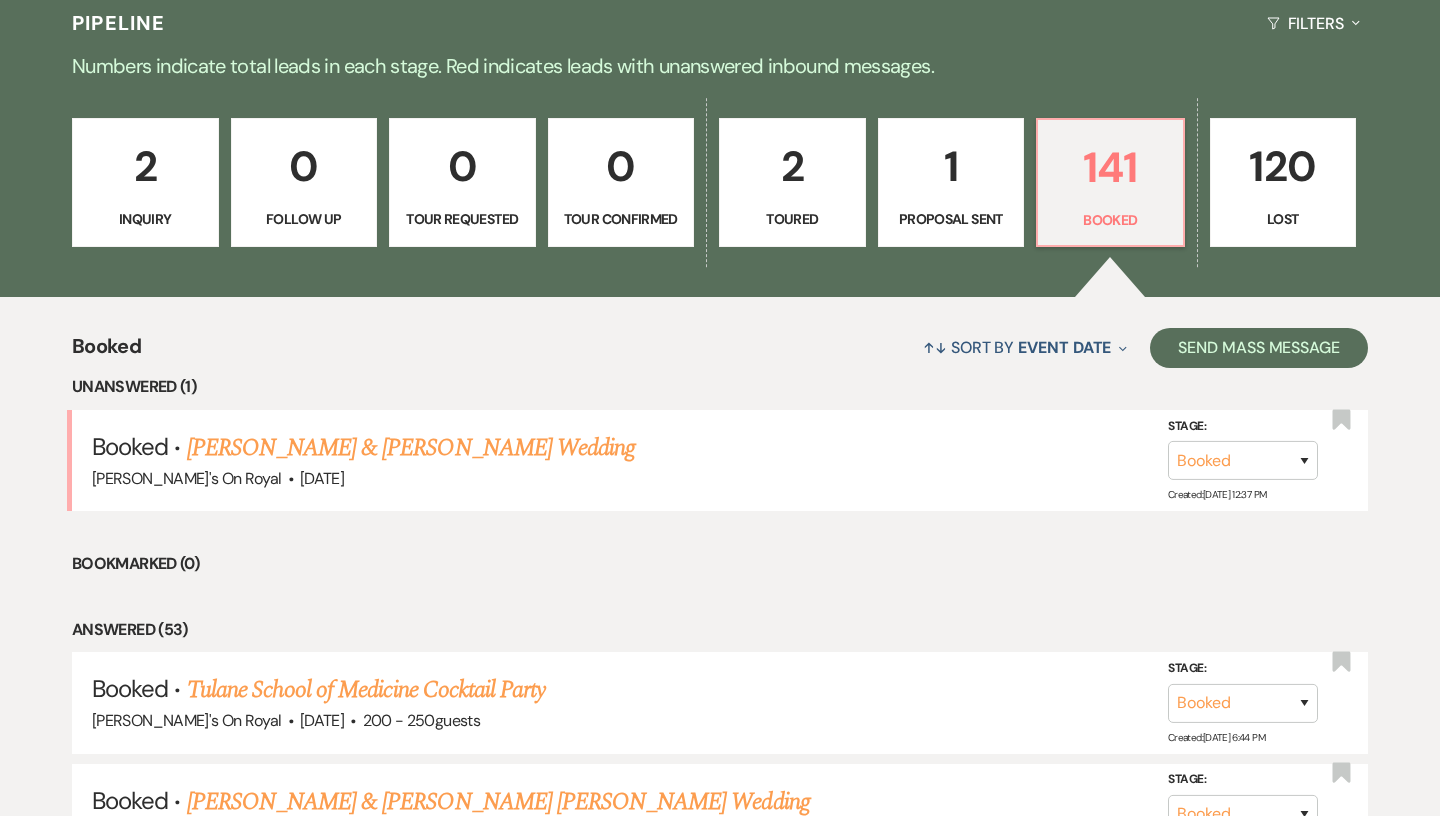 scroll, scrollTop: 479, scrollLeft: 0, axis: vertical 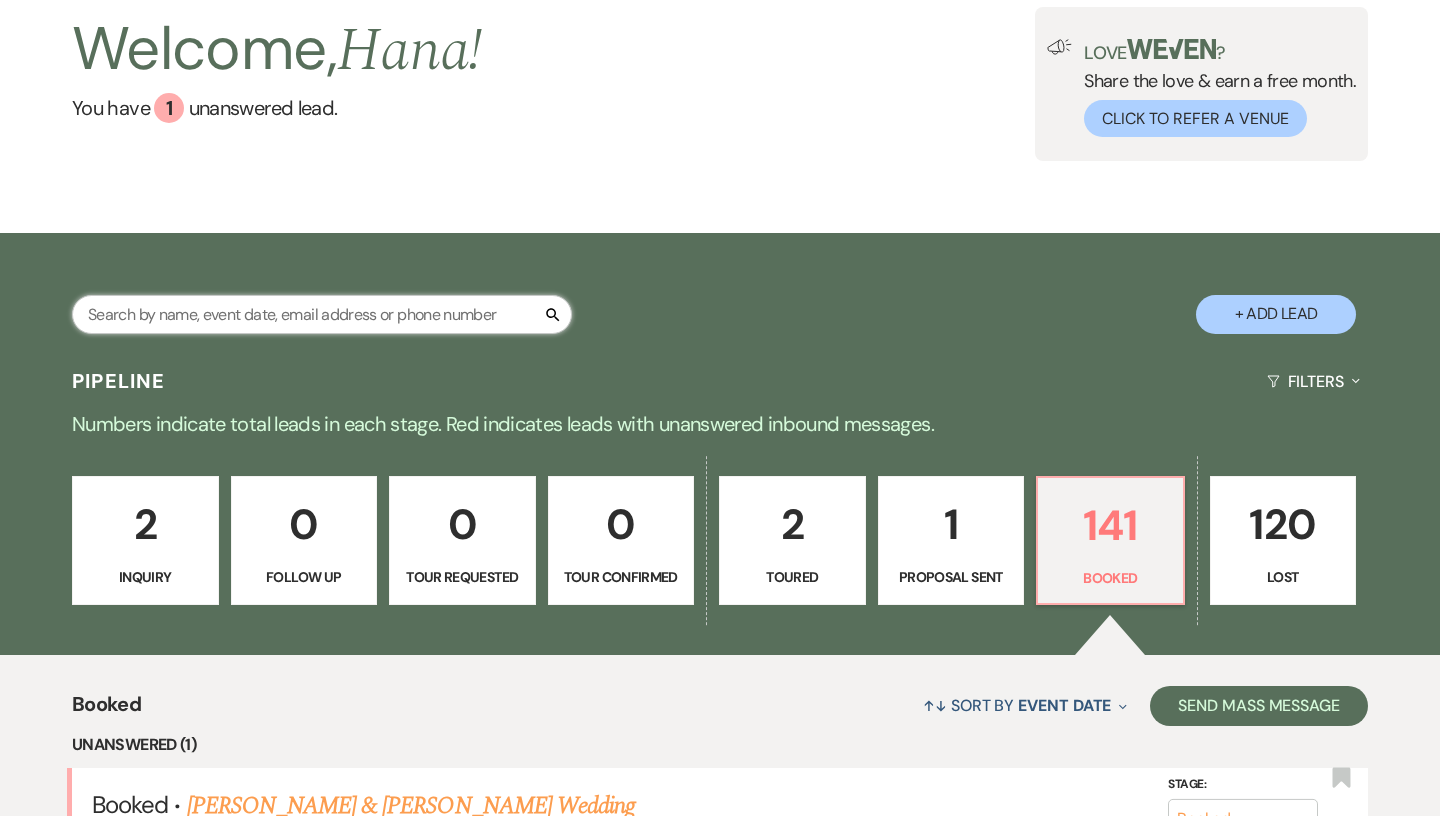 click at bounding box center [322, 314] 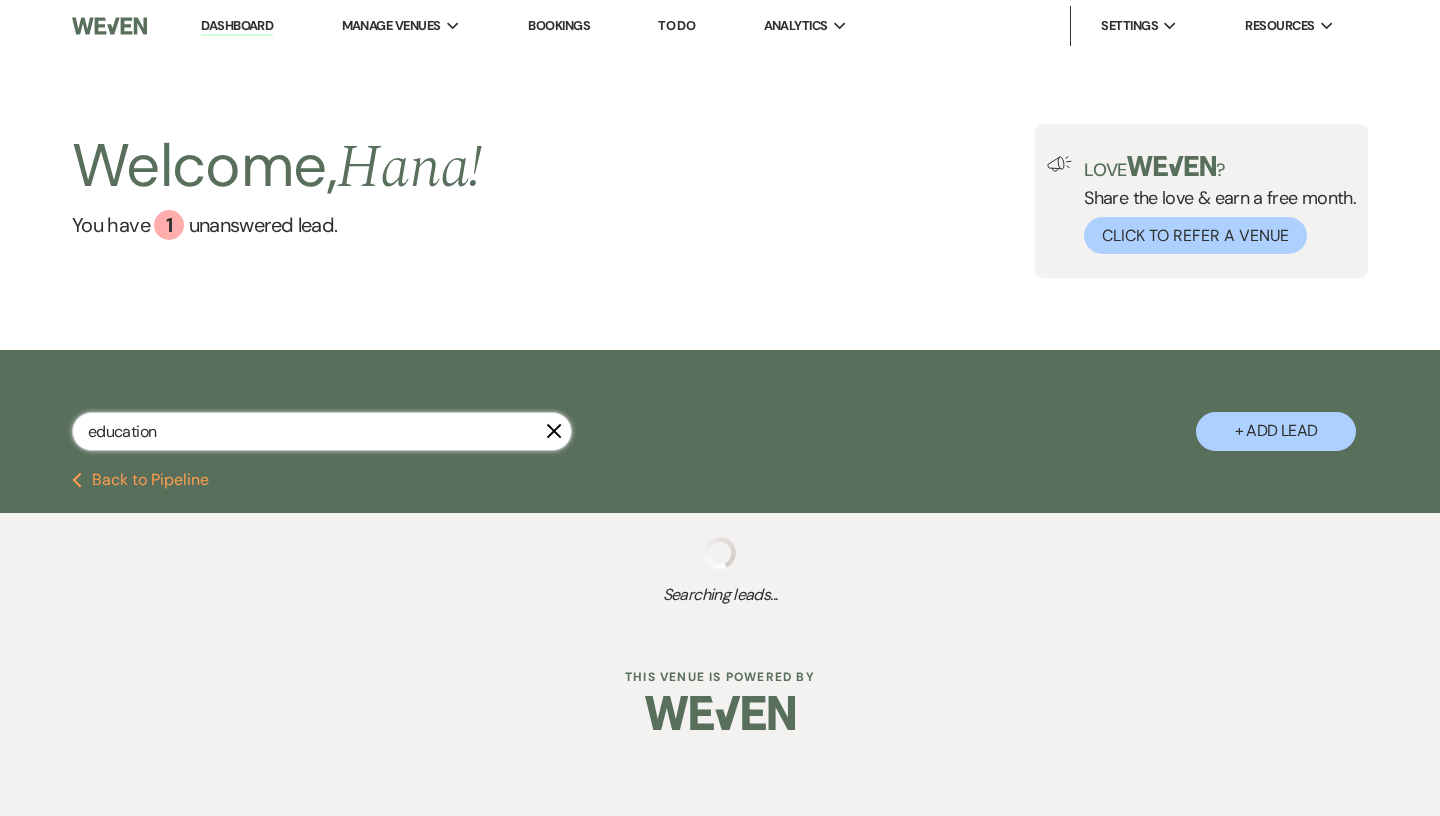 scroll, scrollTop: 0, scrollLeft: 0, axis: both 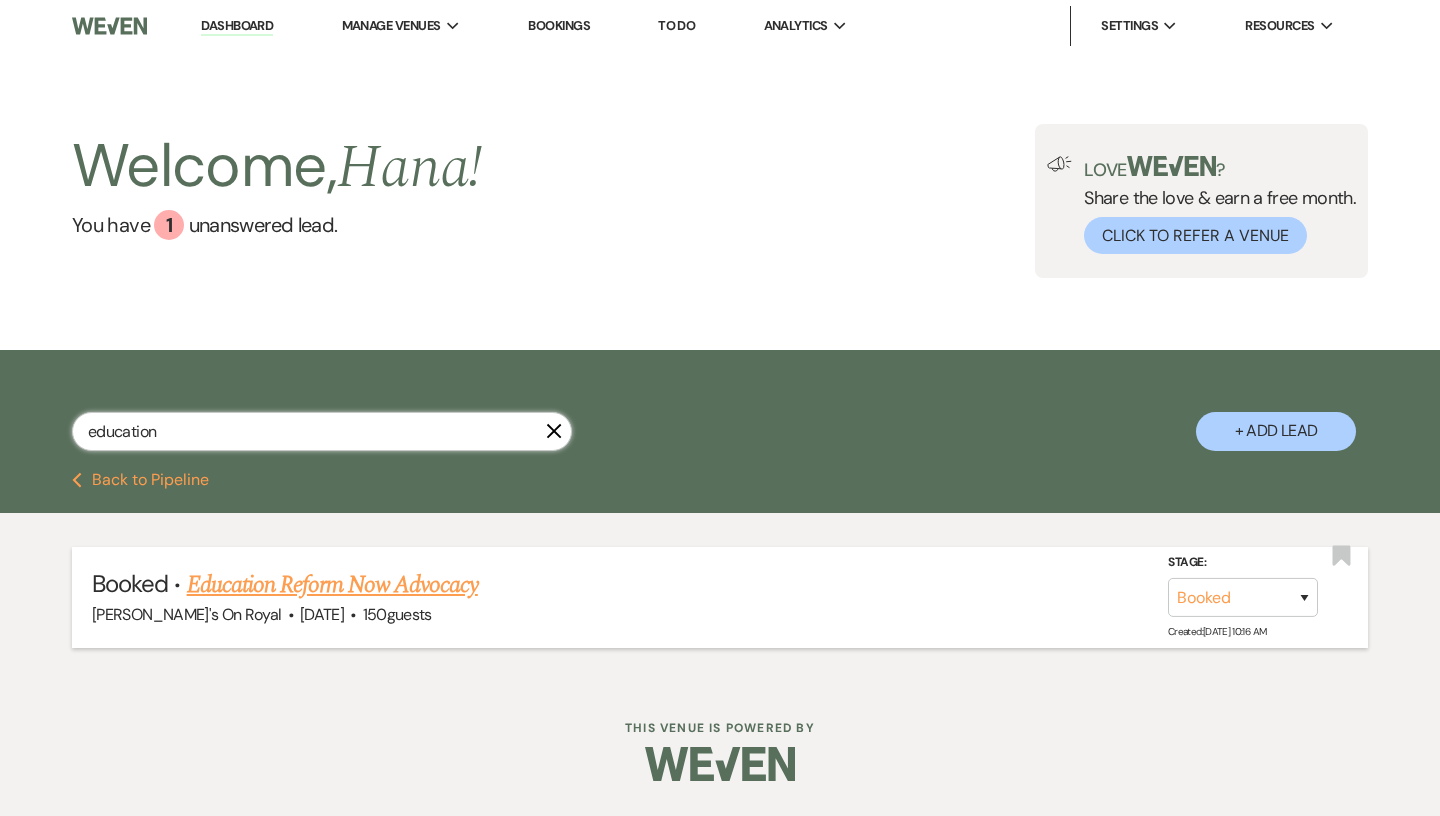 type on "education" 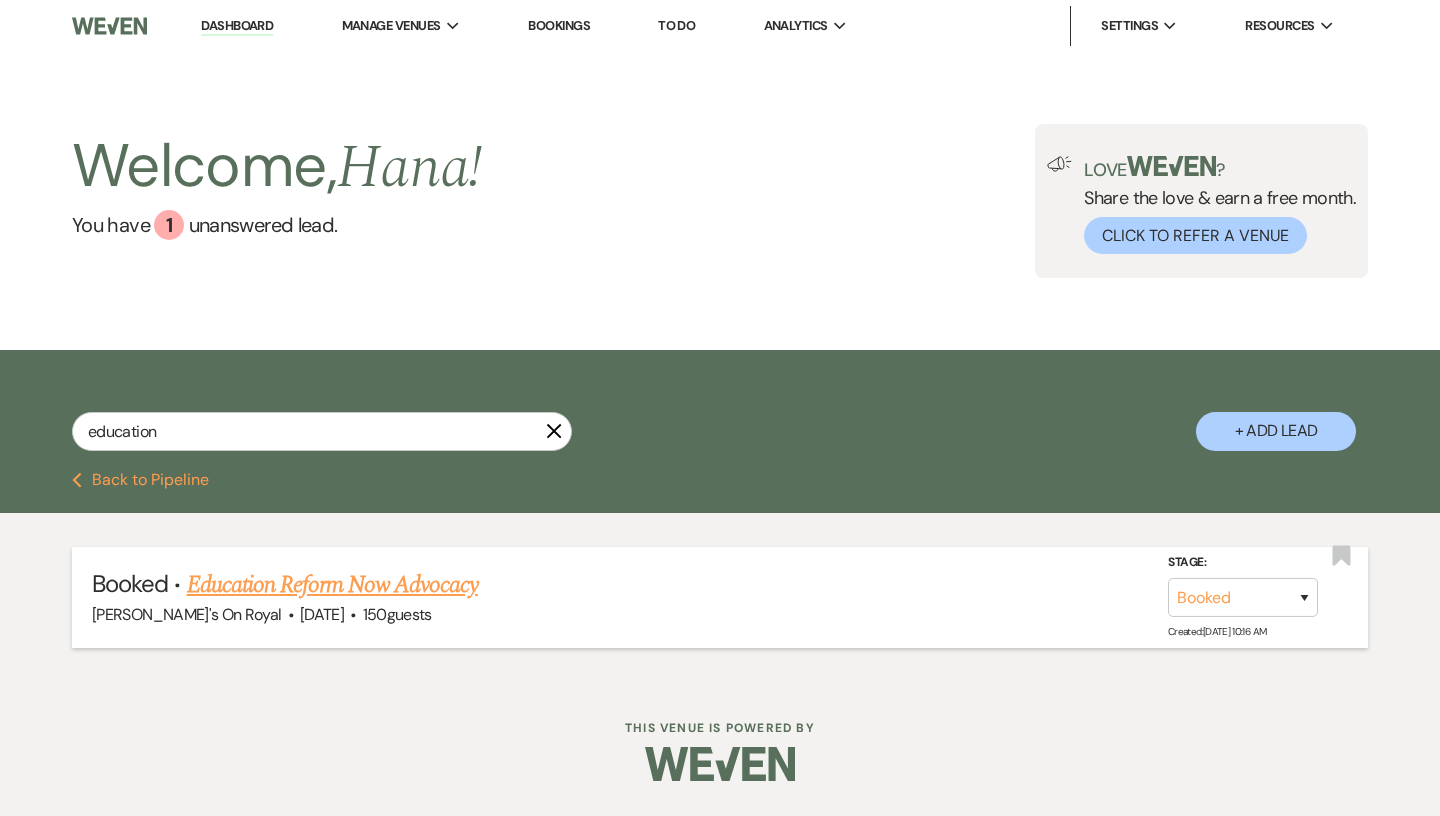 click on "Education Reform Now Advocacy" at bounding box center [332, 585] 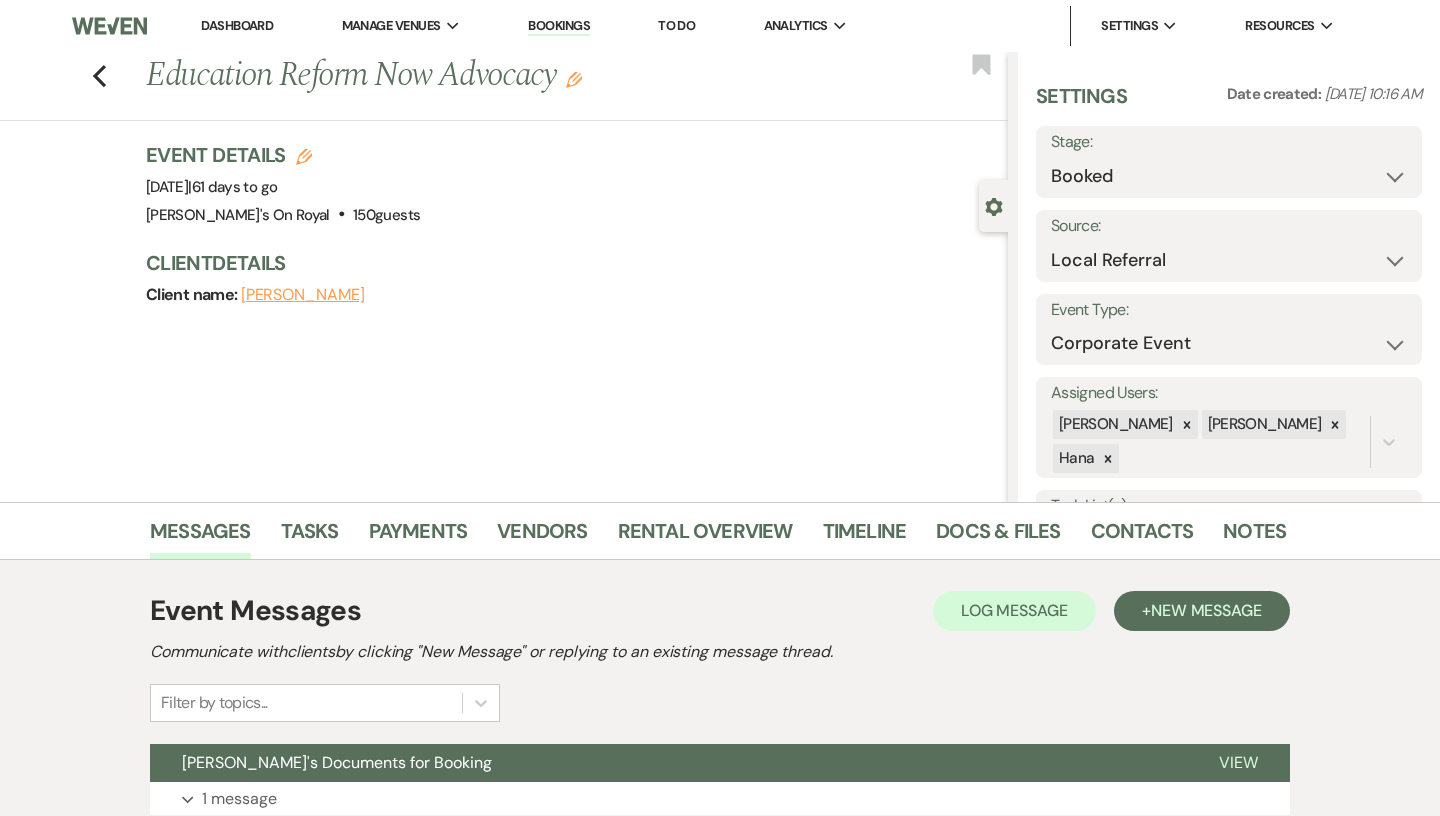 scroll, scrollTop: 158, scrollLeft: 0, axis: vertical 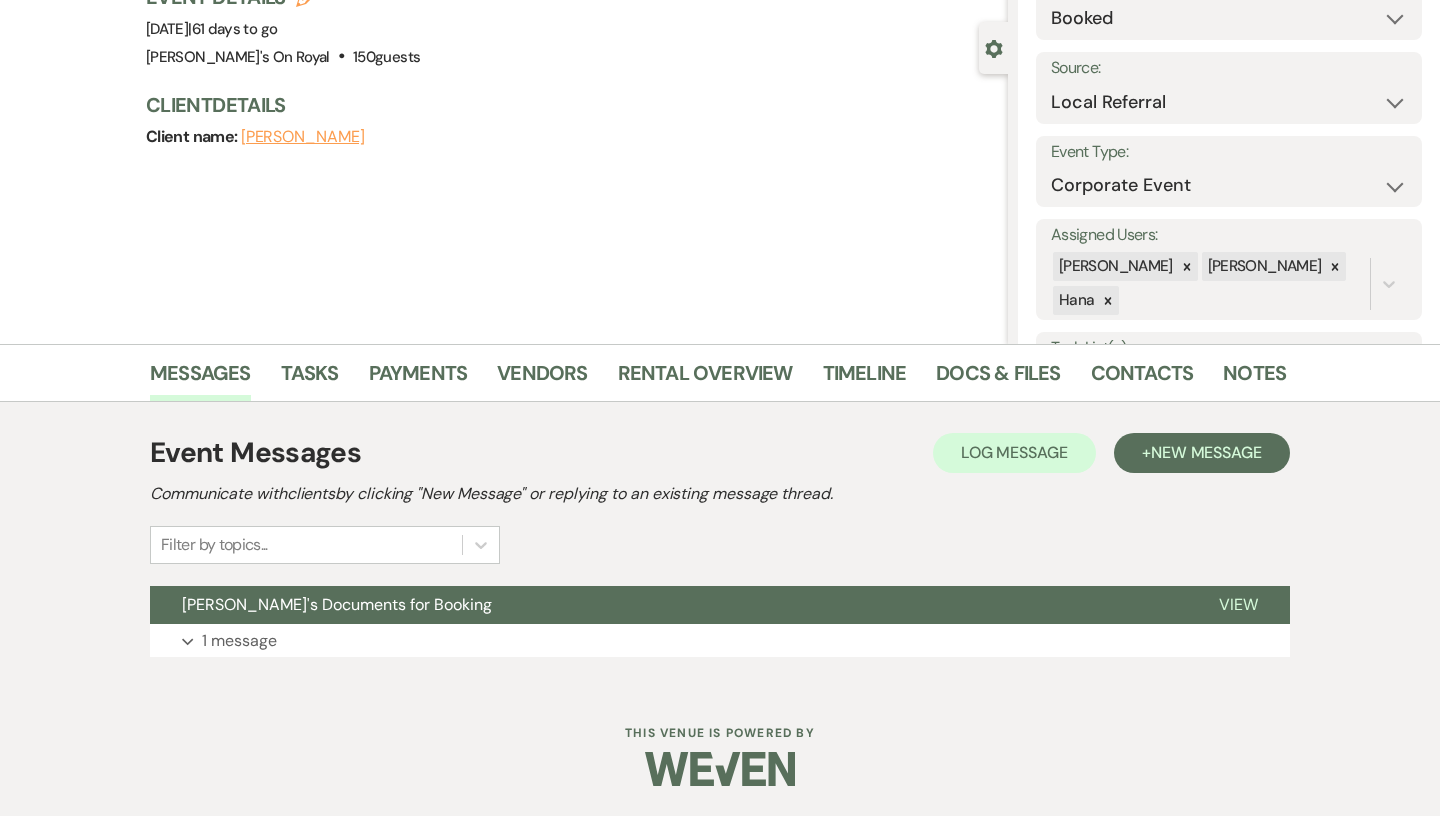 click on "Payments" at bounding box center (433, 377) 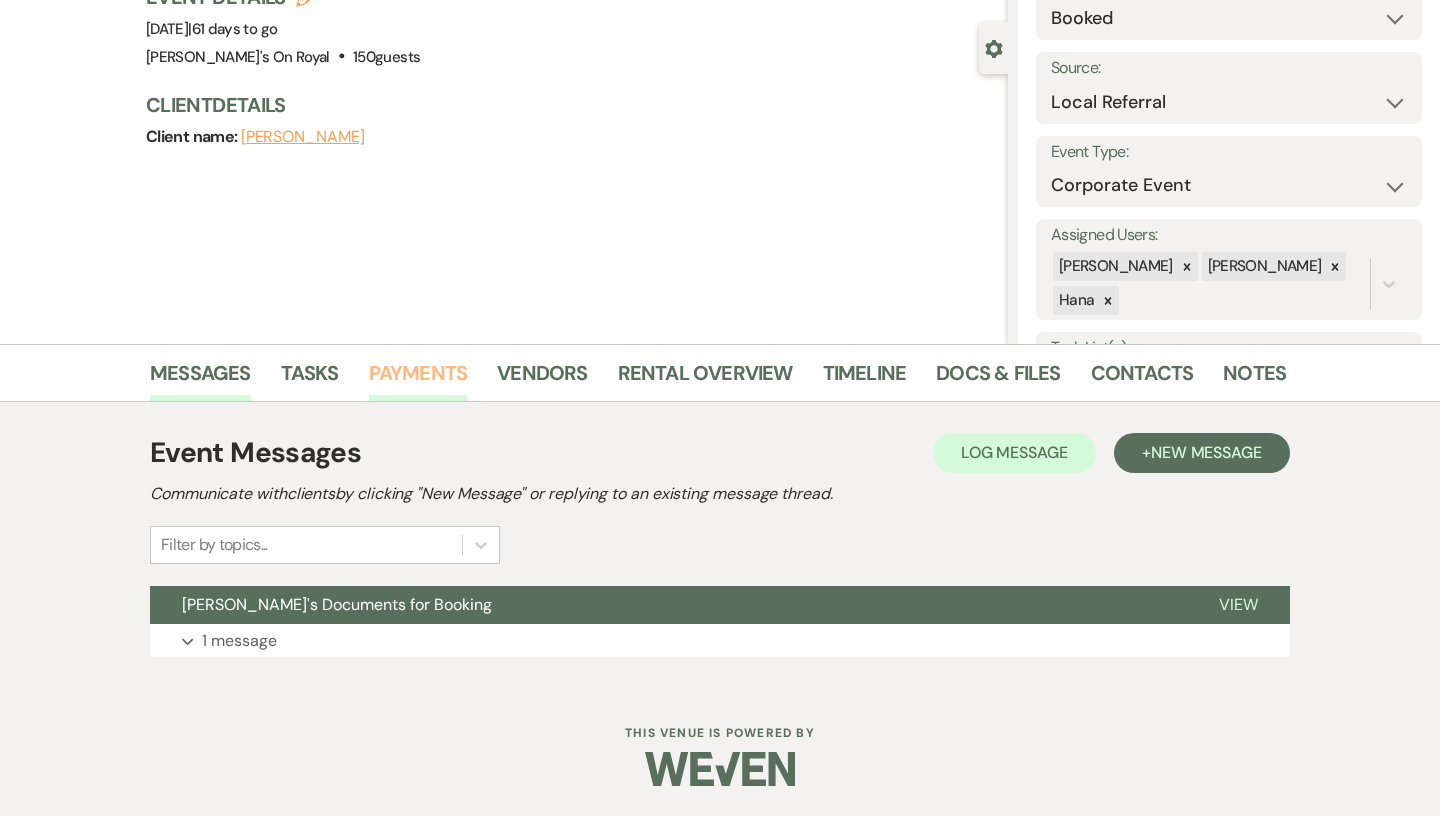 click on "Payments" at bounding box center (418, 379) 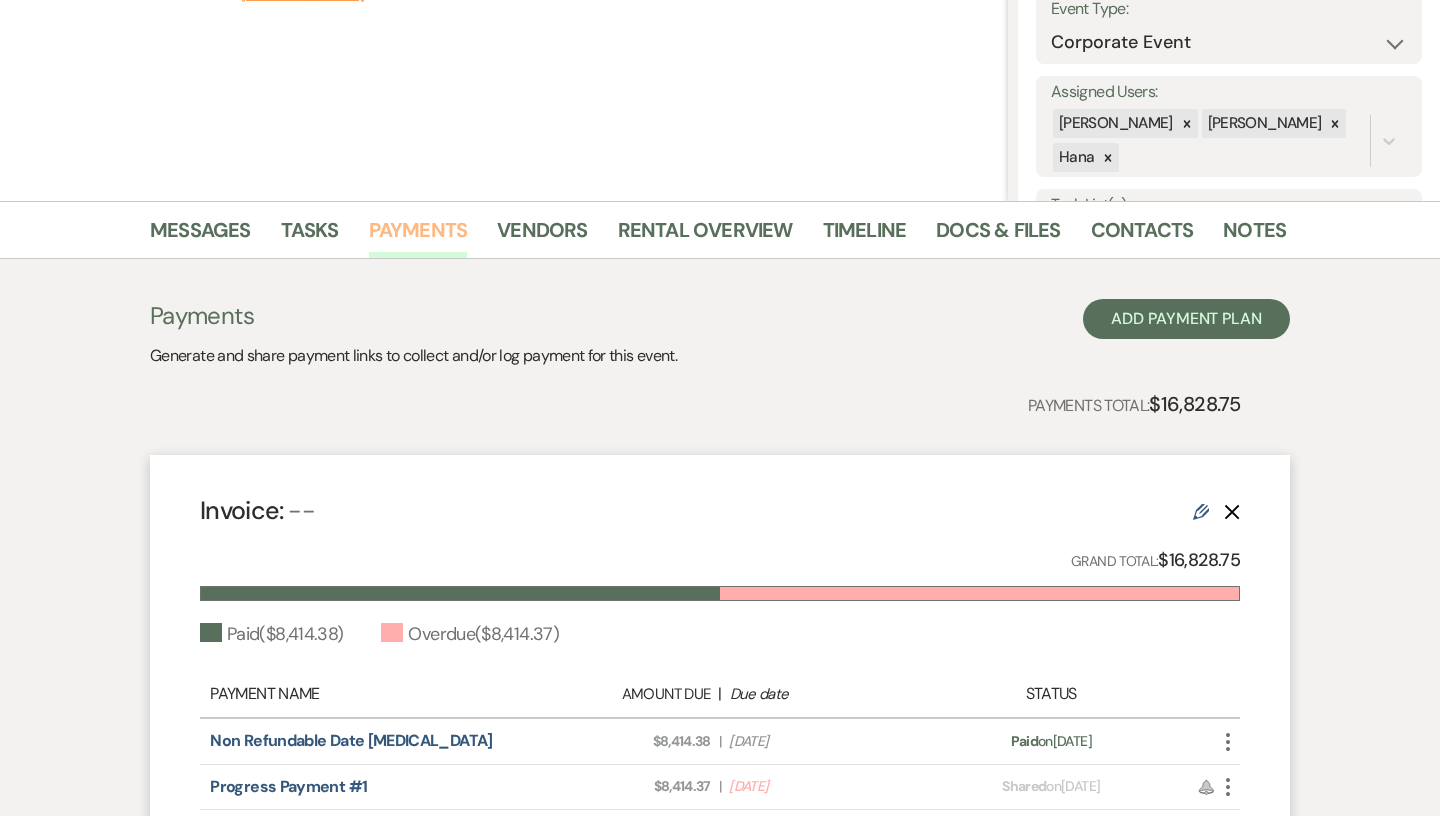 scroll, scrollTop: 302, scrollLeft: 0, axis: vertical 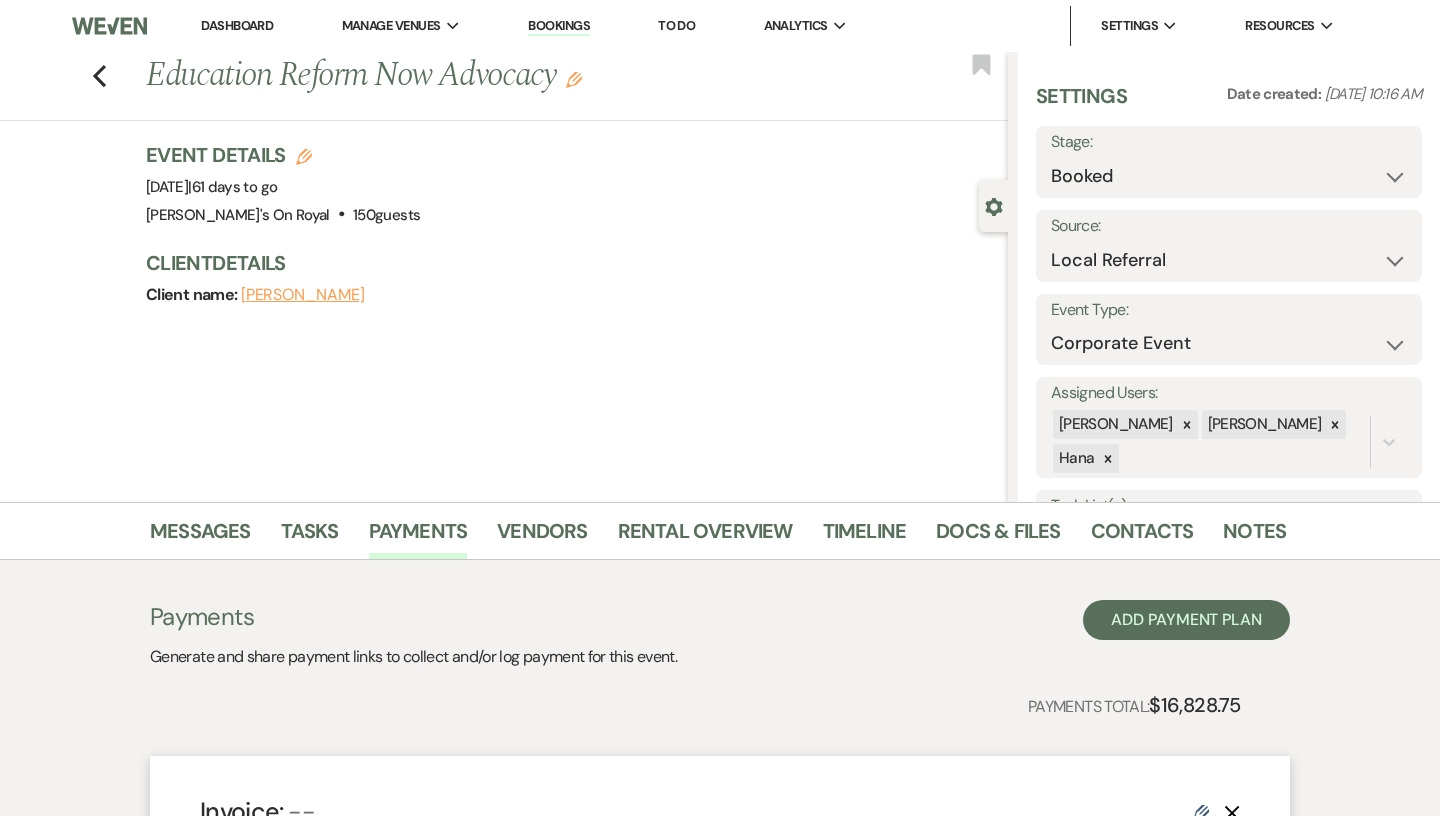 click on "Dashboard" at bounding box center (237, 25) 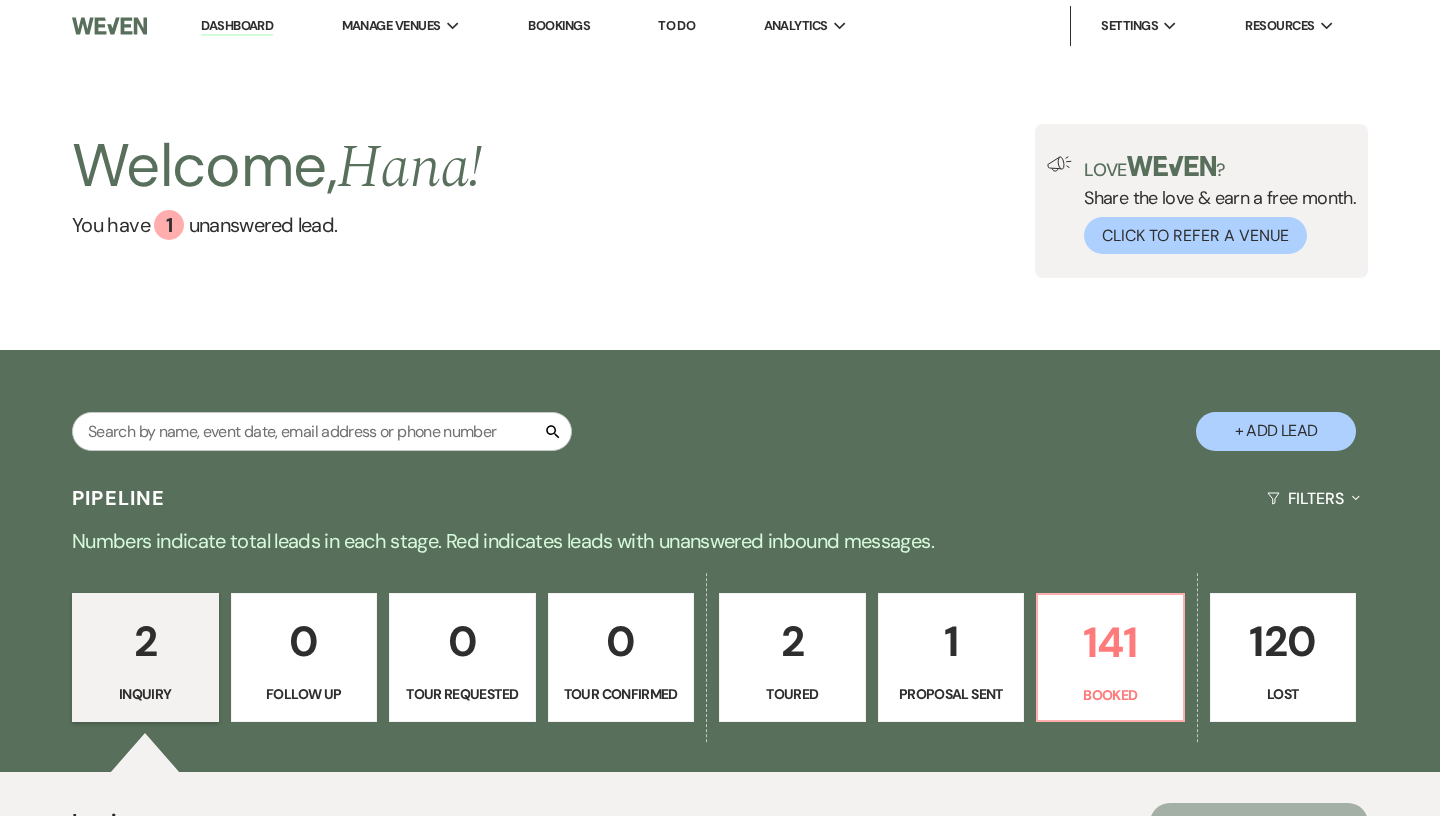 click on "1" at bounding box center [951, 641] 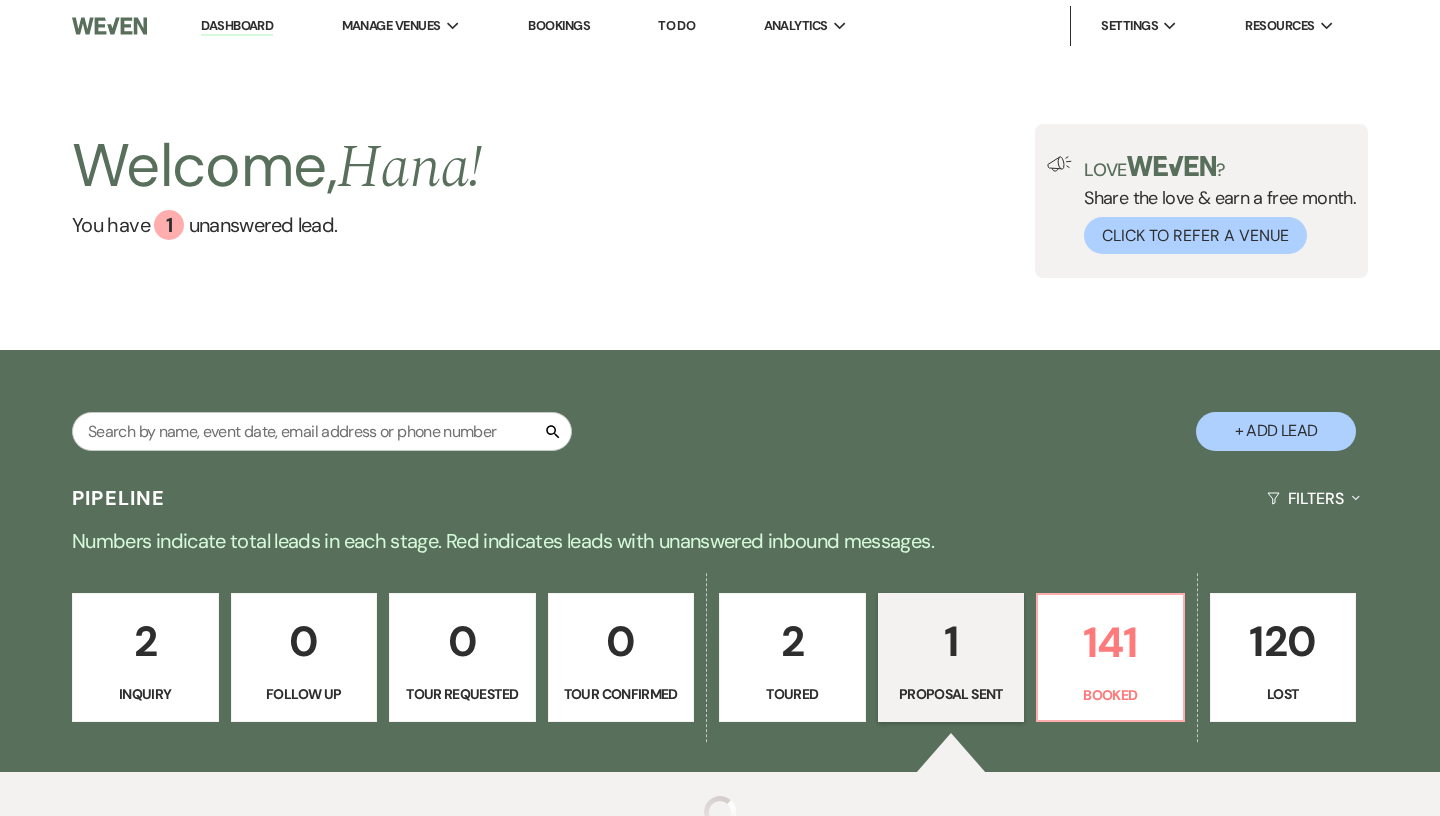select on "6" 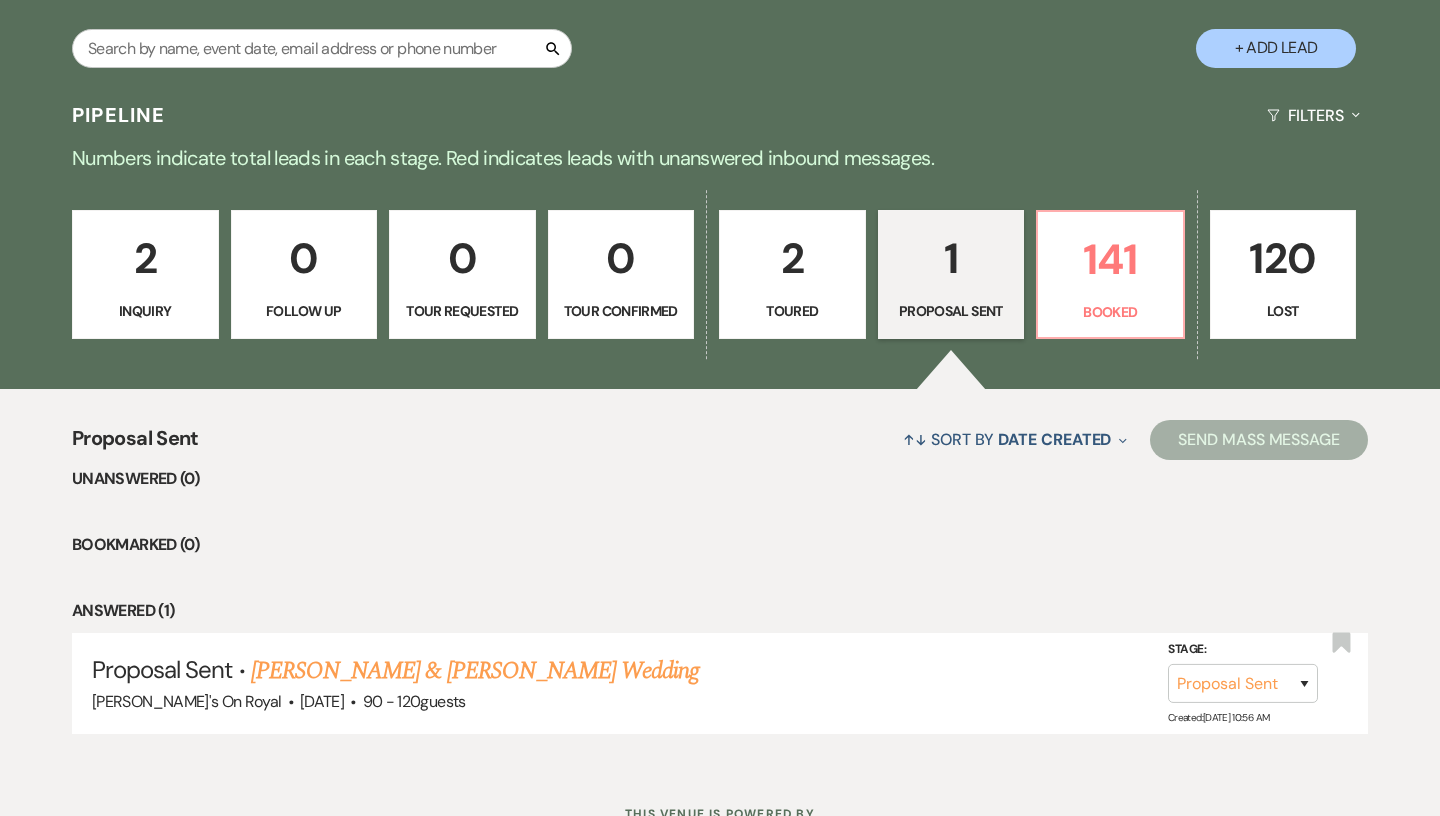 scroll, scrollTop: 384, scrollLeft: 0, axis: vertical 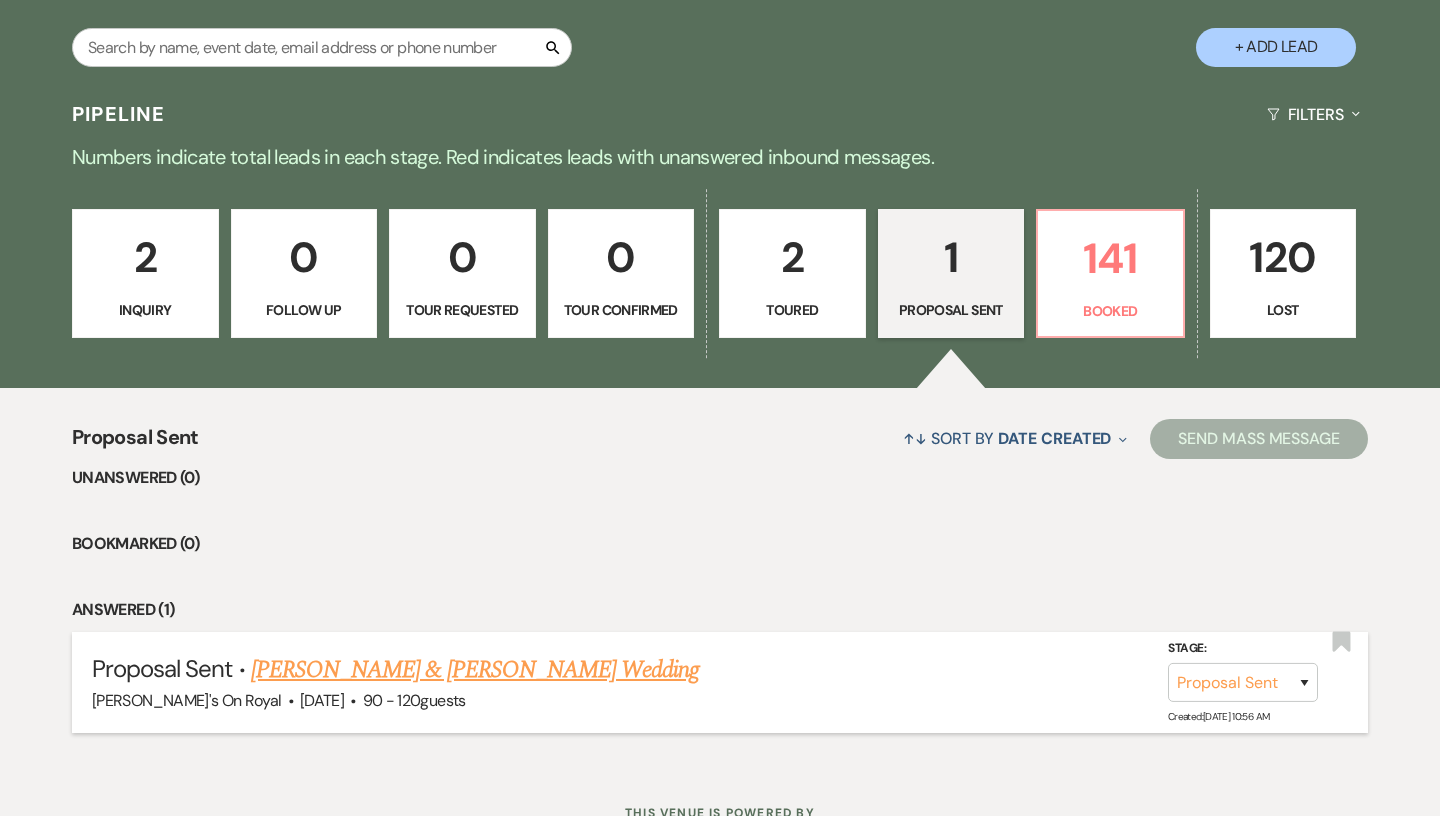 click on "[PERSON_NAME] & [PERSON_NAME] Wedding" at bounding box center (475, 670) 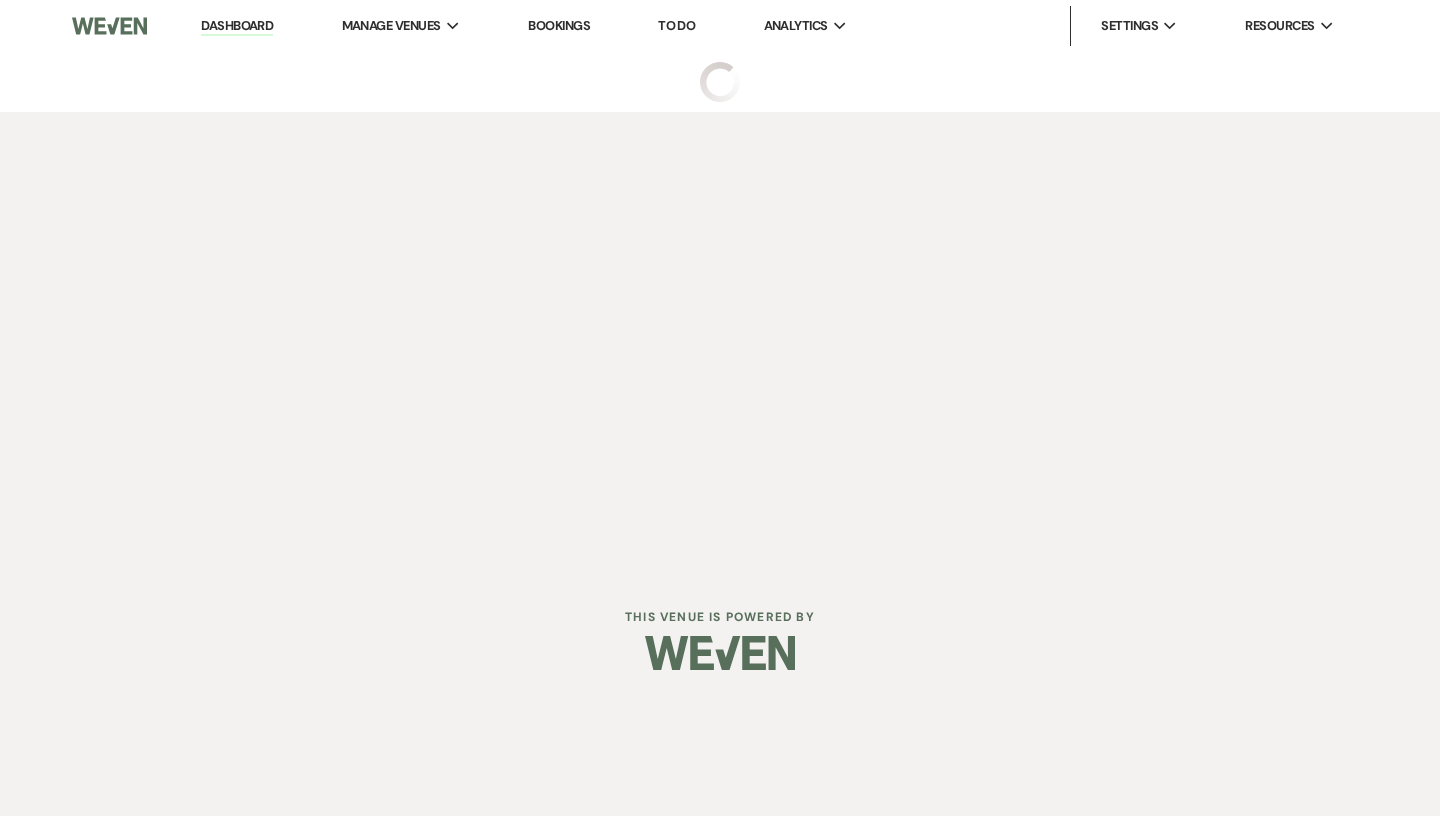 scroll, scrollTop: 0, scrollLeft: 0, axis: both 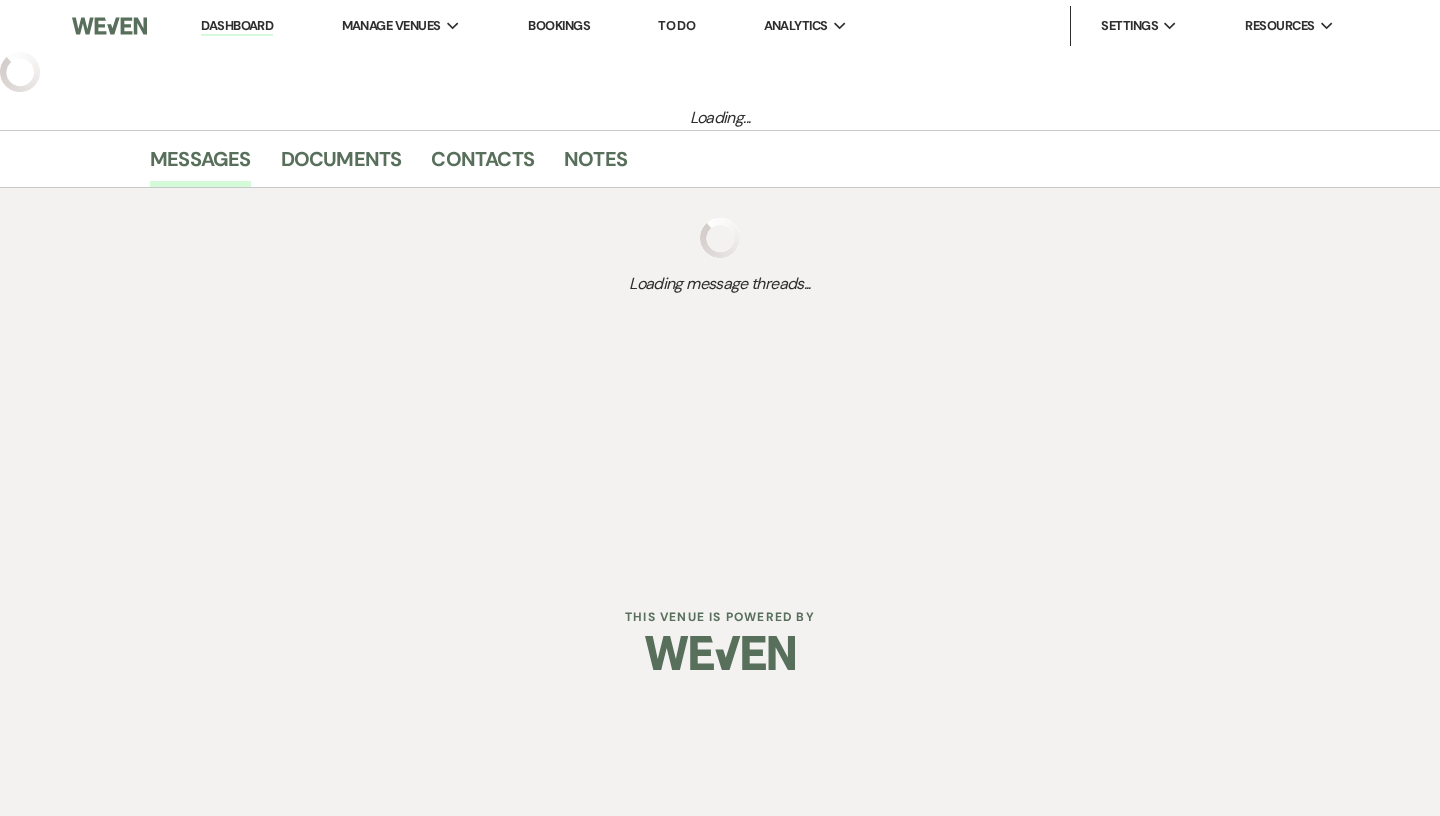 select on "6" 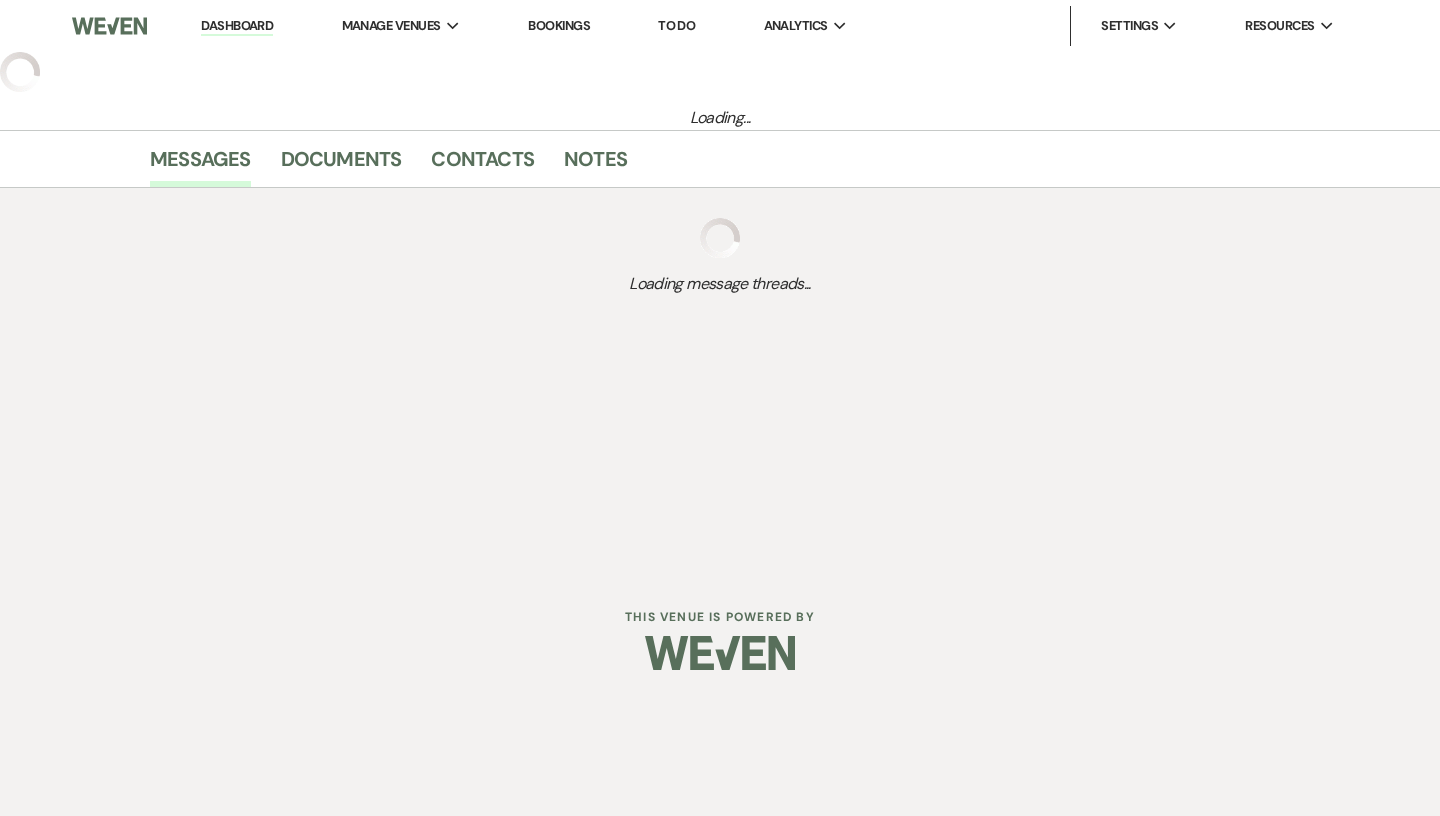 select on "20" 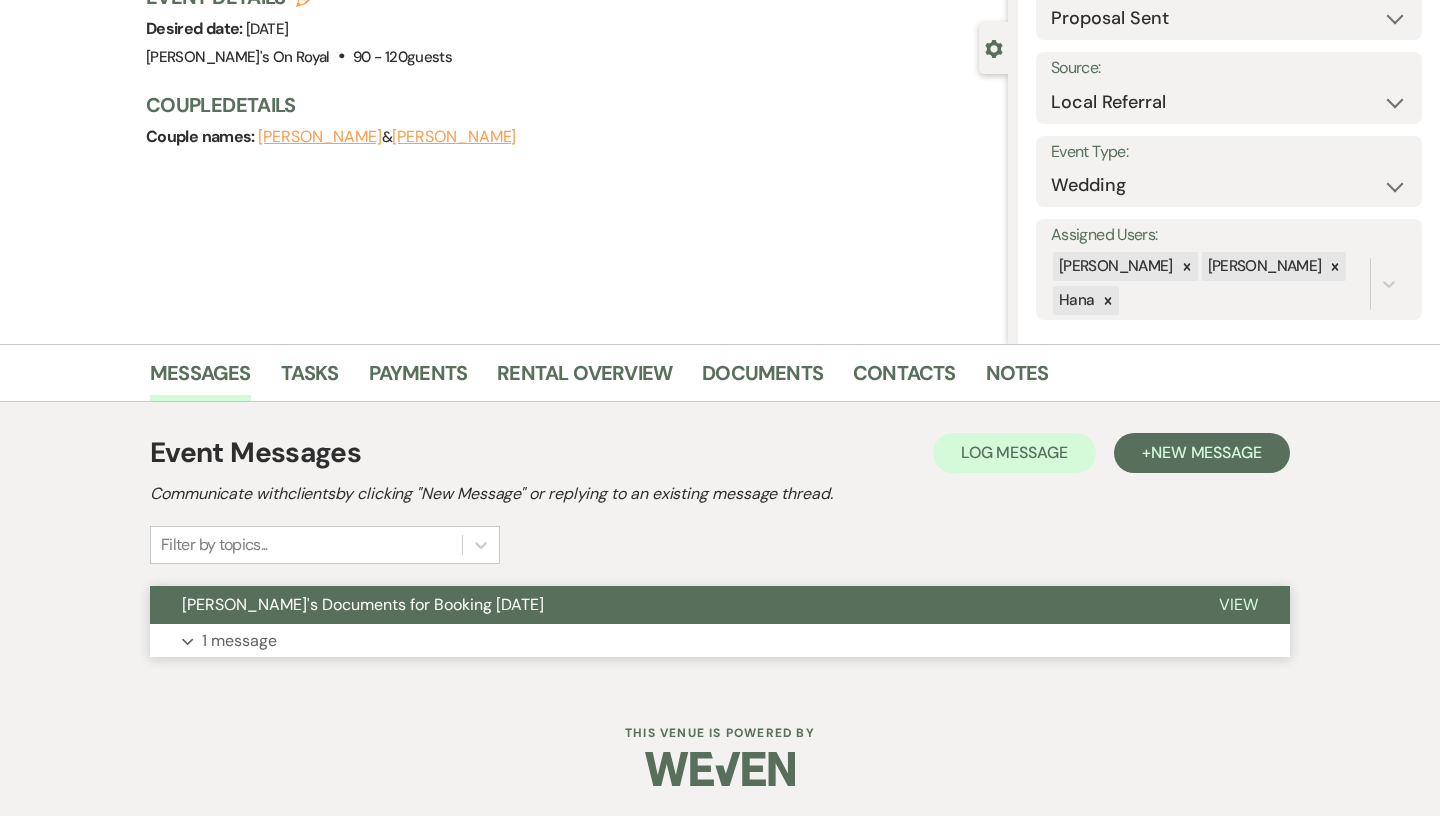 click on "[PERSON_NAME]'s Documents for Booking [DATE]" at bounding box center [668, 605] 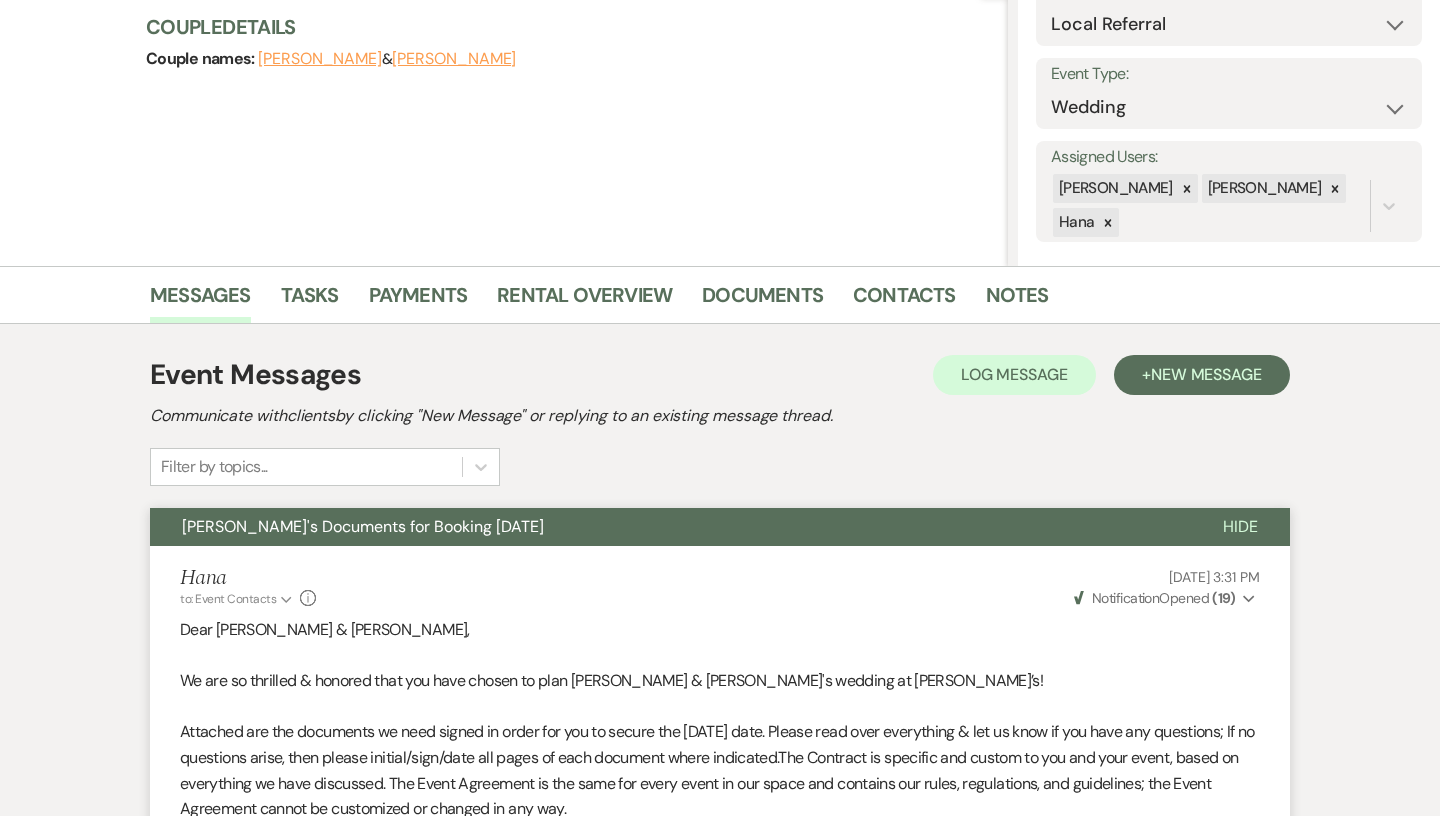 scroll, scrollTop: 0, scrollLeft: 0, axis: both 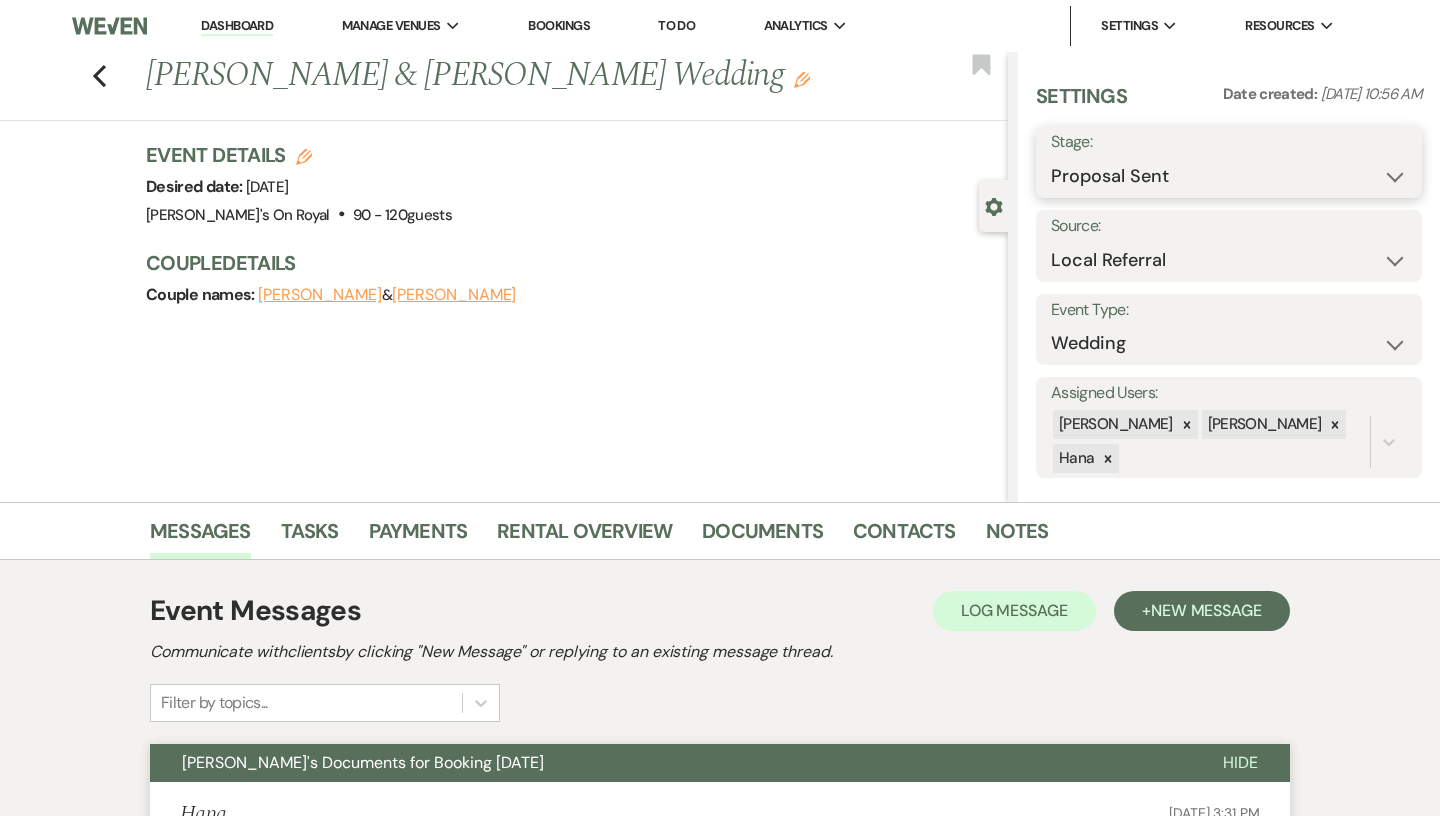 select on "7" 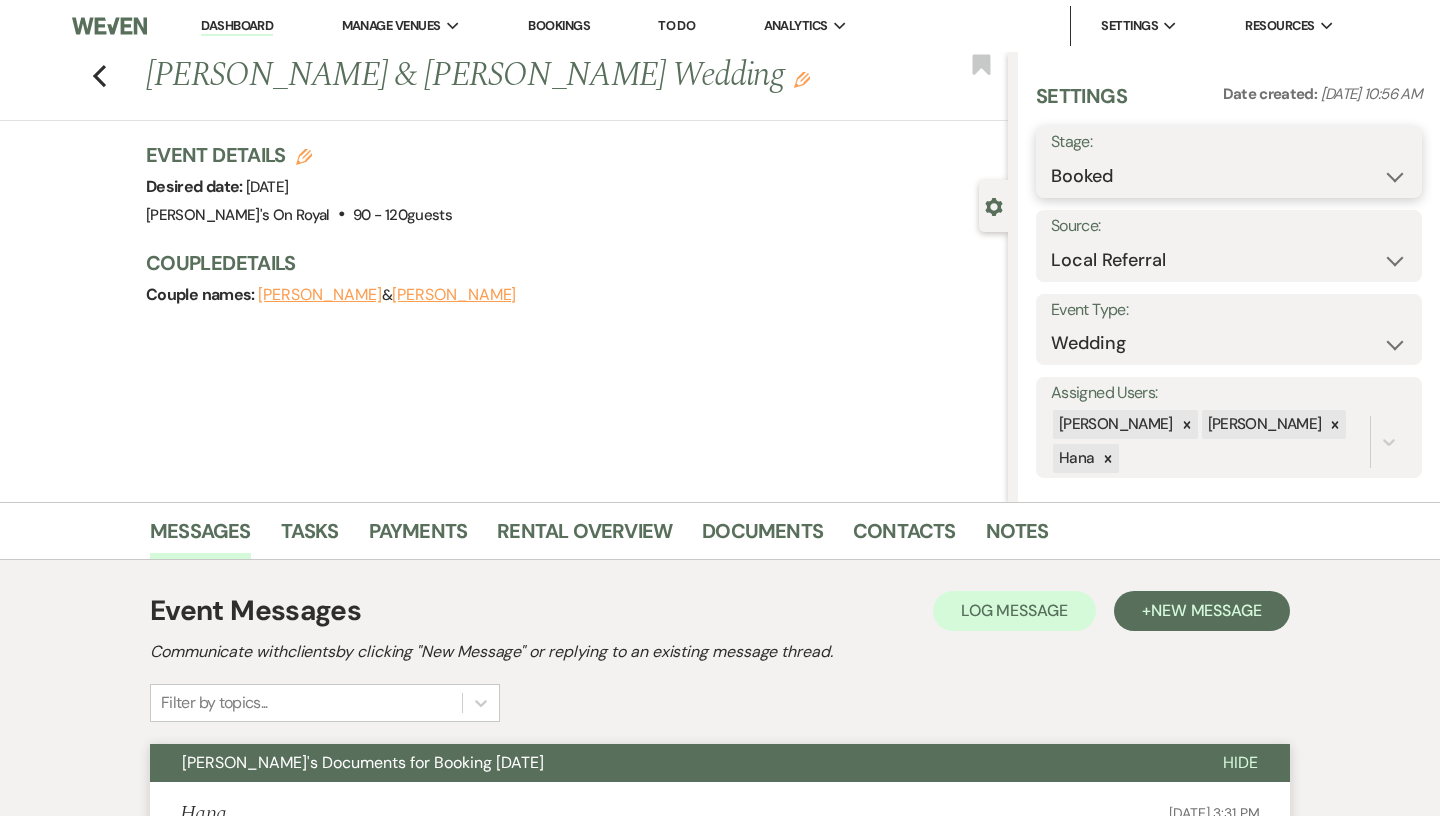 click on "Booked" at bounding box center (0, 0) 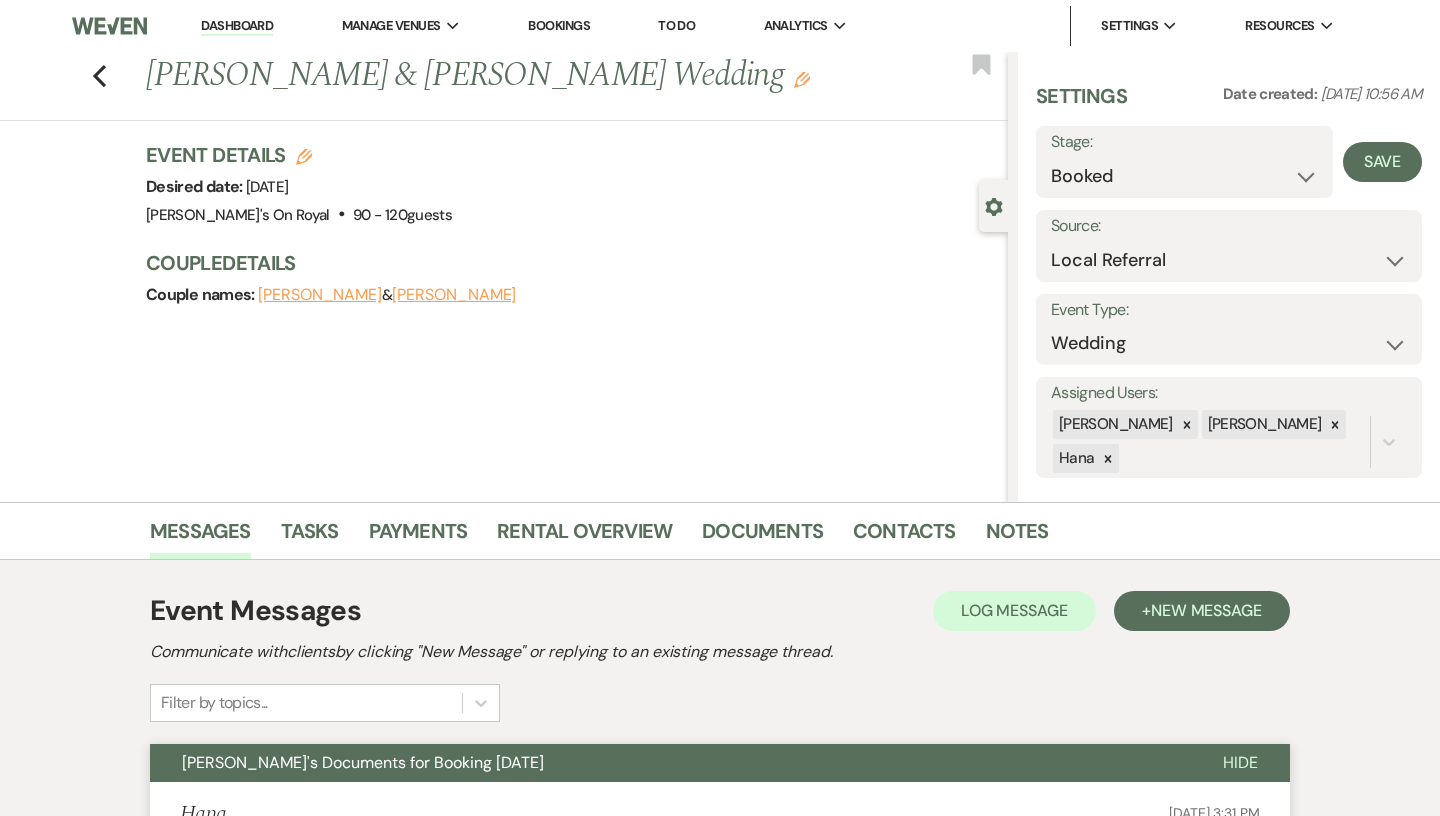 click on "Save" at bounding box center (1377, 162) 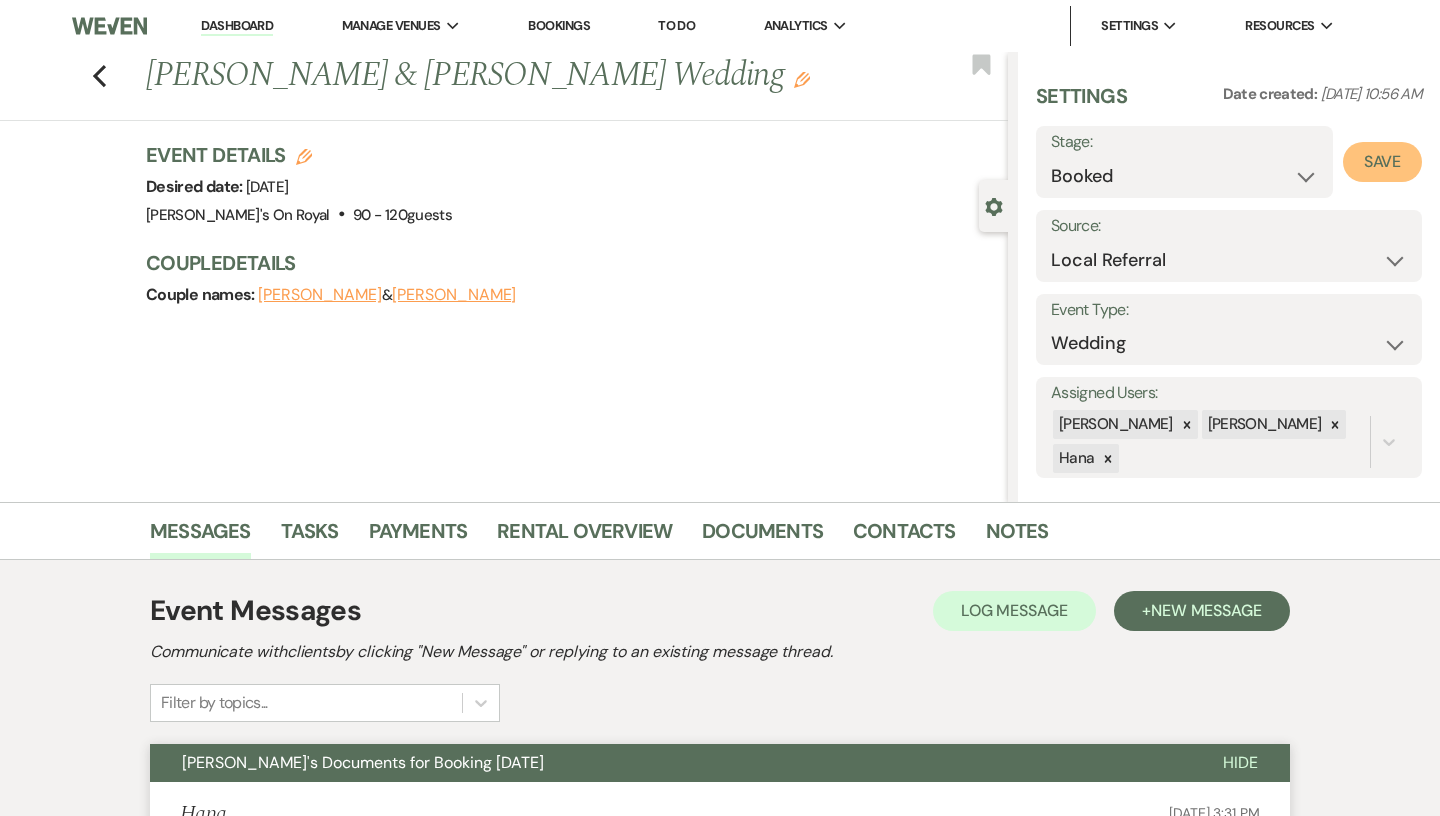 click on "Save" at bounding box center (1382, 162) 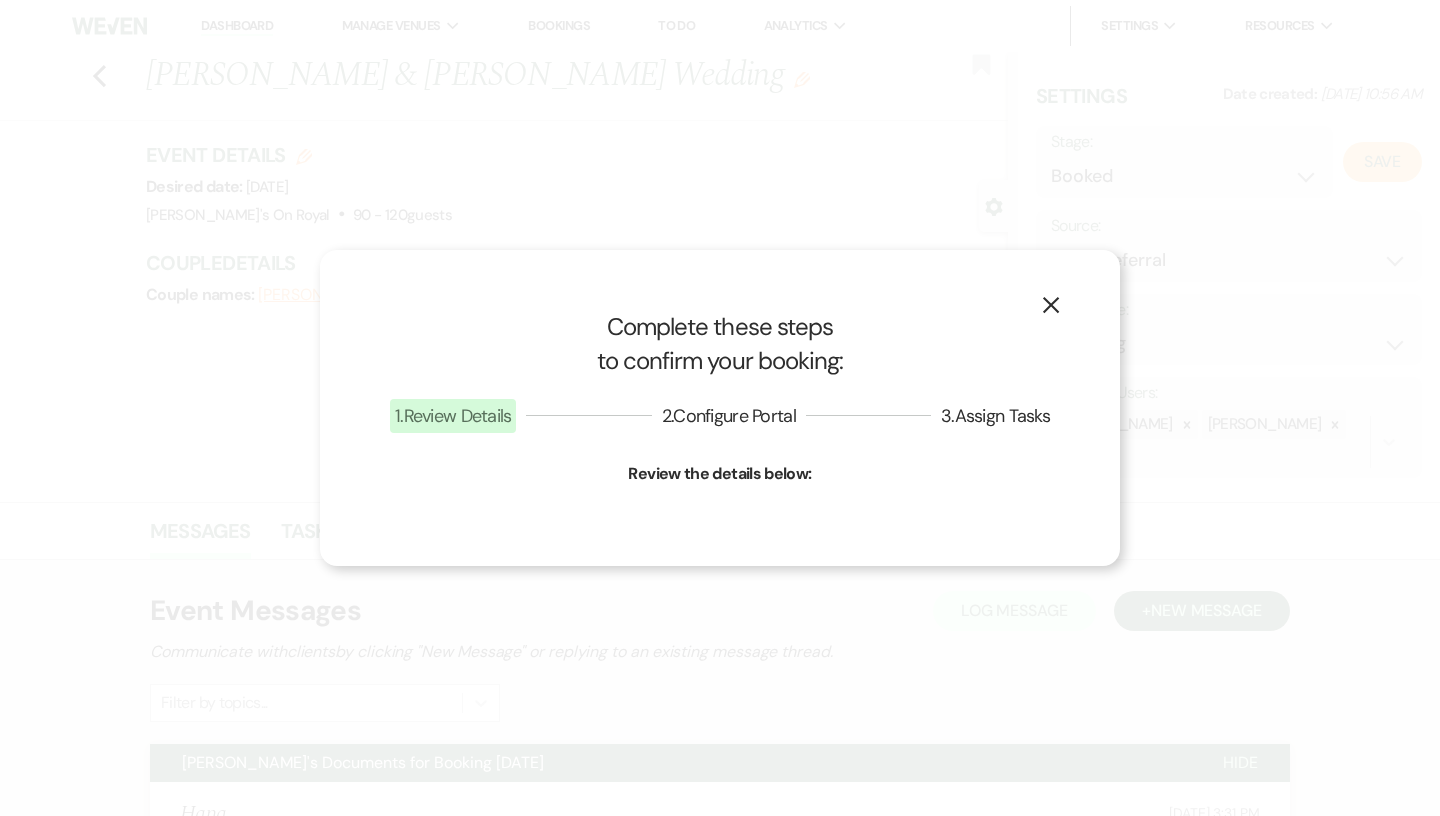 select on "1" 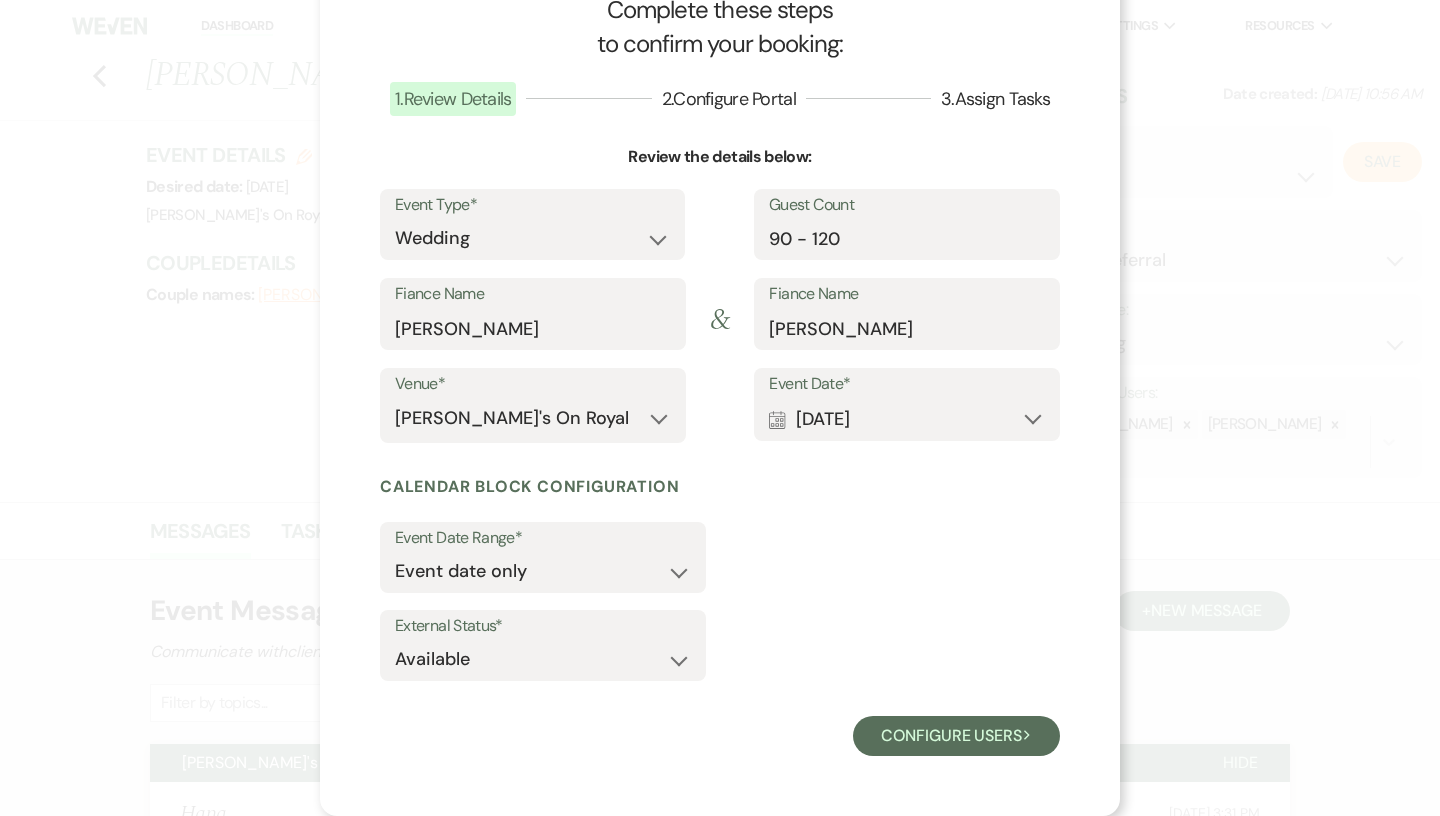 scroll, scrollTop: 60, scrollLeft: 0, axis: vertical 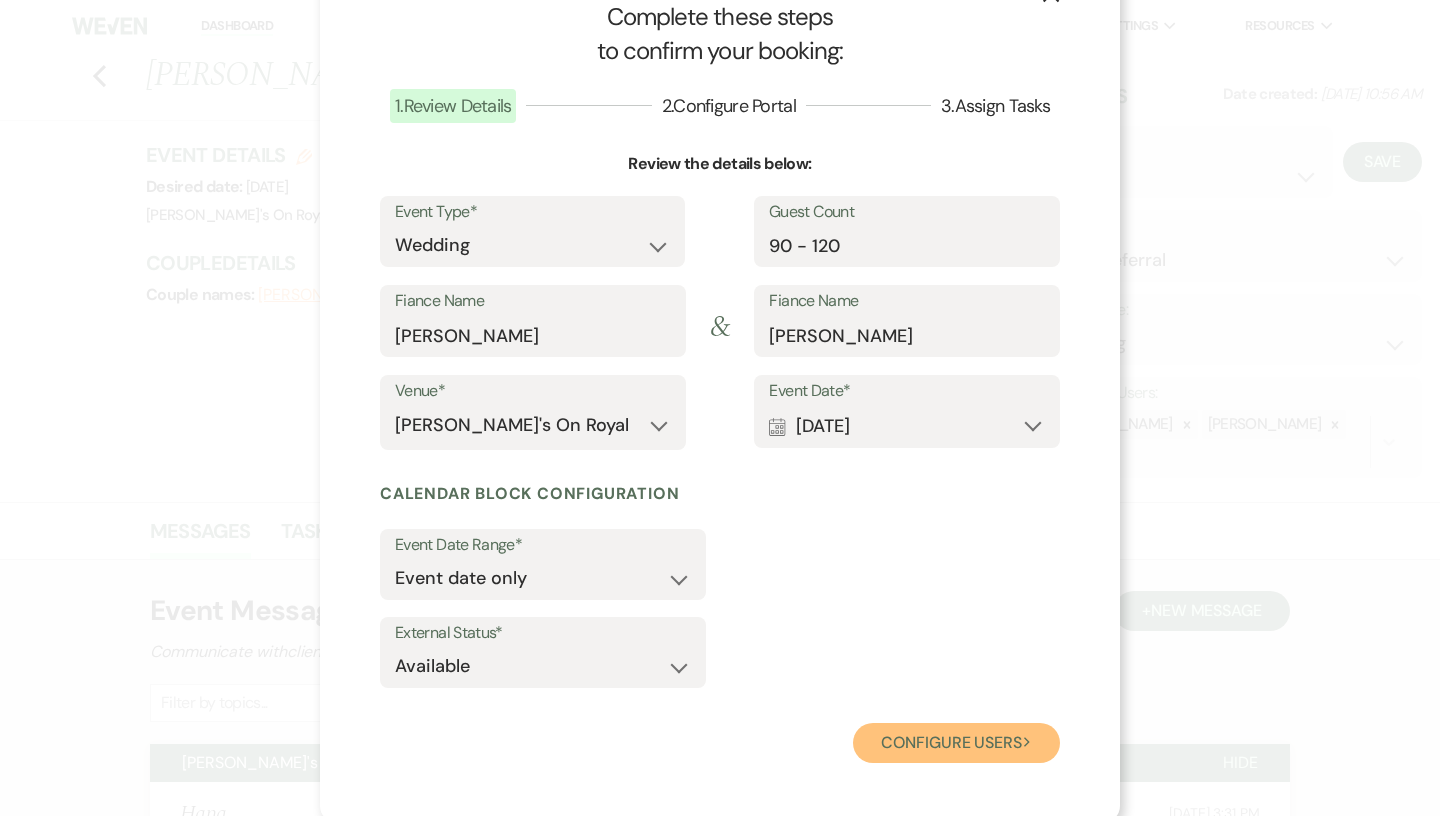 click on "Configure users  Next" at bounding box center (956, 743) 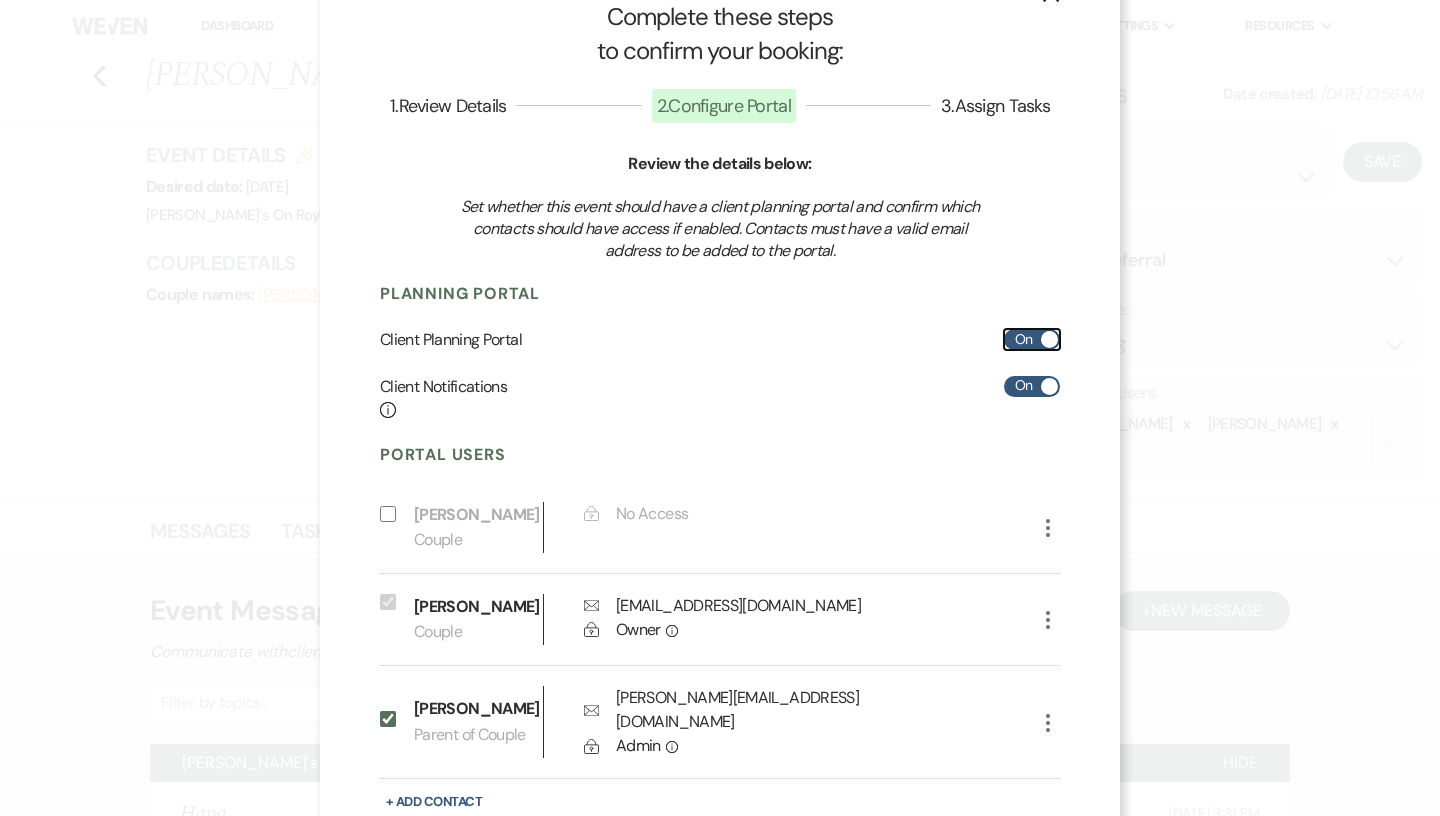 click on "On" at bounding box center (1032, 339) 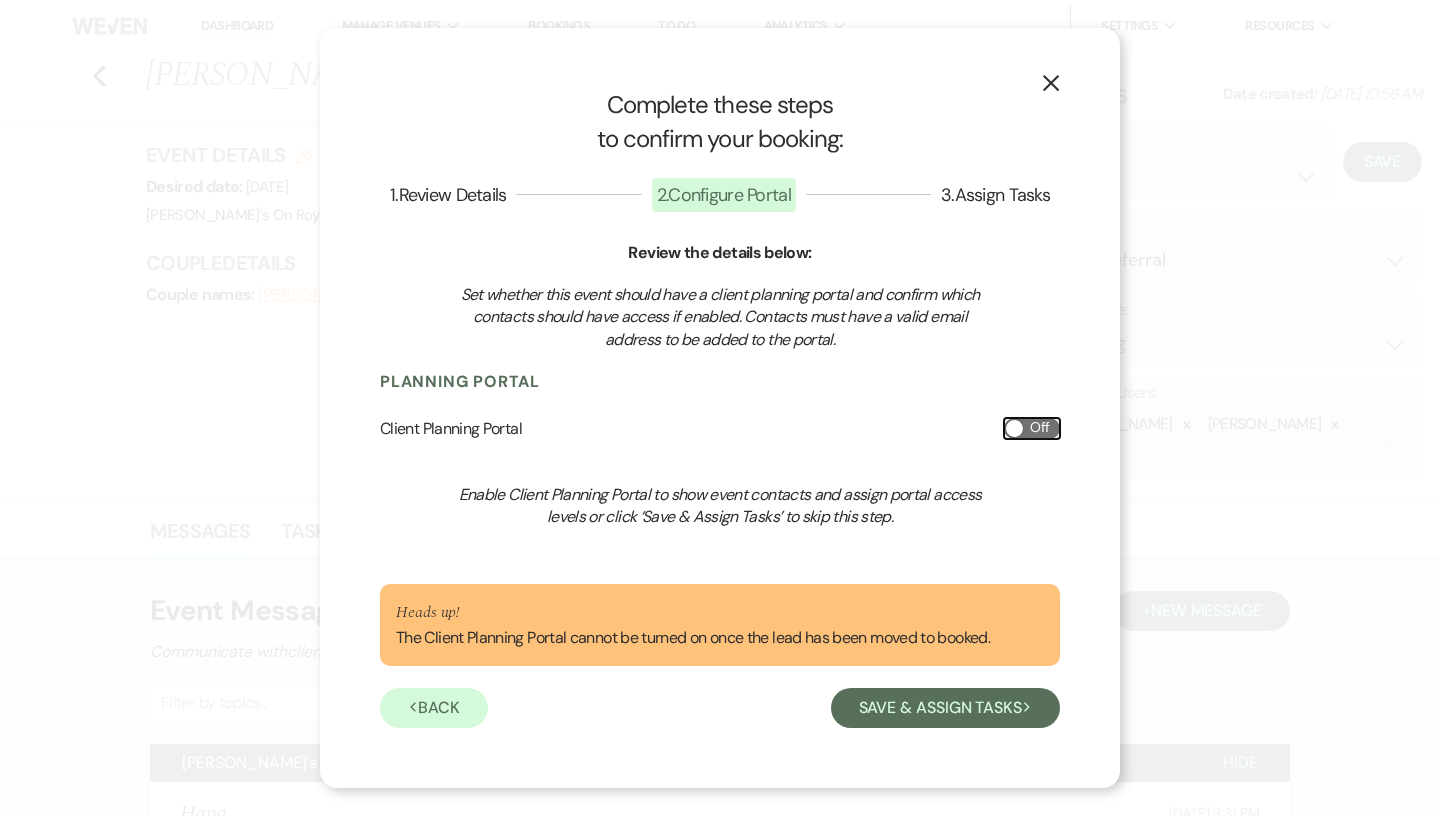 scroll, scrollTop: 0, scrollLeft: 0, axis: both 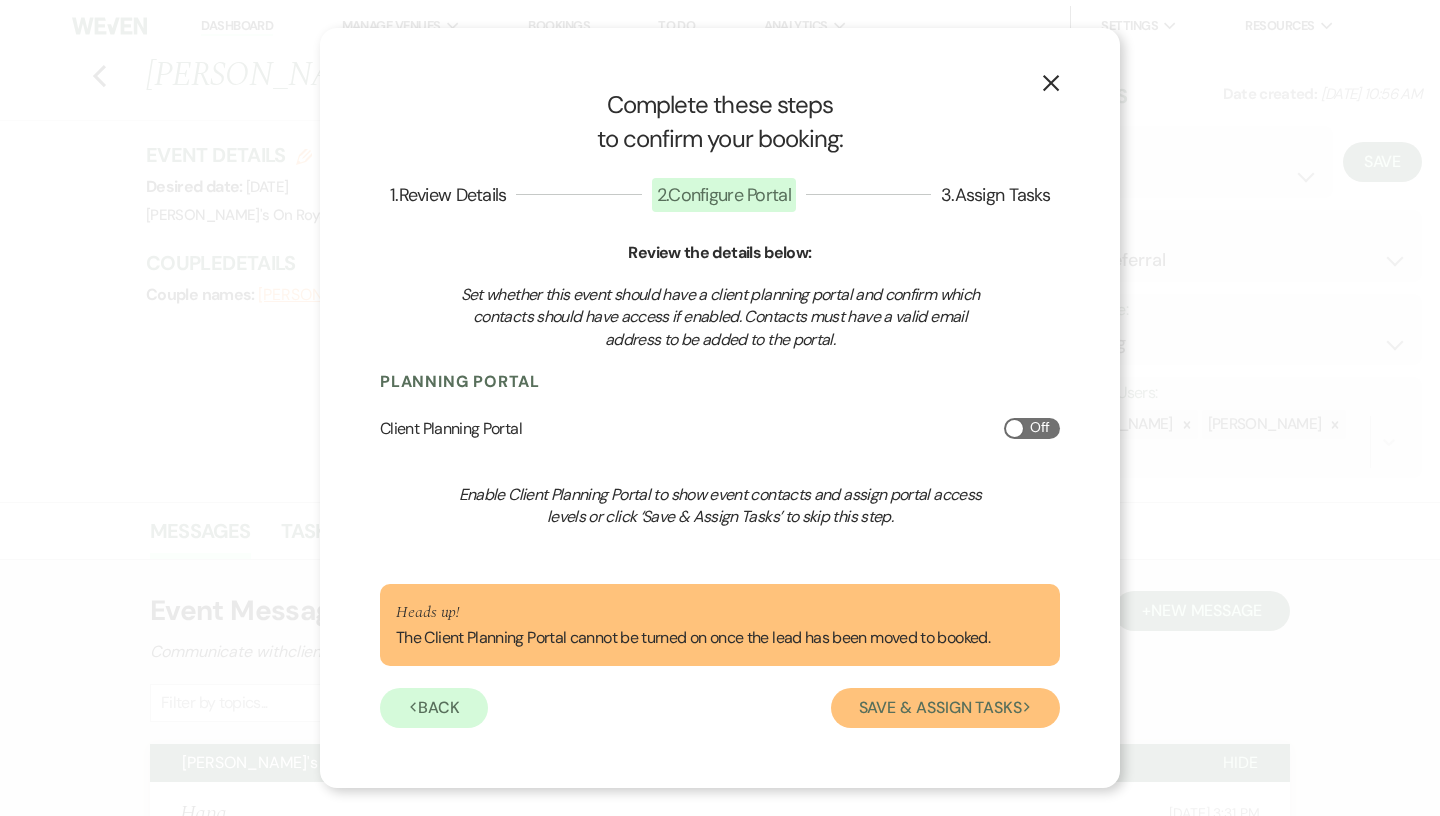 click on "Save & Assign Tasks  Next" at bounding box center [945, 708] 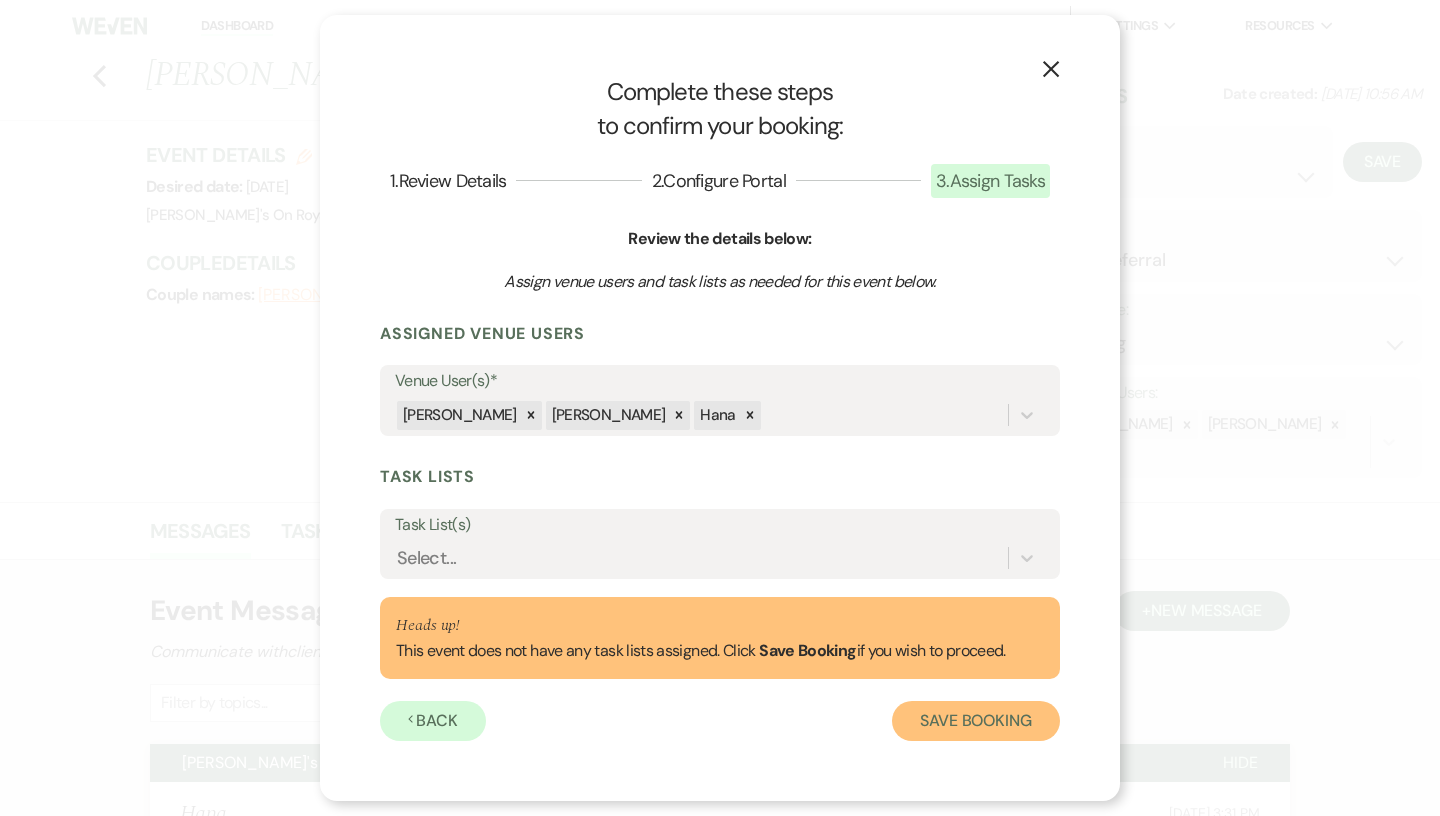 click on "Save Booking" at bounding box center [976, 721] 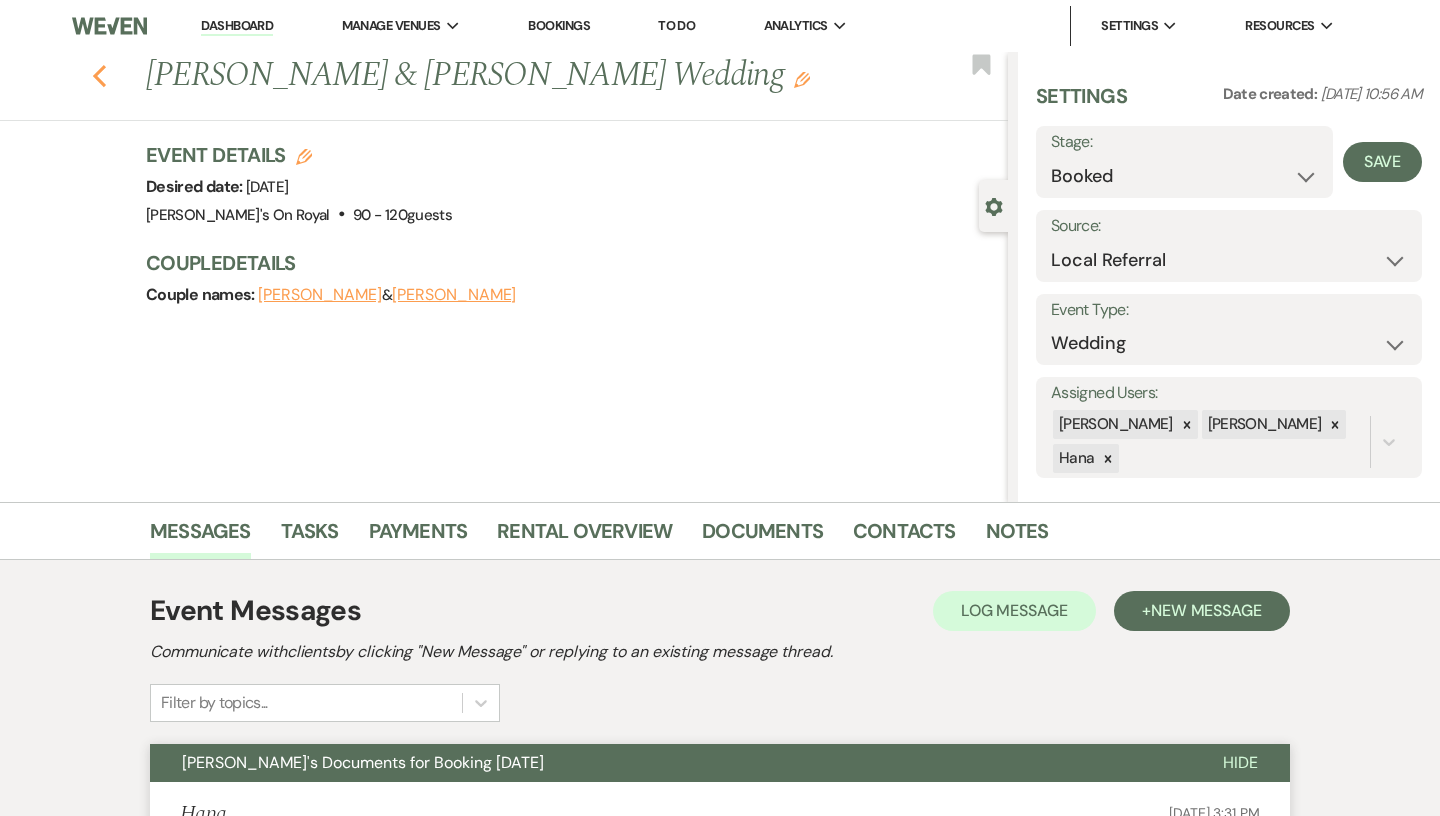 click on "Previous" 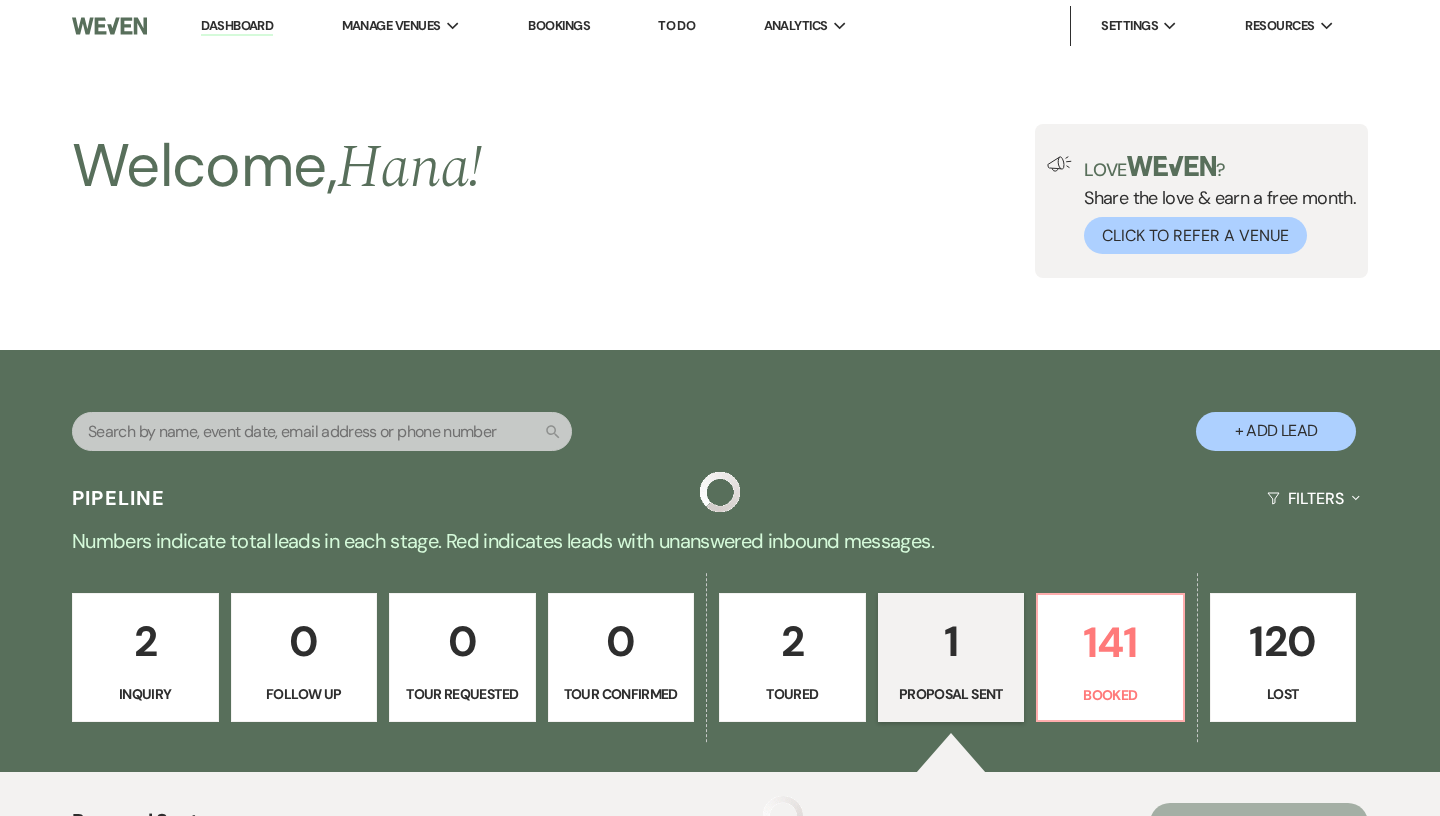 scroll, scrollTop: 252, scrollLeft: 0, axis: vertical 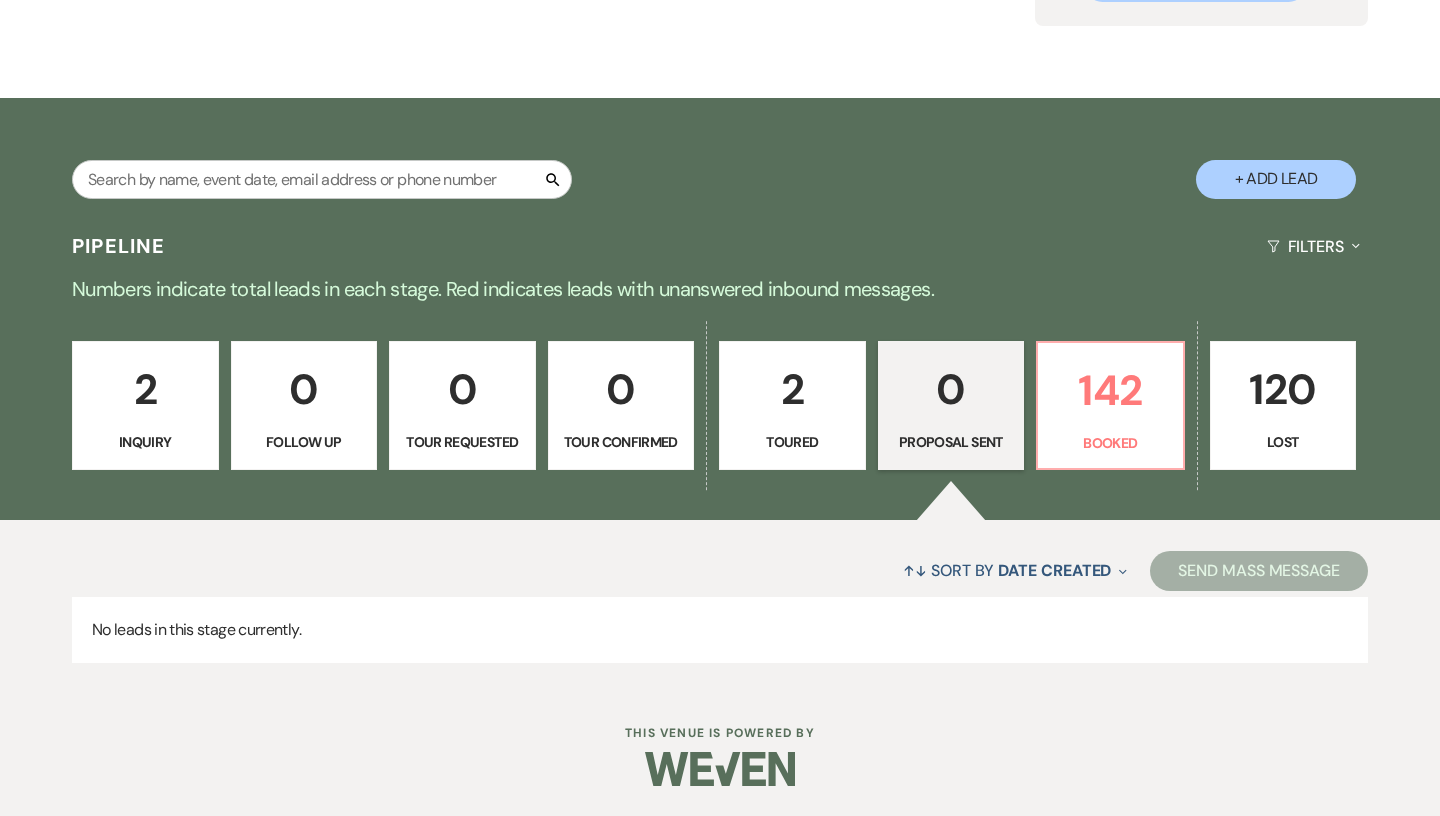 click on "+ Add Lead" at bounding box center (1276, 179) 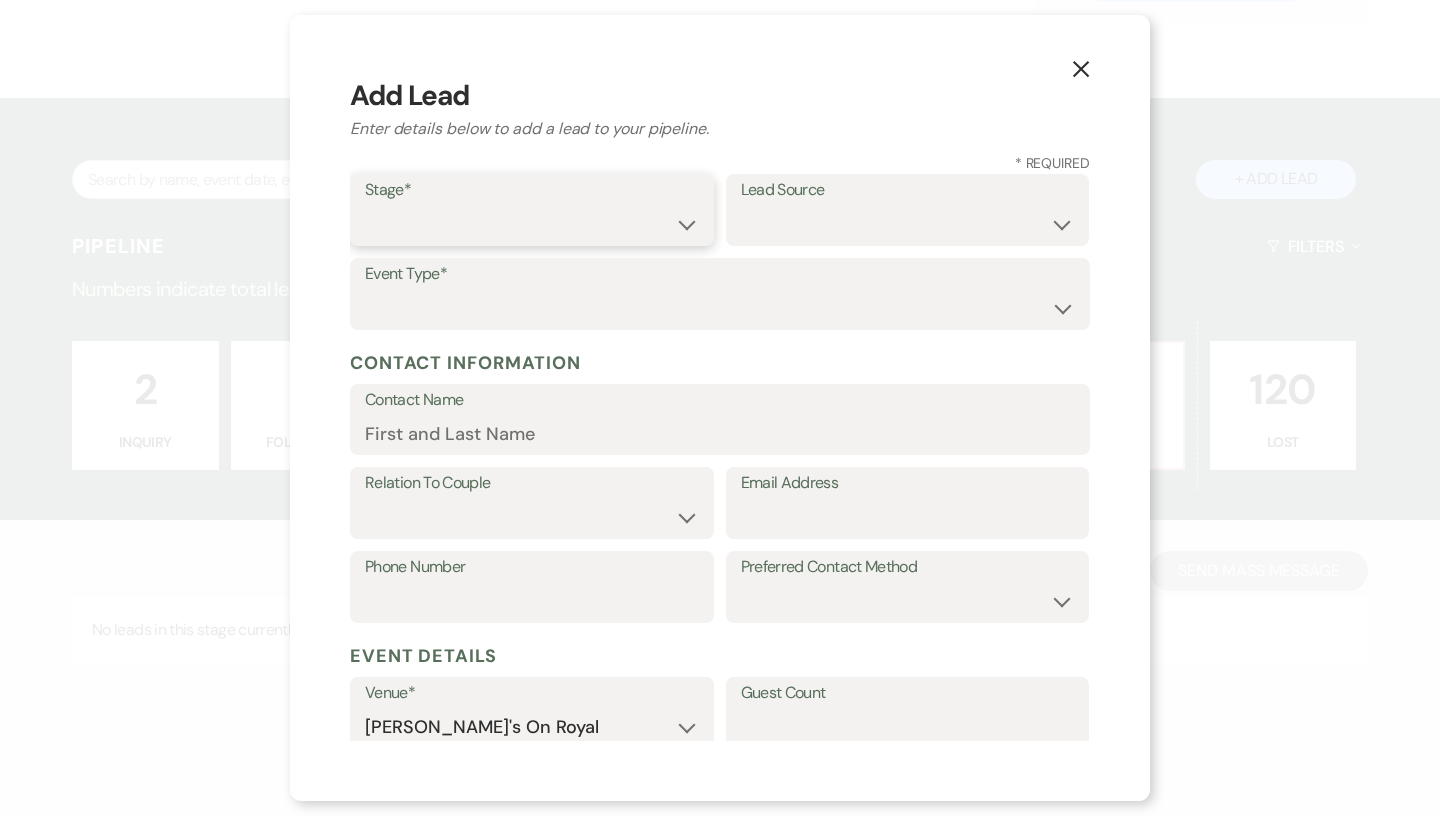 select on "6" 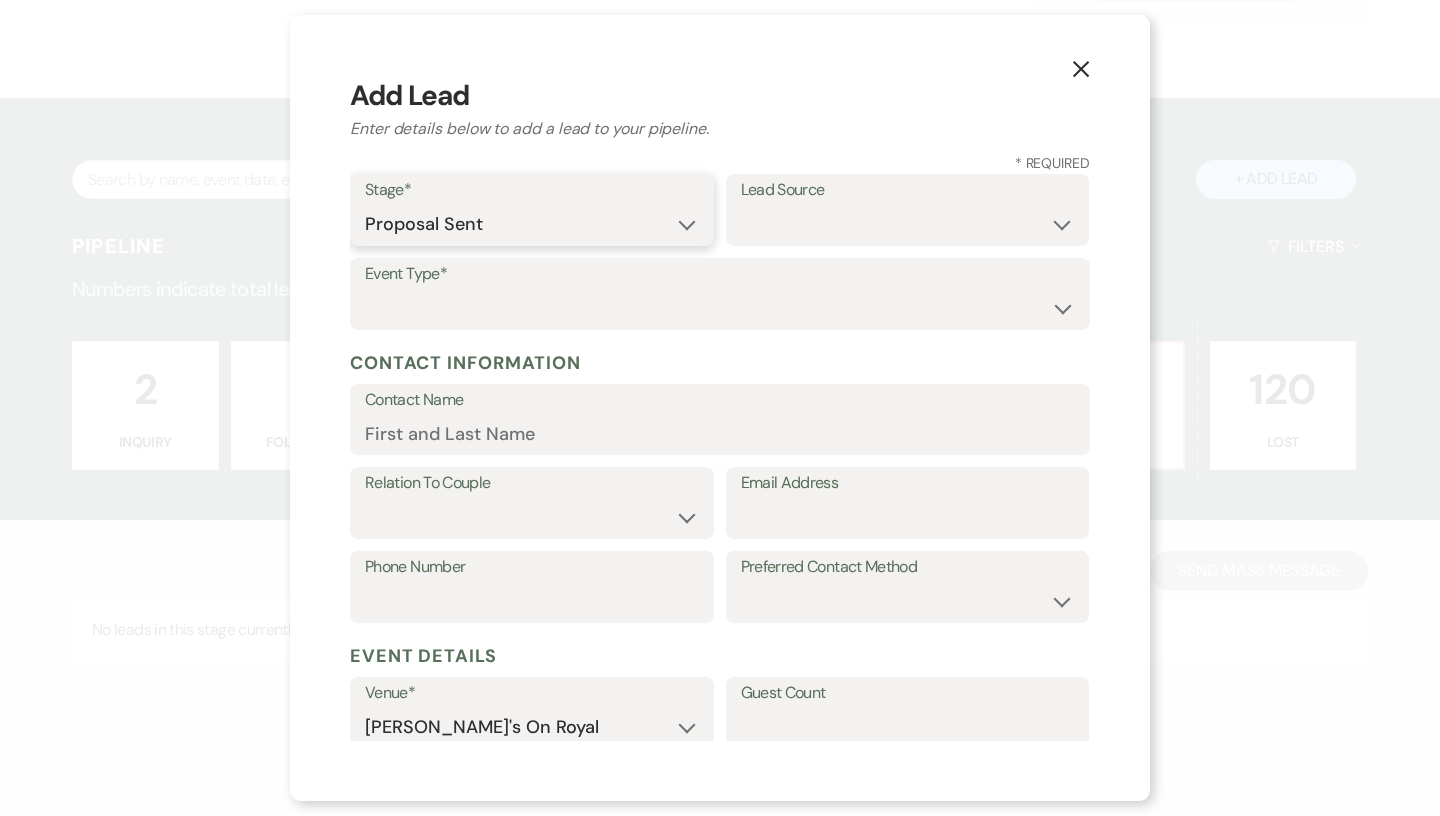 click on "Proposal Sent" at bounding box center (0, 0) 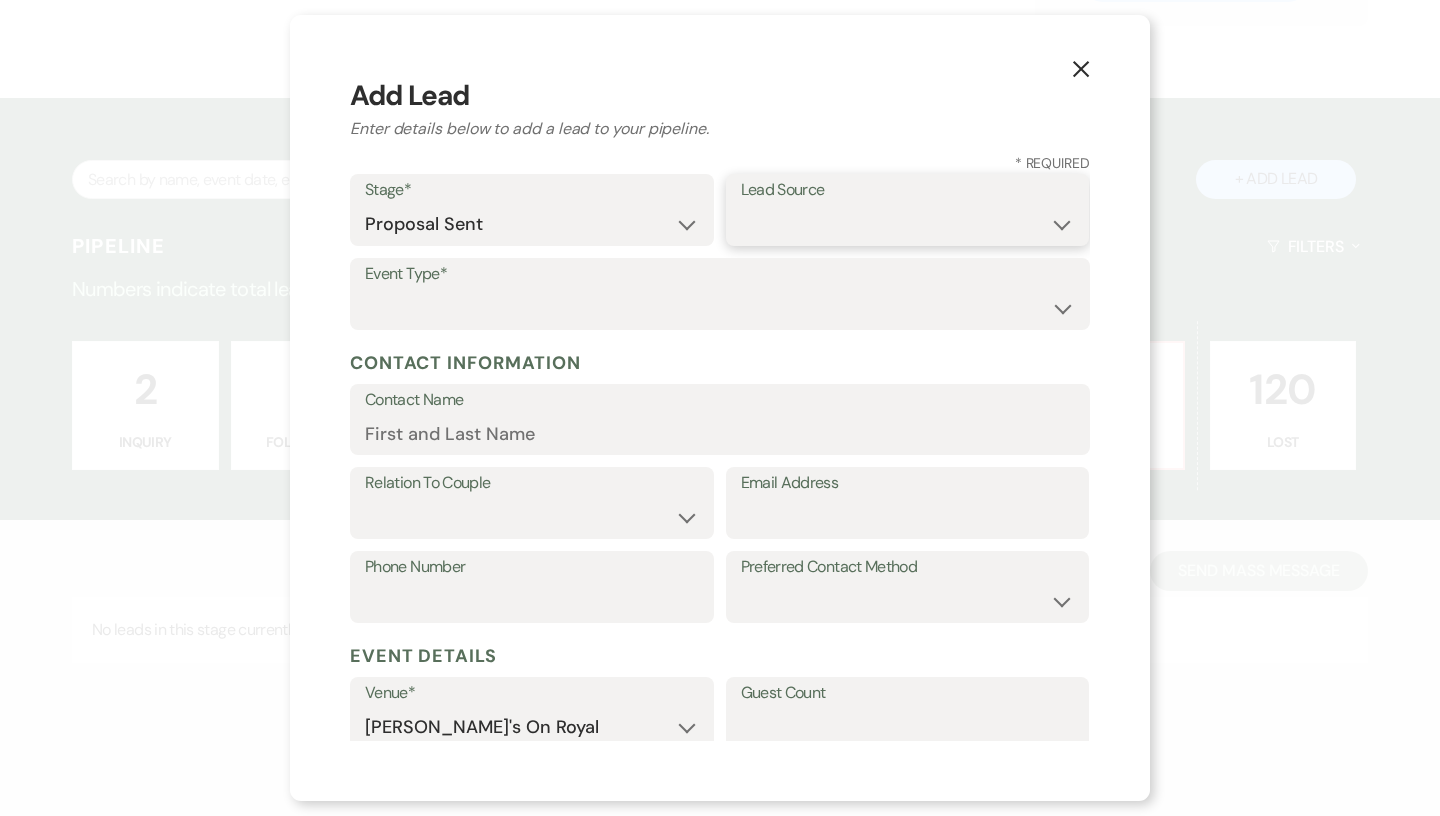 click on "Weven Venue Website Instagram Facebook Pinterest Google The Knot Wedding Wire Here Comes the Guide Wedding Spot Eventective [PERSON_NAME] The Venue Report PartySlate VRBO / Homeaway Airbnb Wedding Show TikTok X / Twitter Phone Call Walk-in Vendor Referral Advertising Personal Referral Local Referral Other" at bounding box center [908, 224] 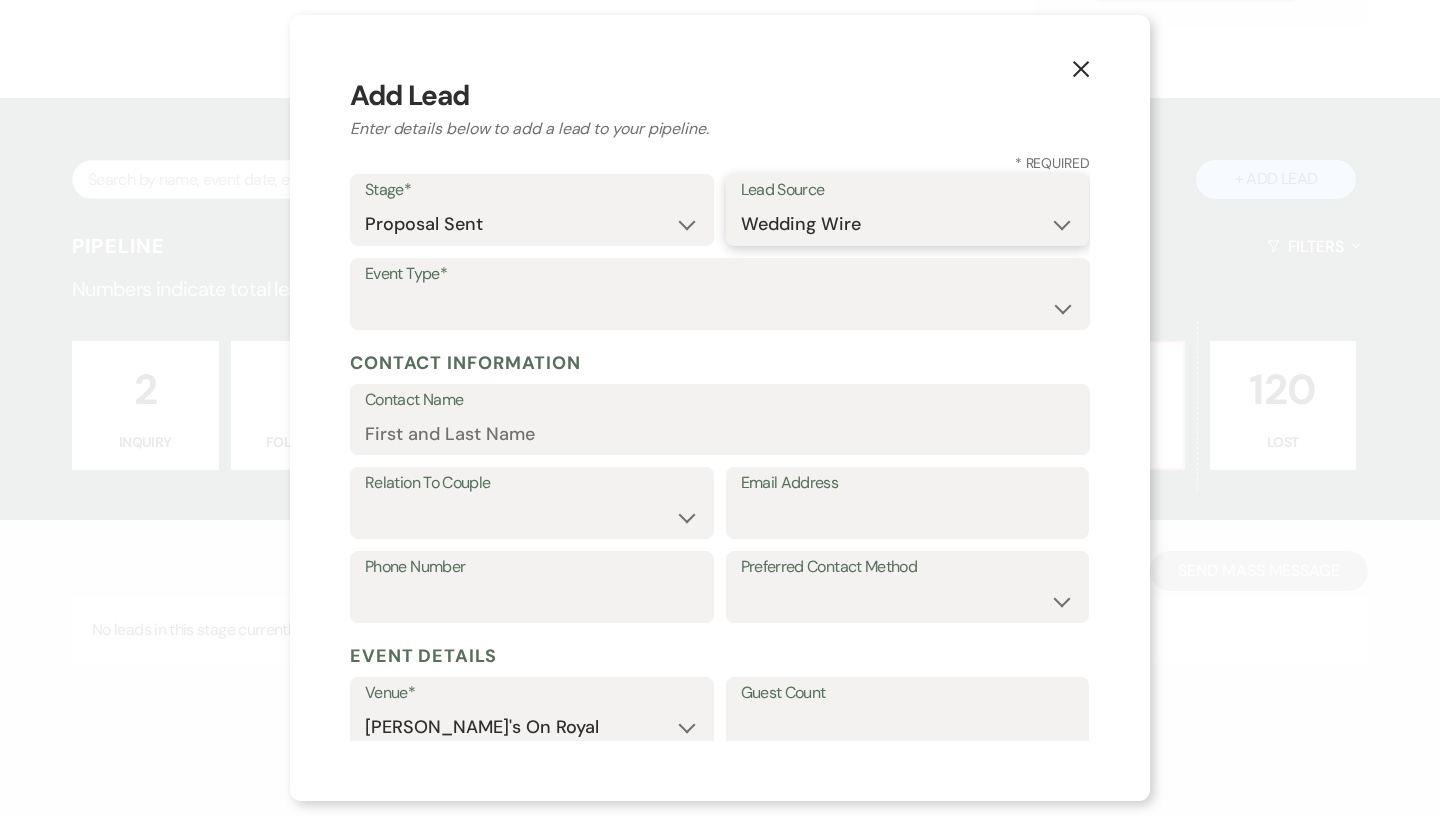 click on "Wedding Wire" at bounding box center (0, 0) 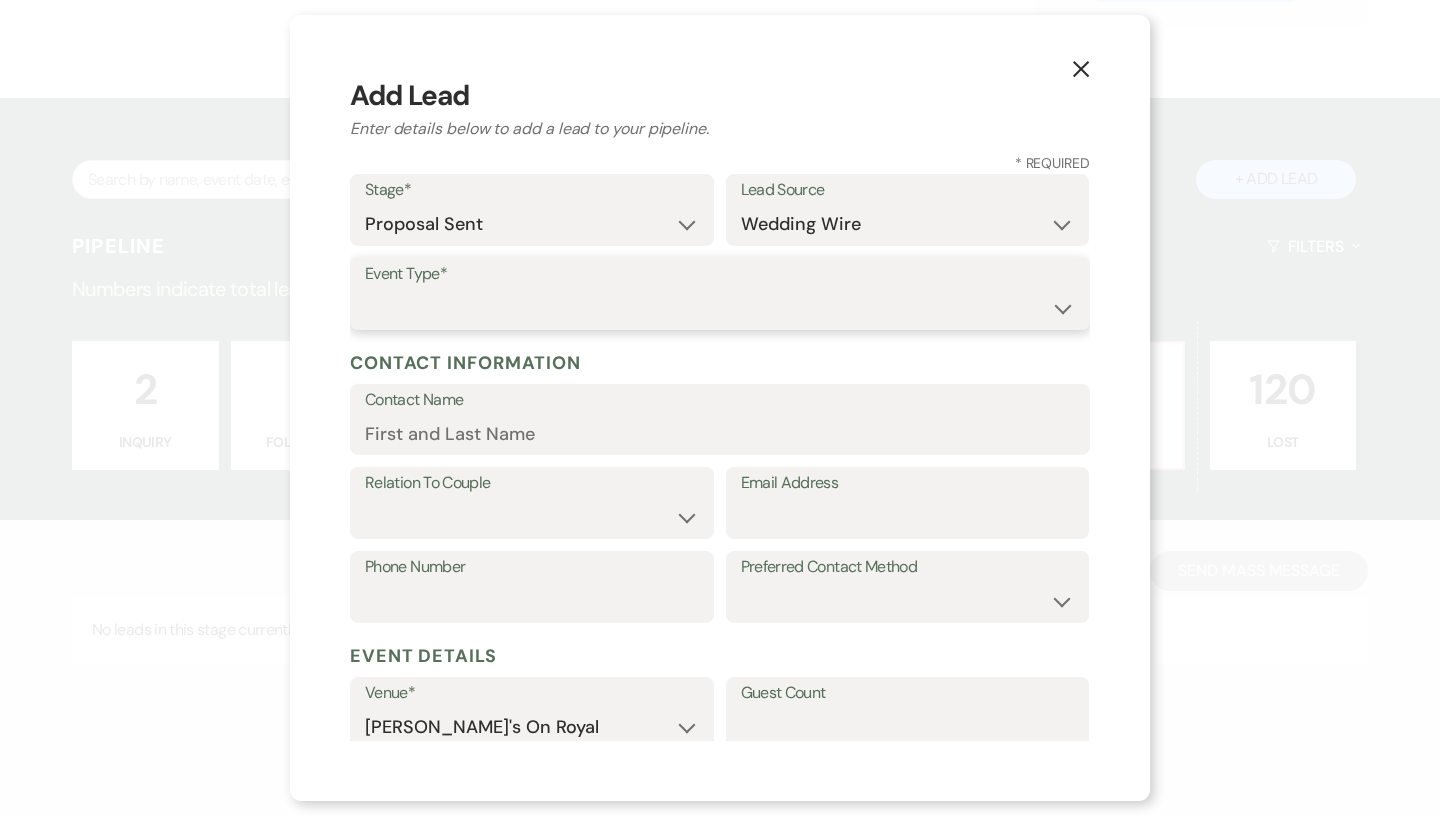 click on "Wedding Anniversary Party Baby Shower Bachelorette / Bachelor Party Birthday Party Bridal Shower Brunch Community Event Concert Corporate Event Elopement End of Life Celebration Engagement Party Fundraiser Graduation Party Micro Wedding Prom Quinceañera Rehearsal Dinner Religious Event Retreat Other" at bounding box center [720, 308] 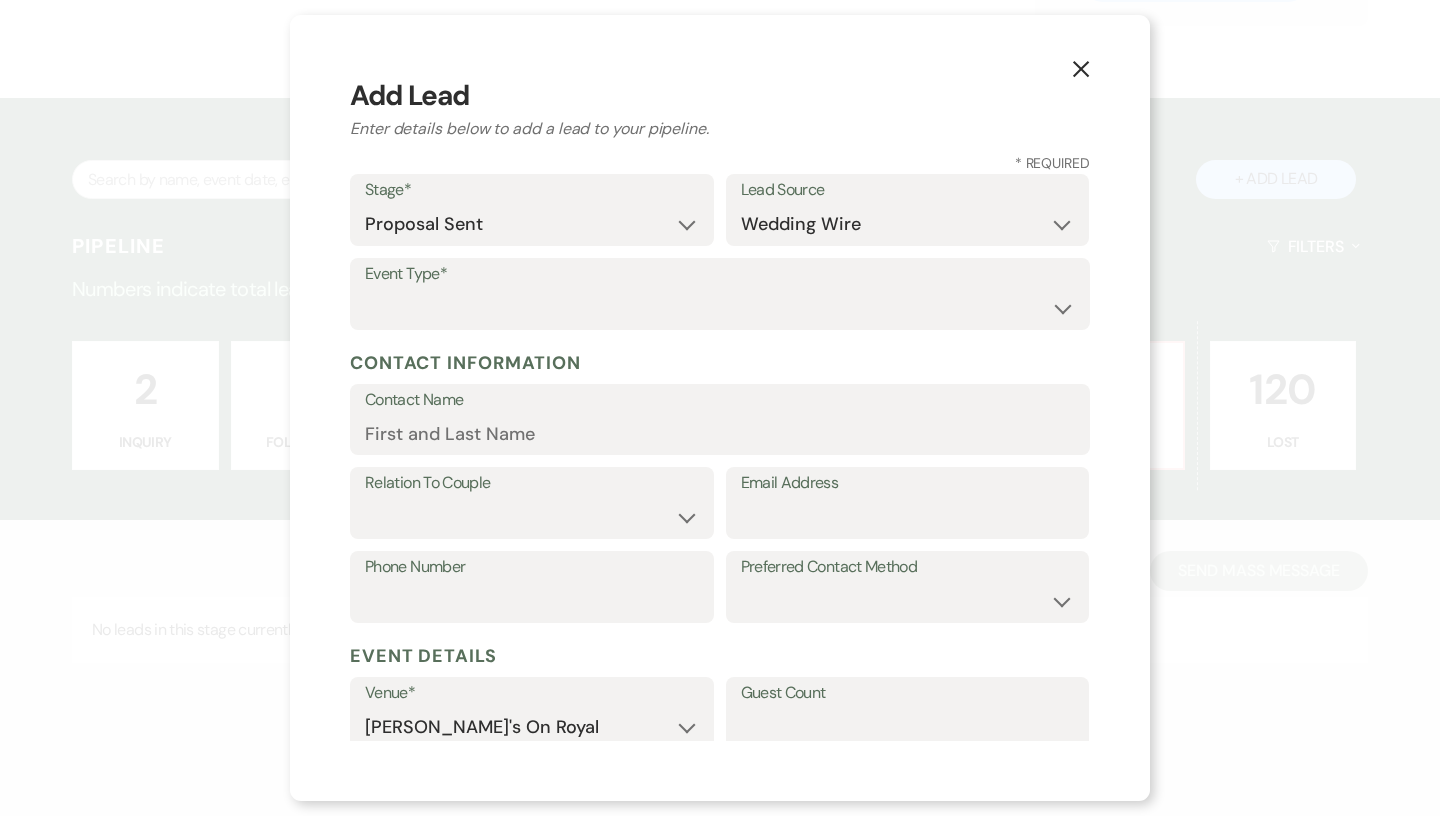 click on "Event Type* Wedding Anniversary Party Baby Shower Bachelorette / Bachelor Party Birthday Party Bridal Shower Brunch Community Event Concert Corporate Event Elopement End of Life Celebration Engagement Party Fundraiser Graduation Party Micro Wedding Prom Quinceañera Rehearsal Dinner Religious Event Retreat Other" at bounding box center (720, 300) 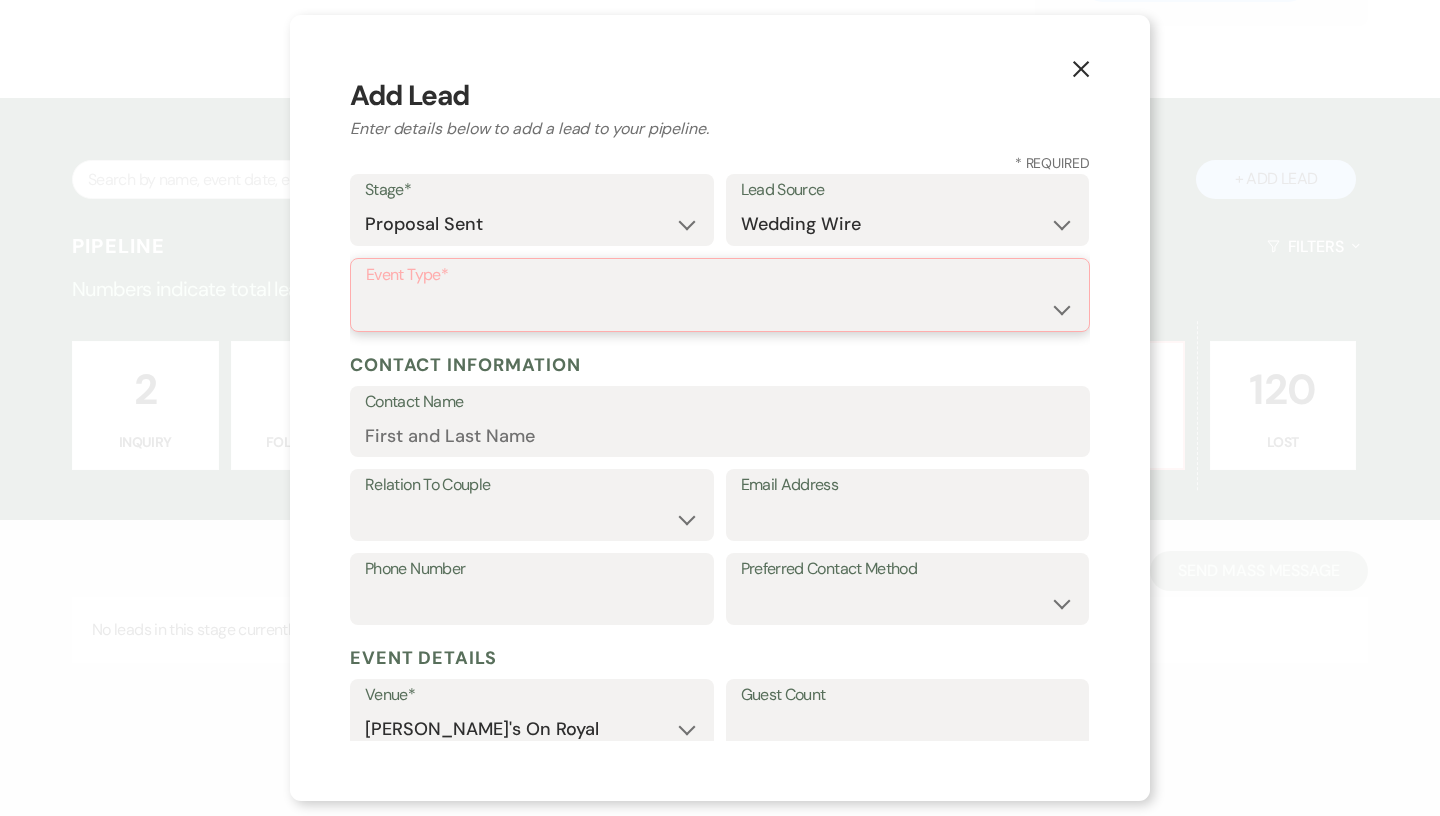 click on "Wedding Anniversary Party Baby Shower Bachelorette / Bachelor Party Birthday Party Bridal Shower Brunch Community Event Concert Corporate Event Elopement End of Life Celebration Engagement Party Fundraiser Graduation Party Micro Wedding Prom Quinceañera Rehearsal Dinner Religious Event Retreat Other" at bounding box center (720, 309) 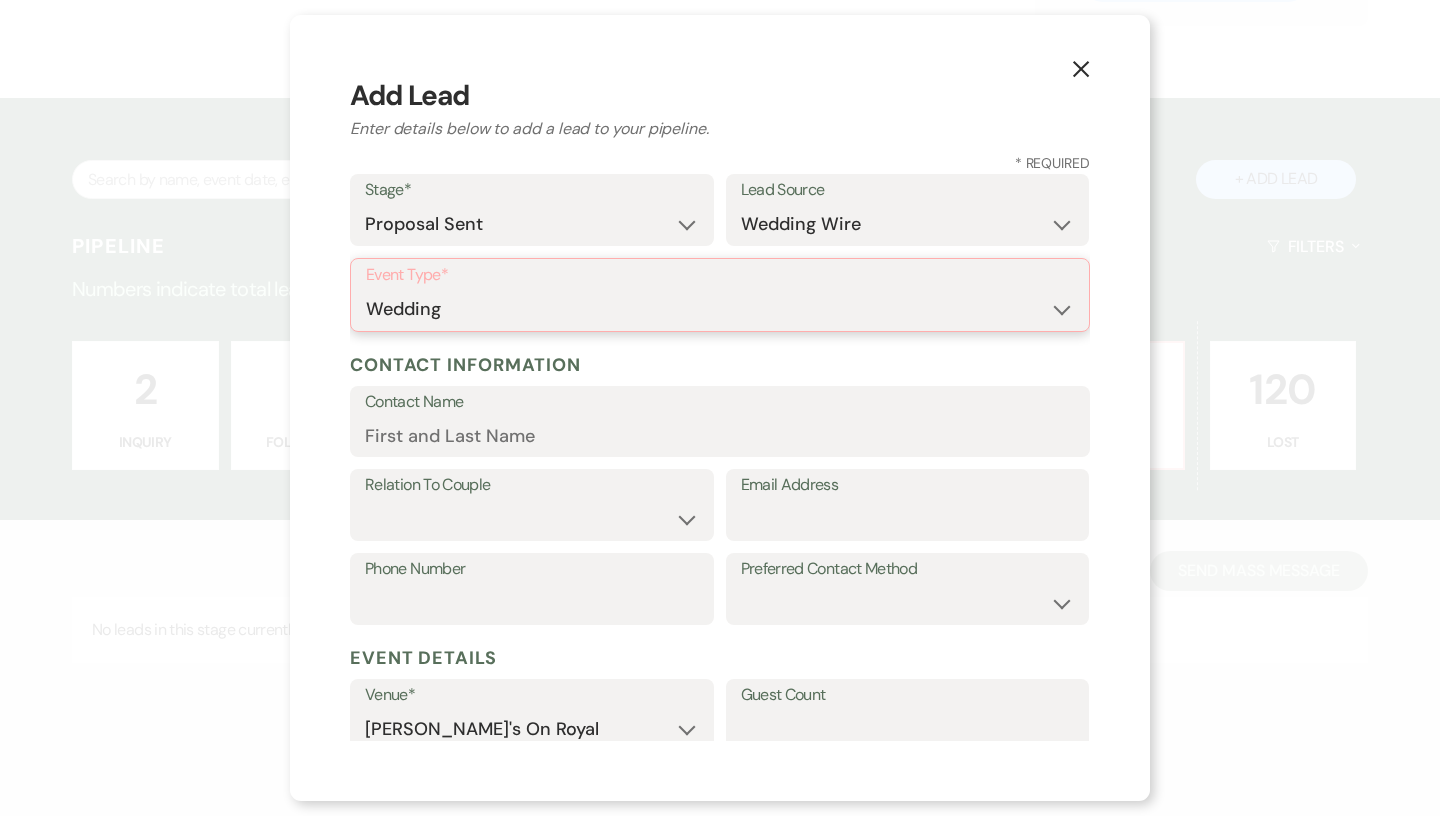 click on "Wedding" at bounding box center (0, 0) 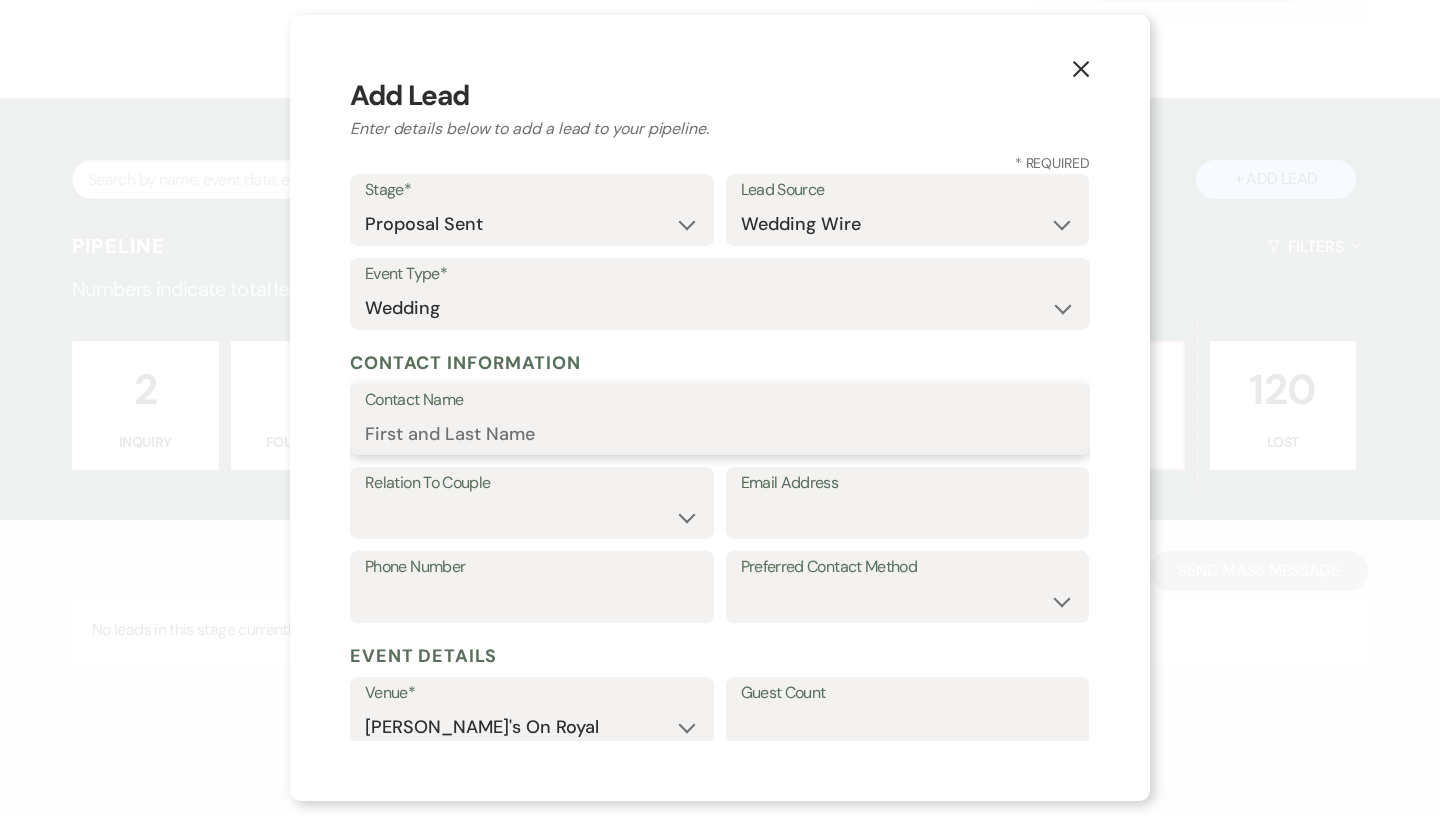 click on "Contact Name" at bounding box center (720, 433) 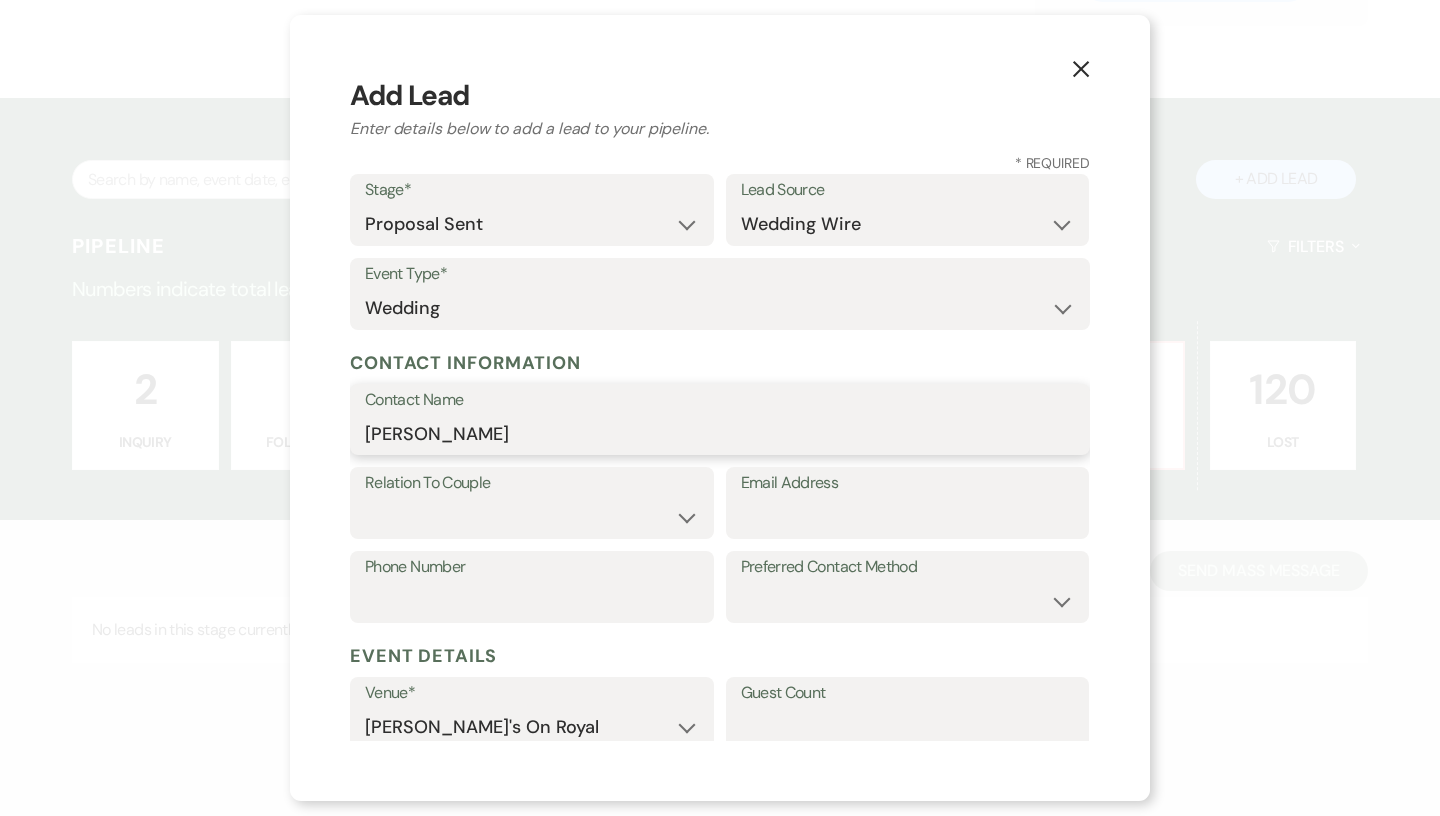 type on "[PERSON_NAME]" 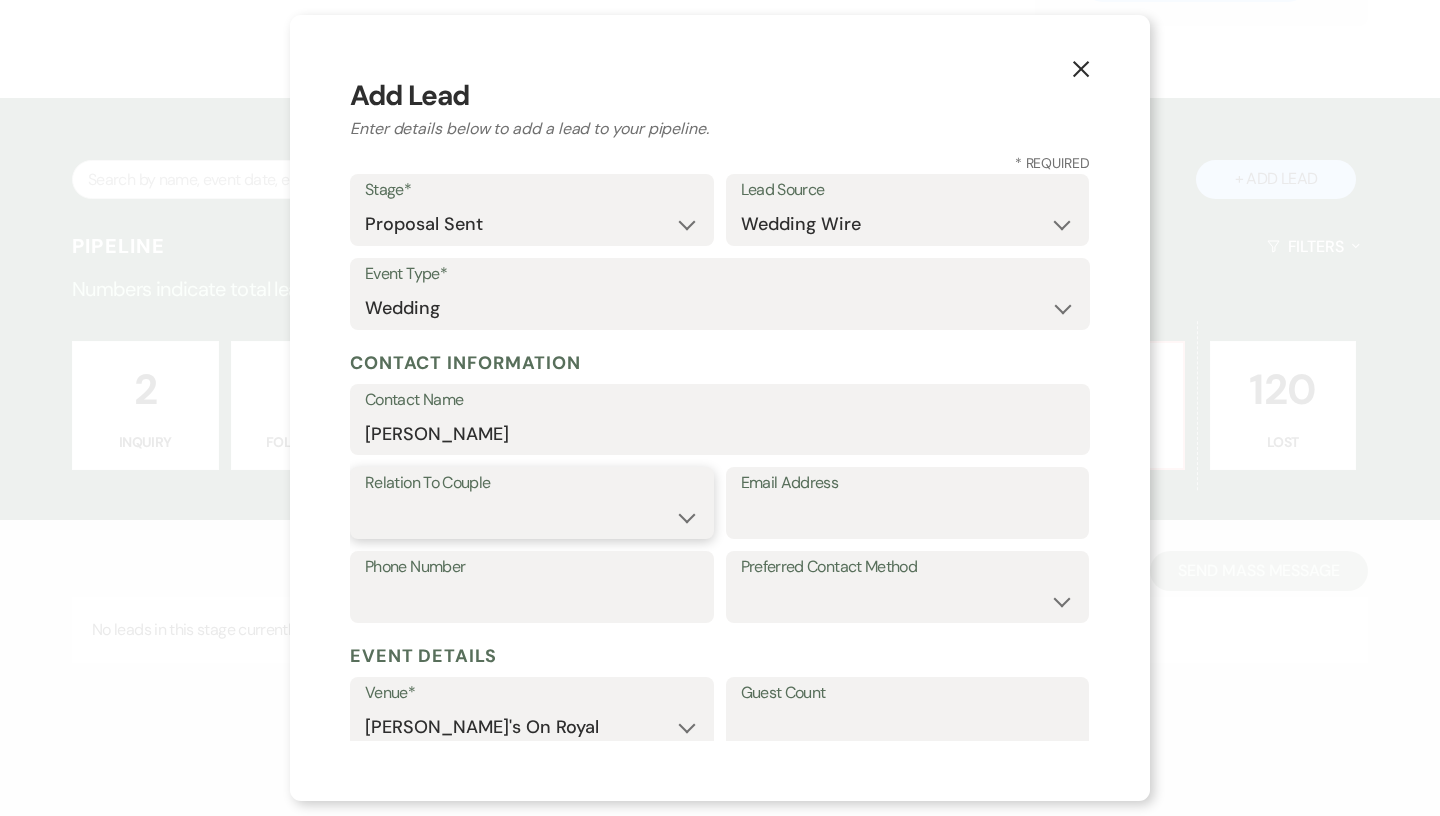 select on "3" 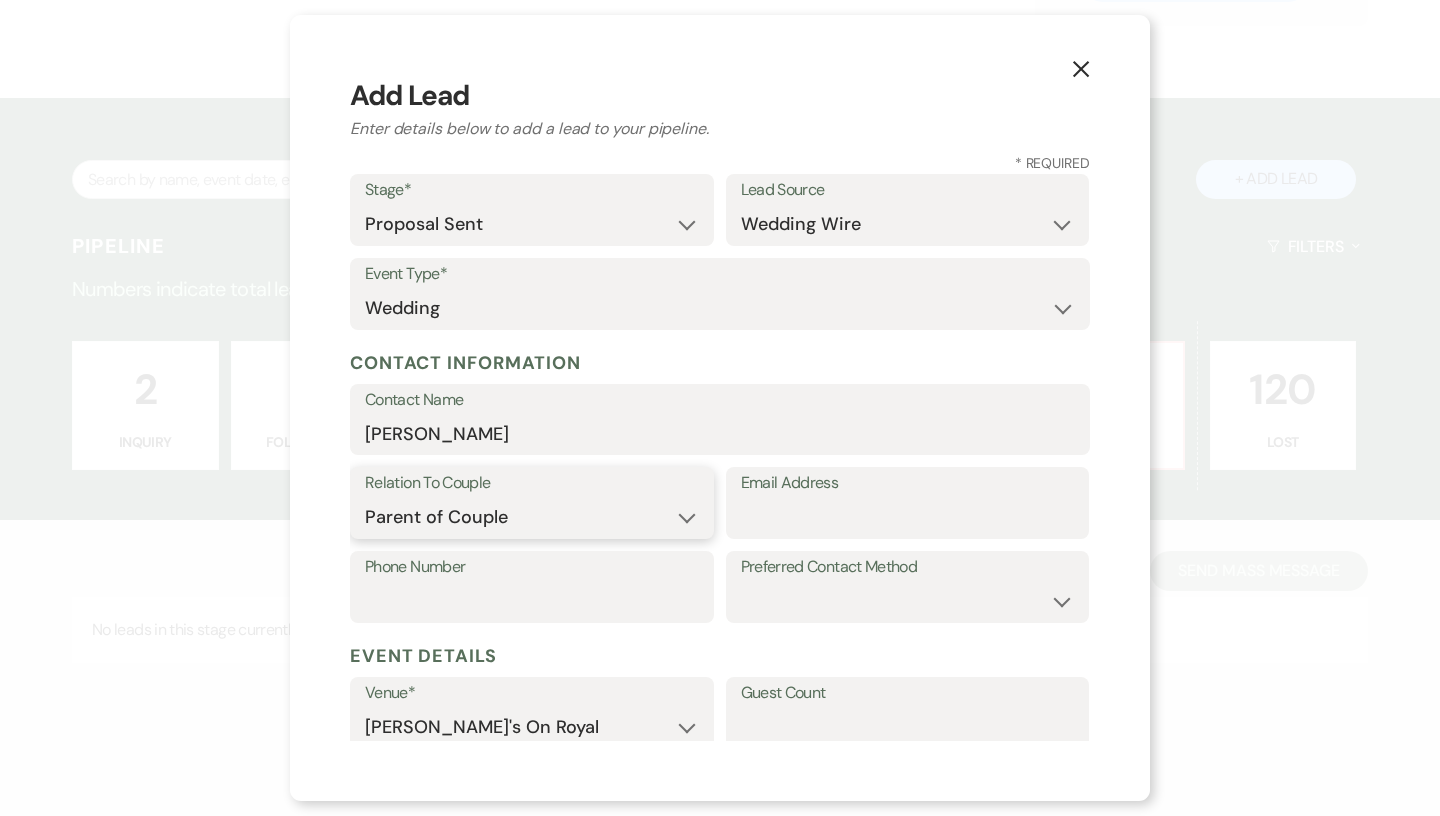 click on "Parent of Couple" at bounding box center (0, 0) 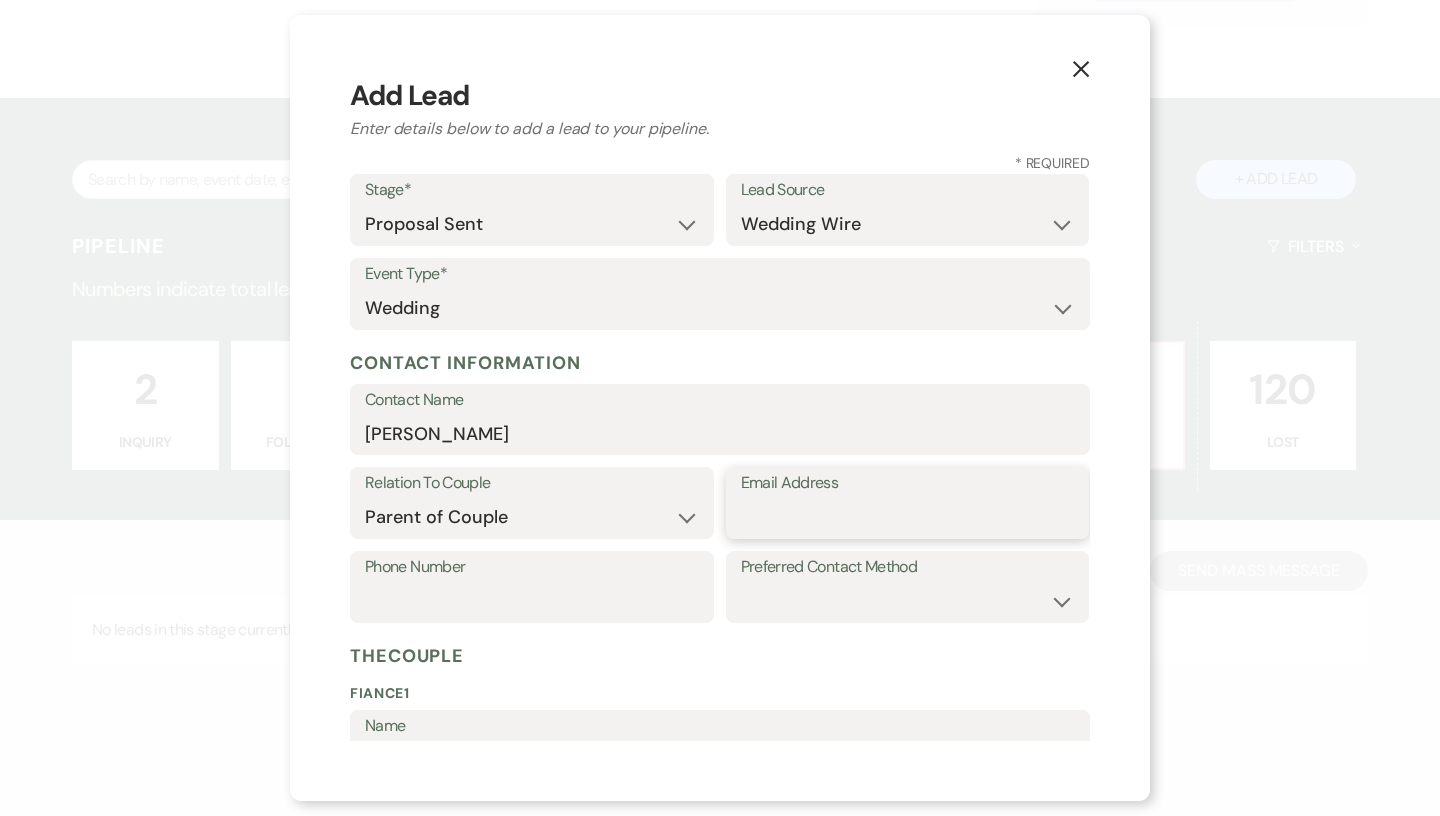 click on "Email Address" at bounding box center (908, 517) 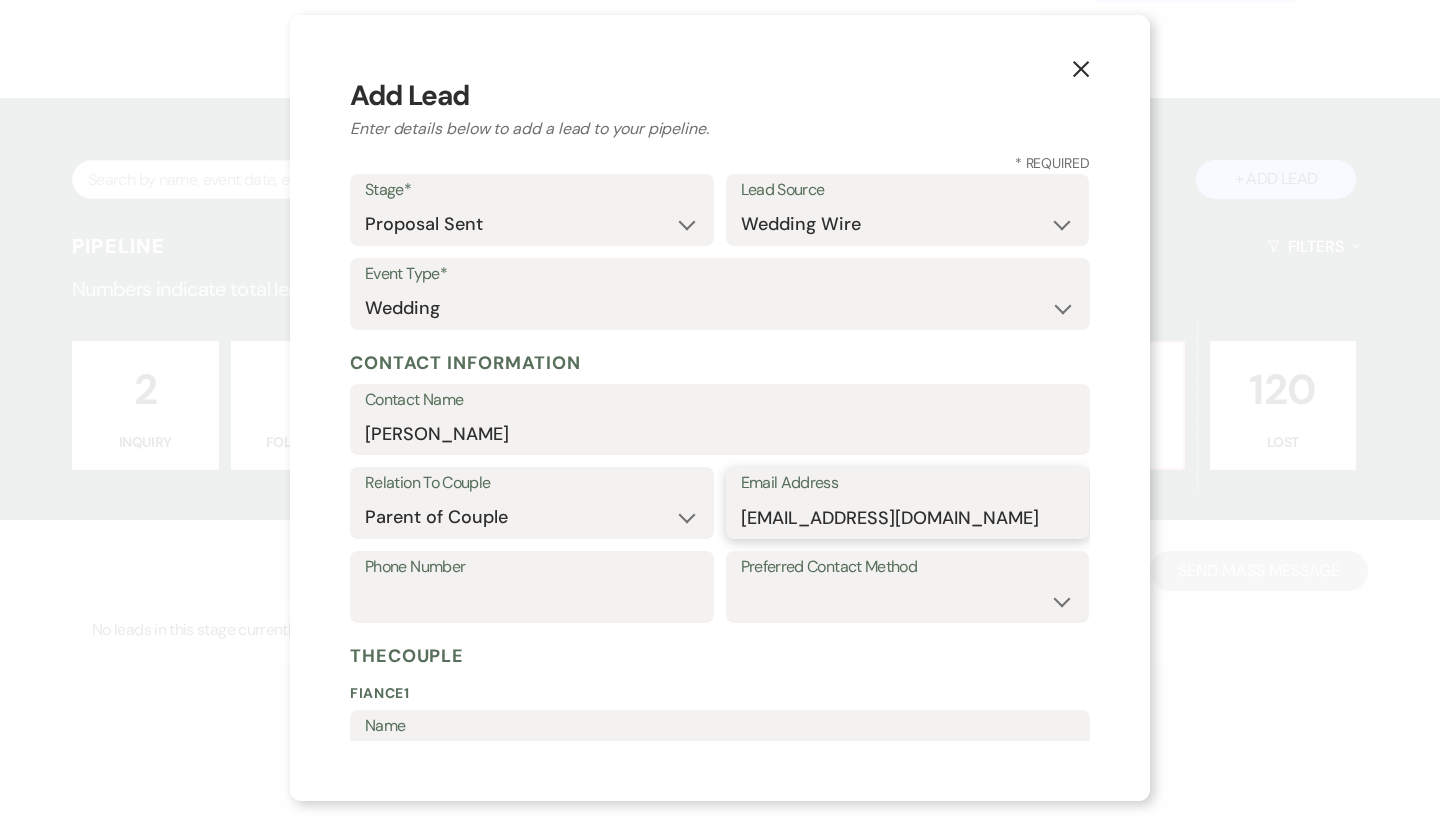type on "[EMAIL_ADDRESS][DOMAIN_NAME]" 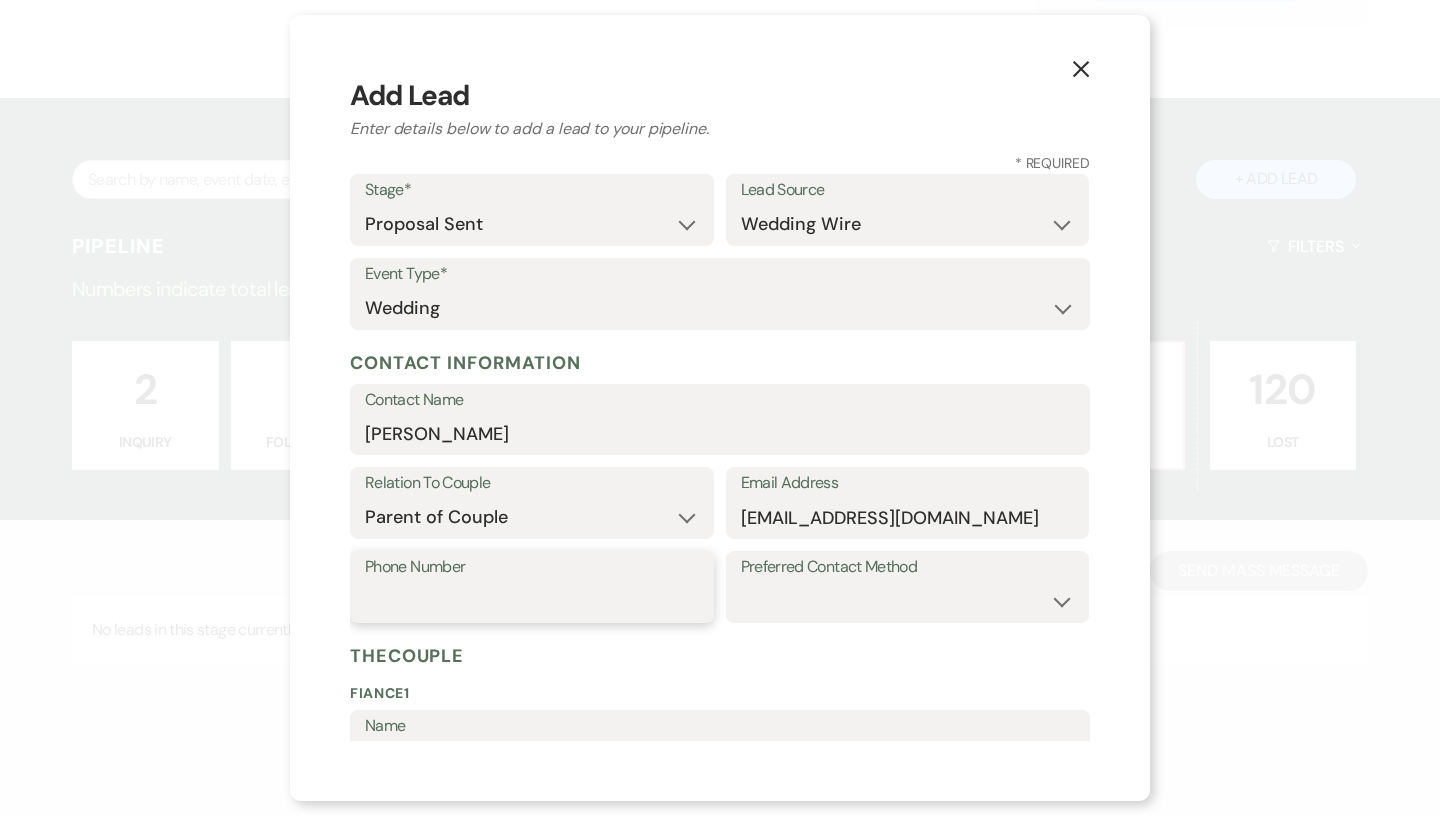 click on "Phone Number" at bounding box center (532, 601) 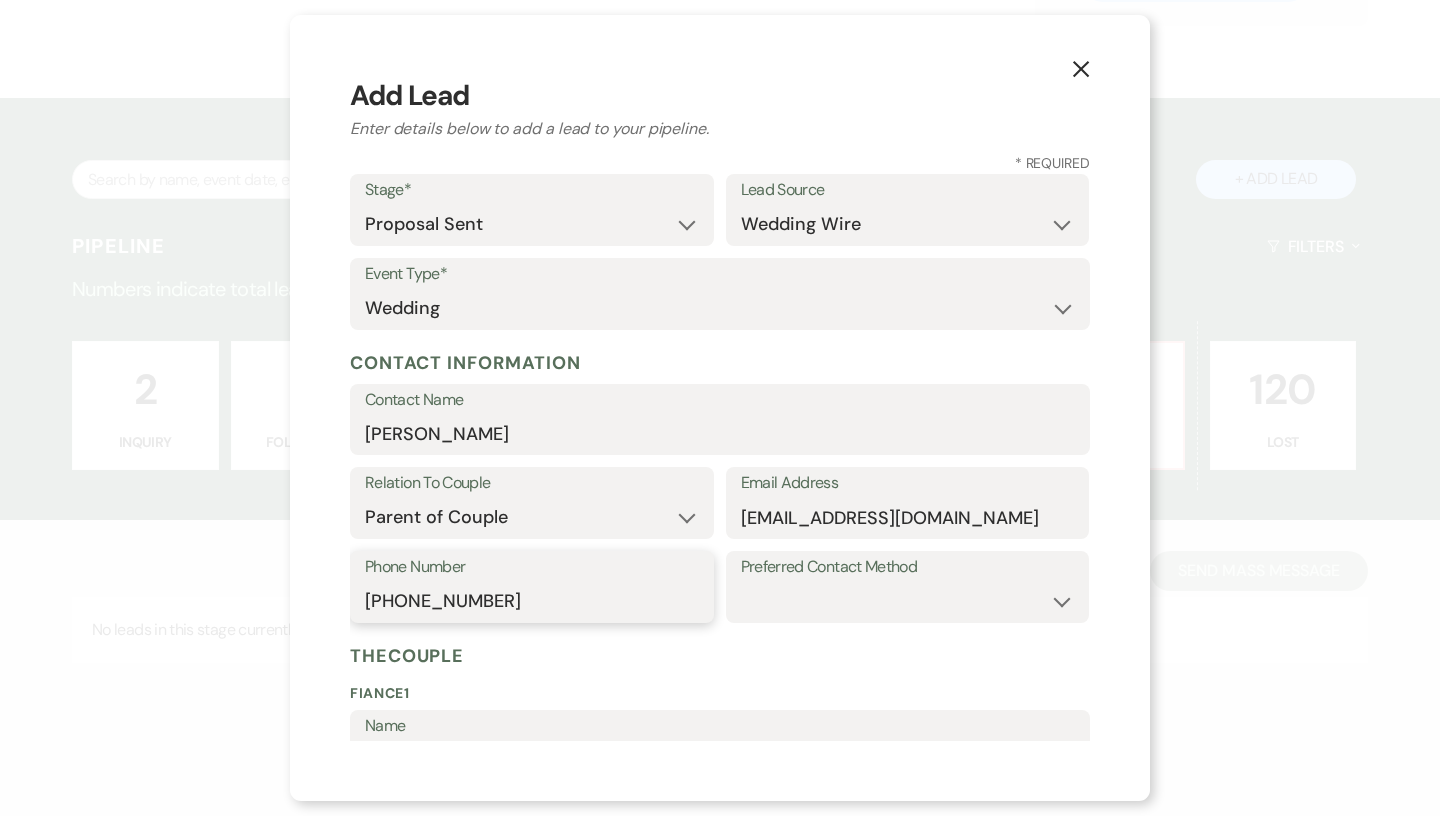 click on "[PHONE_NUMBER]" at bounding box center (532, 601) 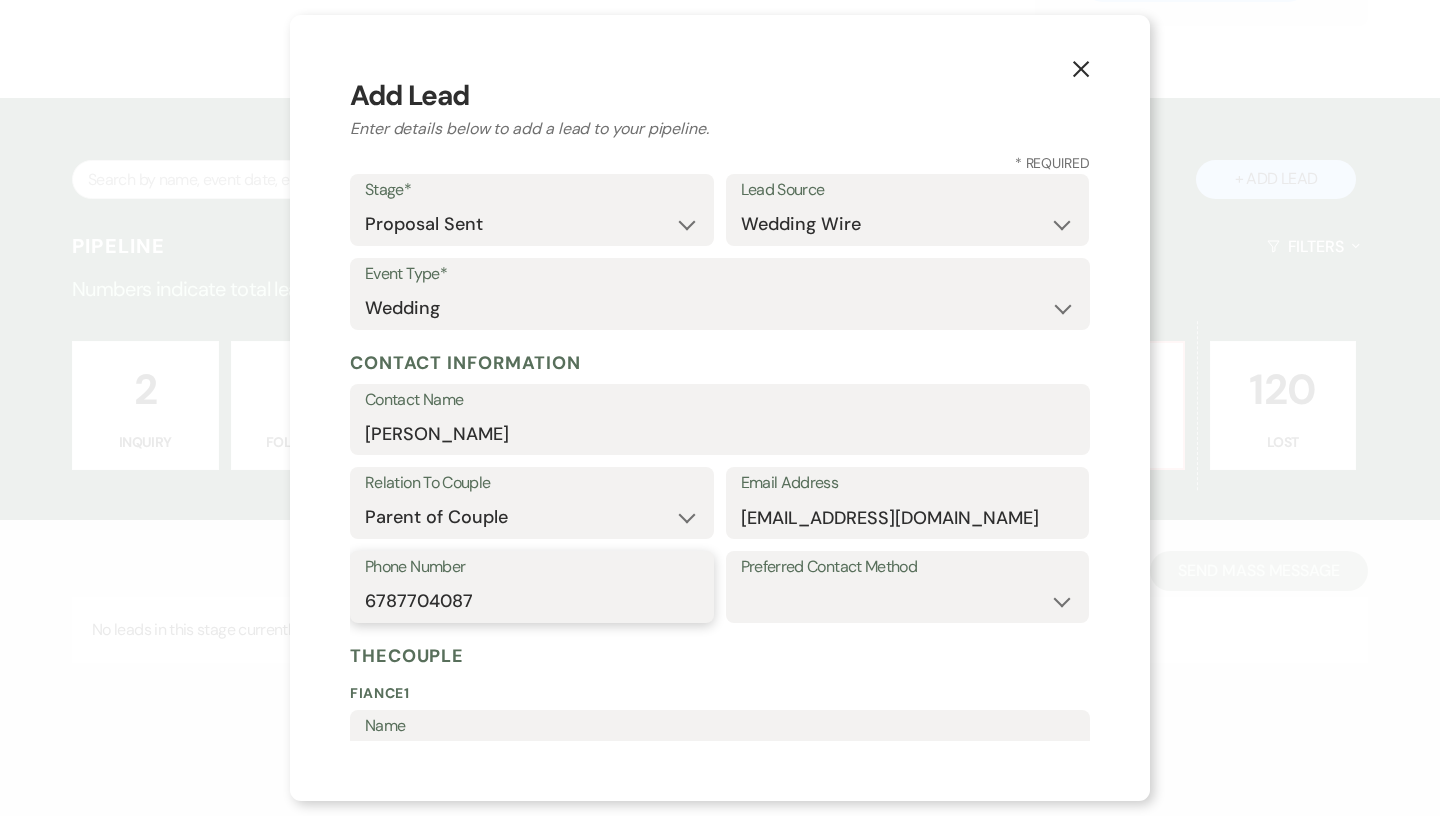 type on "6787704087" 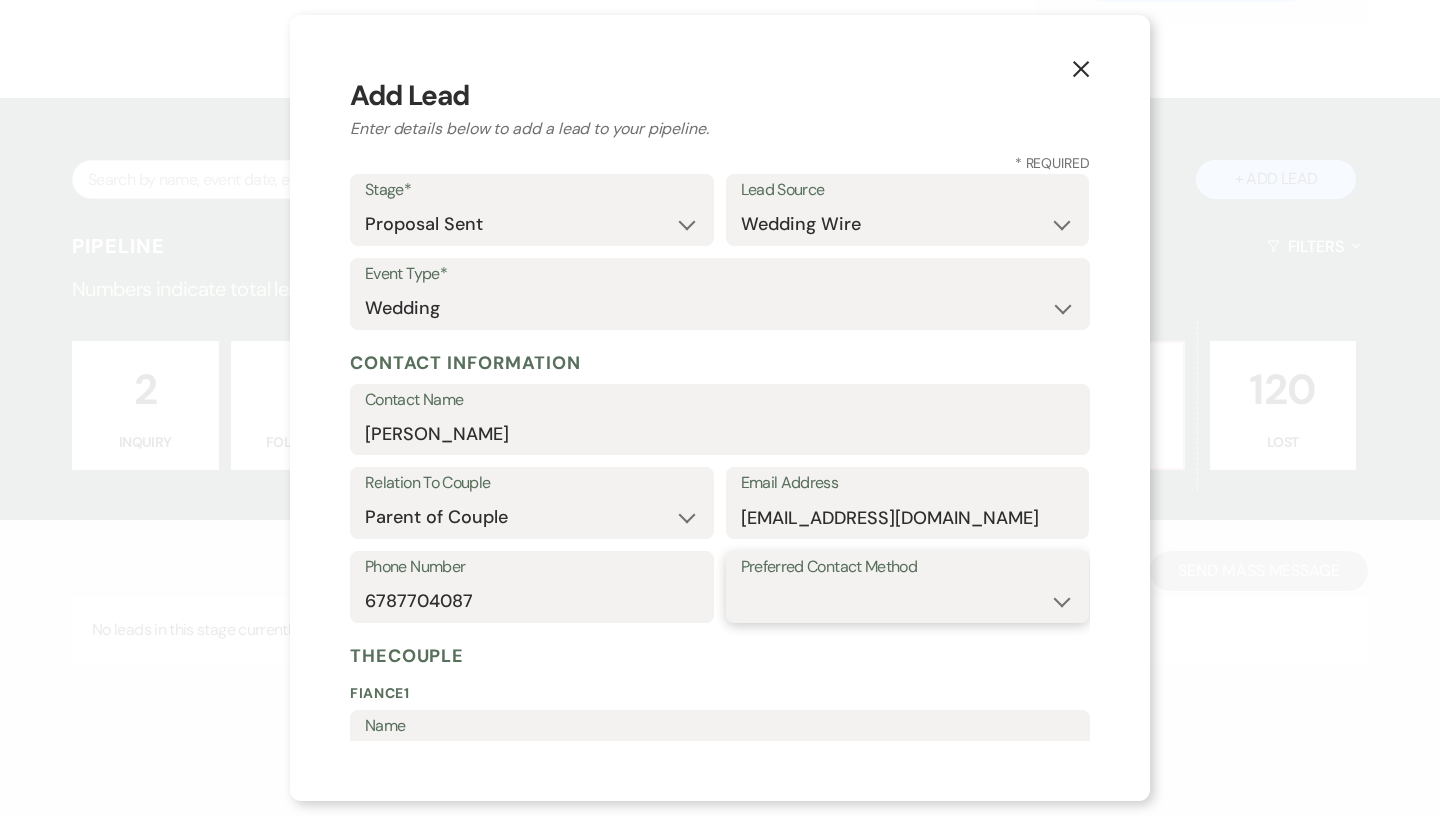 select on "email" 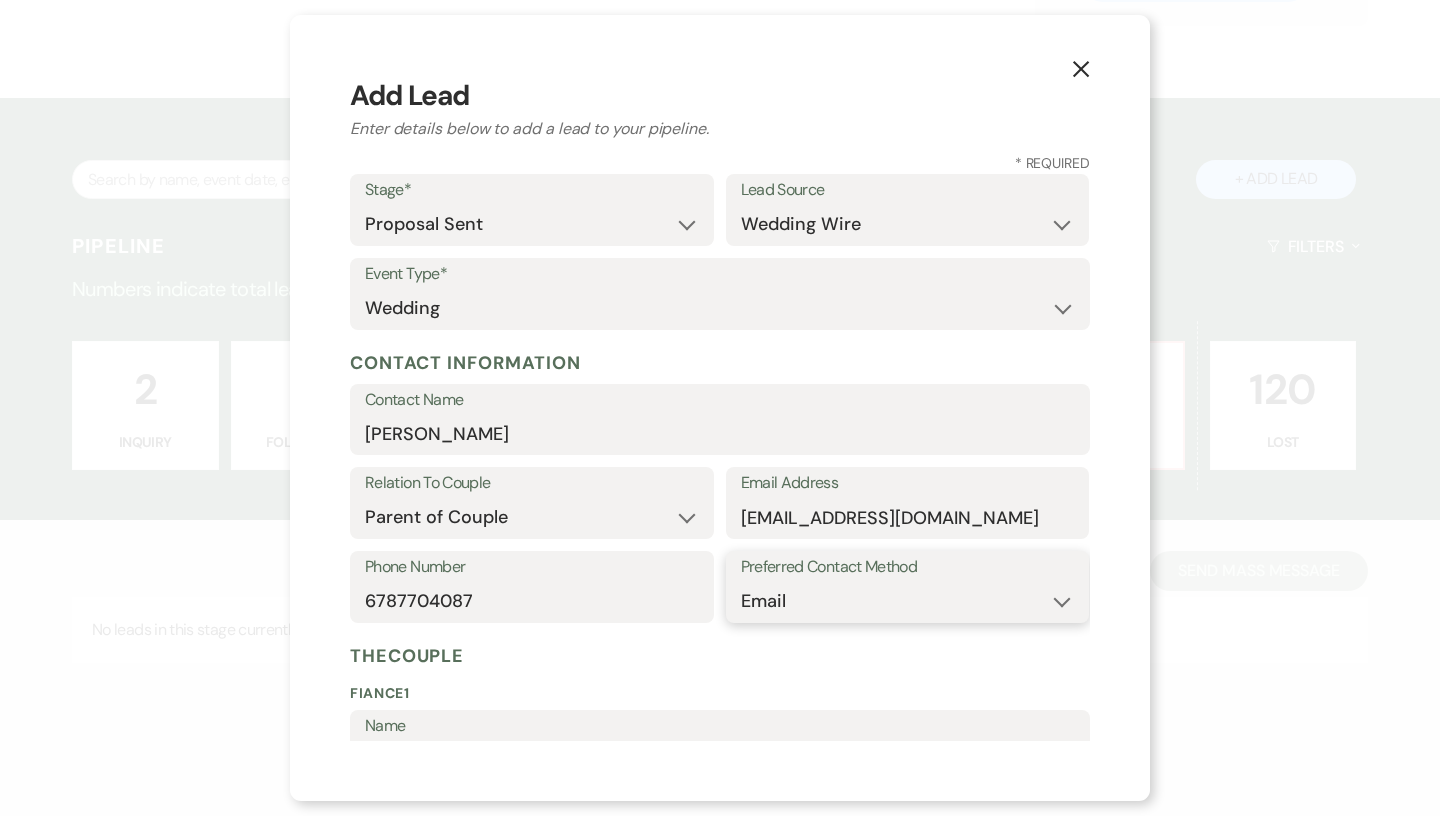 click on "Email" at bounding box center [0, 0] 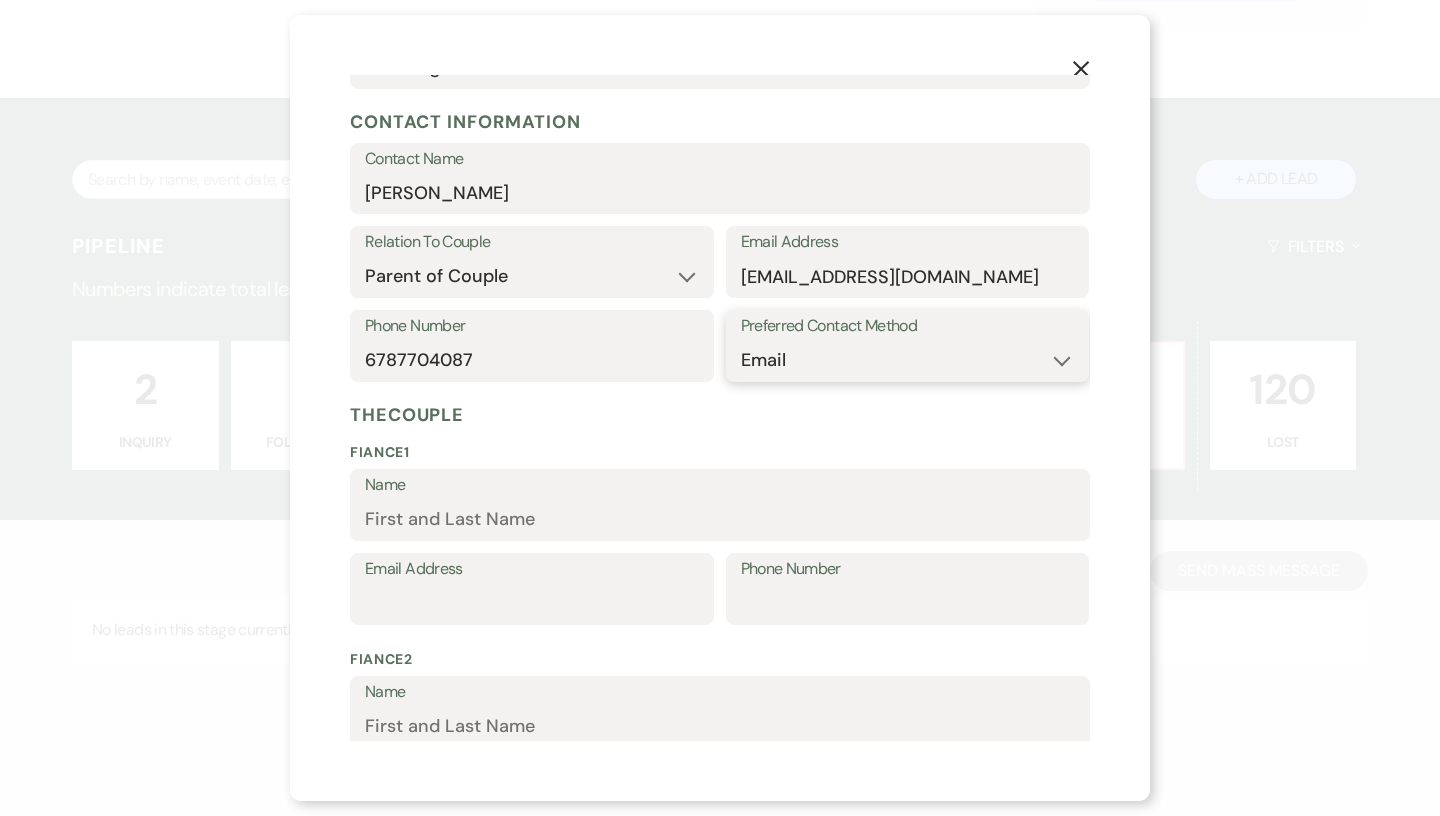 scroll, scrollTop: 254, scrollLeft: 0, axis: vertical 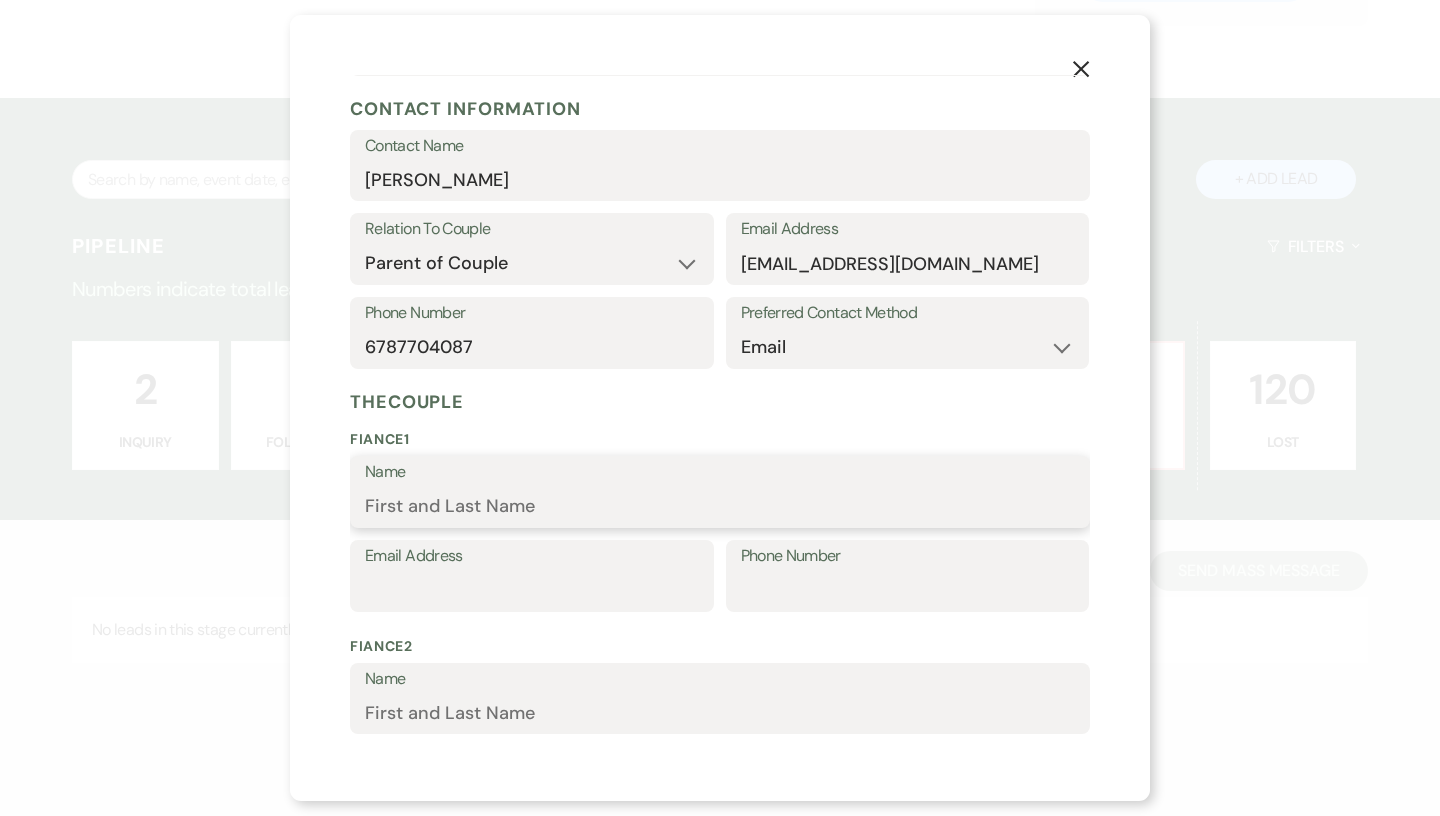 click on "Name" at bounding box center [720, 506] 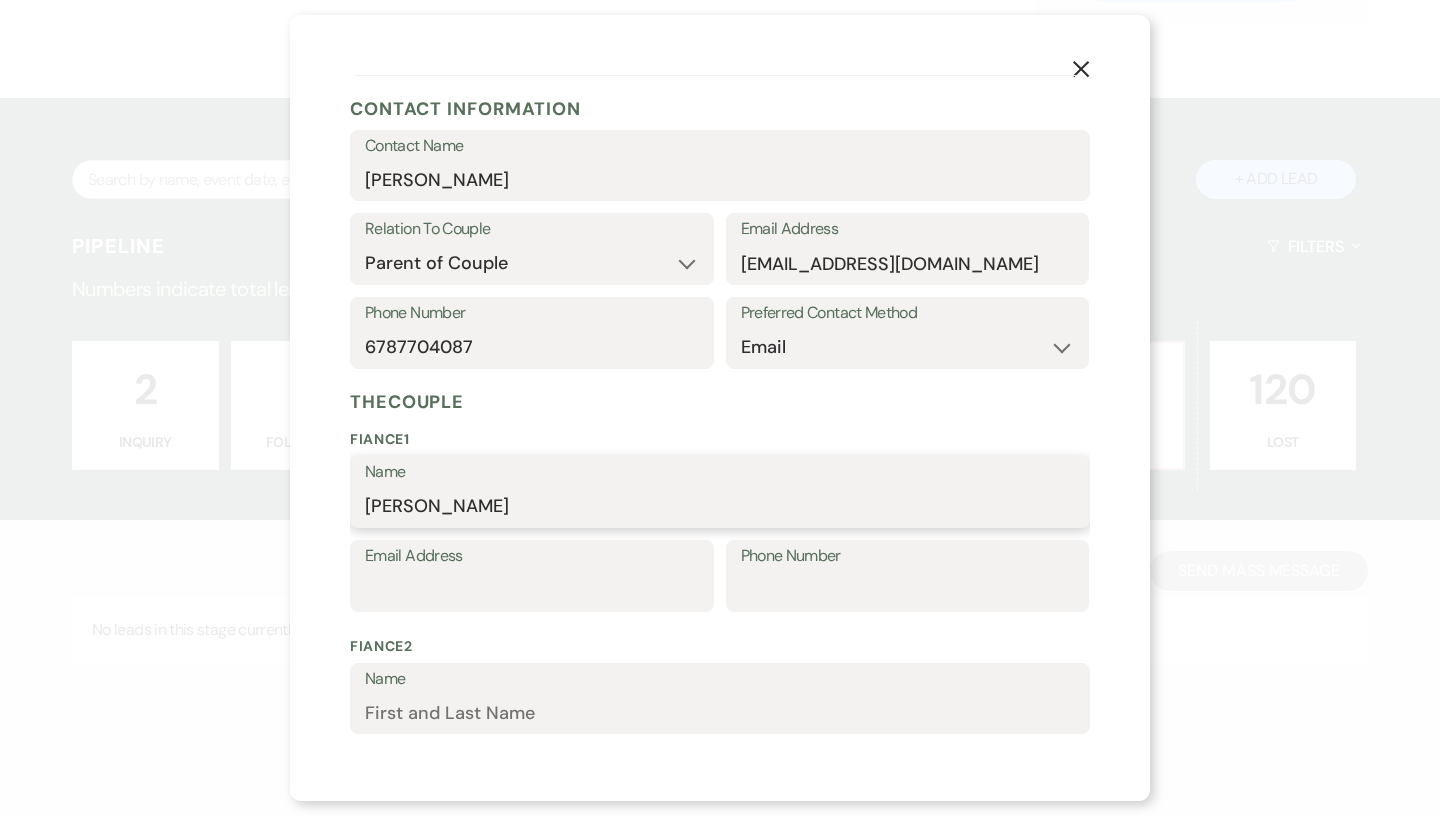 type on "[PERSON_NAME]" 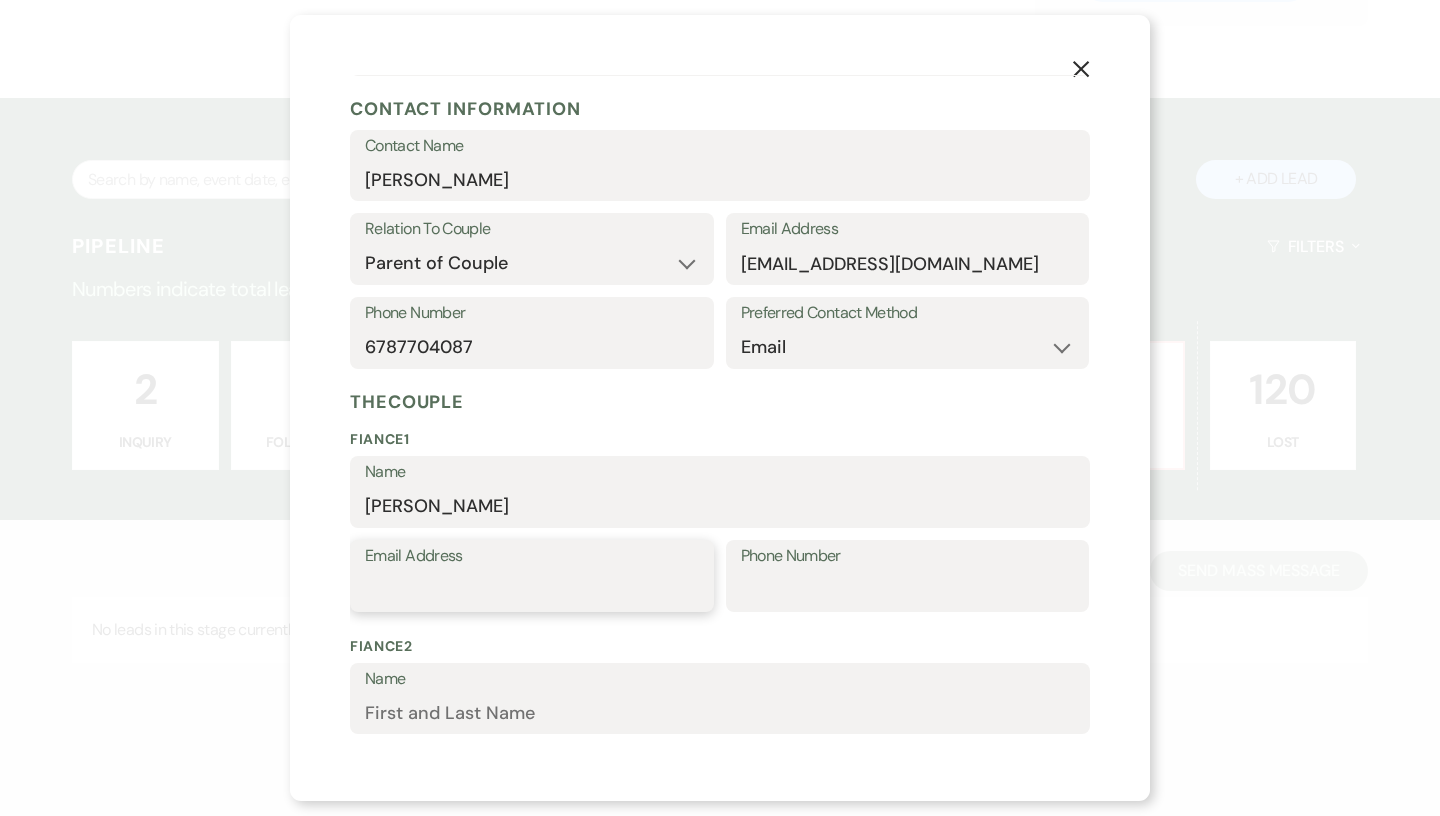 click on "Email Address" at bounding box center (532, 590) 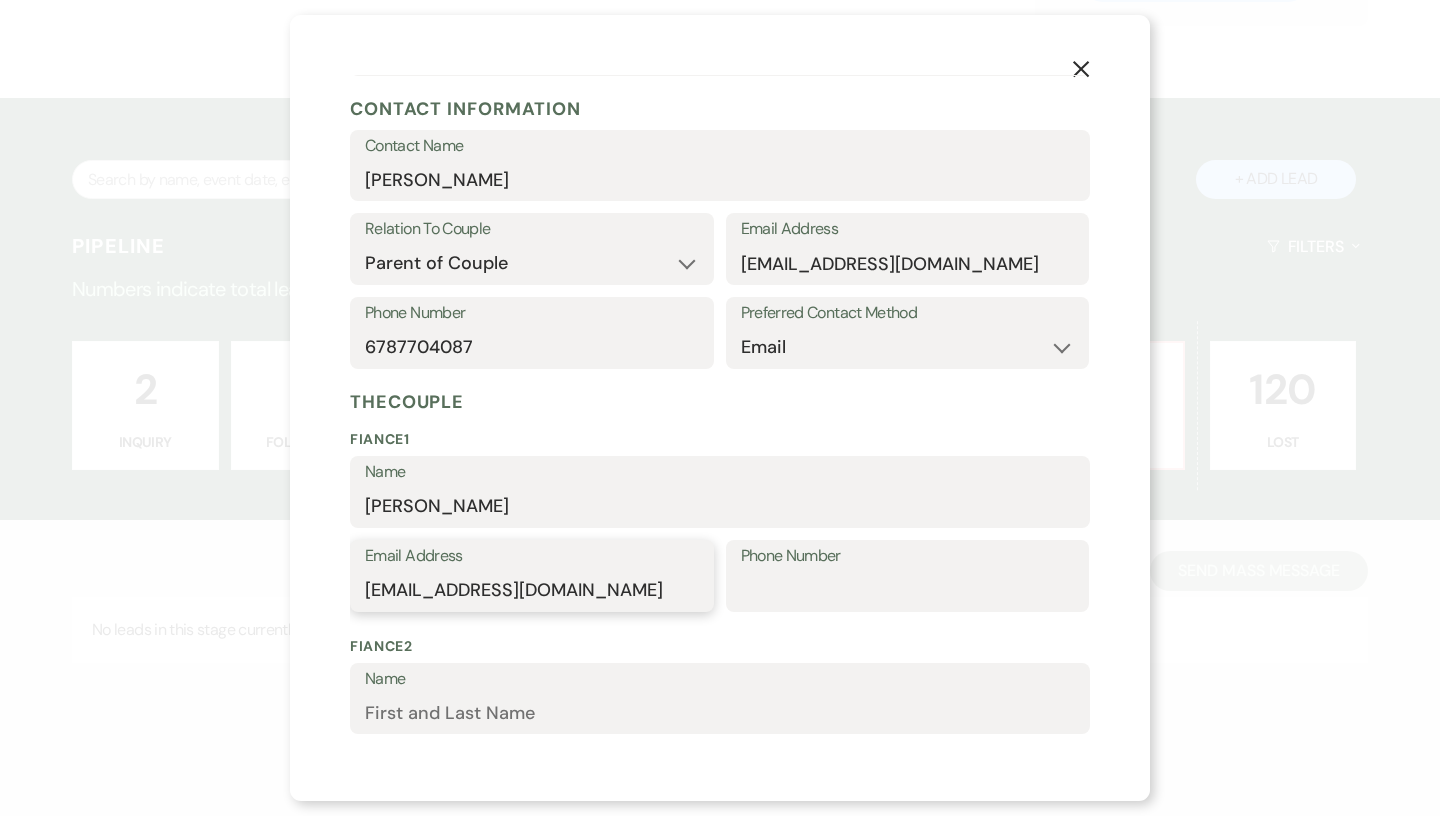 type on "[EMAIL_ADDRESS][DOMAIN_NAME]" 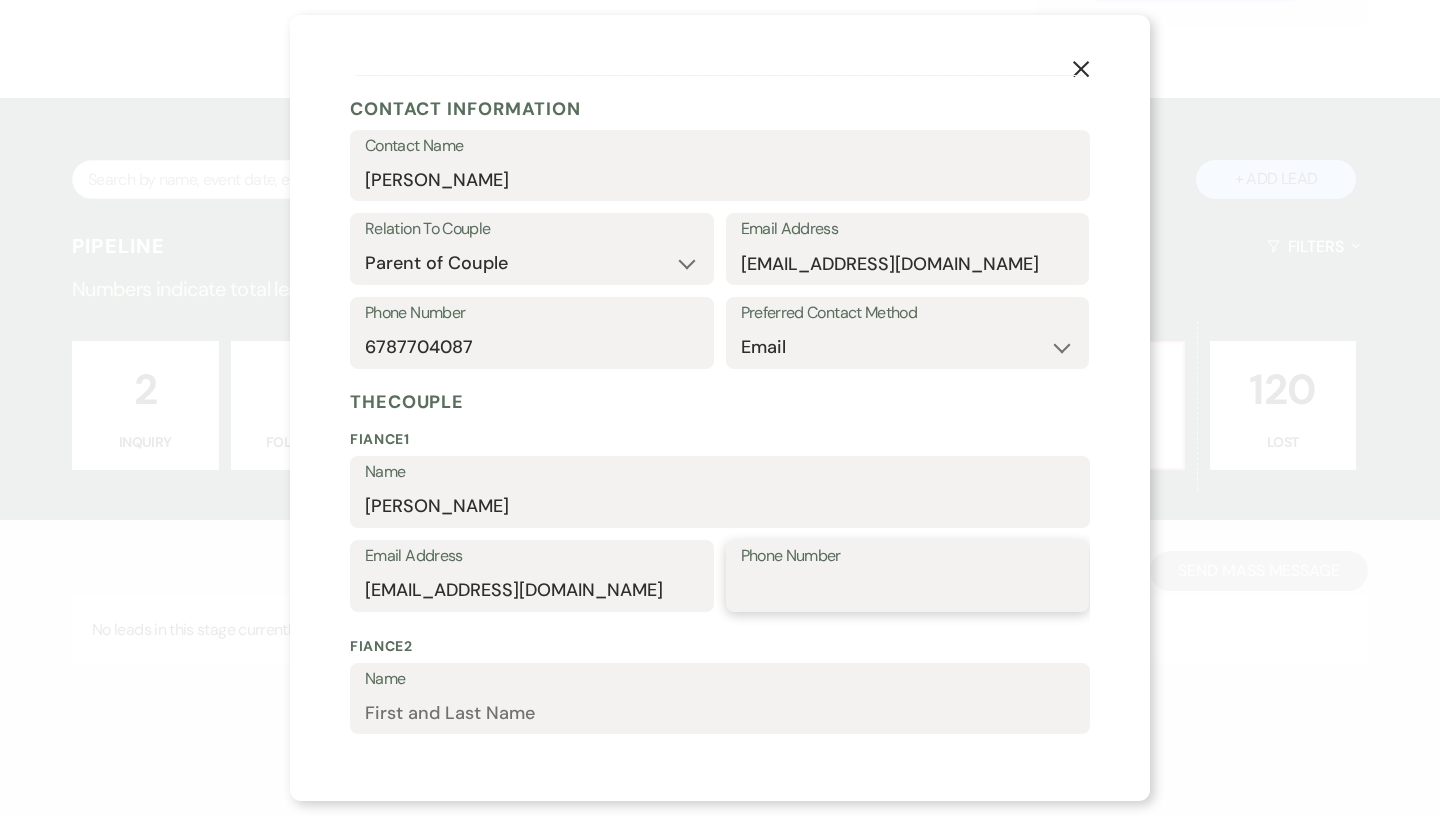 click on "Phone Number" at bounding box center [908, 590] 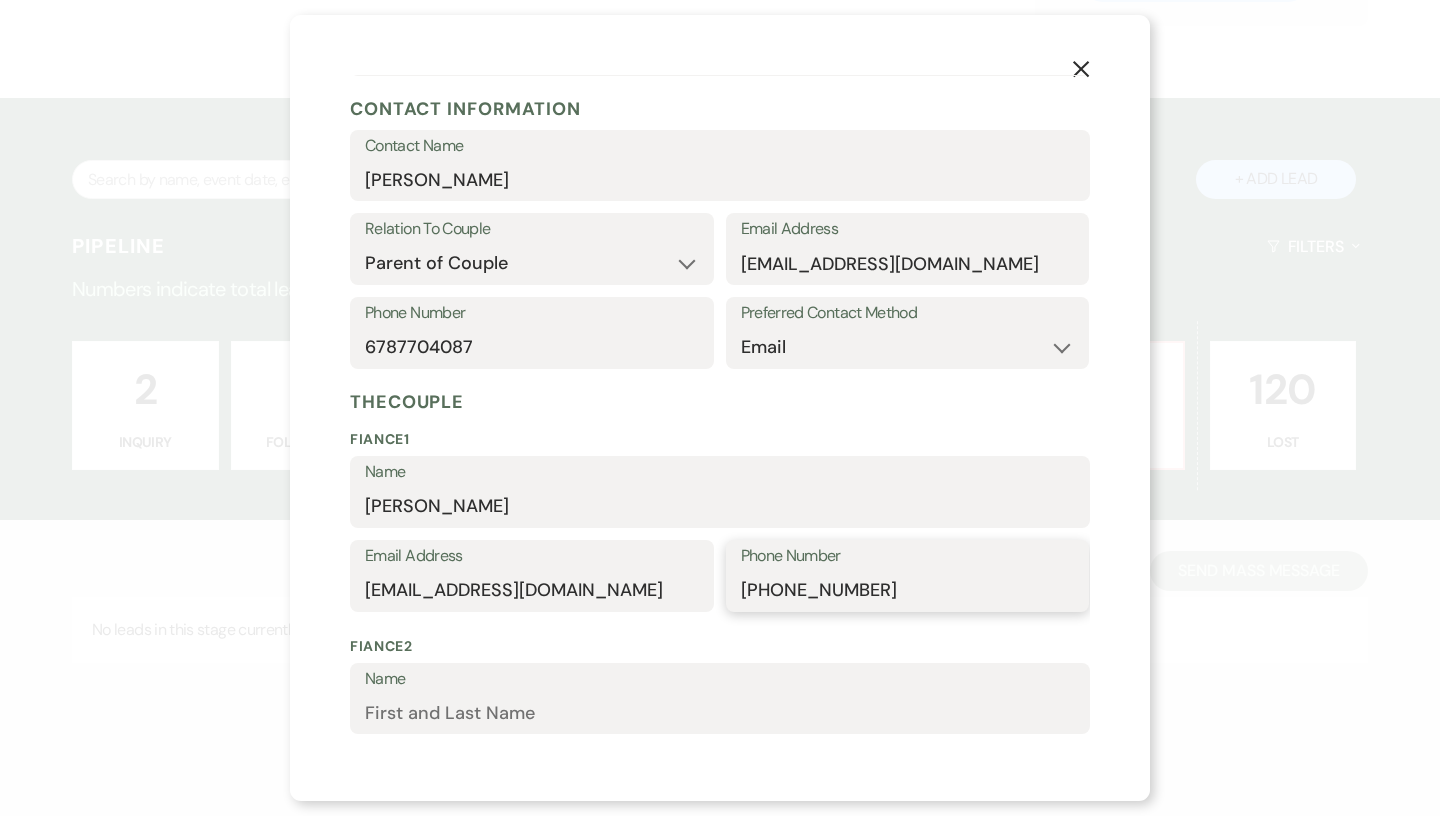 click on "[PHONE_NUMBER]" at bounding box center (908, 590) 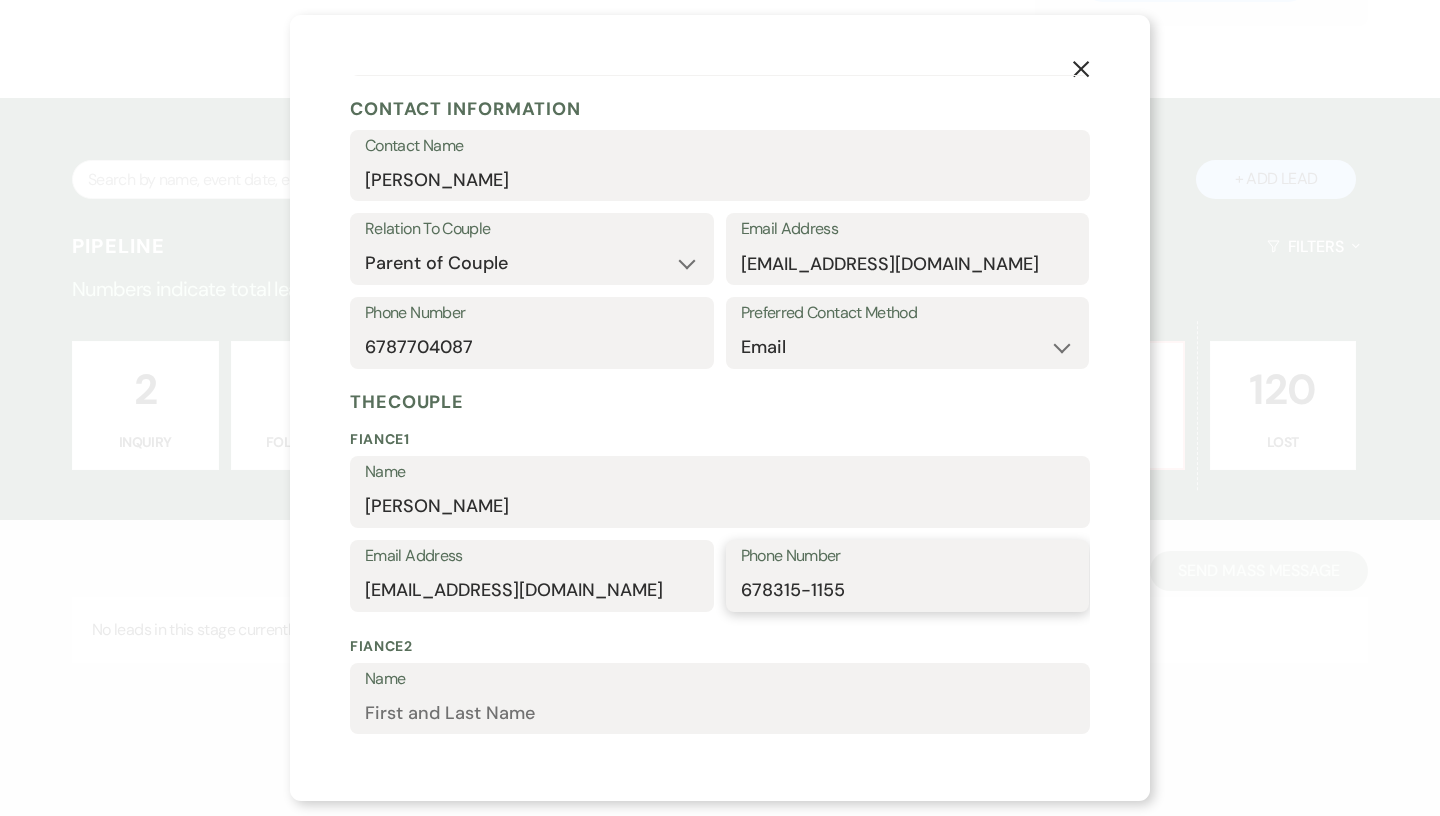 click on "678315-1155" at bounding box center (908, 590) 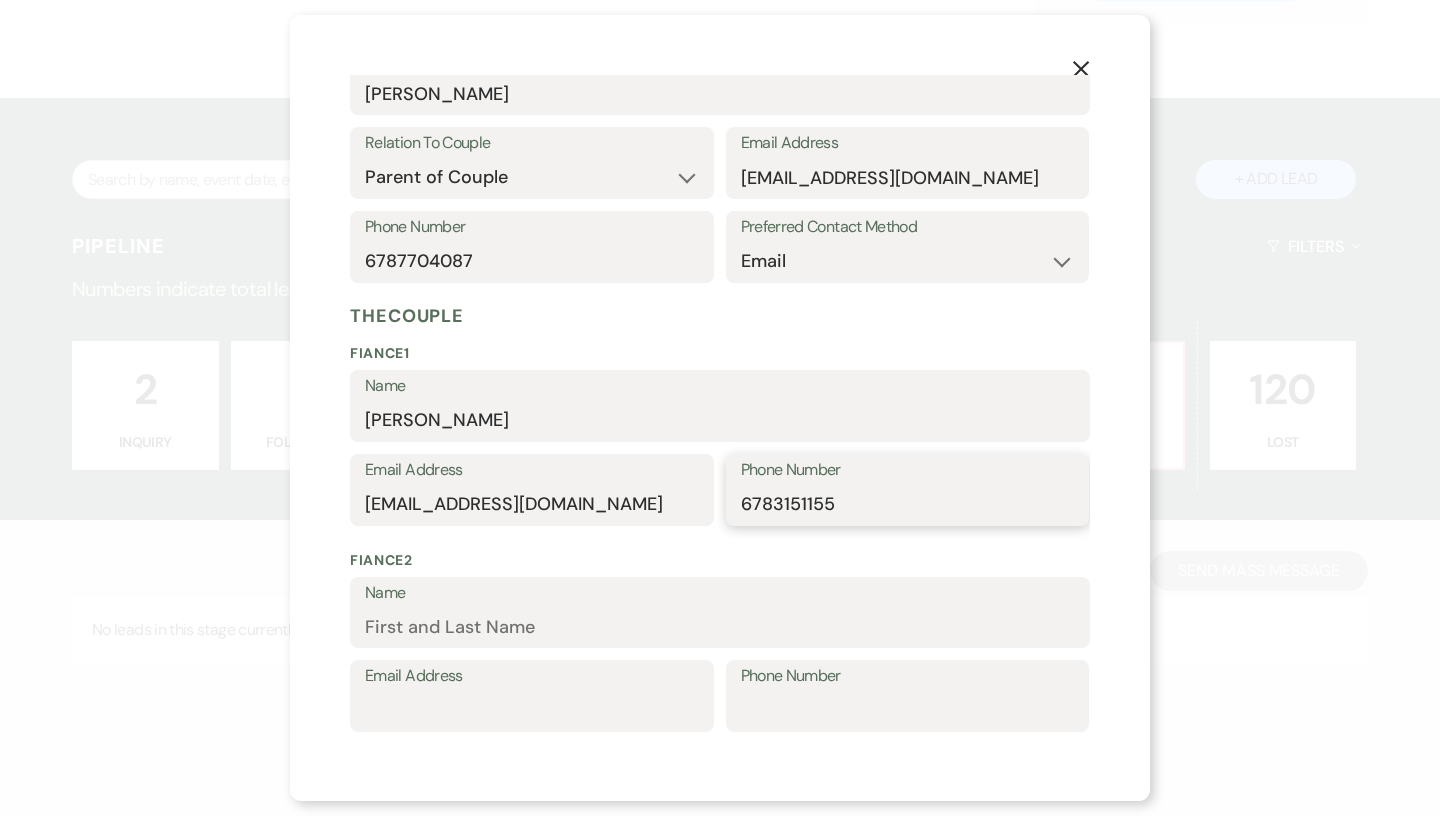 scroll, scrollTop: 379, scrollLeft: 0, axis: vertical 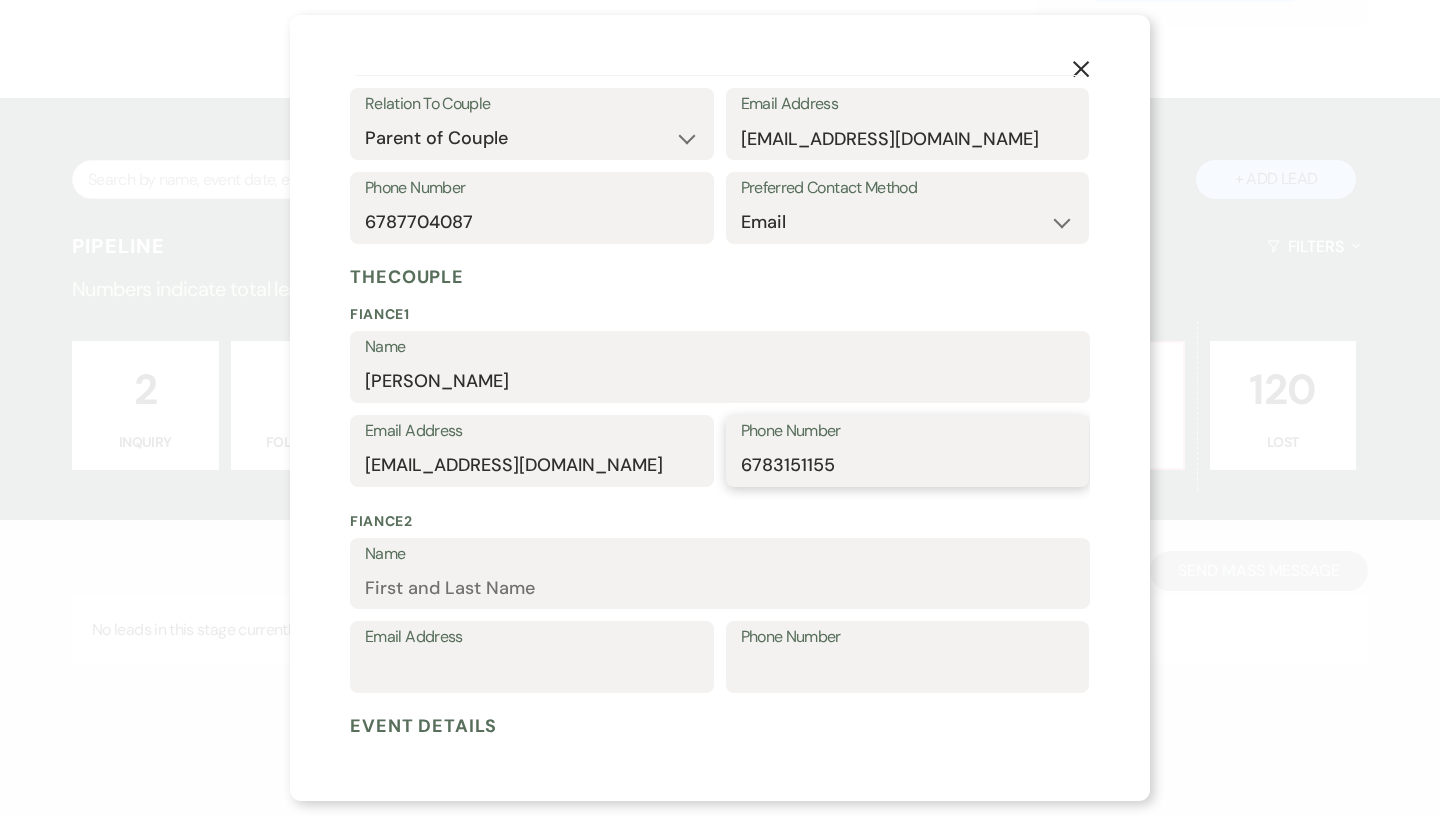 type on "6783151155" 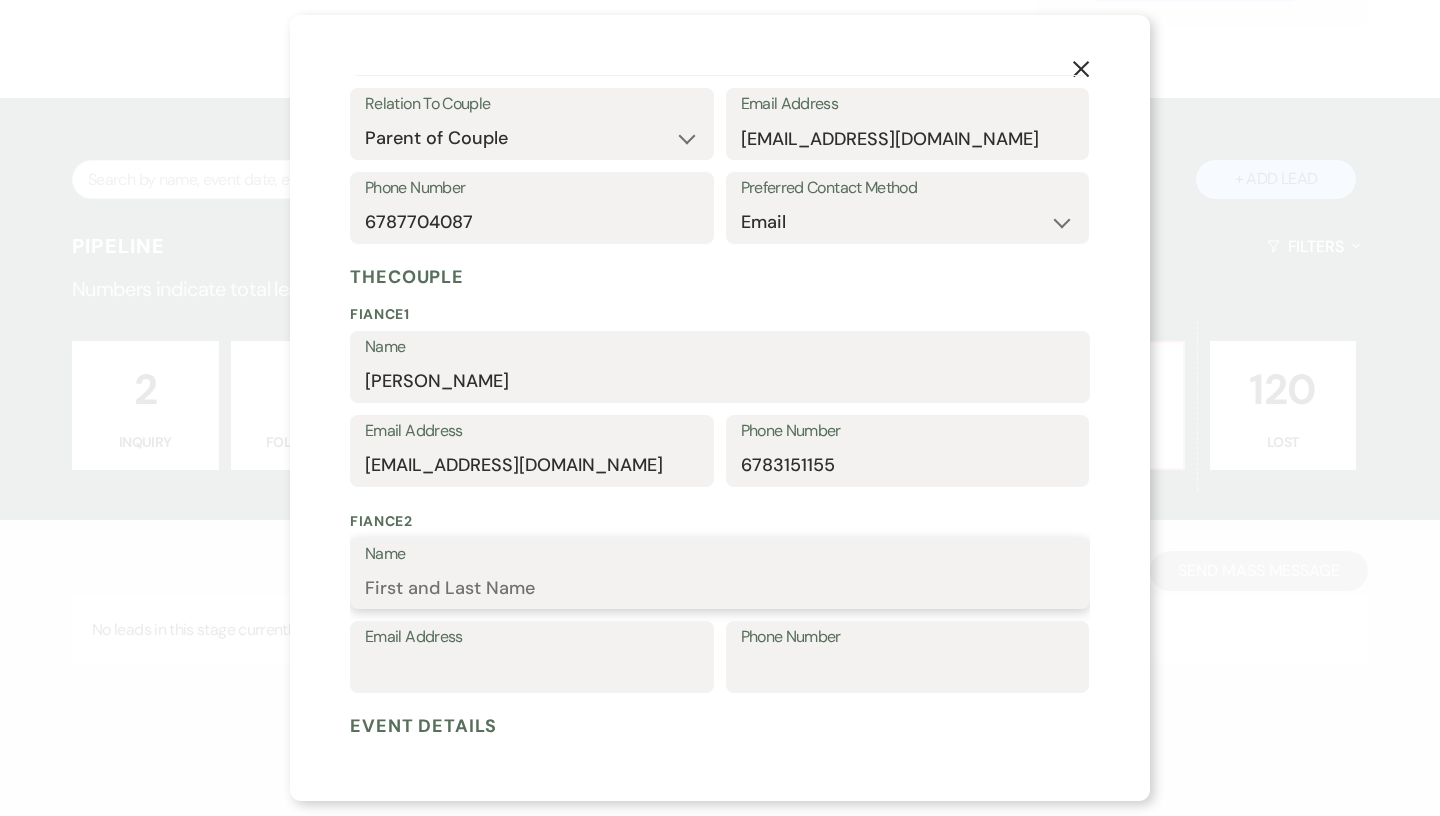 click on "Name" at bounding box center (720, 587) 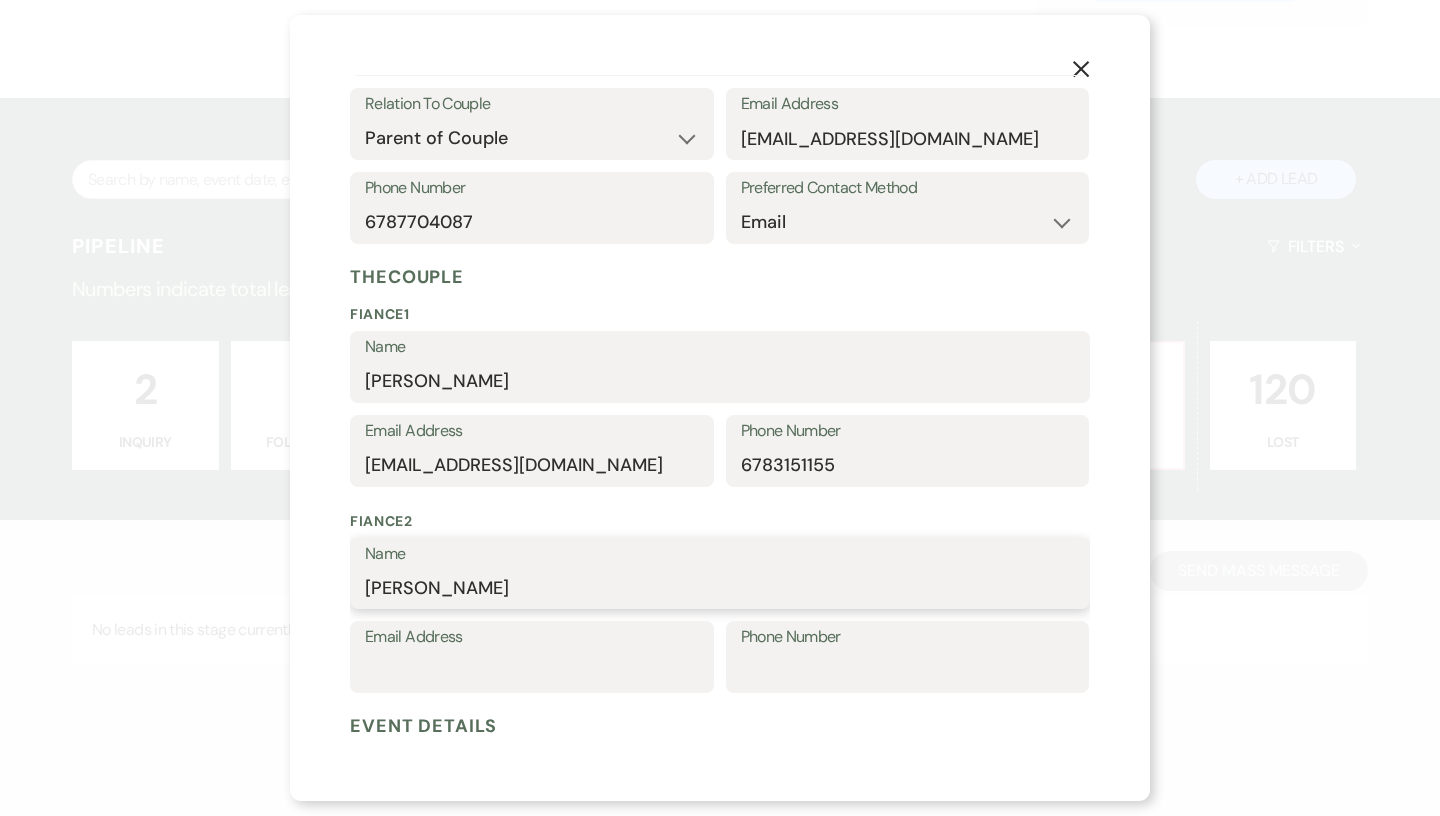 type on "[PERSON_NAME]" 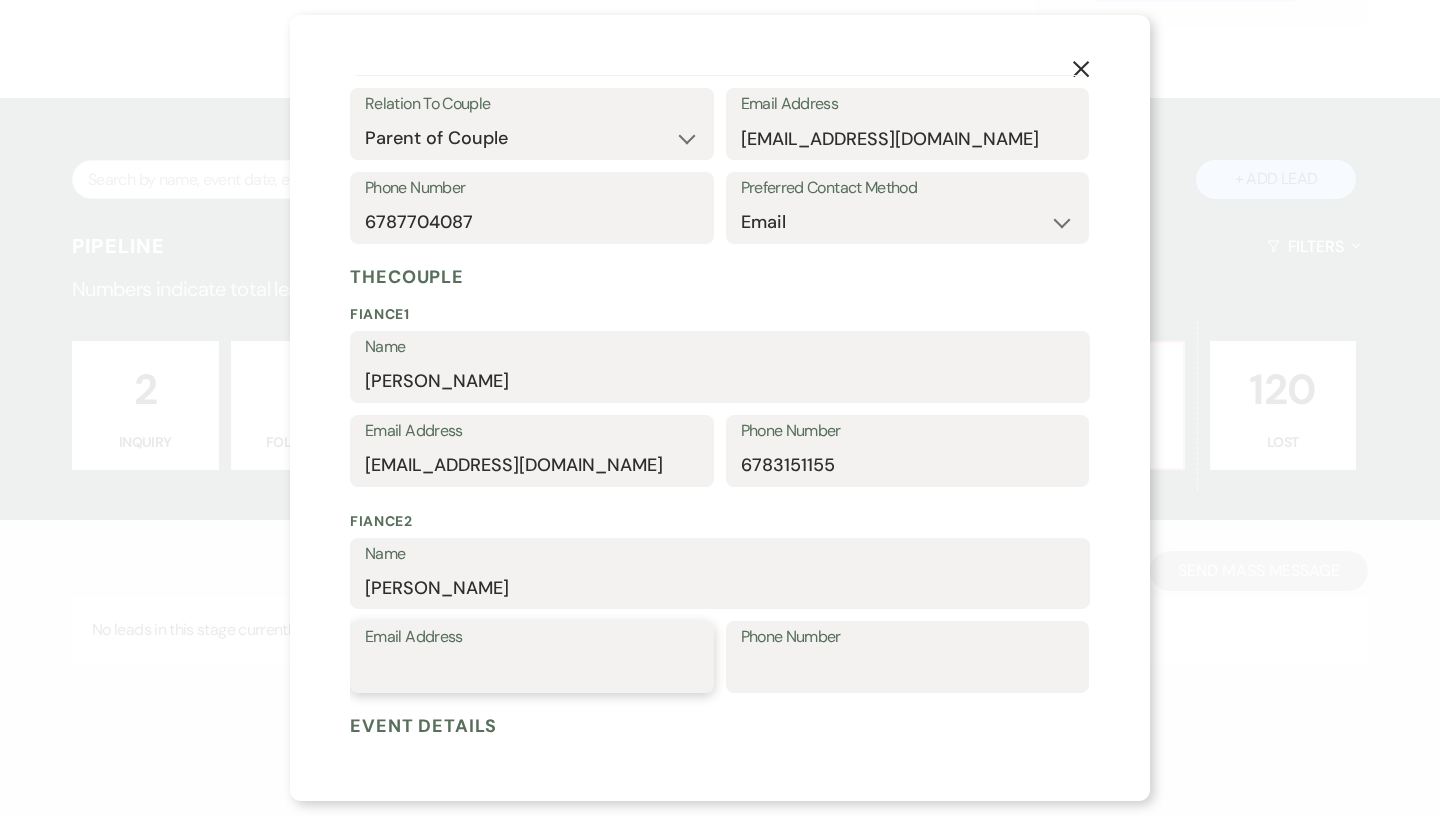 click on "Email Address" at bounding box center [532, 671] 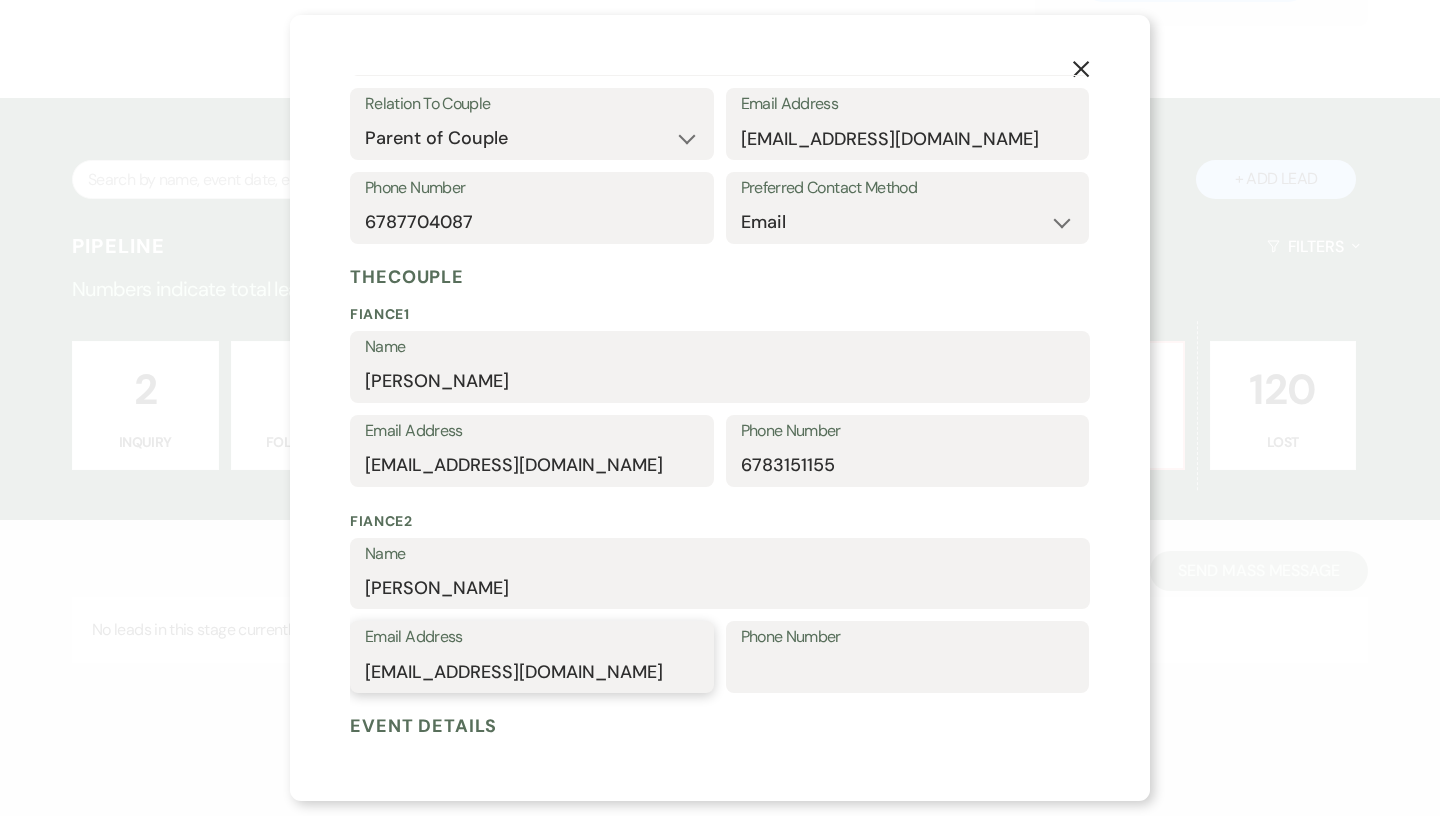 type on "[EMAIL_ADDRESS][DOMAIN_NAME]" 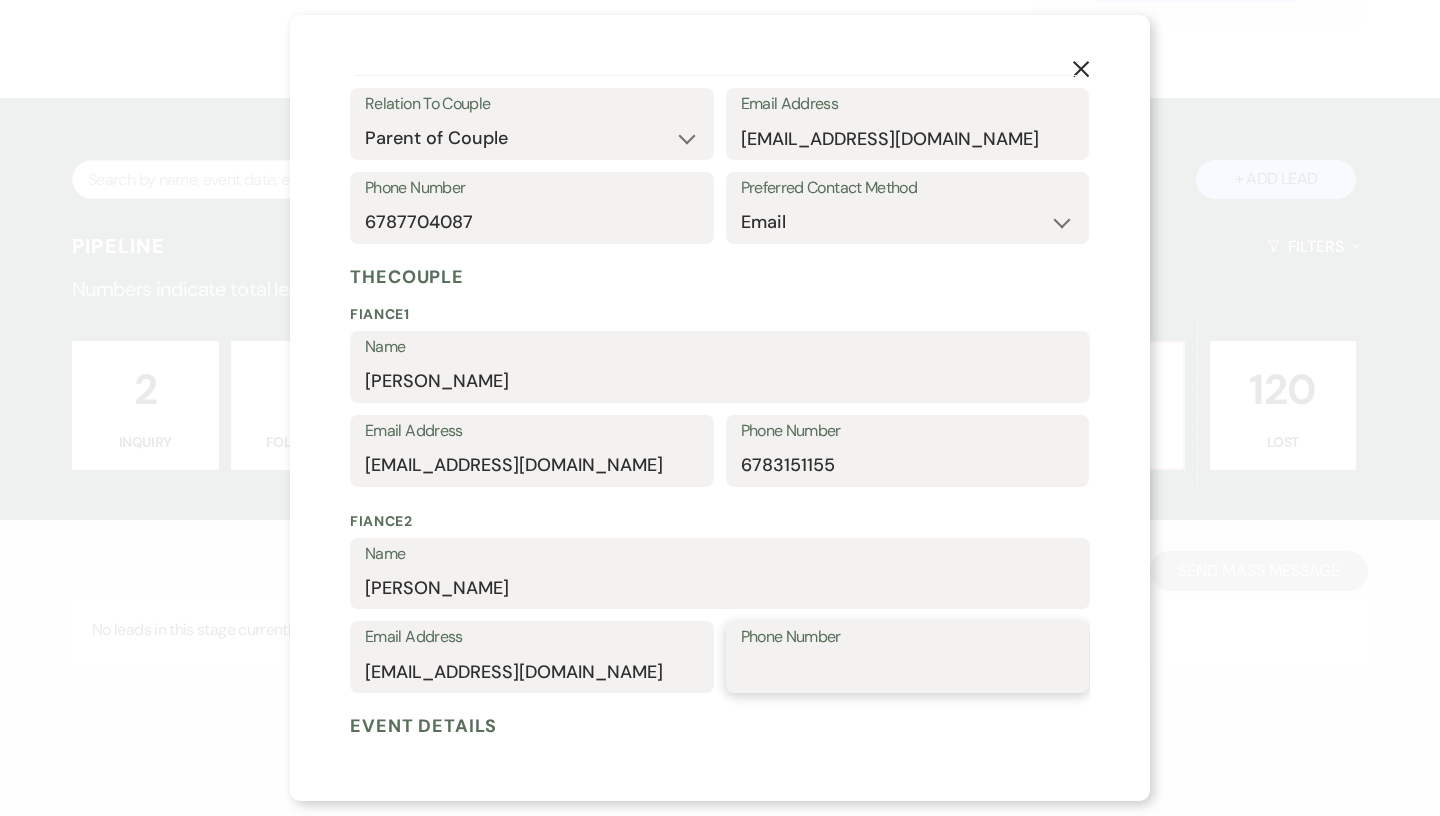 click on "Phone Number" at bounding box center (908, 671) 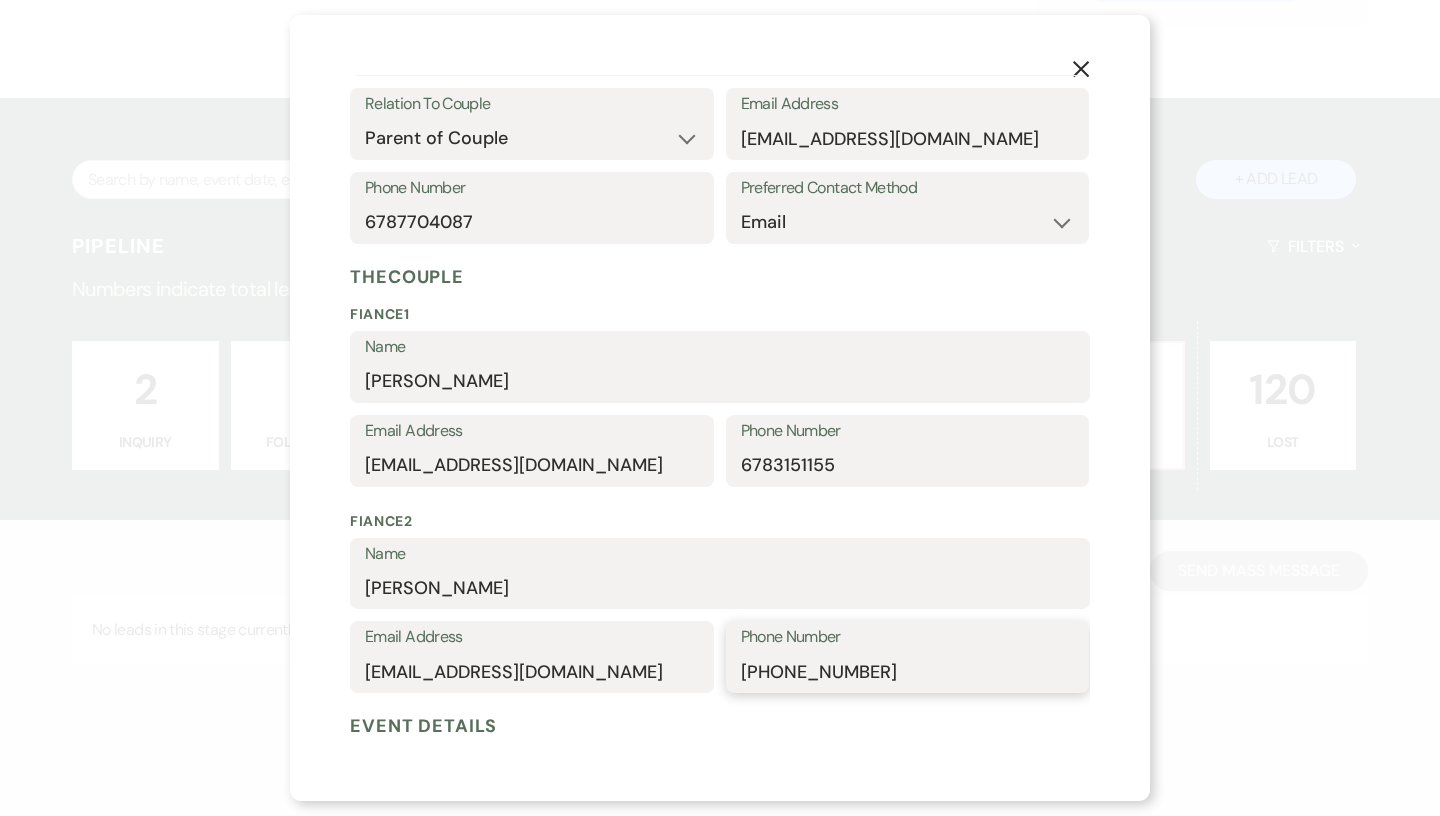 click on "[PHONE_NUMBER]" at bounding box center [908, 671] 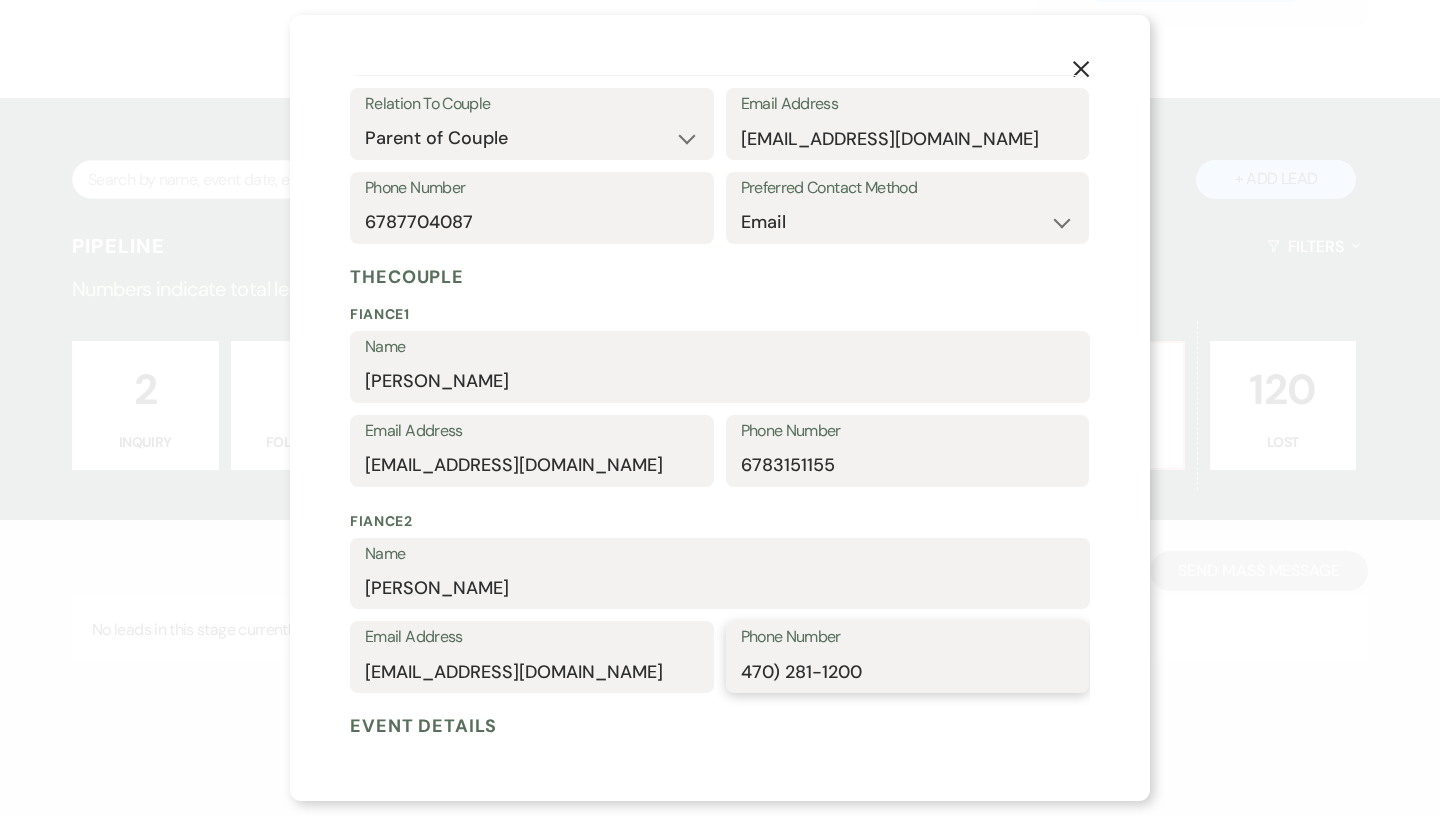 click on "470) 281-1200" at bounding box center [908, 671] 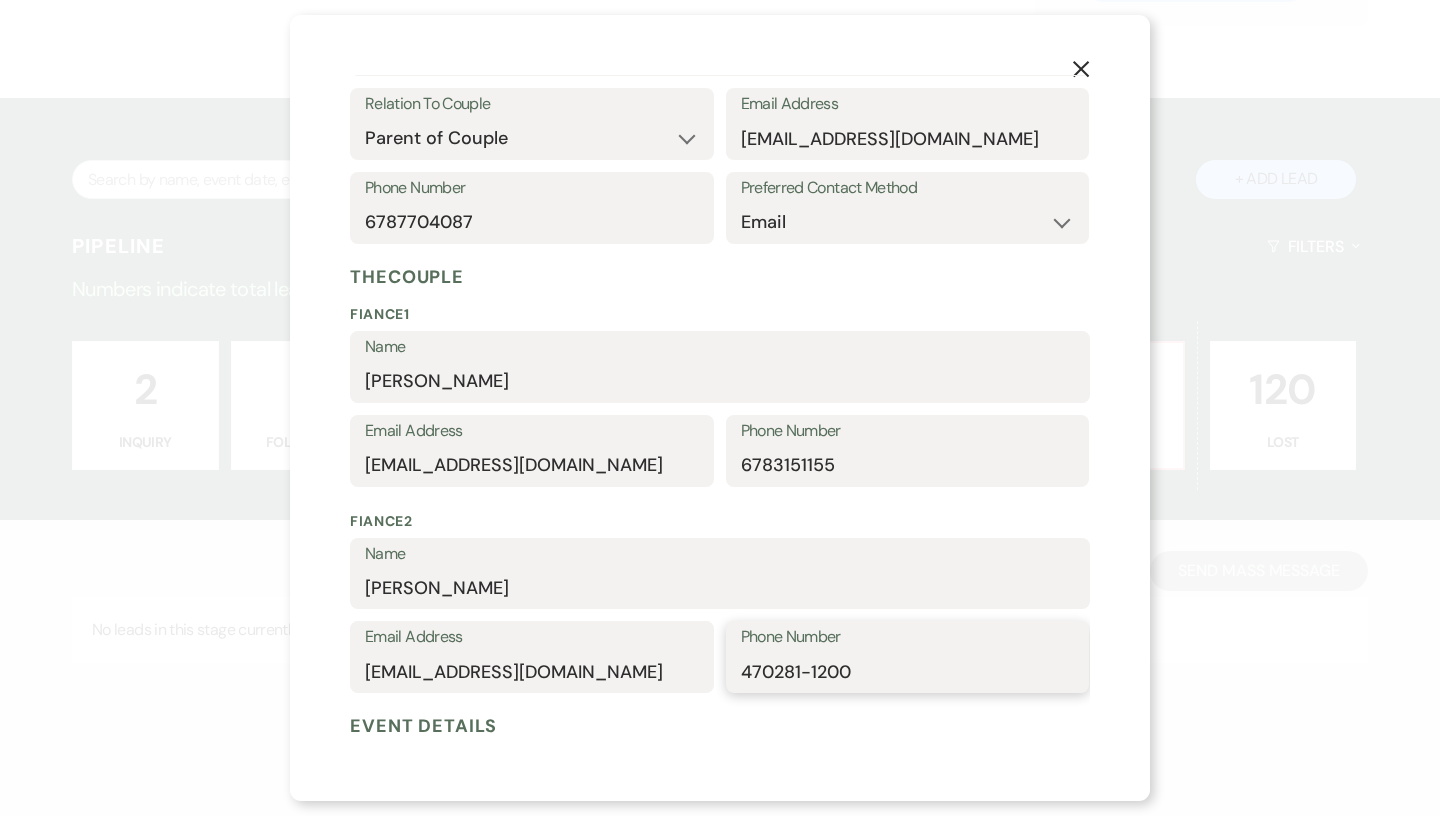 click on "470281-1200" at bounding box center [908, 671] 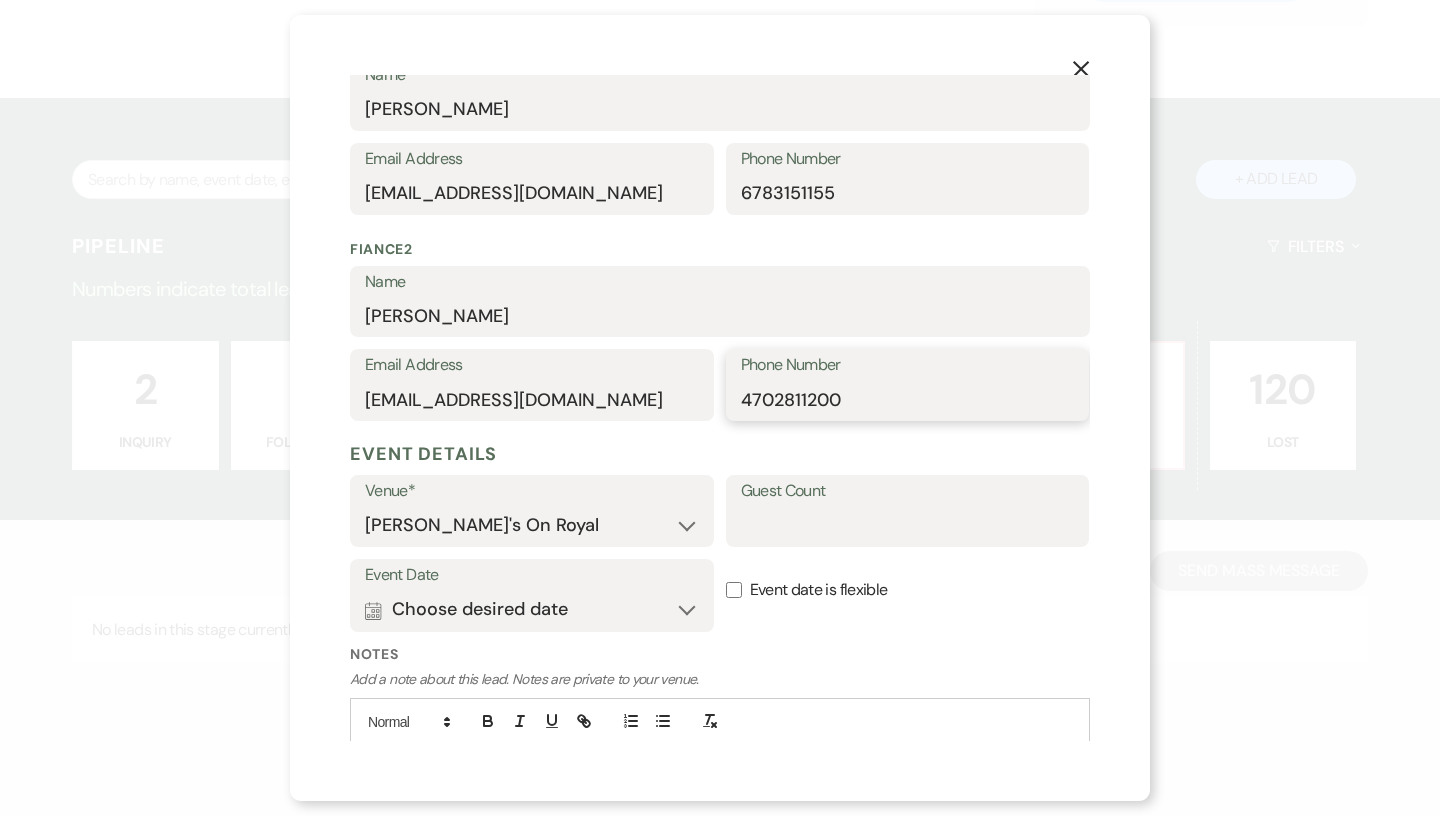 scroll, scrollTop: 666, scrollLeft: 0, axis: vertical 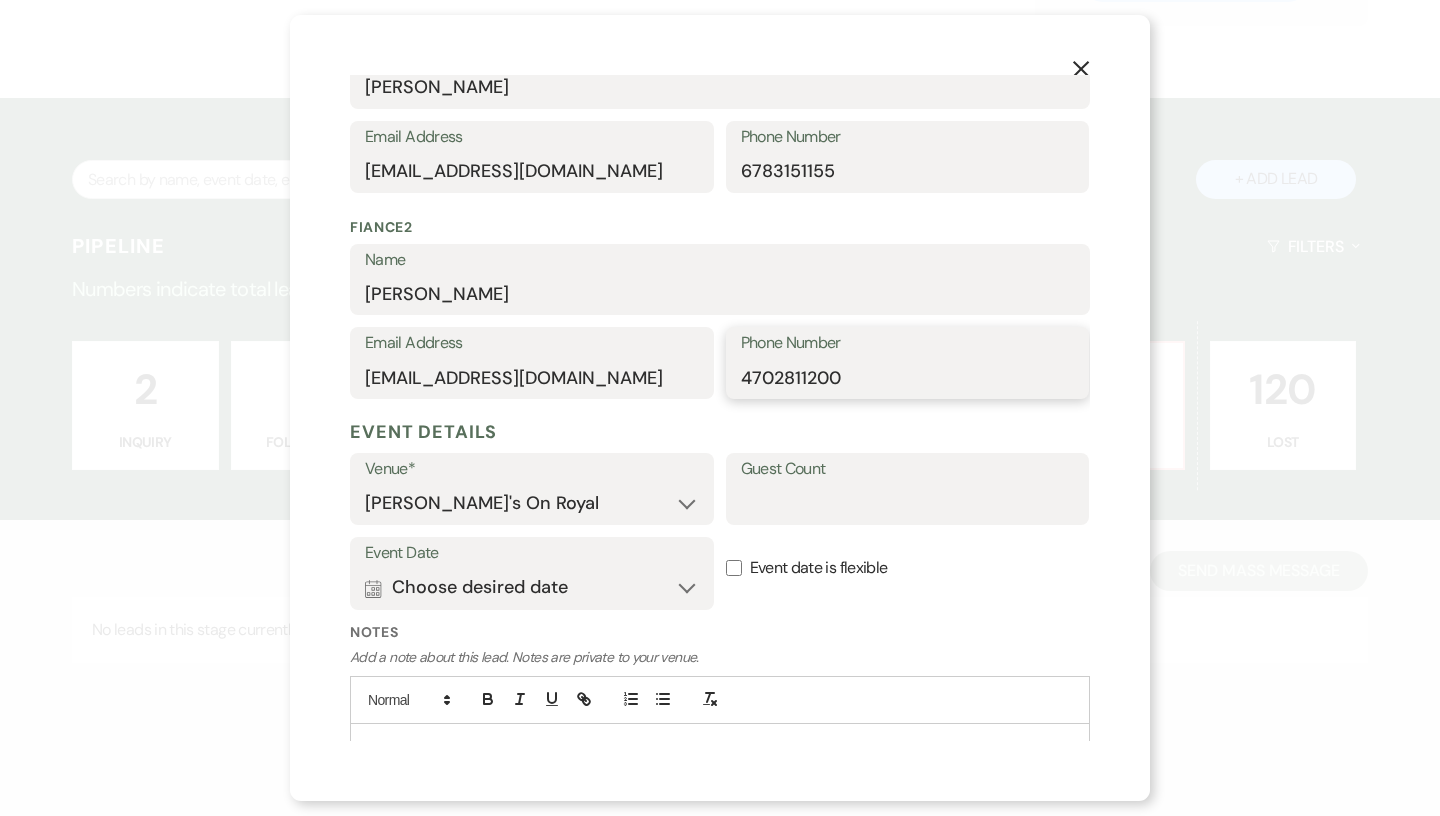 type on "4702811200" 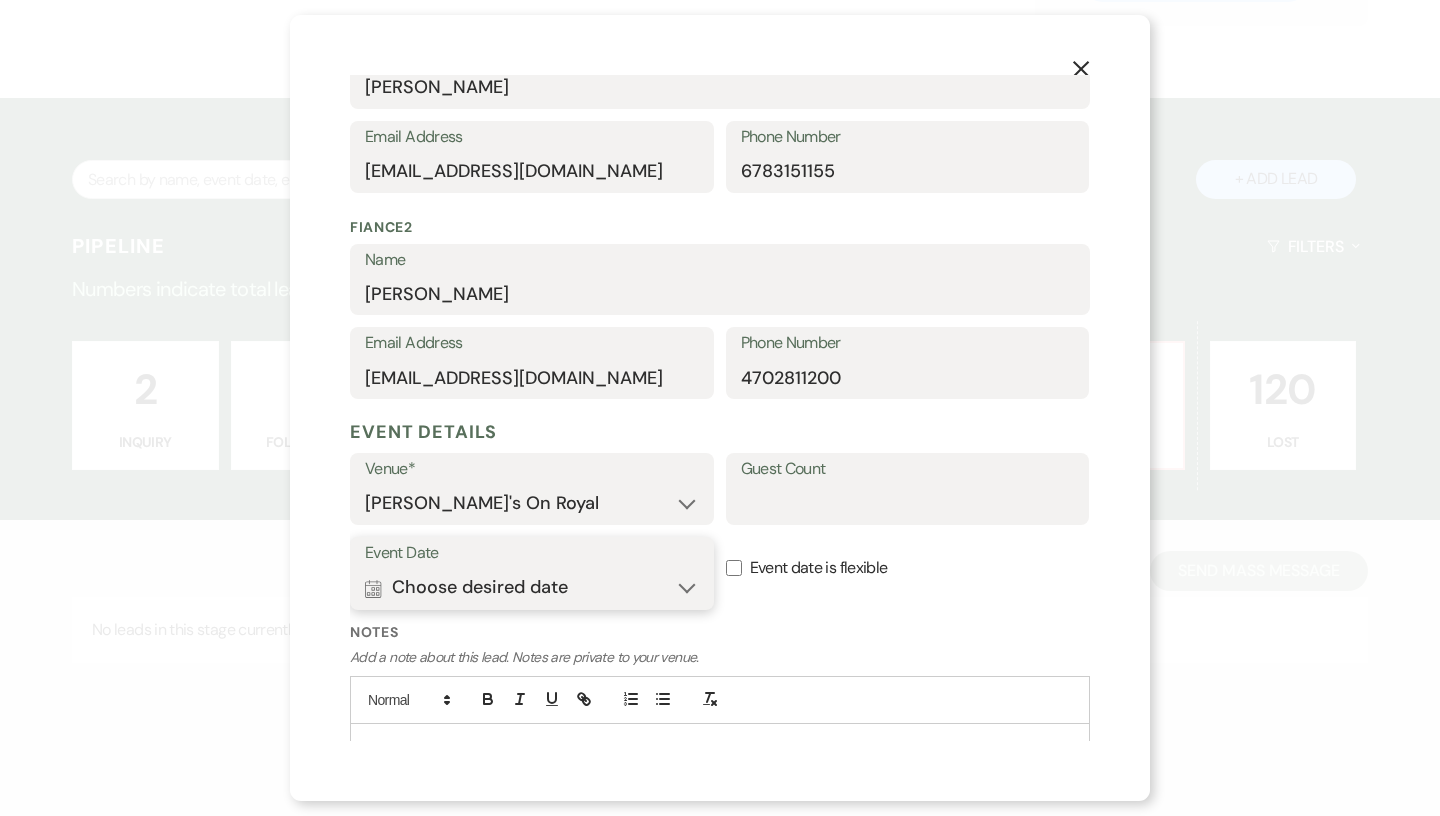click on "Calendar Choose desired date Expand" at bounding box center [532, 588] 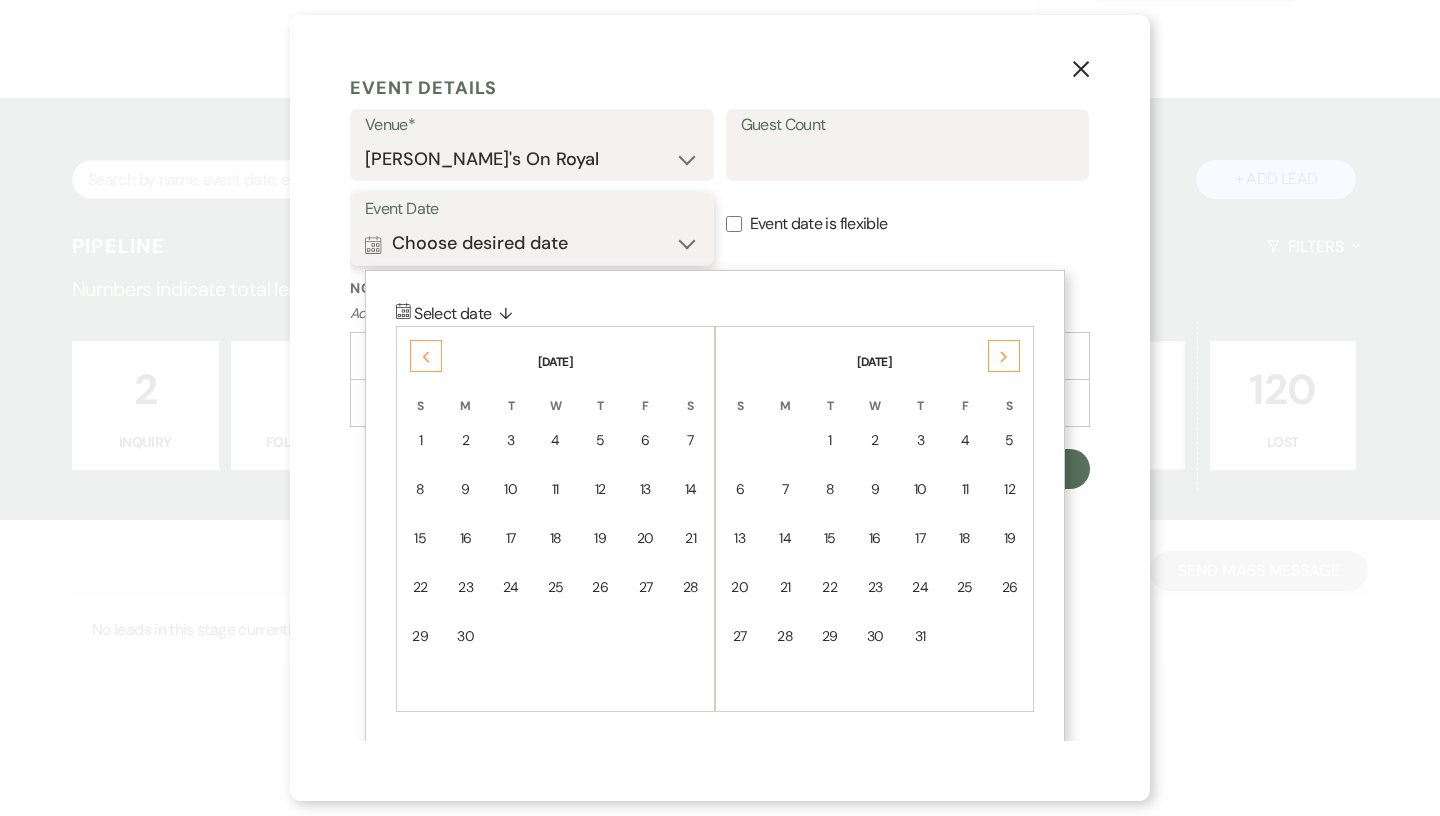 scroll, scrollTop: 1020, scrollLeft: 0, axis: vertical 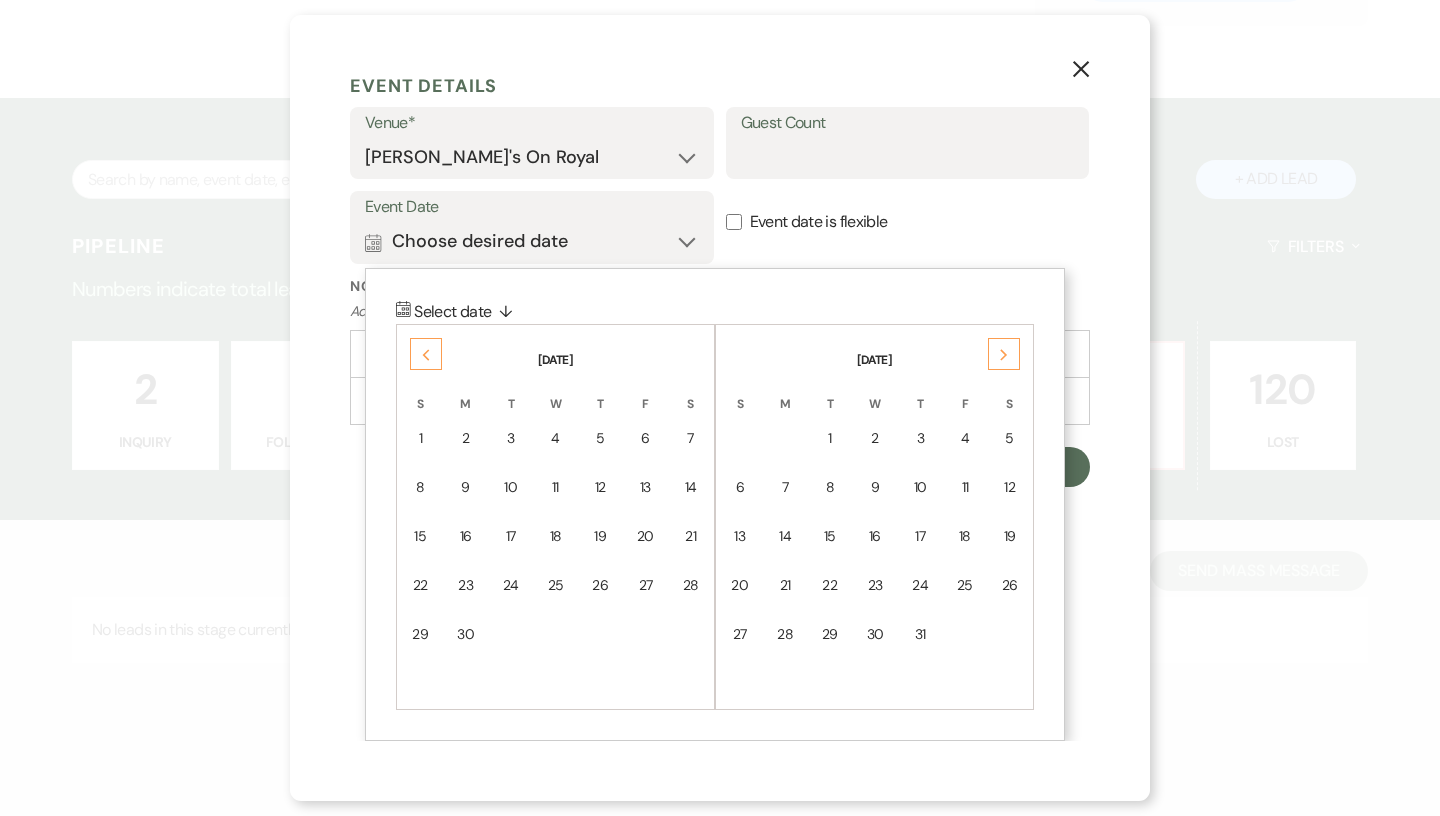click on "Previous" 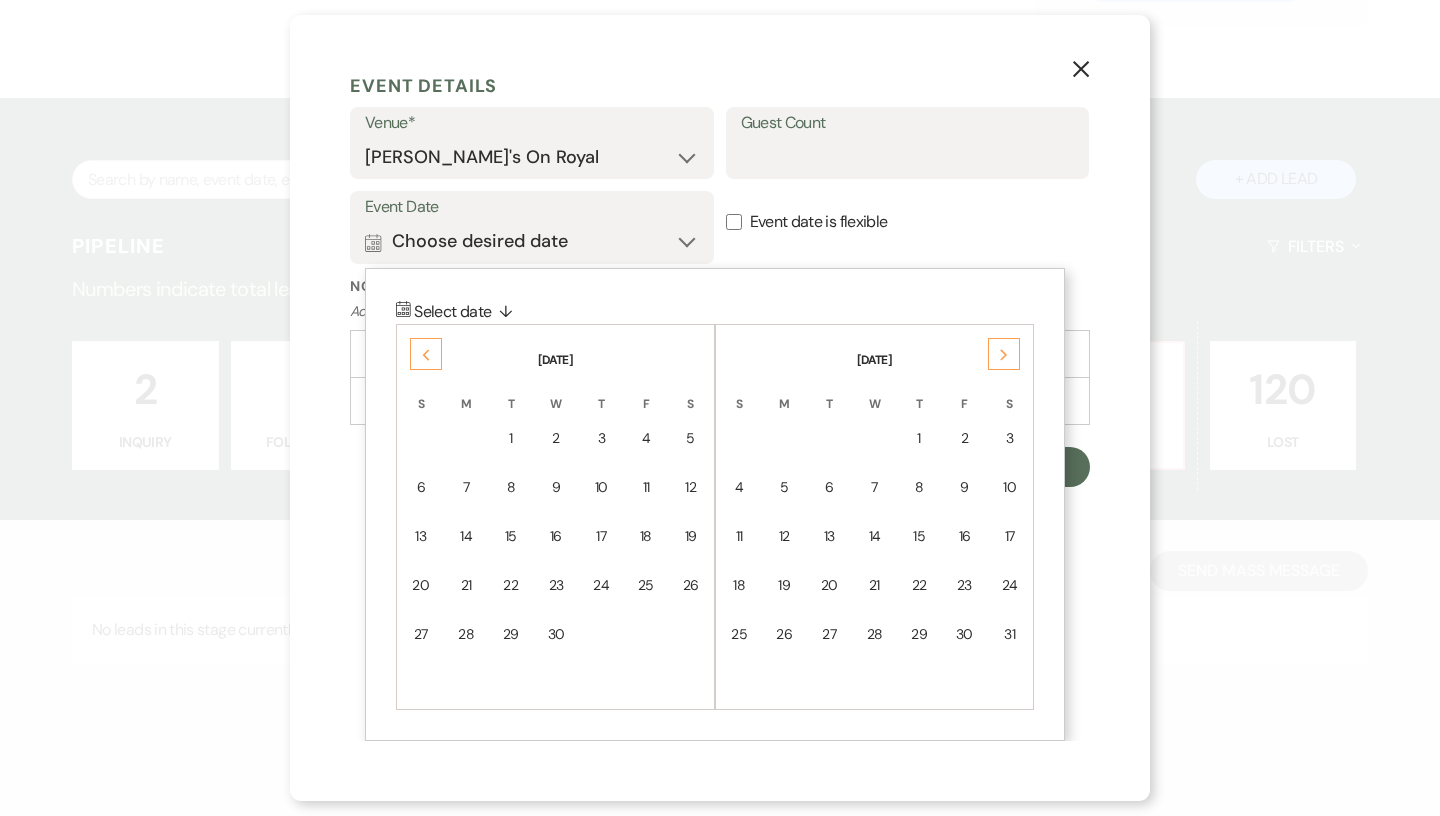 click on "Previous" 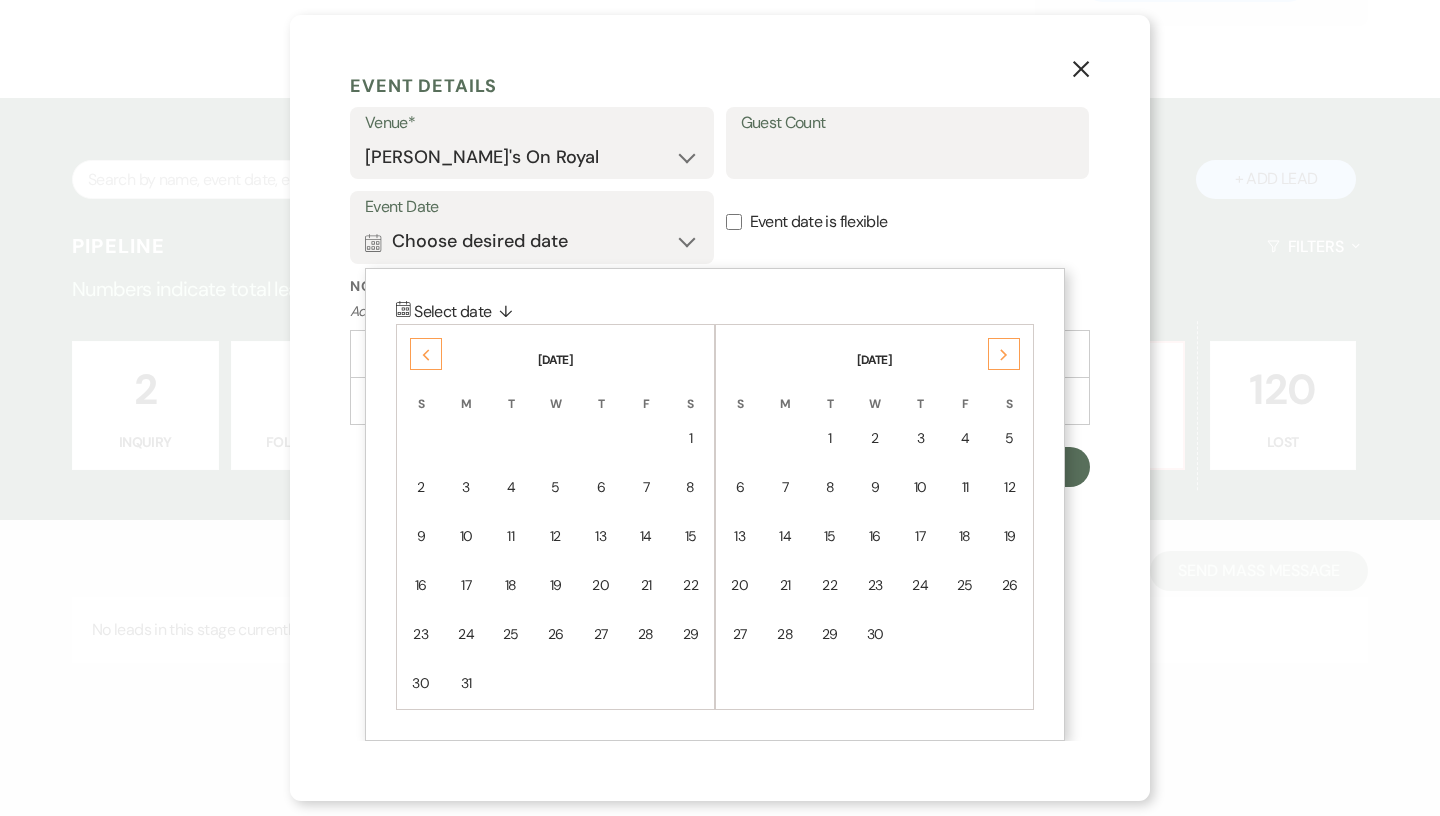 click on "Previous" 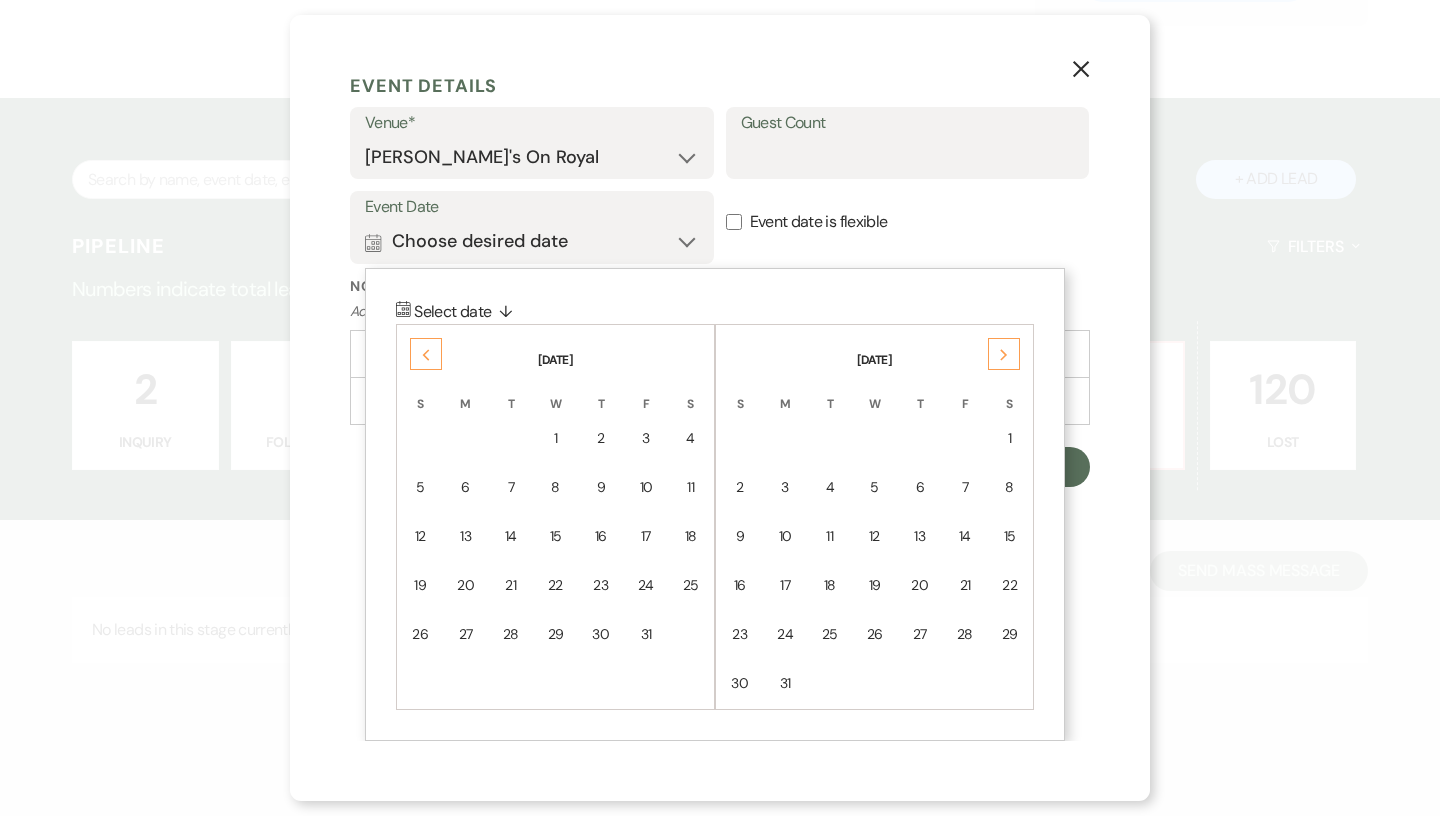 click on "Previous" 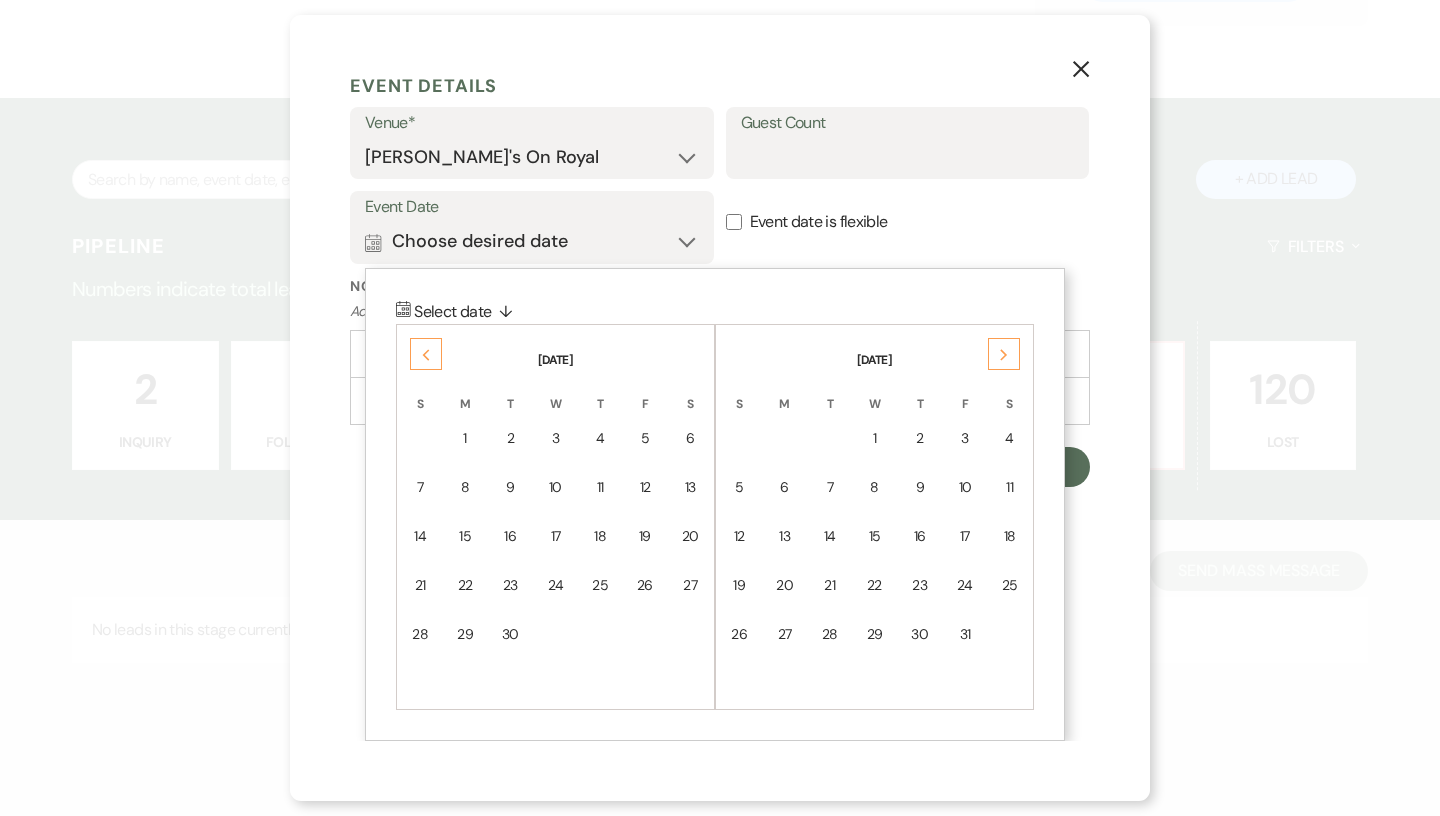 click on "Previous" 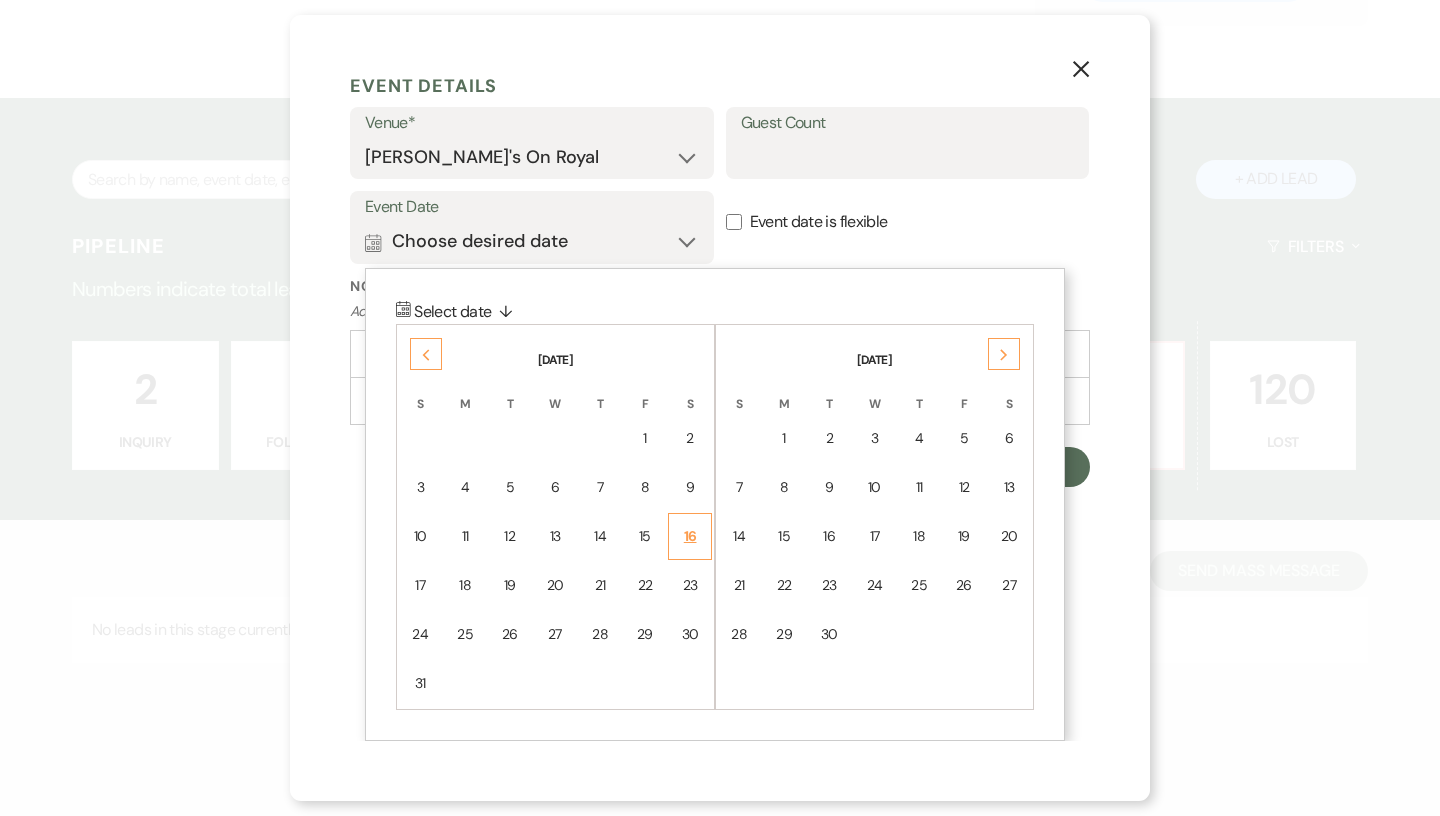 click on "16" at bounding box center (690, 536) 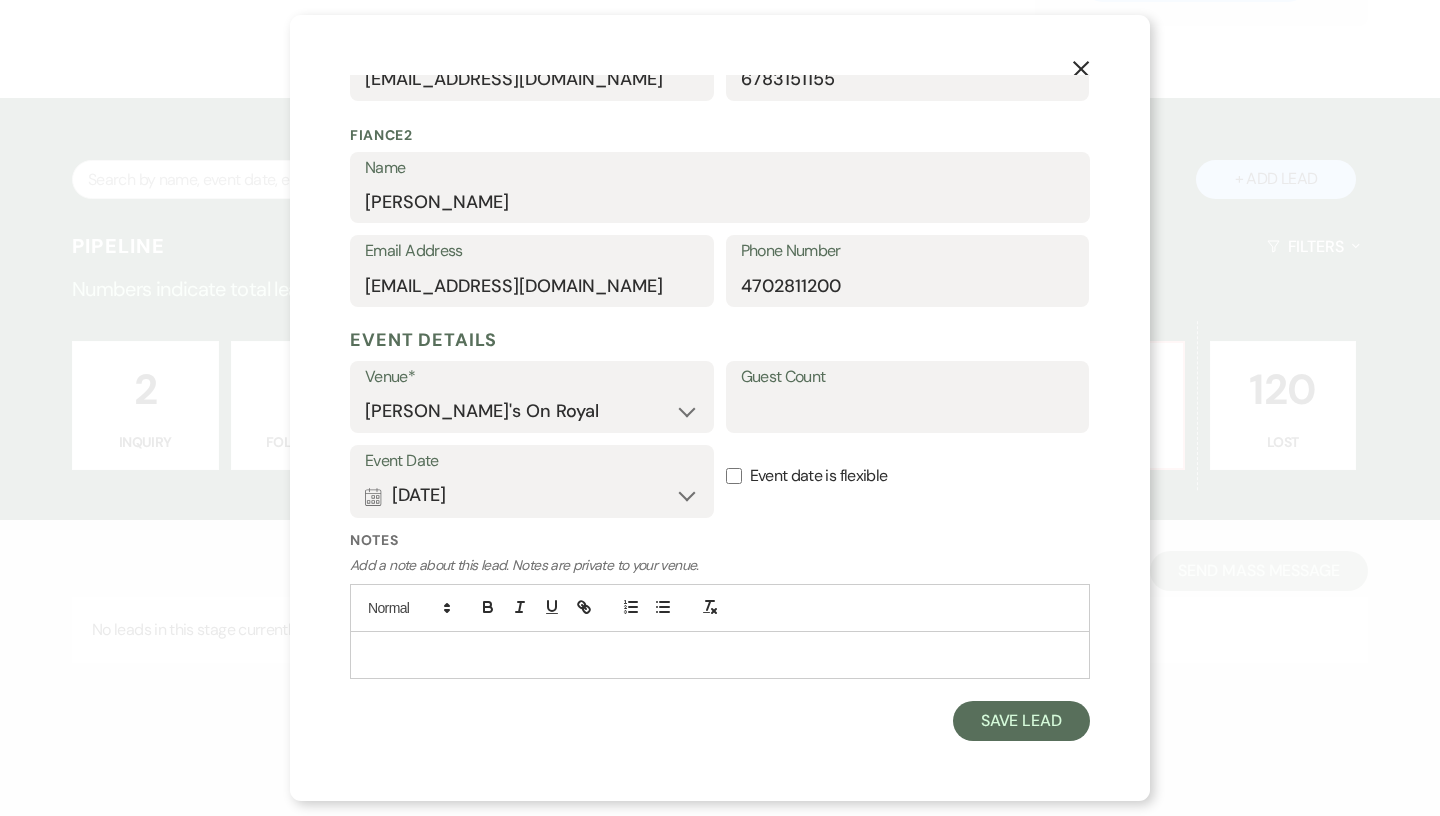scroll, scrollTop: 765, scrollLeft: 0, axis: vertical 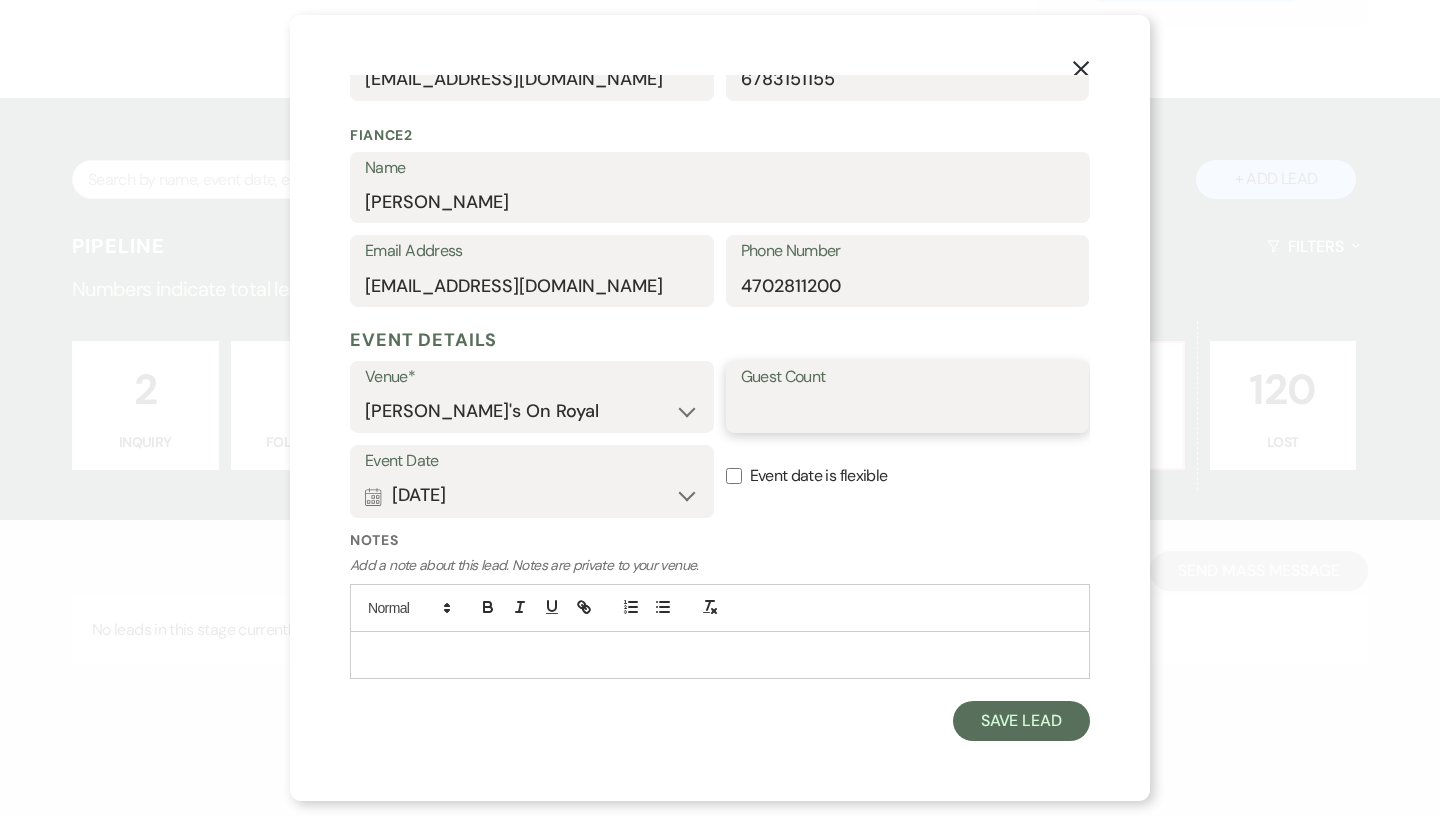click on "Guest Count" at bounding box center (908, 411) 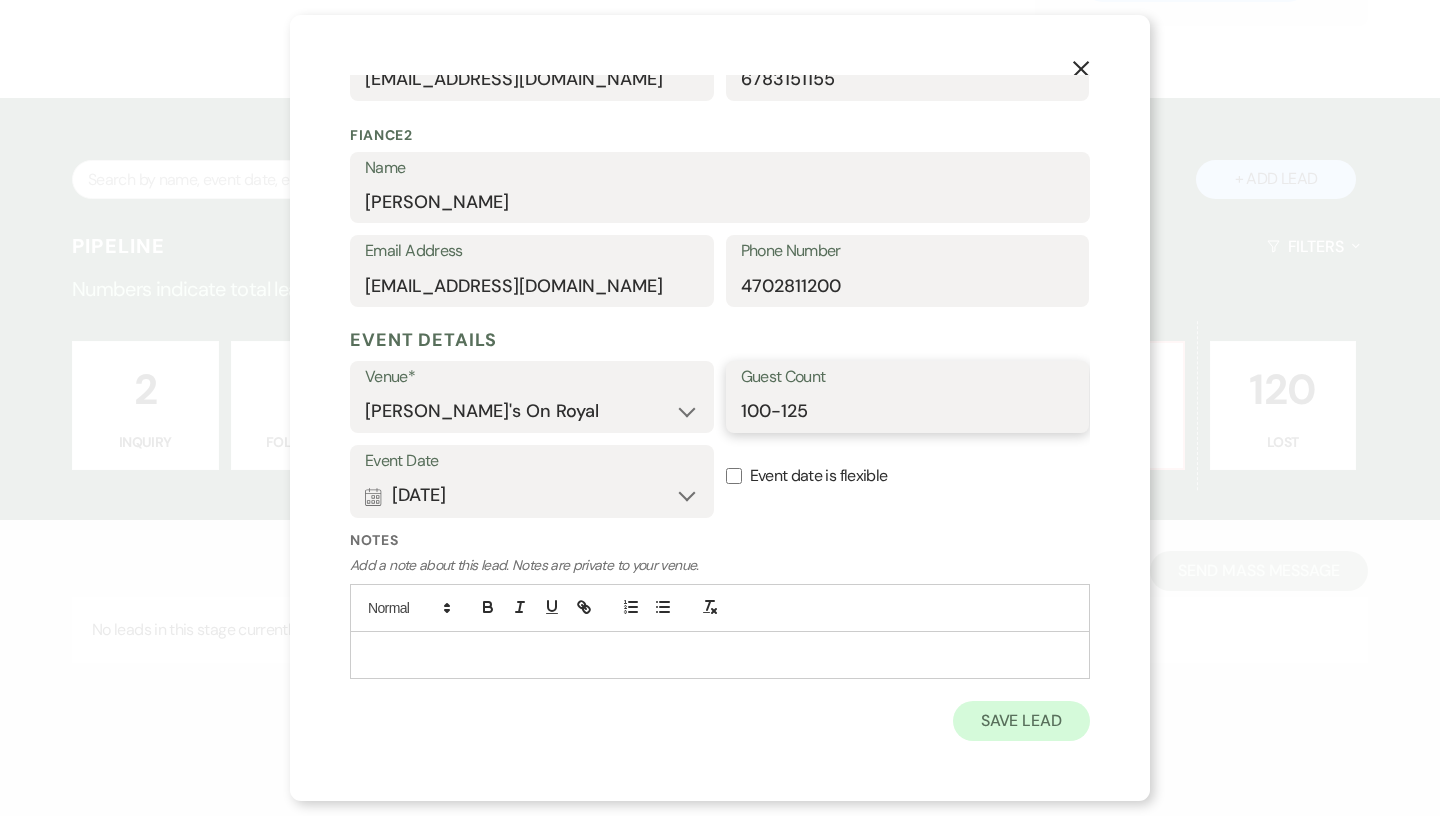type on "100-125" 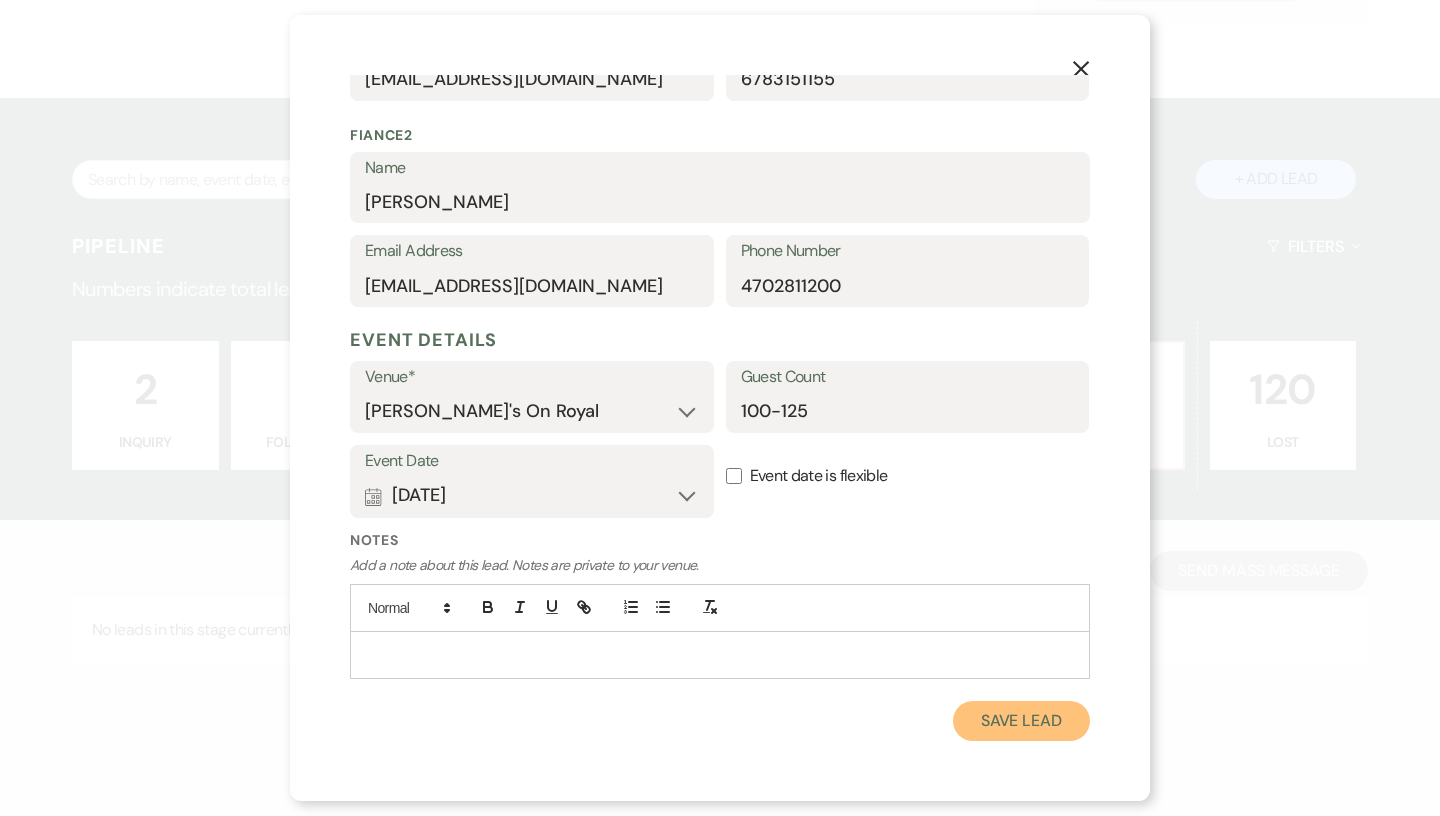 click on "Save Lead" at bounding box center [1021, 721] 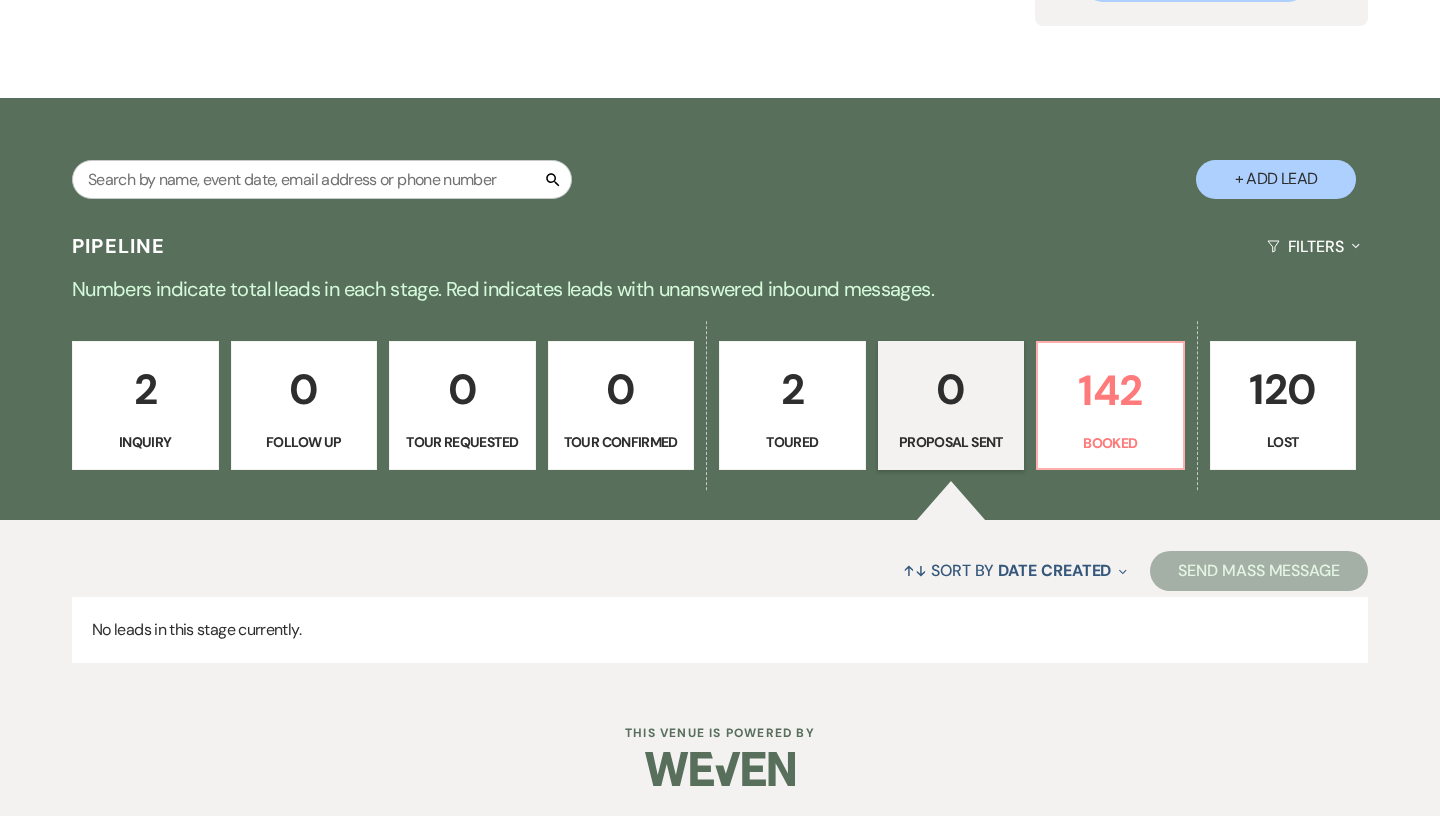 select on "6" 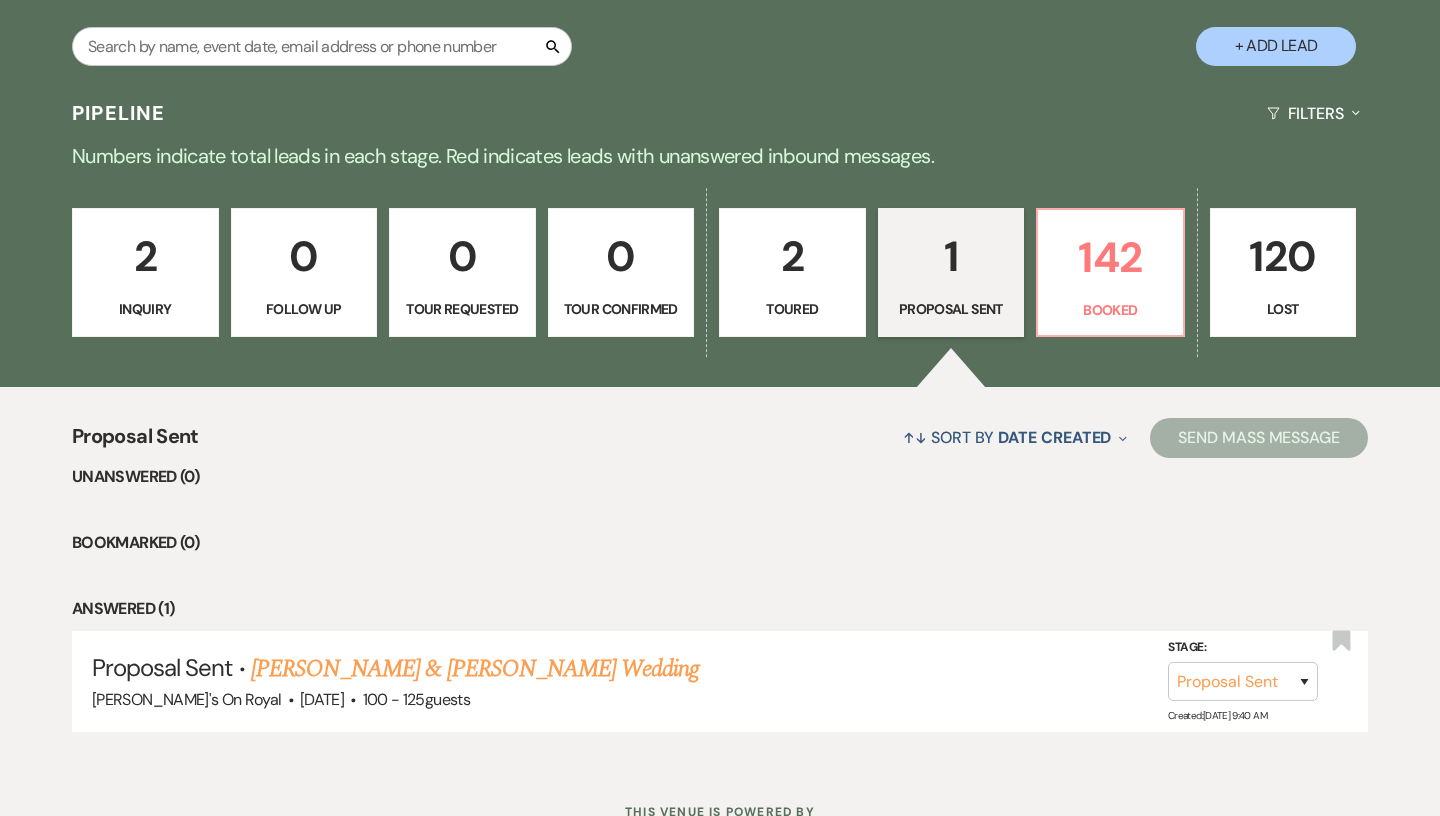 scroll, scrollTop: 464, scrollLeft: 0, axis: vertical 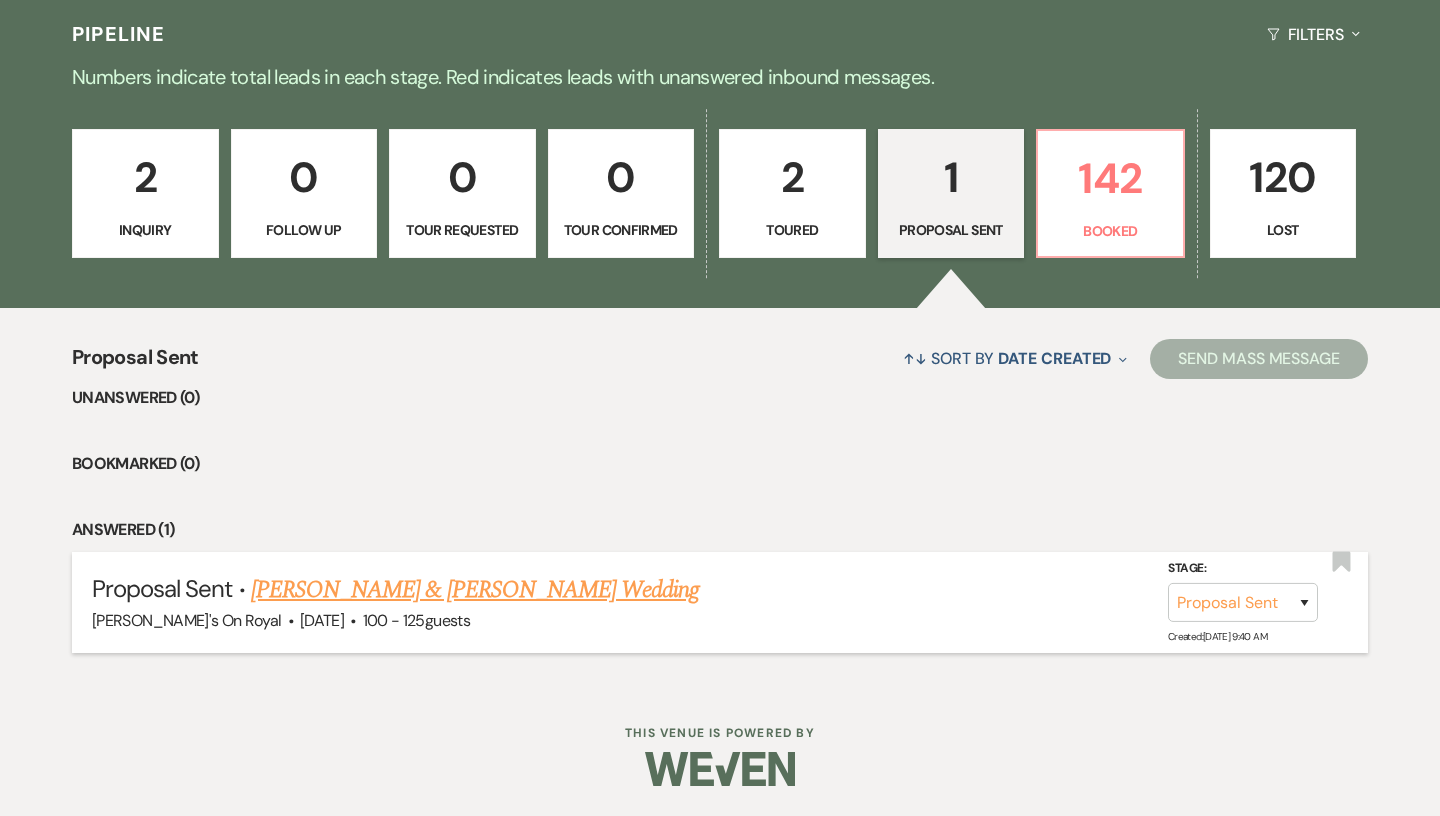 click on "[PERSON_NAME]'s On Royal · [DATE] · 100 - 125  guests" at bounding box center [720, 621] 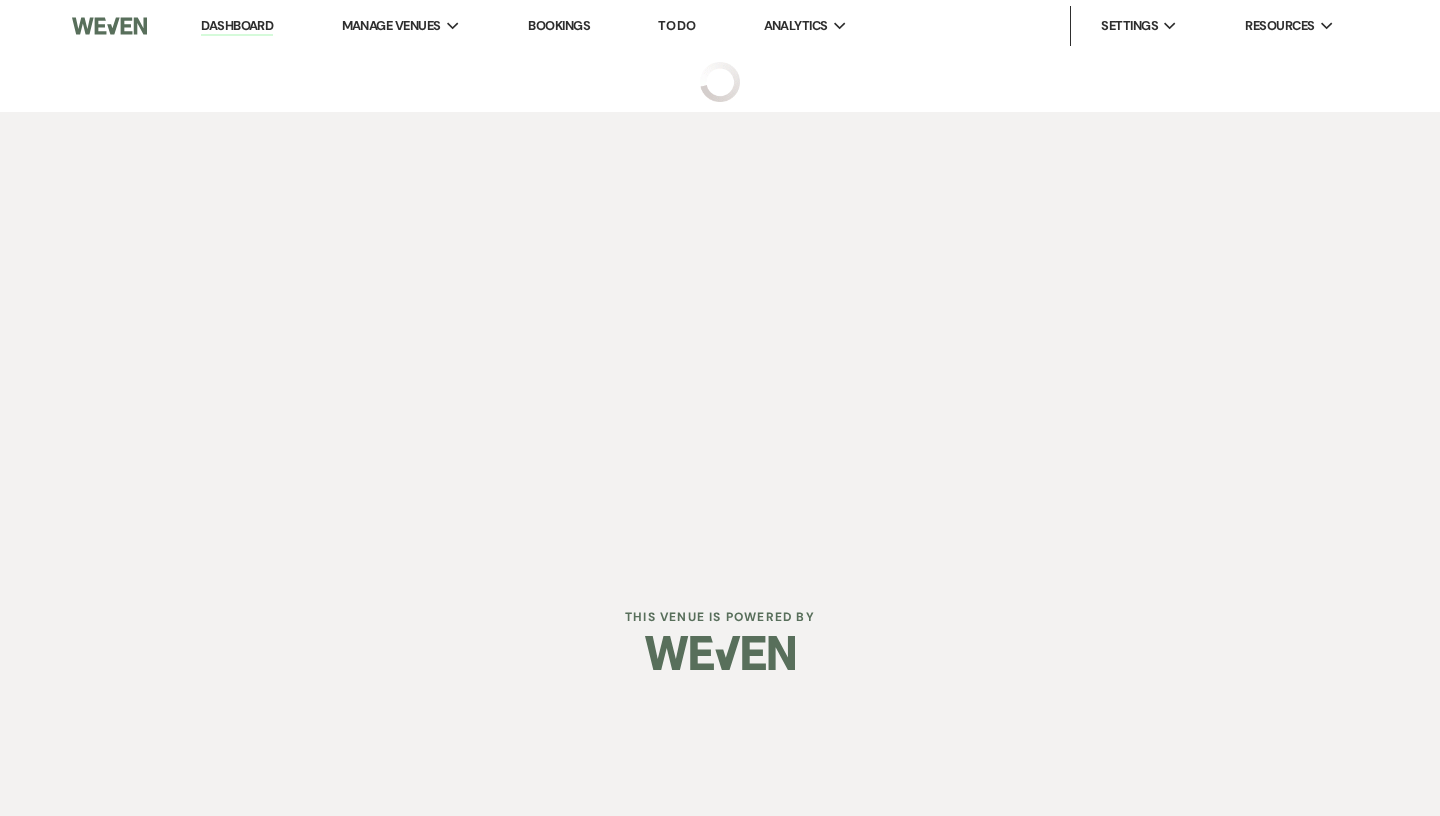 scroll, scrollTop: 0, scrollLeft: 0, axis: both 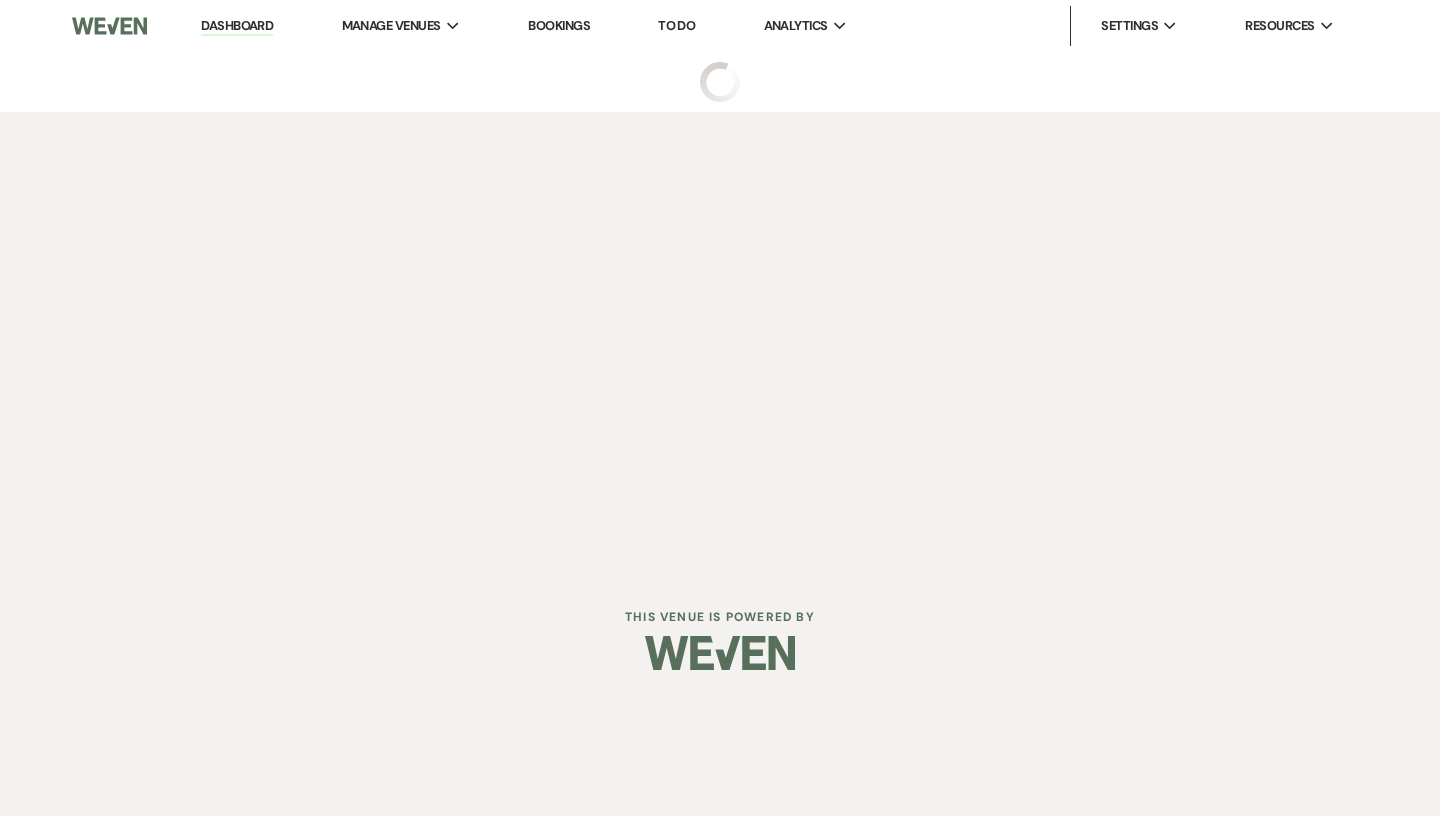 select on "6" 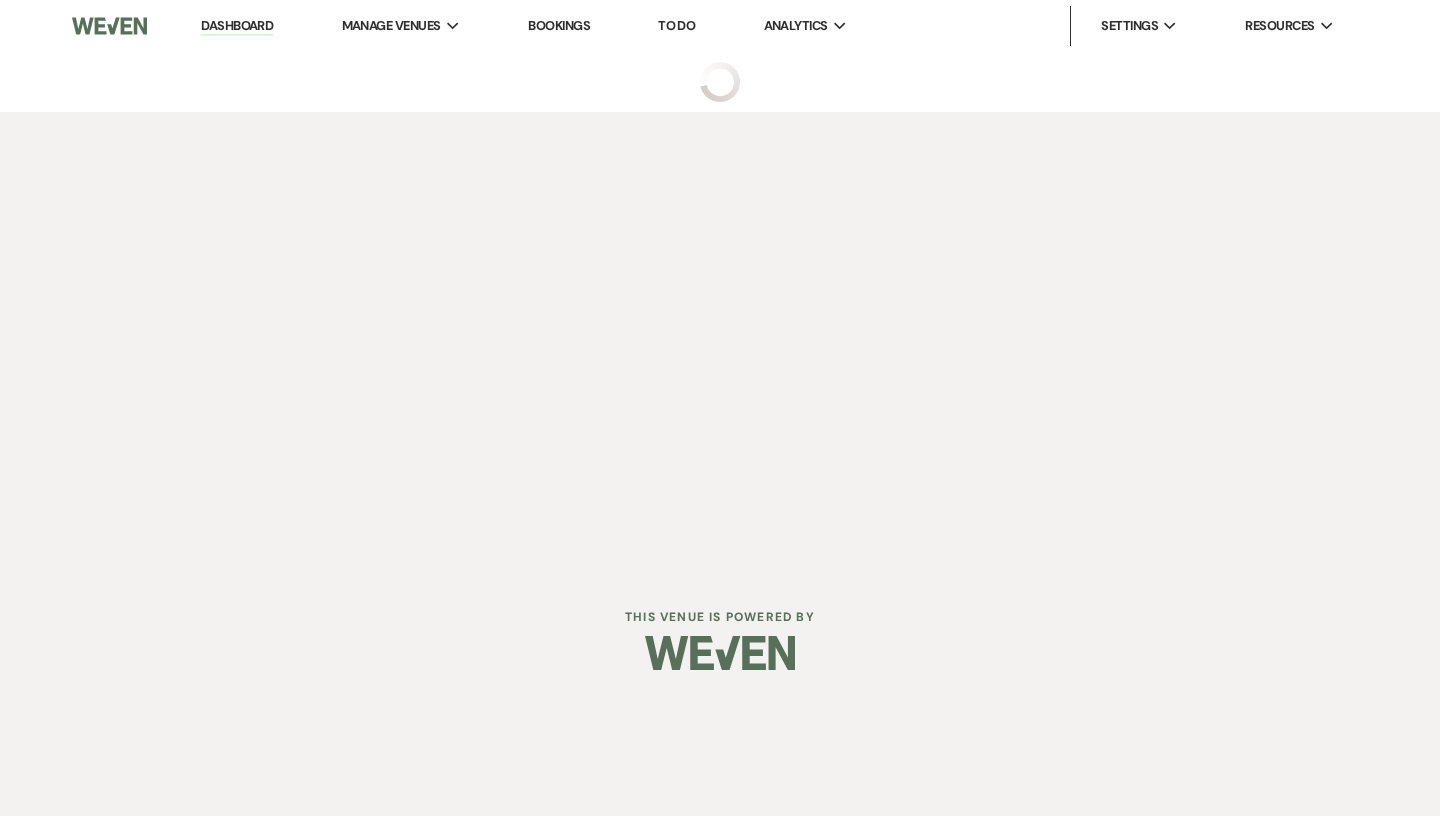select on "3" 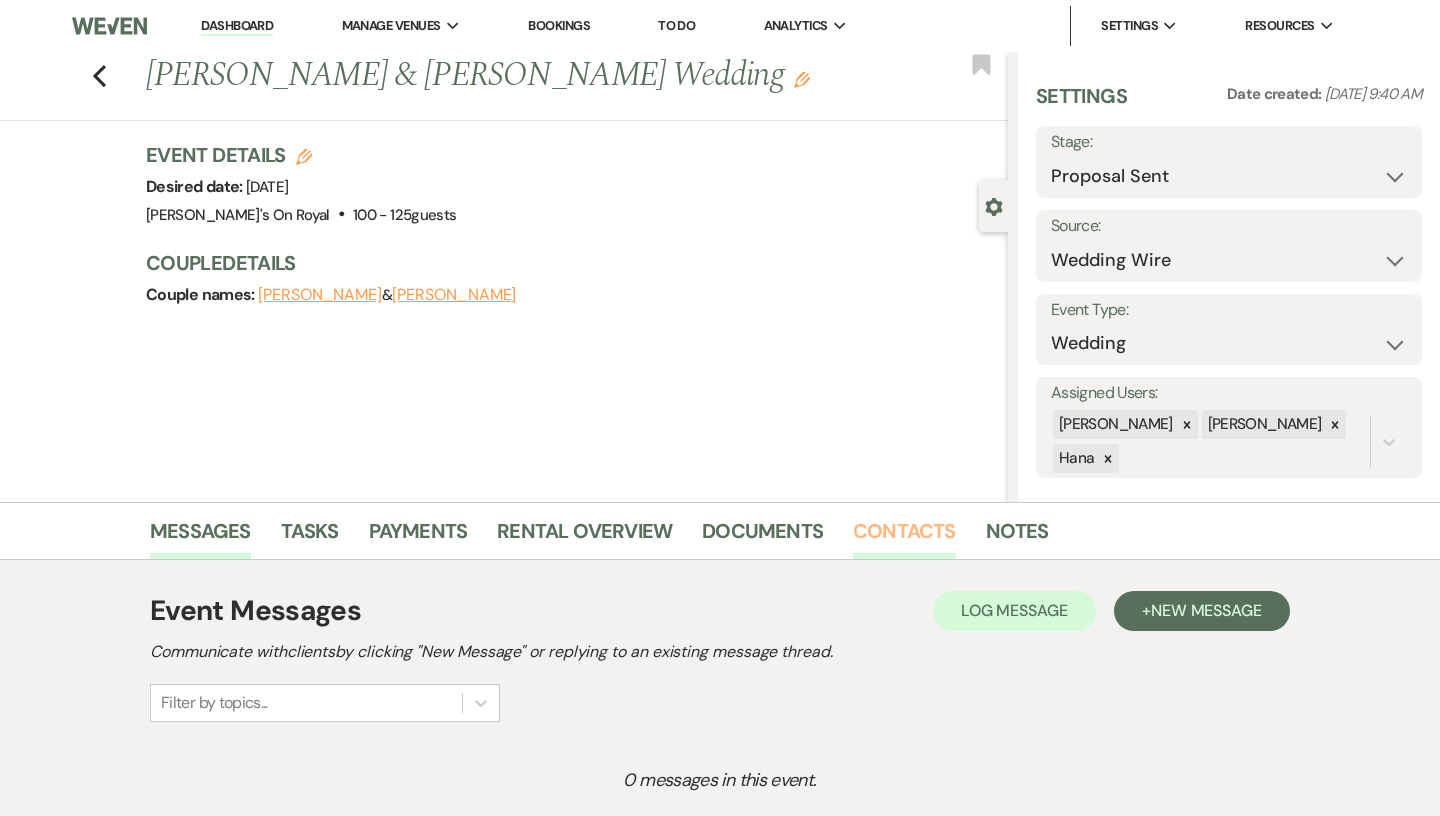 click on "Contacts" at bounding box center (904, 537) 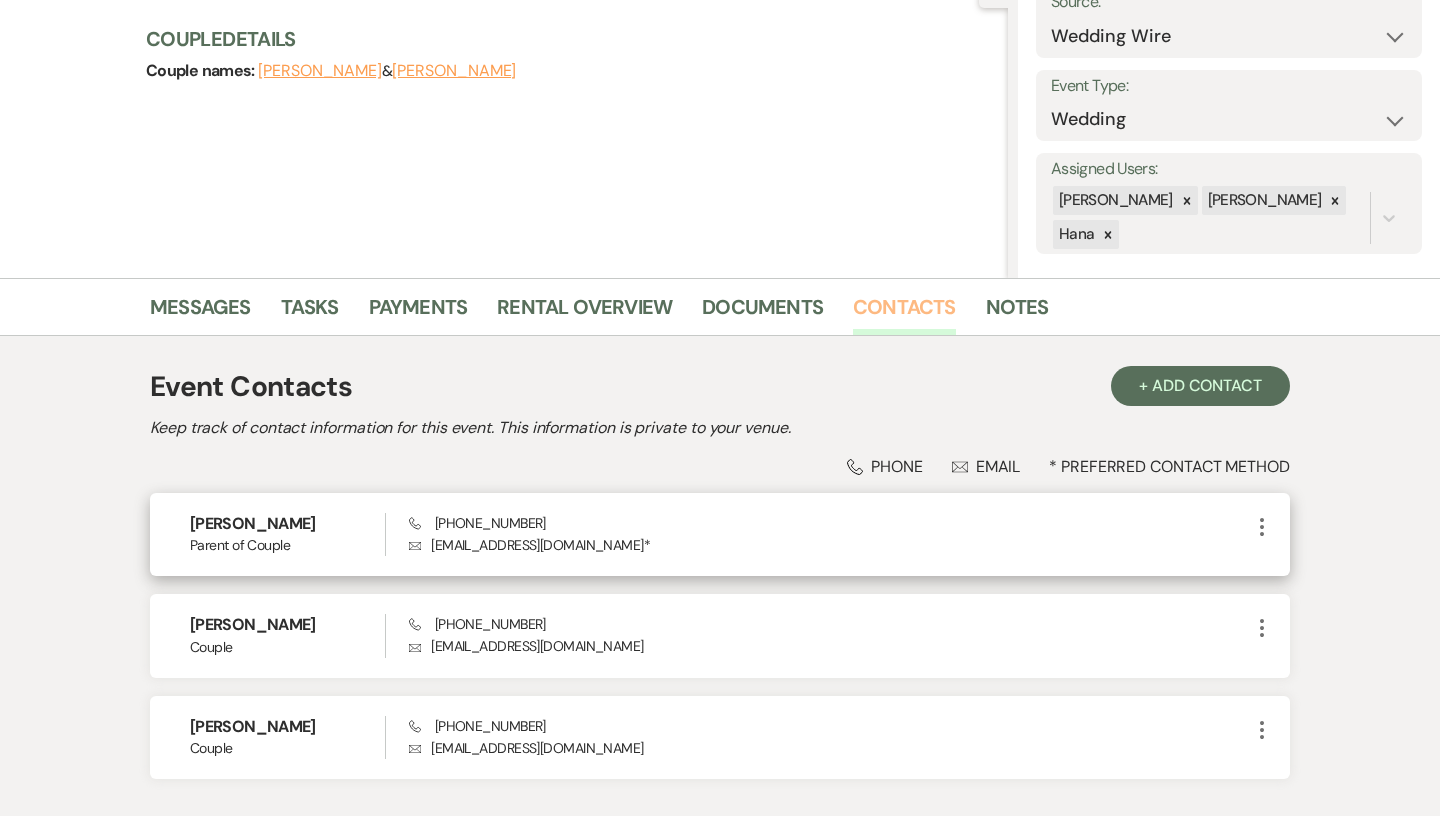 scroll, scrollTop: 226, scrollLeft: 0, axis: vertical 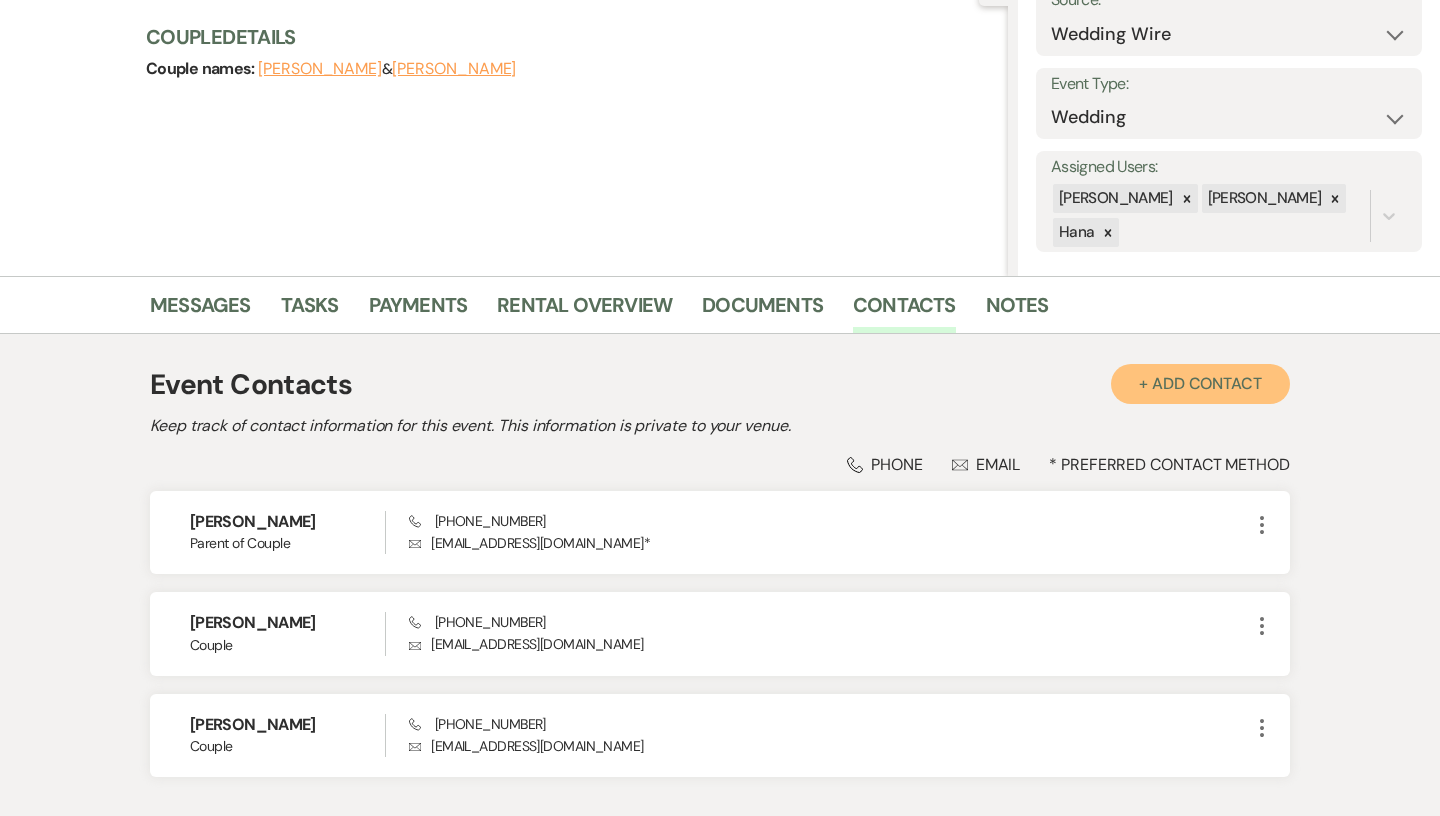 click on "+ Add Contact" at bounding box center [1200, 384] 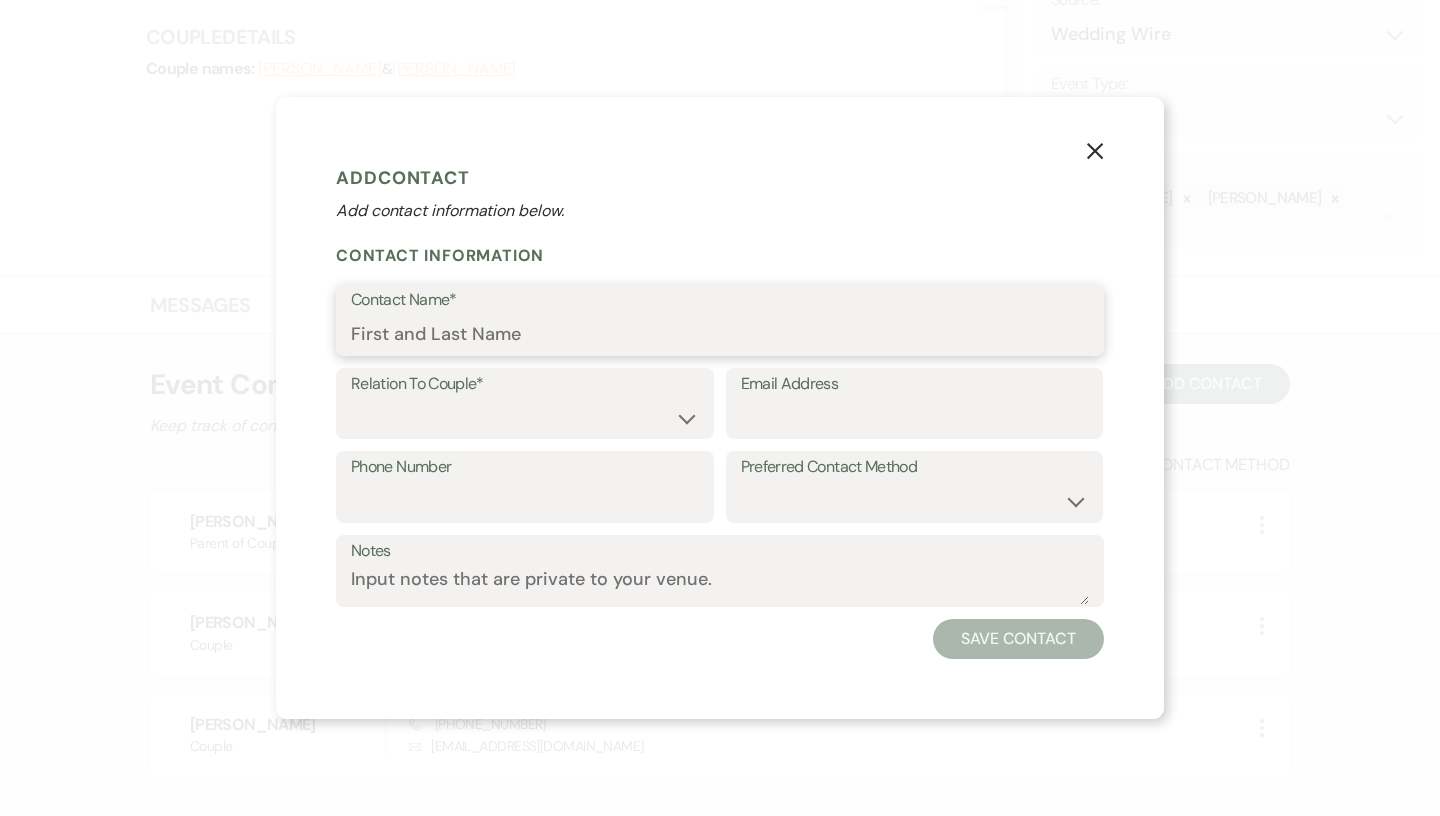 click on "Contact Name*" at bounding box center [720, 334] 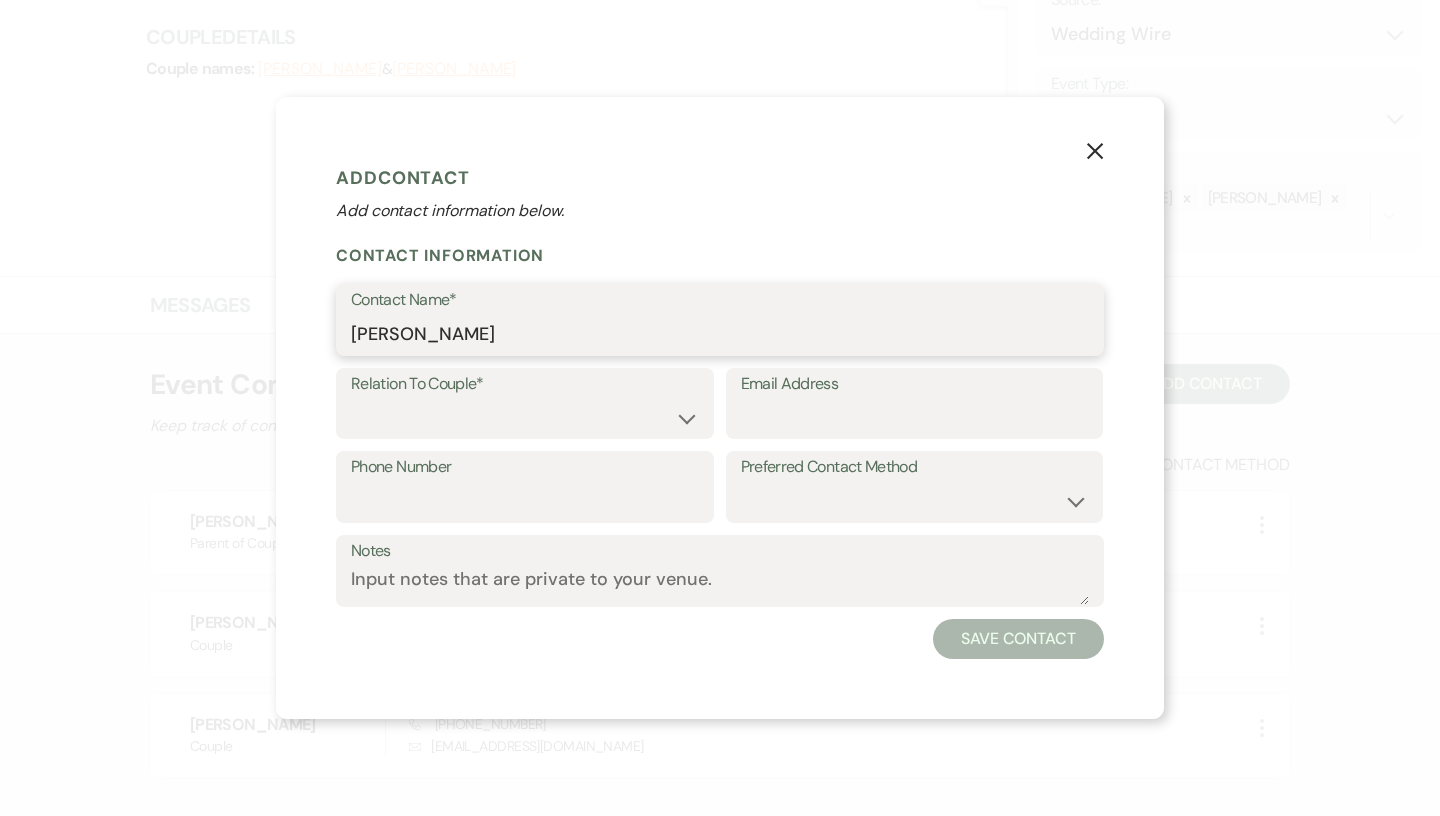 type on "[PERSON_NAME]" 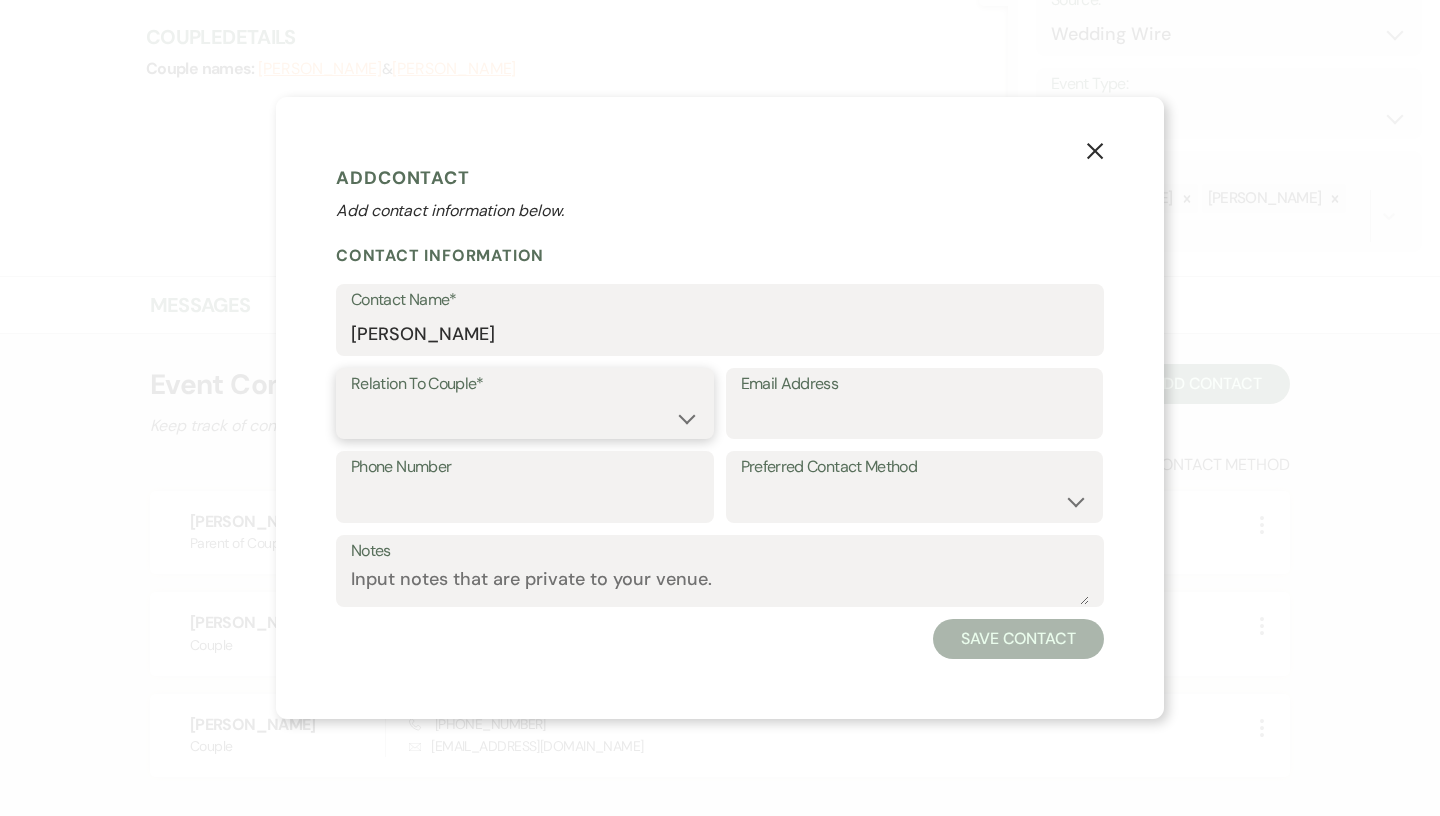 select on "3" 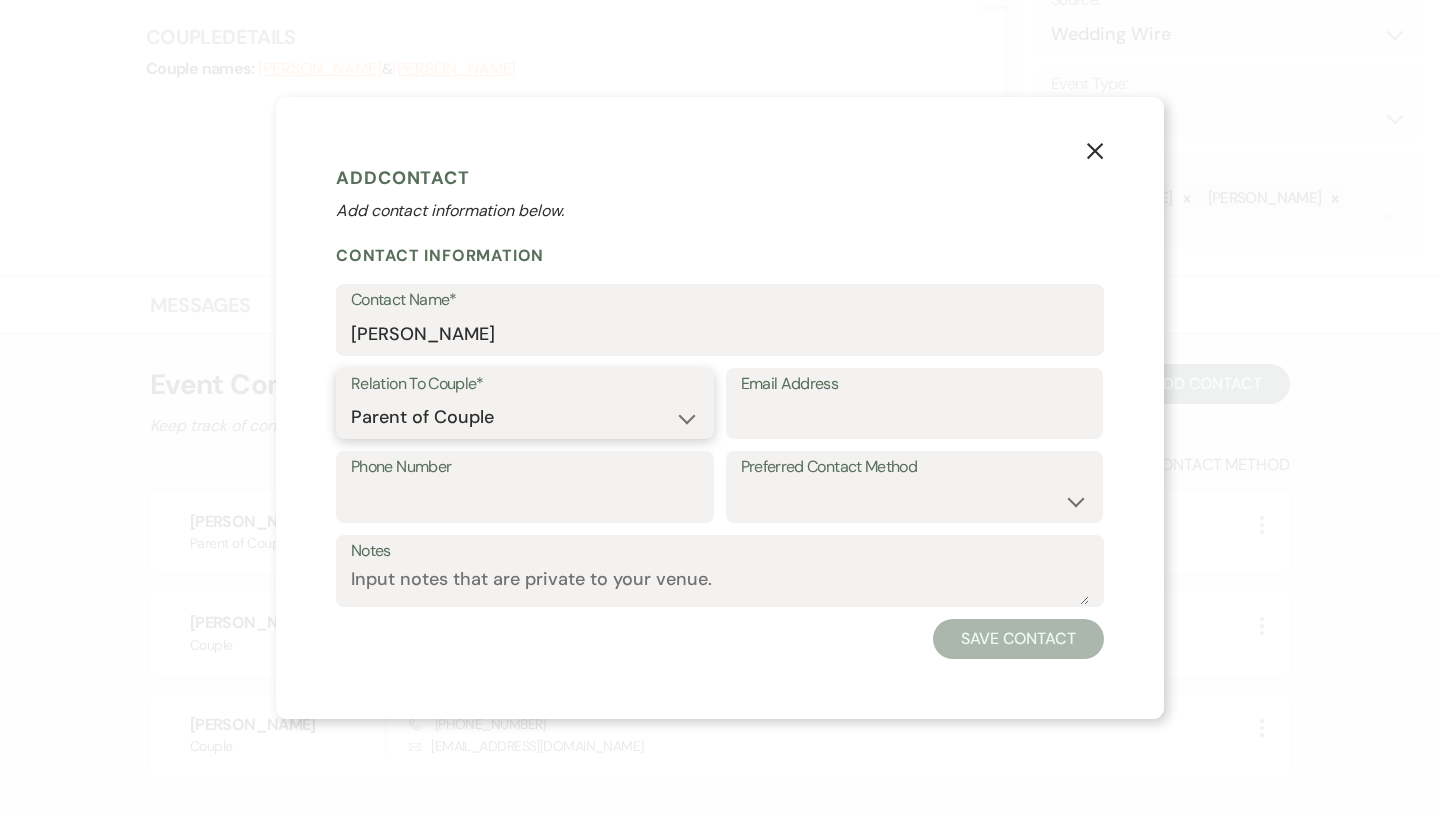click on "Parent of Couple" at bounding box center [0, 0] 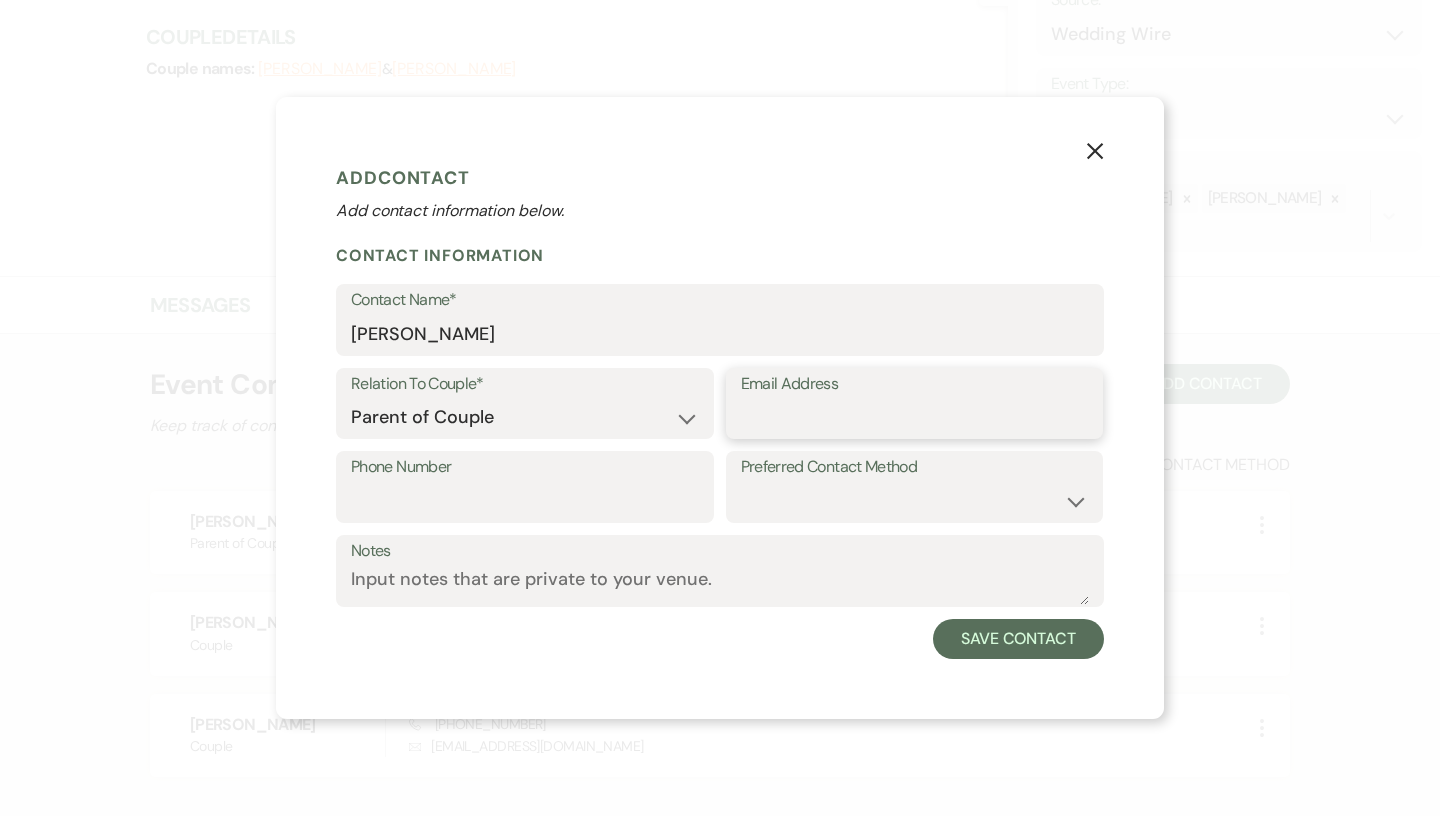 click on "Email Address" at bounding box center [915, 417] 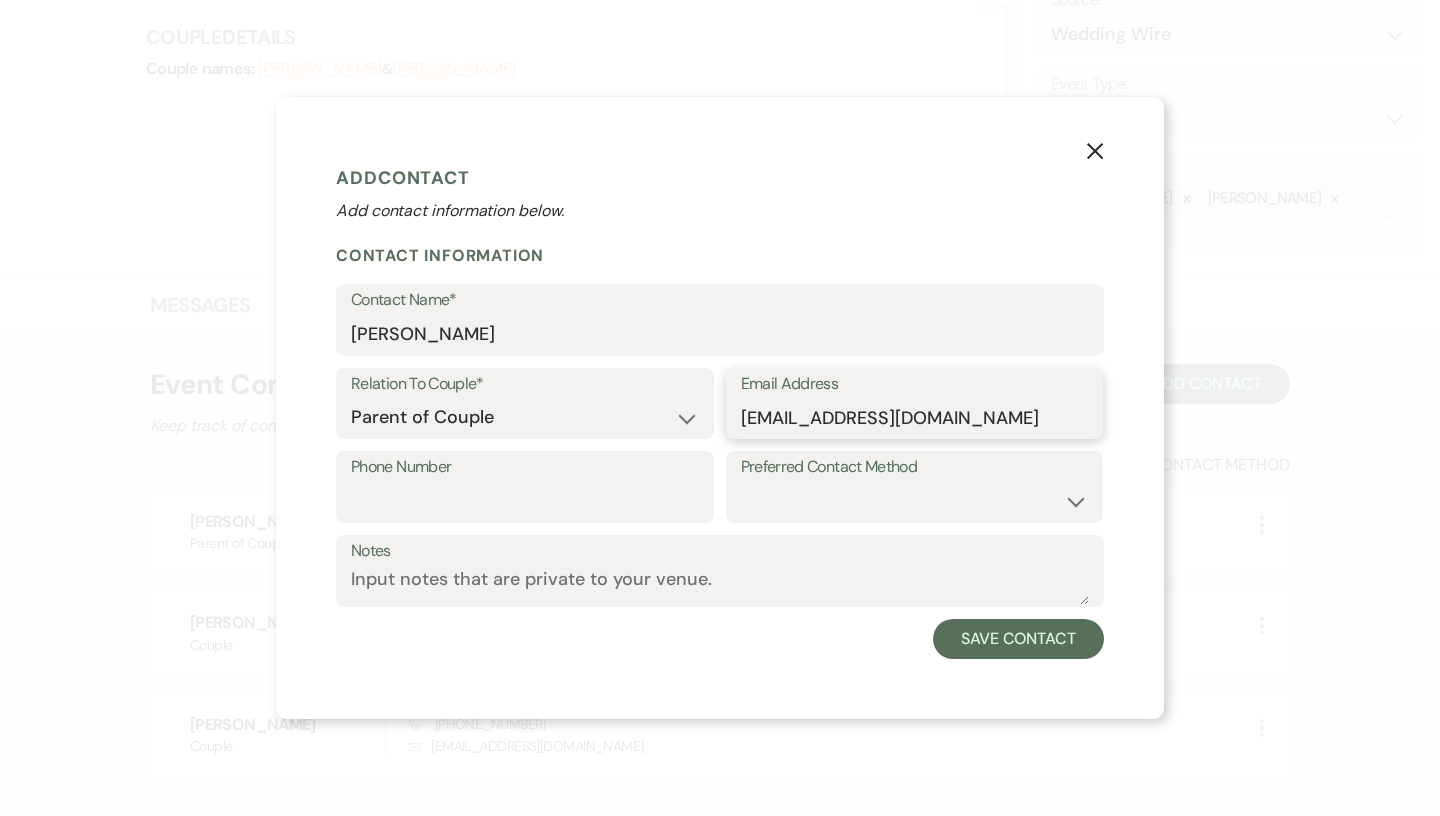 type on "[EMAIL_ADDRESS][DOMAIN_NAME]" 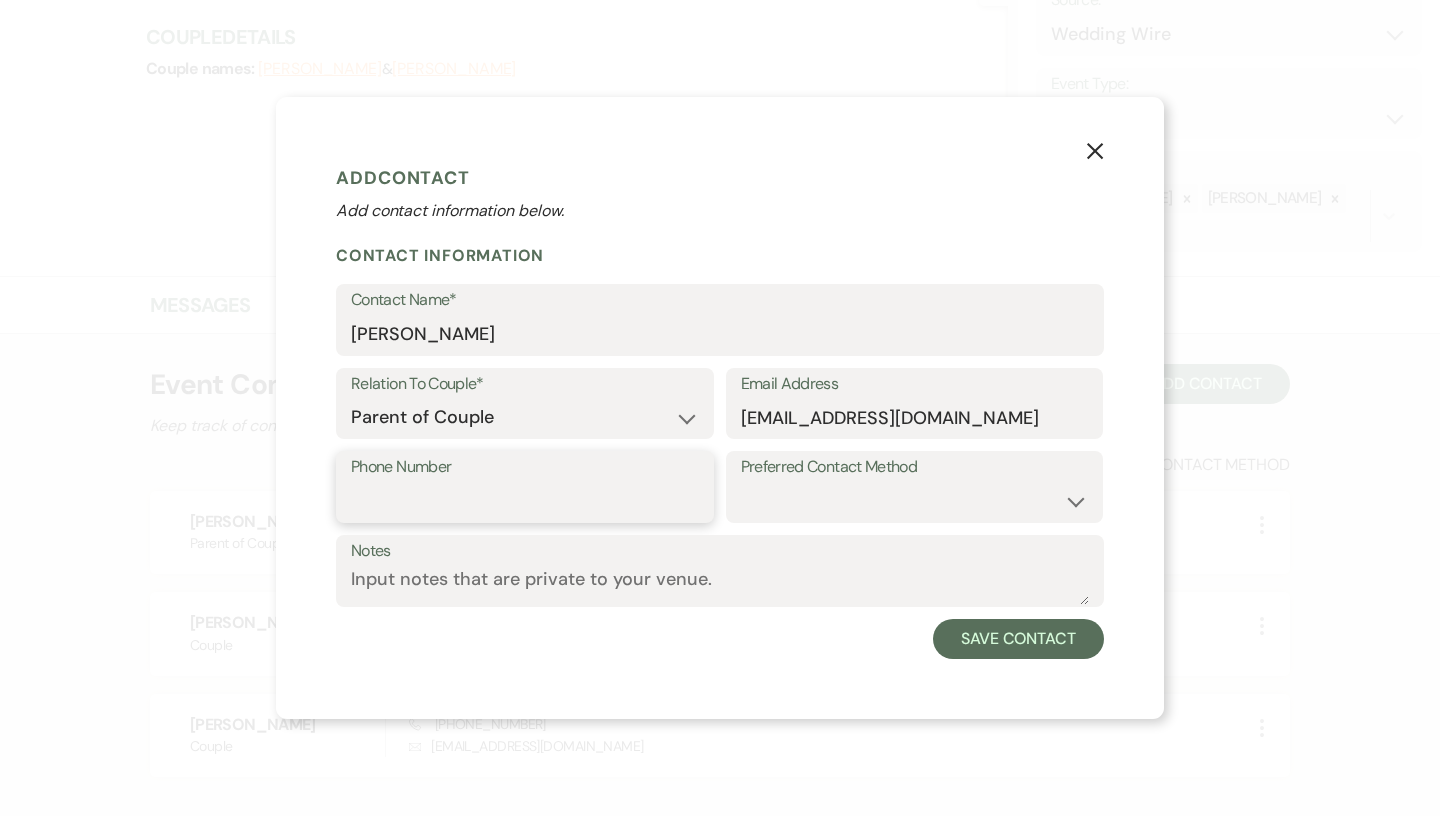 click on "Phone Number" at bounding box center (525, 501) 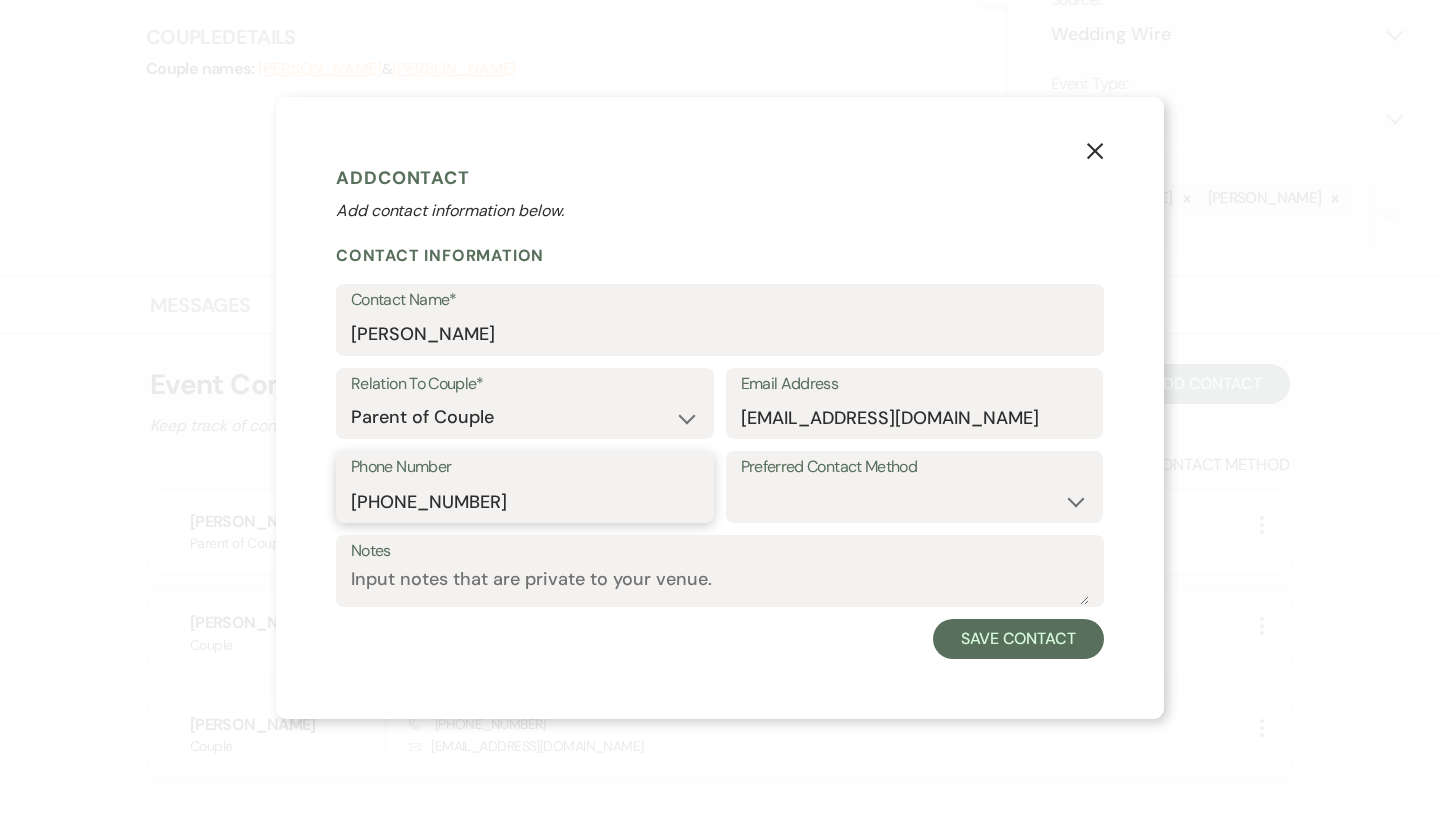 click on "[PHONE_NUMBER]" at bounding box center [525, 501] 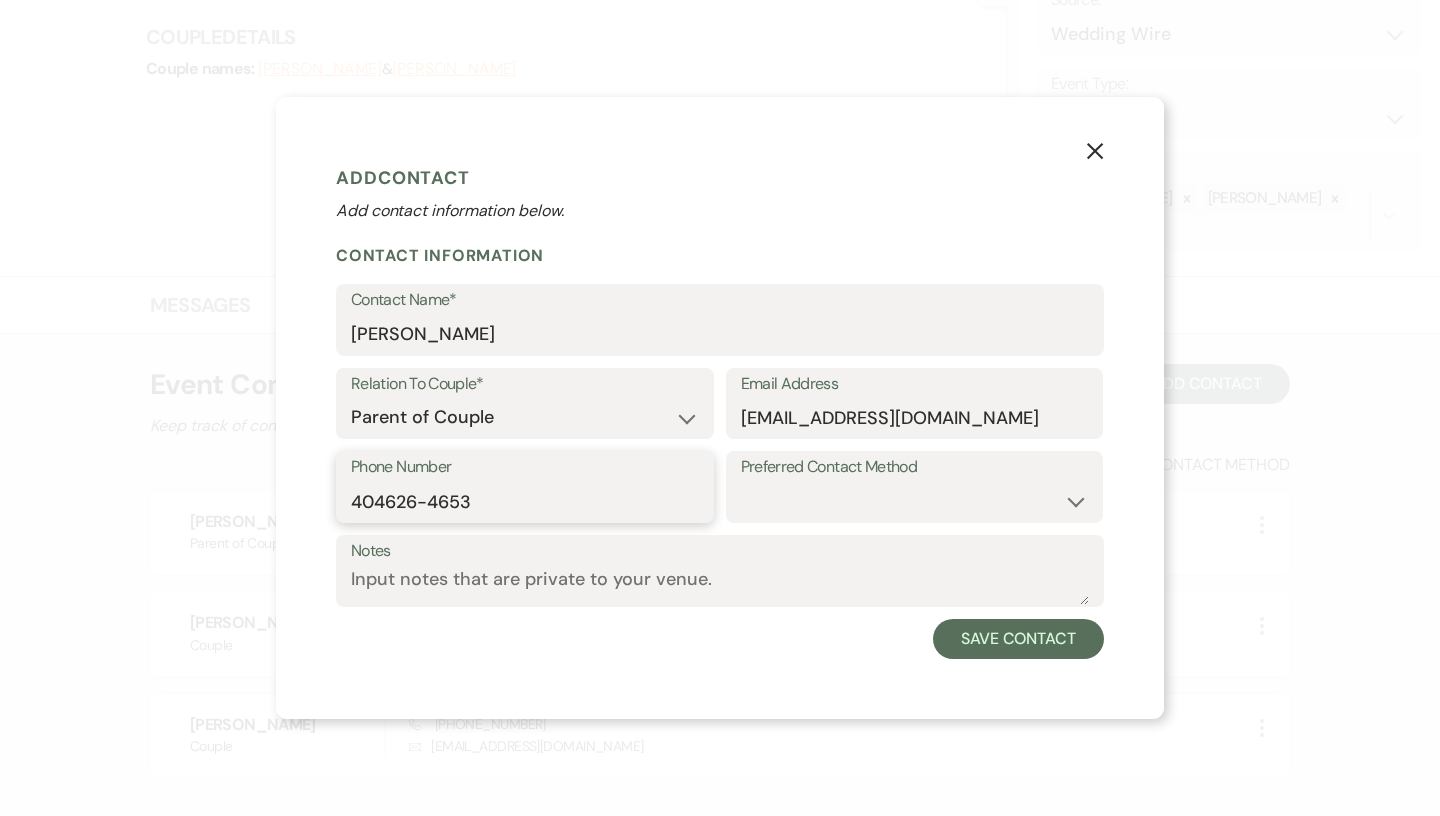 click on "404626-4653" at bounding box center (525, 501) 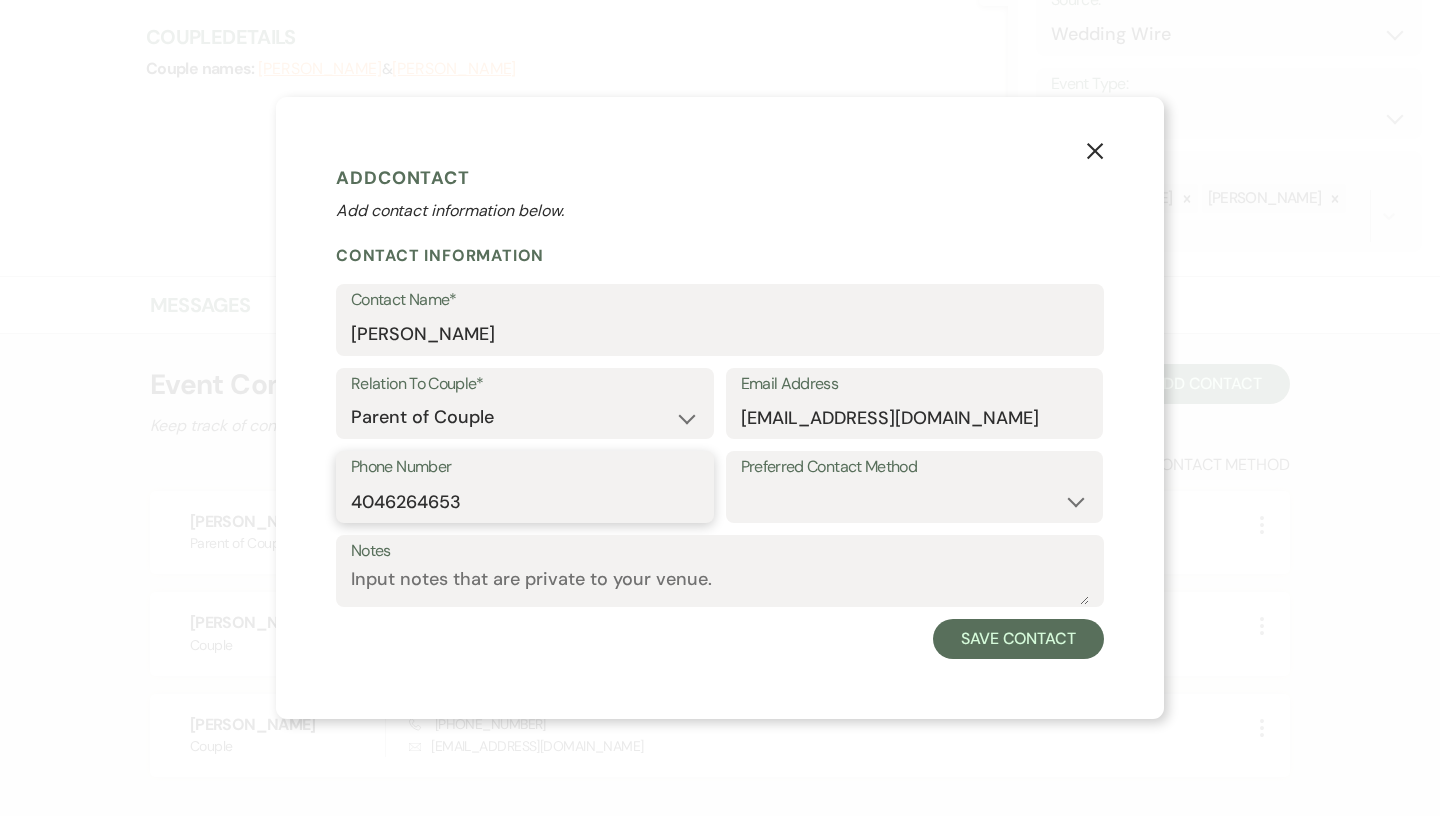 type on "4046264653" 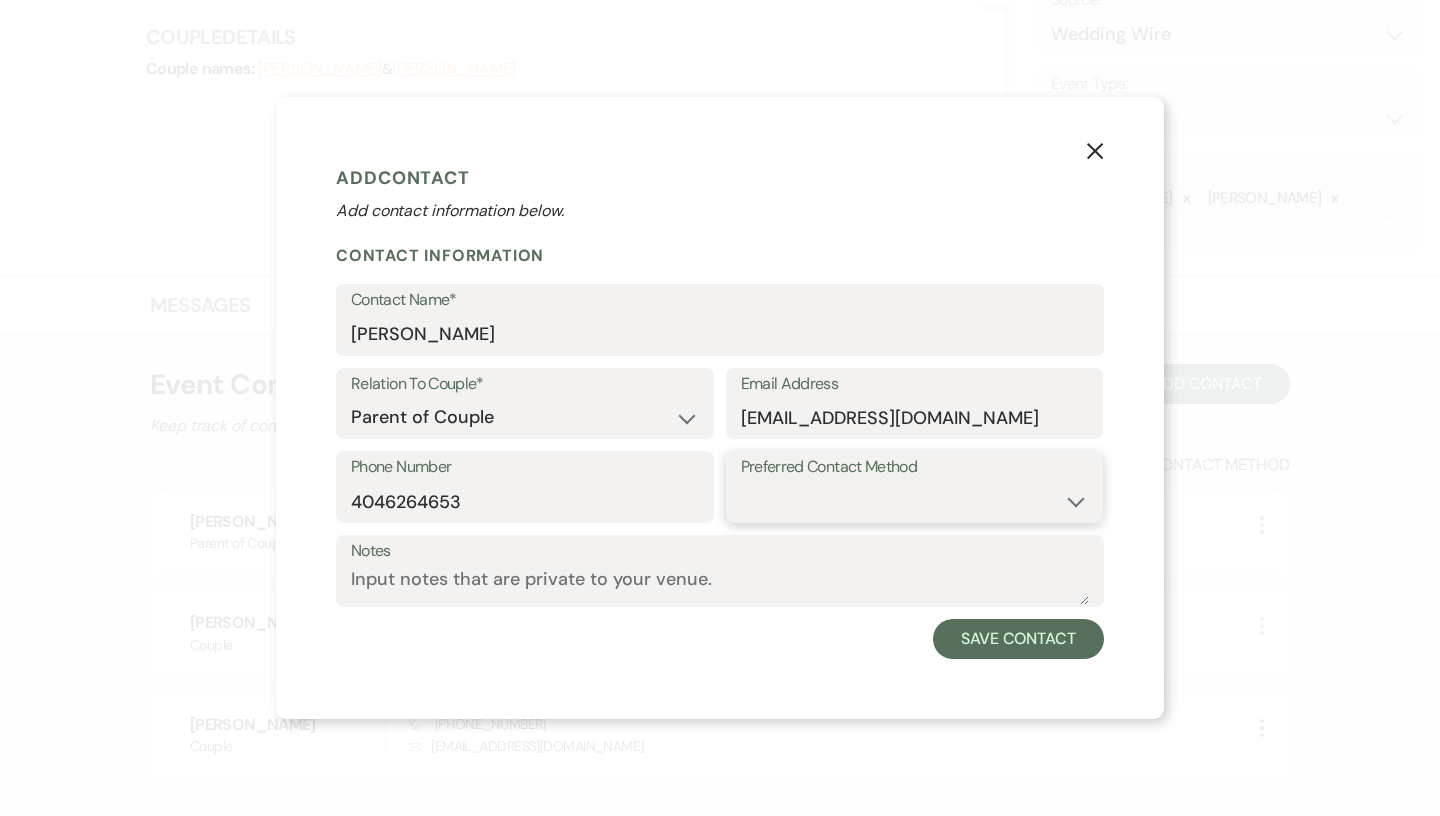 select on "email" 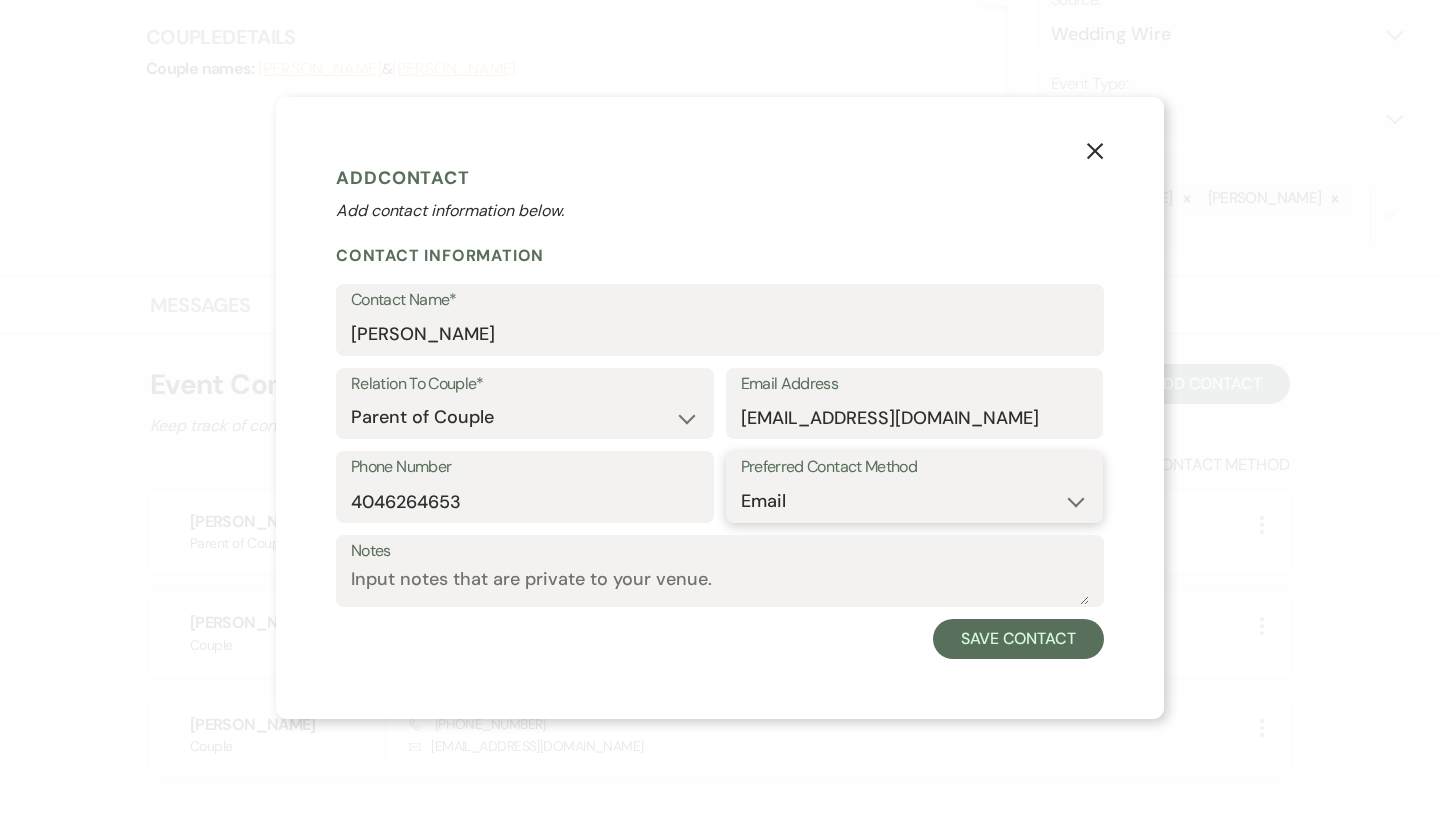 click on "Email" at bounding box center [0, 0] 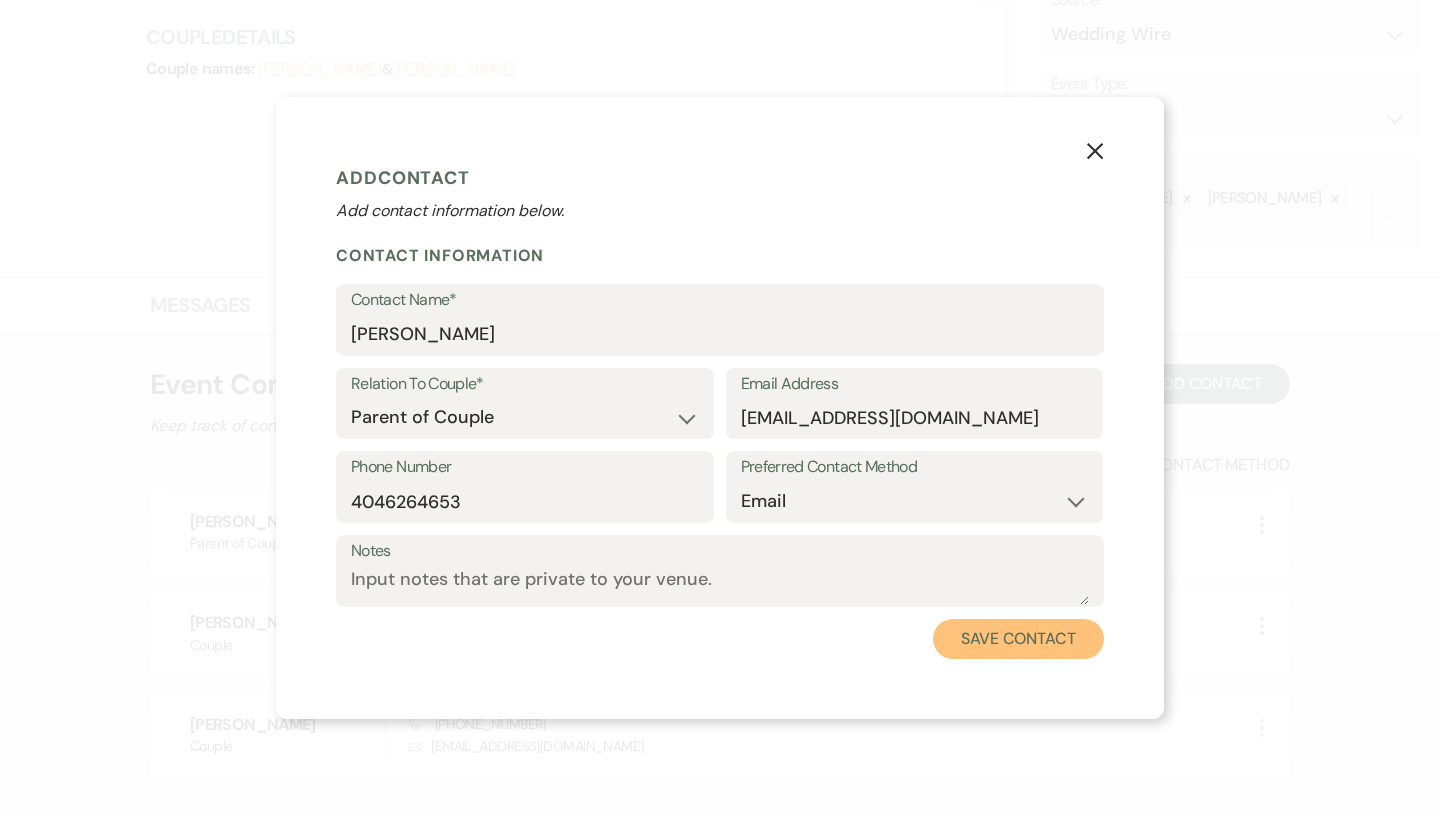 click on "Save Contact" at bounding box center (1018, 639) 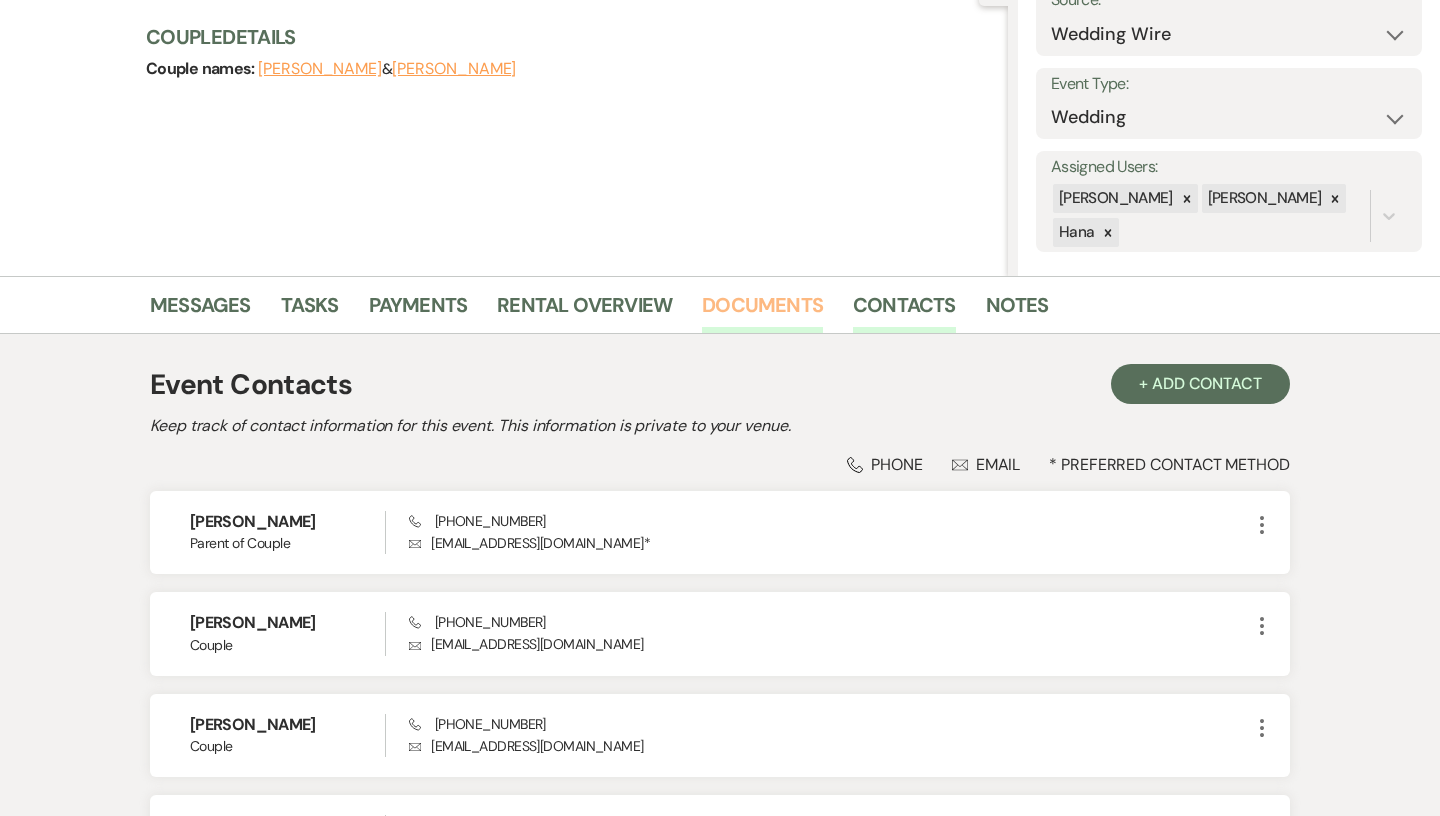 click on "Documents" at bounding box center [762, 311] 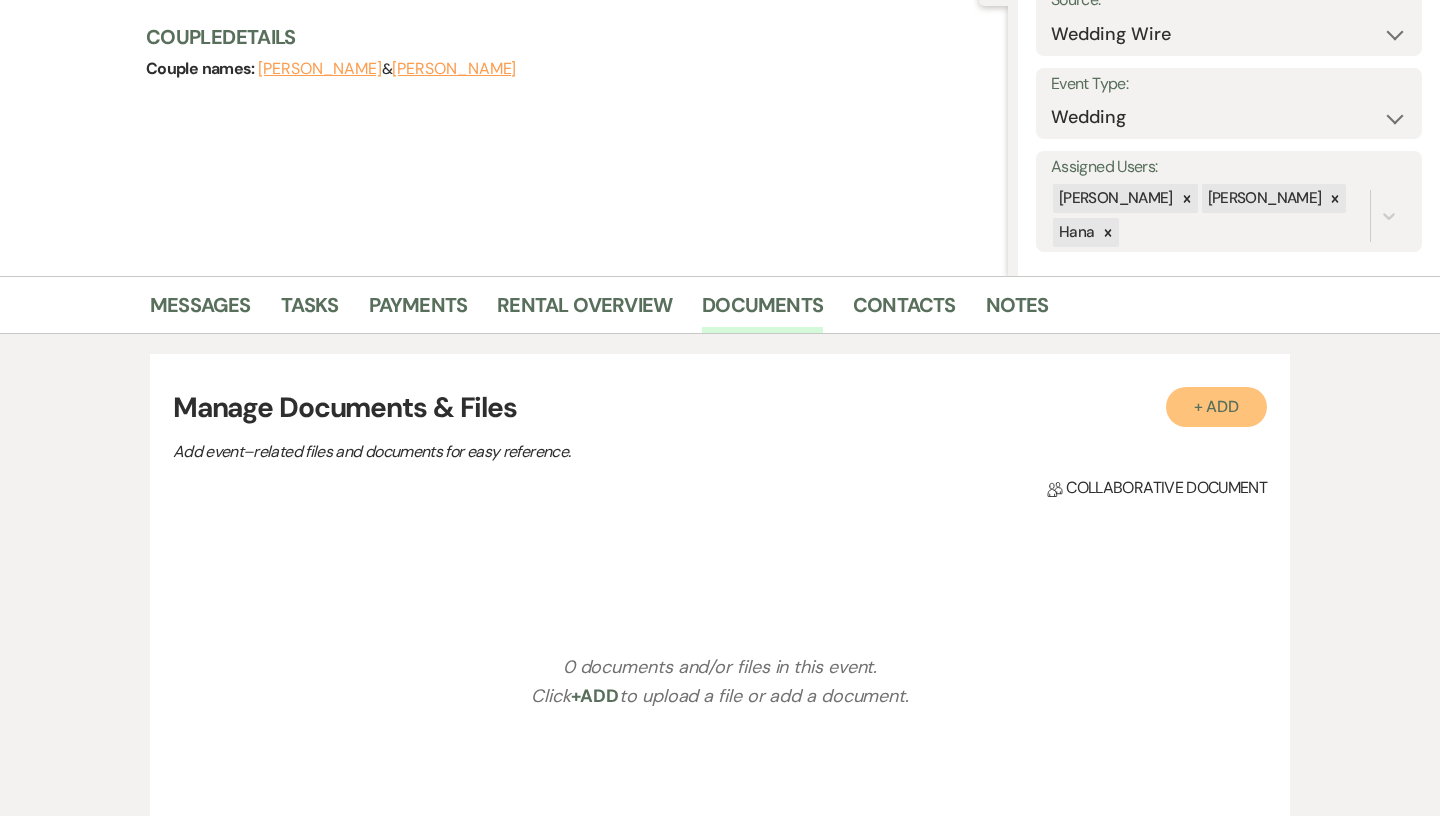 click on "+ Add" at bounding box center (1217, 407) 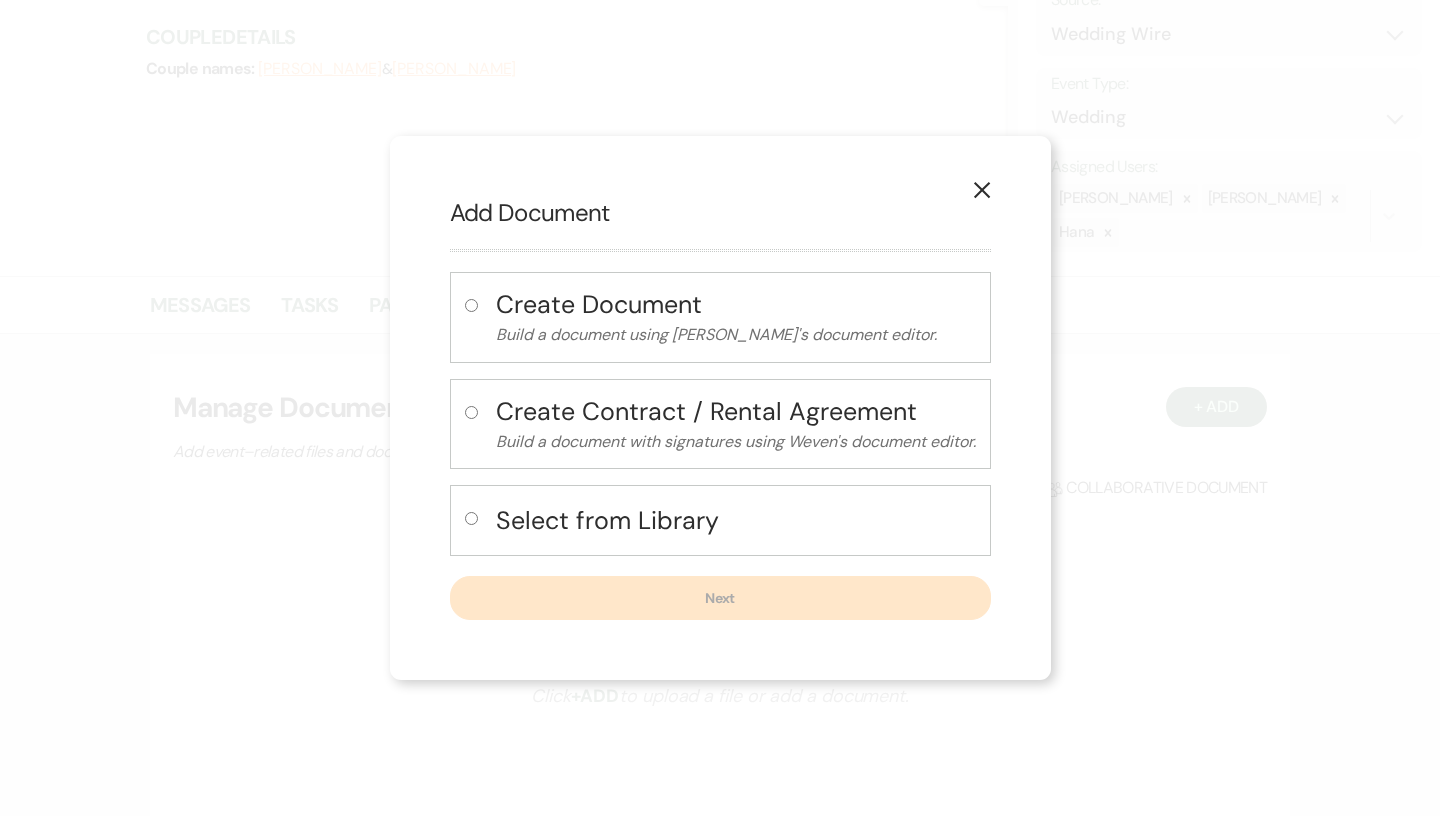 click on "Select from Library" at bounding box center (736, 520) 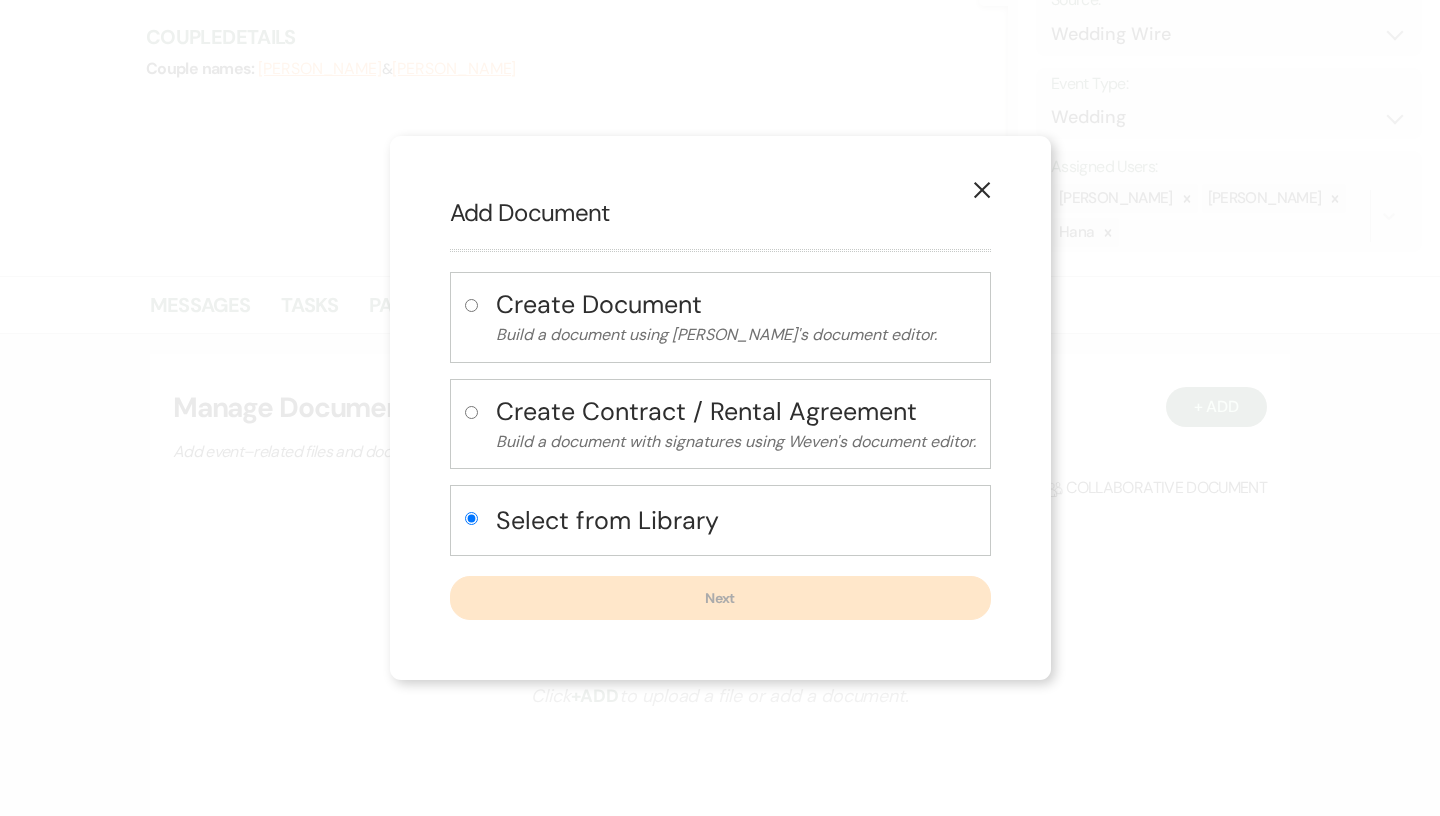 radio on "true" 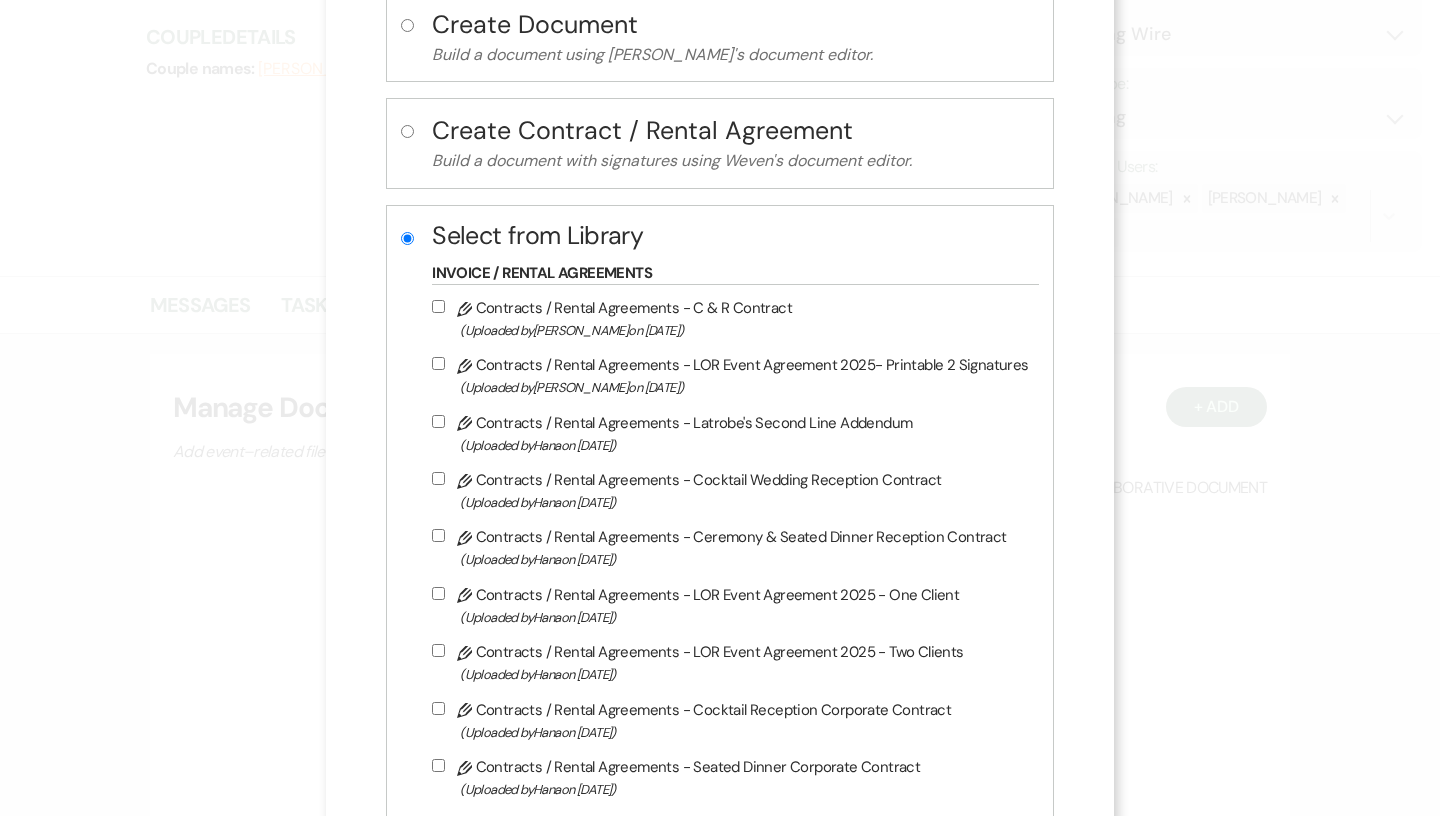 scroll, scrollTop: 181, scrollLeft: 0, axis: vertical 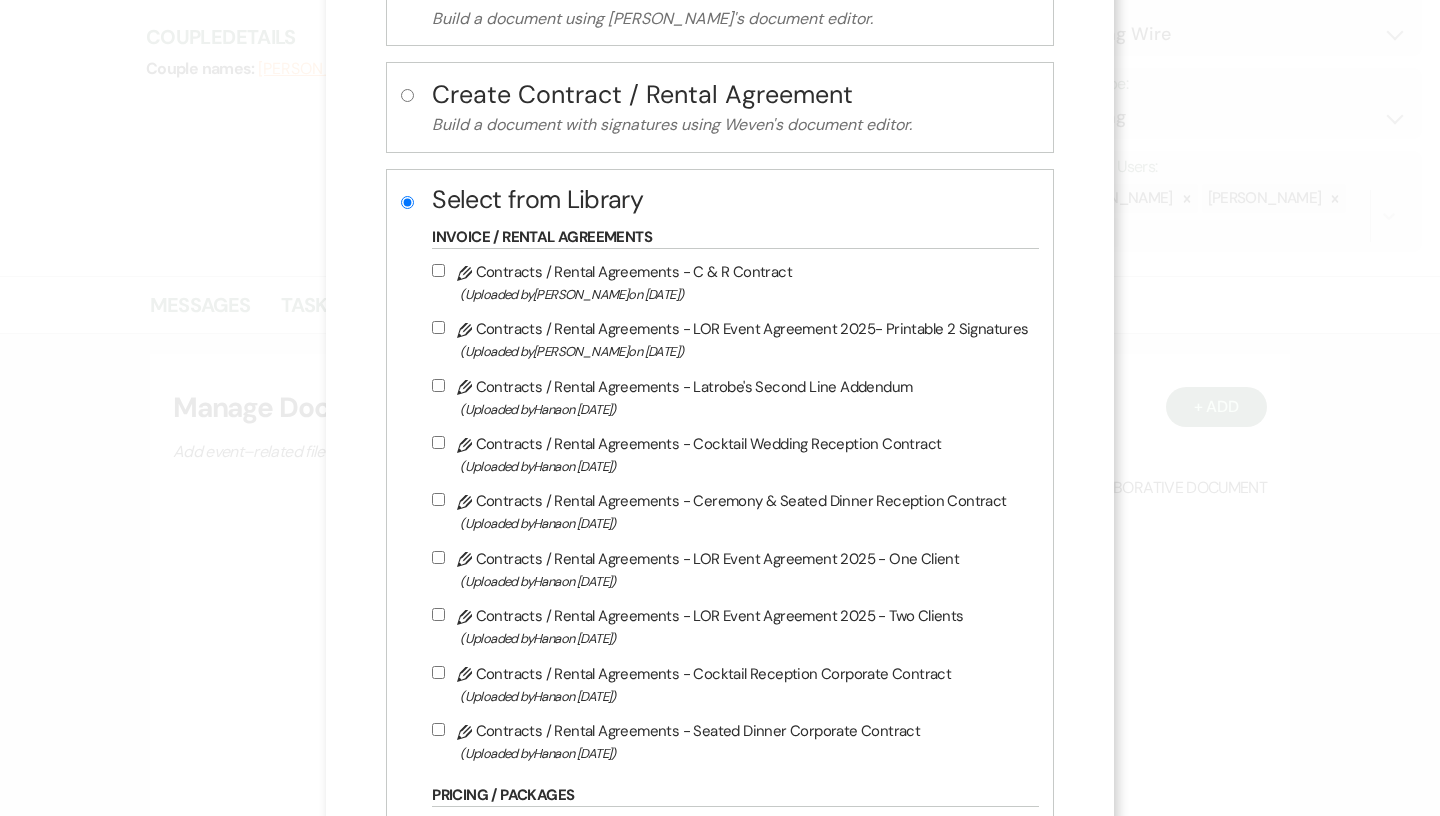 click on "Pencil Contracts / Rental Agreements - C & R Contract (Uploaded by  [PERSON_NAME]  on   [DATE] )" at bounding box center [438, 270] 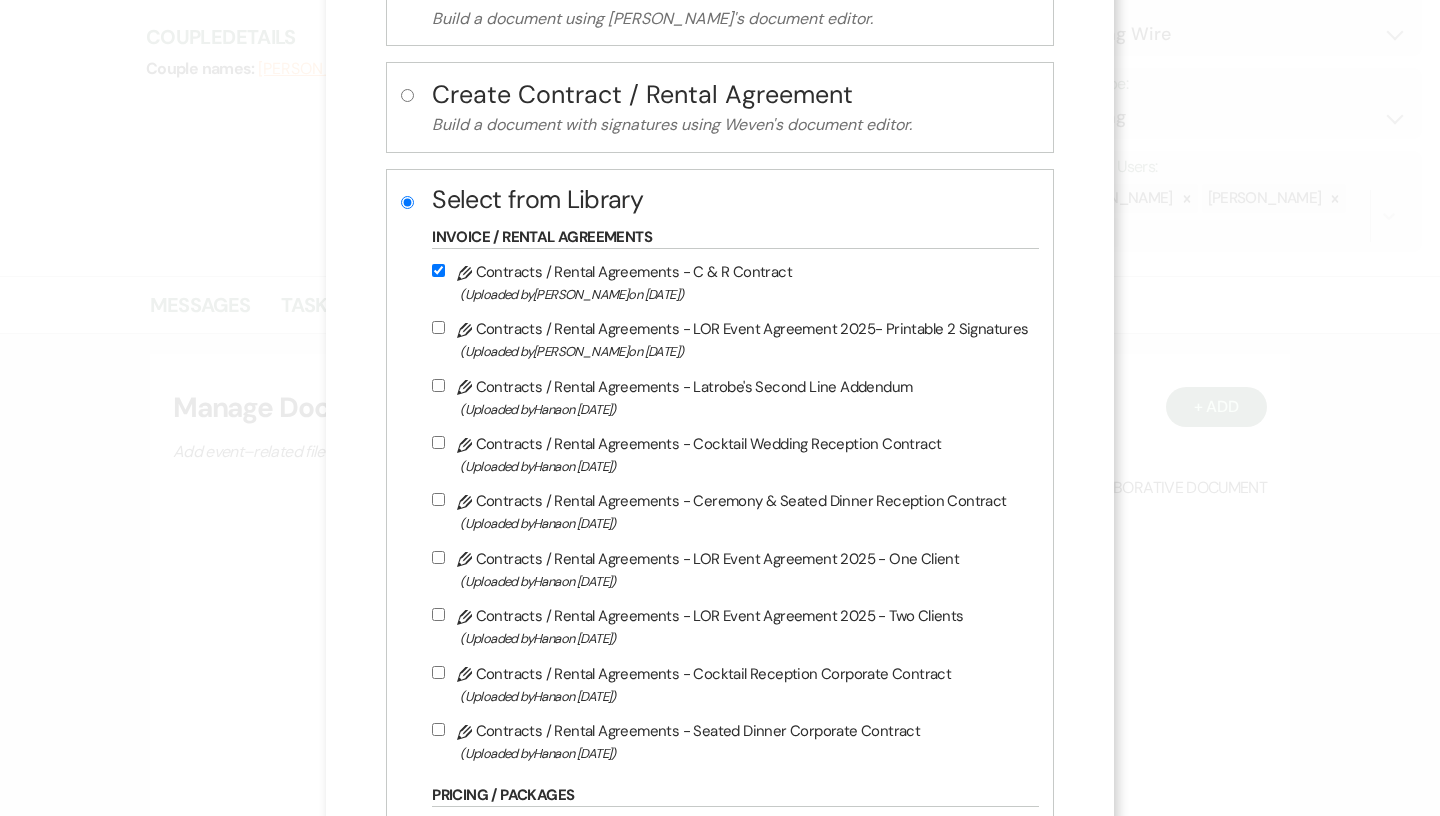 checkbox on "true" 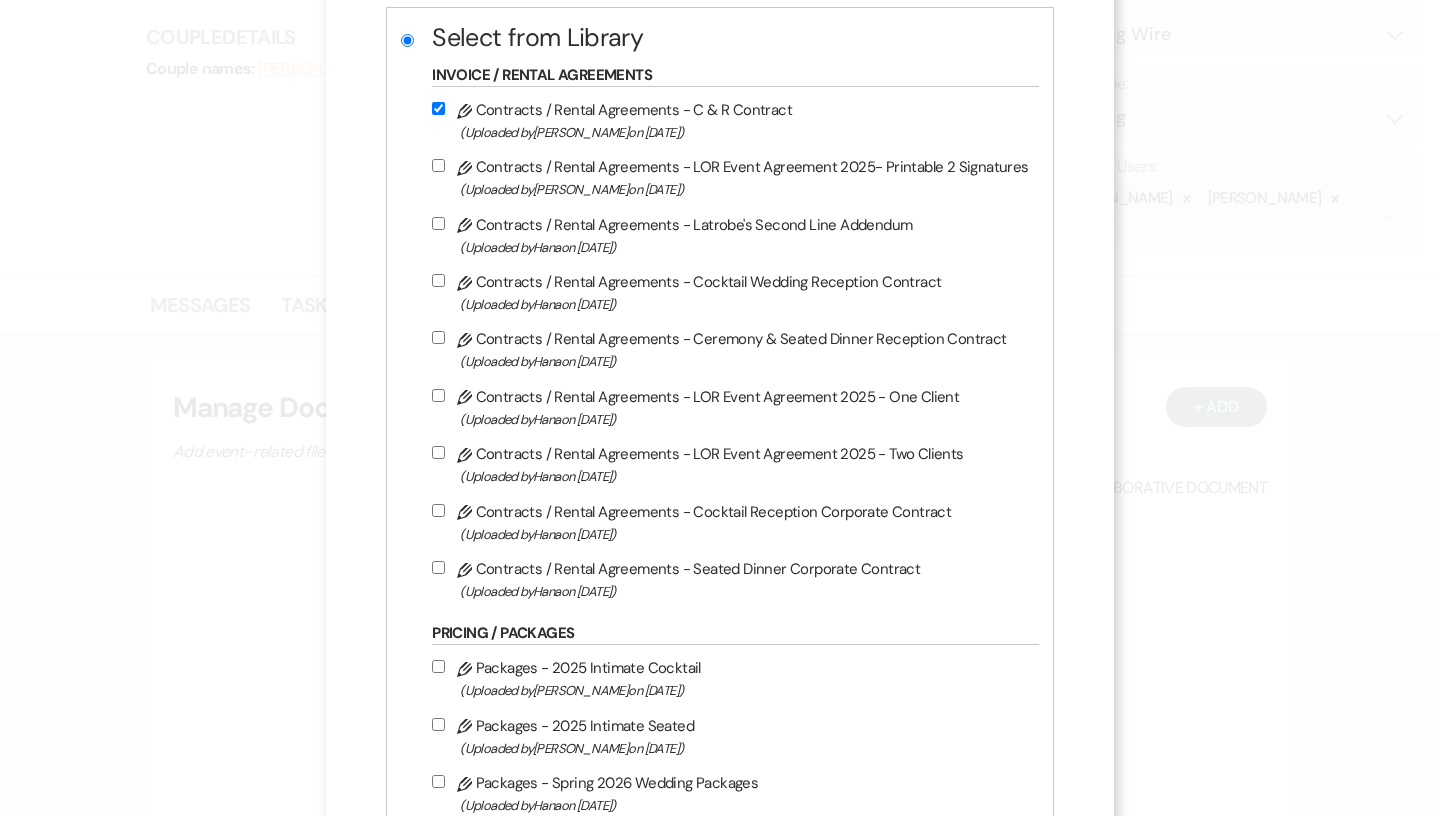 scroll, scrollTop: 345, scrollLeft: 0, axis: vertical 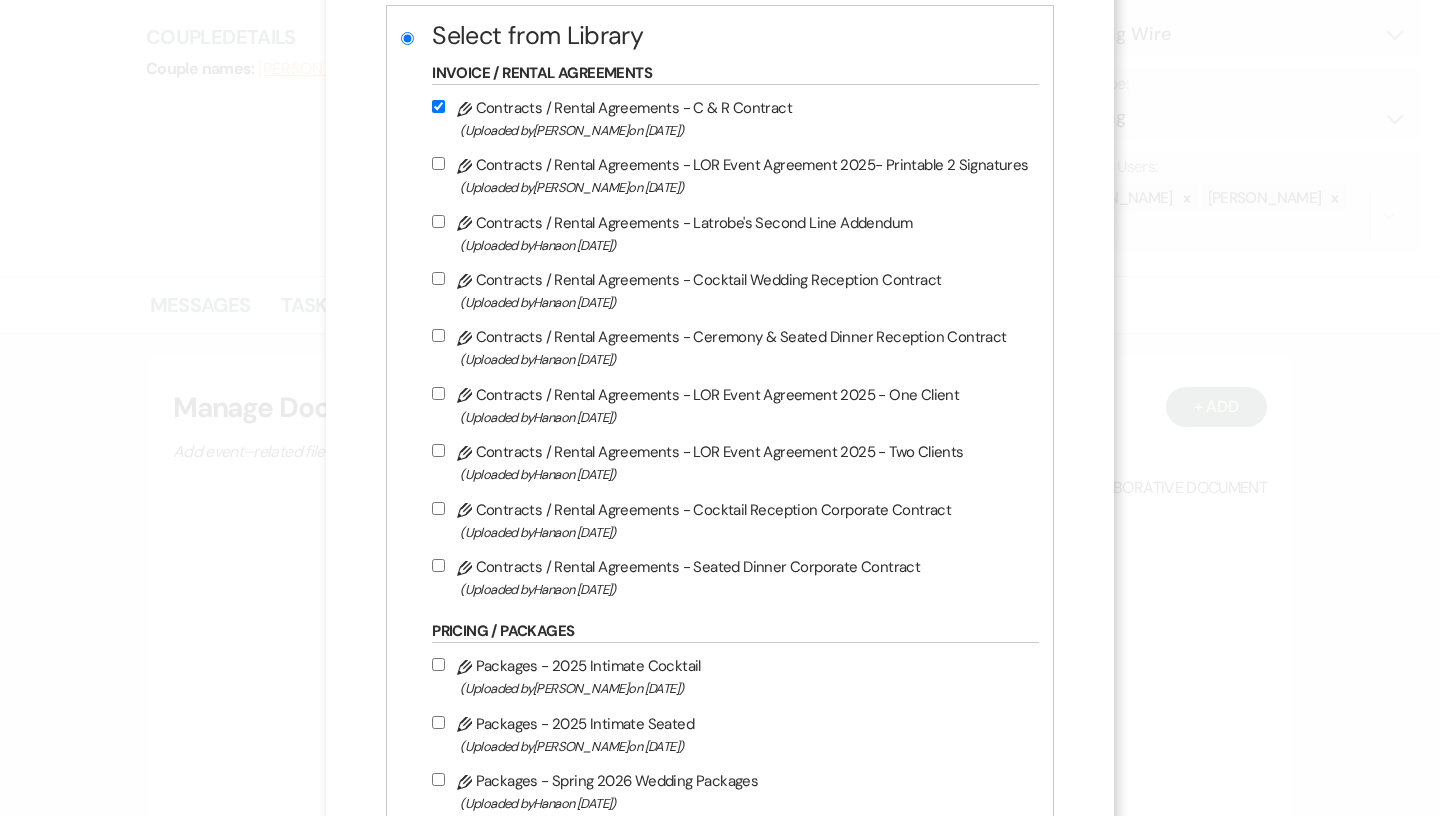 click on "Pencil" 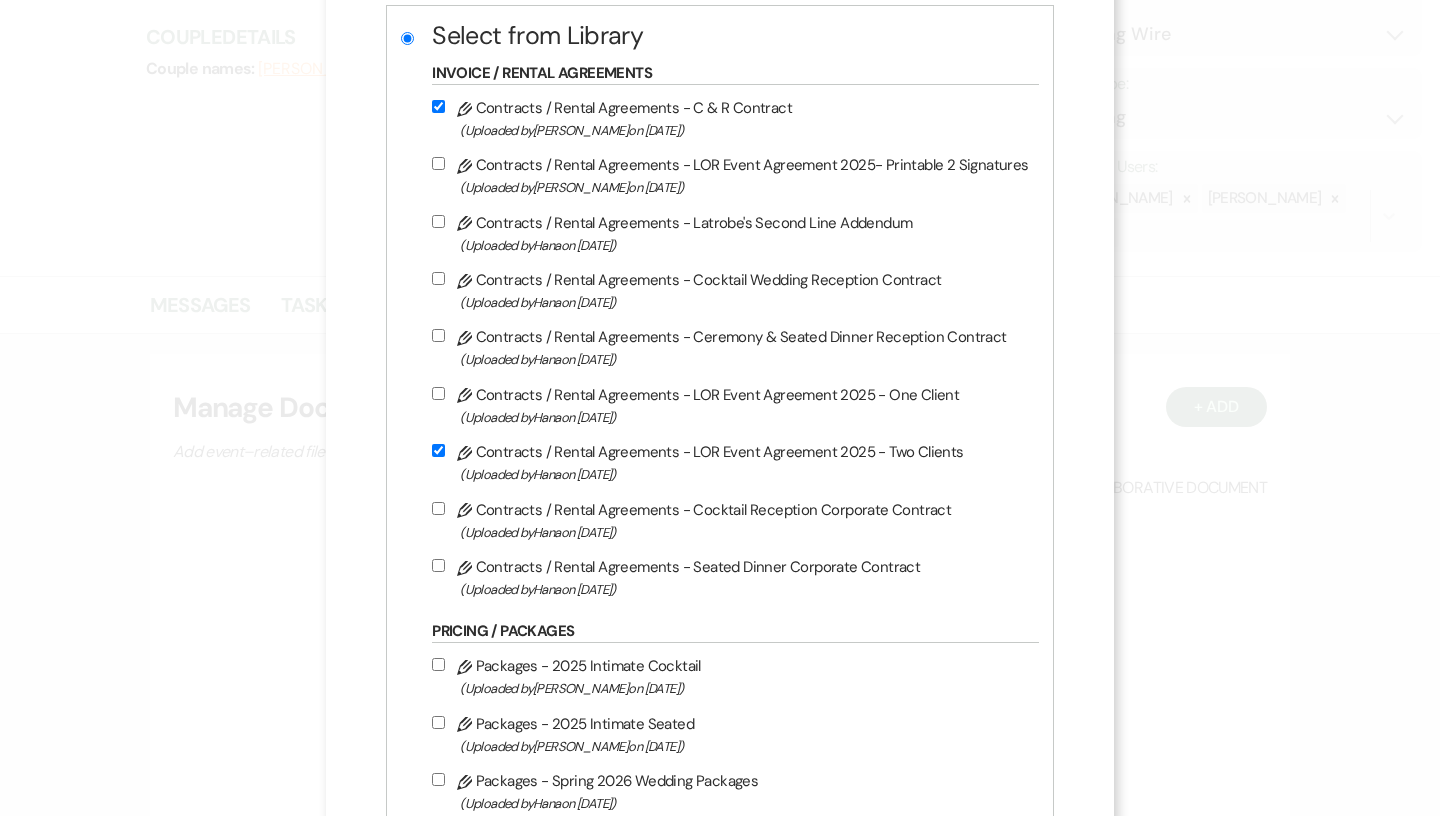 checkbox on "true" 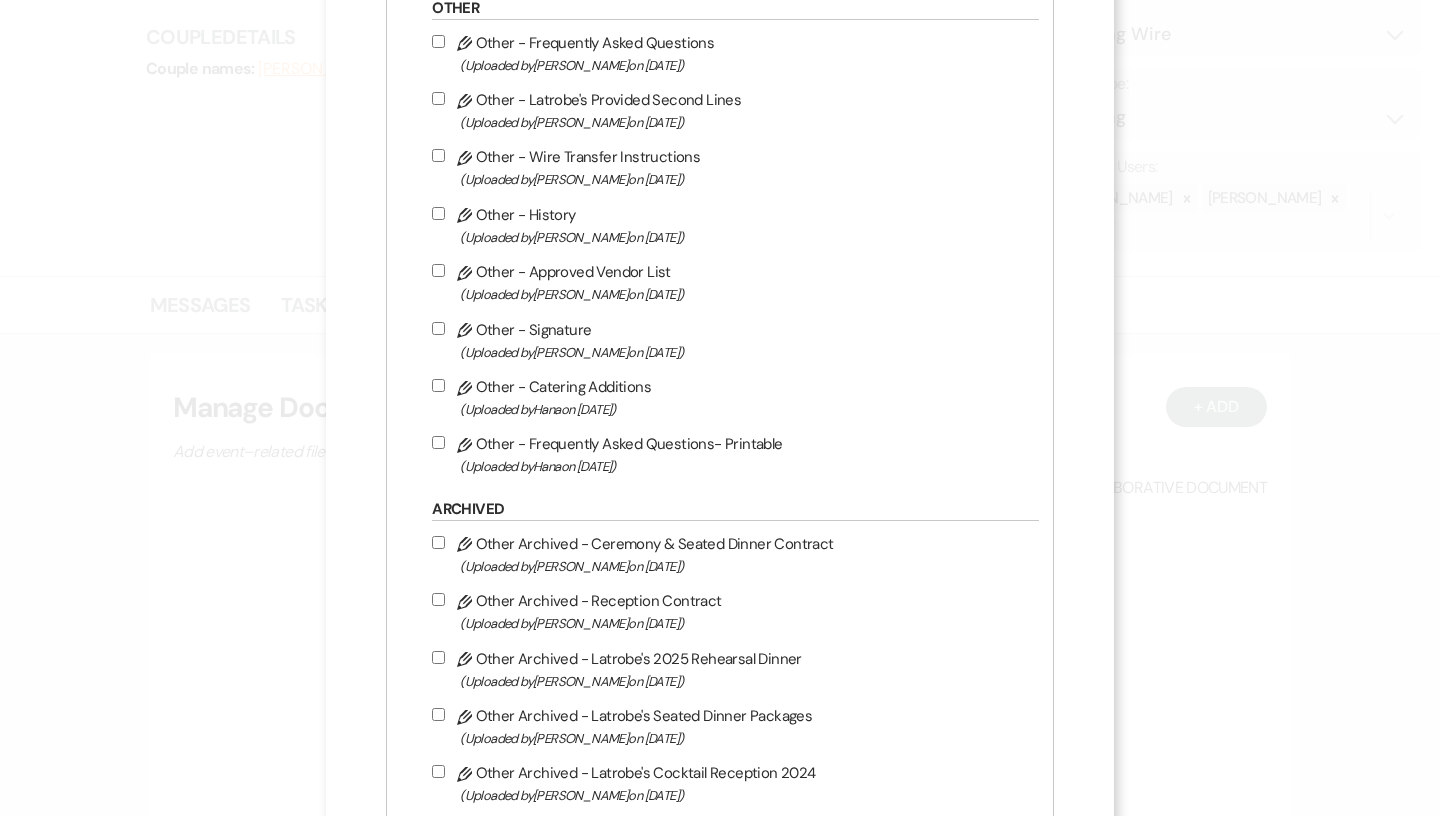 scroll, scrollTop: 1509, scrollLeft: 0, axis: vertical 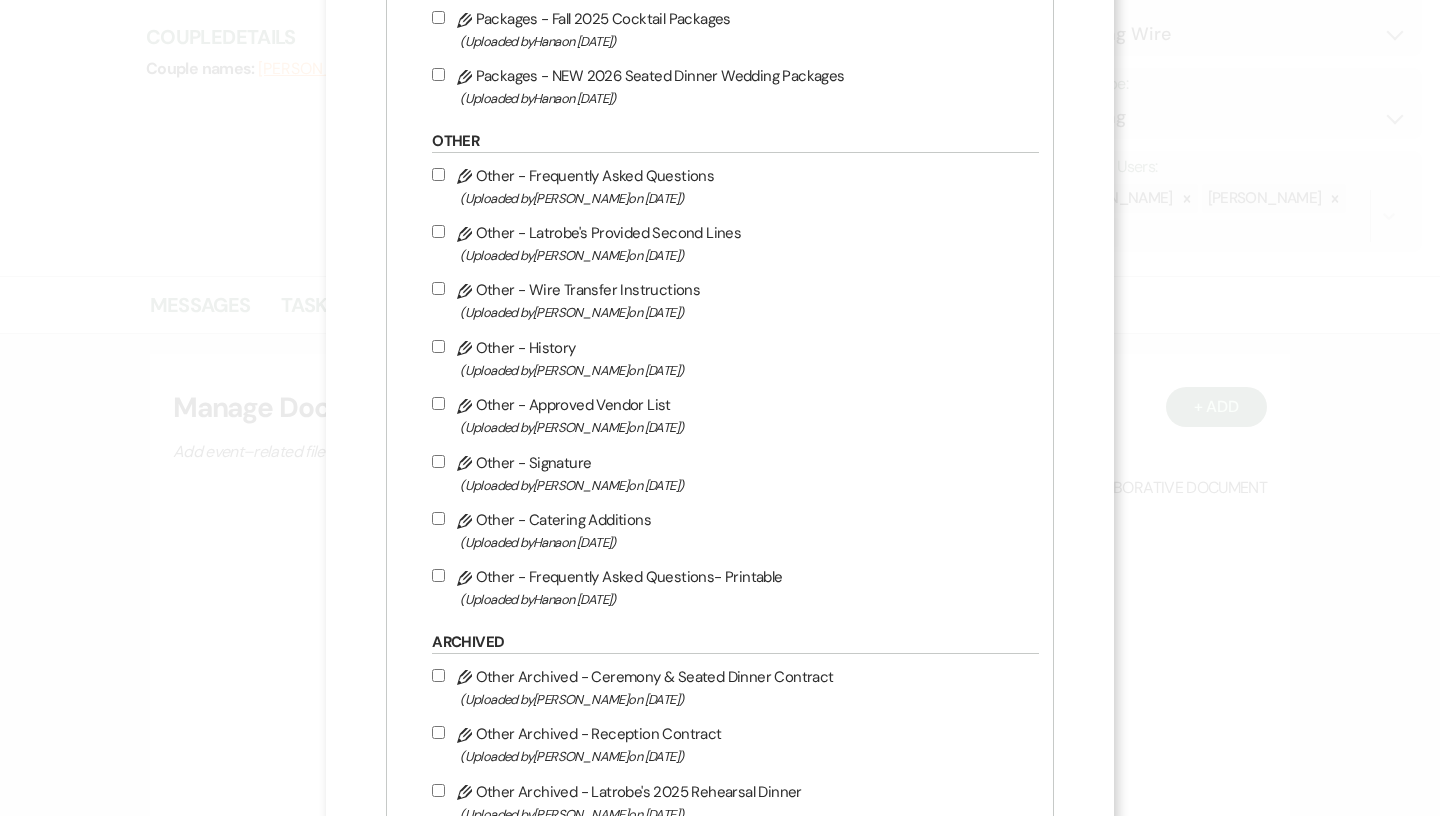 click on "Pencil Other - Wire Transfer Instructions (Uploaded by  [PERSON_NAME]  on   [DATE] )" at bounding box center [730, 300] 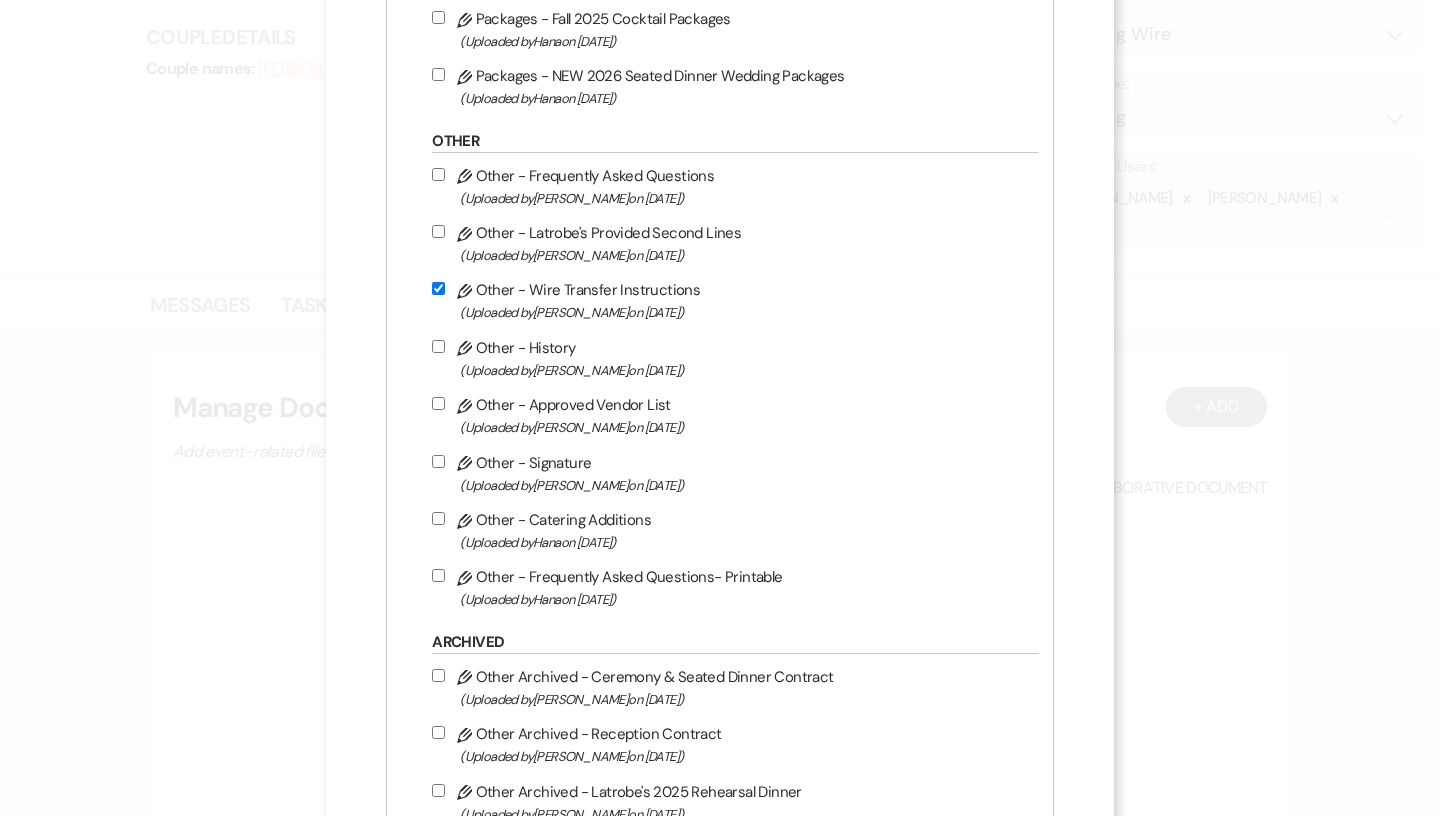 checkbox on "true" 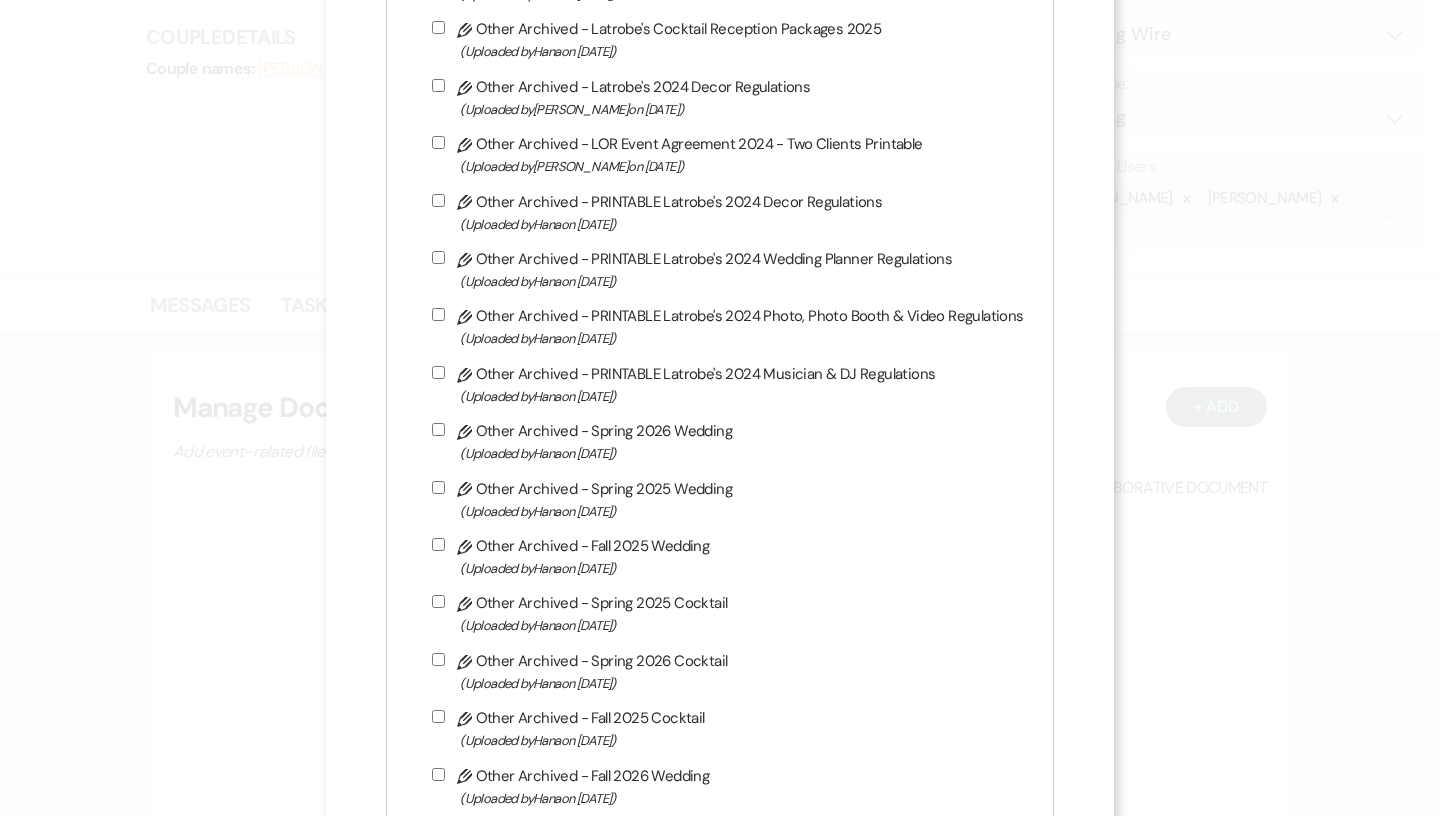 scroll, scrollTop: 3905, scrollLeft: 0, axis: vertical 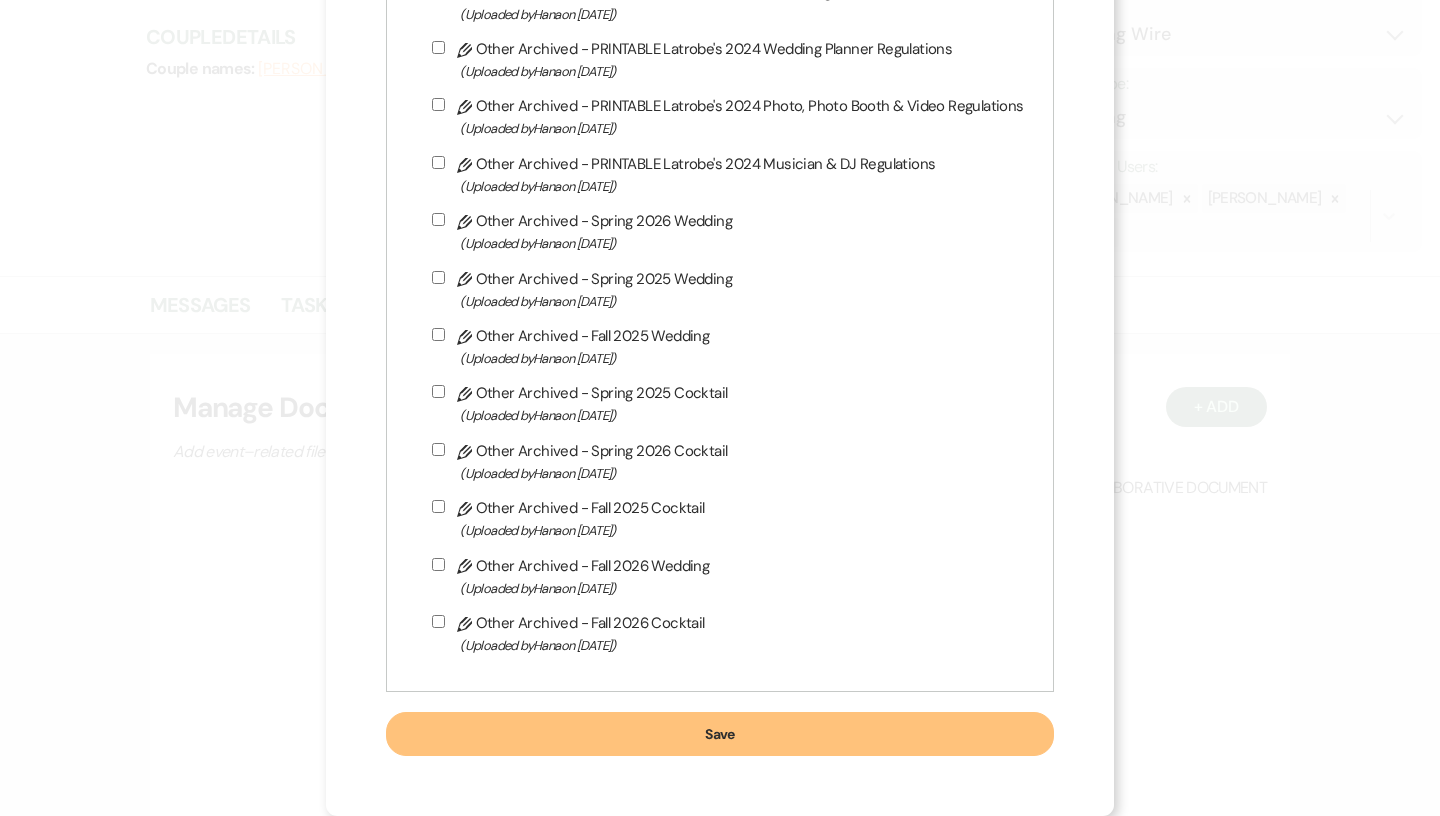 click on "Save" at bounding box center (719, 734) 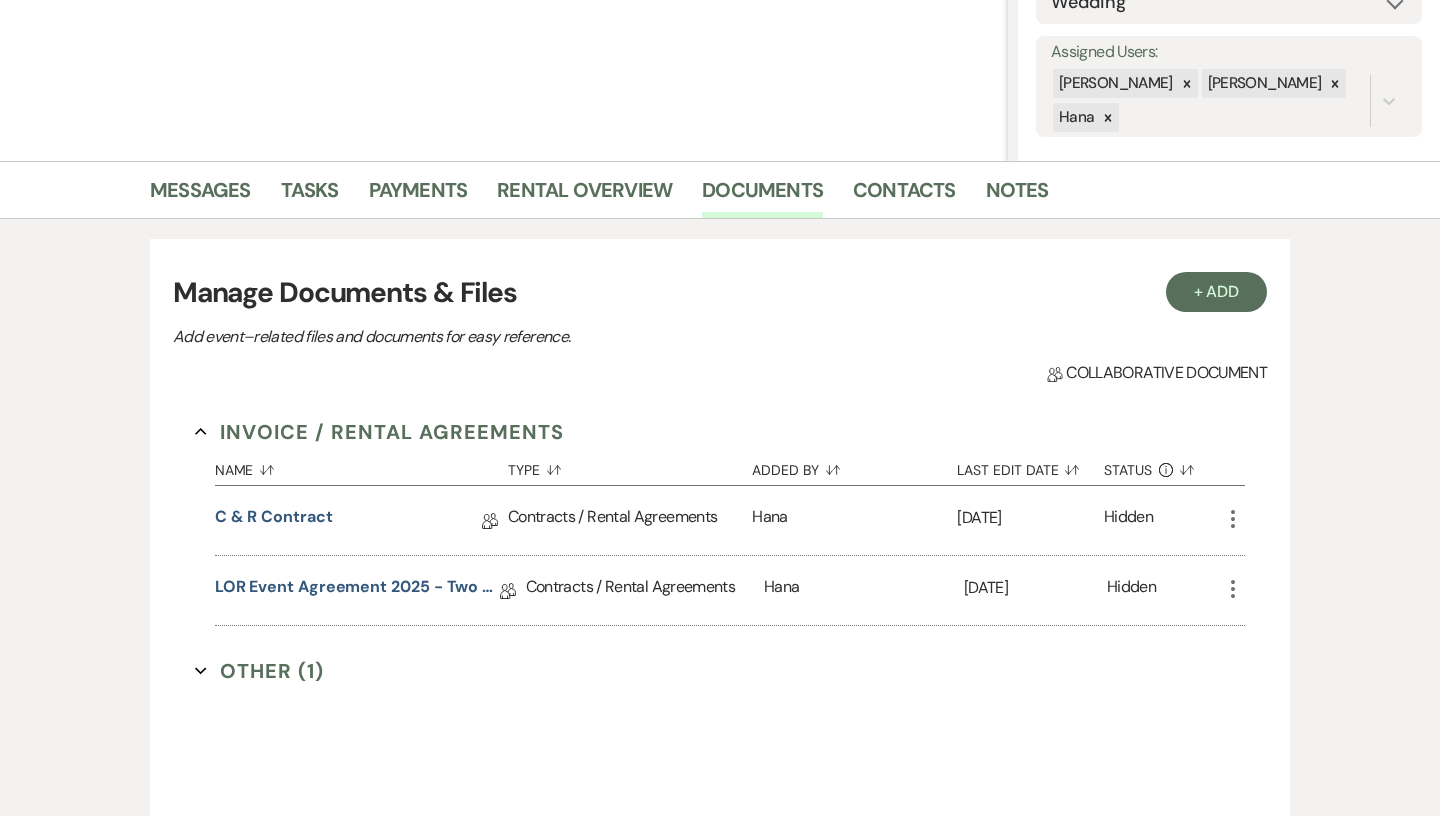 scroll, scrollTop: 369, scrollLeft: 0, axis: vertical 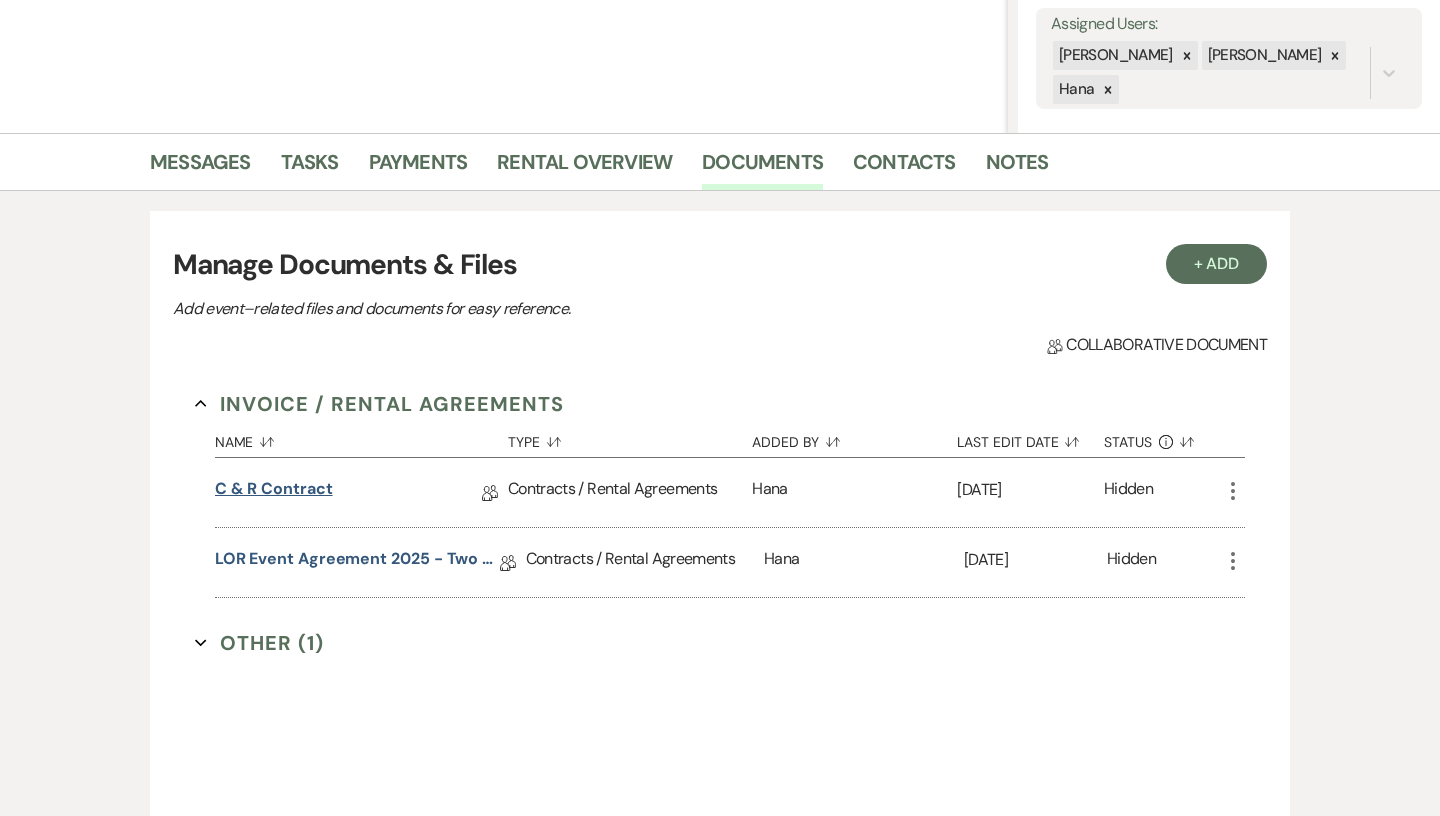 click on "C & R Contract" at bounding box center [274, 492] 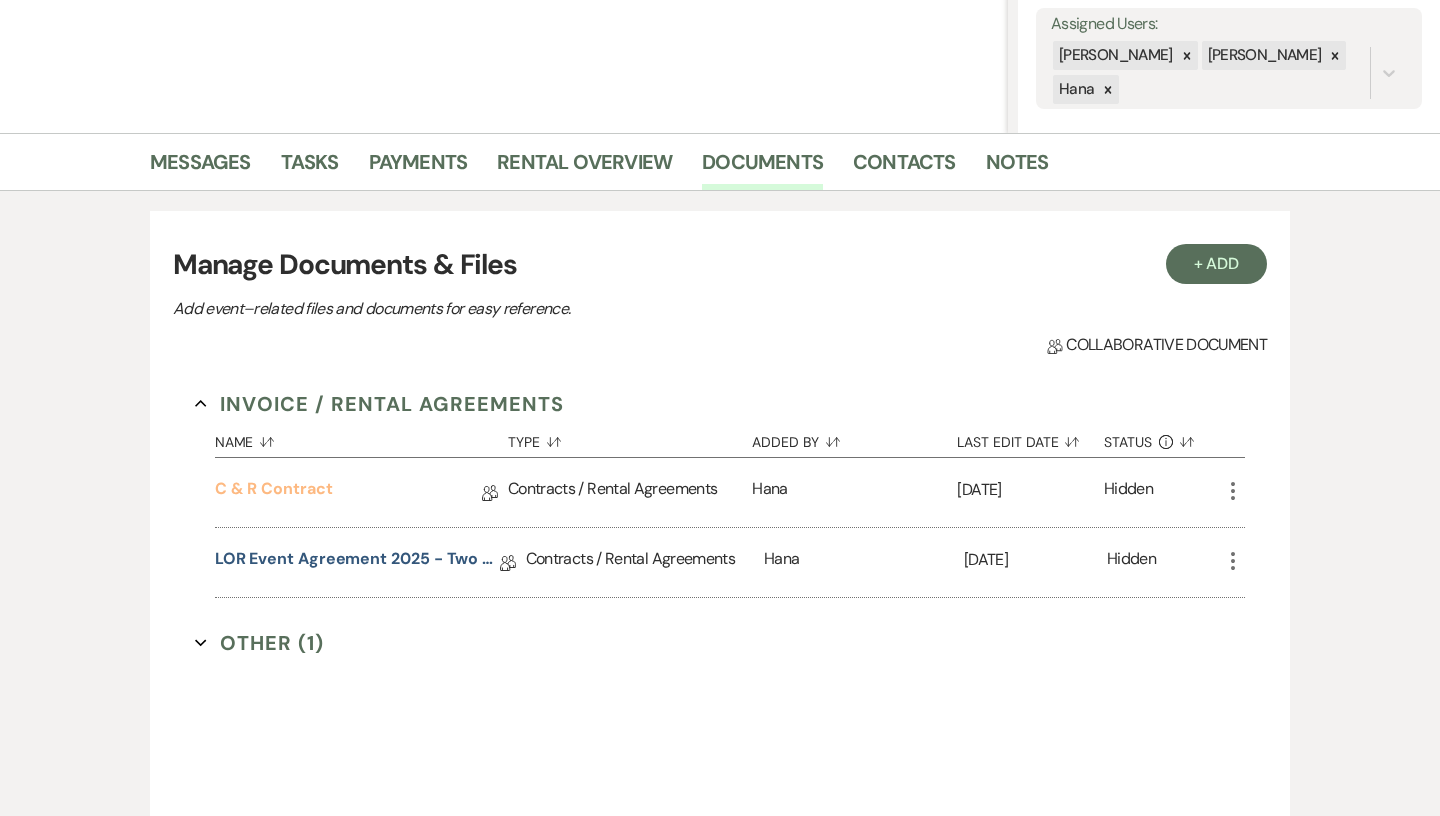 scroll, scrollTop: 0, scrollLeft: 0, axis: both 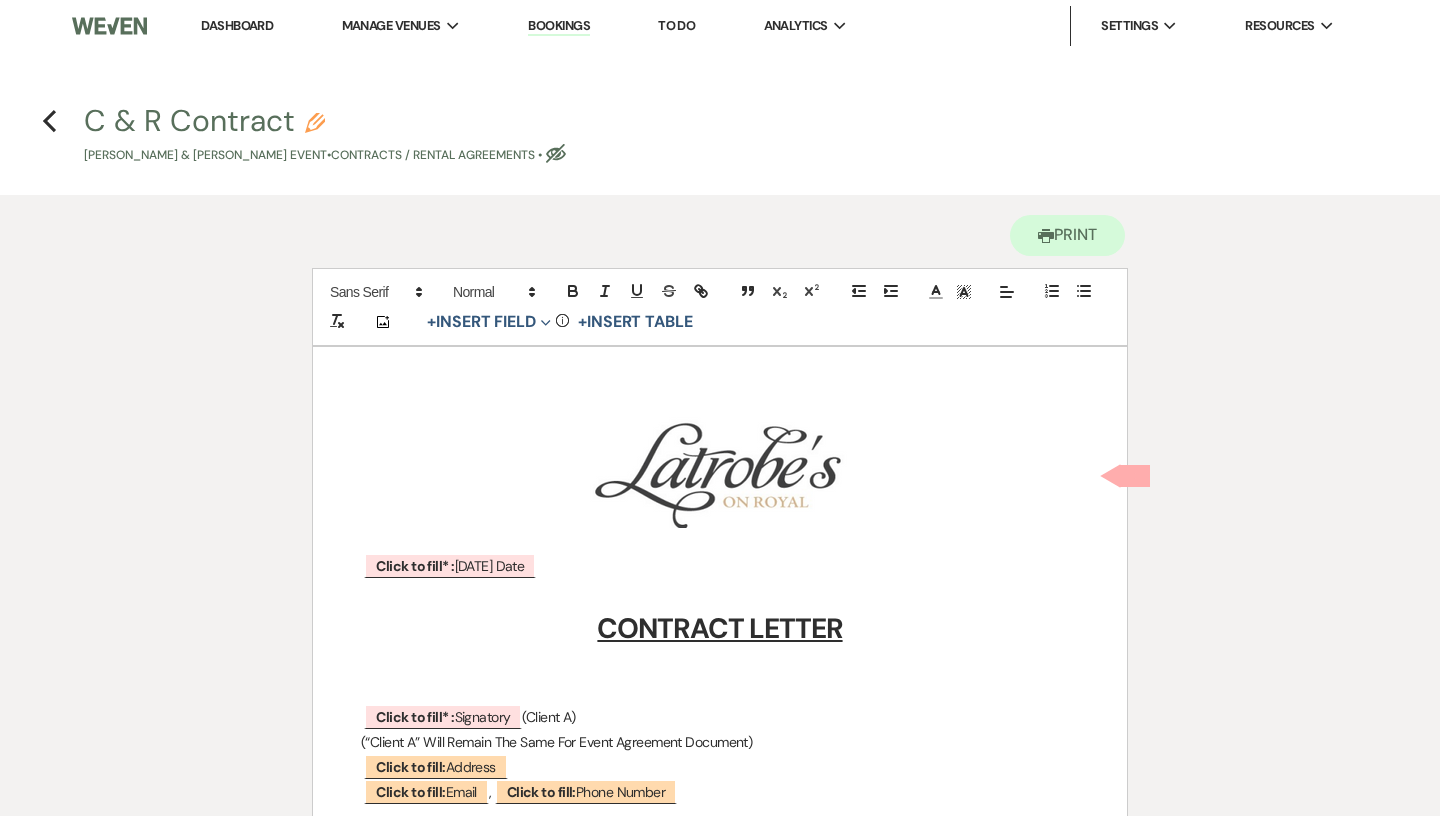 click 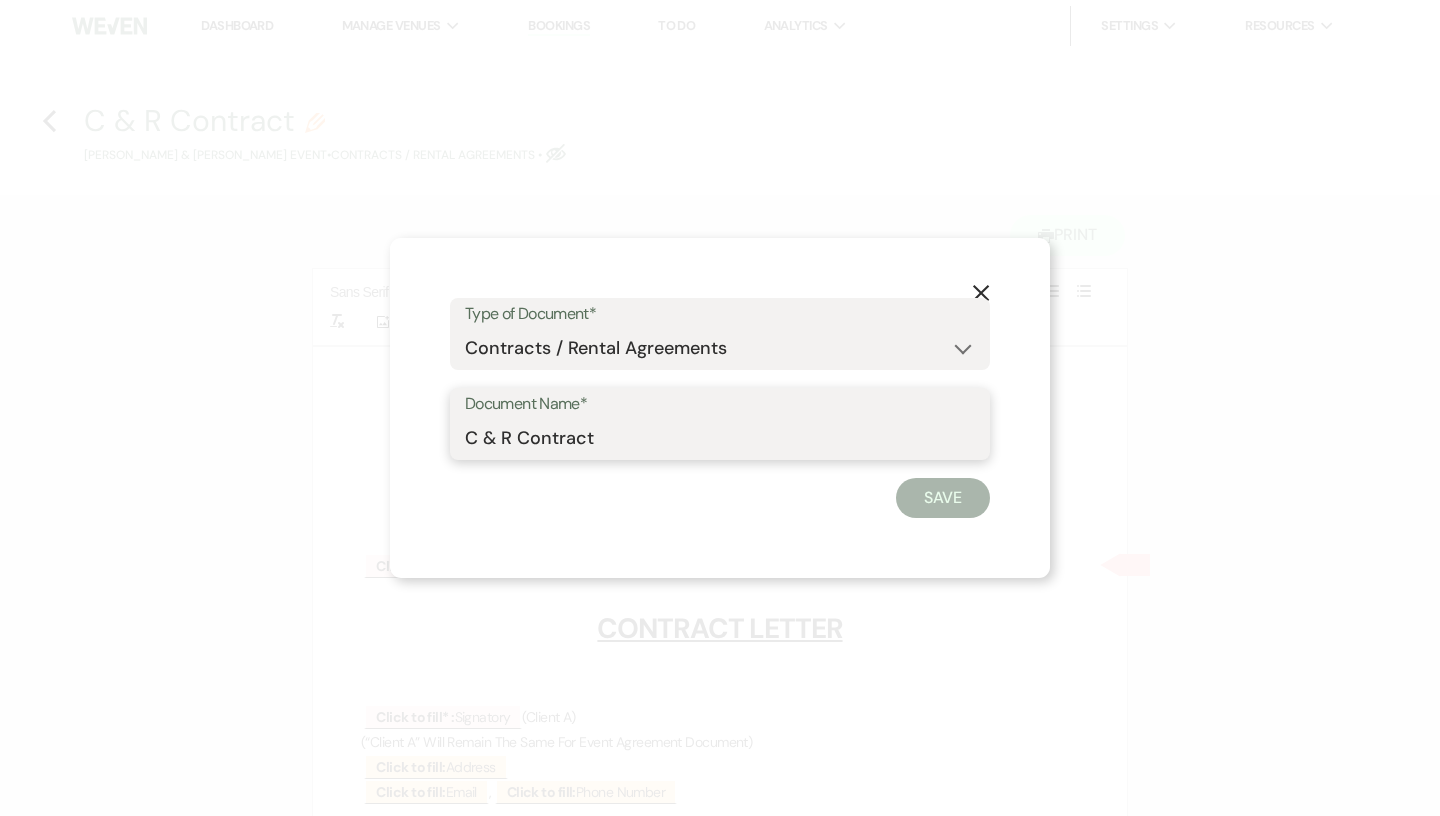 drag, startPoint x: 655, startPoint y: 442, endPoint x: 443, endPoint y: 430, distance: 212.33936 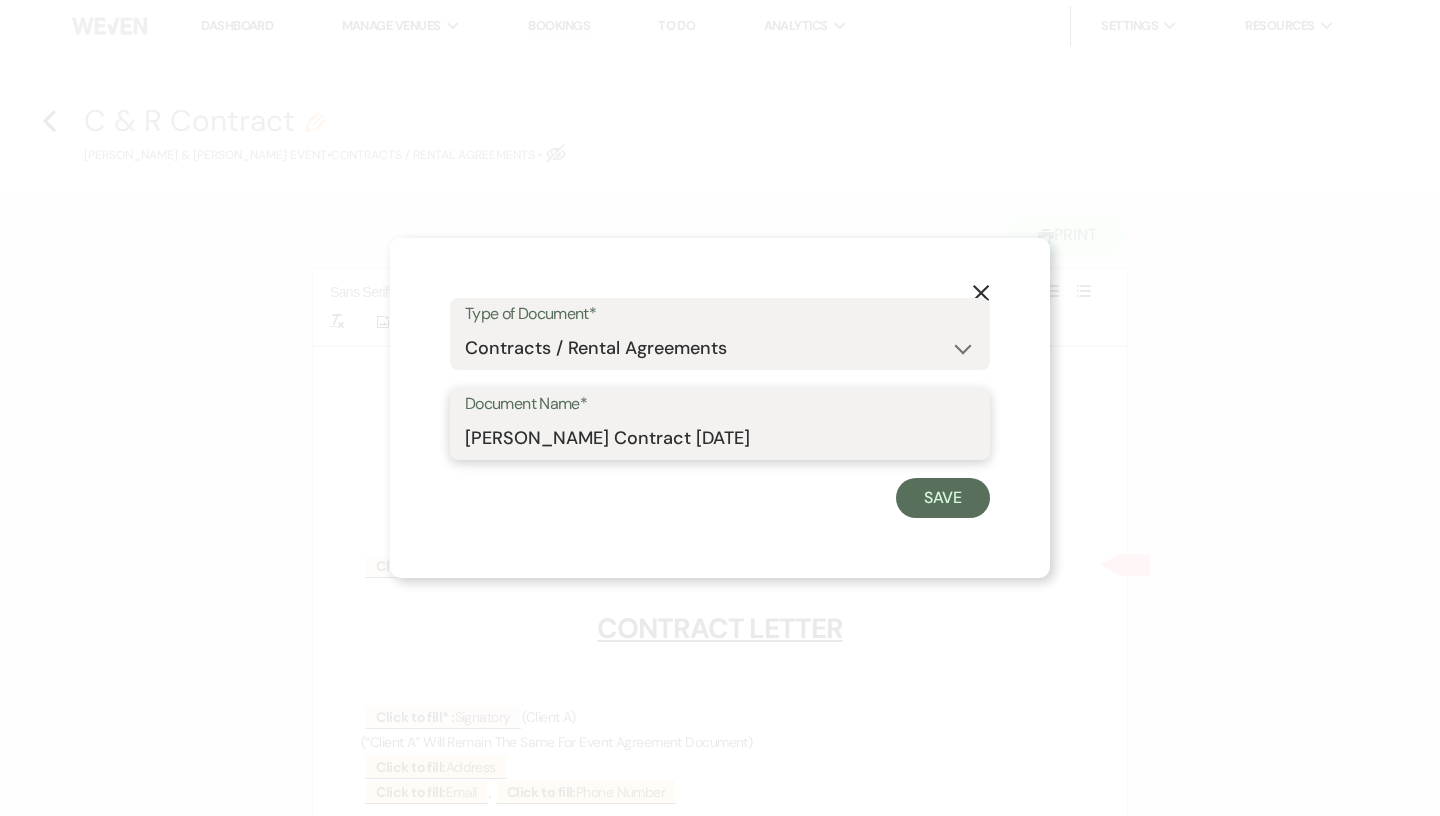type on "[PERSON_NAME] Contract [DATE]" 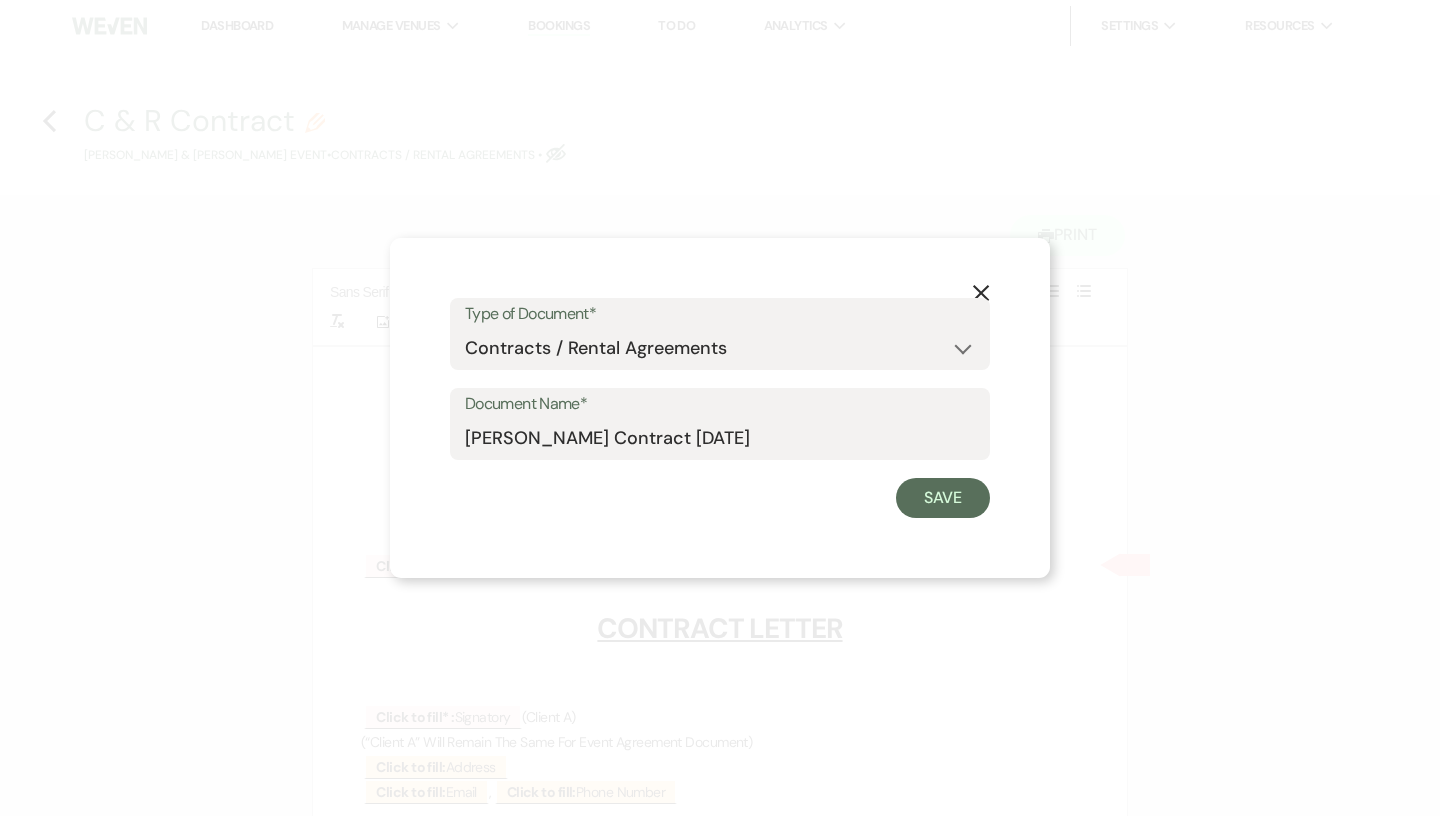 click on "X Type of Document* Special Event Insurance Vendor Certificate of Insurance Contracts / Rental Agreements Invoices Receipts Event Maps Floor Plans Rain Plan Seating Charts Venue Layout Catering / Alcohol Permit Event Permit Fire Permit Fuel Permit Generator Permit Tent Permit Venue Permit Other Permit Inventory  Promotional Sample Venue Beverage Ceremony Event Finalize + Share Guests Lodging Menu Vendors Venue Beverage Brochure Menu Packages Product Specifications Quotes Beverage Event and Ceremony Details Finalize & Share Guests Lodging Menu Vendors Venue Event Timeline Family / Wedding Party Timeline Food and Beverage Timeline MC / DJ / Band Timeline Master Timeline Photography Timeline Set-Up / Clean-Up Vendor Timeline Bartender Safe Serve / TiPS Certification Vendor Certification Vendor License Other Document Name* [PERSON_NAME] Contract [DATE] Save" at bounding box center [720, 408] 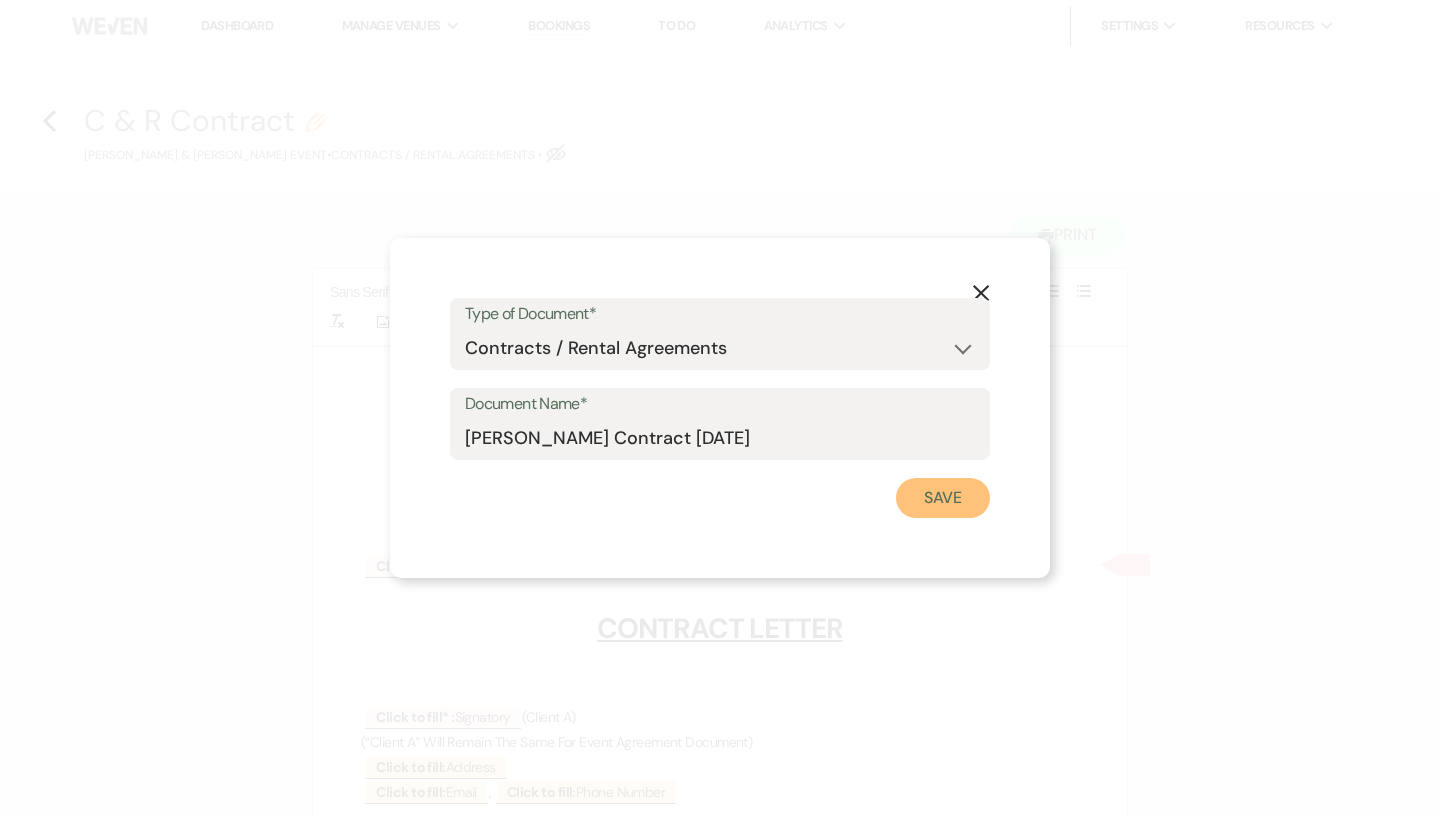 click on "Save" at bounding box center [943, 498] 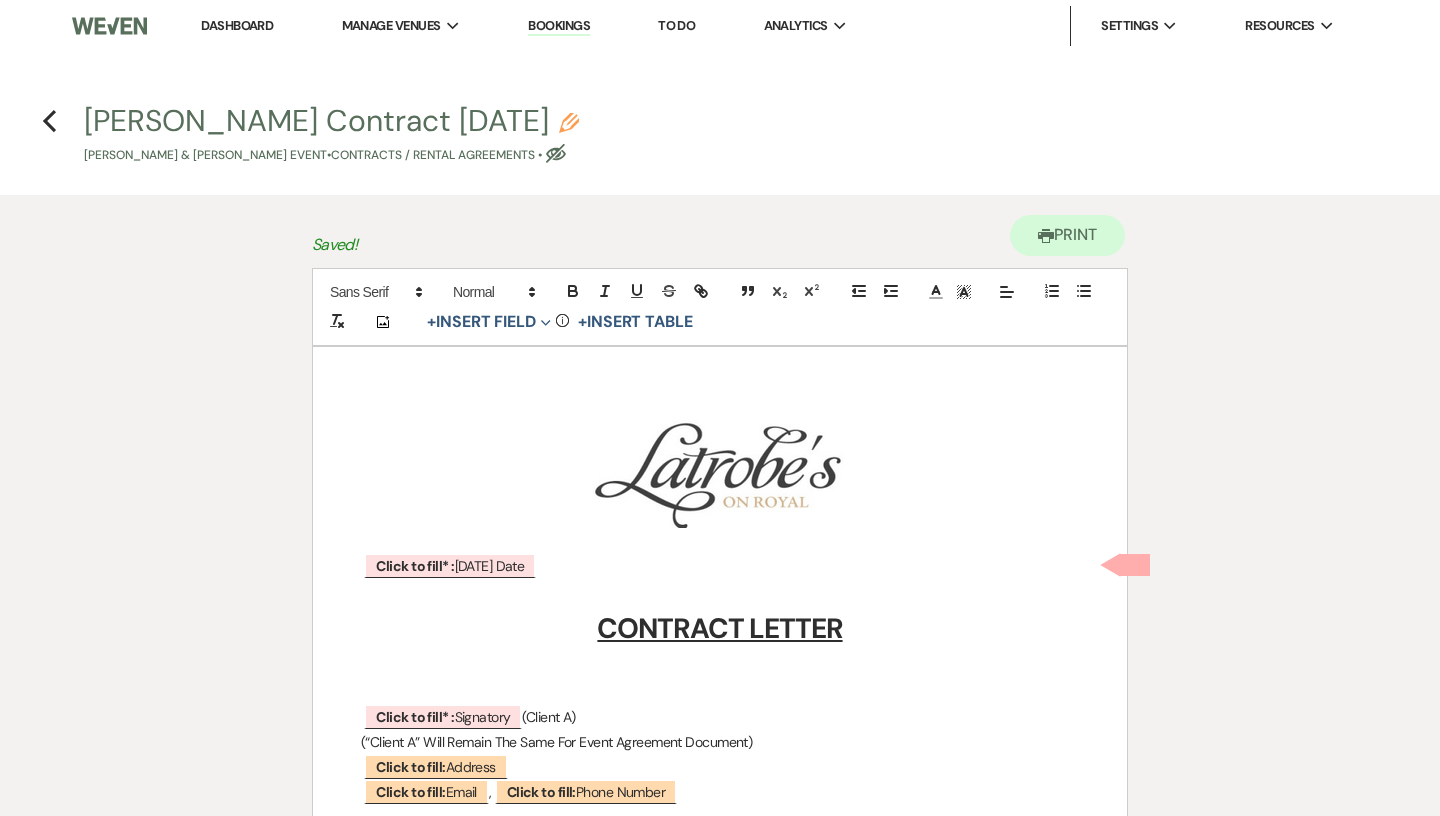 click at bounding box center [720, 591] 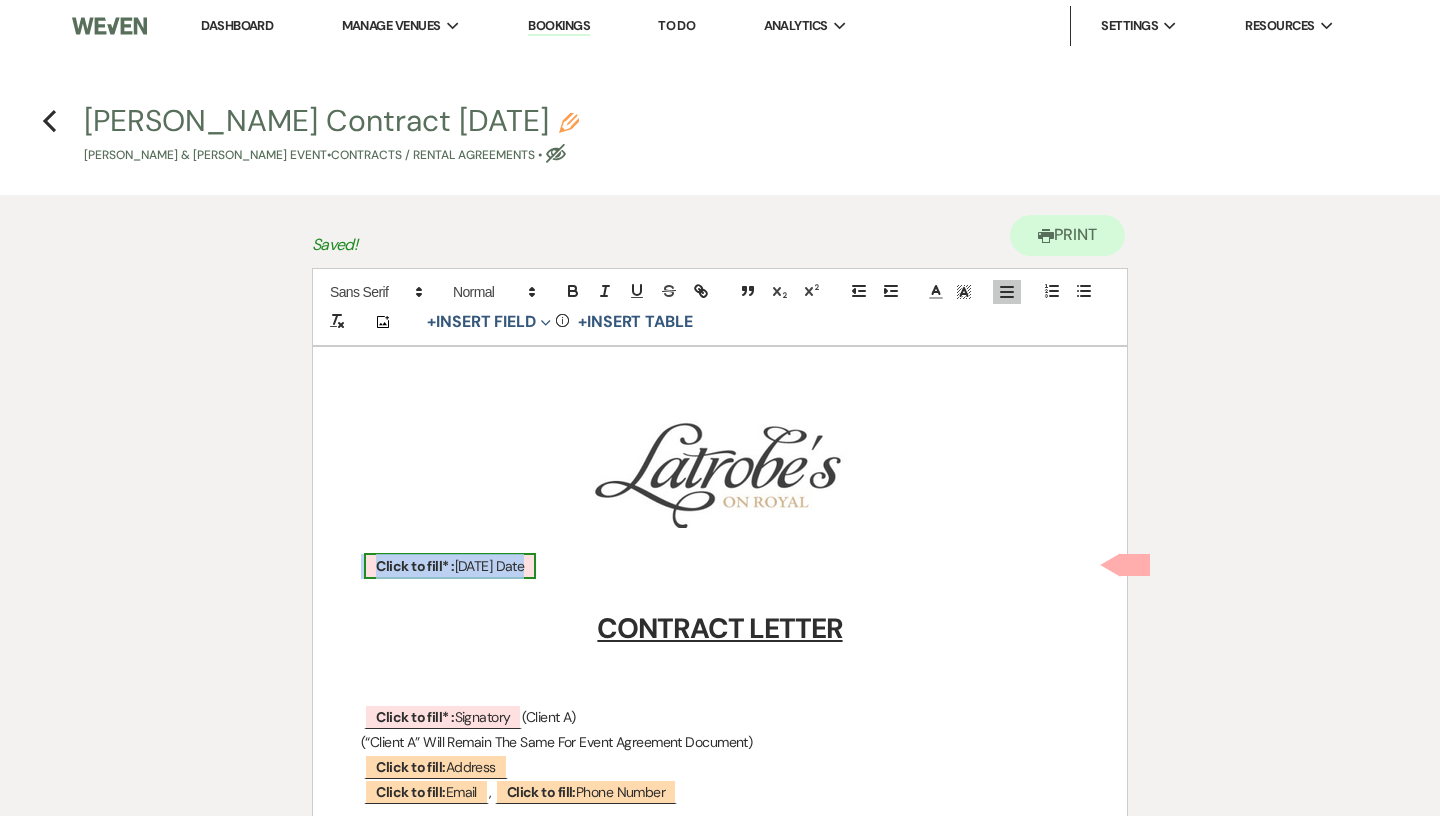 click on "Click to fill* :" at bounding box center (415, 566) 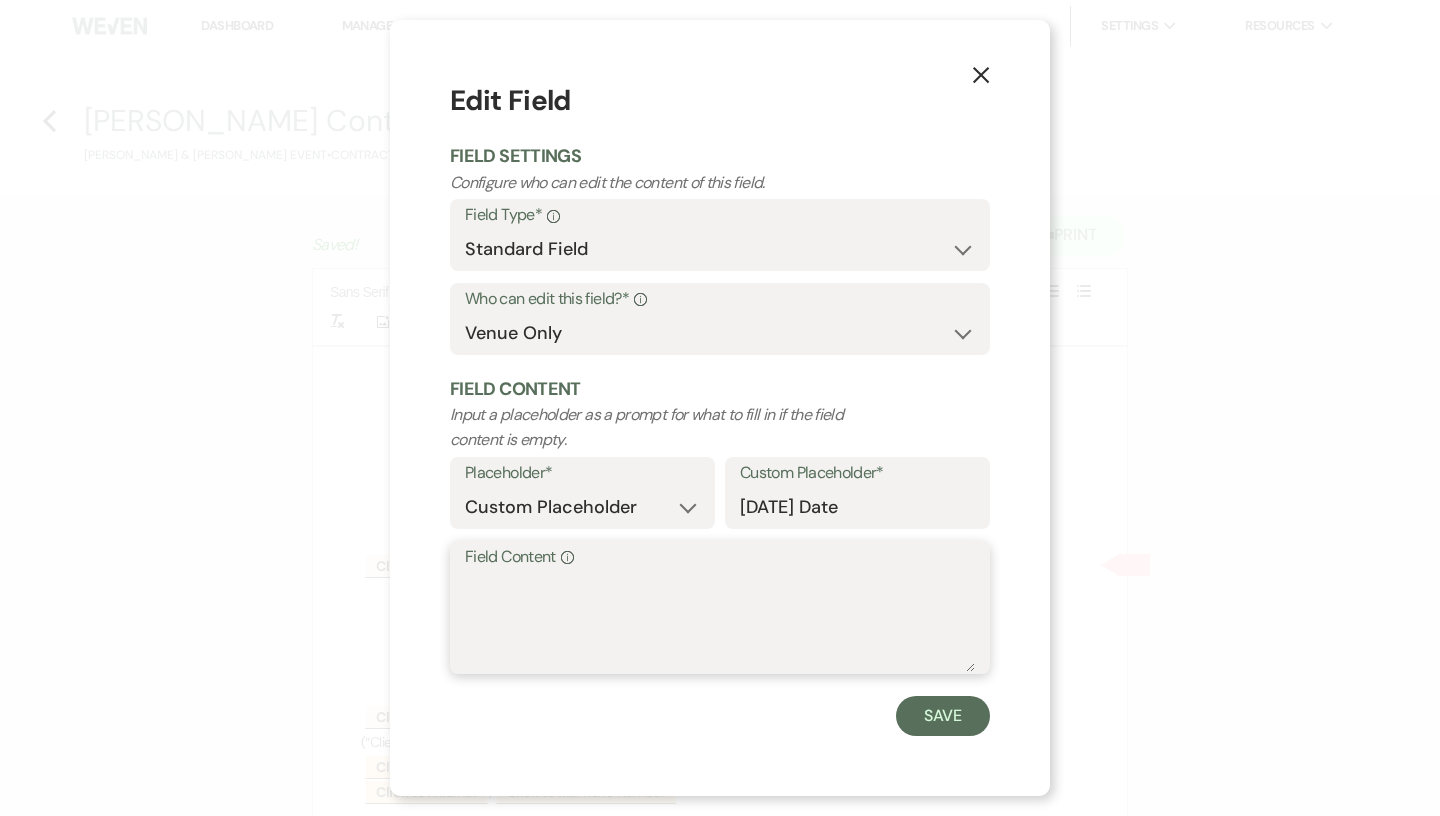 click on "Field Content Info" at bounding box center [720, 622] 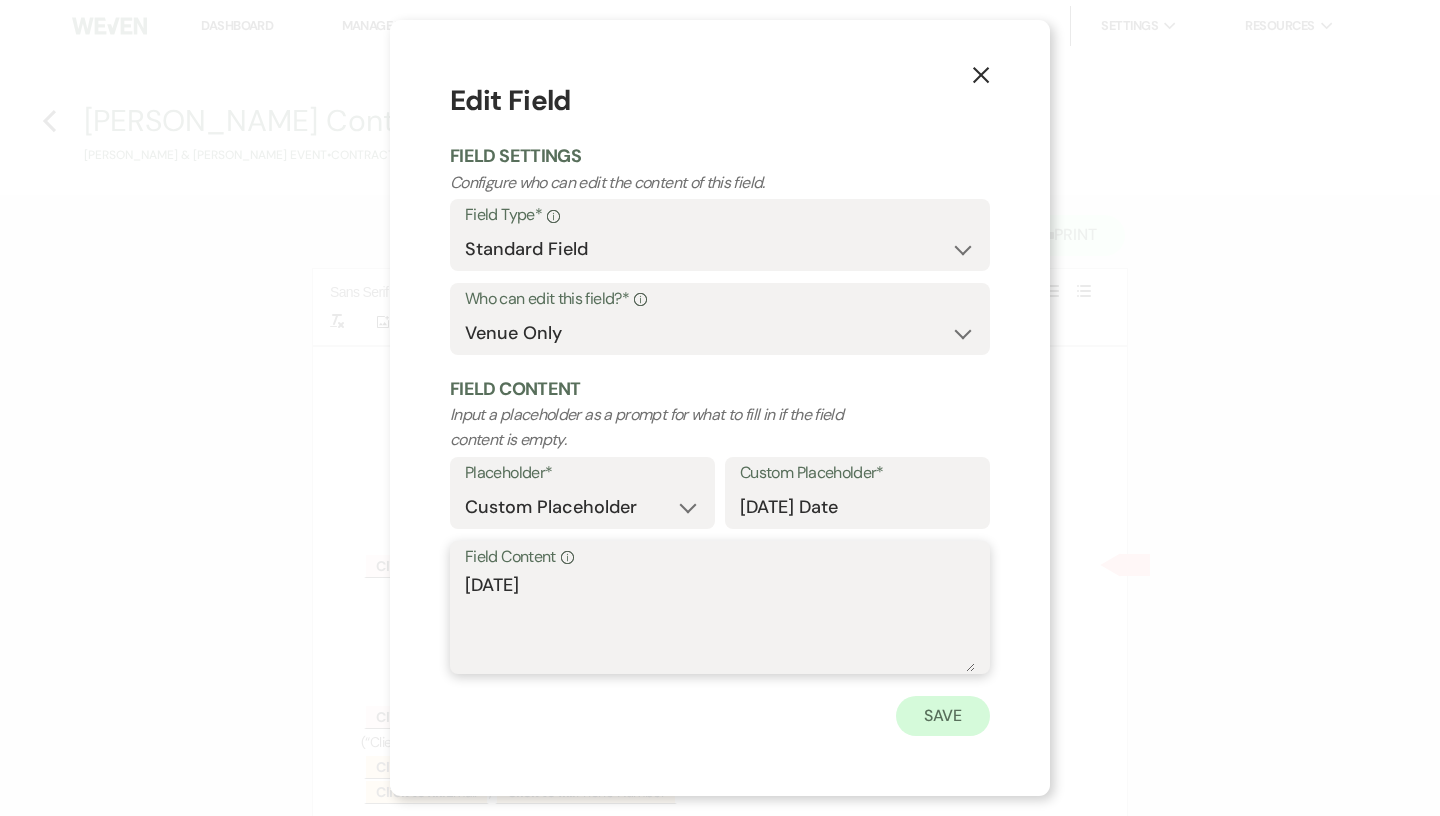 type on "[DATE]" 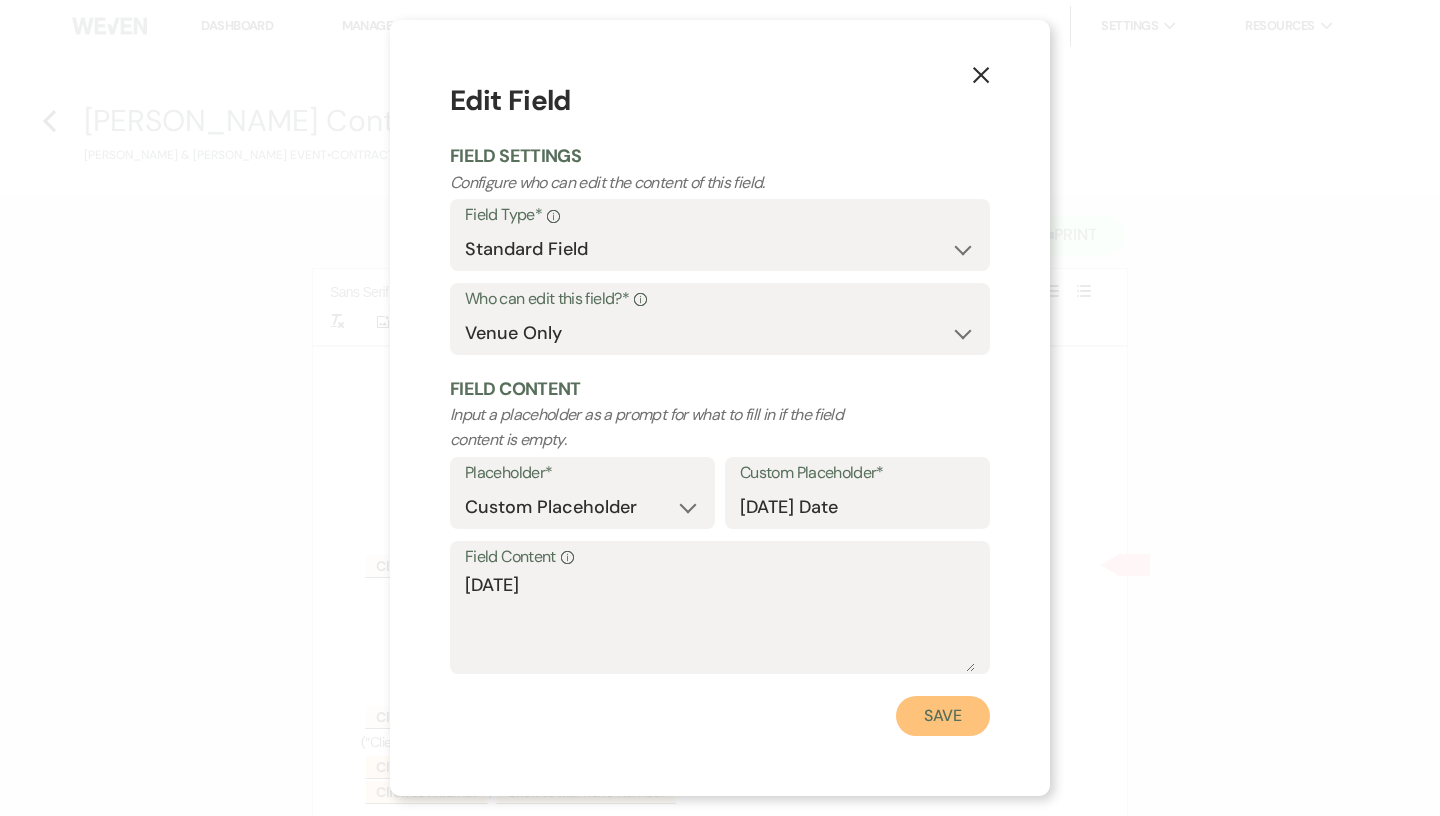 click on "Save" at bounding box center [943, 716] 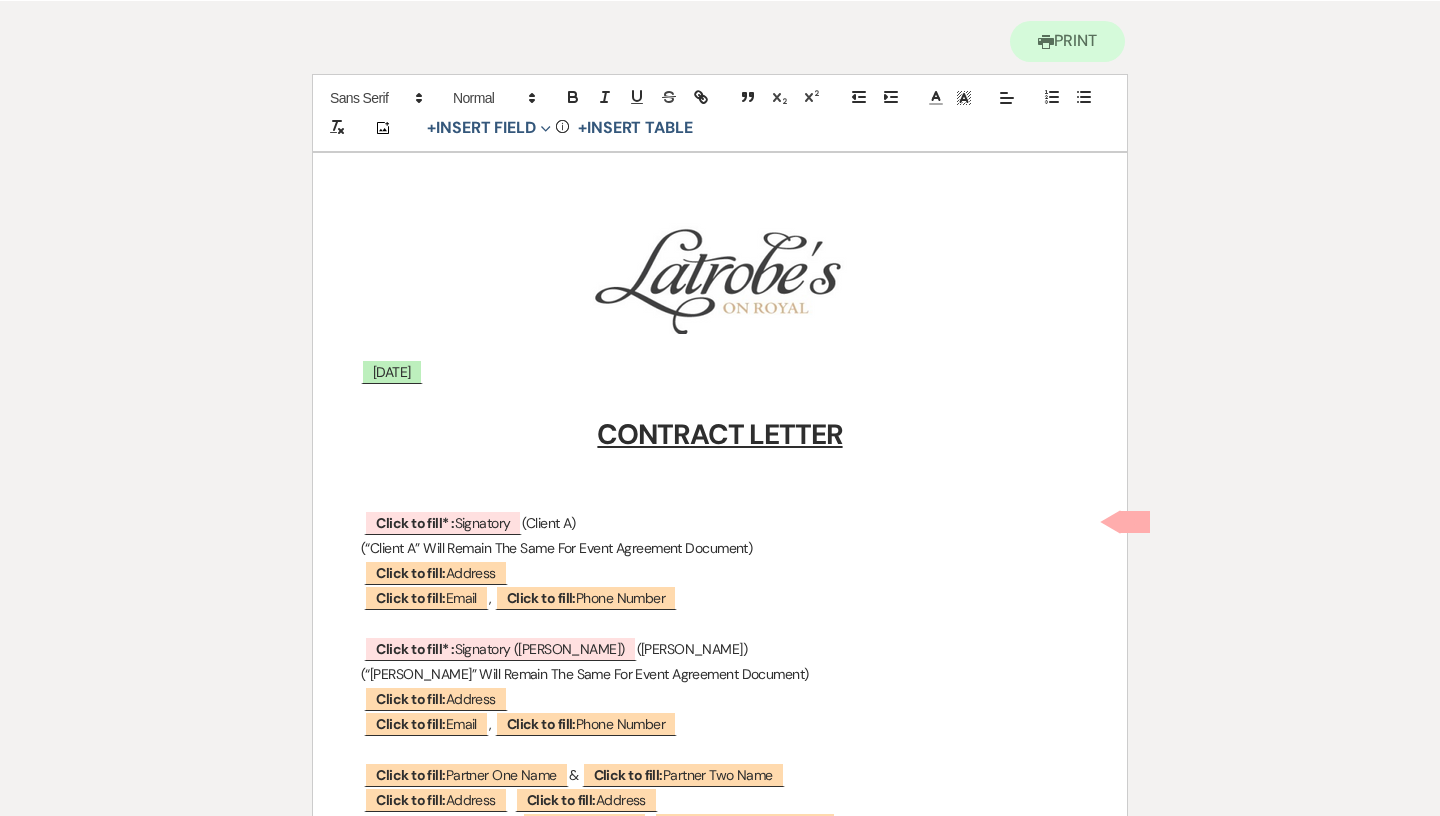 scroll, scrollTop: 195, scrollLeft: 0, axis: vertical 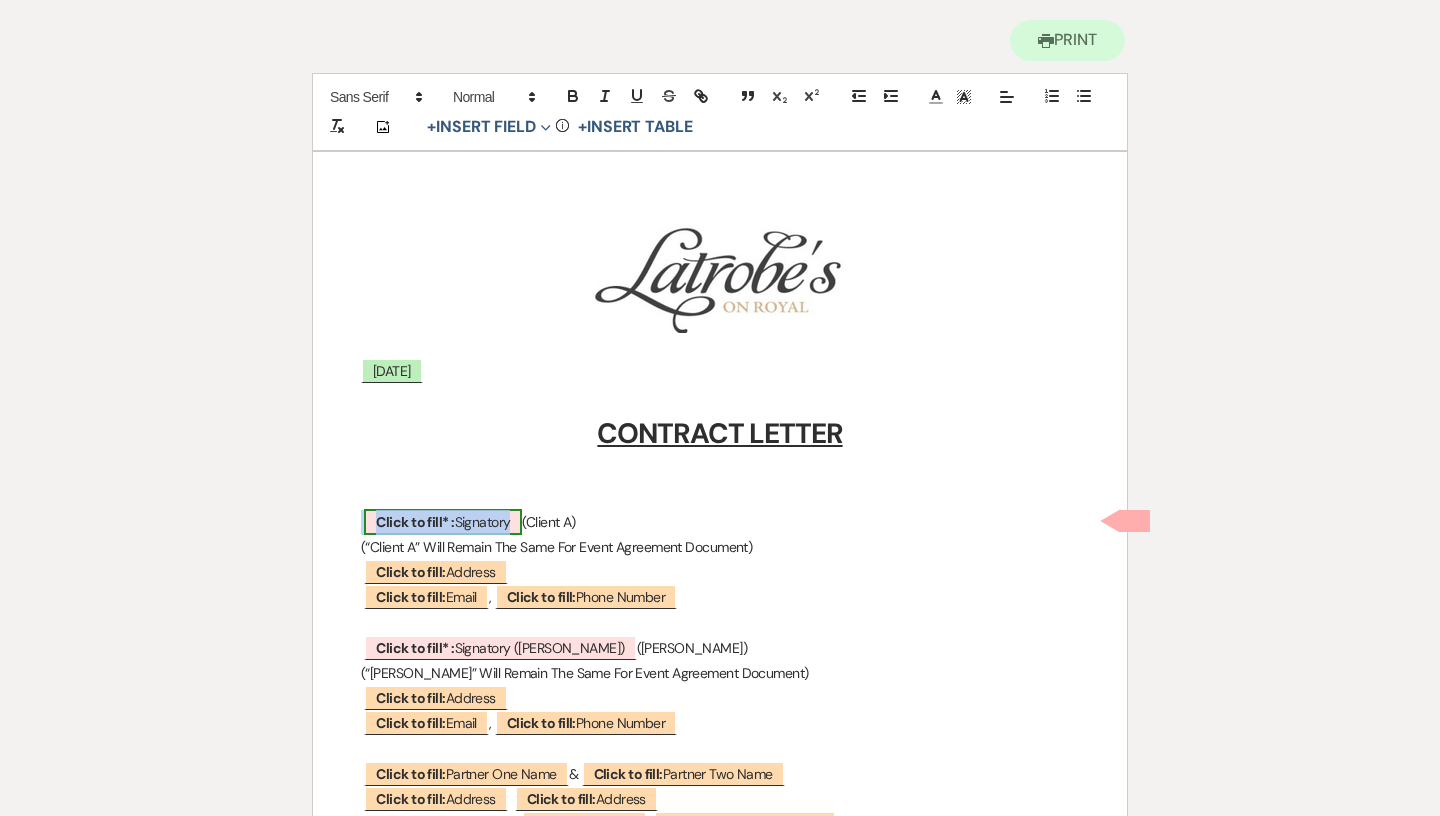 click on "Click to fill* :" at bounding box center [415, 522] 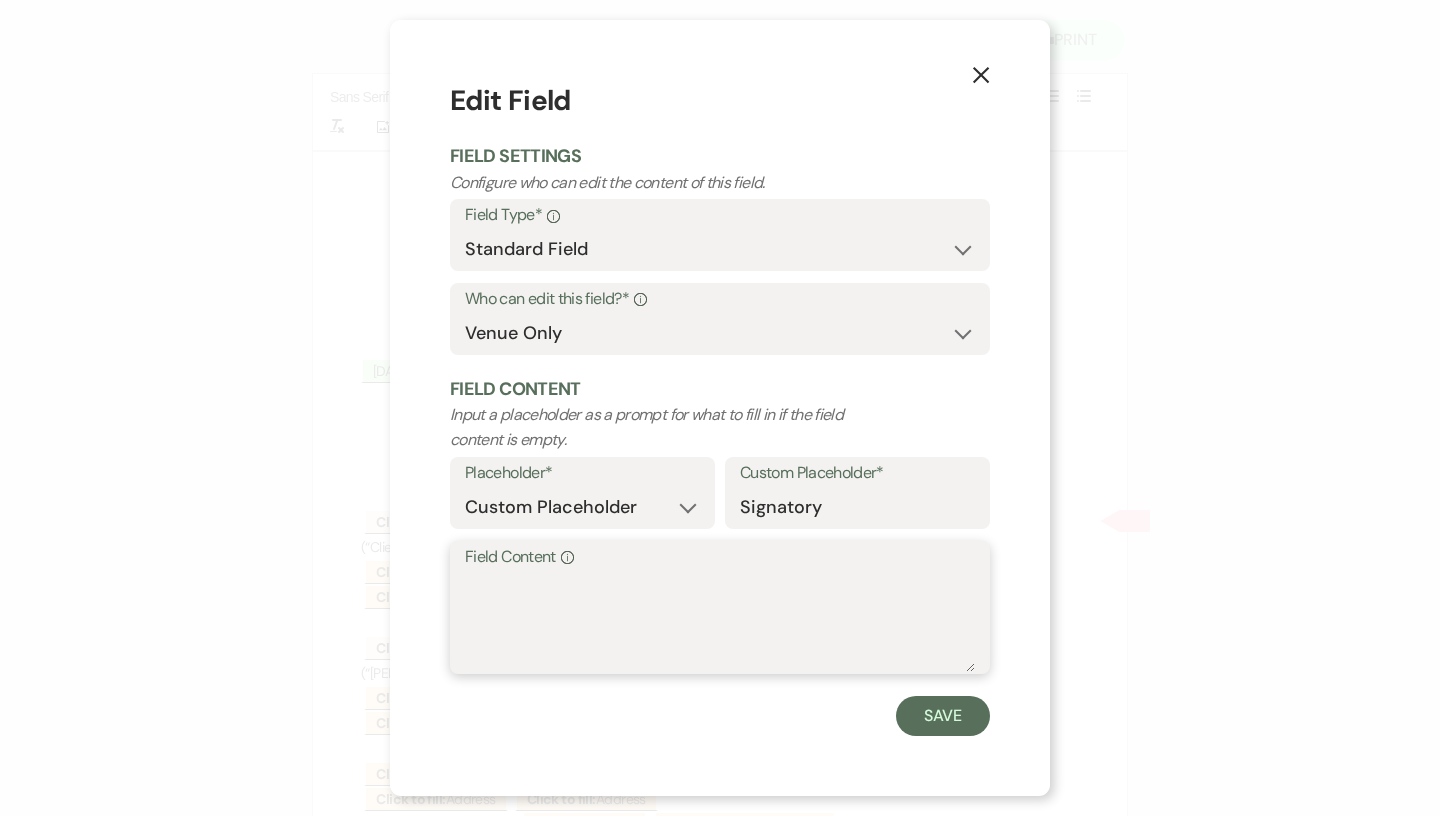 click on "Field Content Info" at bounding box center [720, 622] 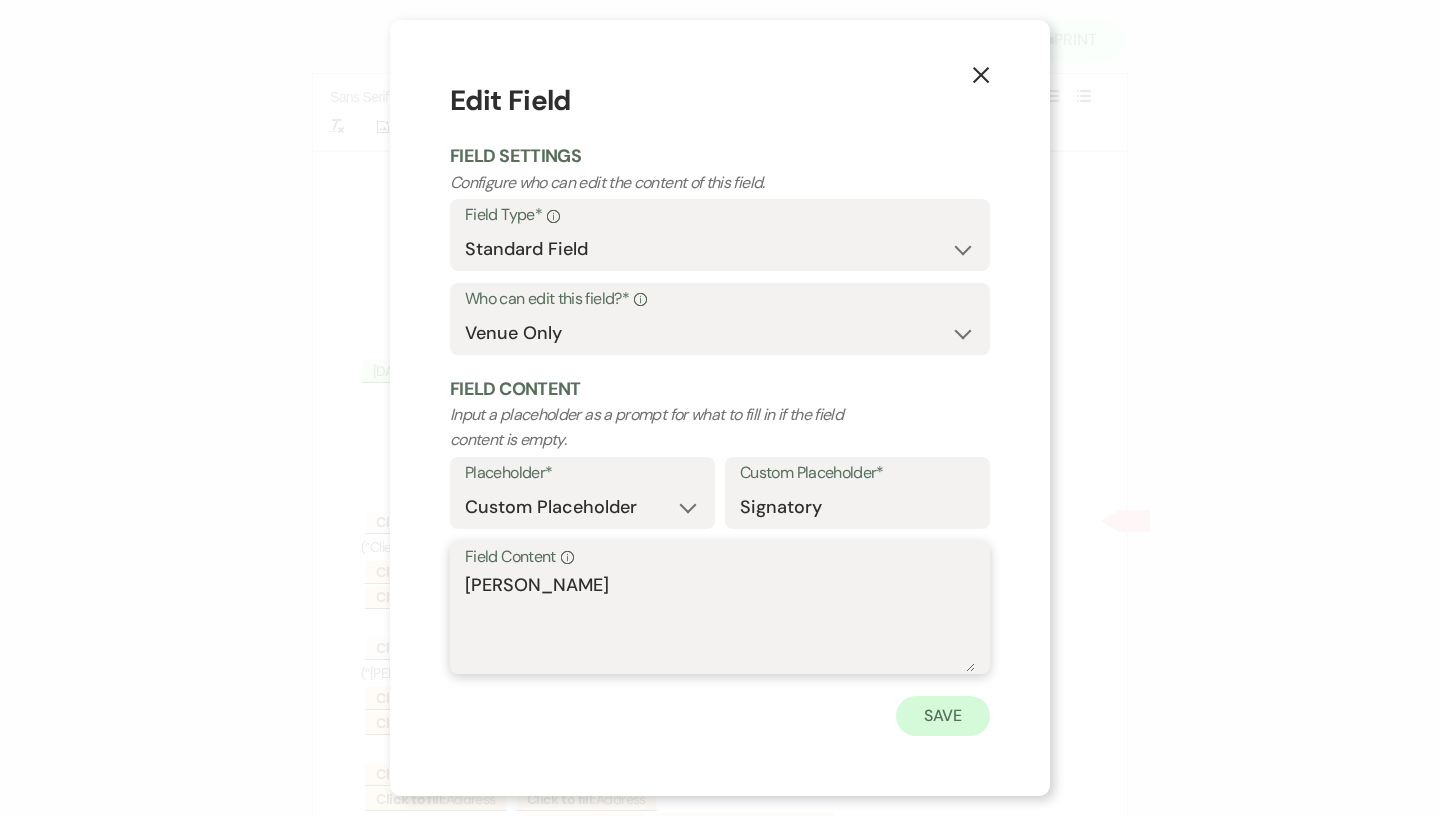 type on "[PERSON_NAME]" 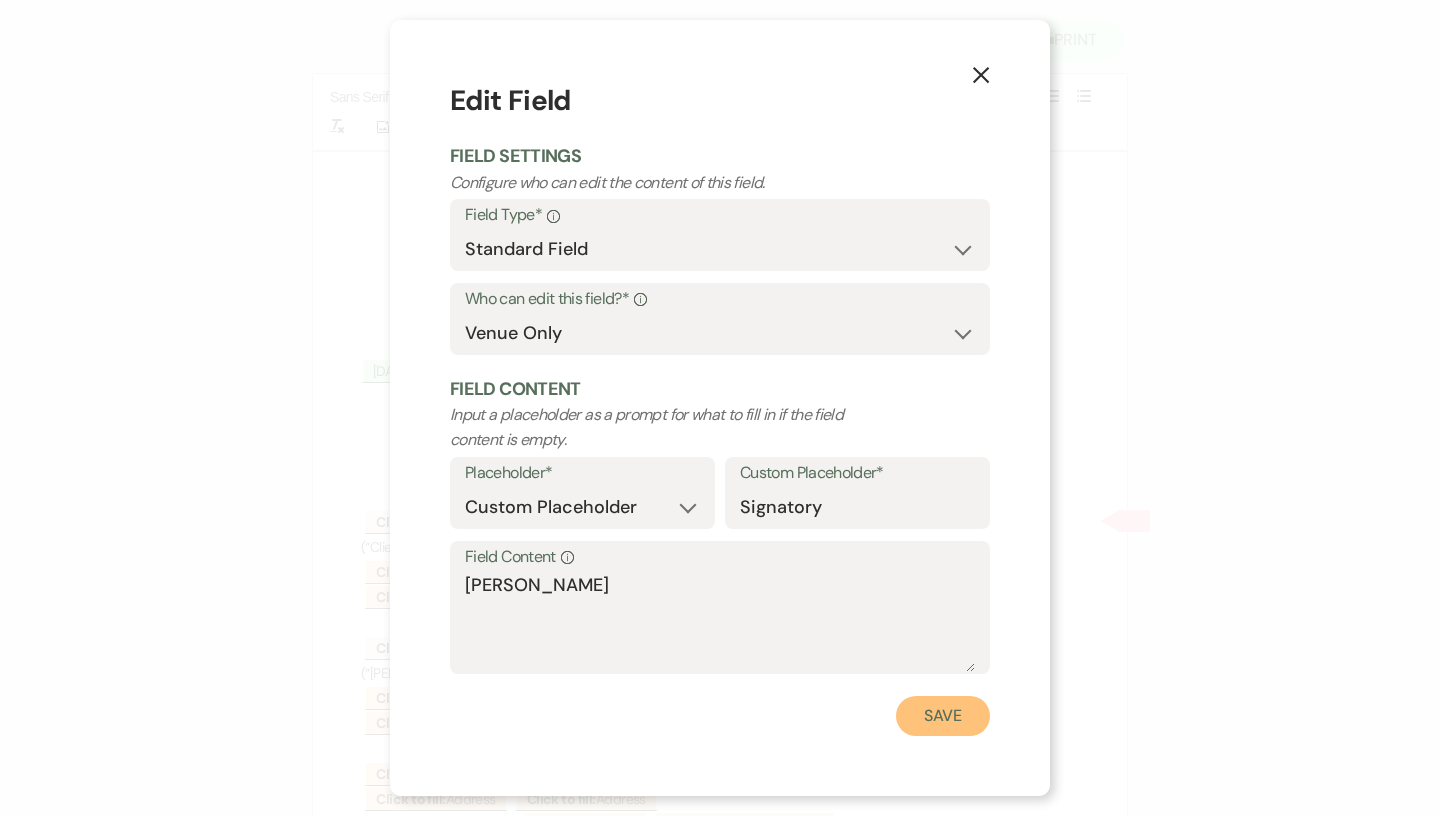 click on "Save" at bounding box center [943, 716] 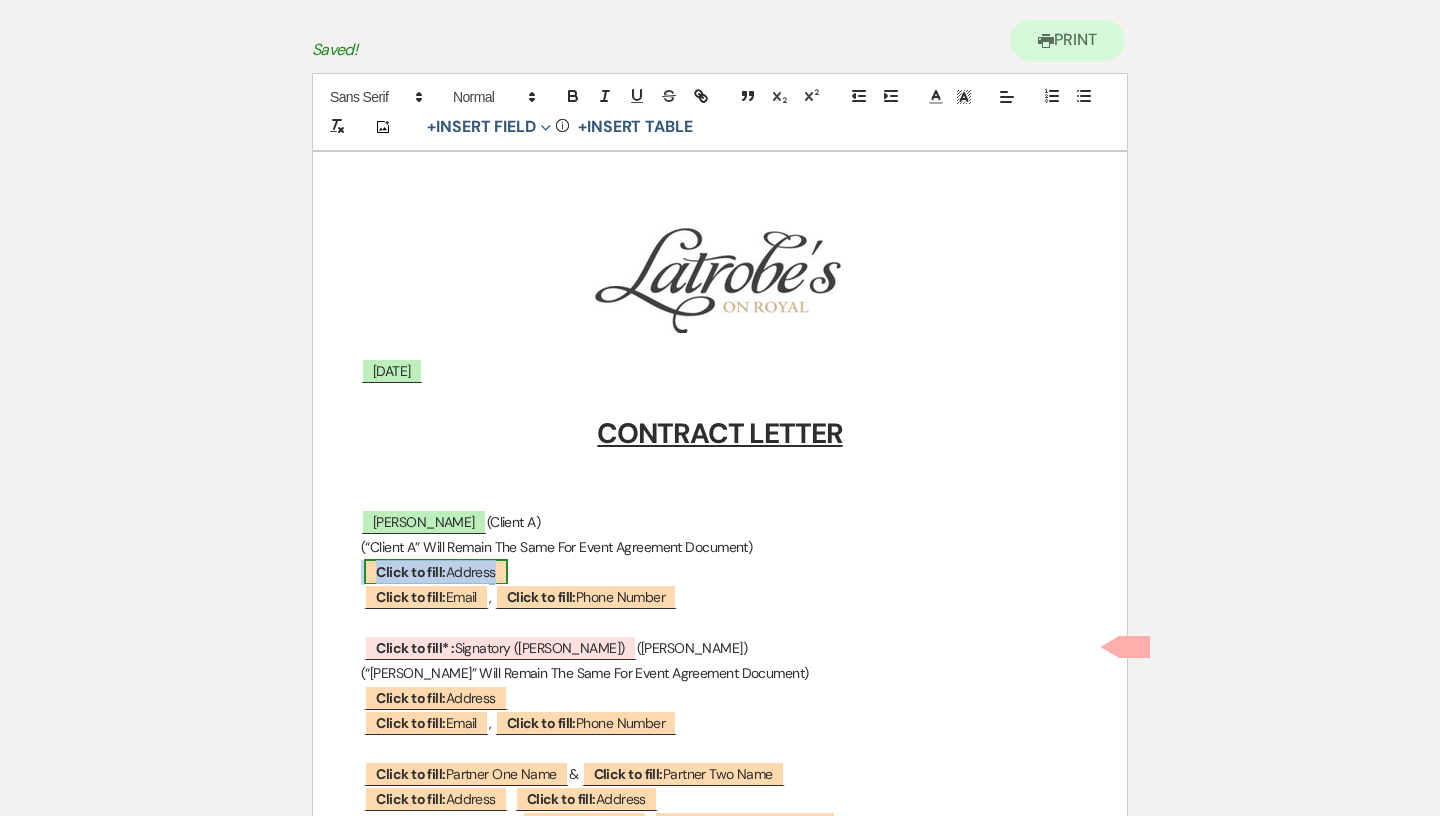 click on "Click to fill:
Address" at bounding box center [435, 572] 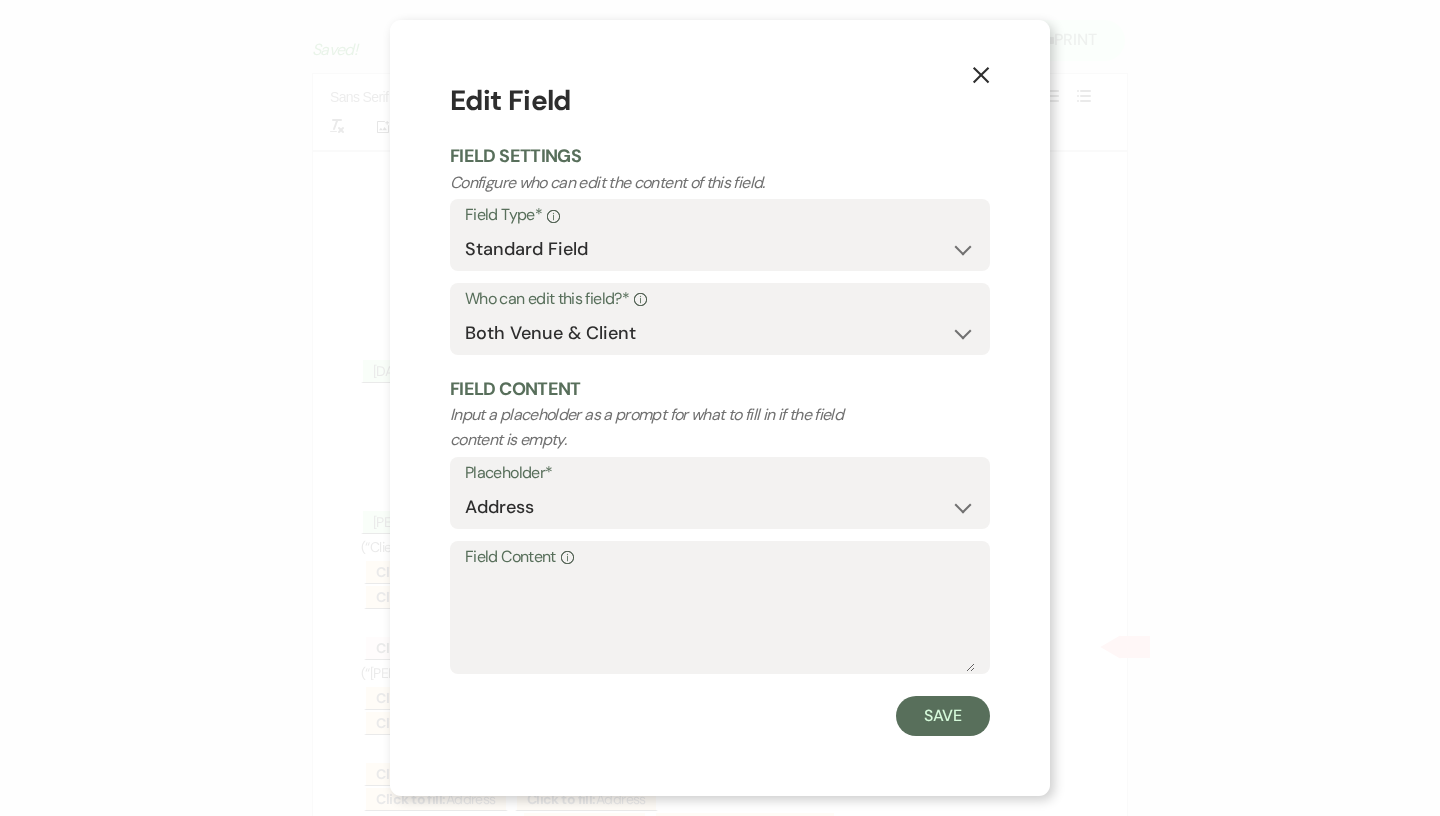 click on "Field Content Info" at bounding box center [720, 557] 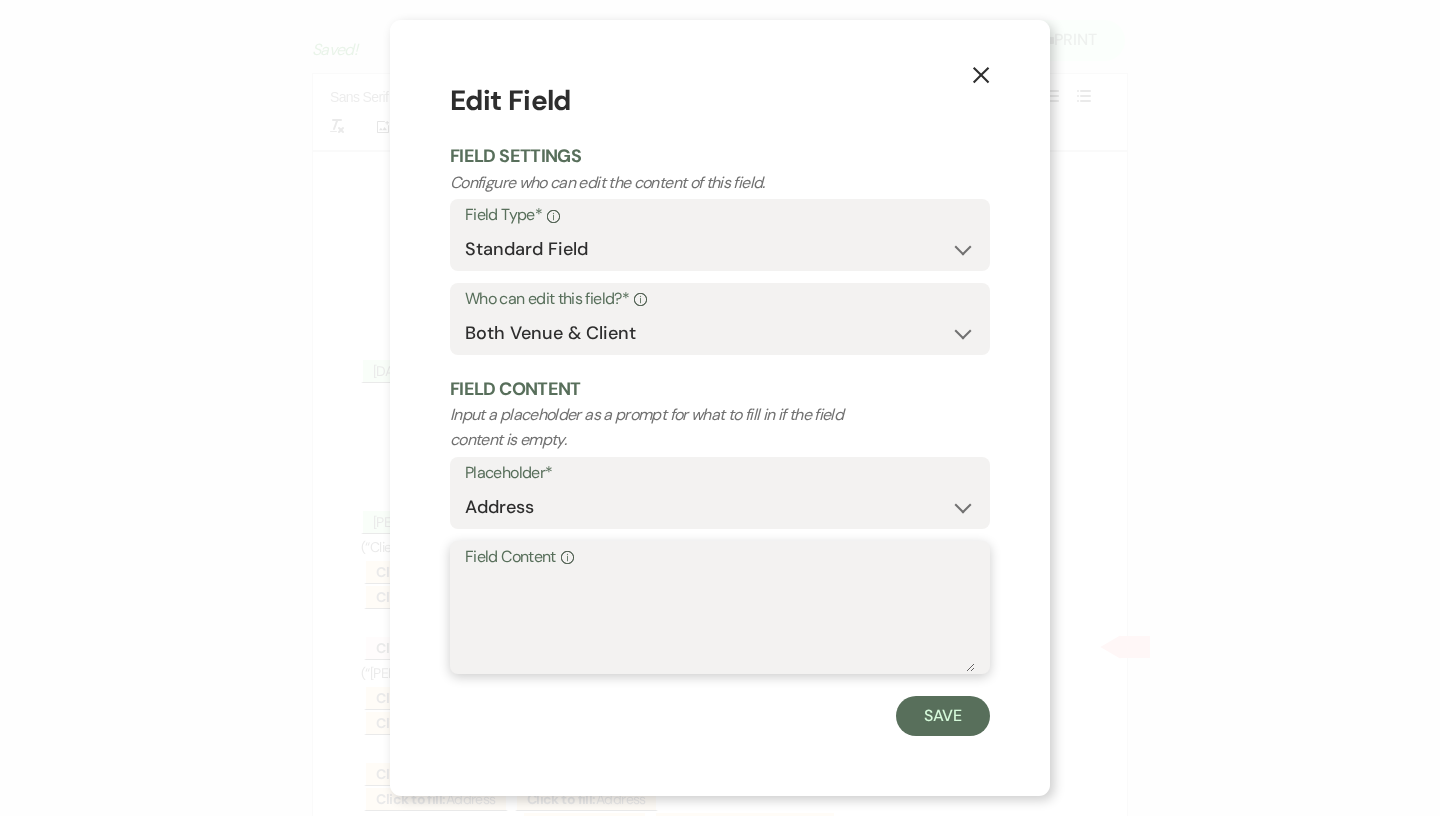 click on "Field Content Info" at bounding box center (720, 622) 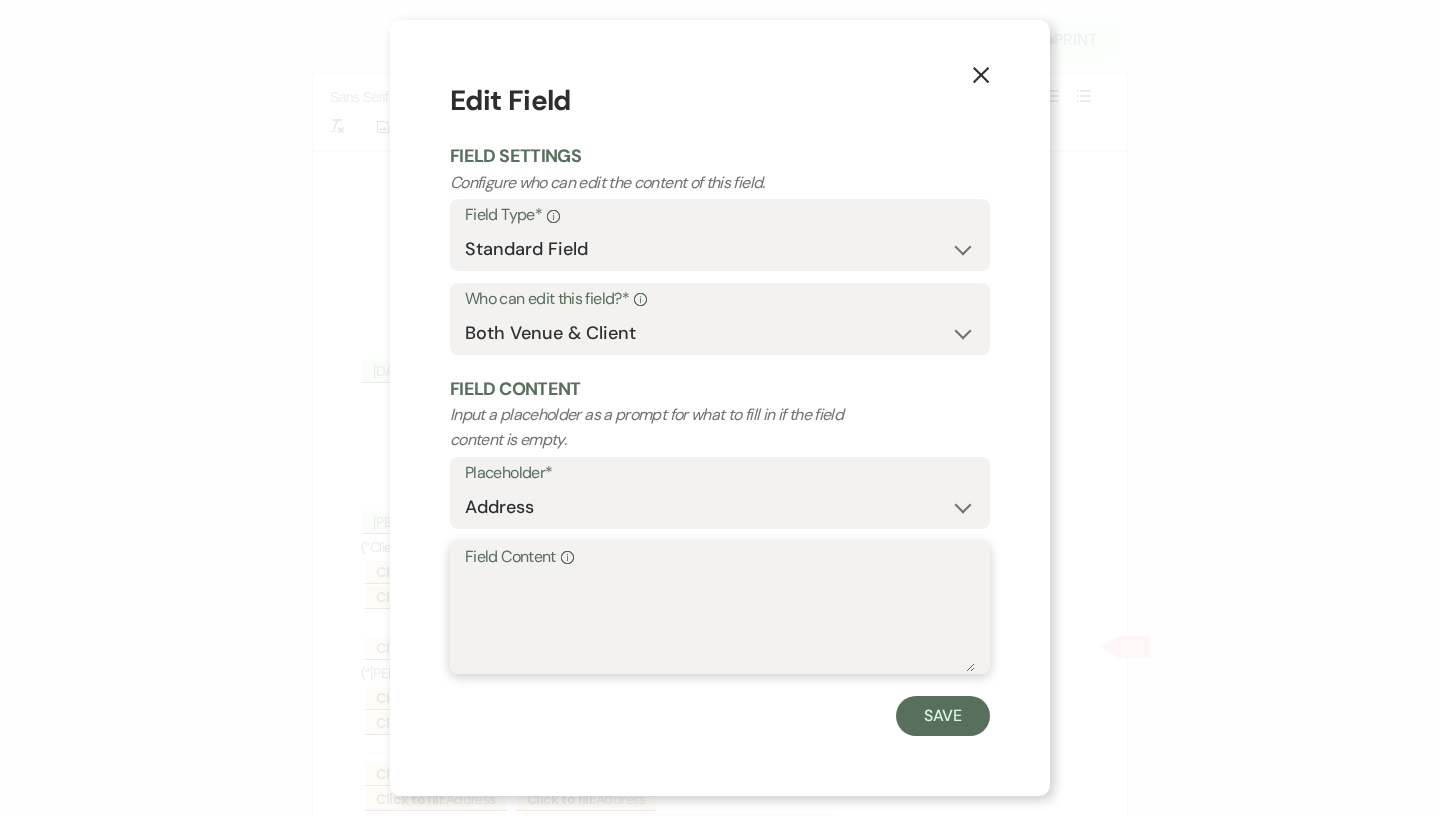 paste on "1350 Squirrel Run
Alpharetta Ga. 30004" 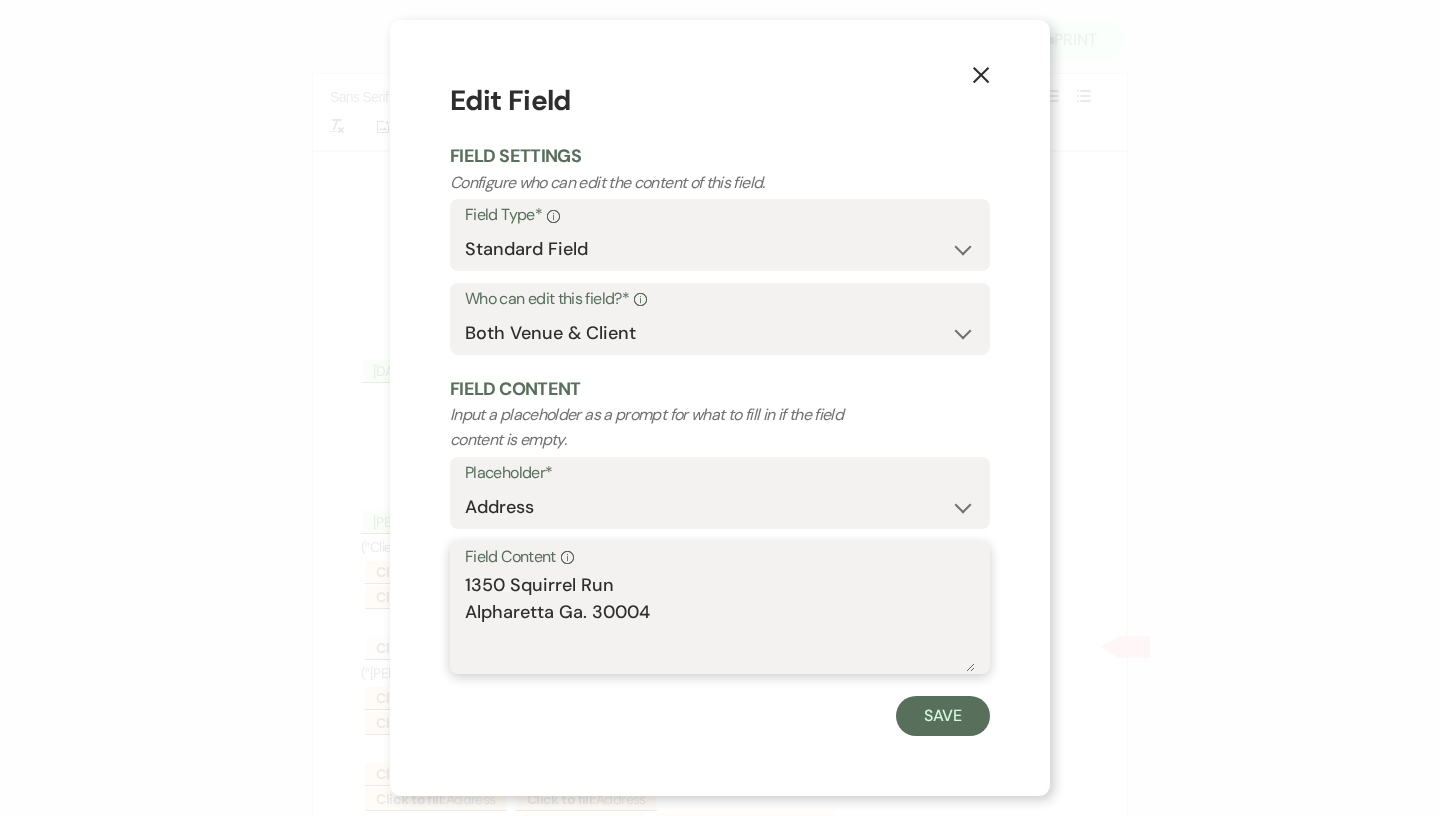 click on "1350 Squirrel Run
Alpharetta Ga. 30004" at bounding box center [720, 622] 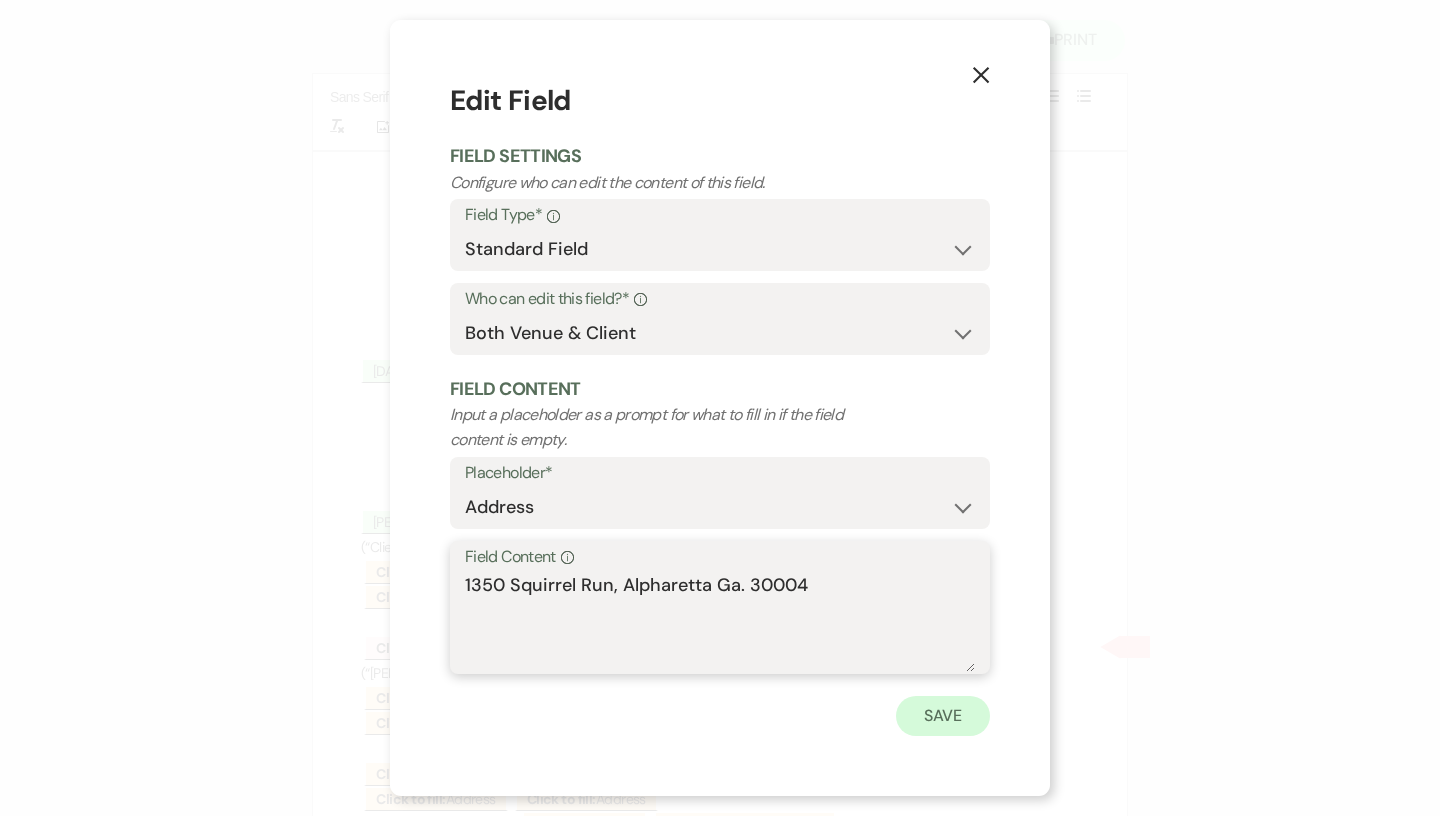 type on "1350 Squirrel Run, Alpharetta Ga. 30004" 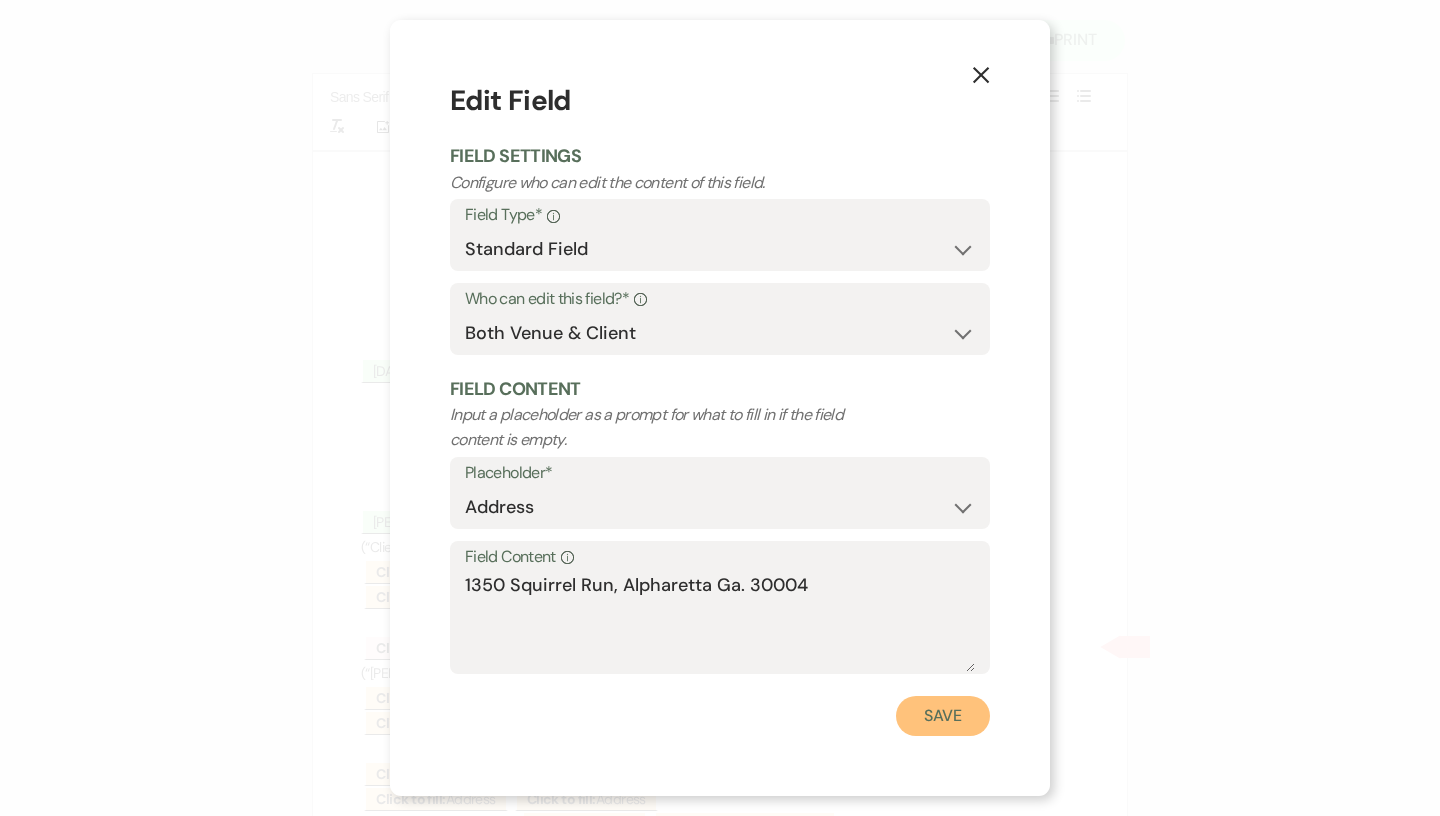click on "Save" at bounding box center (943, 716) 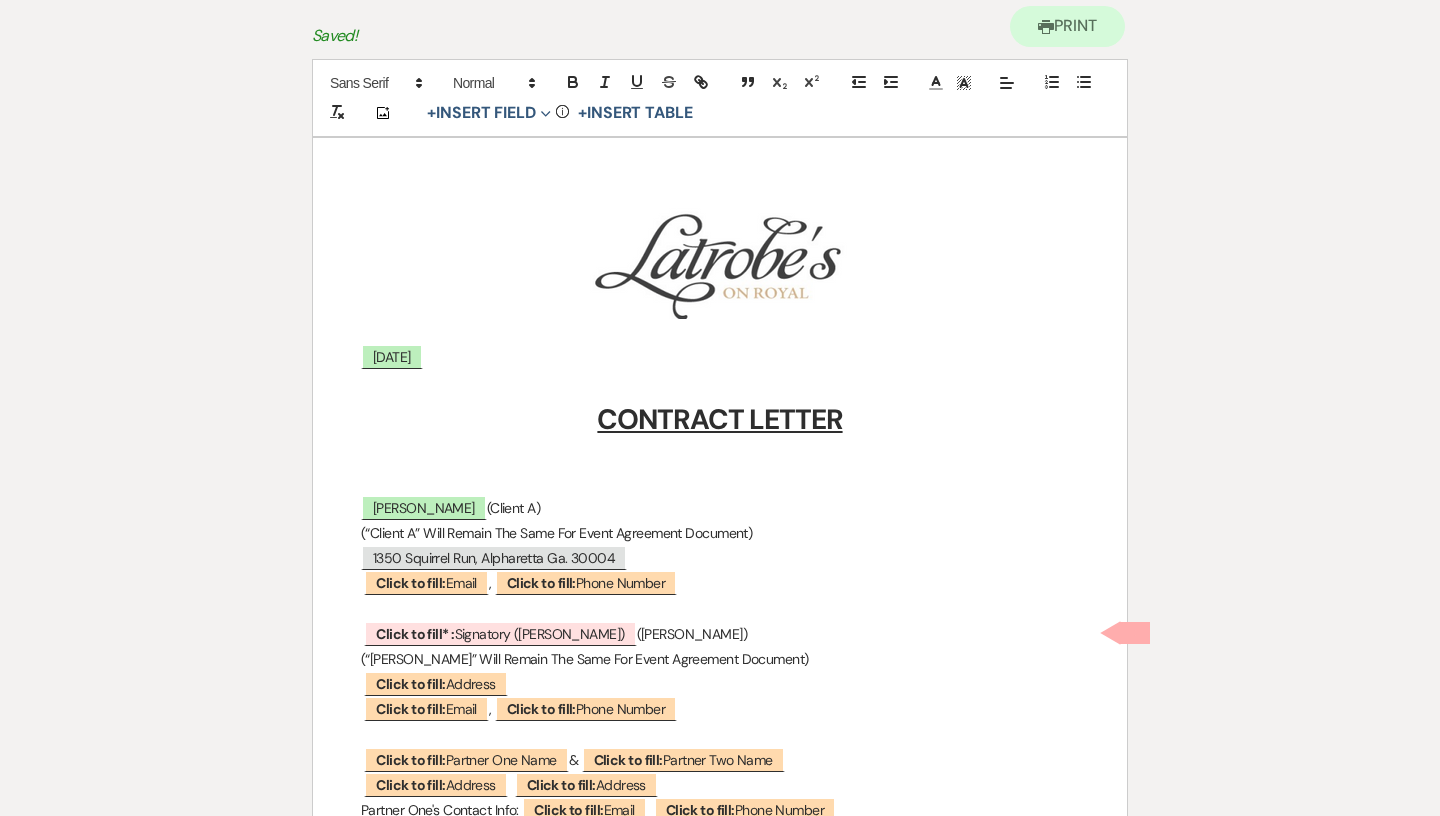 scroll, scrollTop: 211, scrollLeft: 0, axis: vertical 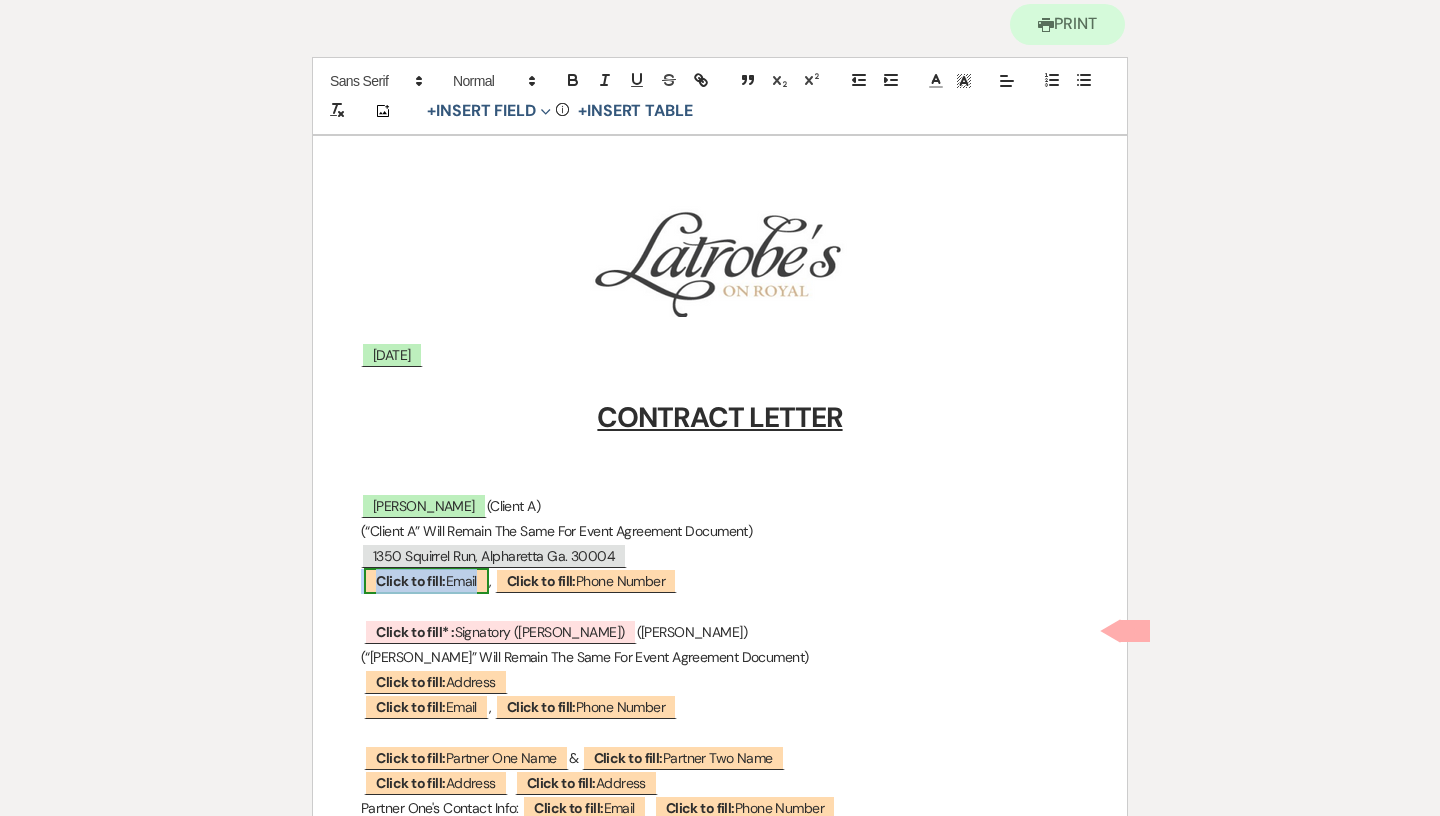 click on "Click to fill:
Email" at bounding box center [426, 581] 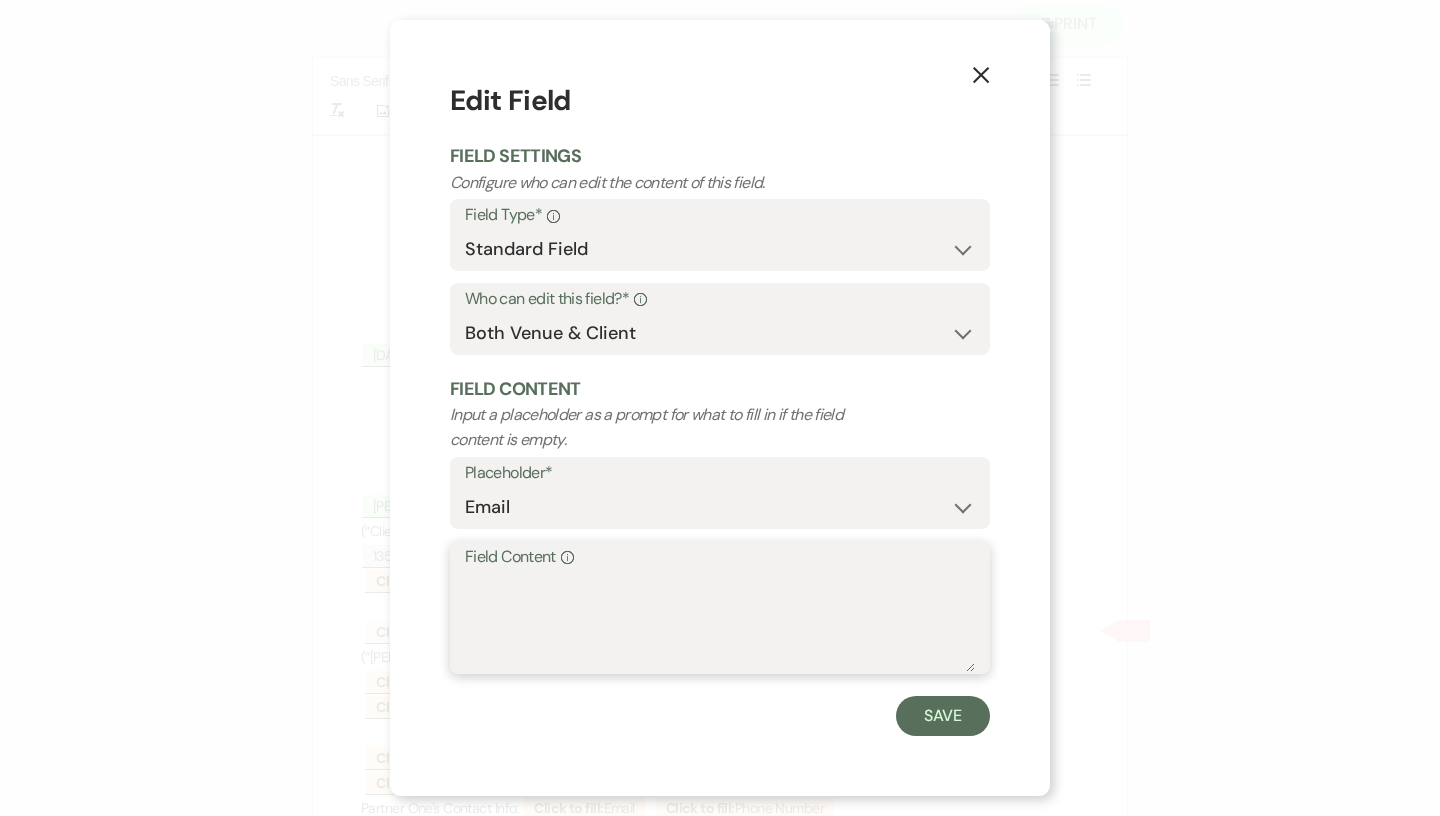 click on "Field Content Info" at bounding box center [720, 622] 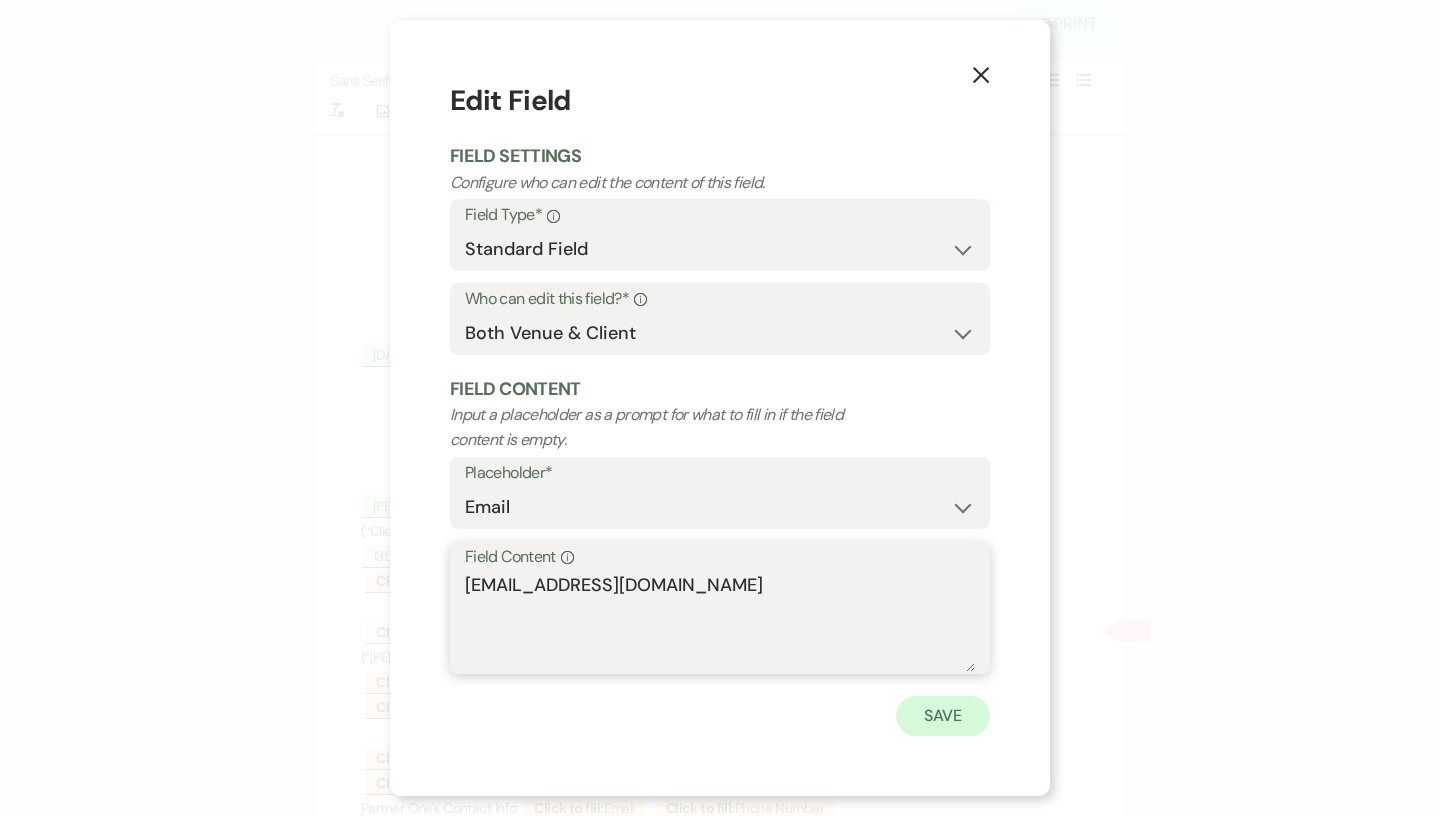 type on "[EMAIL_ADDRESS][DOMAIN_NAME]" 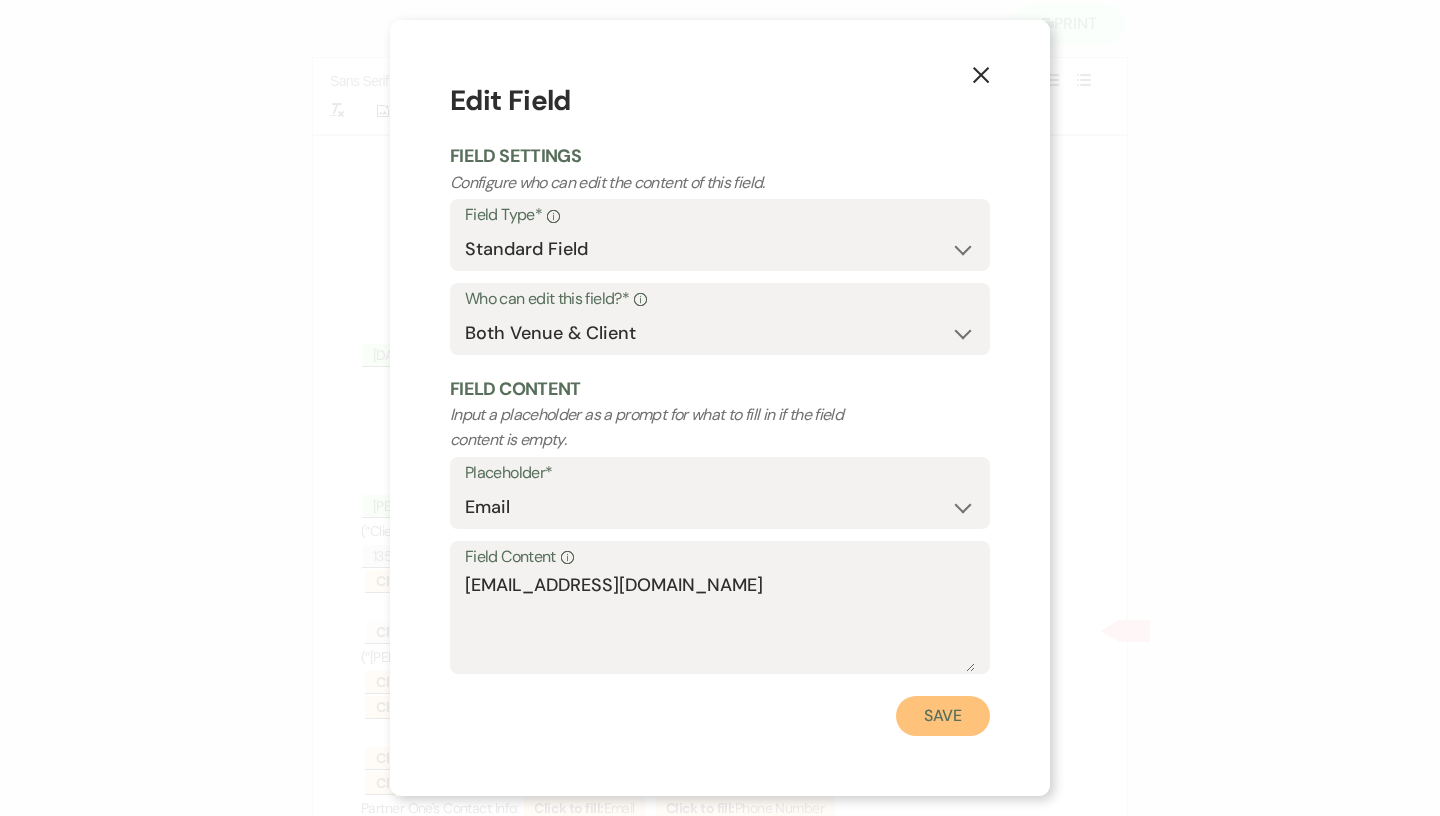 click on "Save" at bounding box center [943, 716] 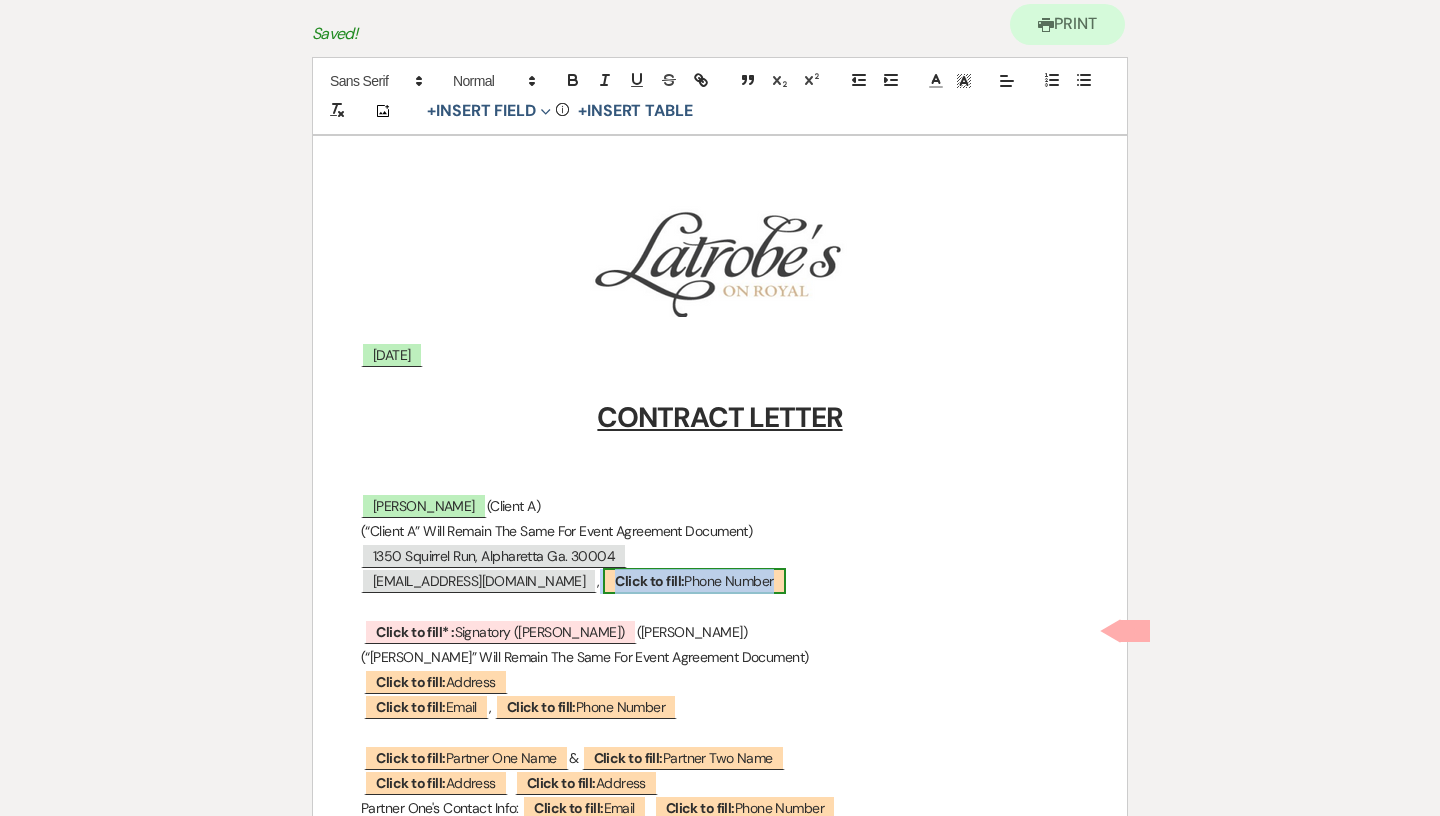 click on "Click to fill:" at bounding box center [649, 581] 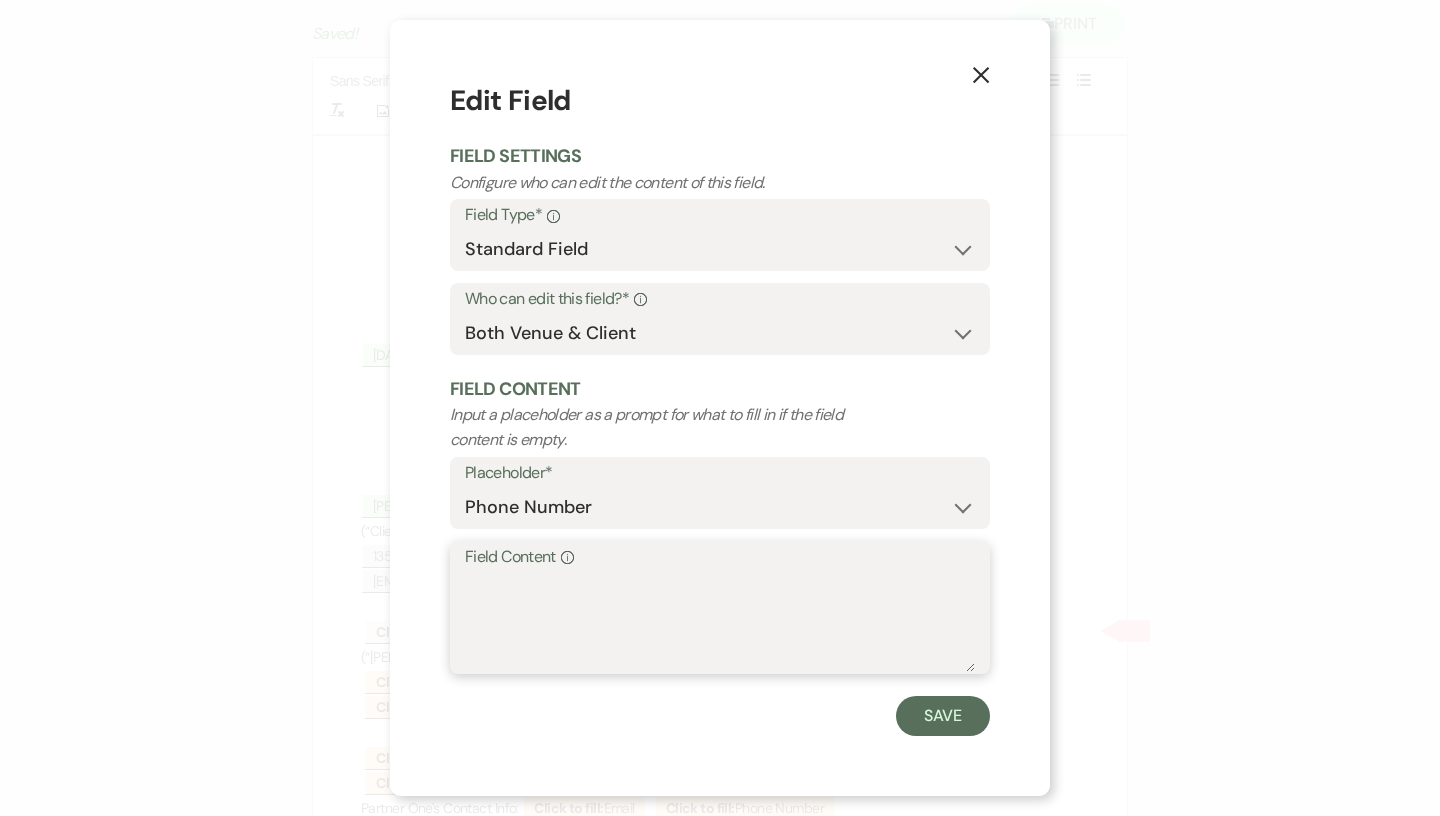 click on "Field Content Info" at bounding box center (720, 622) 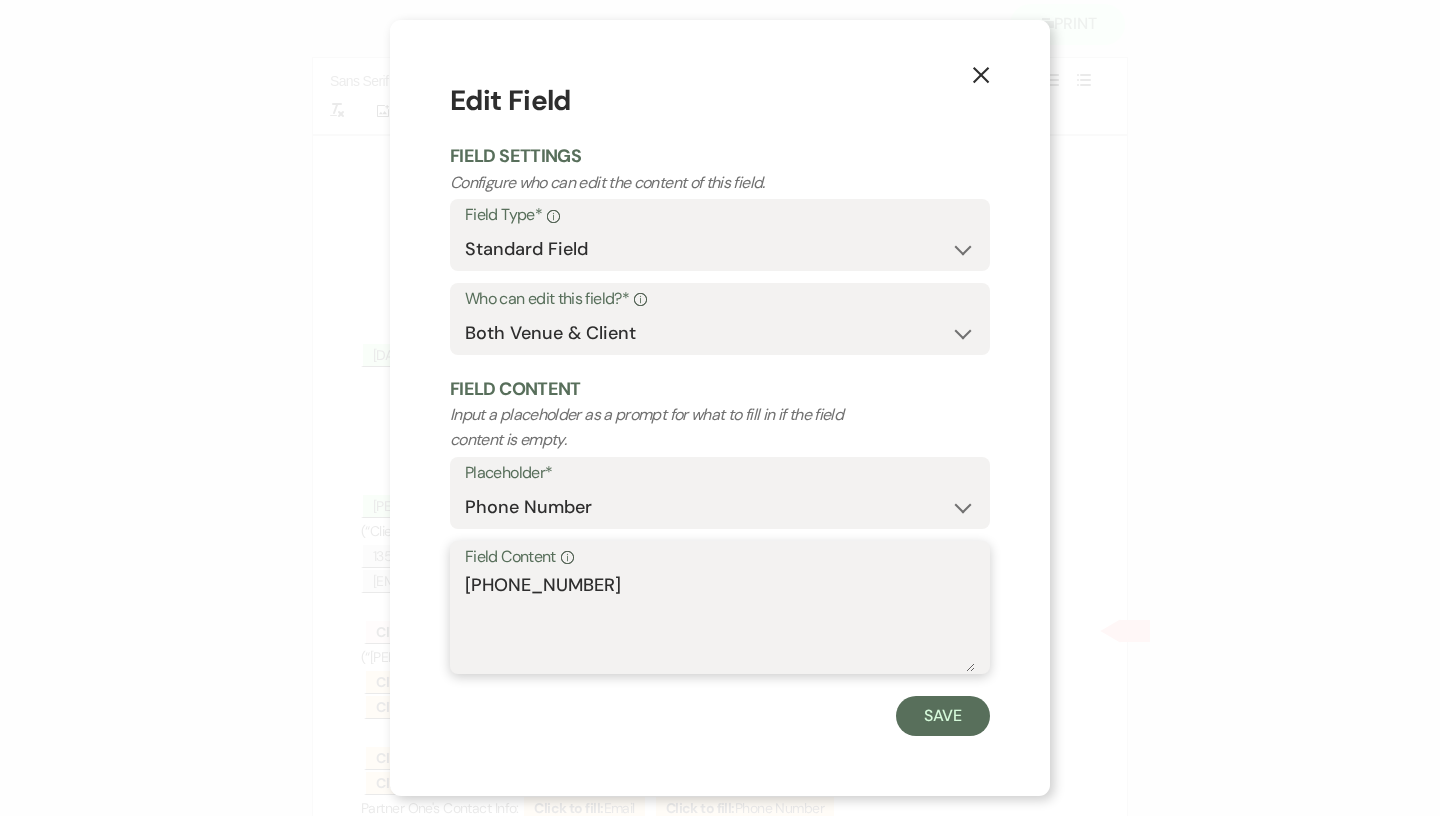 click on "[PHONE_NUMBER]" at bounding box center (720, 622) 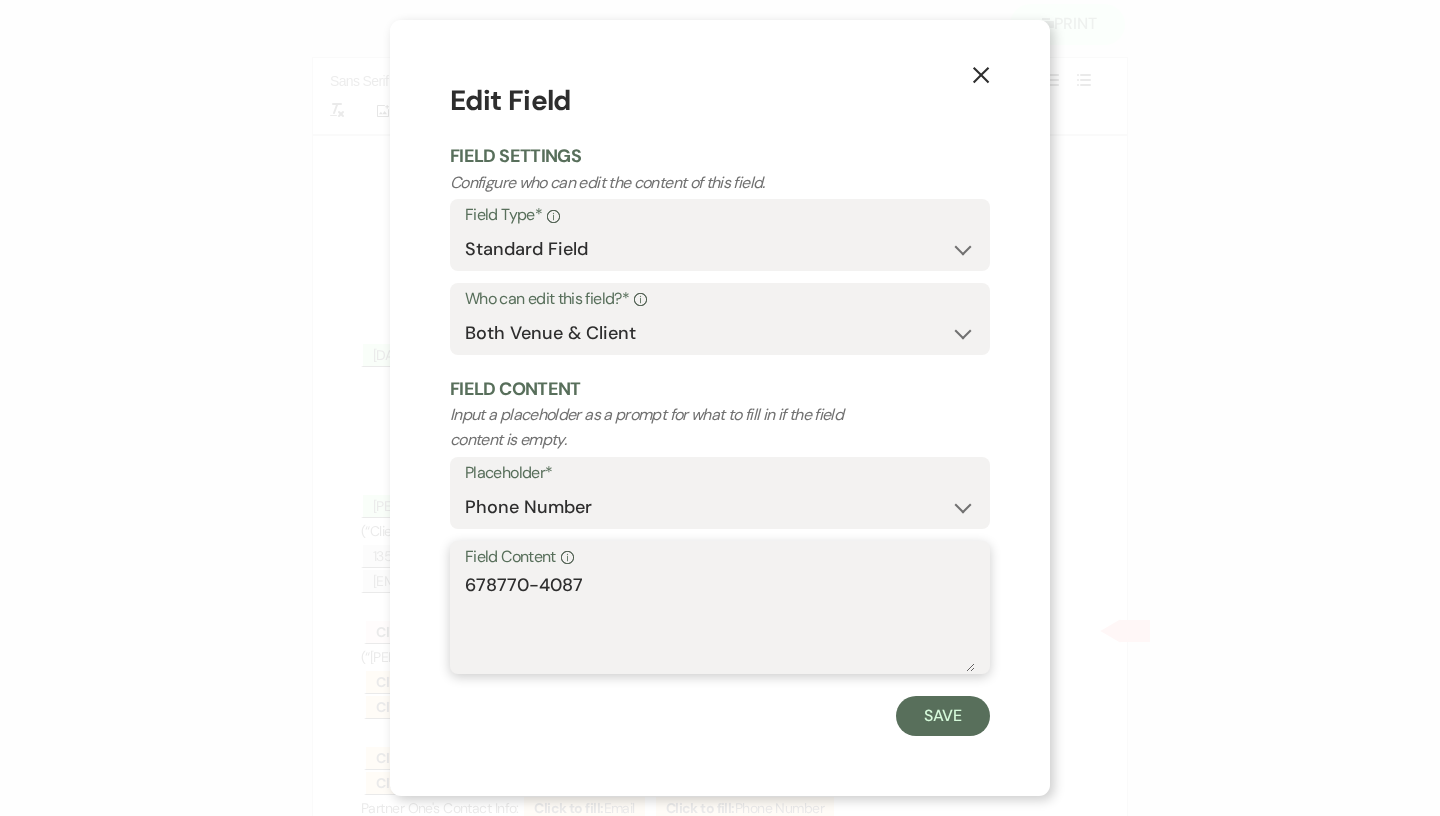 click on "678770-4087" at bounding box center (720, 622) 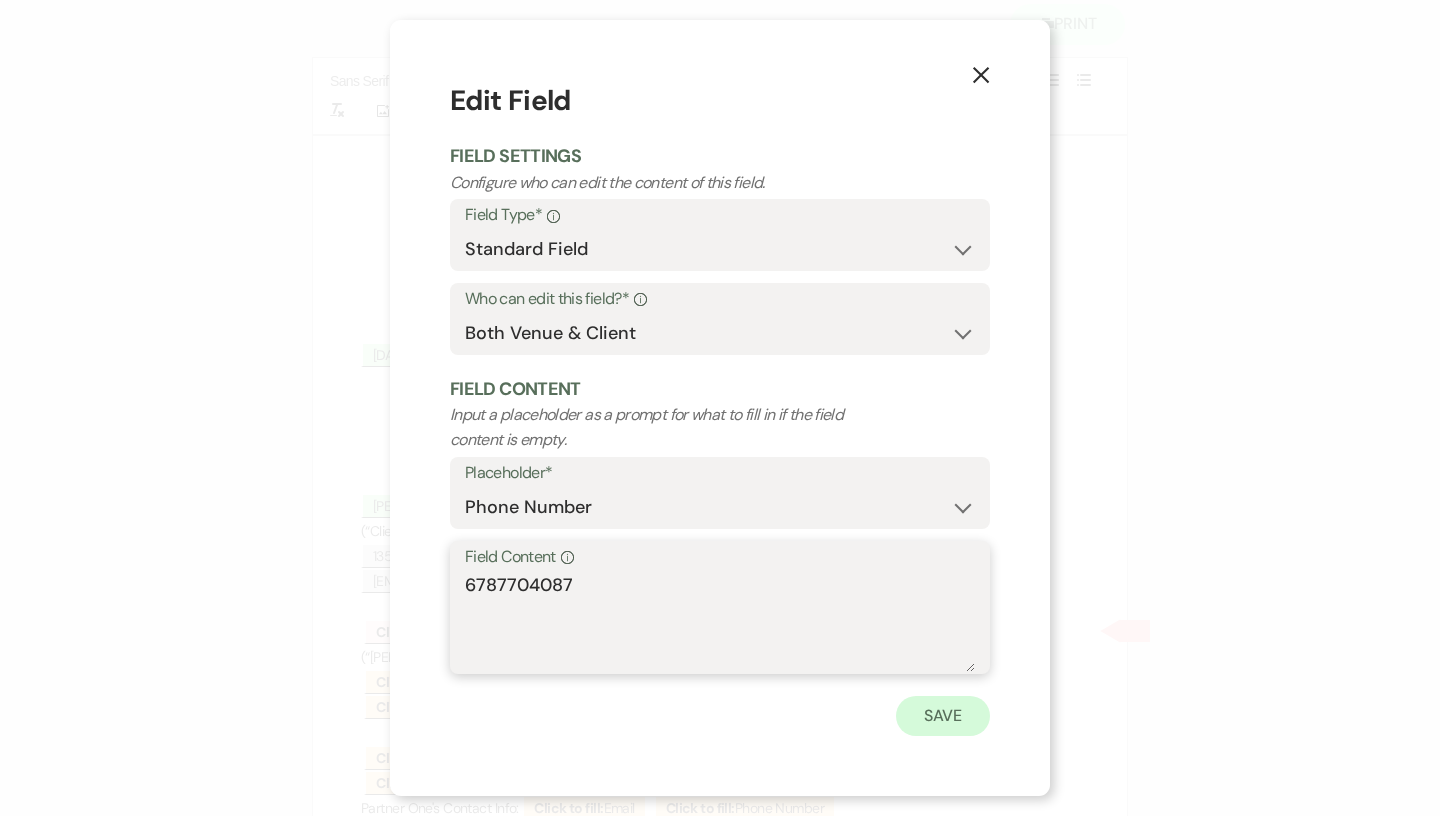 type on "6787704087" 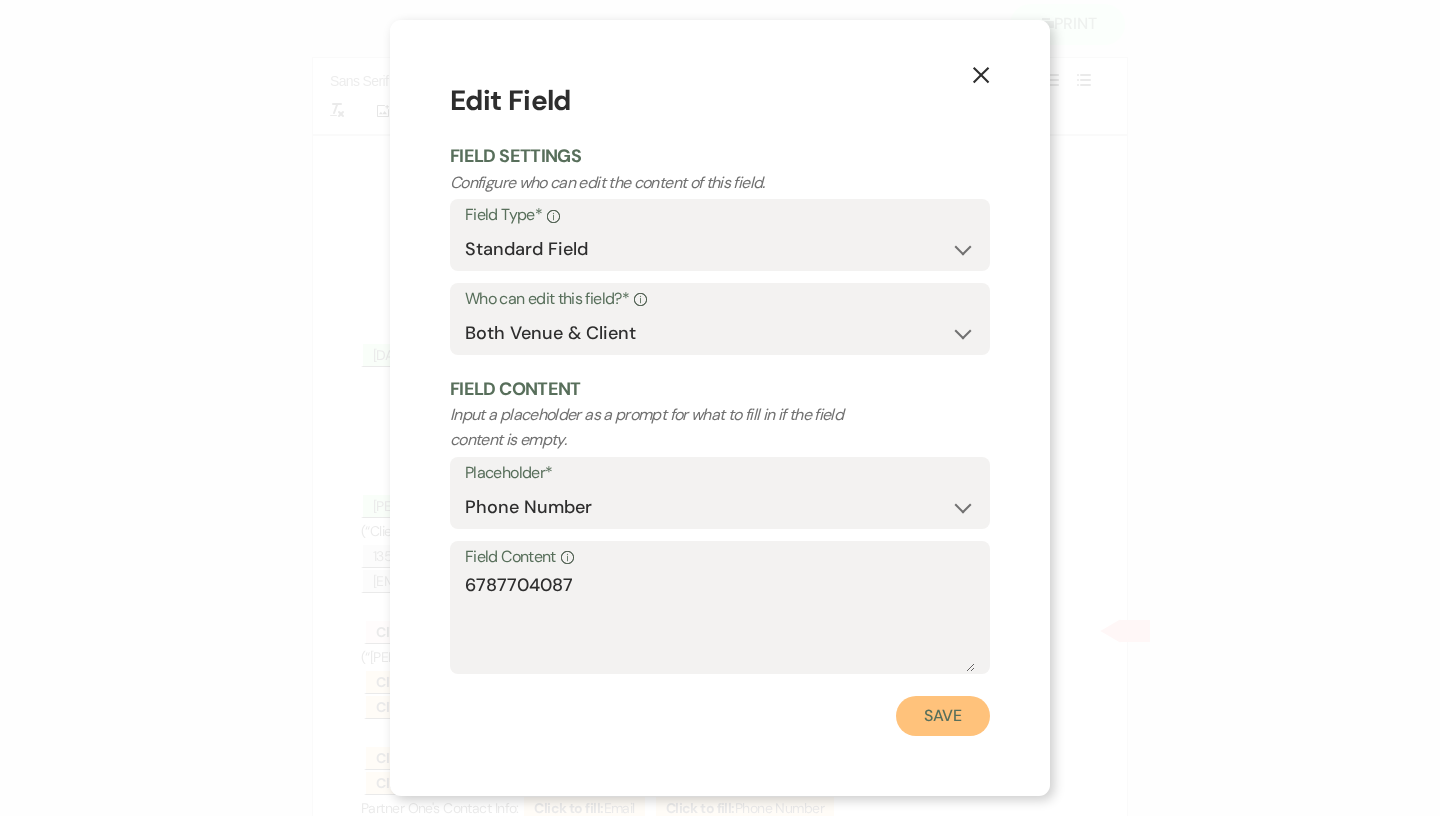 click on "Save" at bounding box center (943, 716) 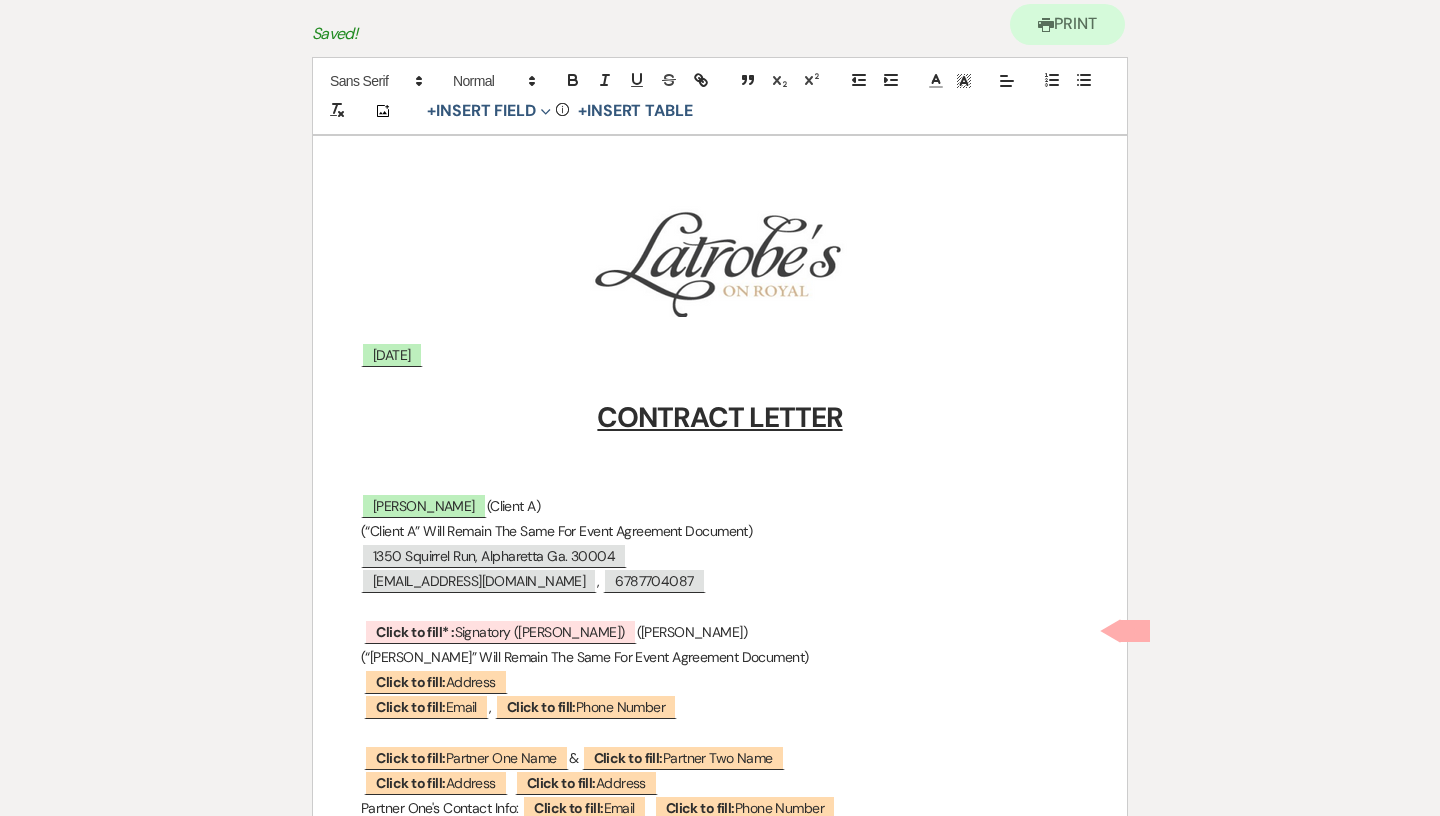 click at bounding box center (720, 606) 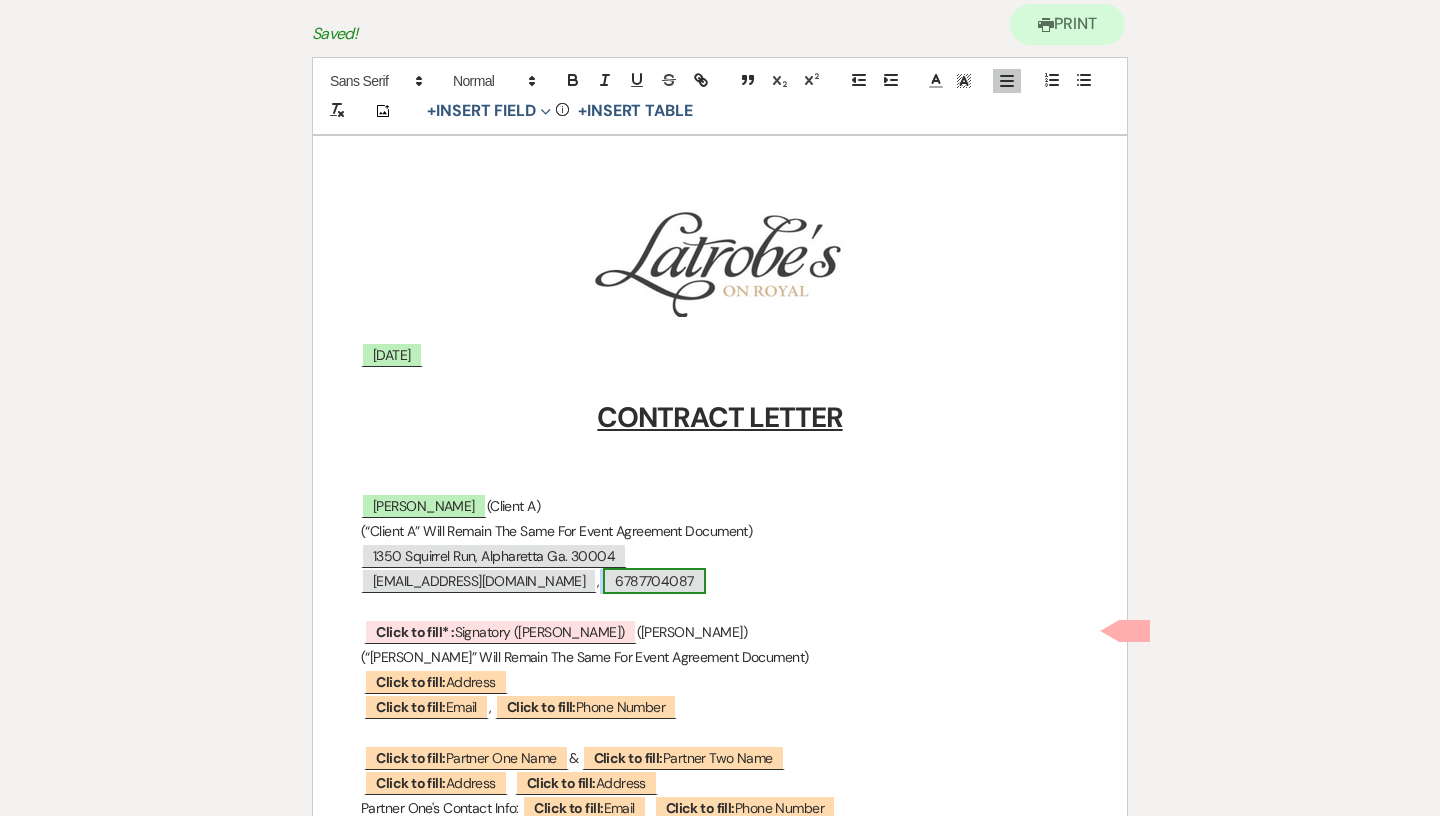 click on "6787704087" at bounding box center (654, 581) 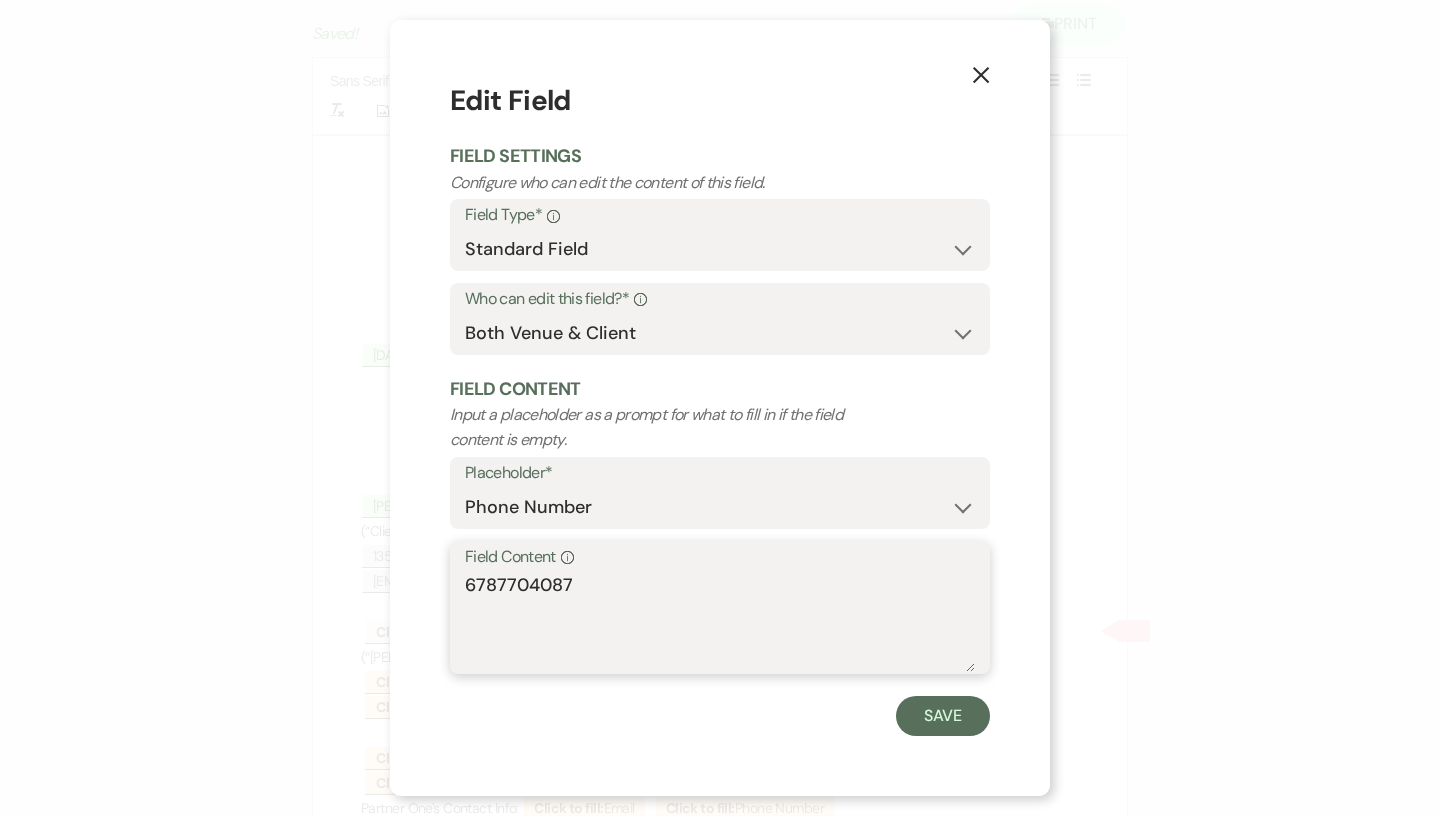 click on "6787704087" at bounding box center [720, 622] 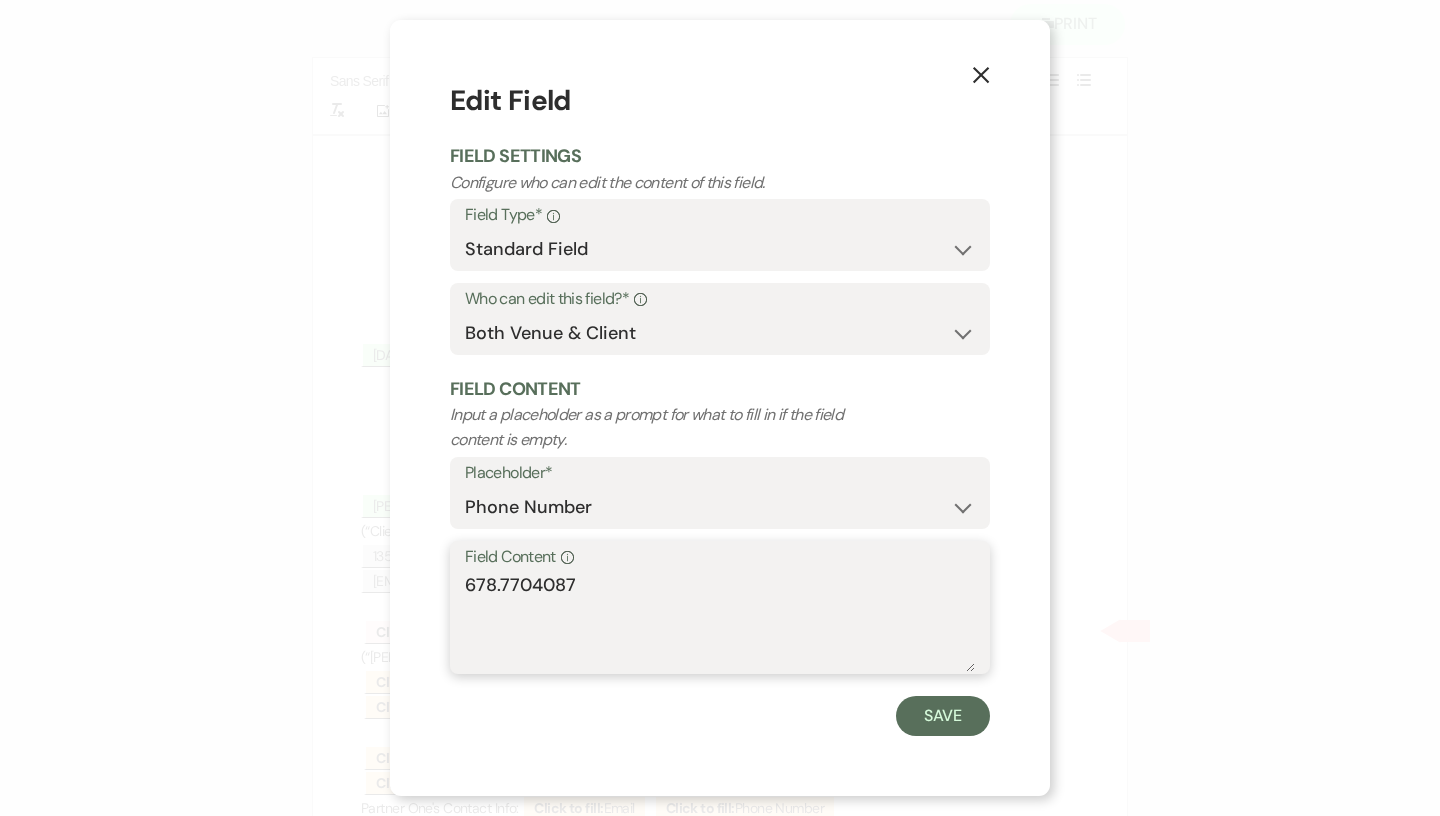 click on "678.7704087" at bounding box center (720, 622) 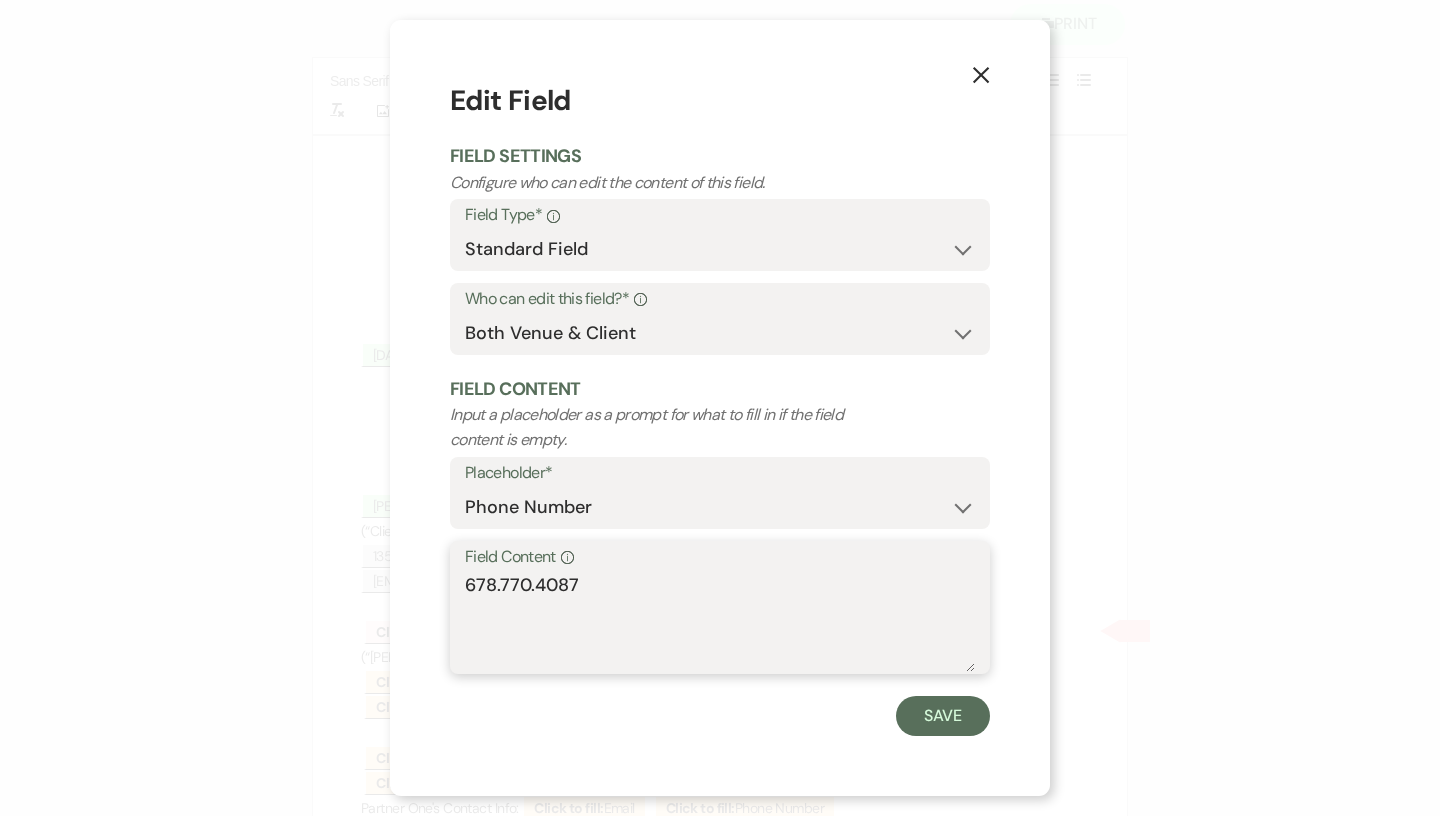 type on "678.770.4087" 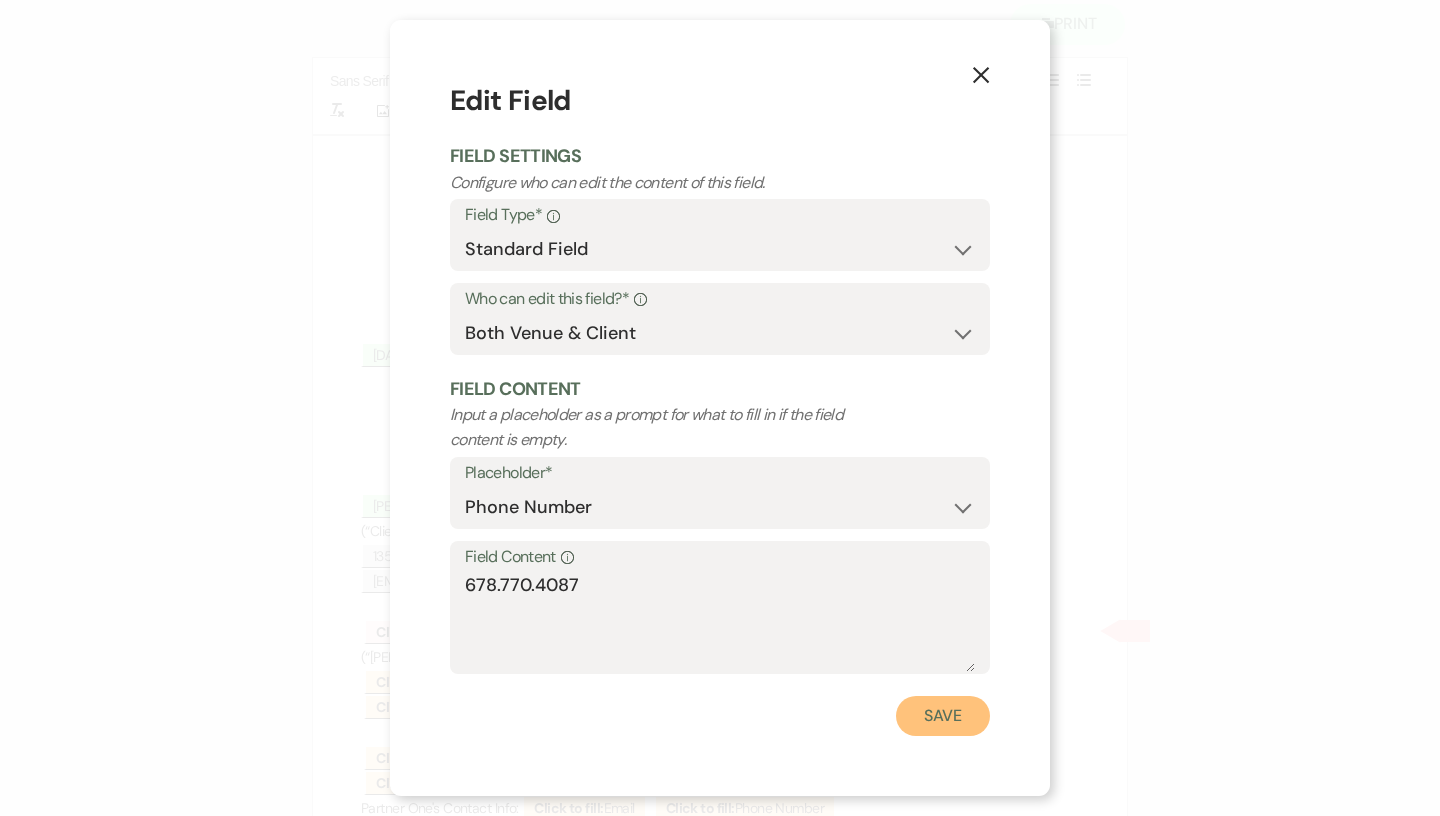 click on "Save" at bounding box center [943, 716] 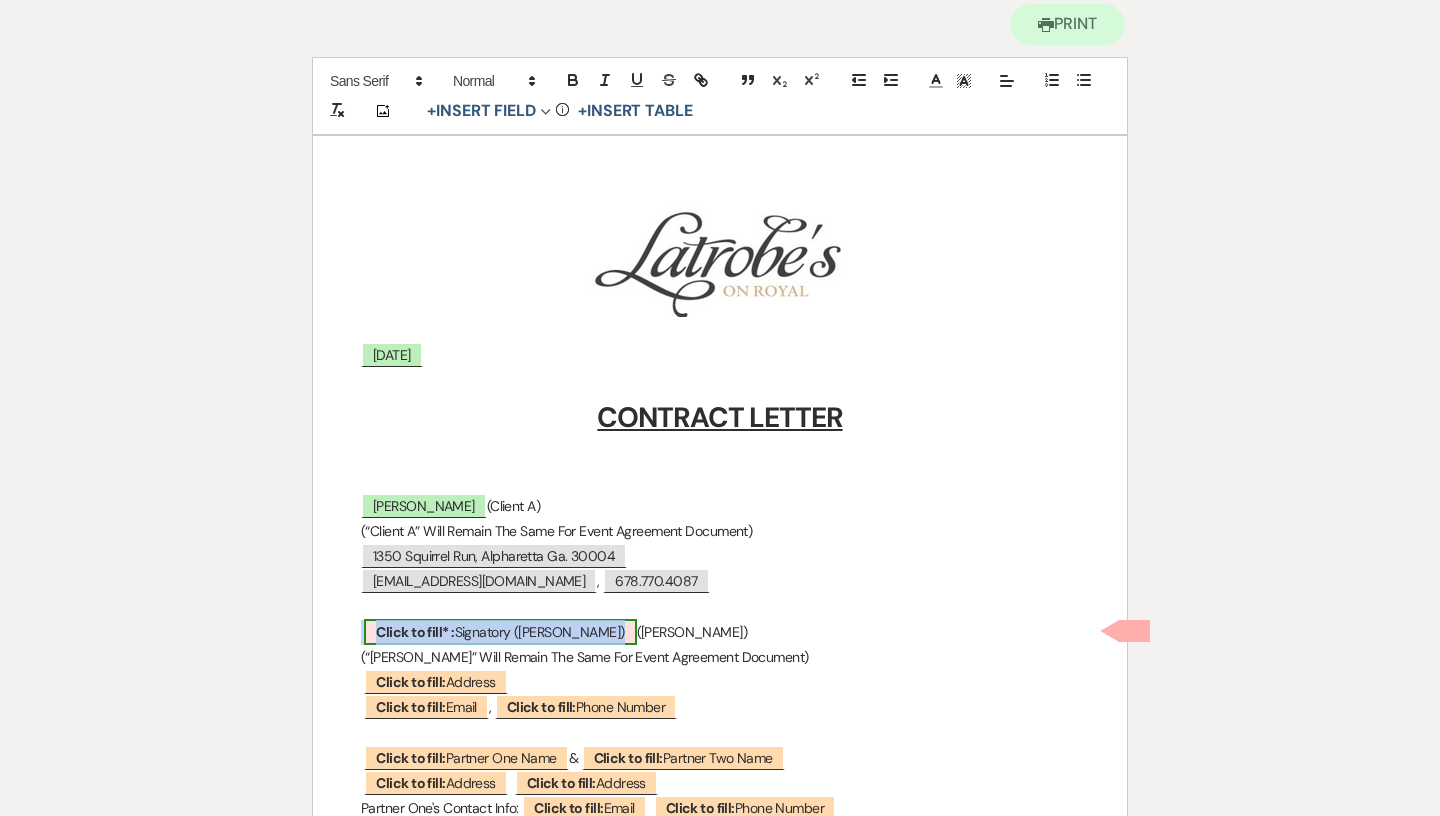 click on "Click to fill* :
Signatory ([PERSON_NAME])" at bounding box center [500, 632] 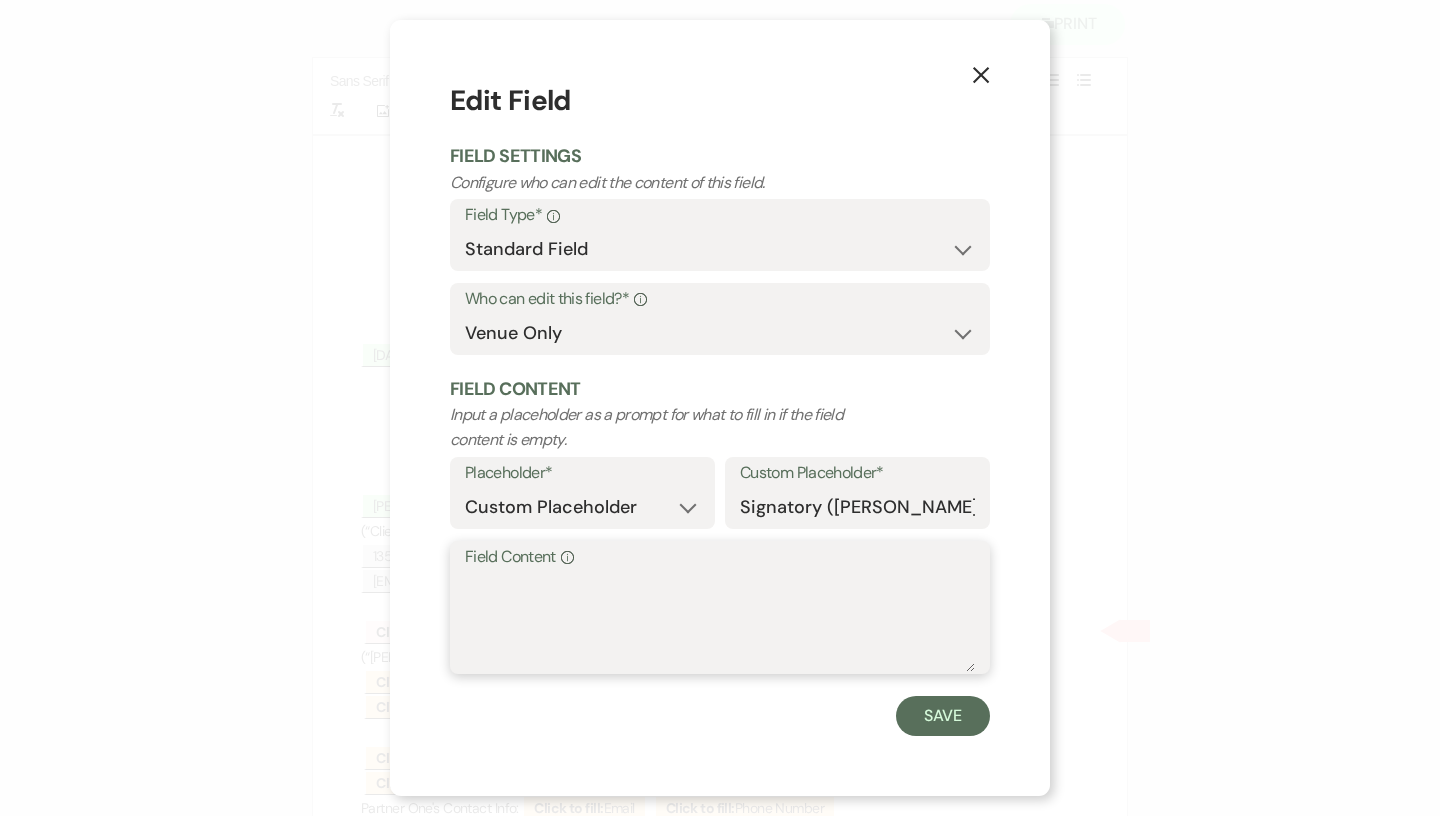 click on "Field Content Info" at bounding box center [720, 622] 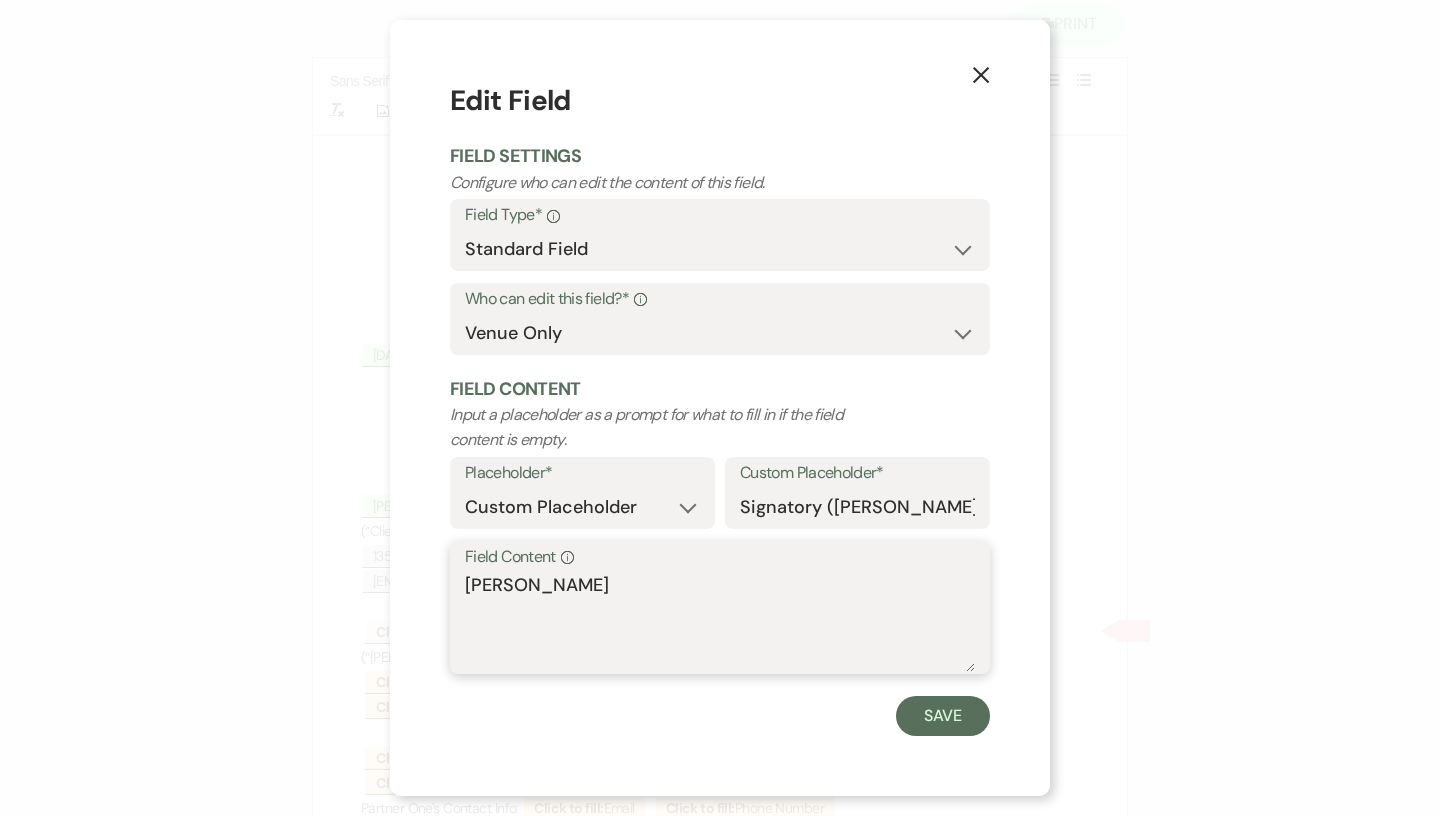 type on "[PERSON_NAME]" 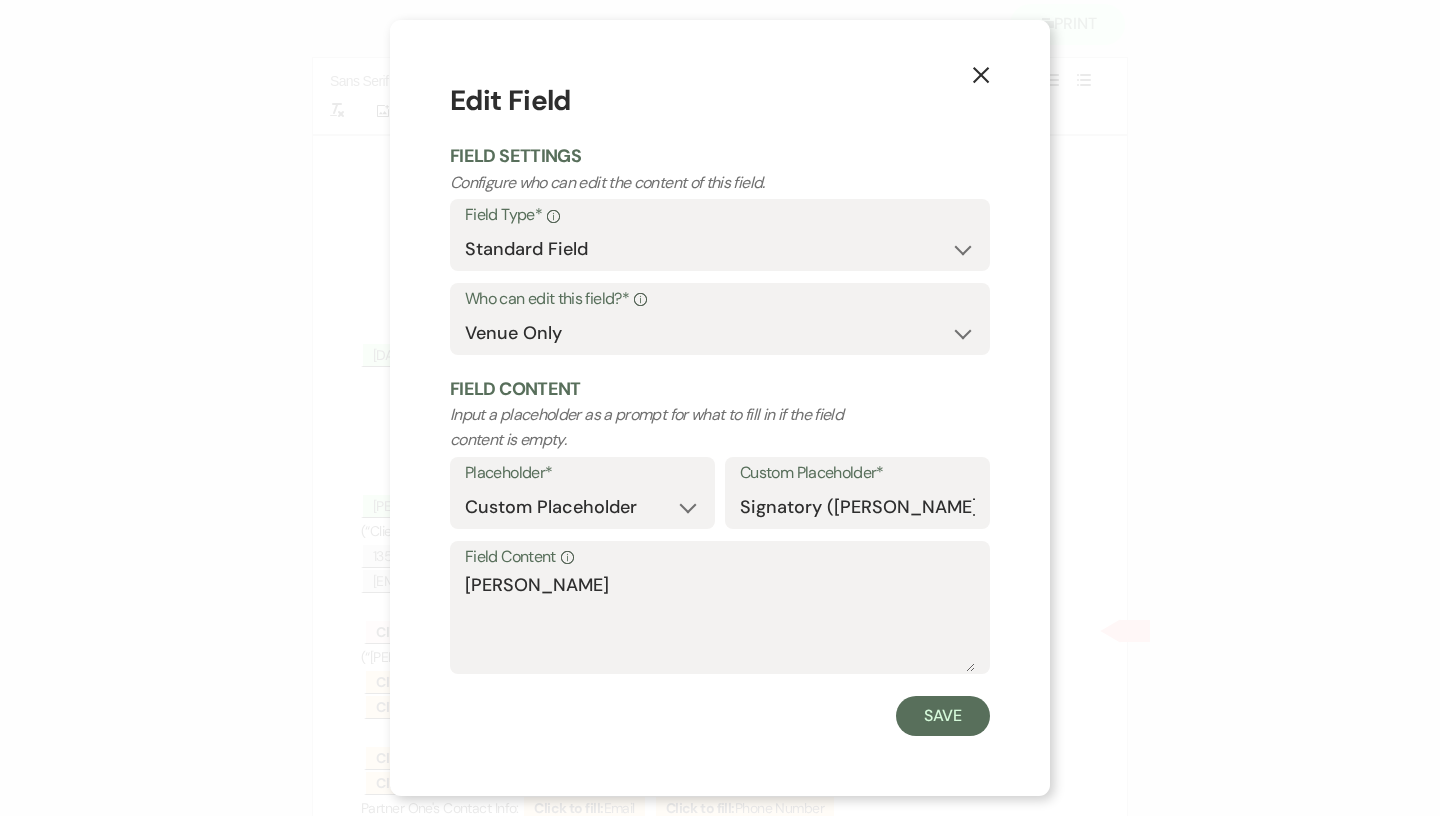 click on "Edit Field Field Settings Configure who can edit the content of this field. Field Type* Info Standard Field Smart Field Who can edit this field?* Info Both Venue & Client Client Only Venue Only Field Content Input a placeholder as a prompt for what to fill in if the field content is empty. Placeholder* Custom Placeholder Date Time Name Location Venue Name Type Number Budget Address Phone Number Email Amount Total Custom Placeholder* Signatory ([PERSON_NAME]) Field Content Info [PERSON_NAME] Save" at bounding box center (720, 407) 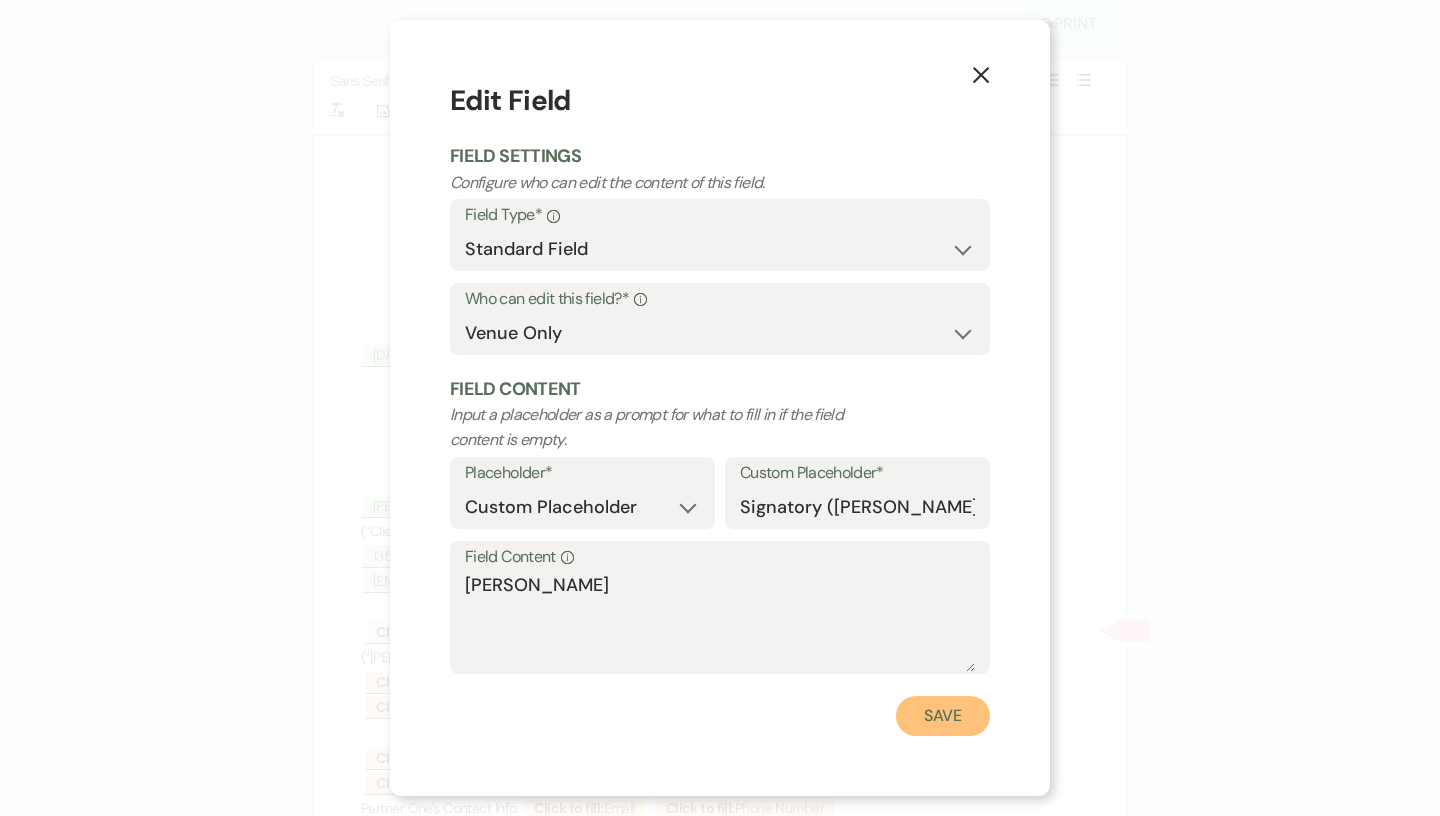click on "Save" at bounding box center (943, 716) 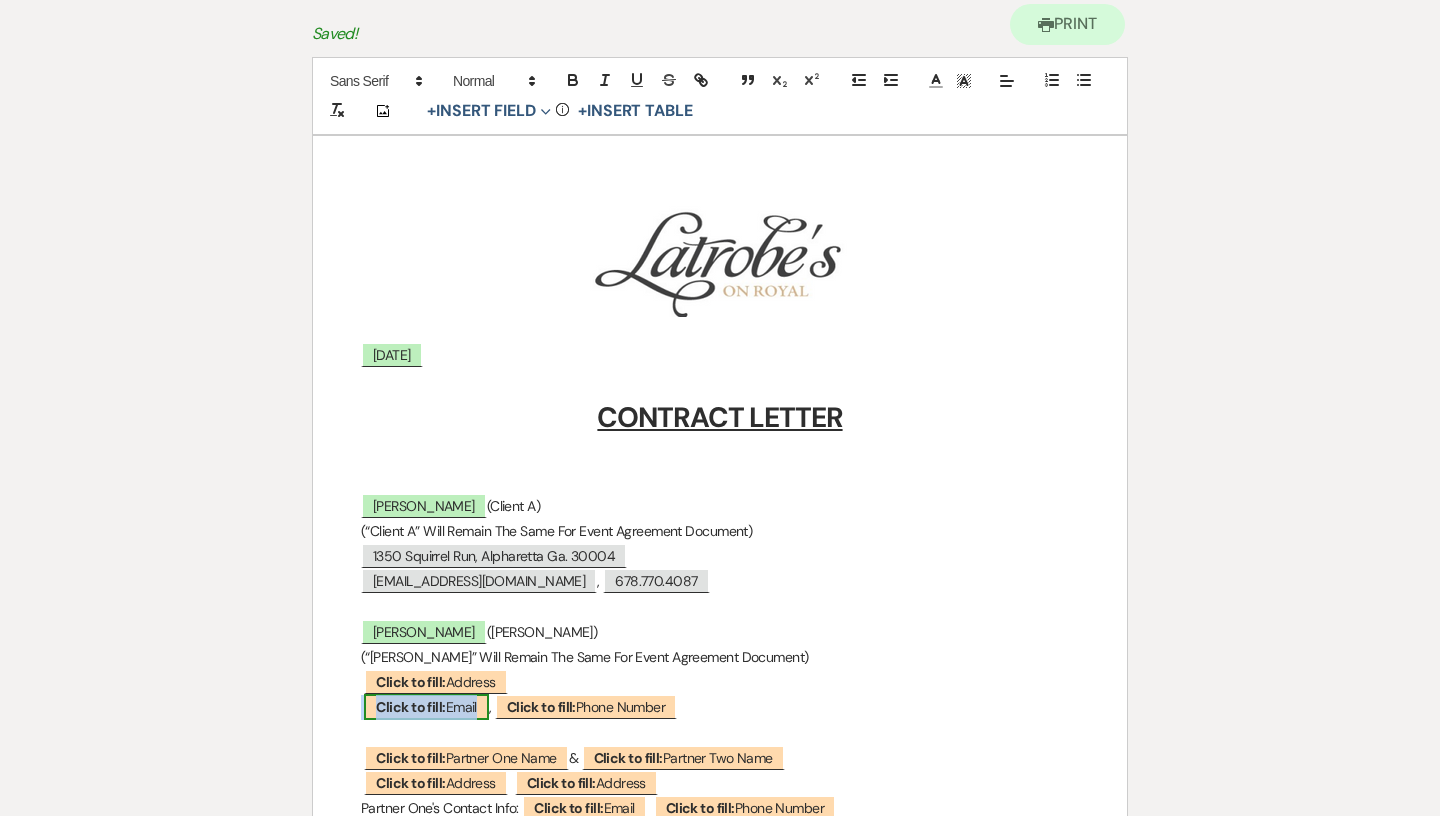click on "Click to fill:
Email" at bounding box center (426, 707) 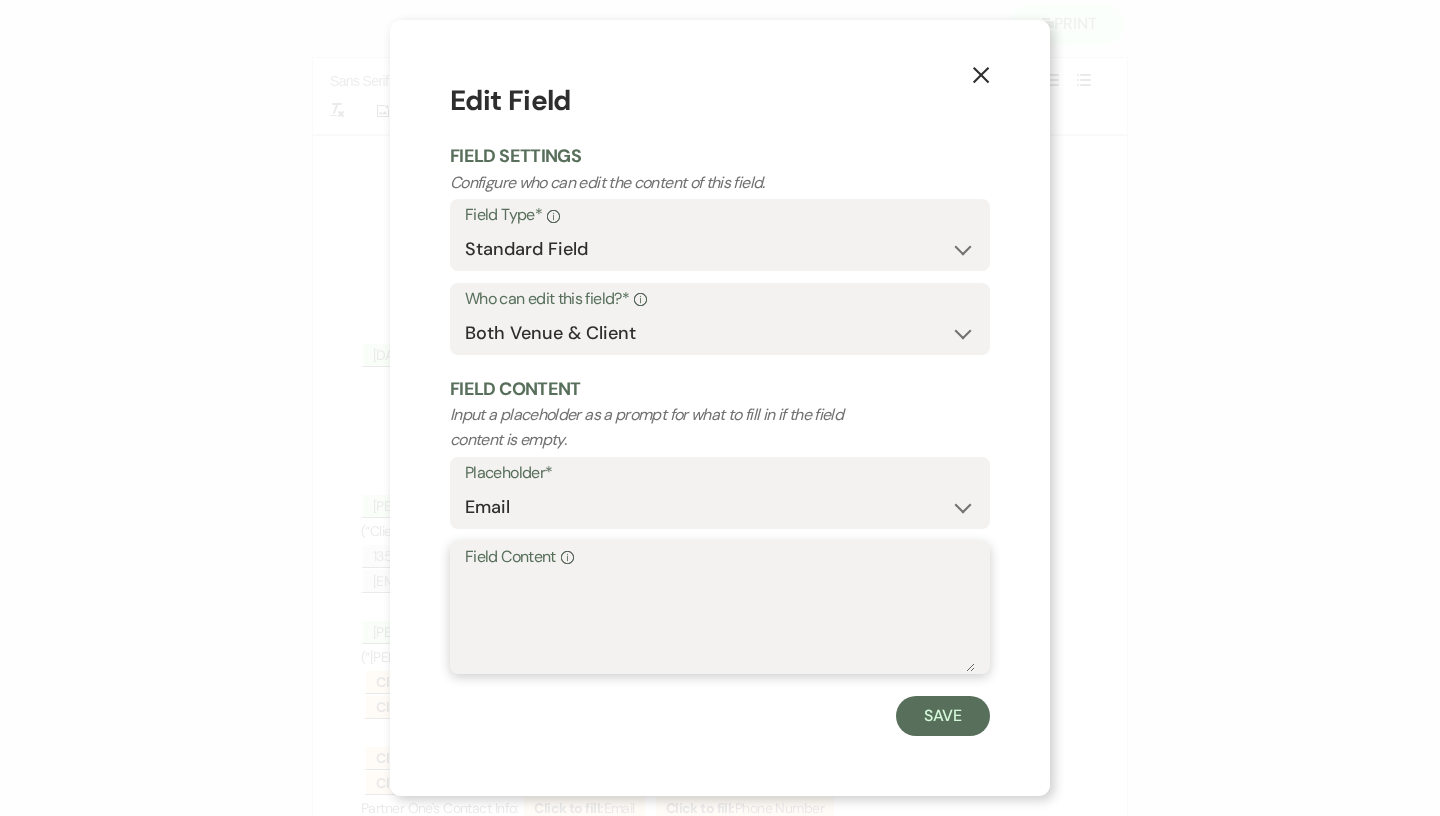 click on "Field Content Info" at bounding box center [720, 622] 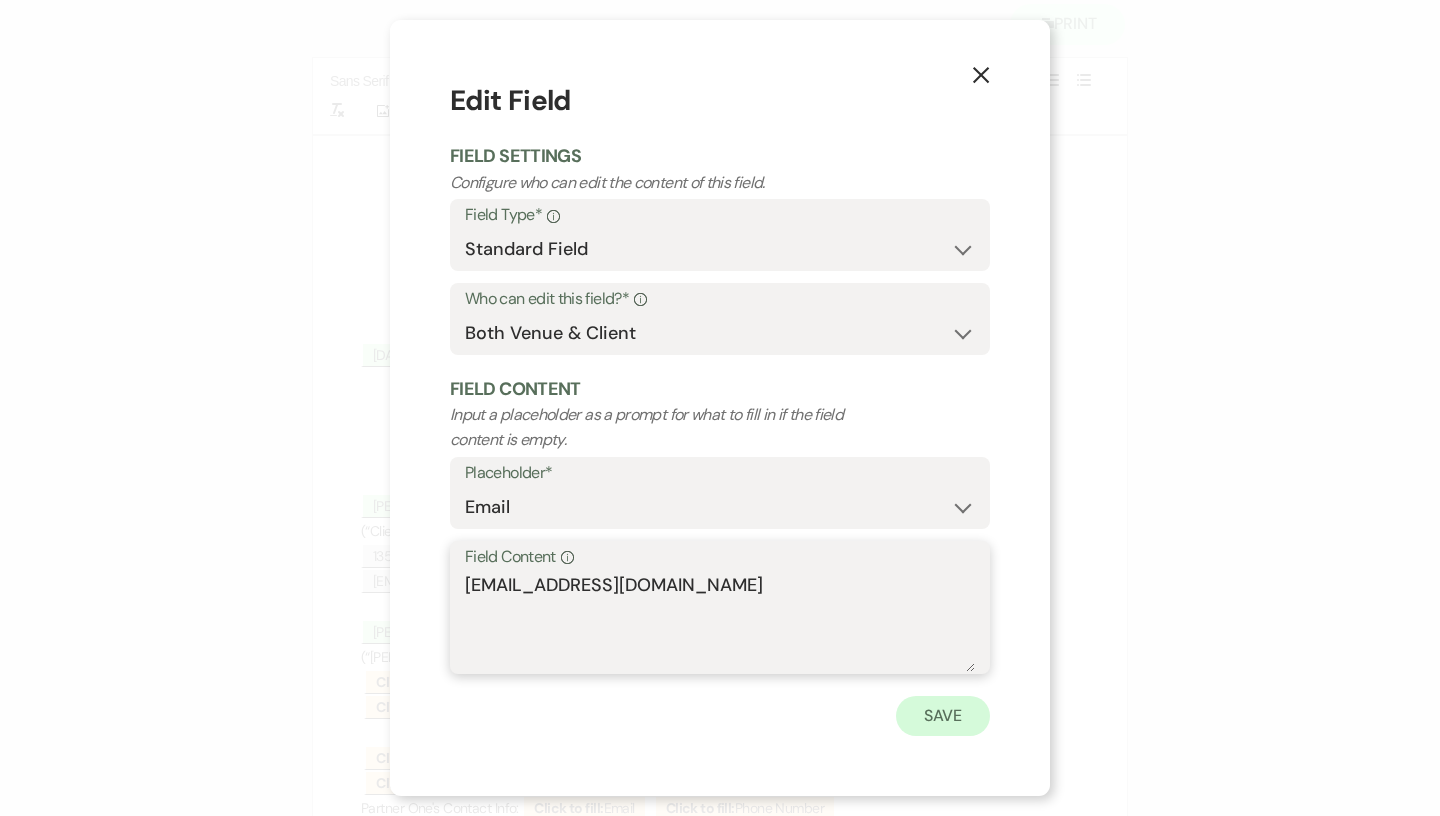 type on "[EMAIL_ADDRESS][DOMAIN_NAME]" 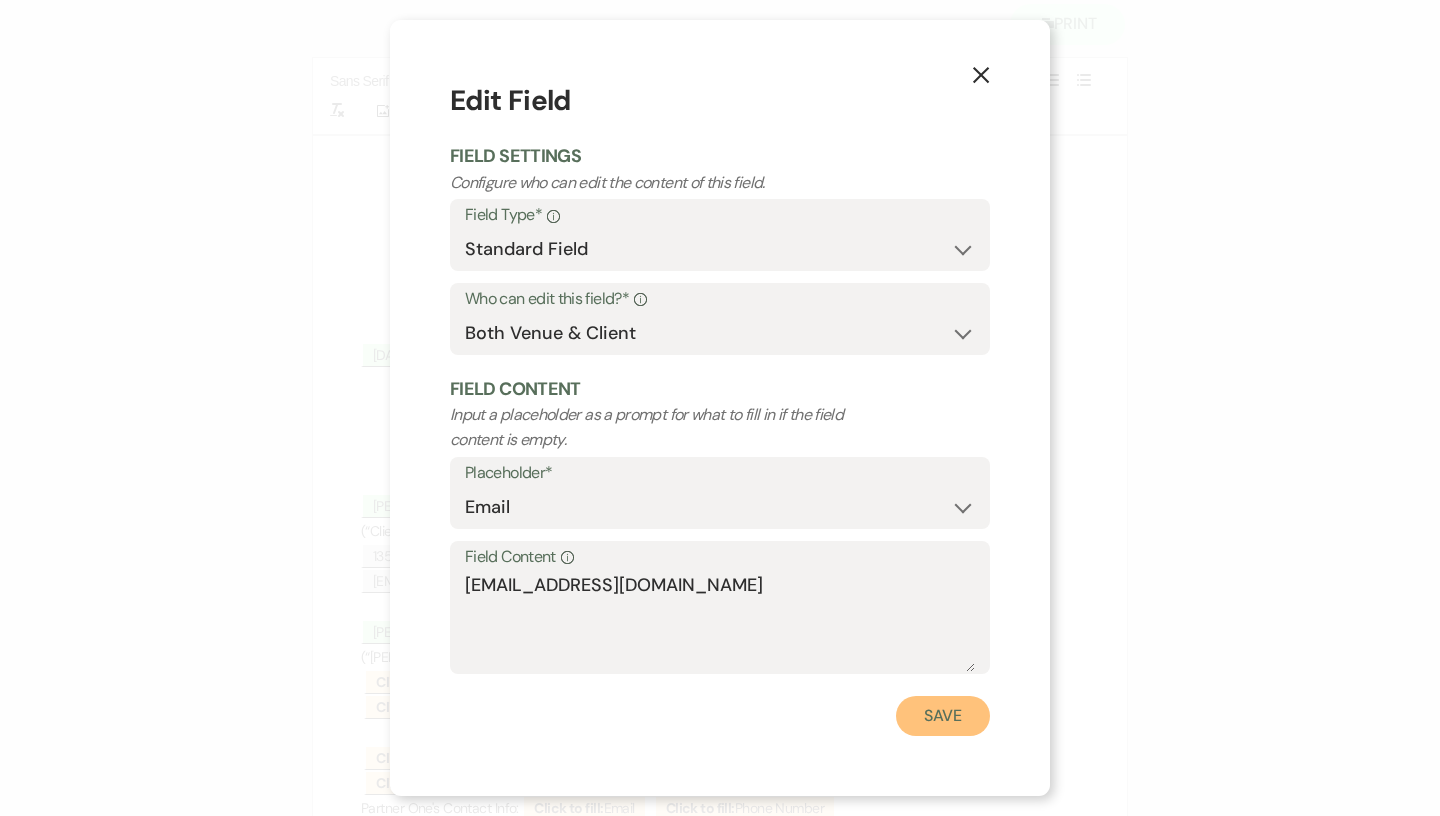 click on "Save" at bounding box center [943, 716] 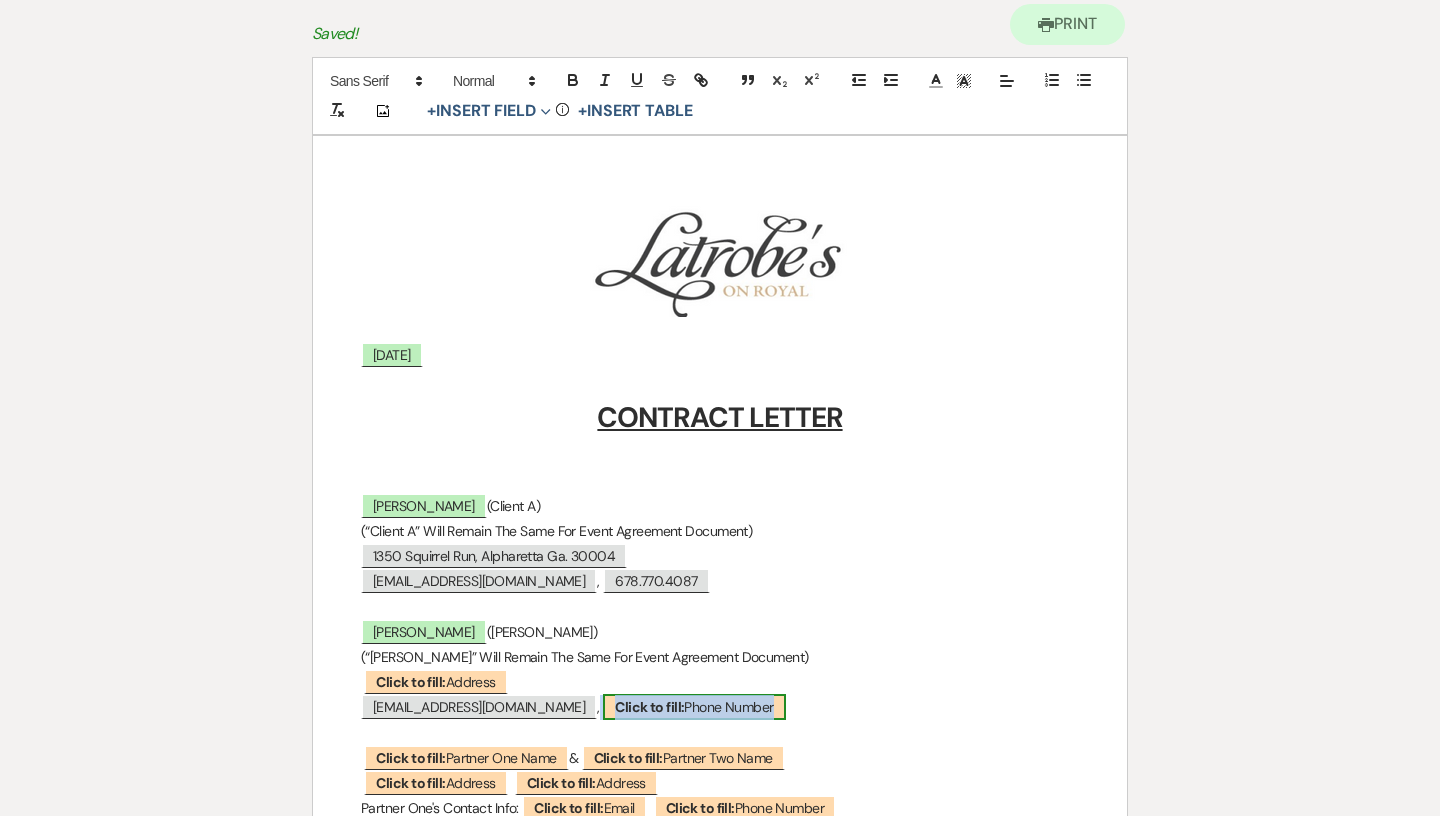 click on "Click to fill:
Phone Number" at bounding box center (694, 707) 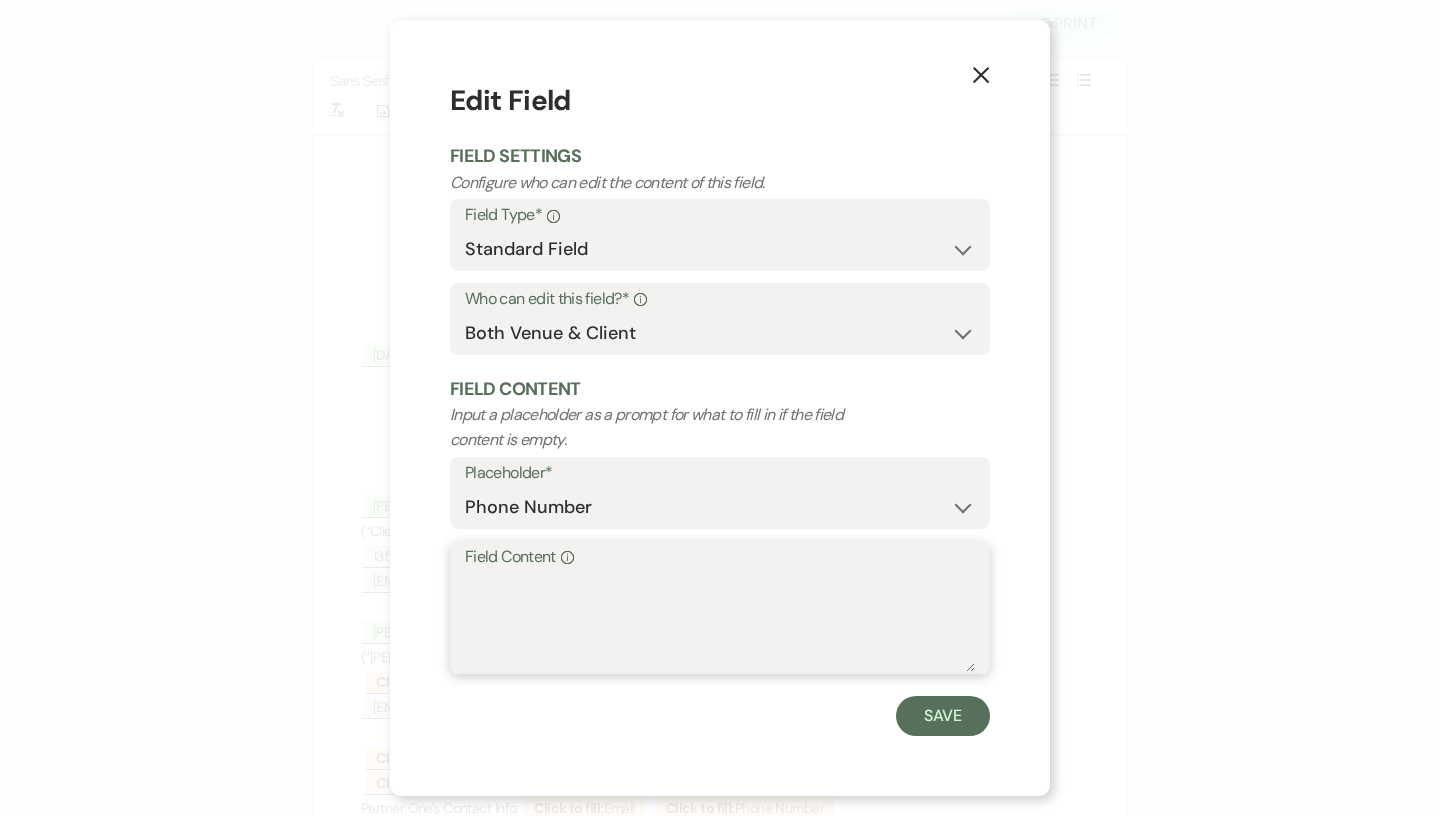 click on "Field Content Info" at bounding box center [720, 622] 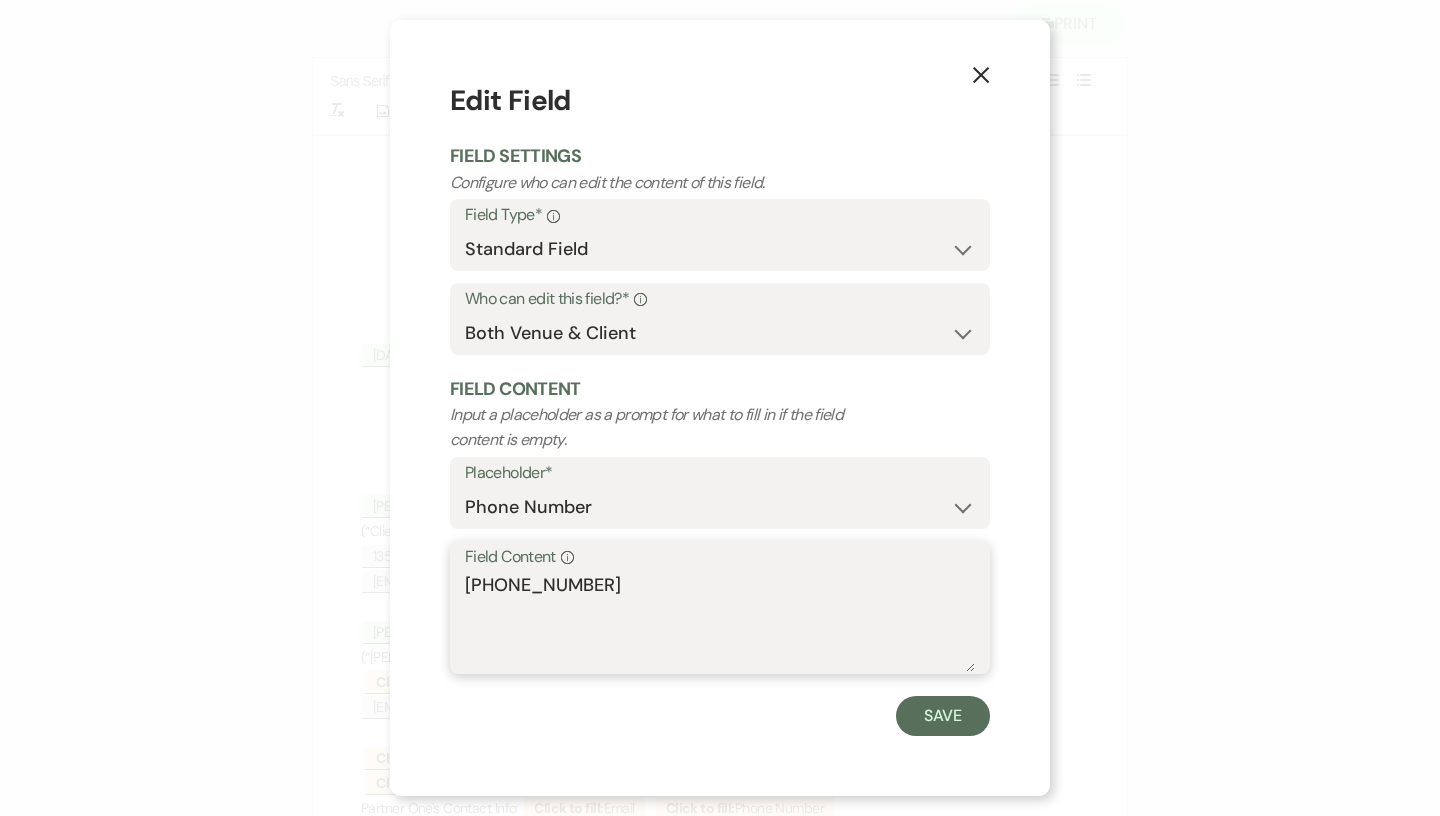 click on "[PHONE_NUMBER]" at bounding box center [720, 622] 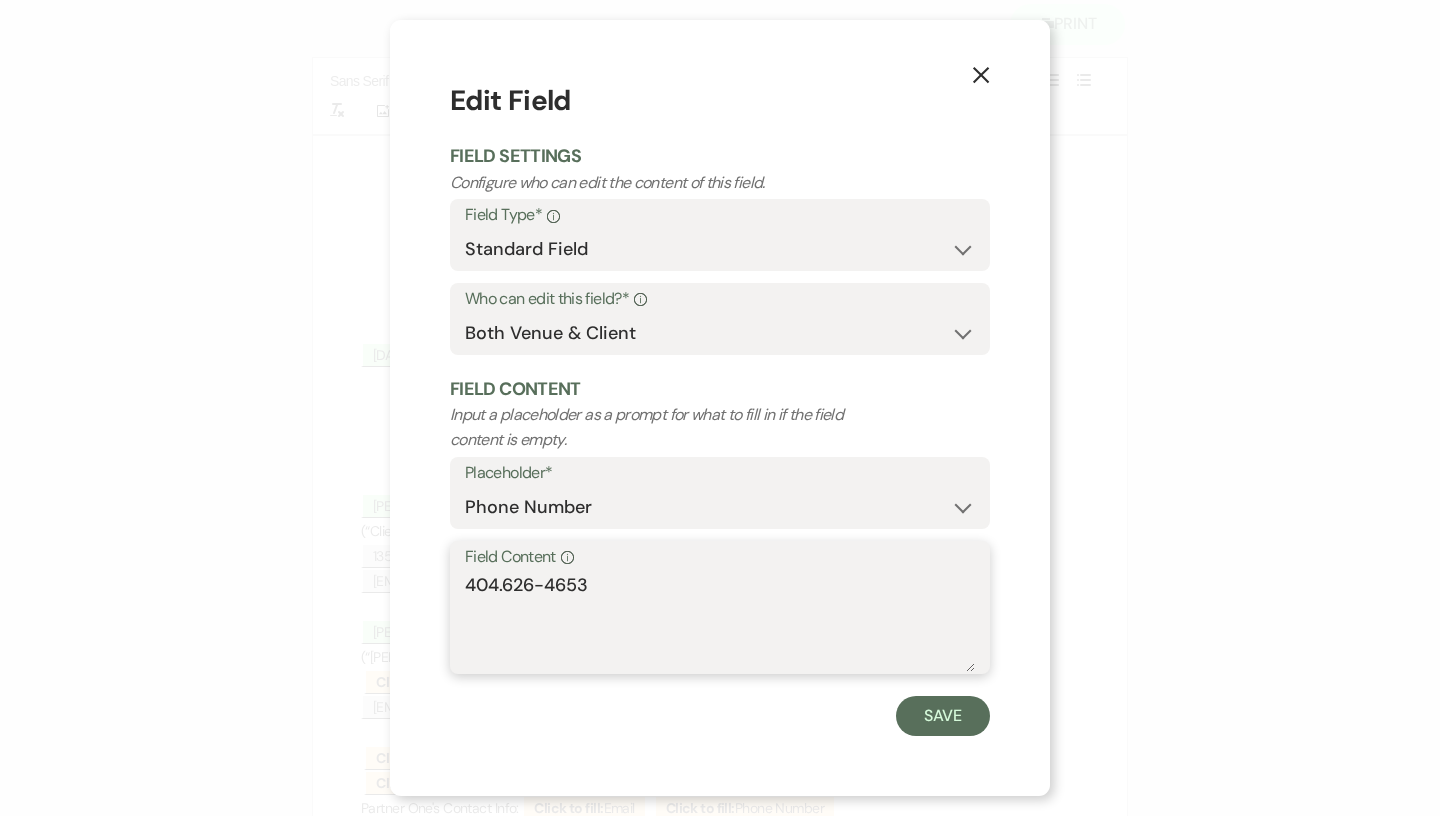 click on "404.626-4653" at bounding box center (720, 622) 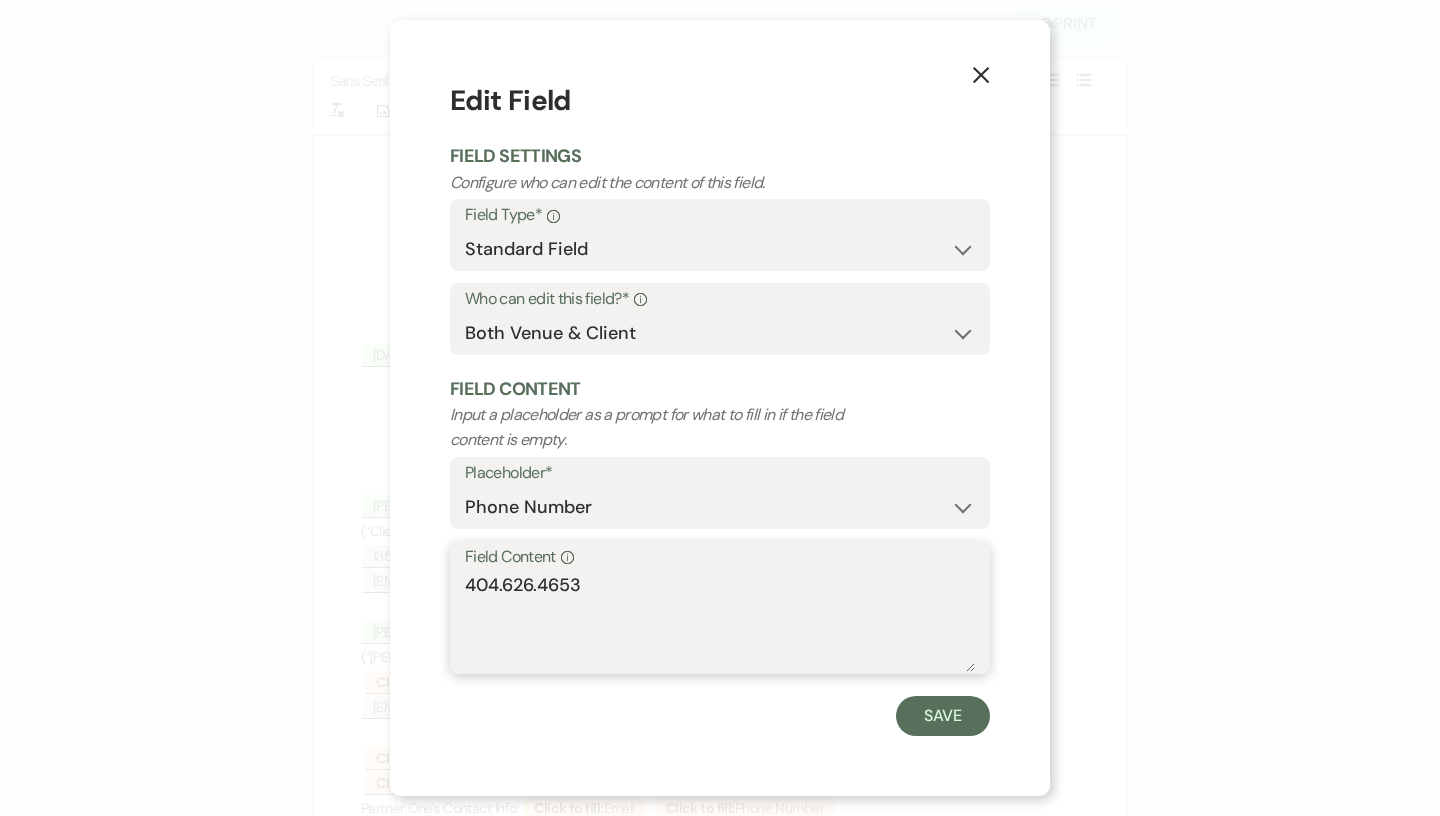 type on "404.626.4653" 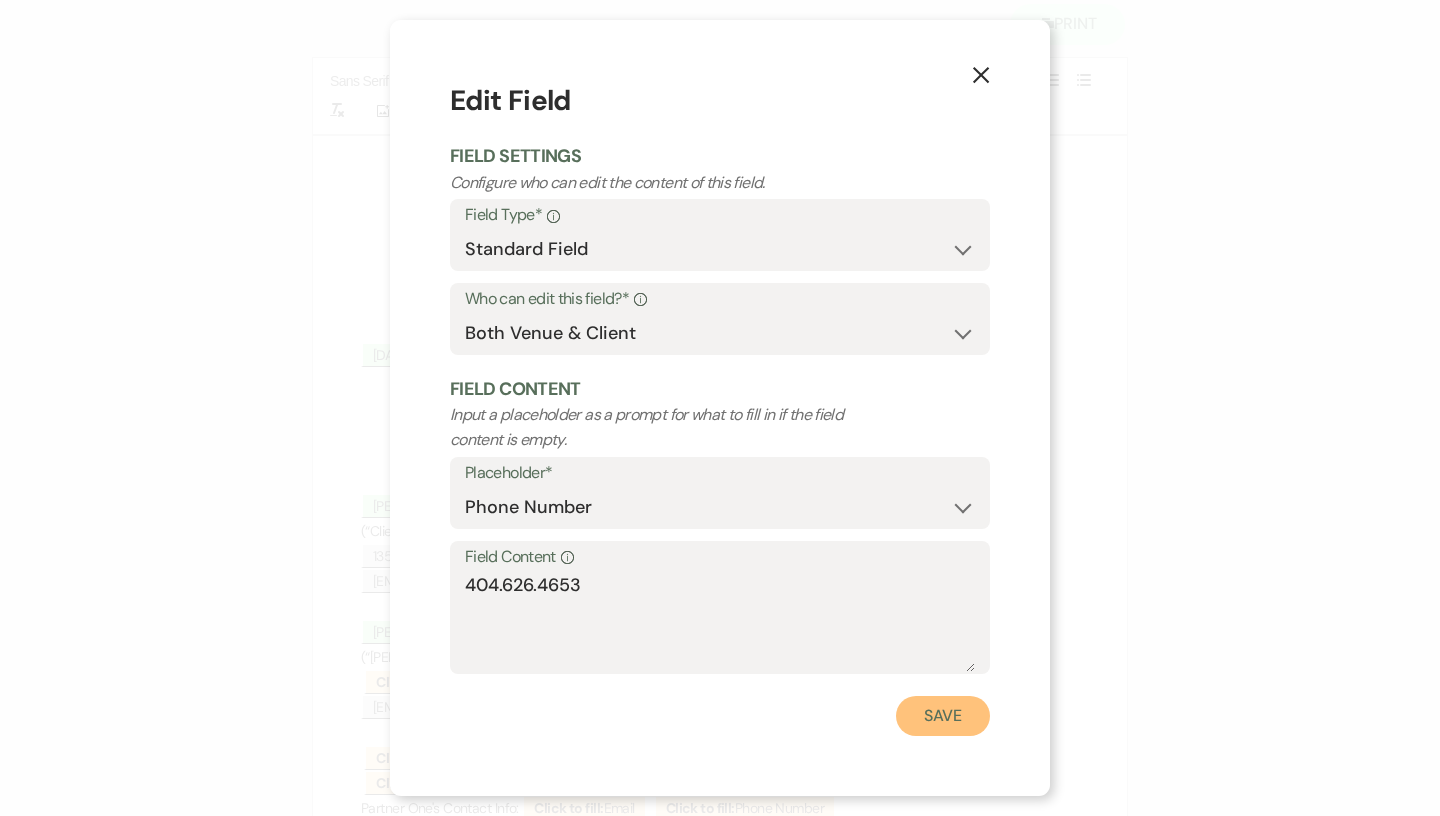 click on "Save" at bounding box center [943, 716] 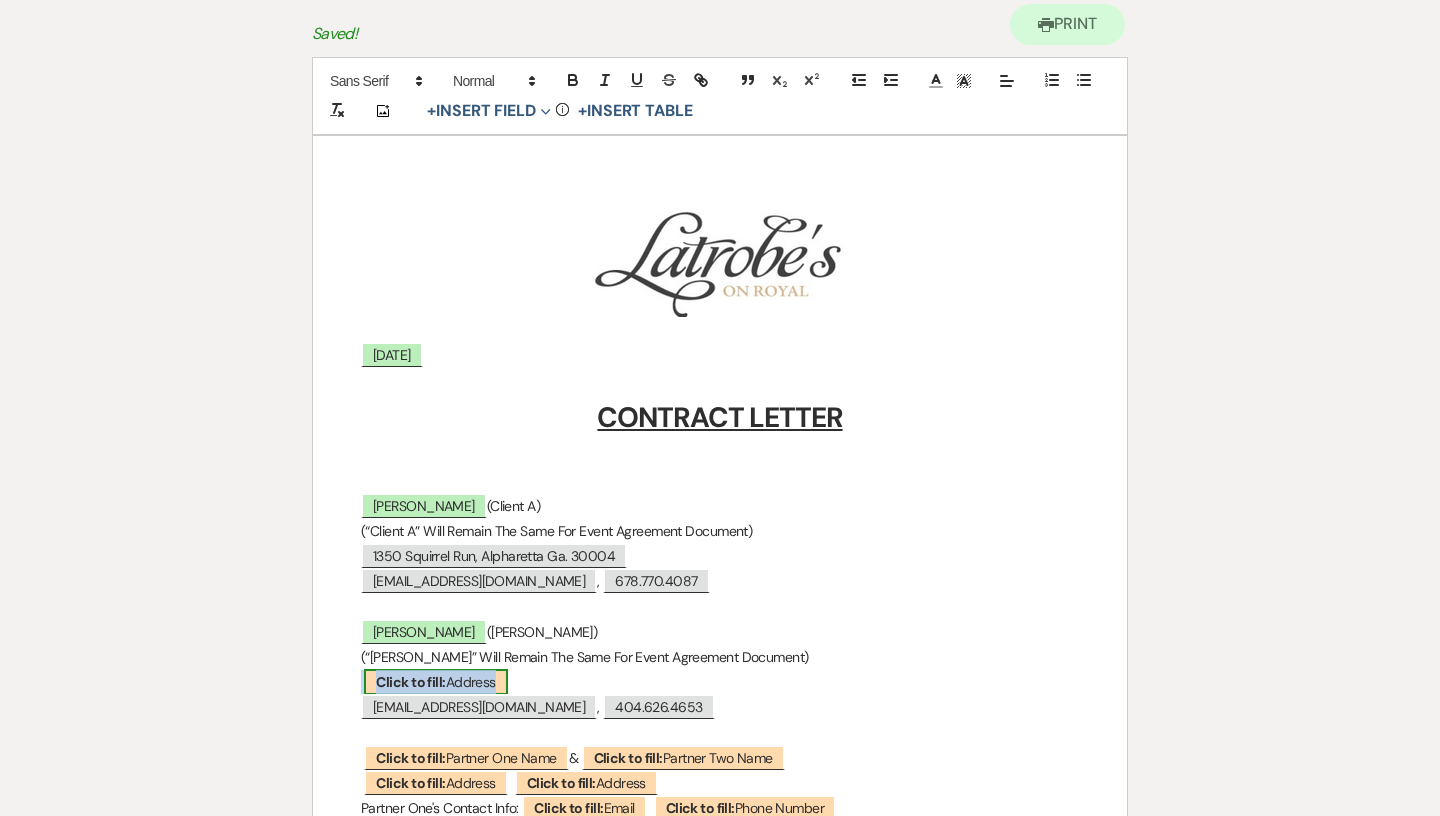 click on "Click to fill:" at bounding box center [410, 682] 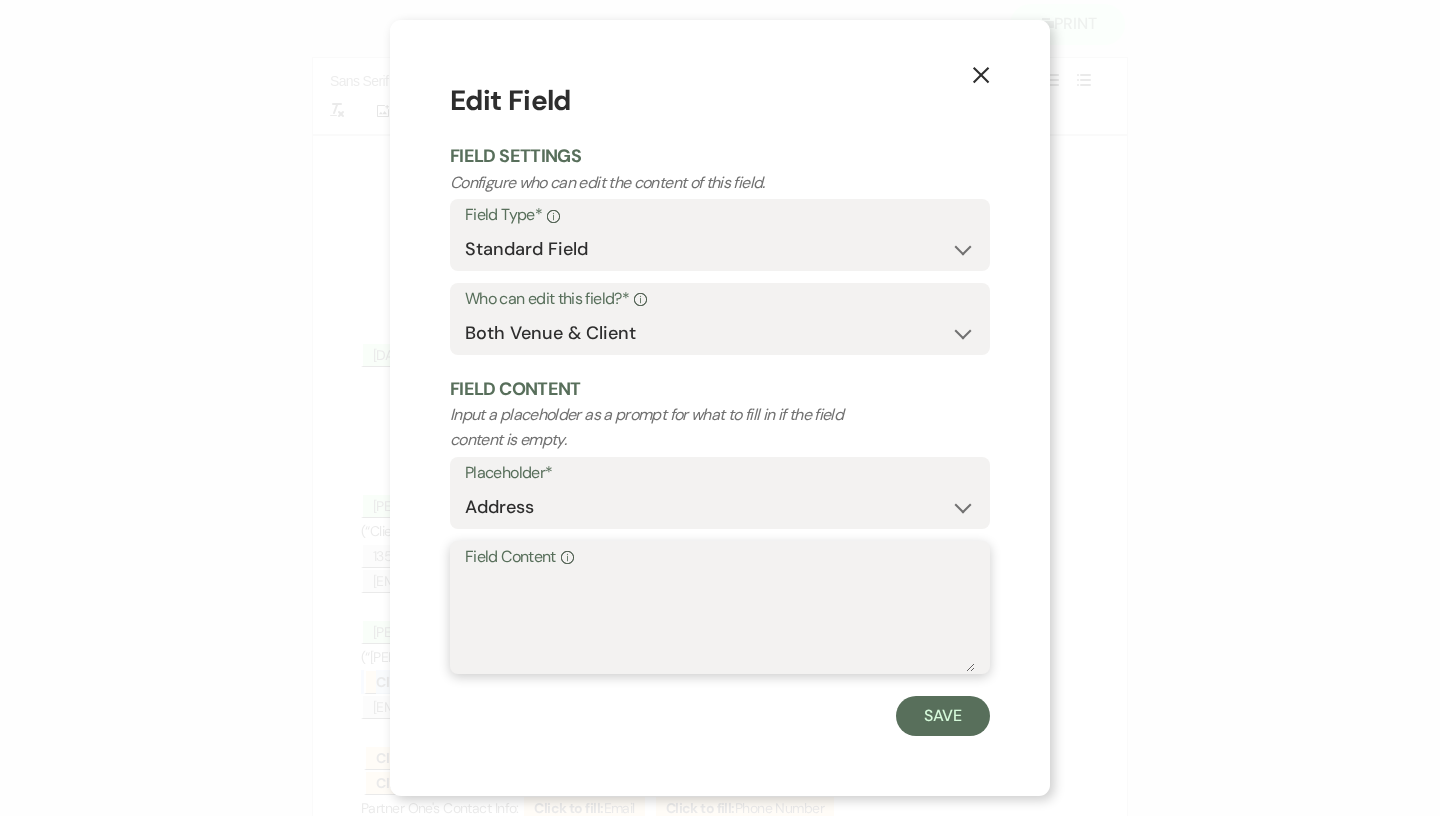 click on "Field Content Info" at bounding box center (720, 622) 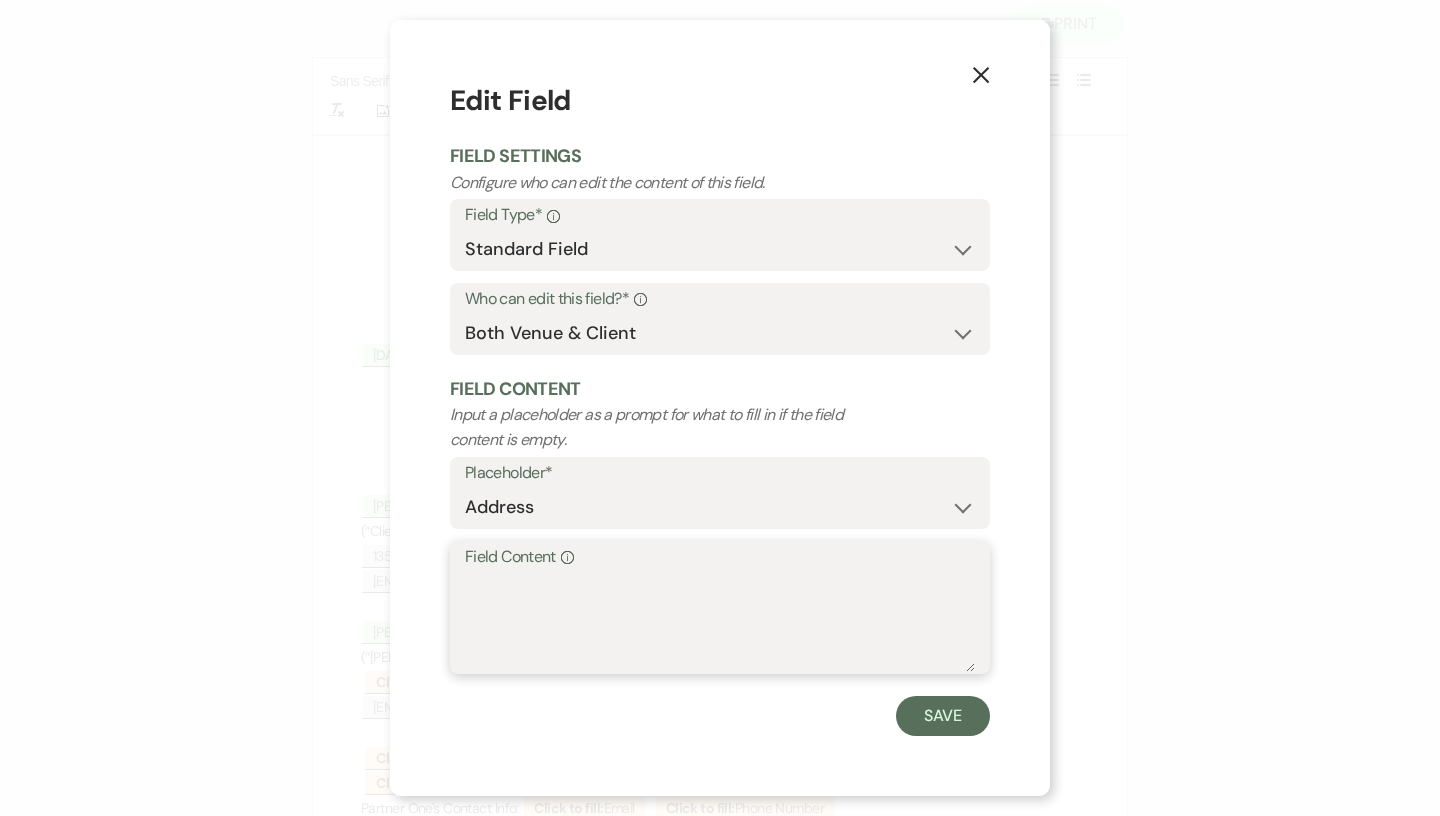 paste on "[STREET_ADDRESS]" 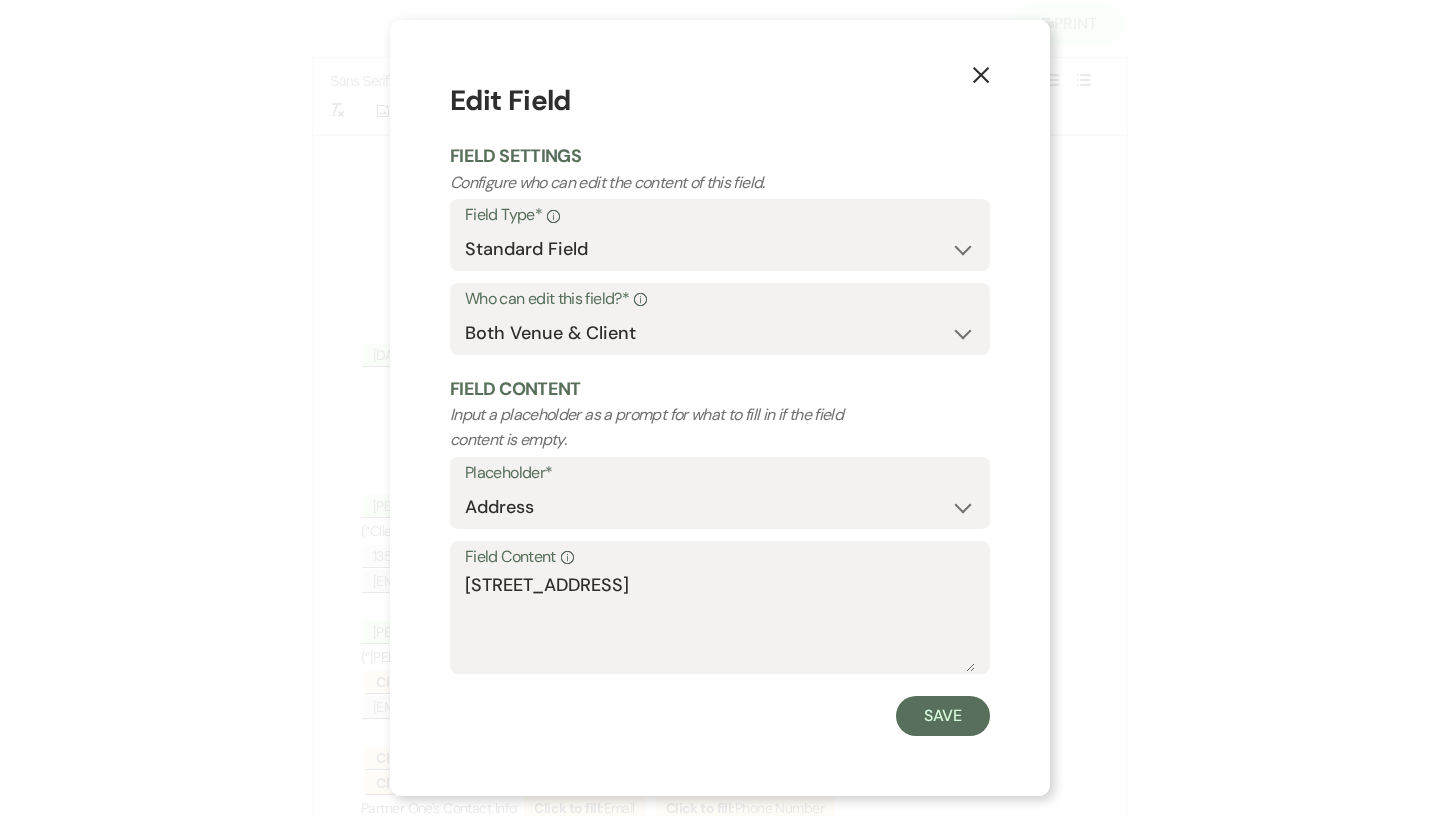 click on "Field Content Info [STREET_ADDRESS]" at bounding box center [720, 607] 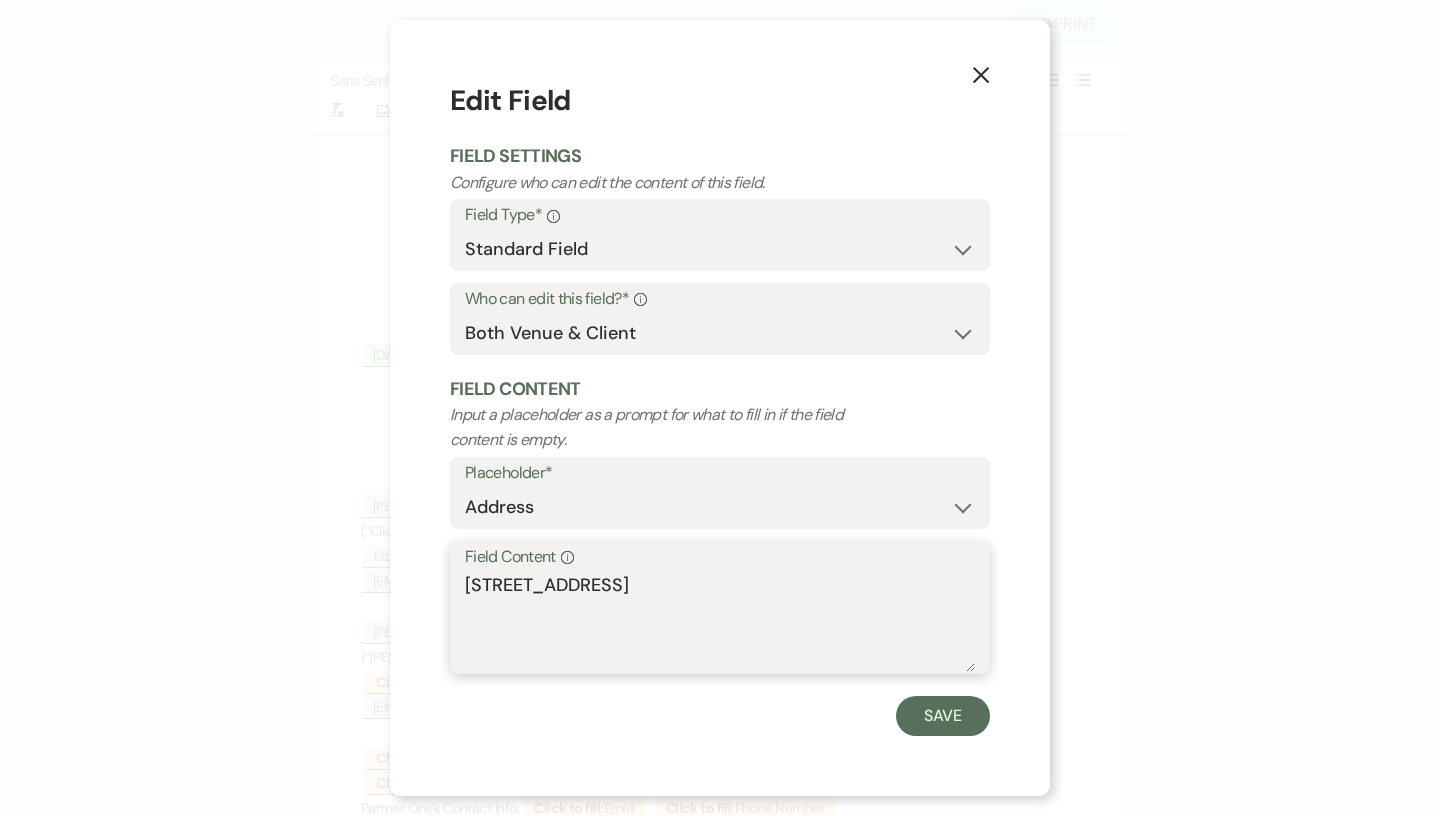 click on "[STREET_ADDRESS]" at bounding box center [720, 622] 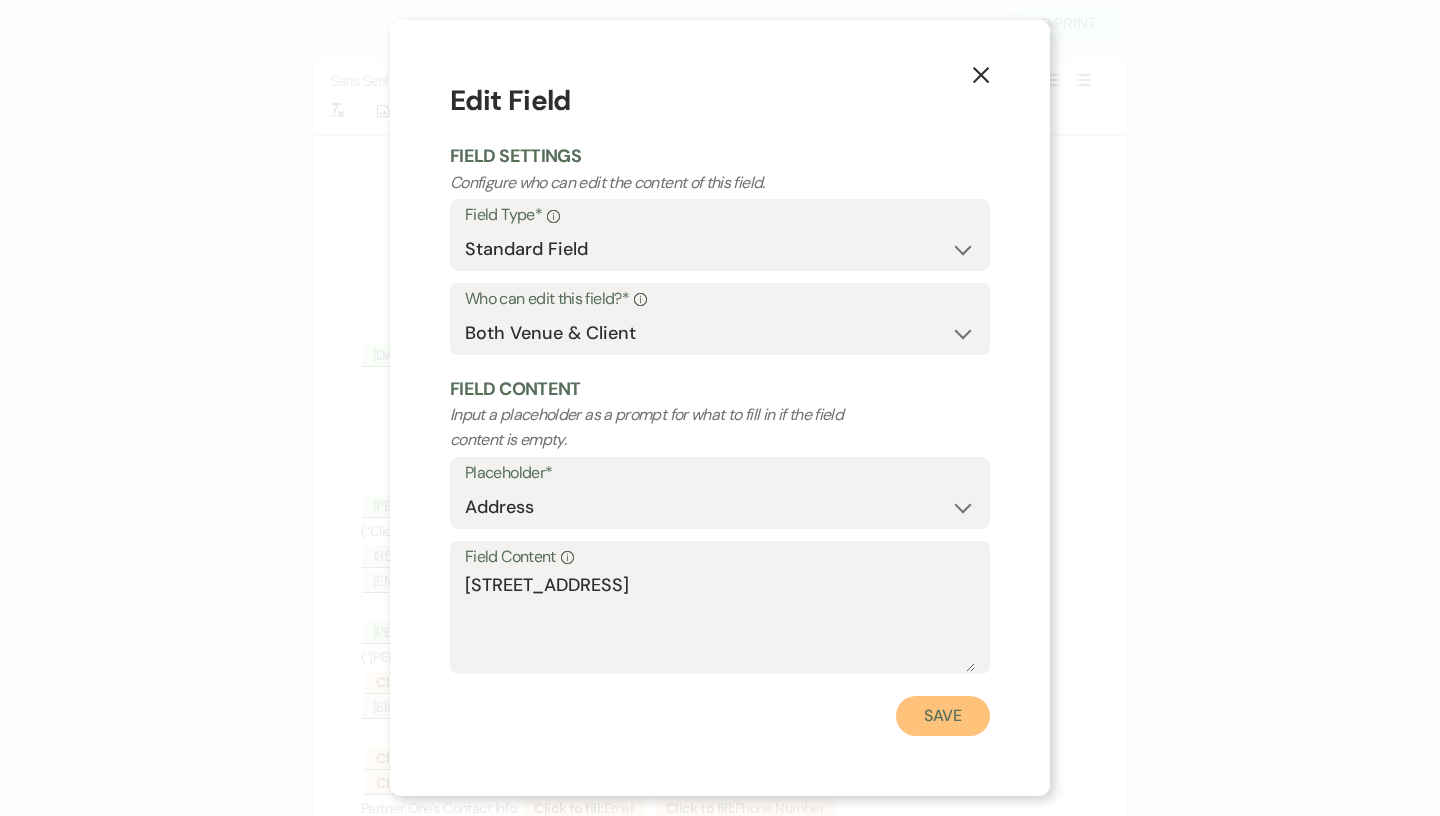 click on "Save" at bounding box center [943, 716] 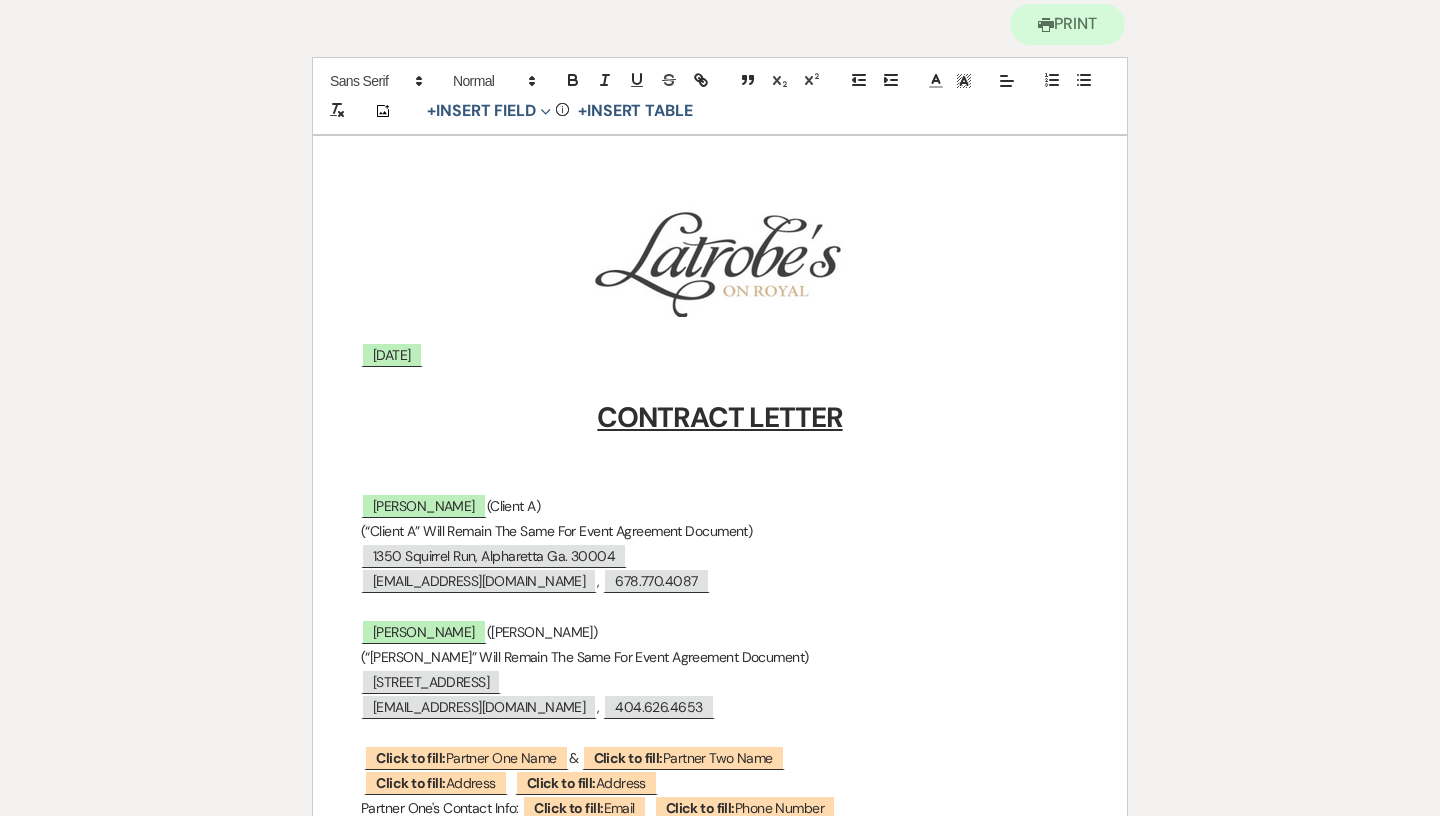 click on "[EMAIL_ADDRESS][DOMAIN_NAME]
,
678.770.4087" at bounding box center [720, 581] 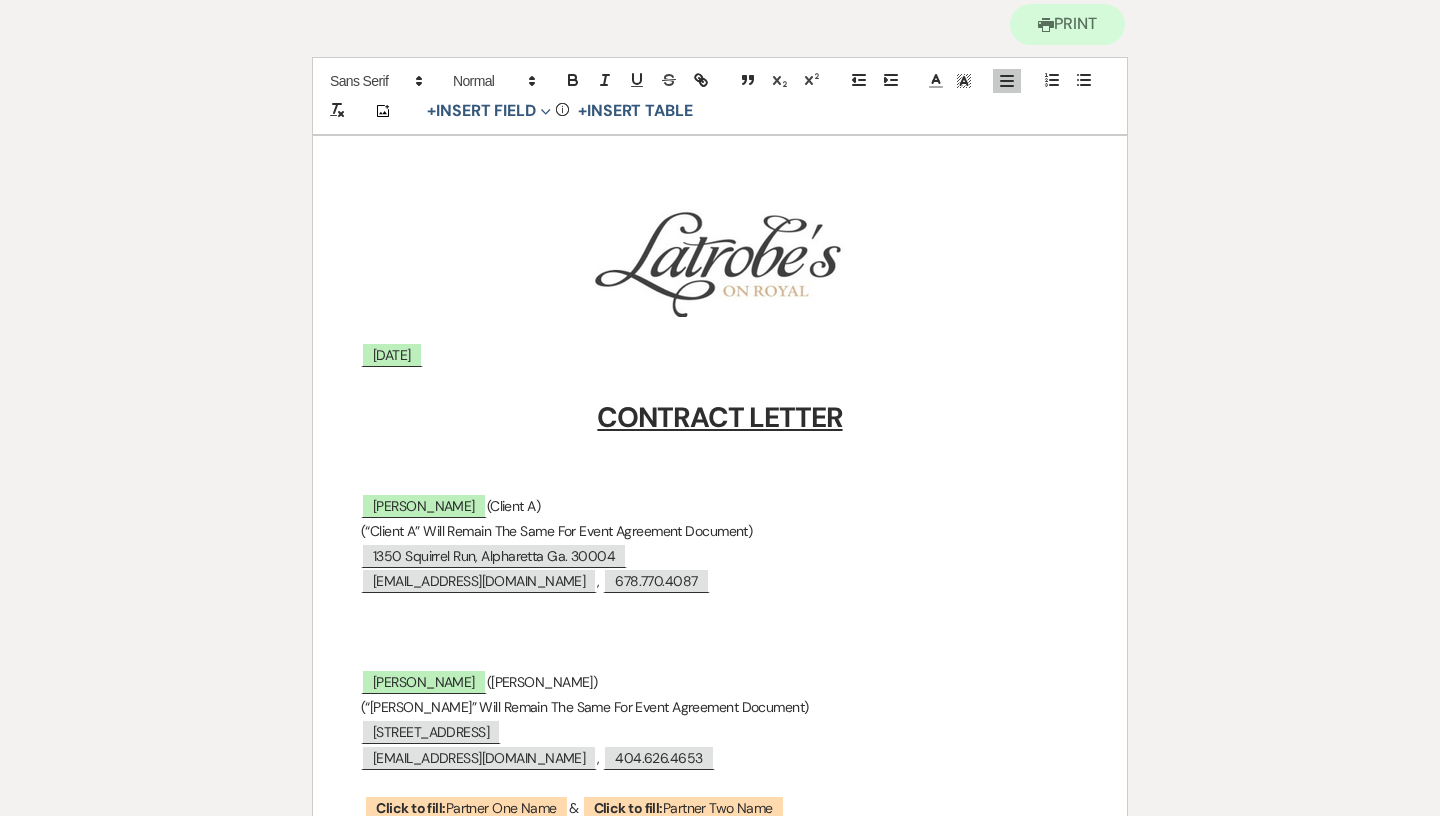 type 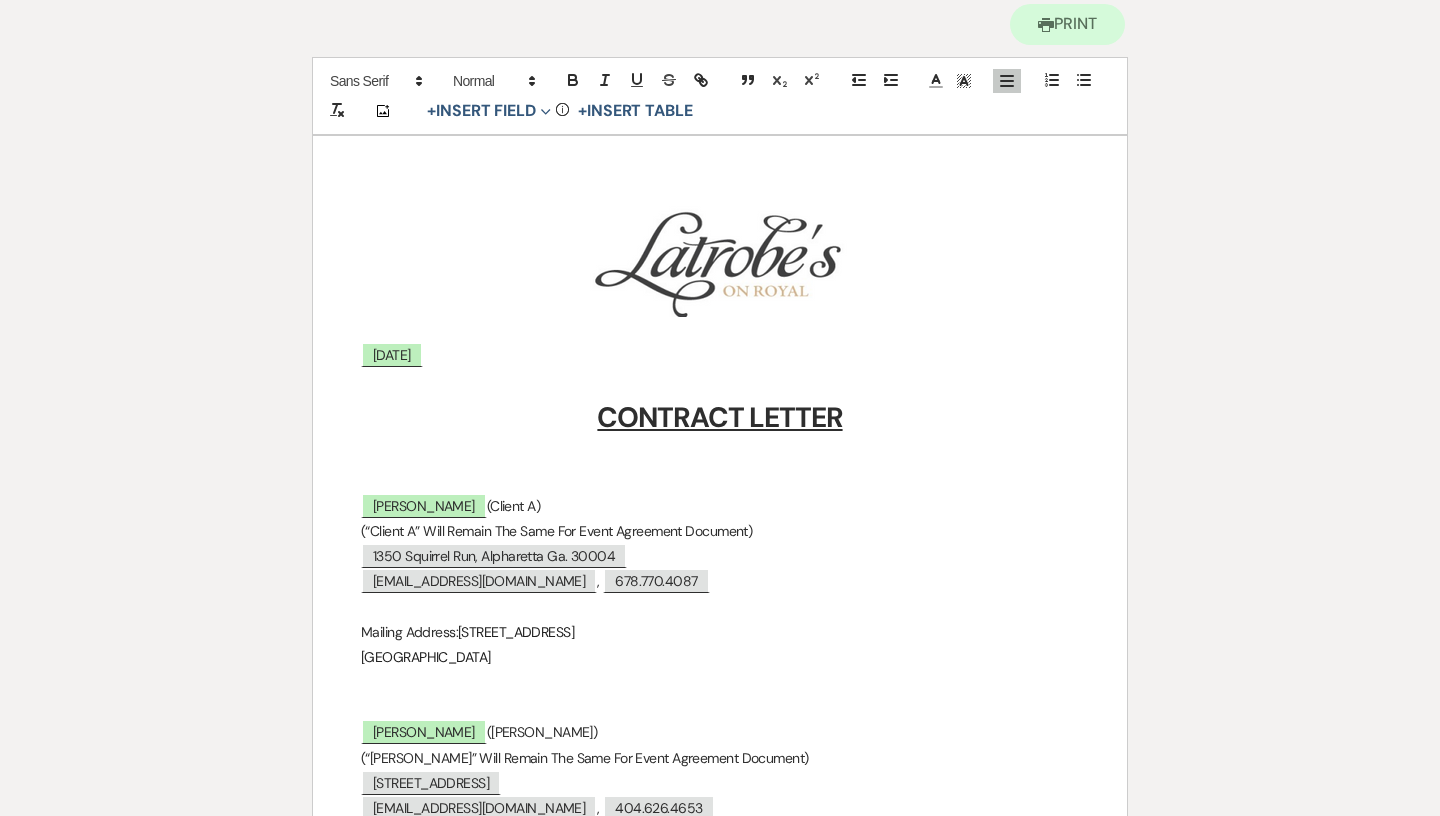 click on "﻿ ﻿
[DATE]
CONTRACT LETTER
[PERSON_NAME]
(Client A)  (“Client A” Will Remain The Same For Event Agreement Document)
[STREET_ADDRESS] 30004
[EMAIL_ADDRESS][DOMAIN_NAME]
,
678.770.4087
Mailing Address:  [STREET_ADDRESS]
[PERSON_NAME]
([PERSON_NAME])   (“[PERSON_NAME]” Will Remain The Same For Event Agreement Document)
[STREET_ADDRESS]
[EMAIL_ADDRESS][DOMAIN_NAME]
,
404.626.4653
﻿
Click to fill:
Partner One Name
﻿   &  ﻿
Click to fill:
Partner Two Name
﻿   ﻿
Click to fill:
Address
﻿   ﻿
Address" at bounding box center (720, 3118) 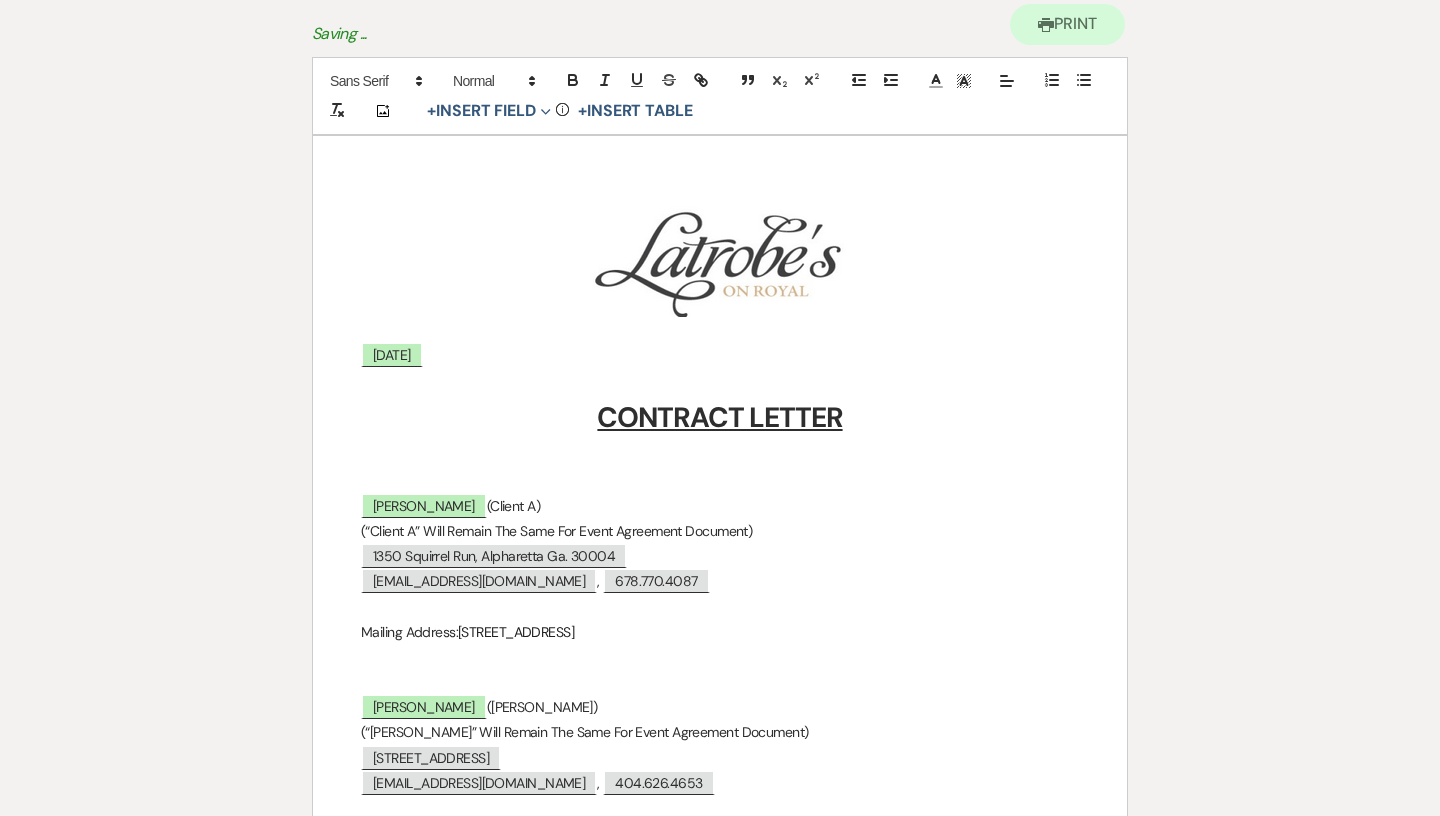 drag, startPoint x: 743, startPoint y: 630, endPoint x: 460, endPoint y: 631, distance: 283.00177 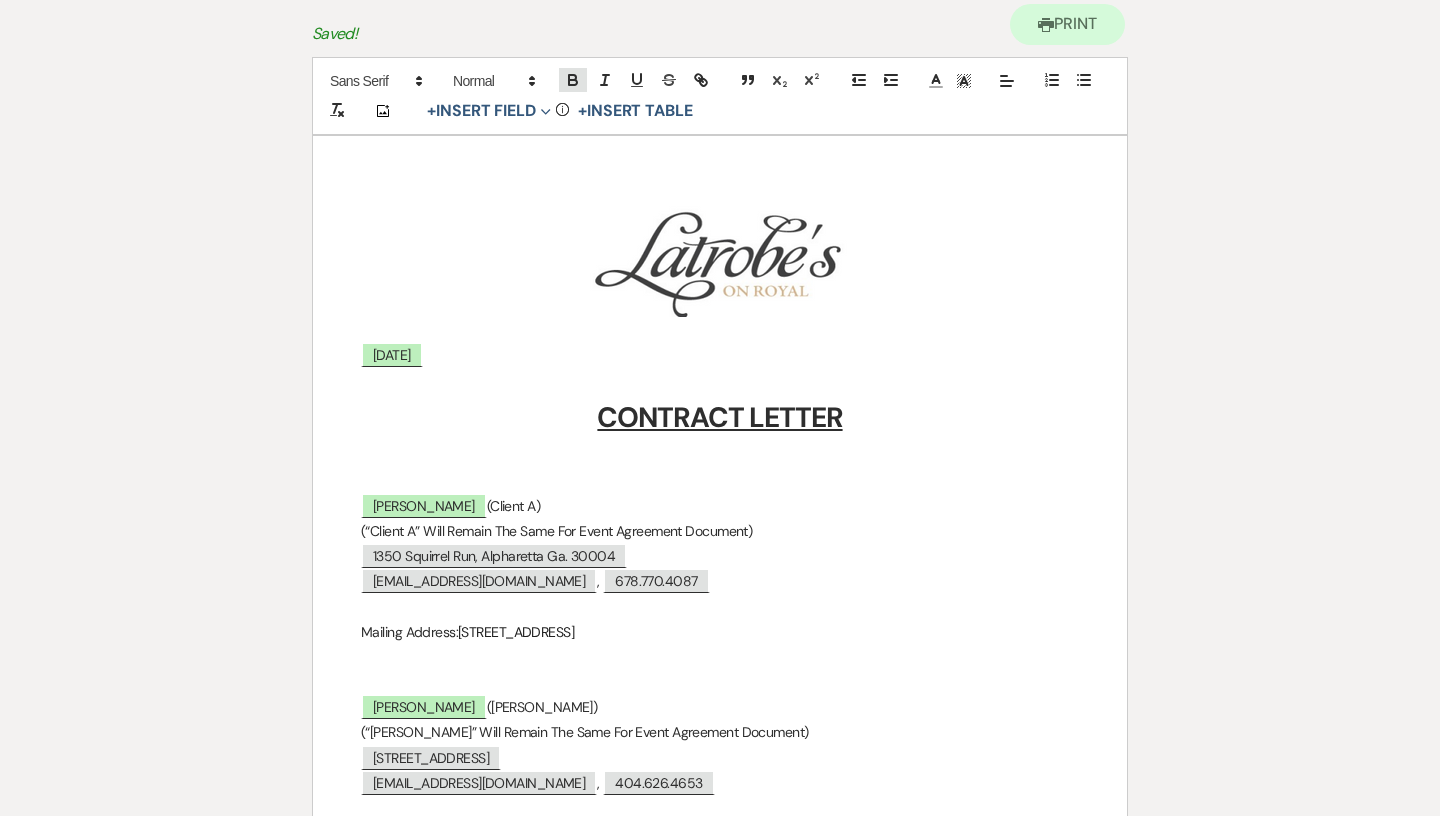 click 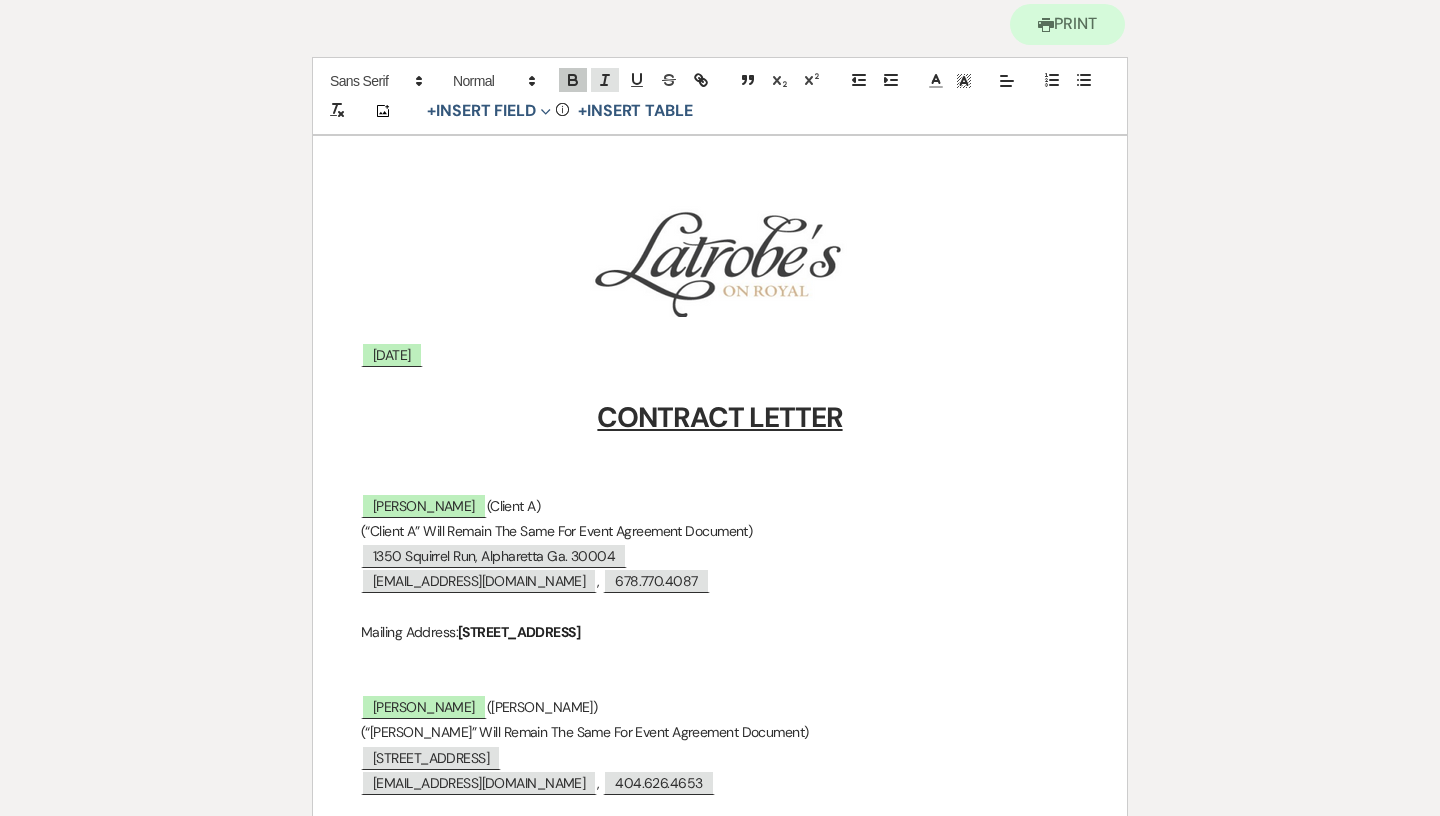 click at bounding box center [605, 80] 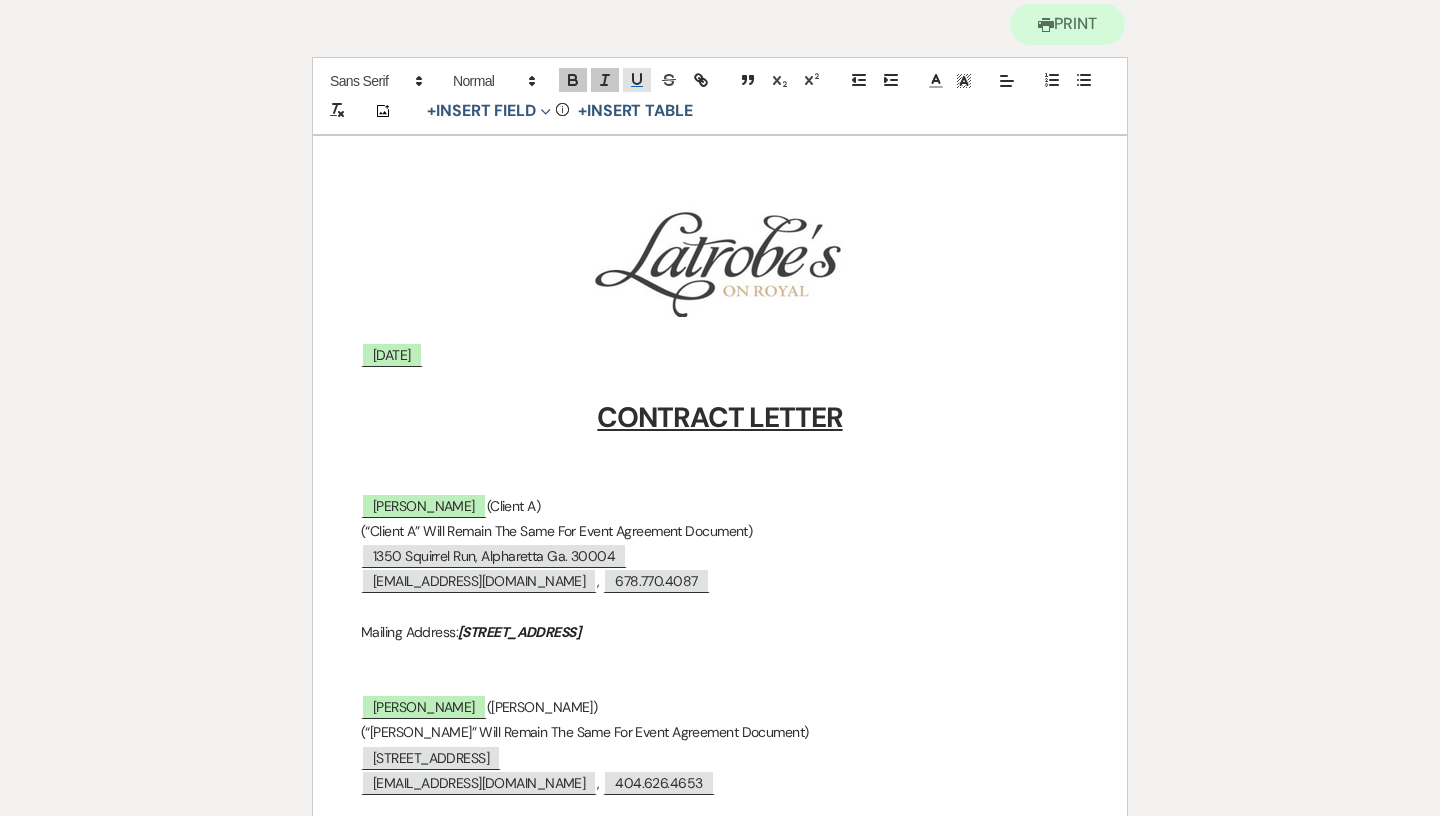 click 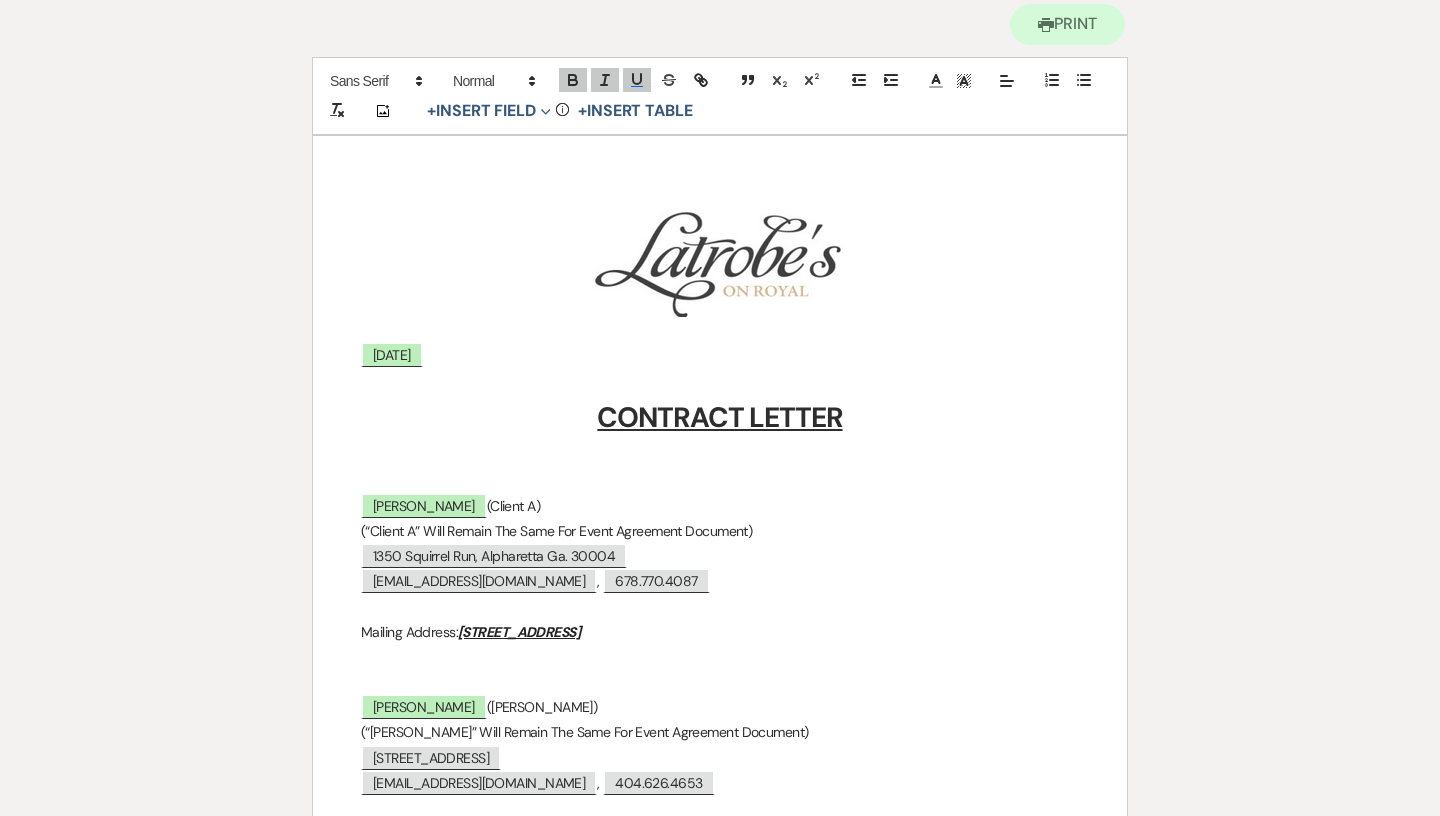 click on "[EMAIL_ADDRESS][DOMAIN_NAME]
,
678.770.4087" at bounding box center (720, 581) 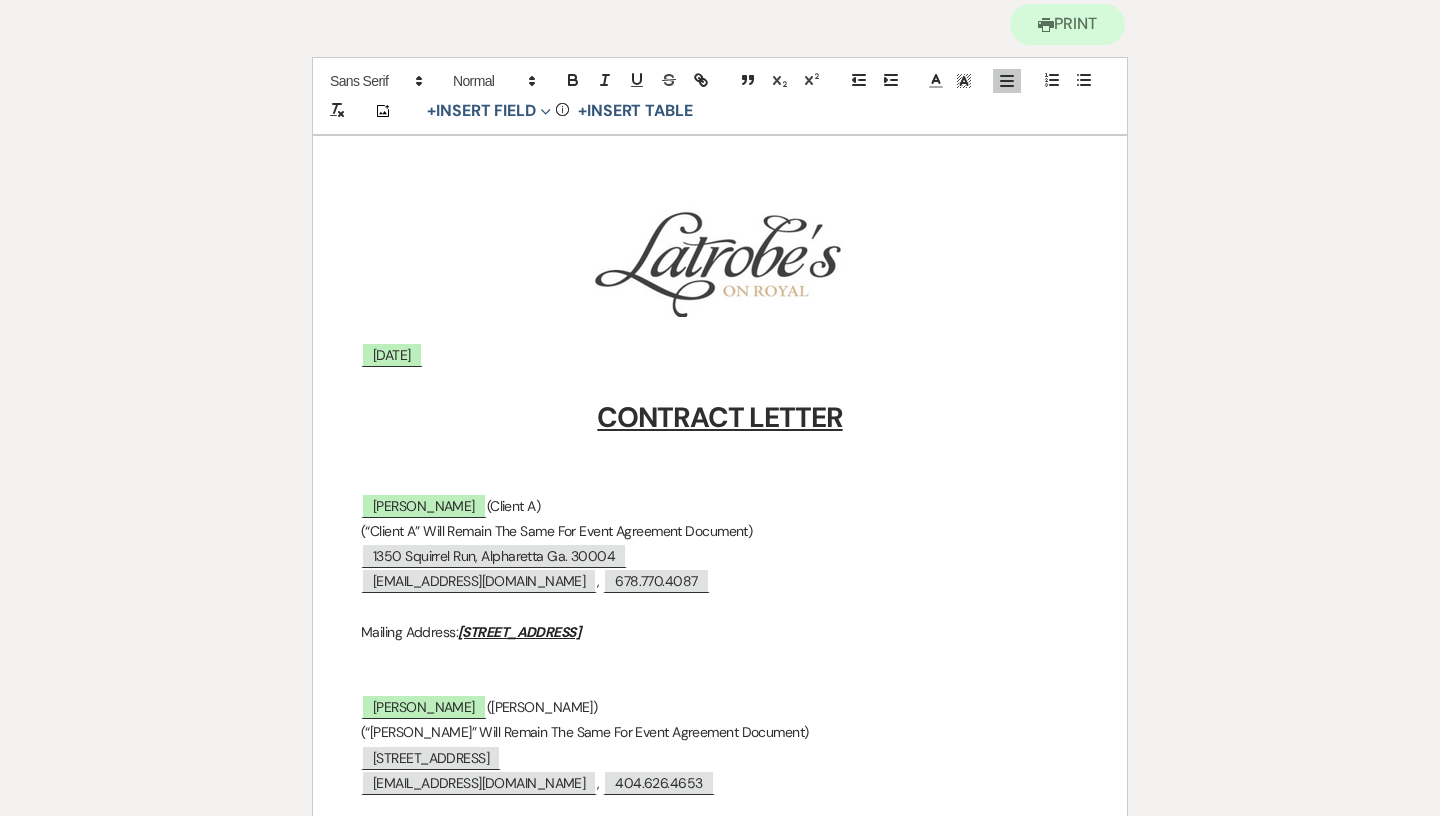 click at bounding box center (720, 682) 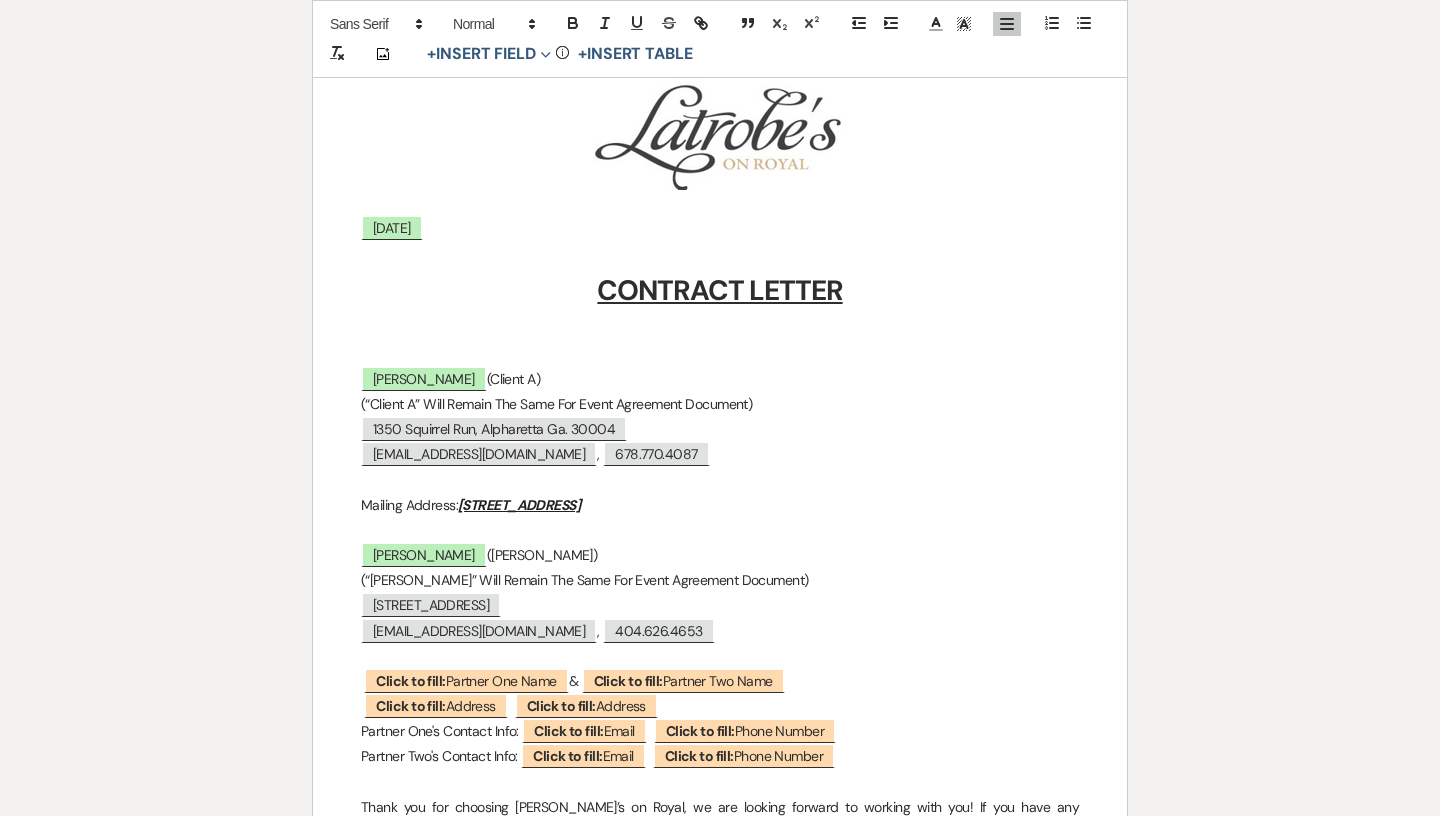 scroll, scrollTop: 345, scrollLeft: 0, axis: vertical 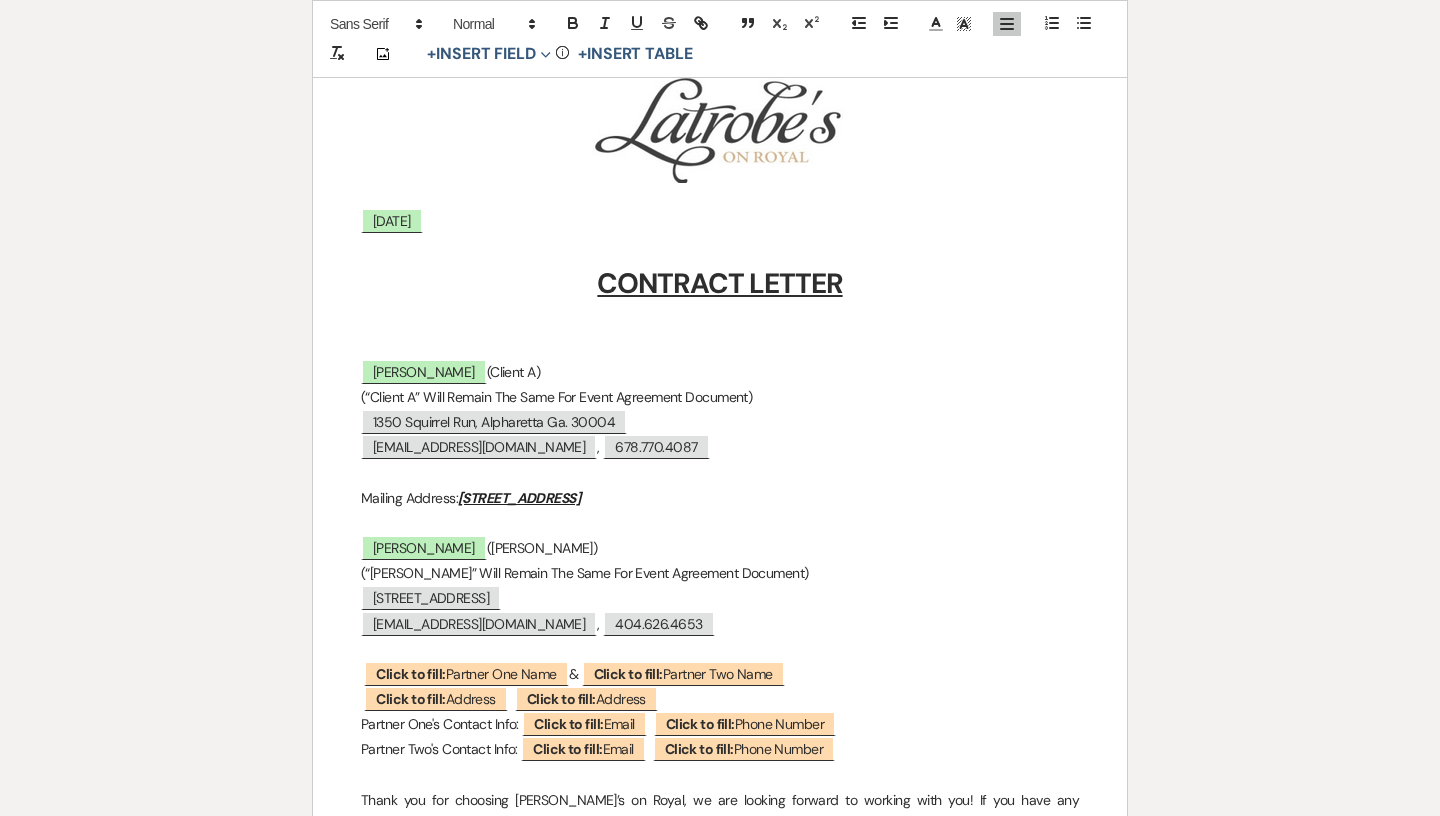 drag, startPoint x: 822, startPoint y: 496, endPoint x: 316, endPoint y: 495, distance: 506.00098 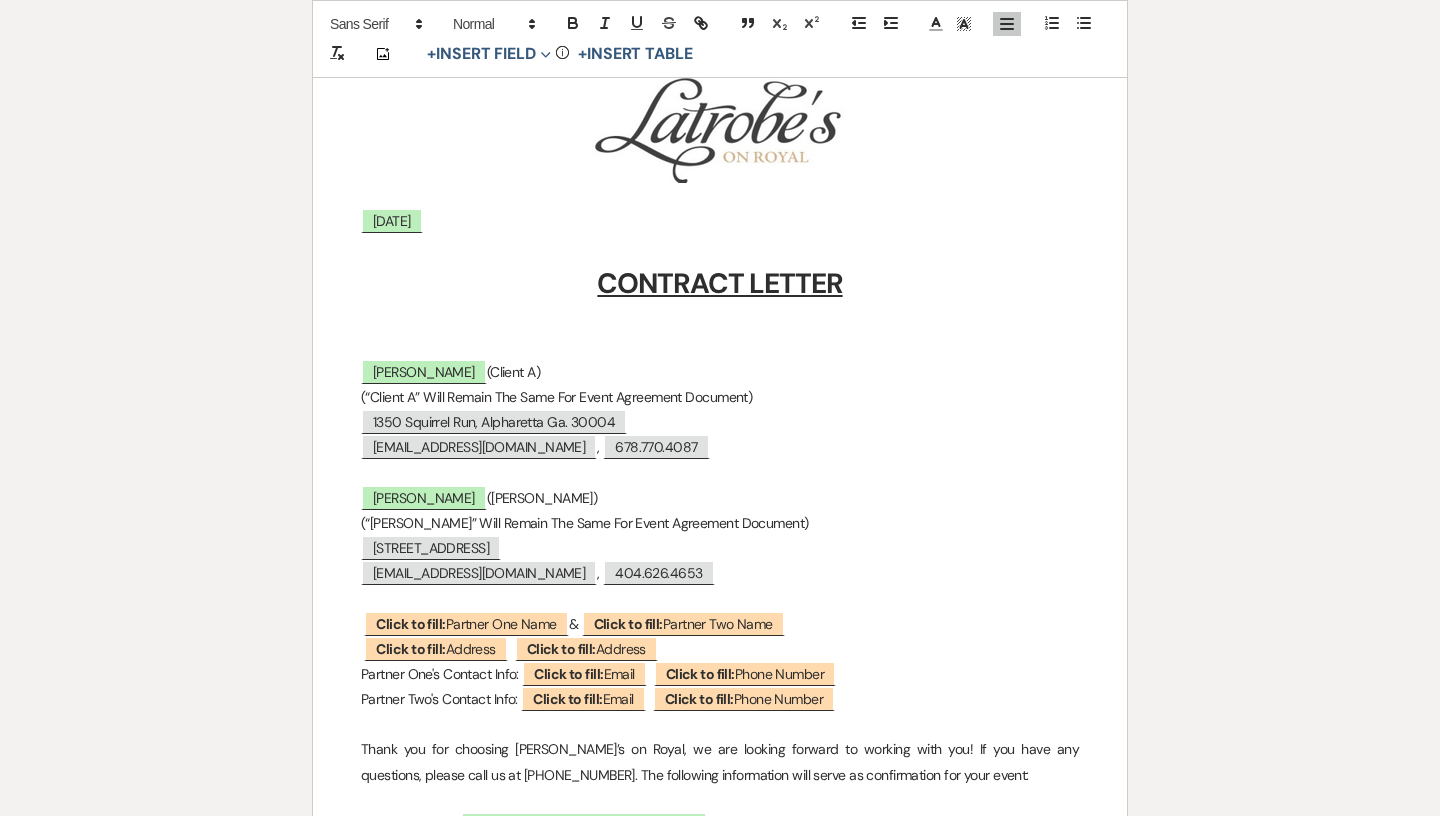 click on "[EMAIL_ADDRESS][DOMAIN_NAME]
,
404.626.4653" at bounding box center (720, 573) 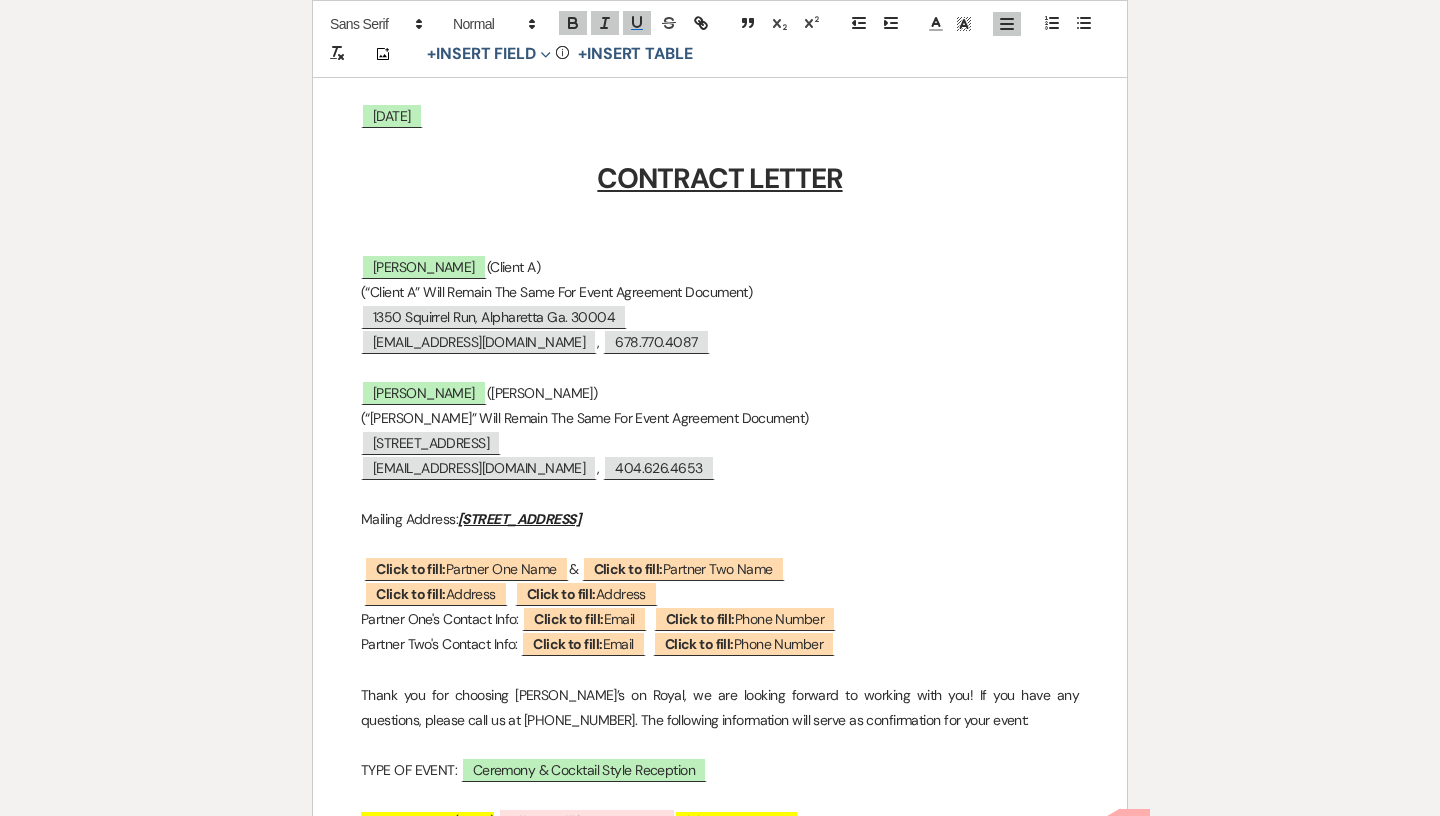scroll, scrollTop: 452, scrollLeft: 0, axis: vertical 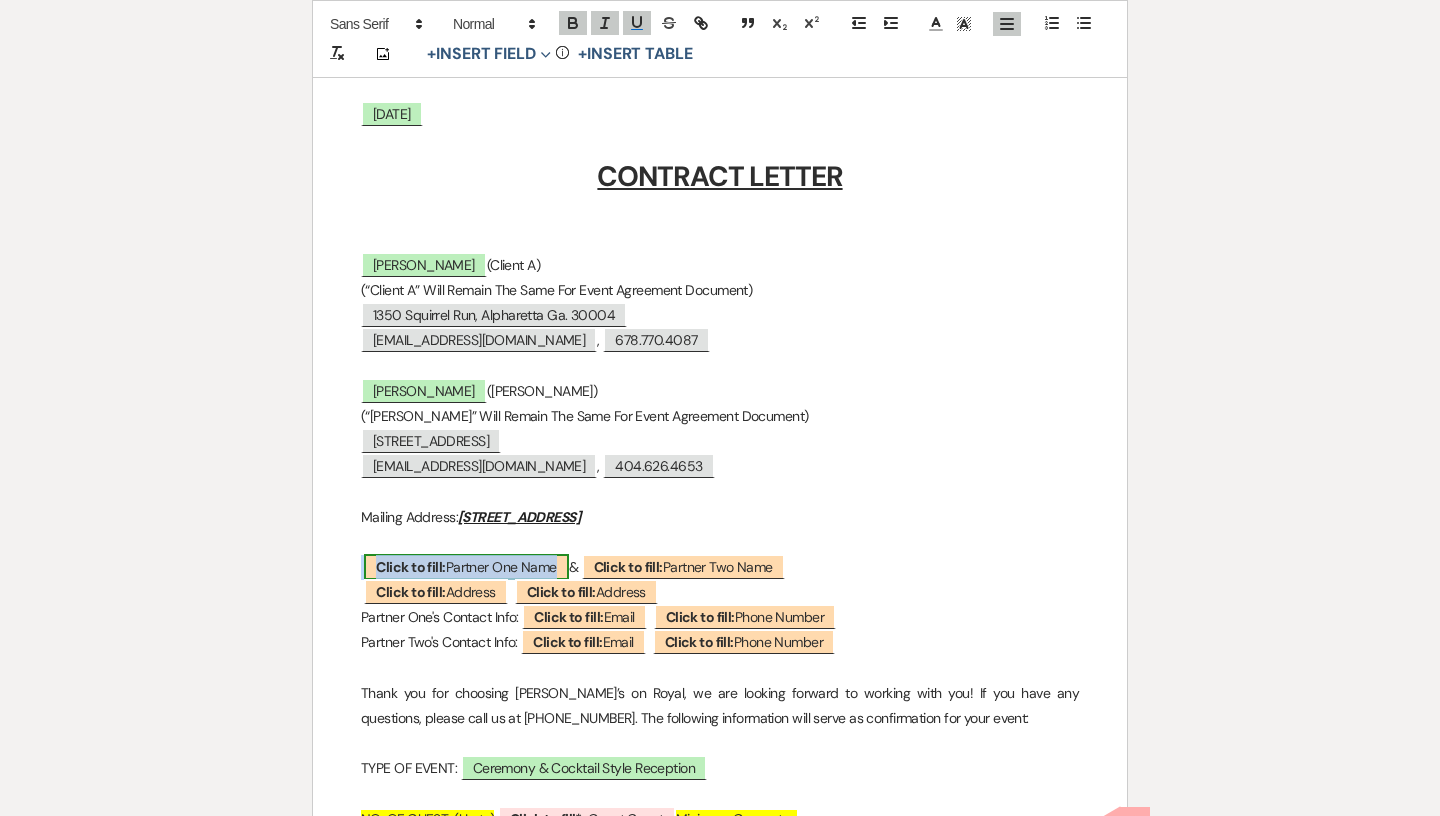 click on "Click to fill:" at bounding box center [410, 567] 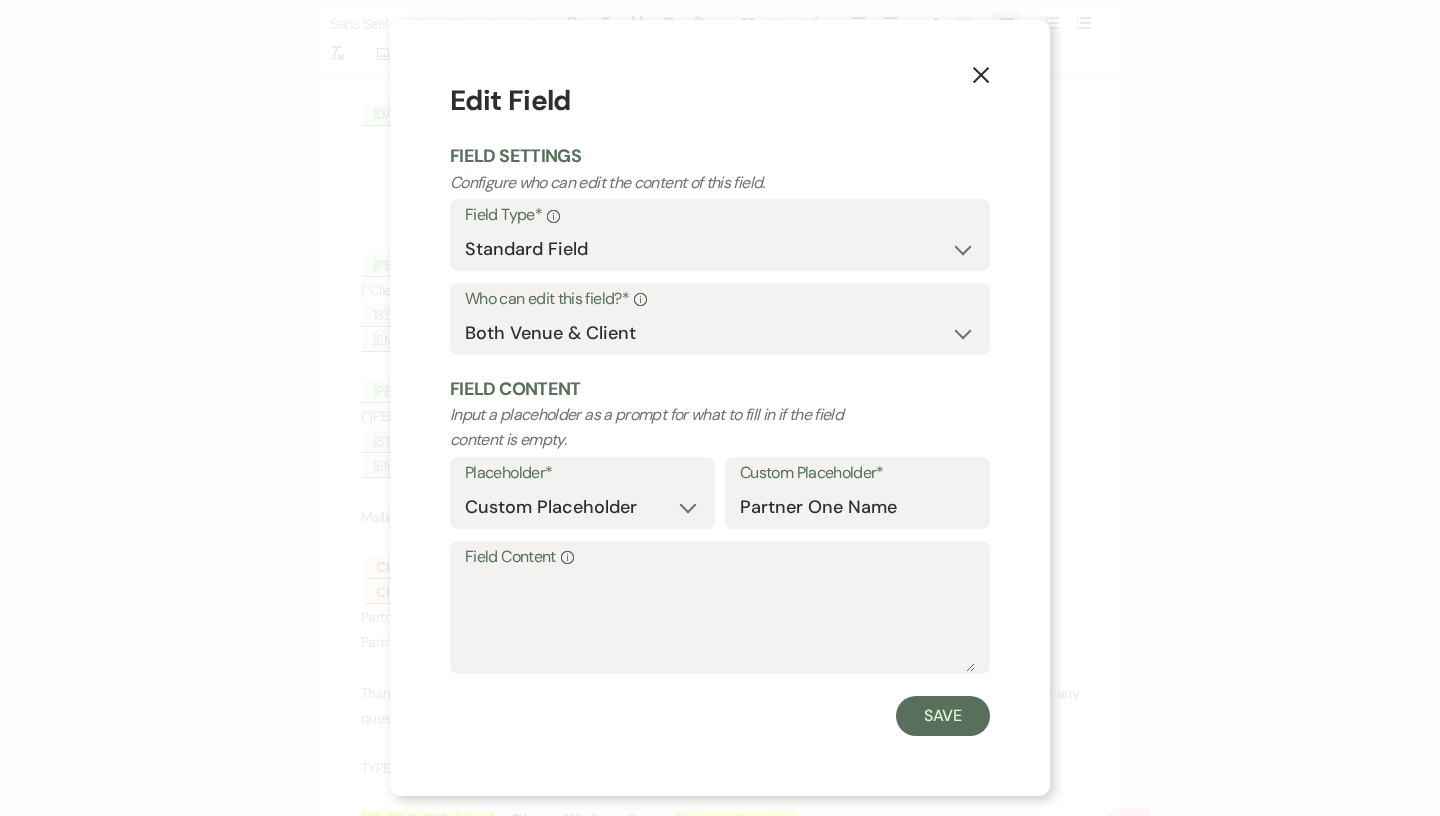 click on "Field Content Info" at bounding box center [720, 607] 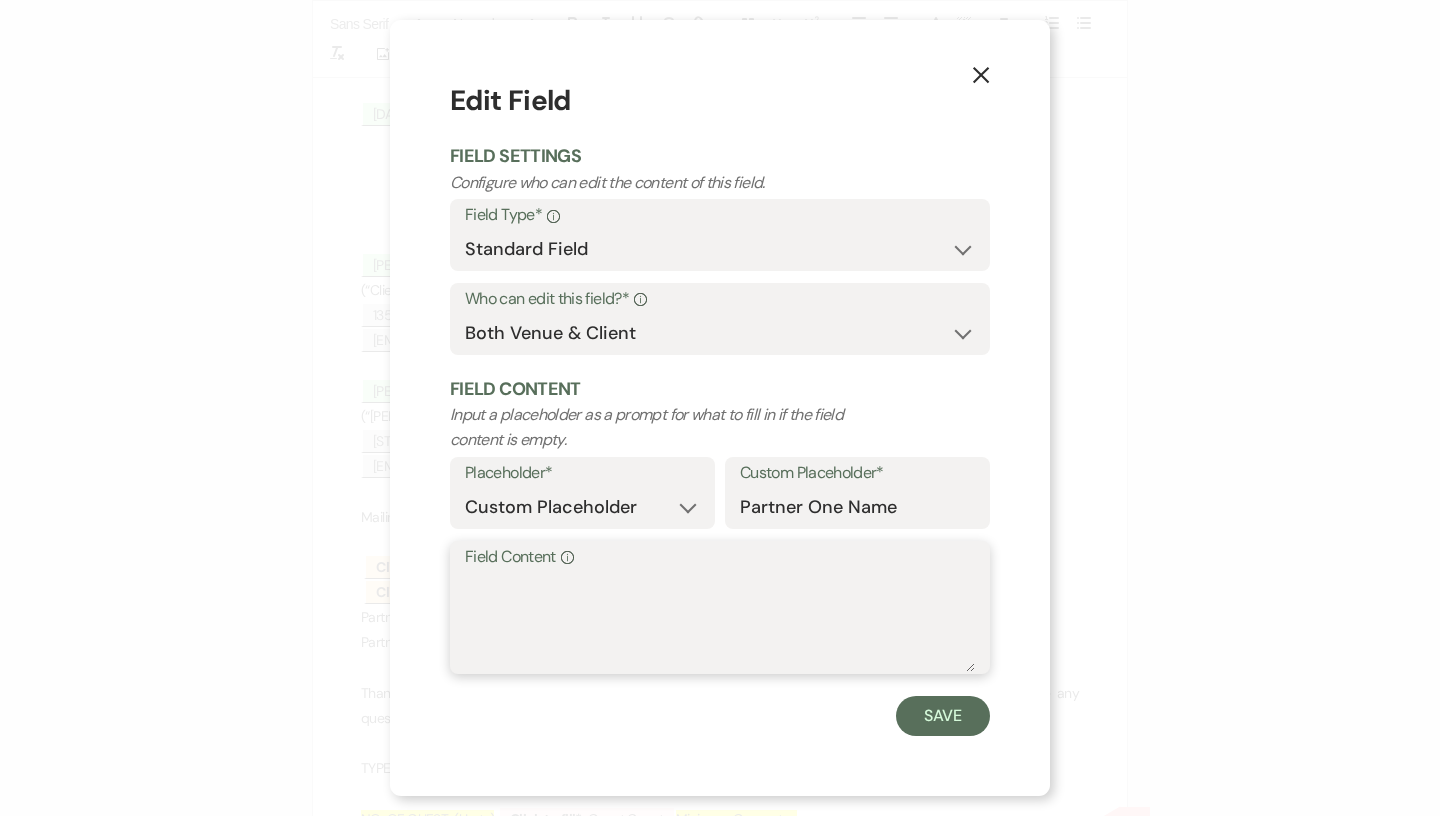click on "Field Content Info" at bounding box center [720, 622] 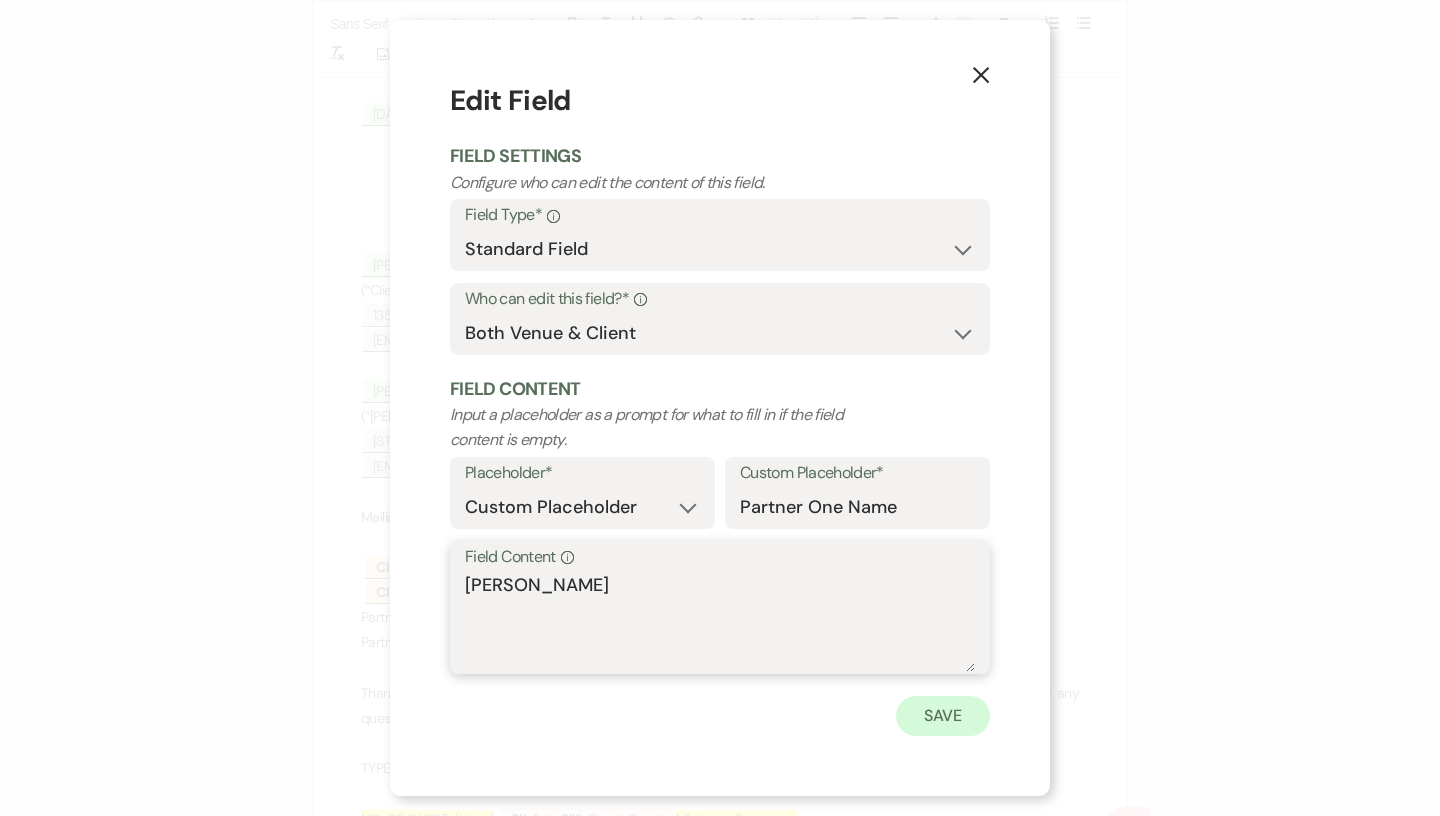 type on "[PERSON_NAME]" 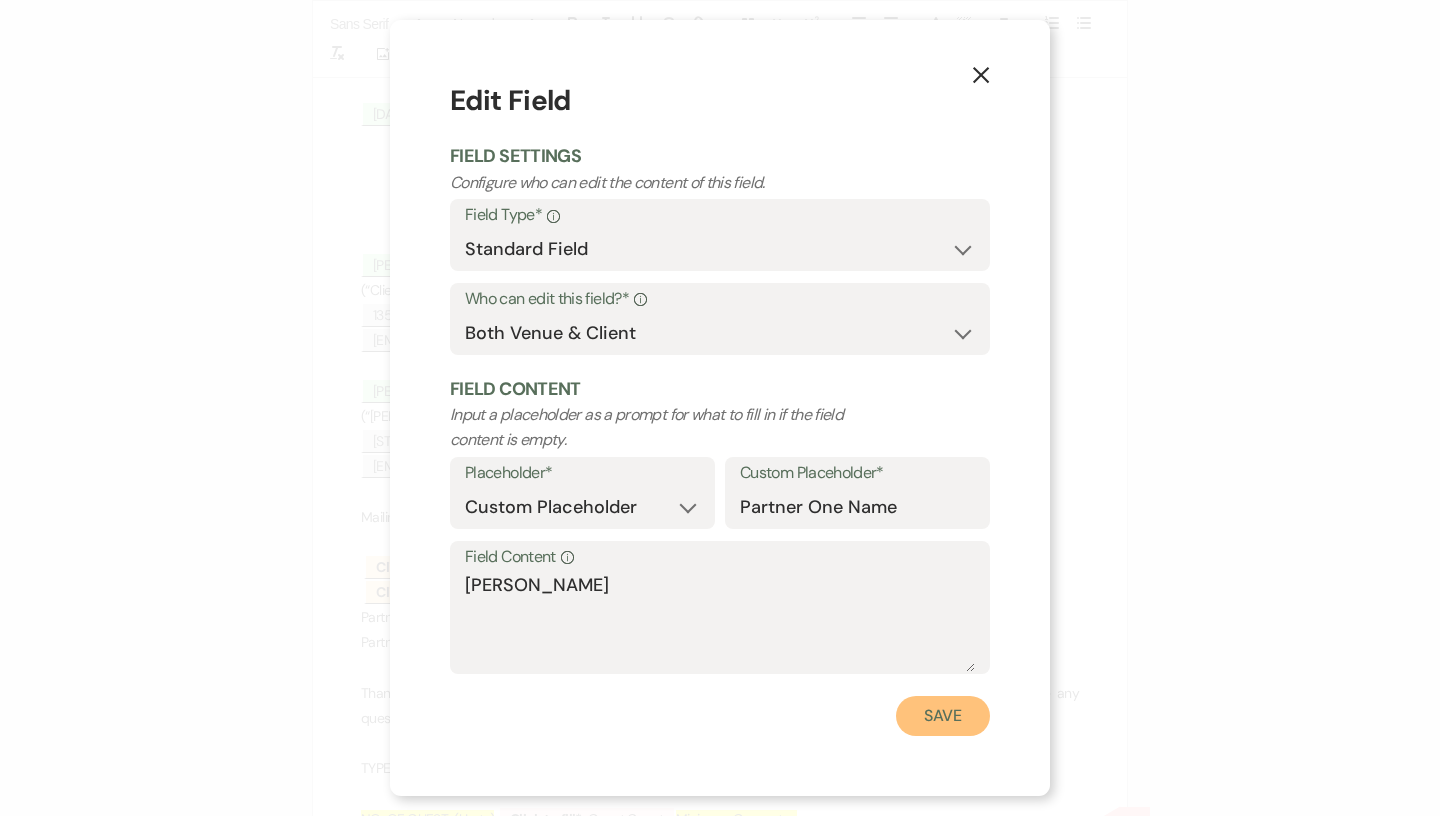 click on "Save" at bounding box center (943, 716) 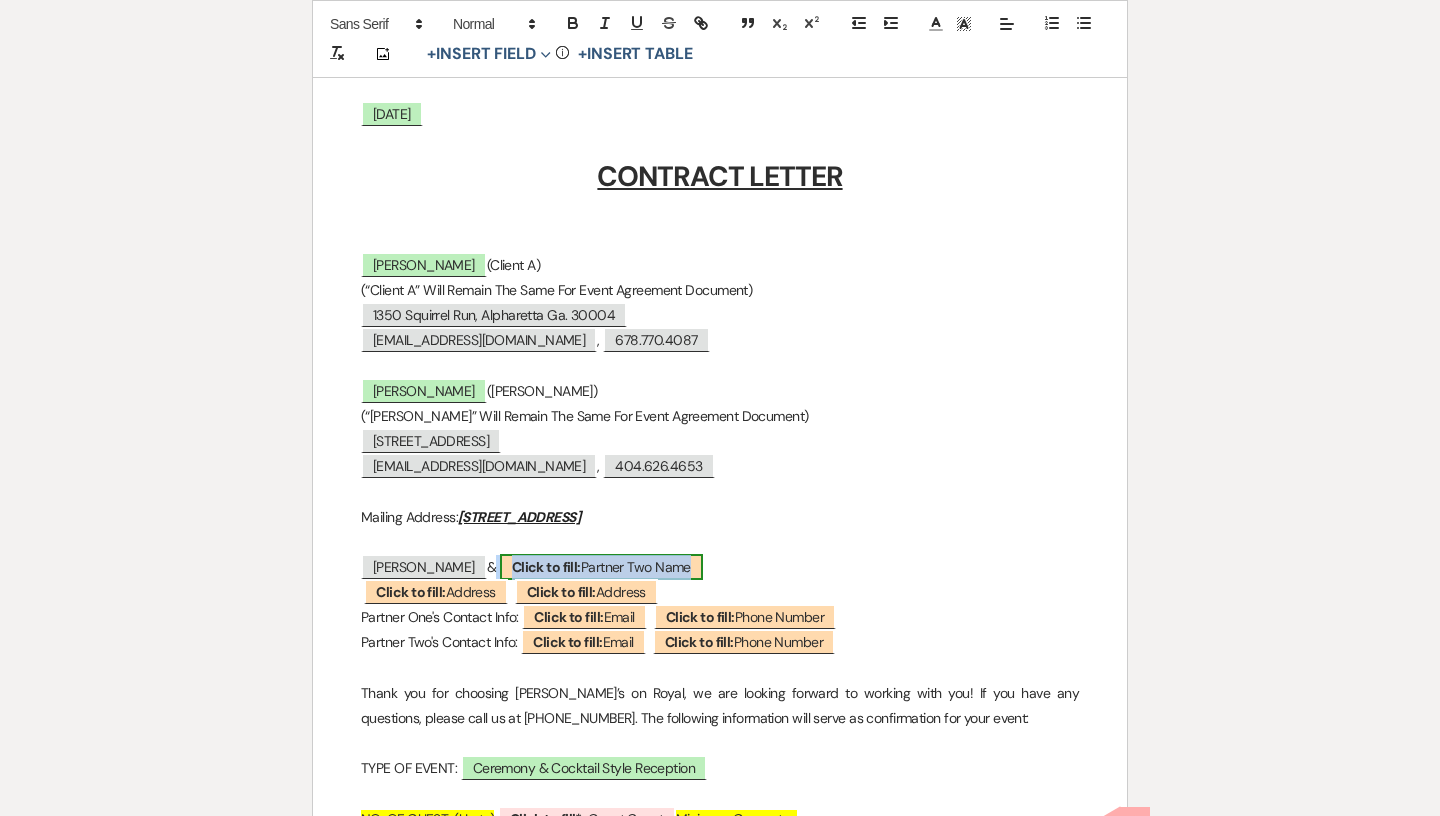 click on "Click to fill:
Partner Two Name" at bounding box center (601, 567) 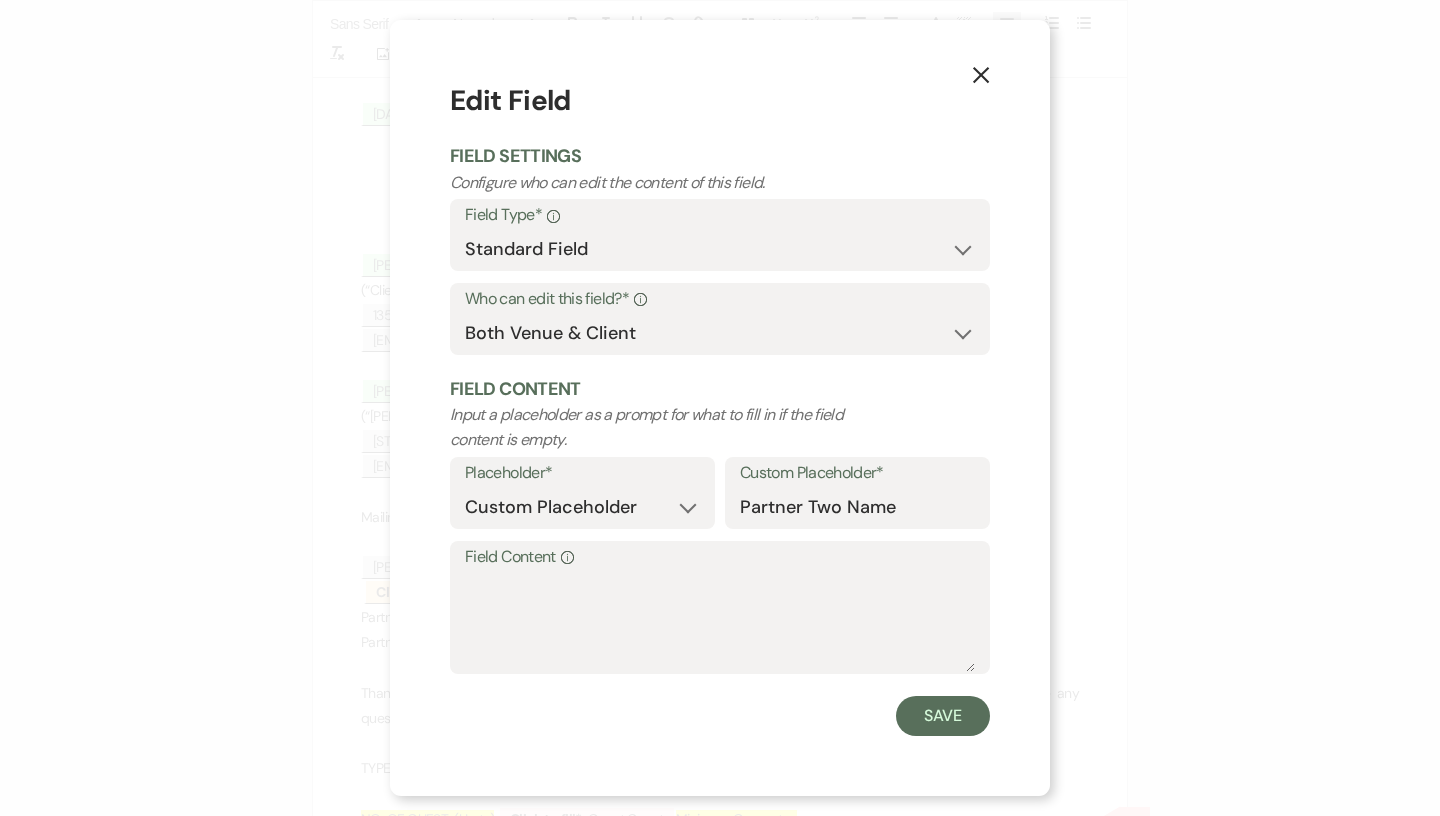 click on "Field Content Info" at bounding box center [720, 557] 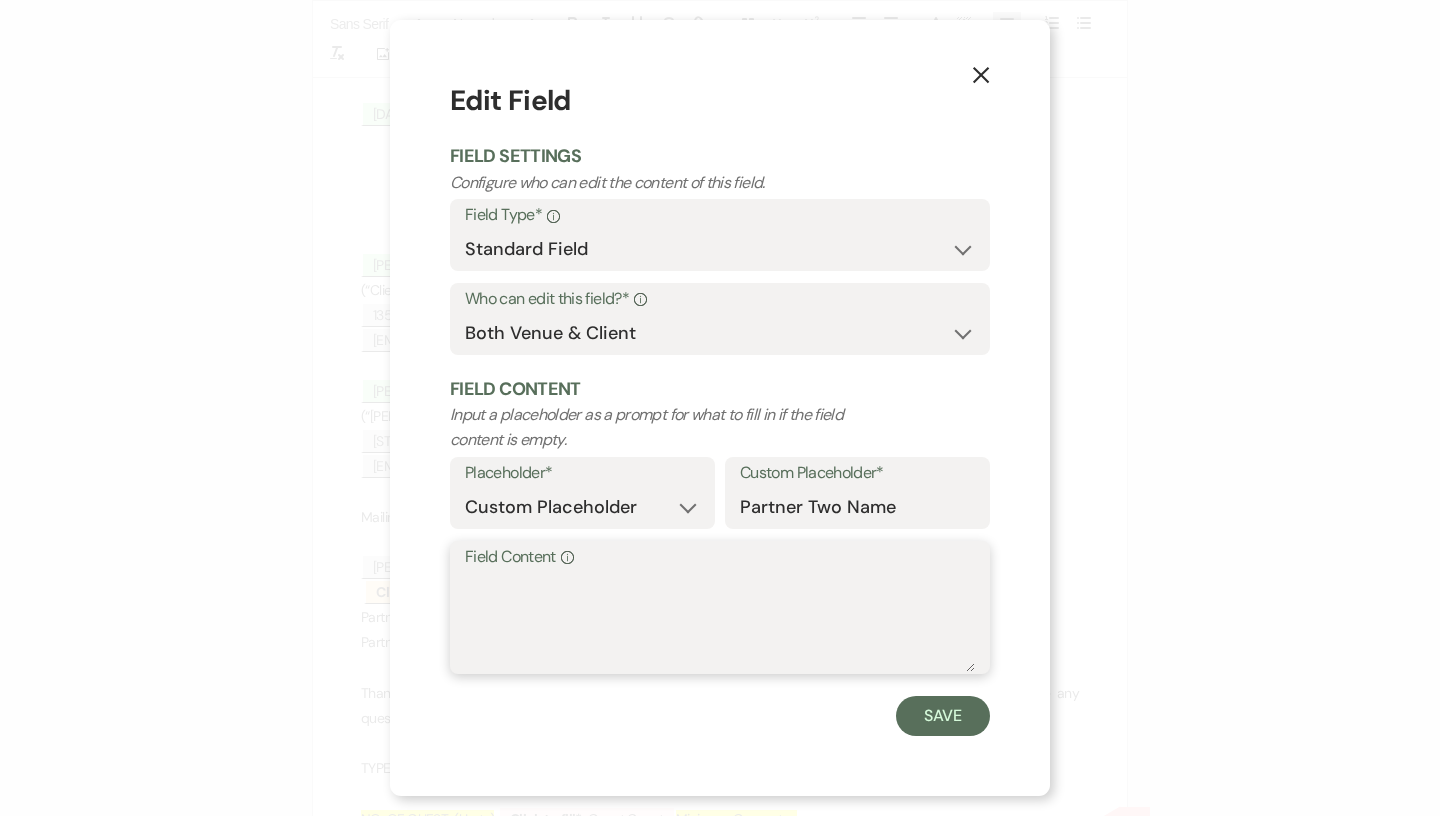 click on "Field Content Info" at bounding box center [720, 622] 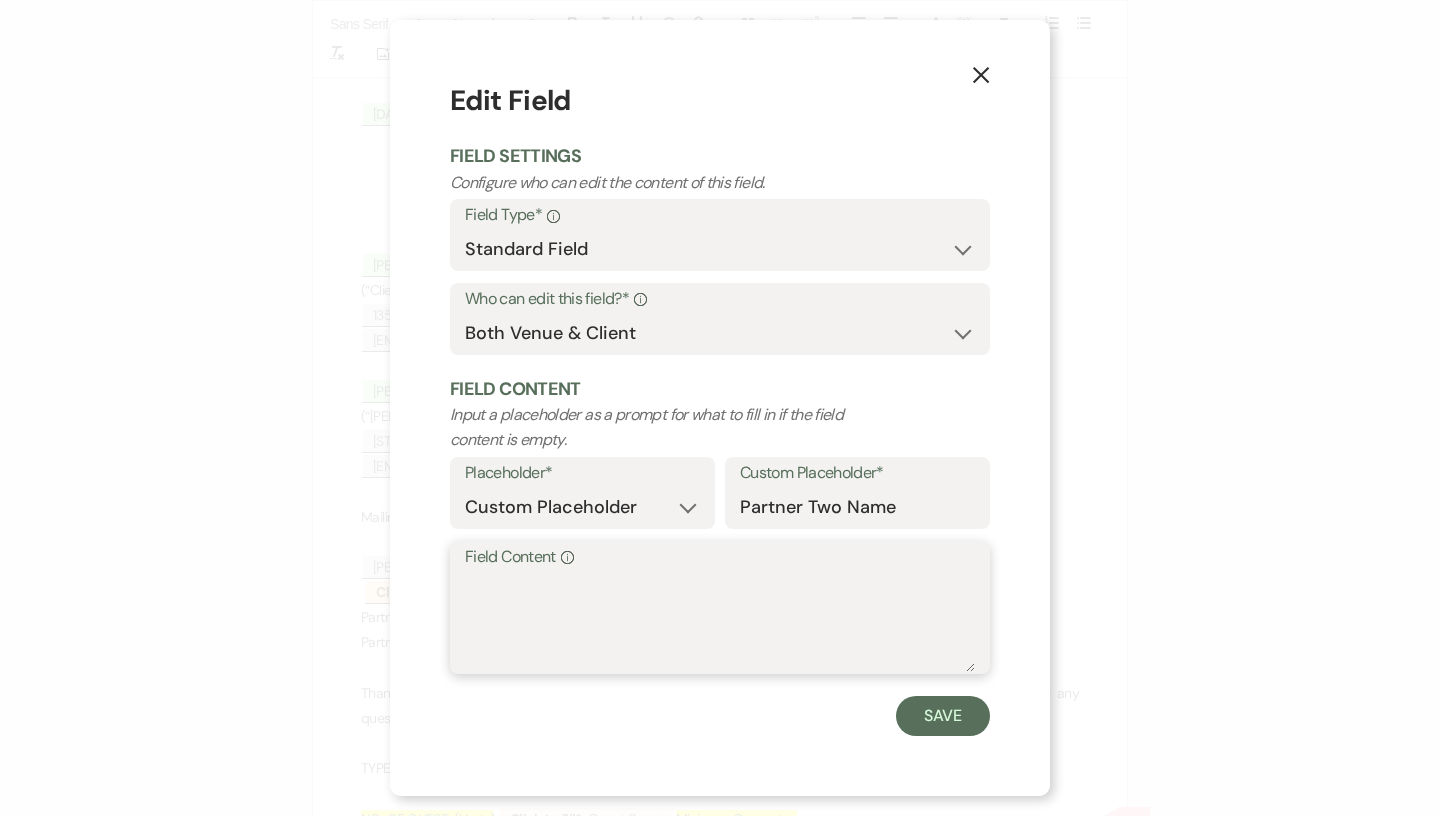 paste on "[PERSON_NAME]" 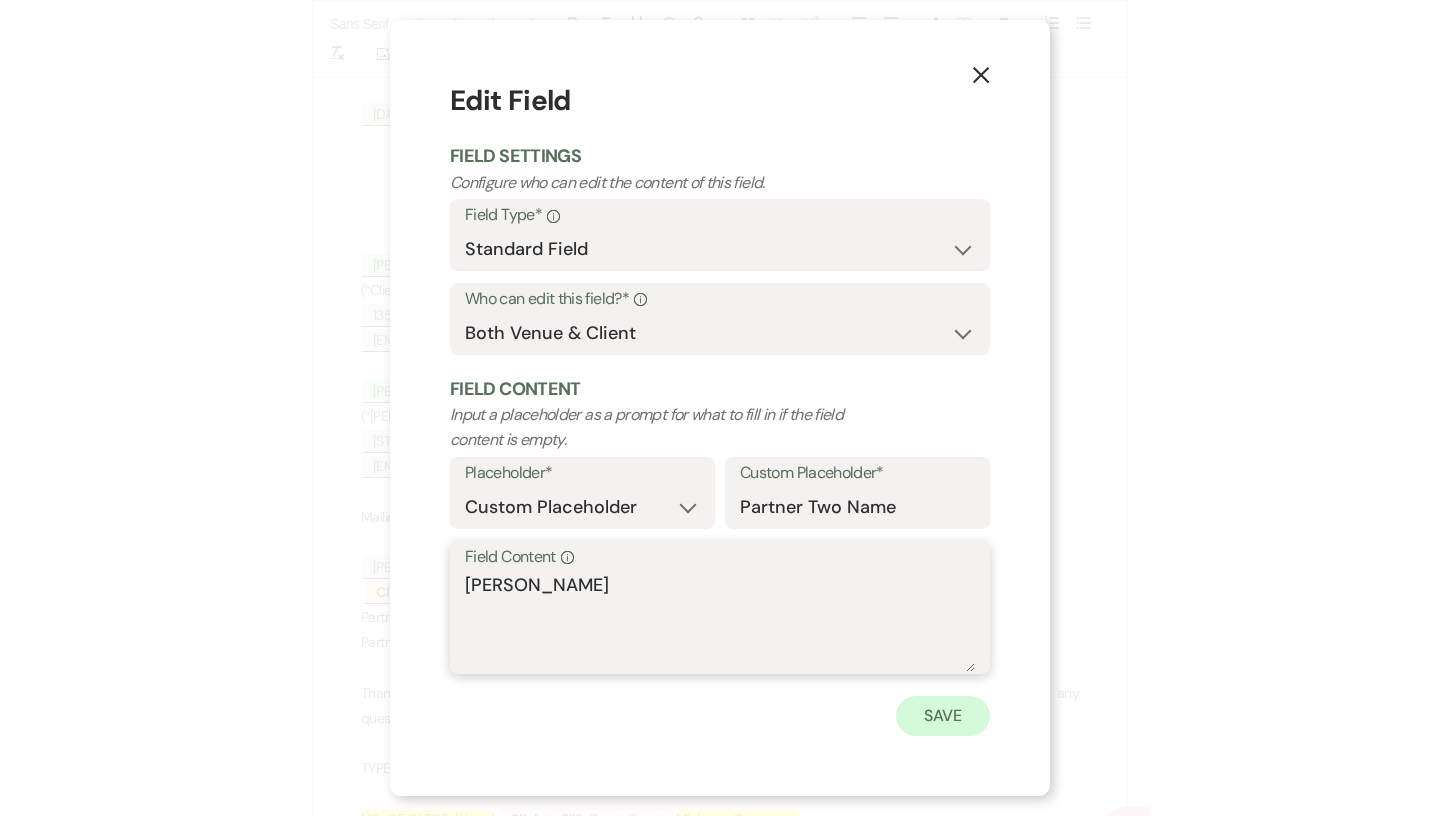 type on "[PERSON_NAME]" 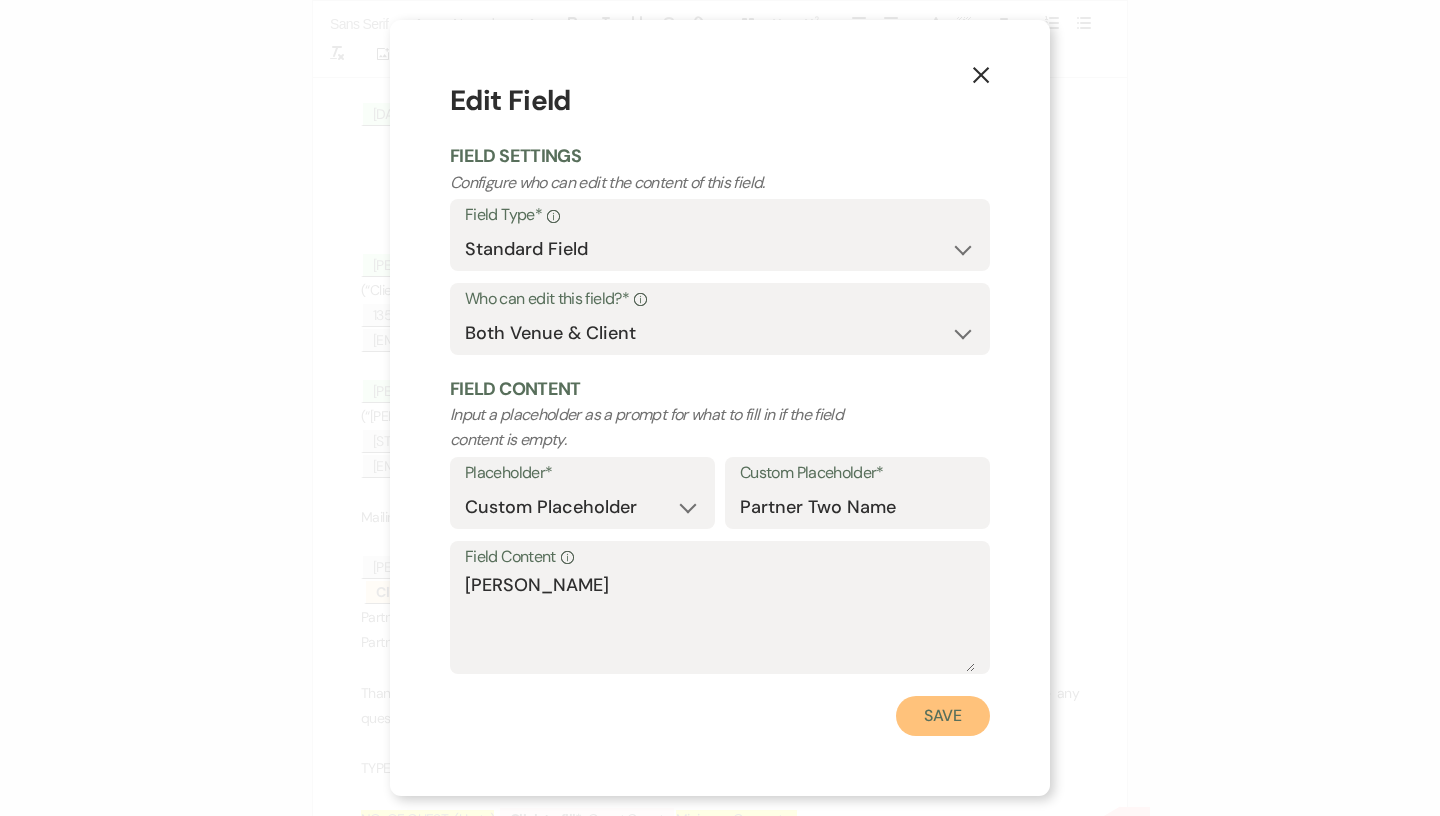 click on "Save" at bounding box center (943, 716) 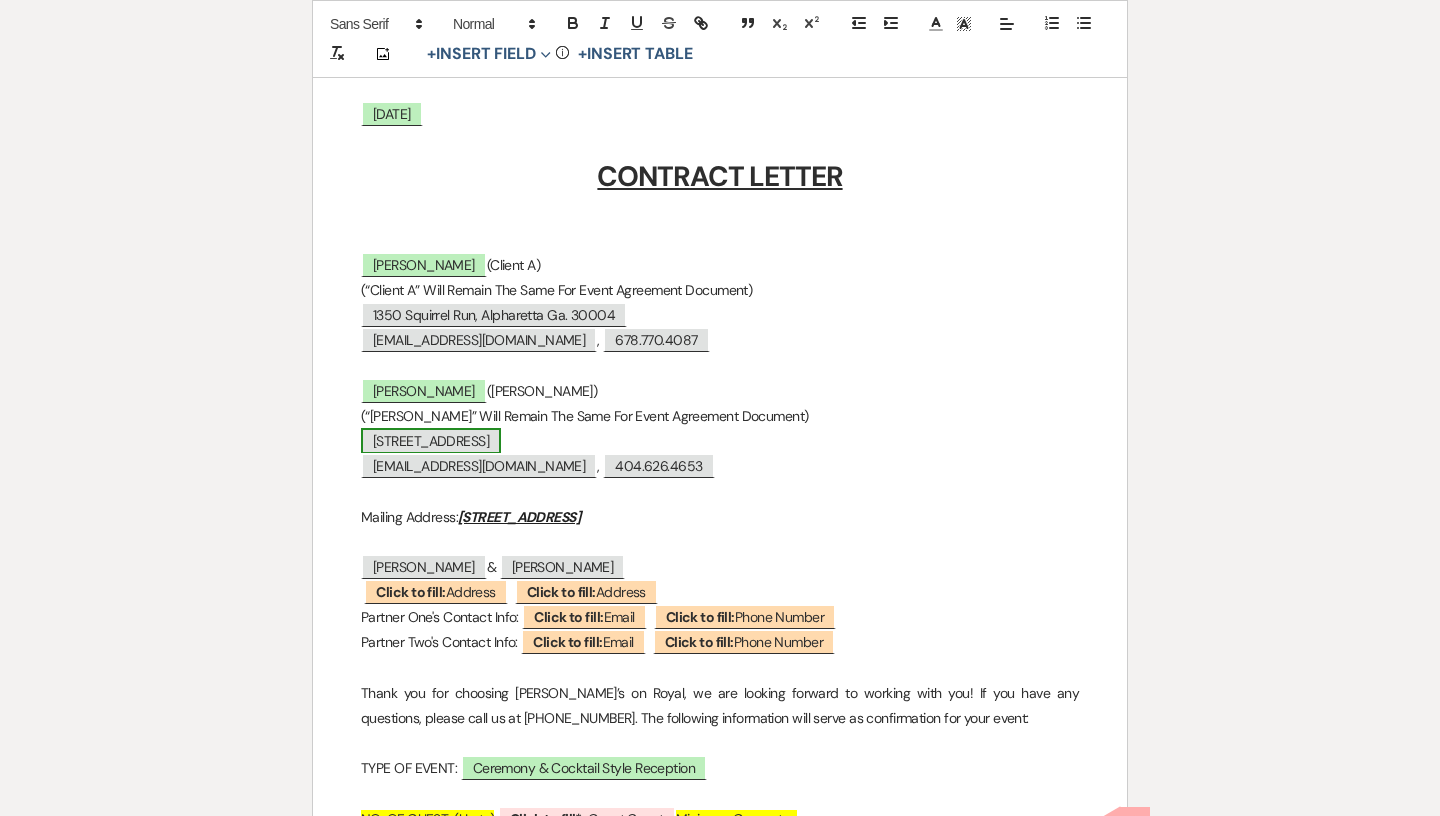 click on "[STREET_ADDRESS]" at bounding box center (431, 441) 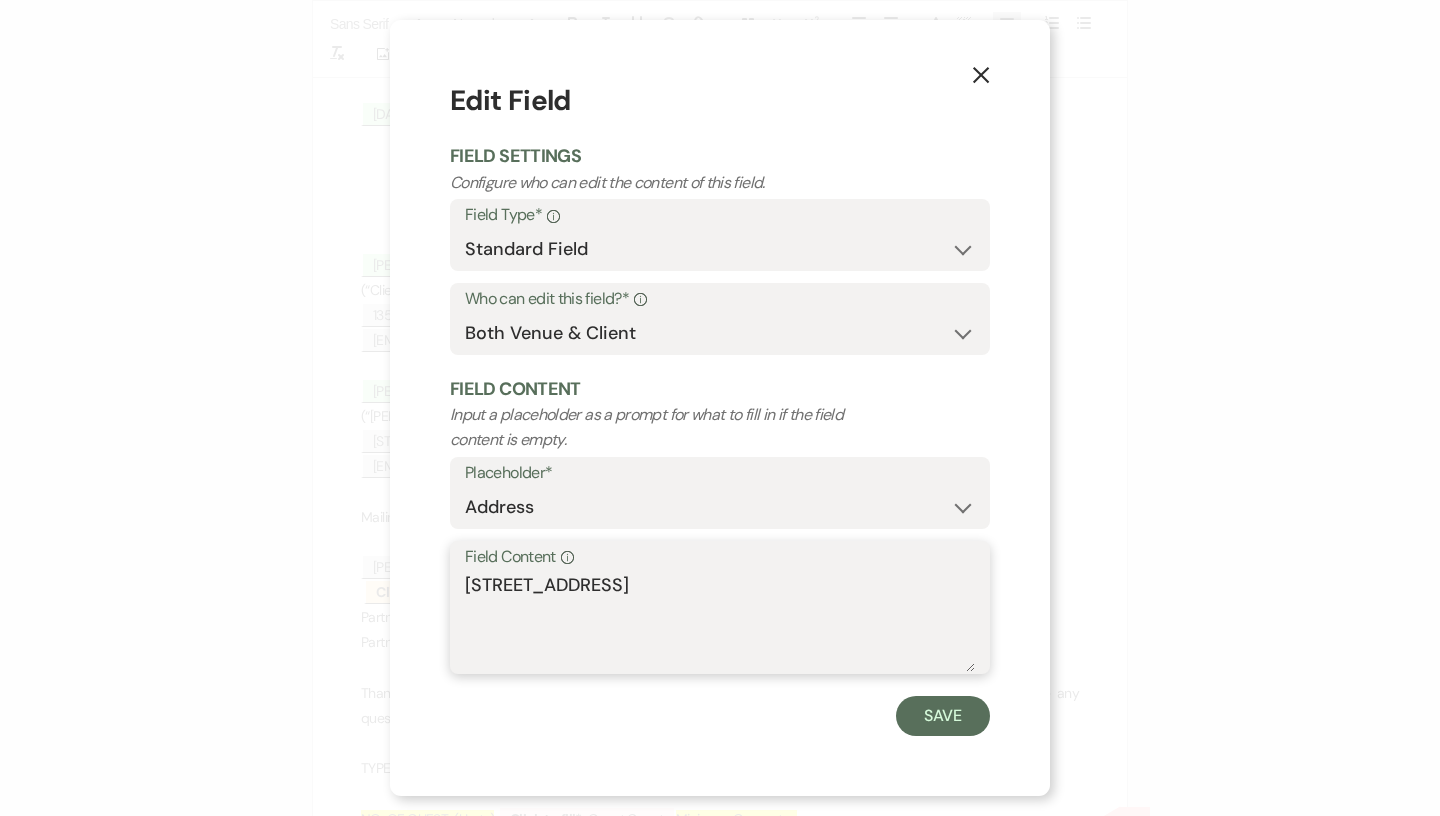 drag, startPoint x: 831, startPoint y: 585, endPoint x: 300, endPoint y: 545, distance: 532.50446 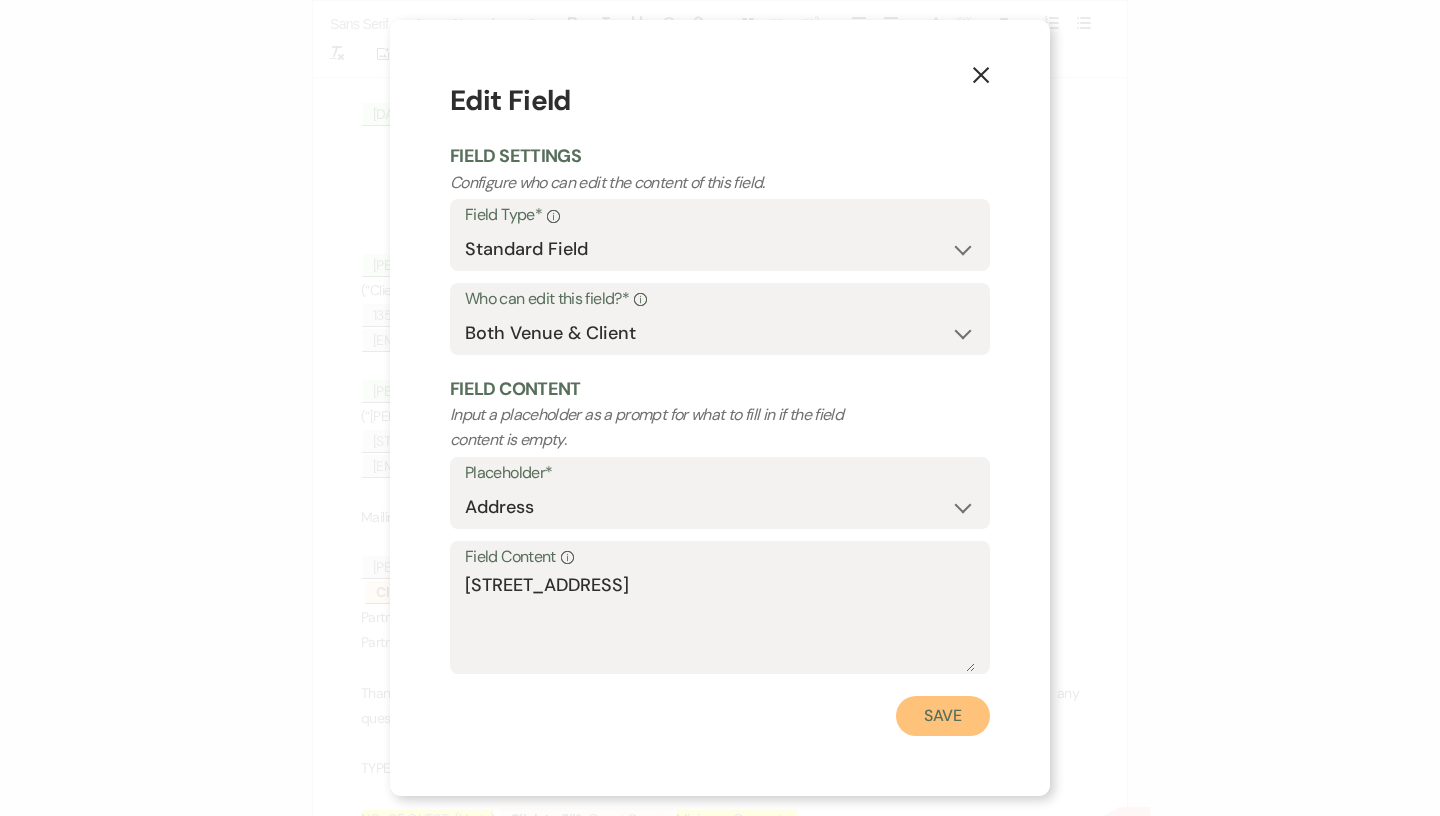 click on "Save" at bounding box center [943, 716] 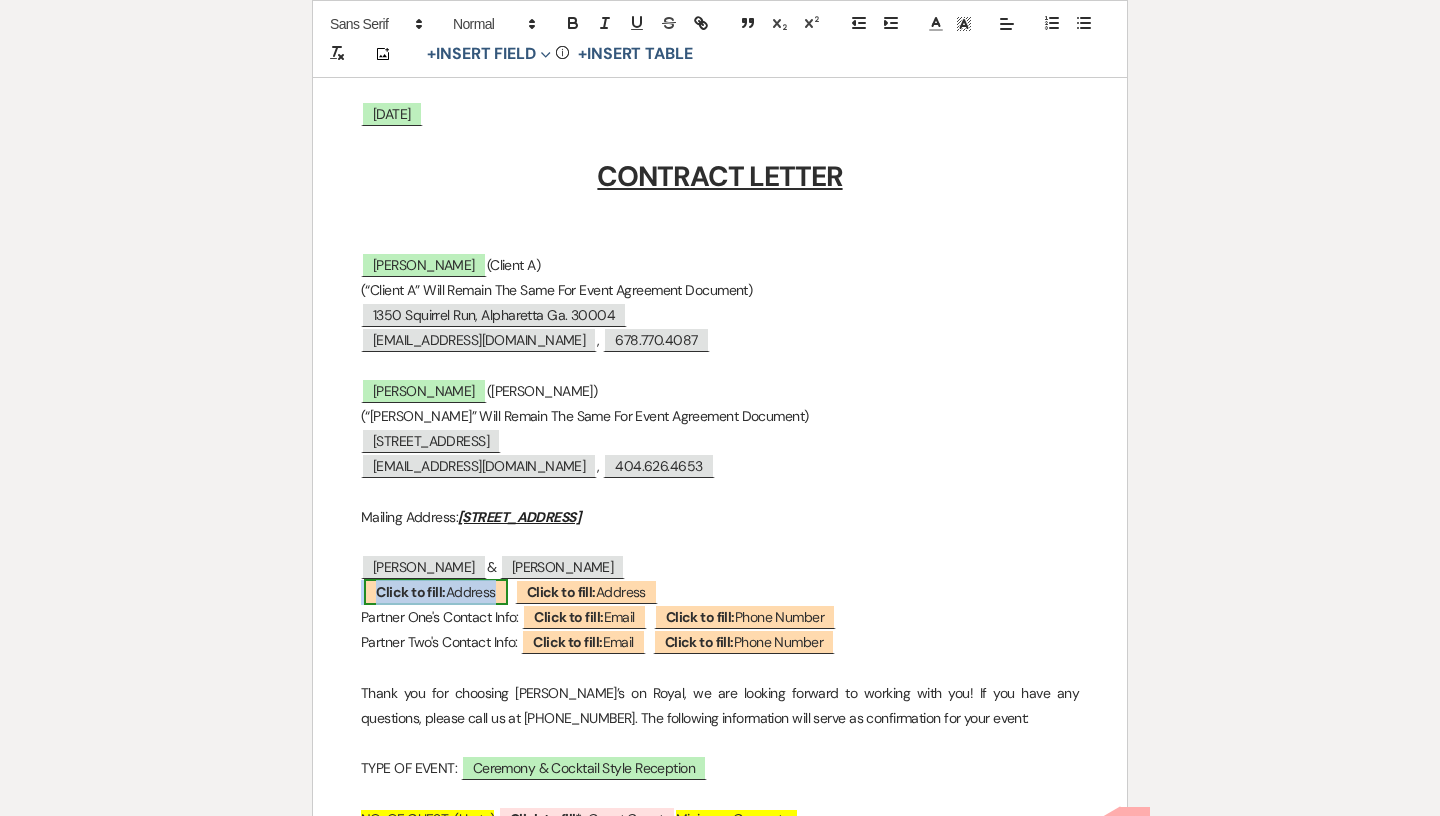 click on "Click to fill:
Address" at bounding box center [435, 592] 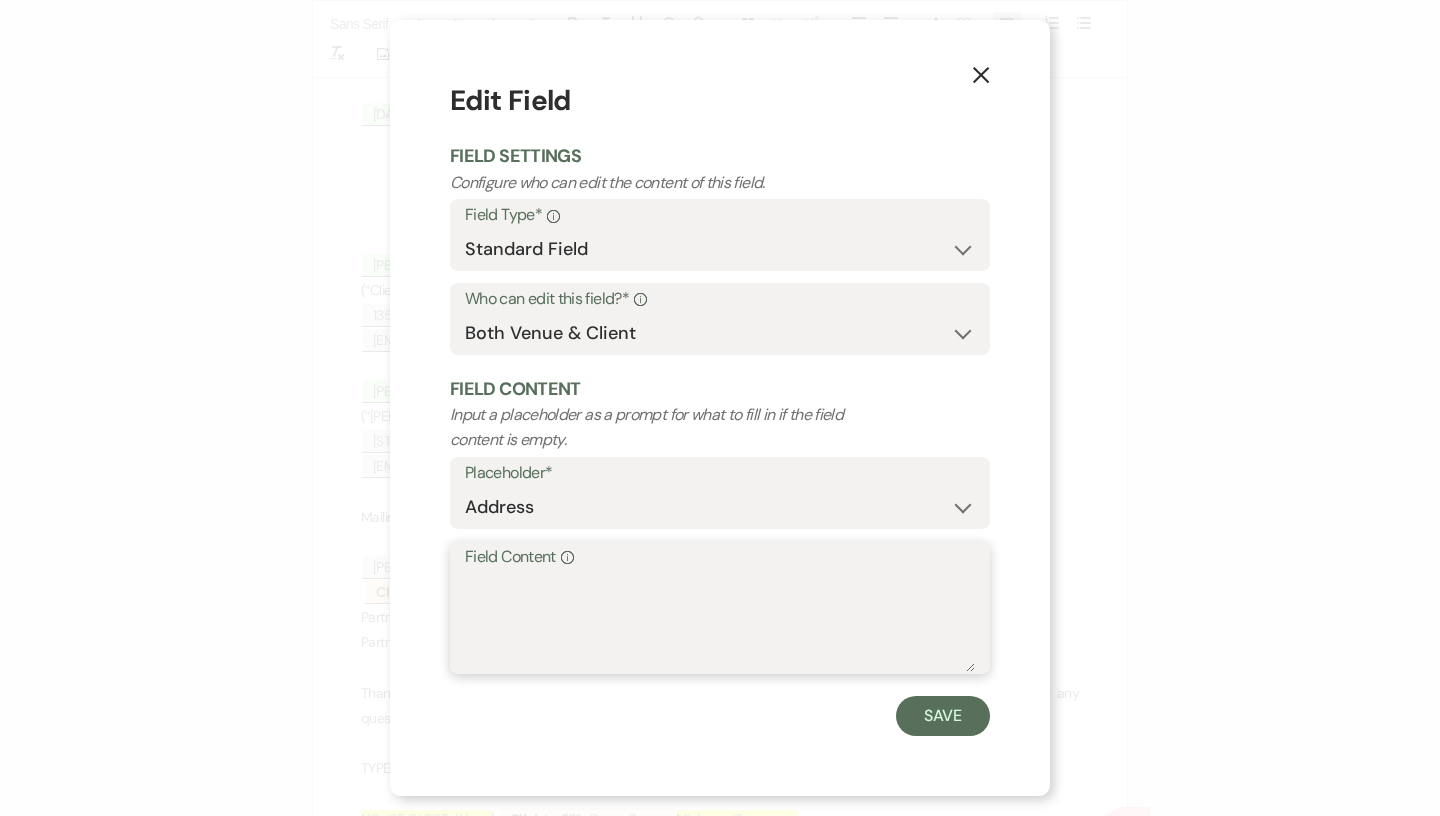 click on "Field Content Info" at bounding box center (720, 622) 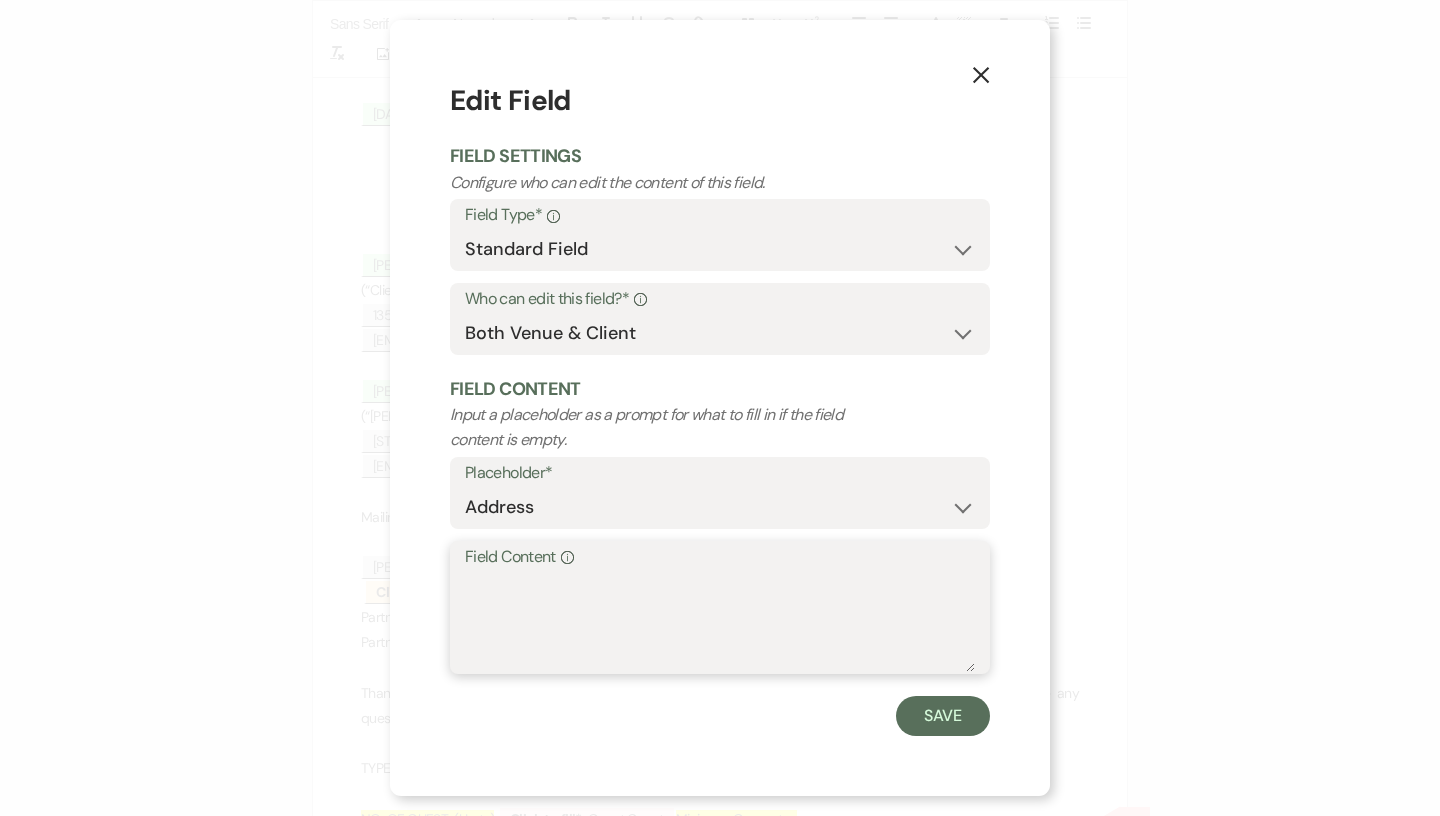 paste on "[STREET_ADDRESS]" 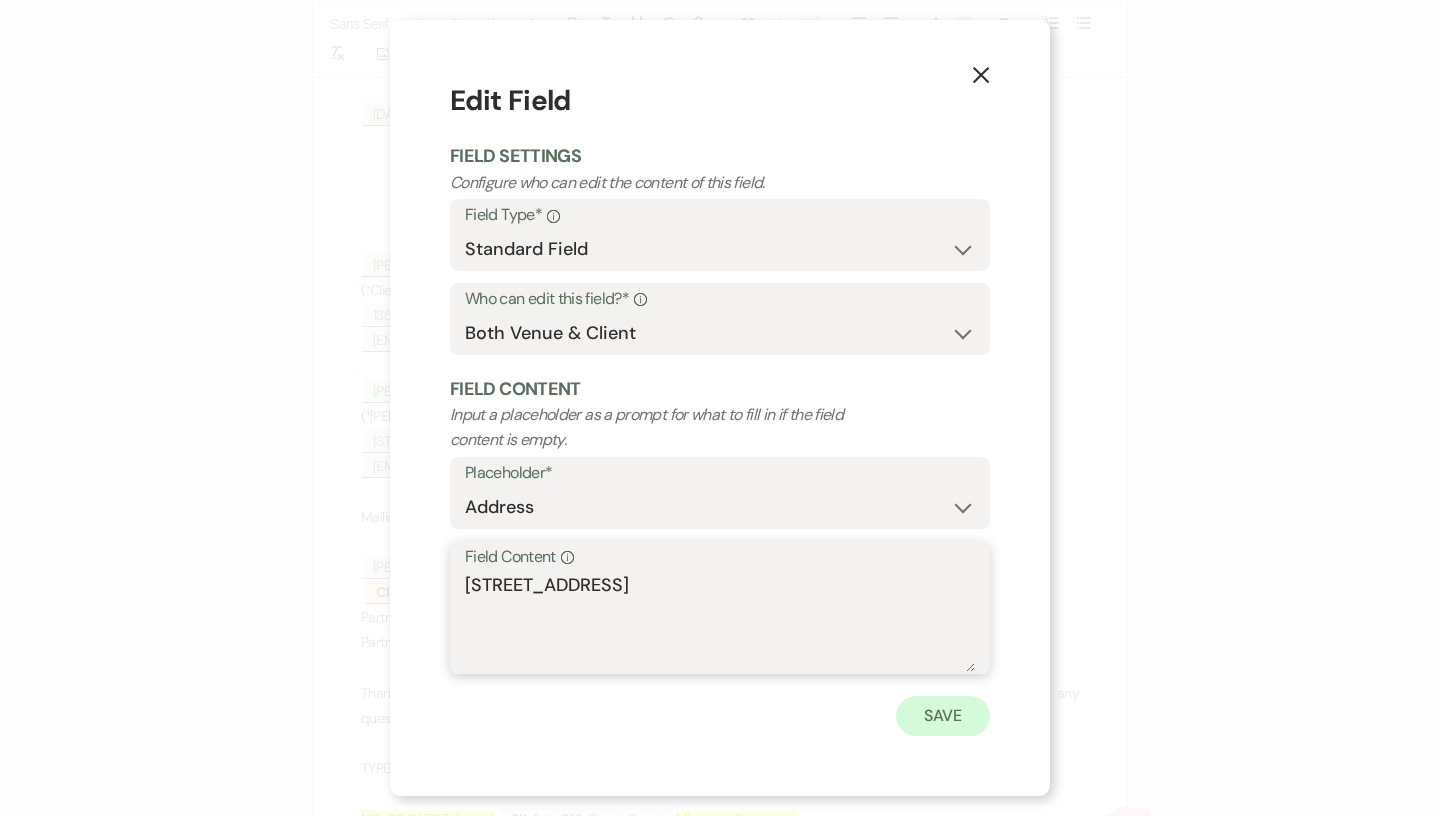 type on "[STREET_ADDRESS]" 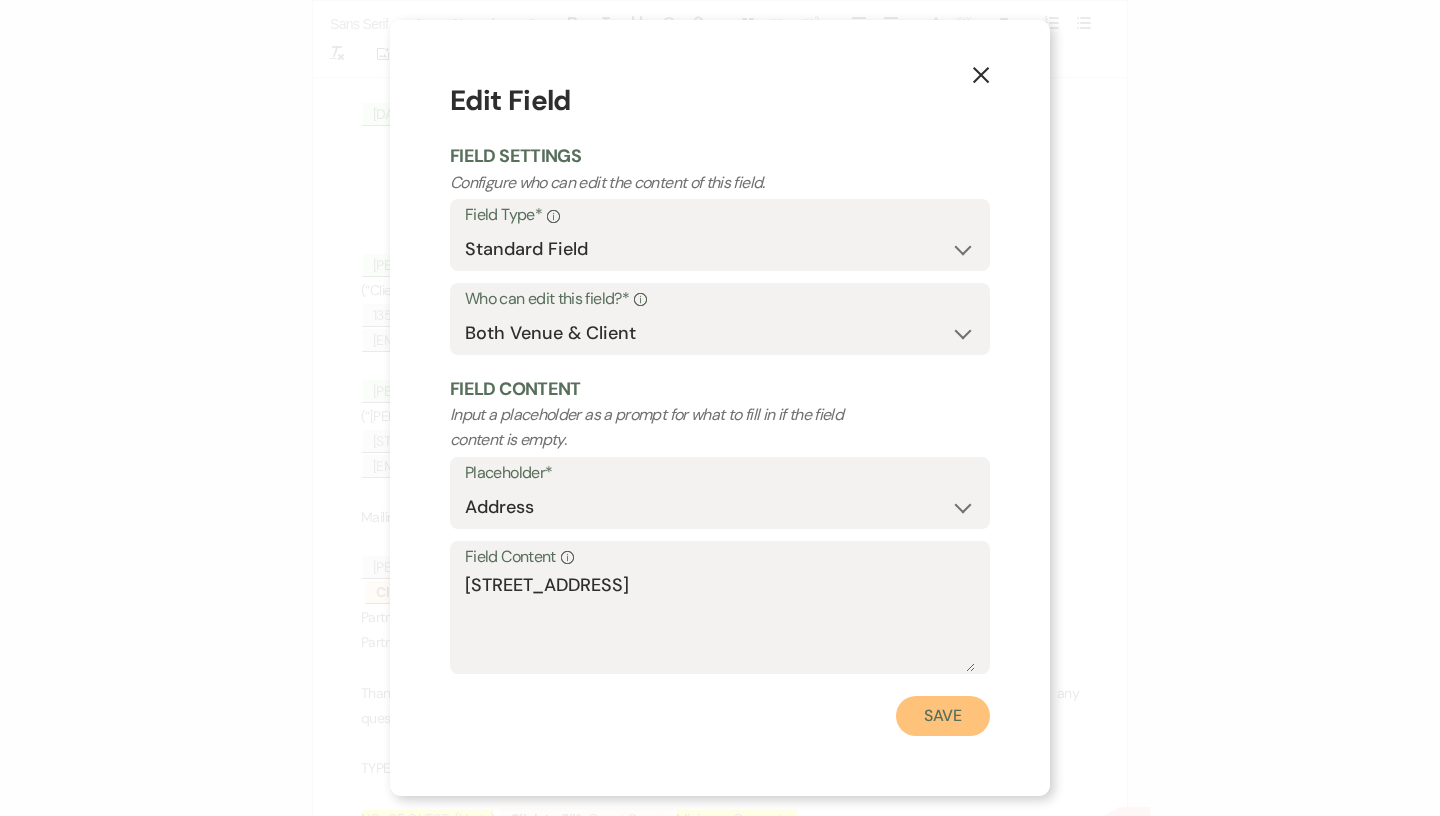 click on "Save" at bounding box center [943, 716] 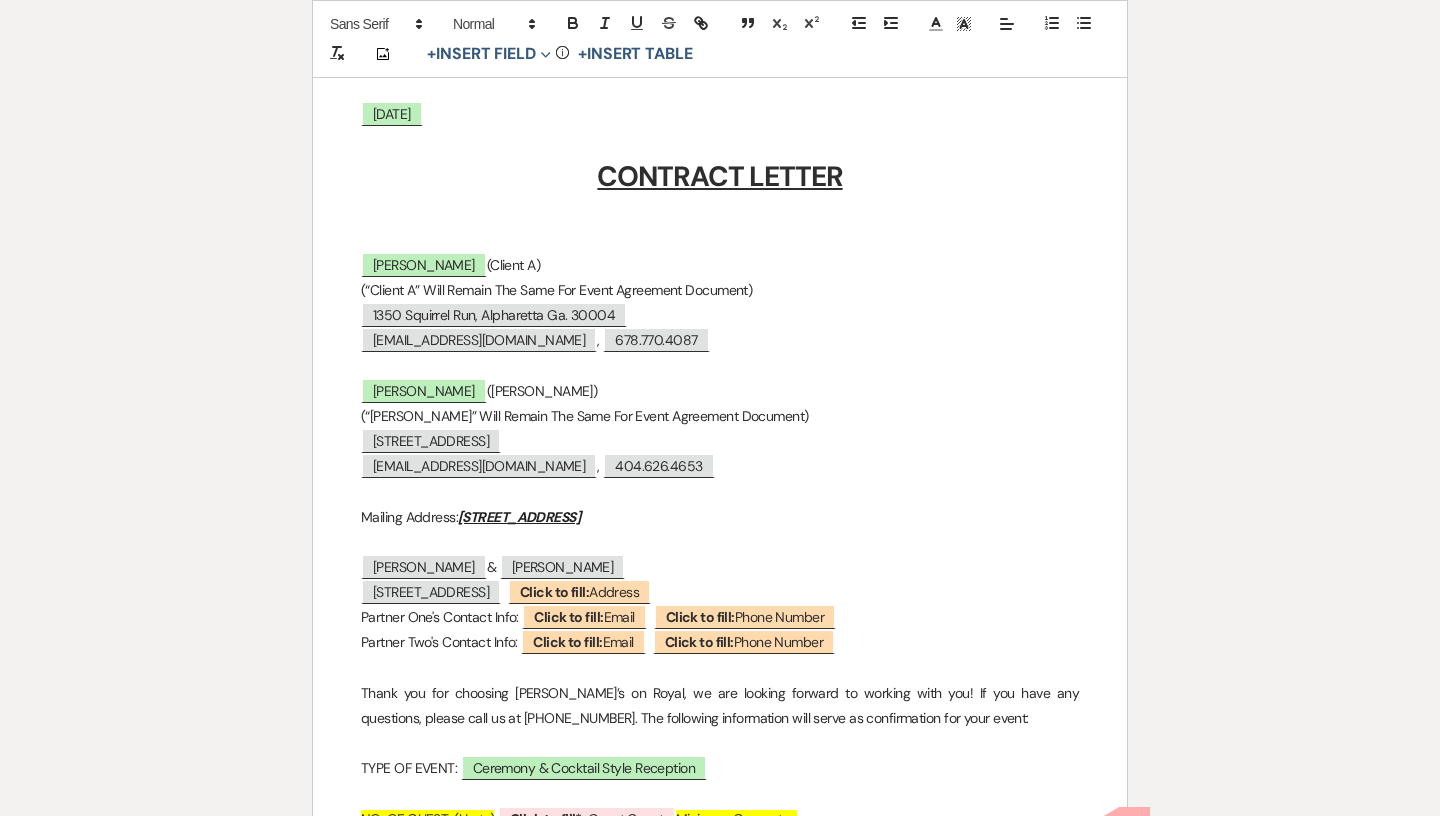 click on "[PERSON_NAME]
&
[PERSON_NAME]" at bounding box center (720, 567) 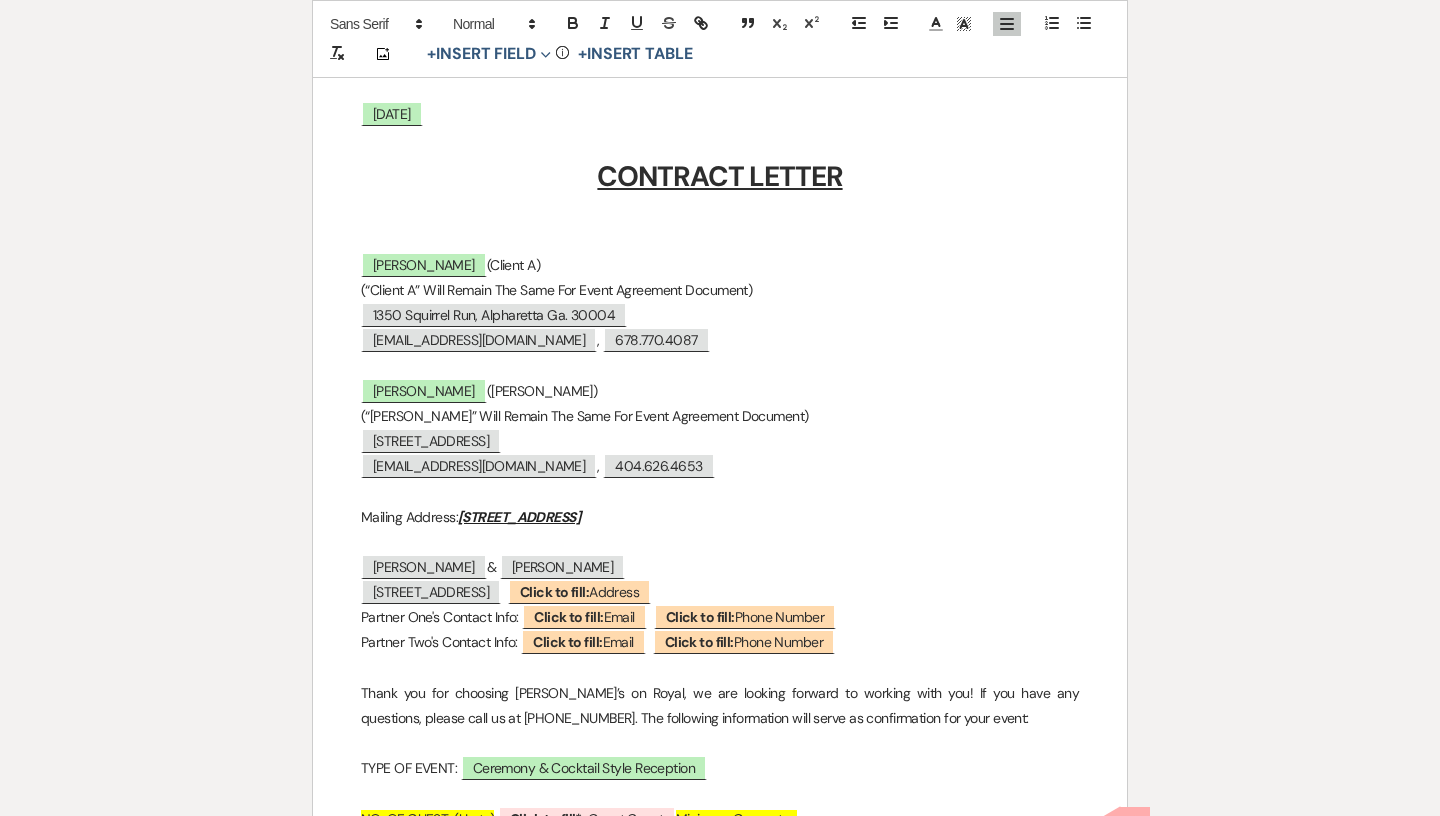 click on "[STREET_ADDRESS]
﻿
Click to fill:
Address
﻿" at bounding box center (720, 592) 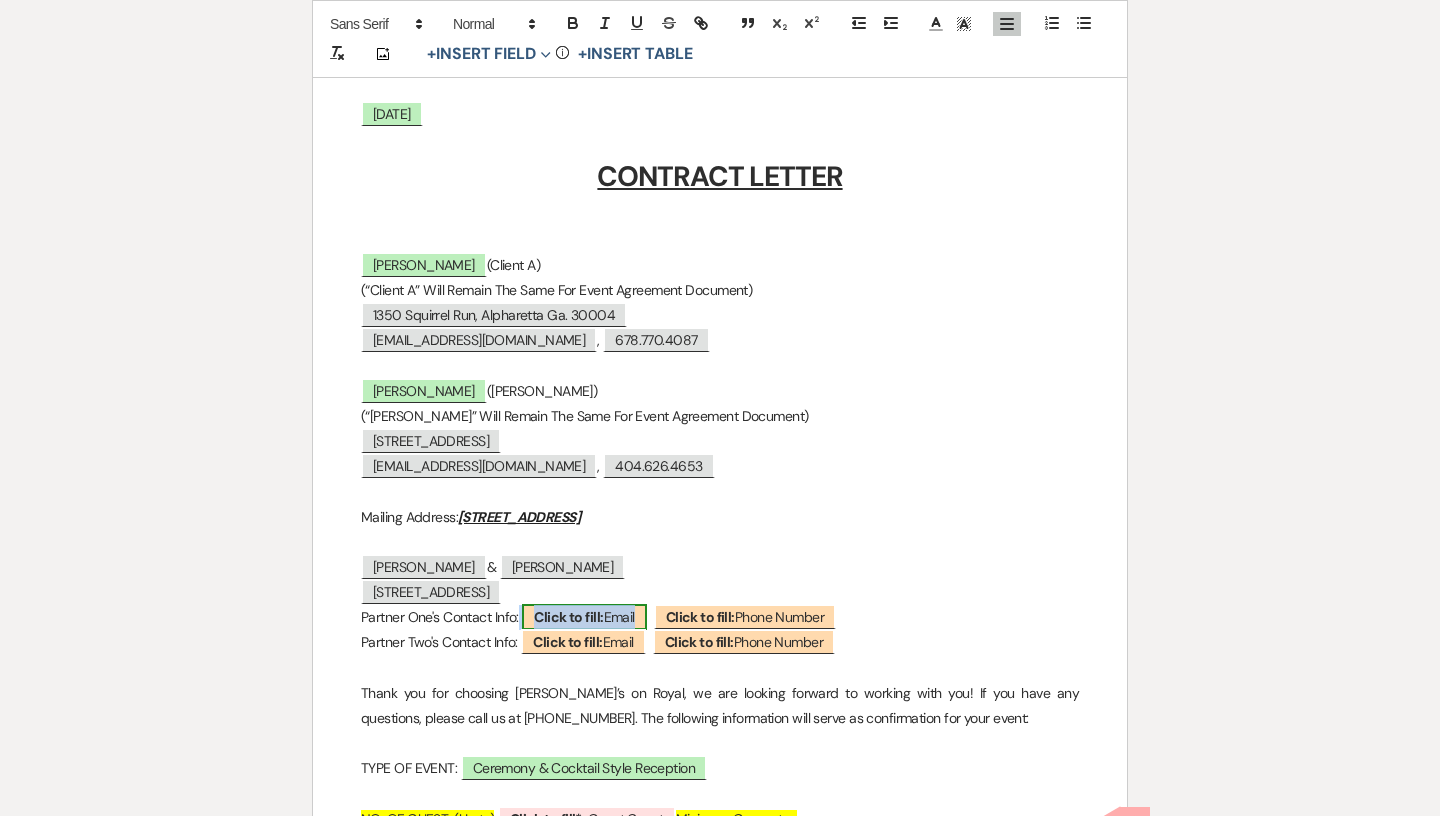 click on "Click to fill:
Email" at bounding box center [584, 617] 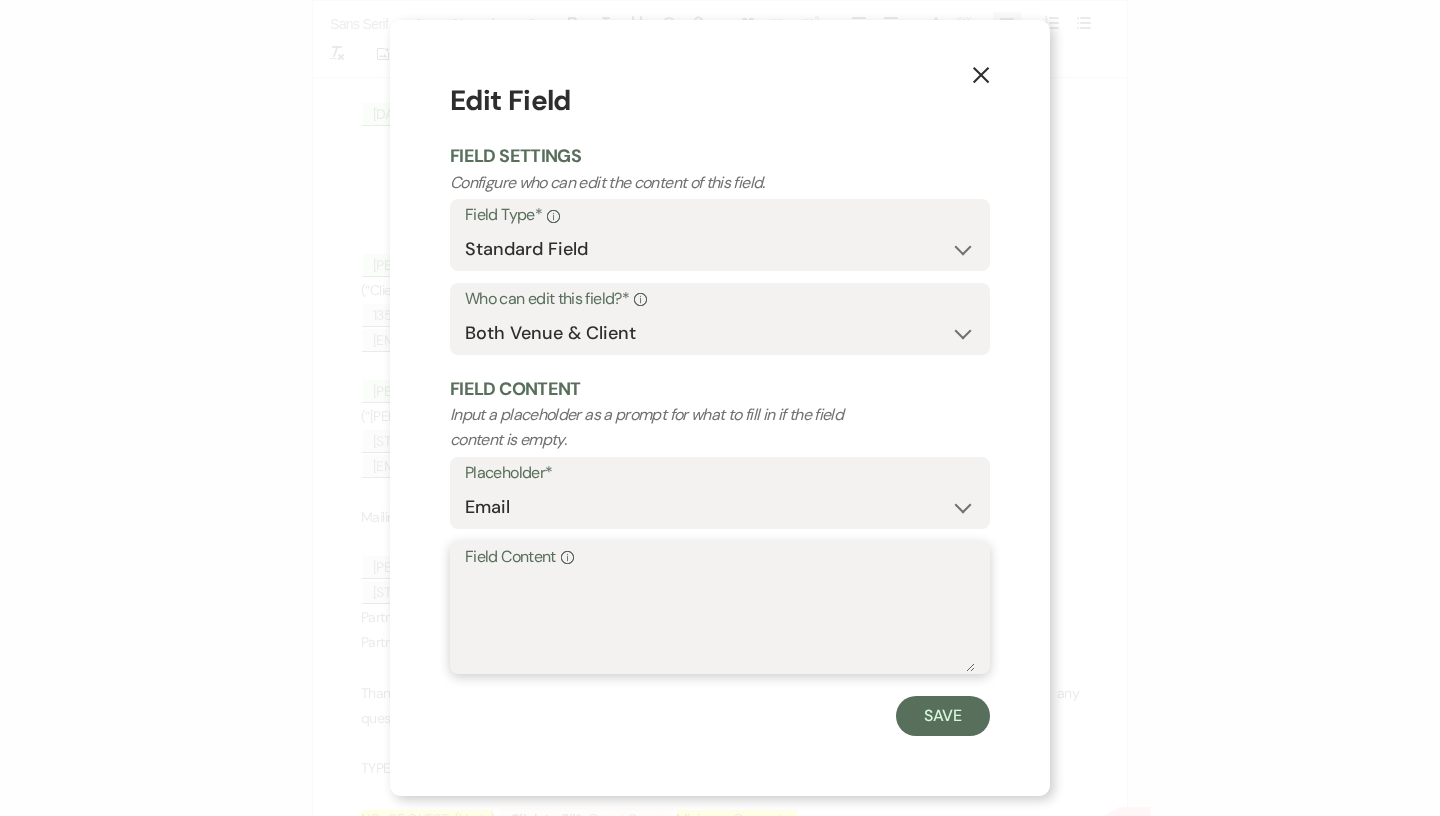 click on "Field Content Info" at bounding box center [720, 622] 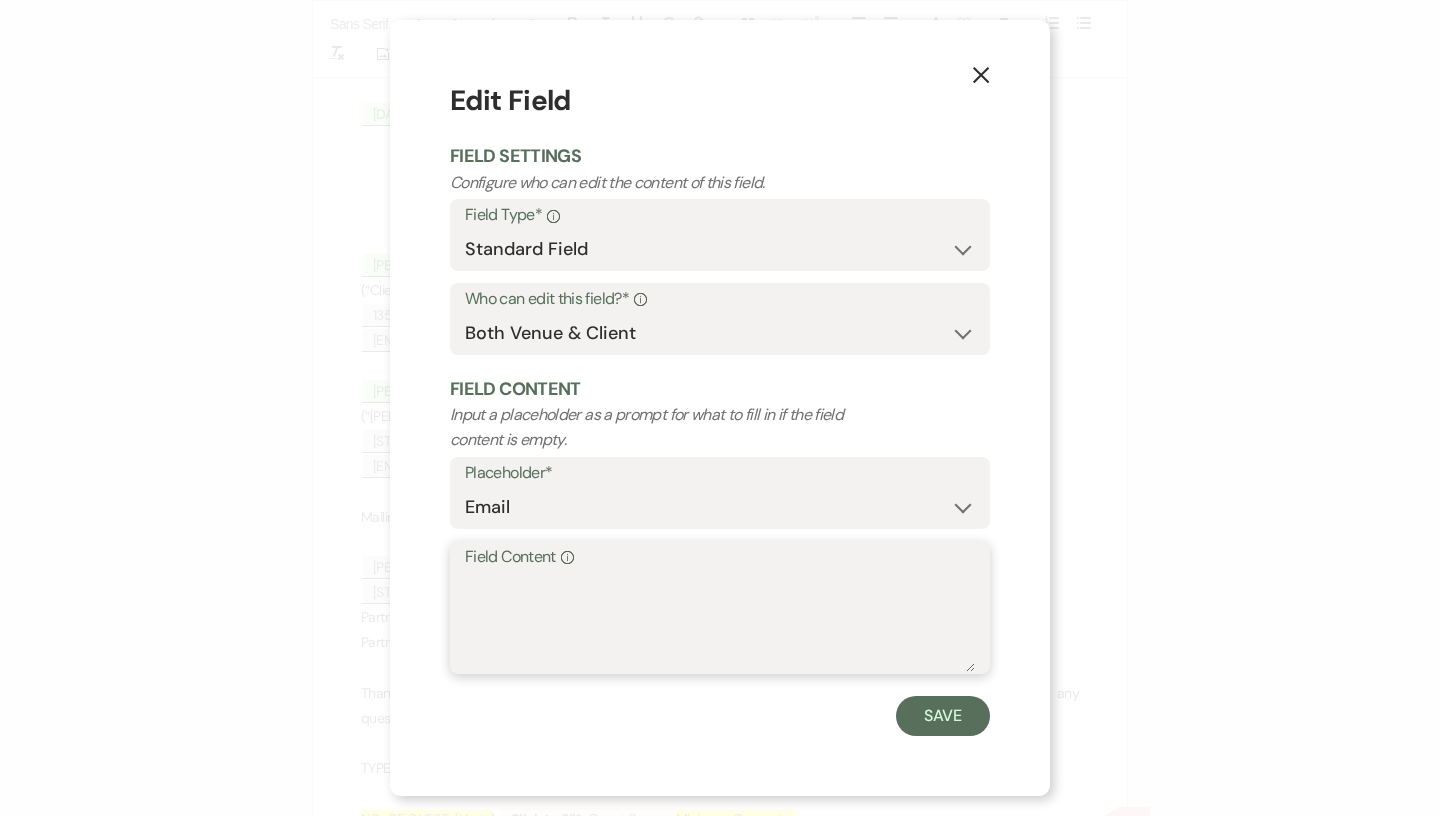 paste on "[EMAIL_ADDRESS][DOMAIN_NAME]" 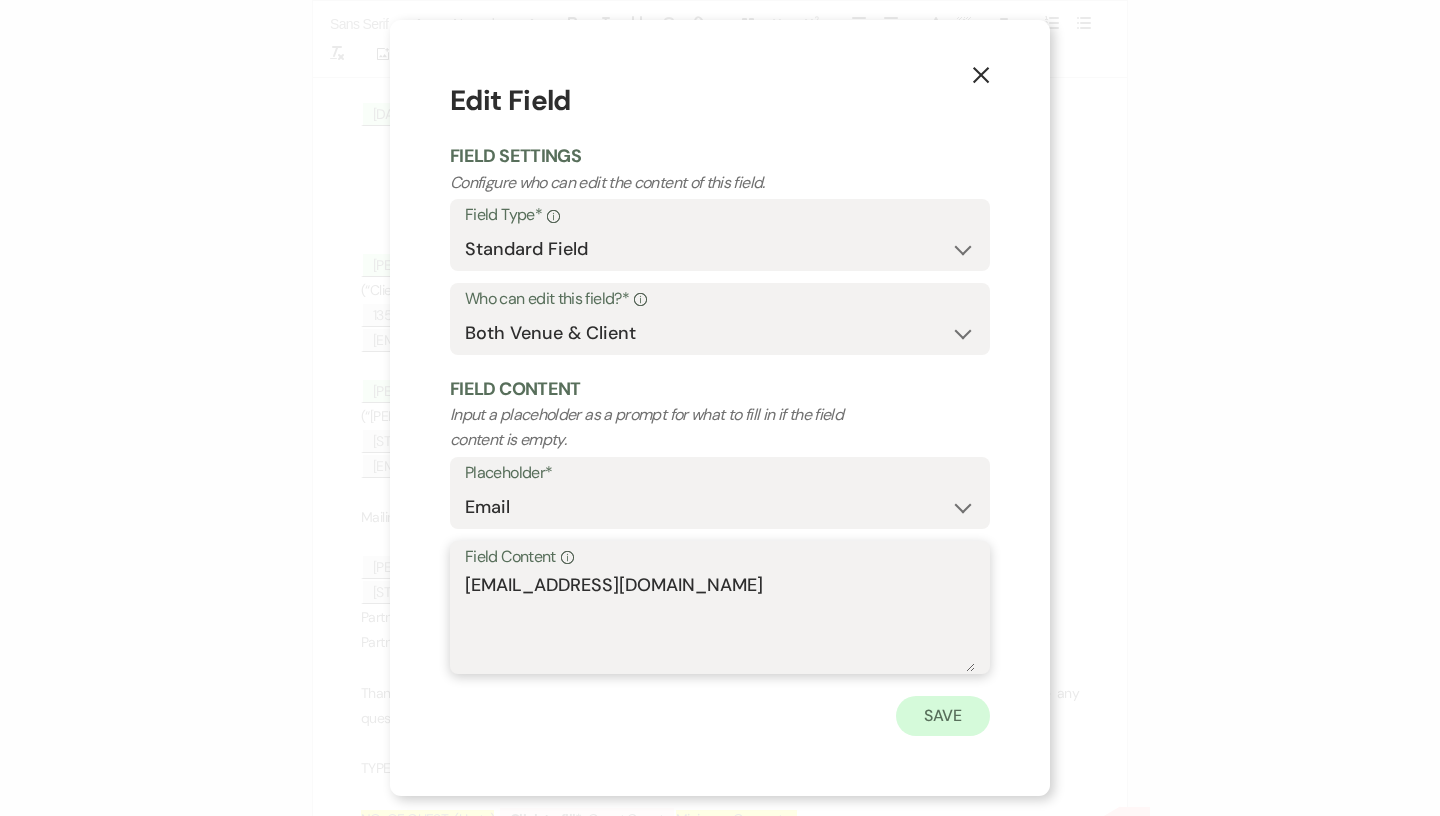 type on "[EMAIL_ADDRESS][DOMAIN_NAME]" 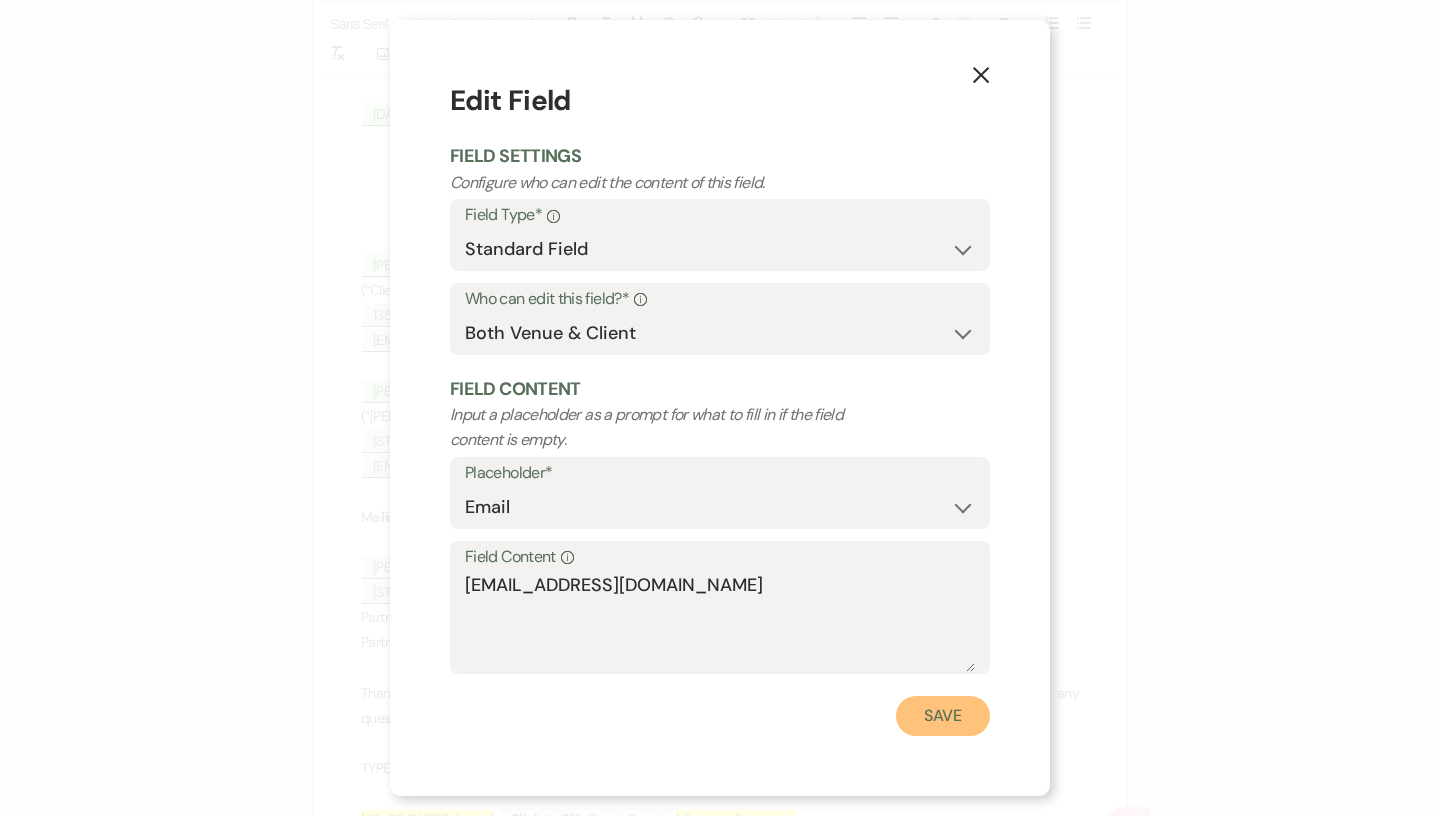 click on "Save" at bounding box center (943, 716) 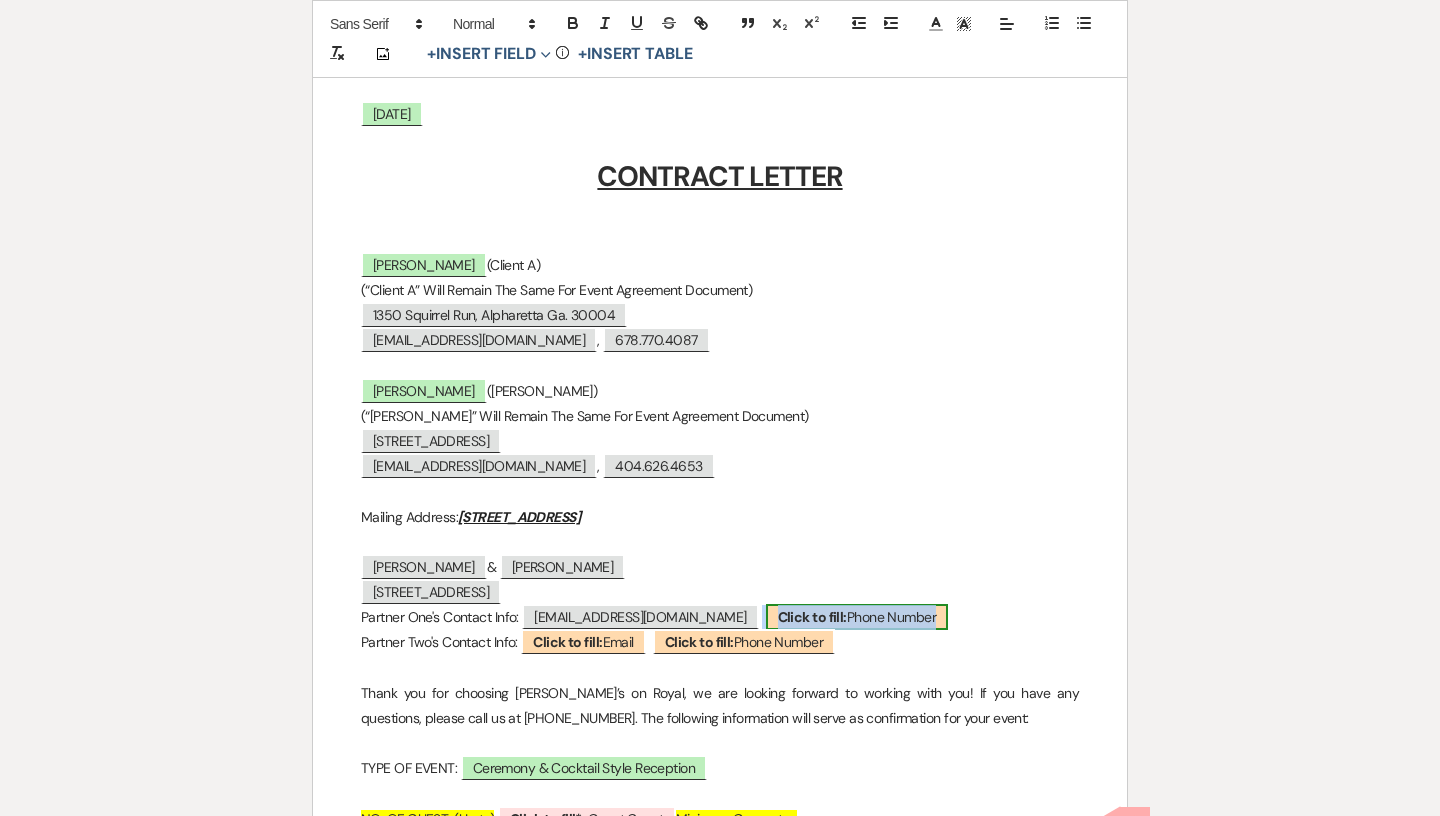 click on "Click to fill:
Phone Number" at bounding box center [857, 617] 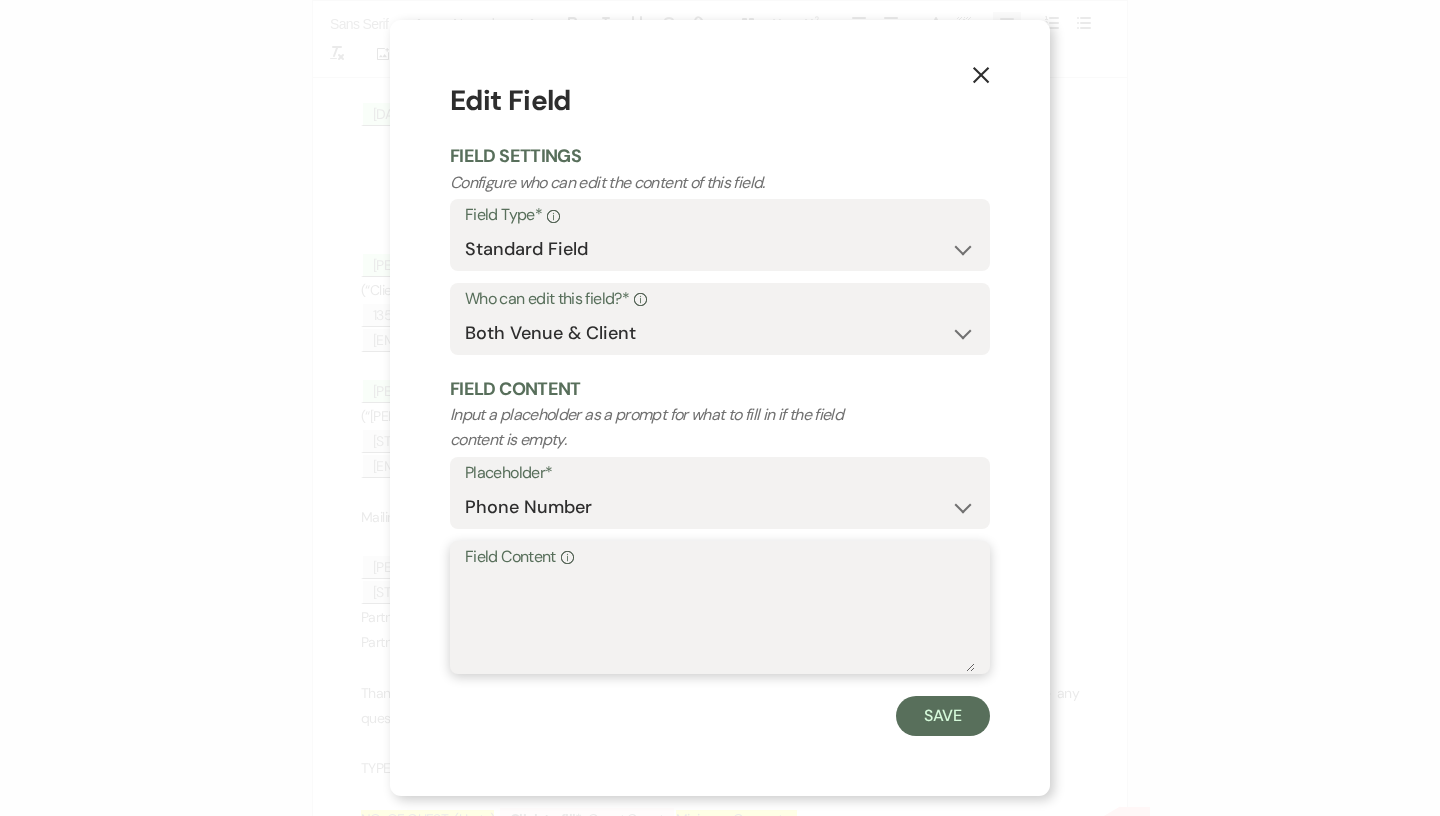 click on "Field Content Info" at bounding box center [720, 622] 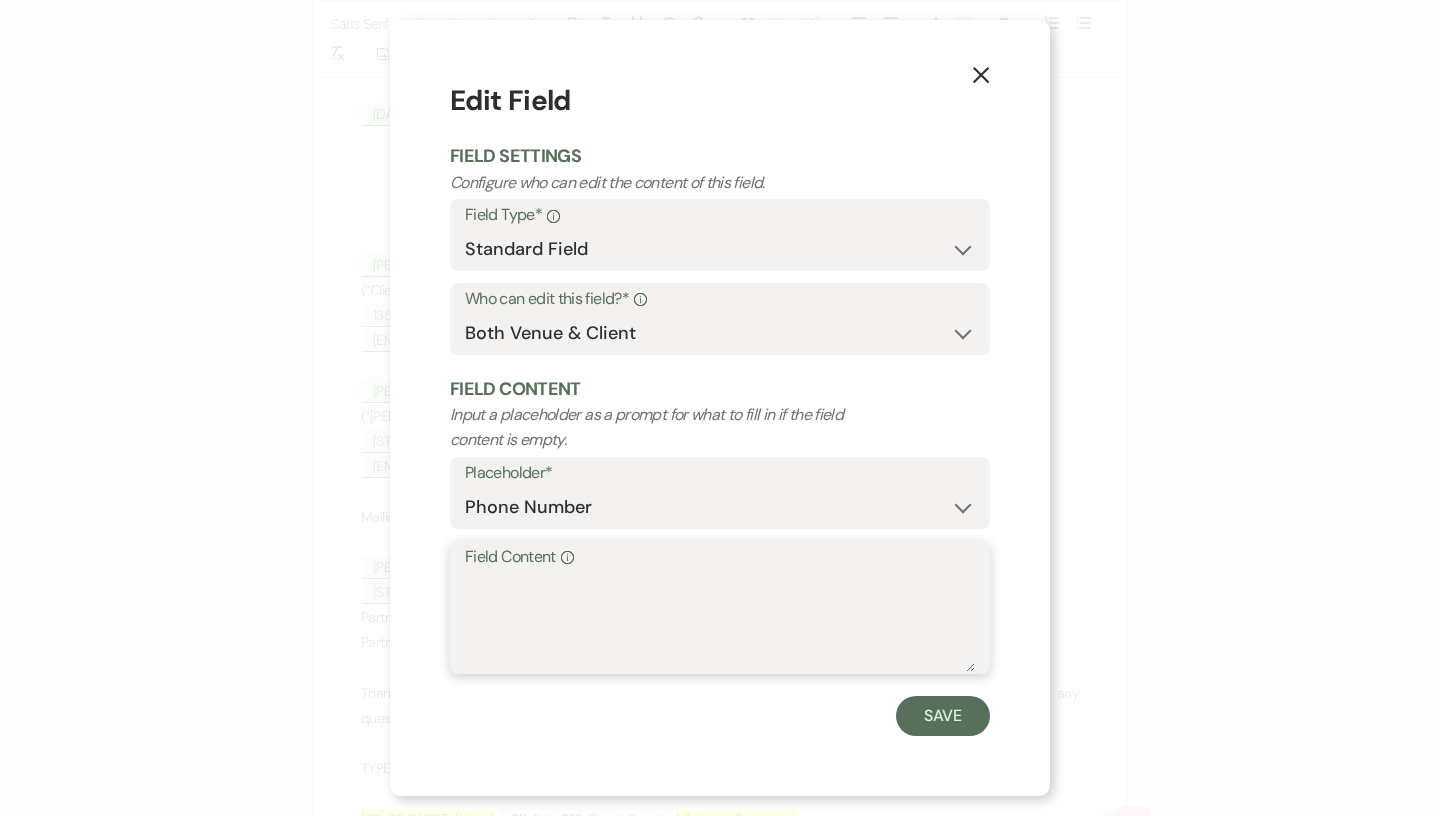 paste on "[PHONE_NUMBER]" 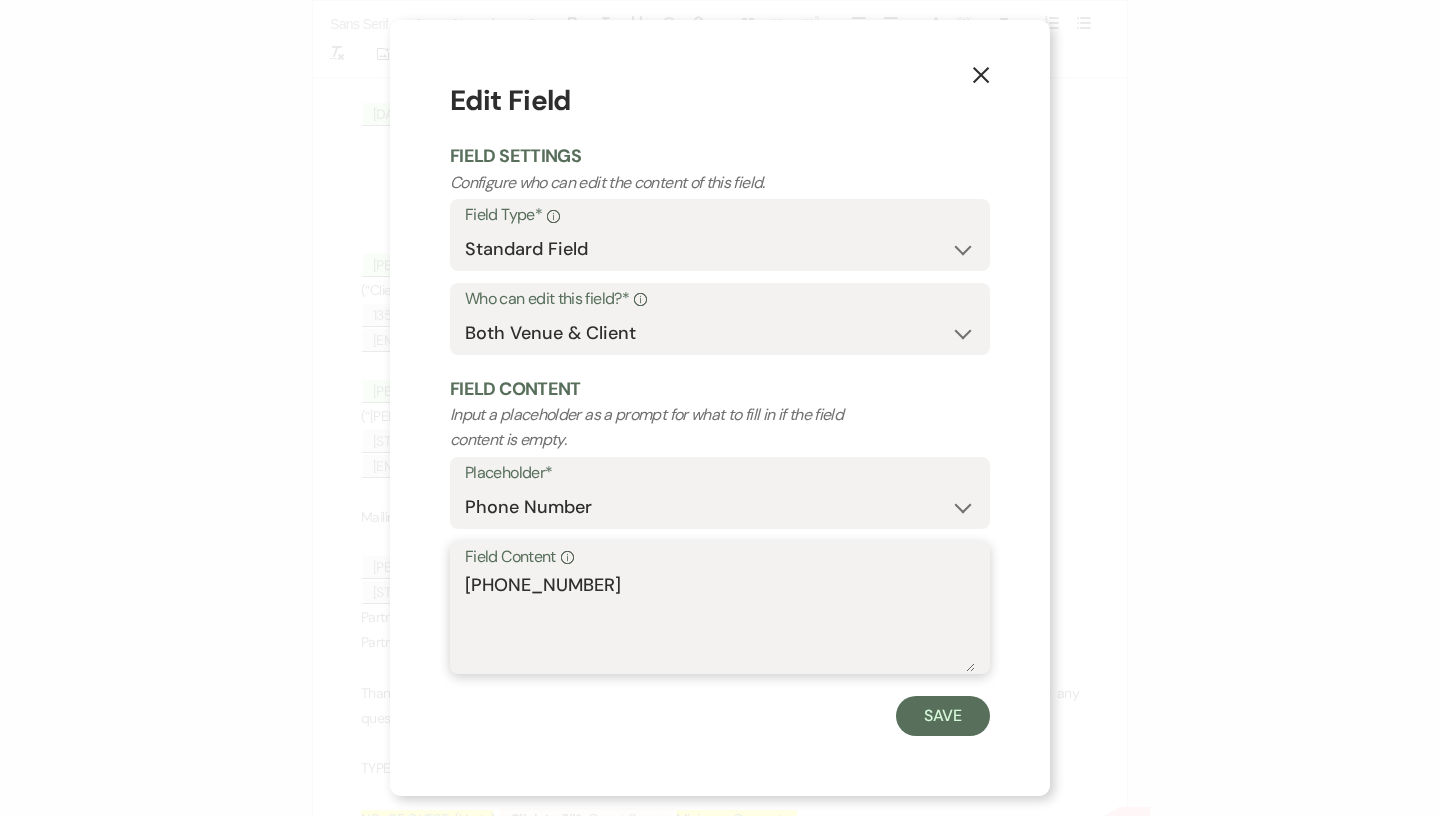 click on "[PHONE_NUMBER]" at bounding box center [720, 622] 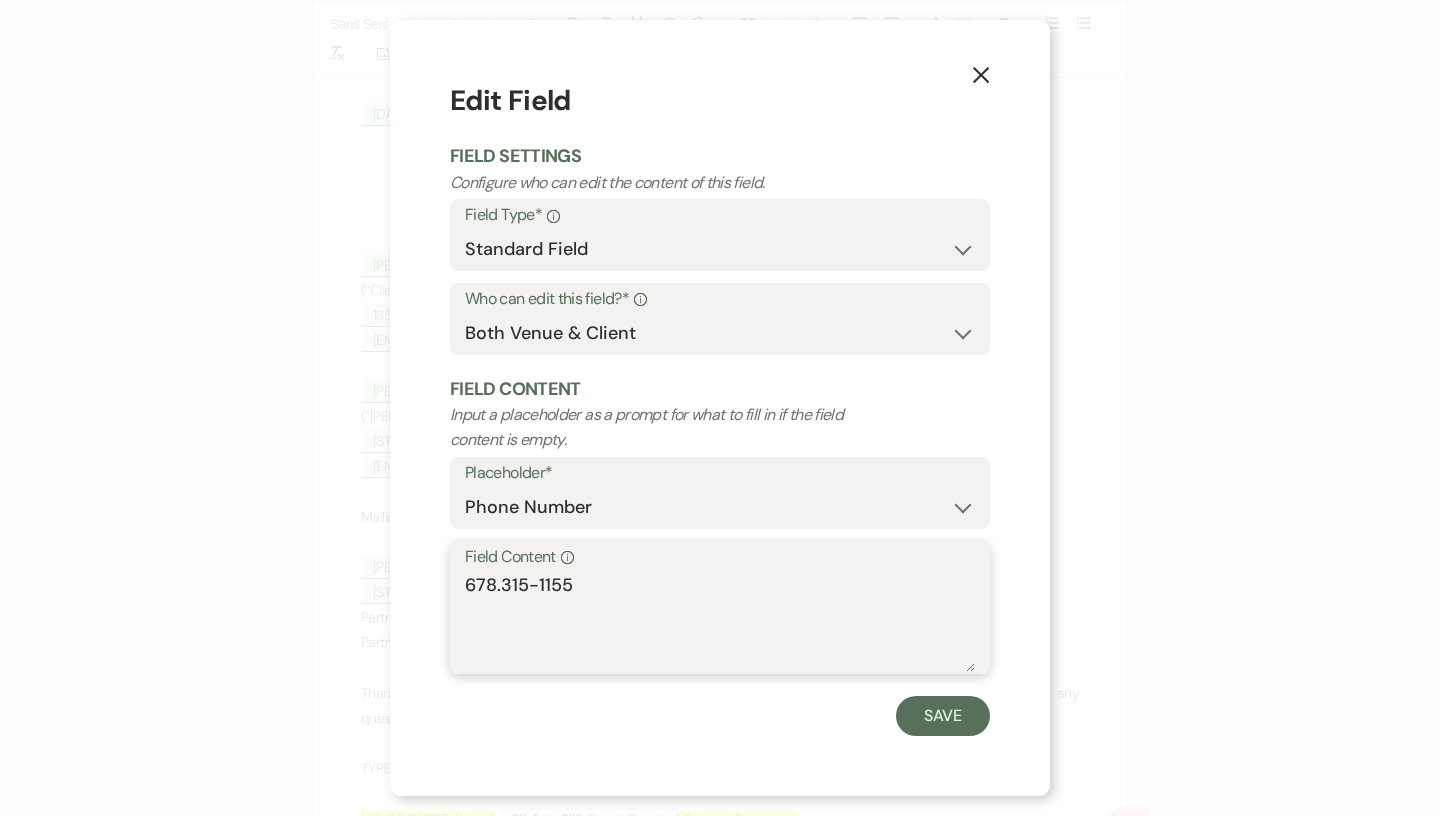 click on "678.315-1155" at bounding box center (720, 622) 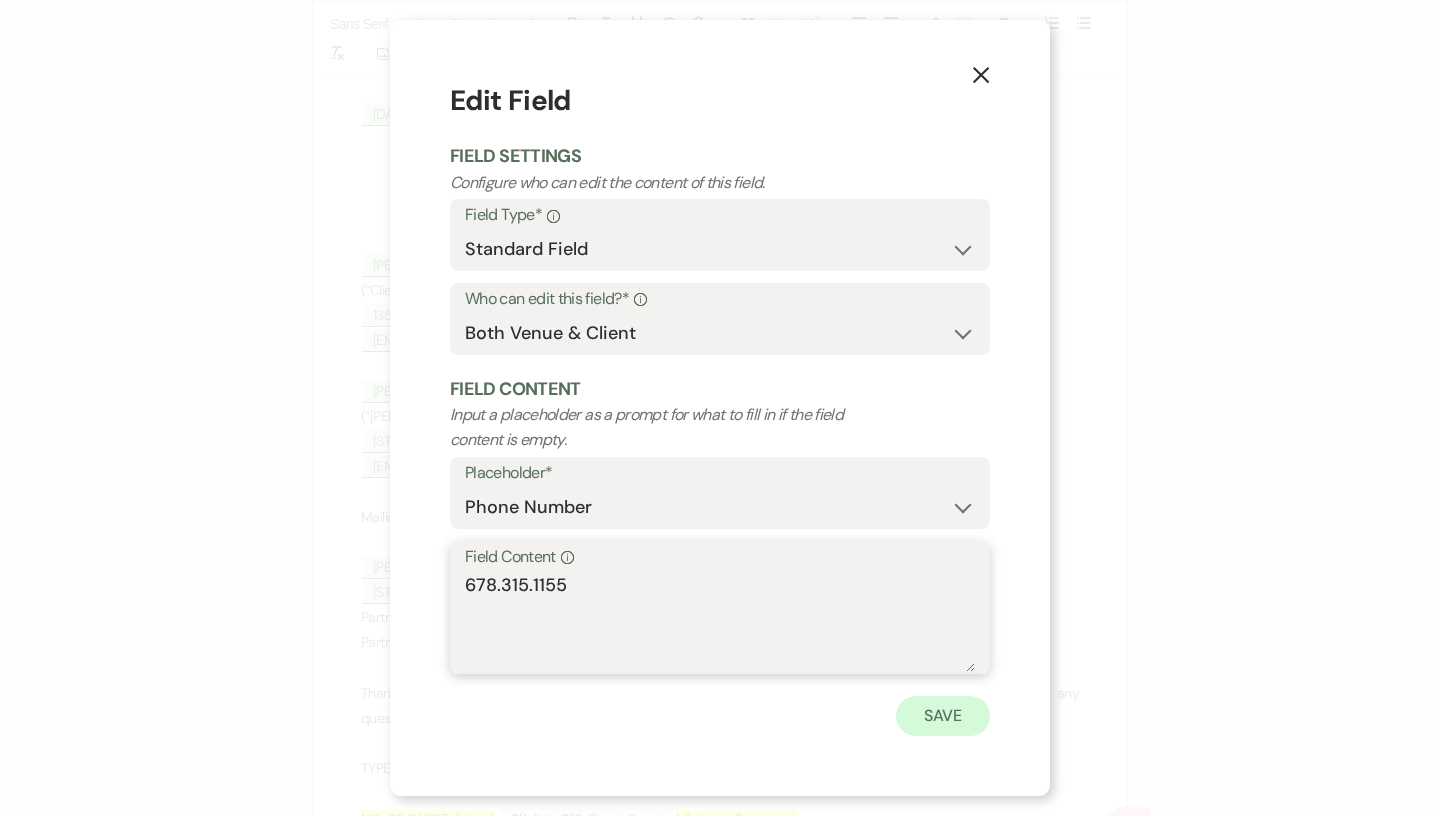 type on "678.315.1155" 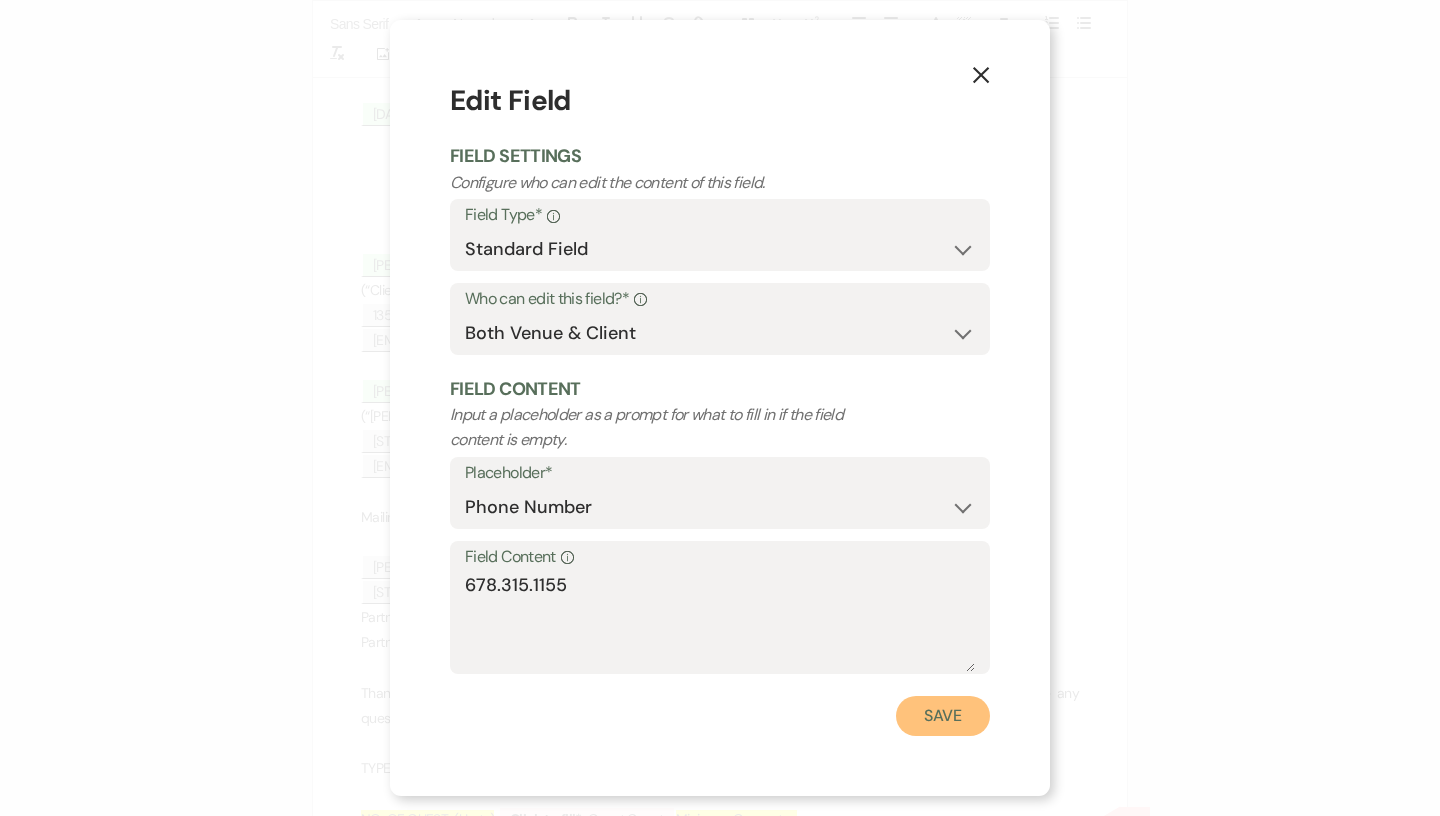 click on "Save" at bounding box center [943, 716] 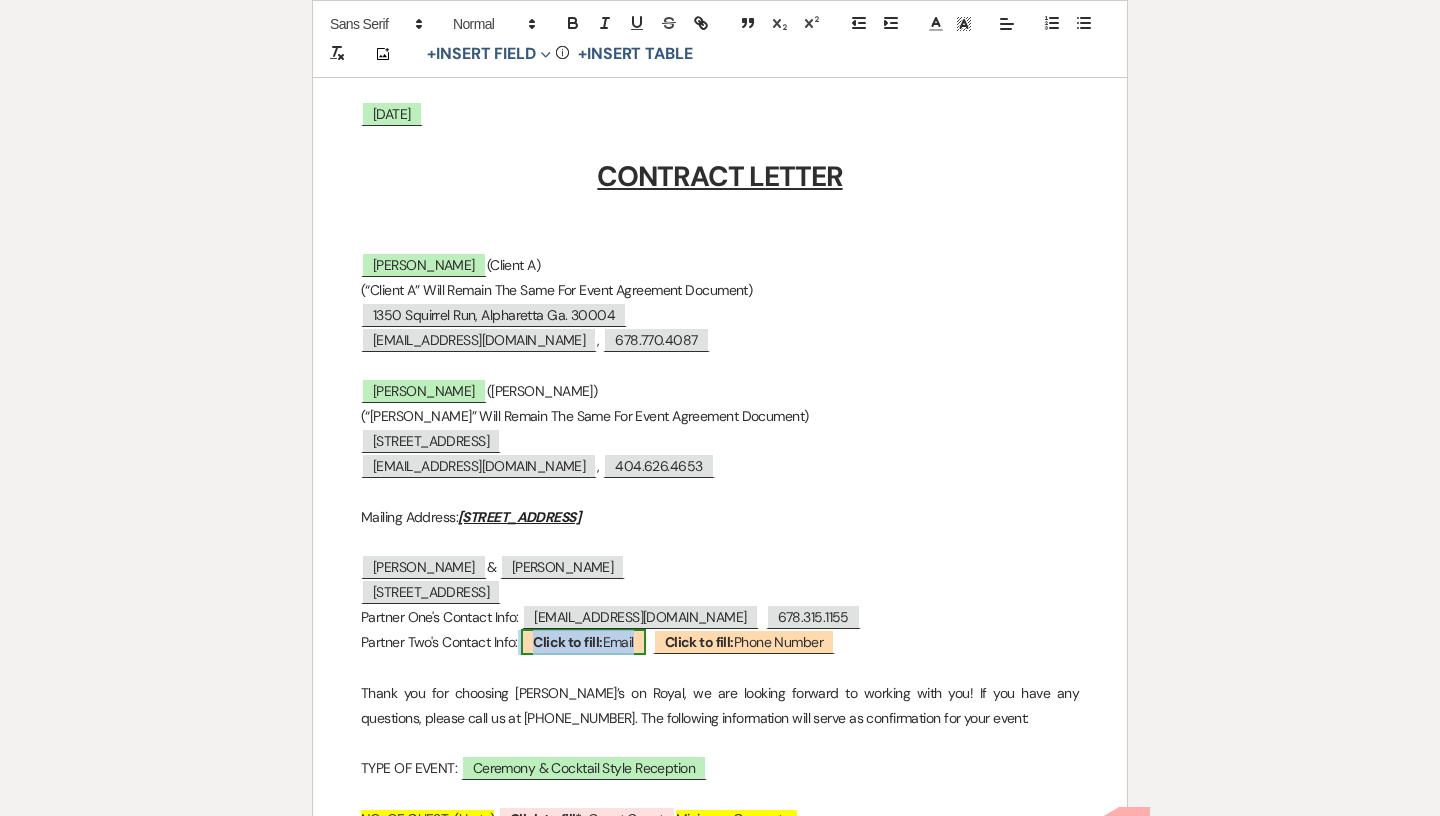 click on "Click to fill:
Email" at bounding box center (583, 642) 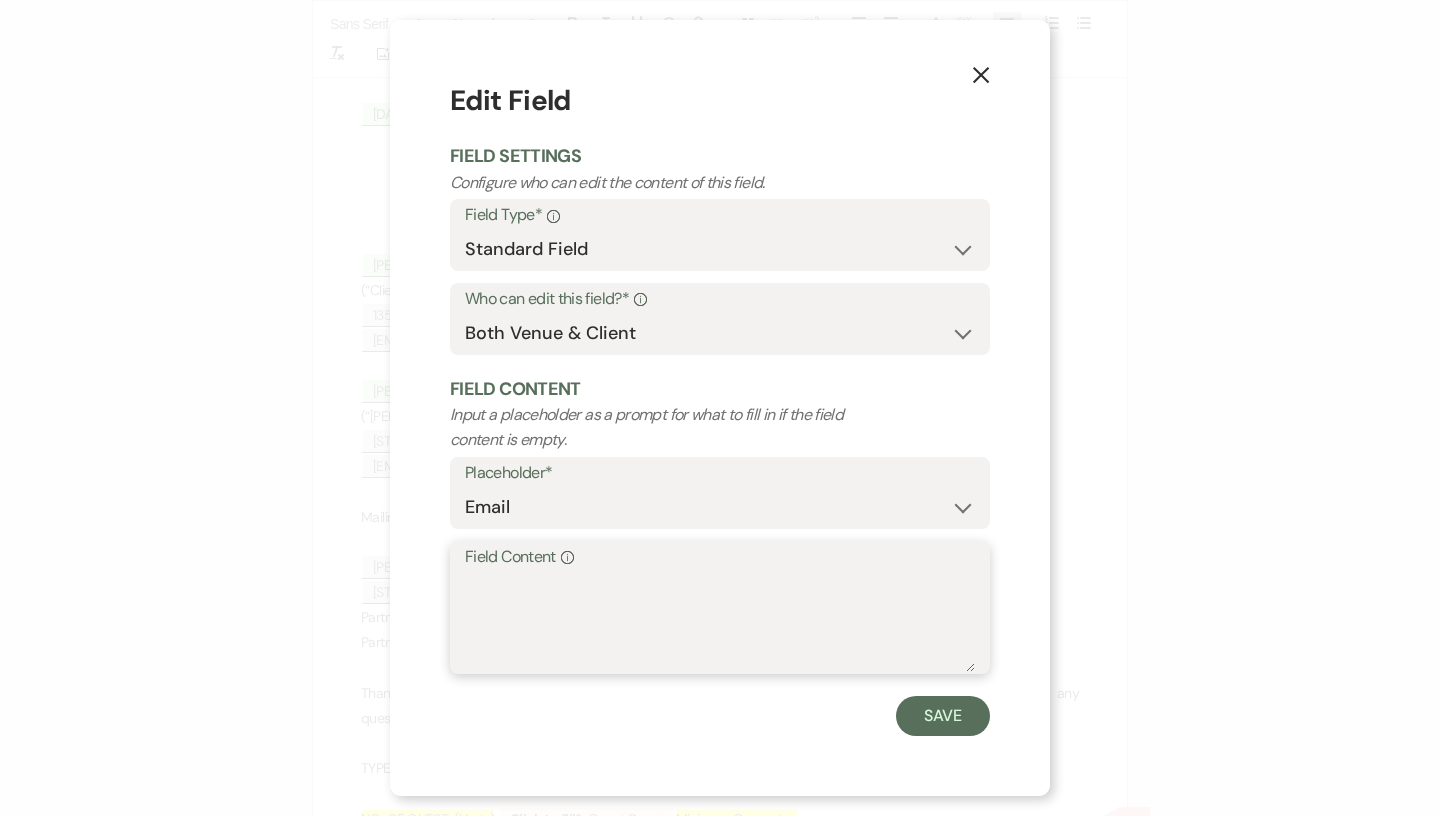 click on "Field Content Info" at bounding box center (720, 622) 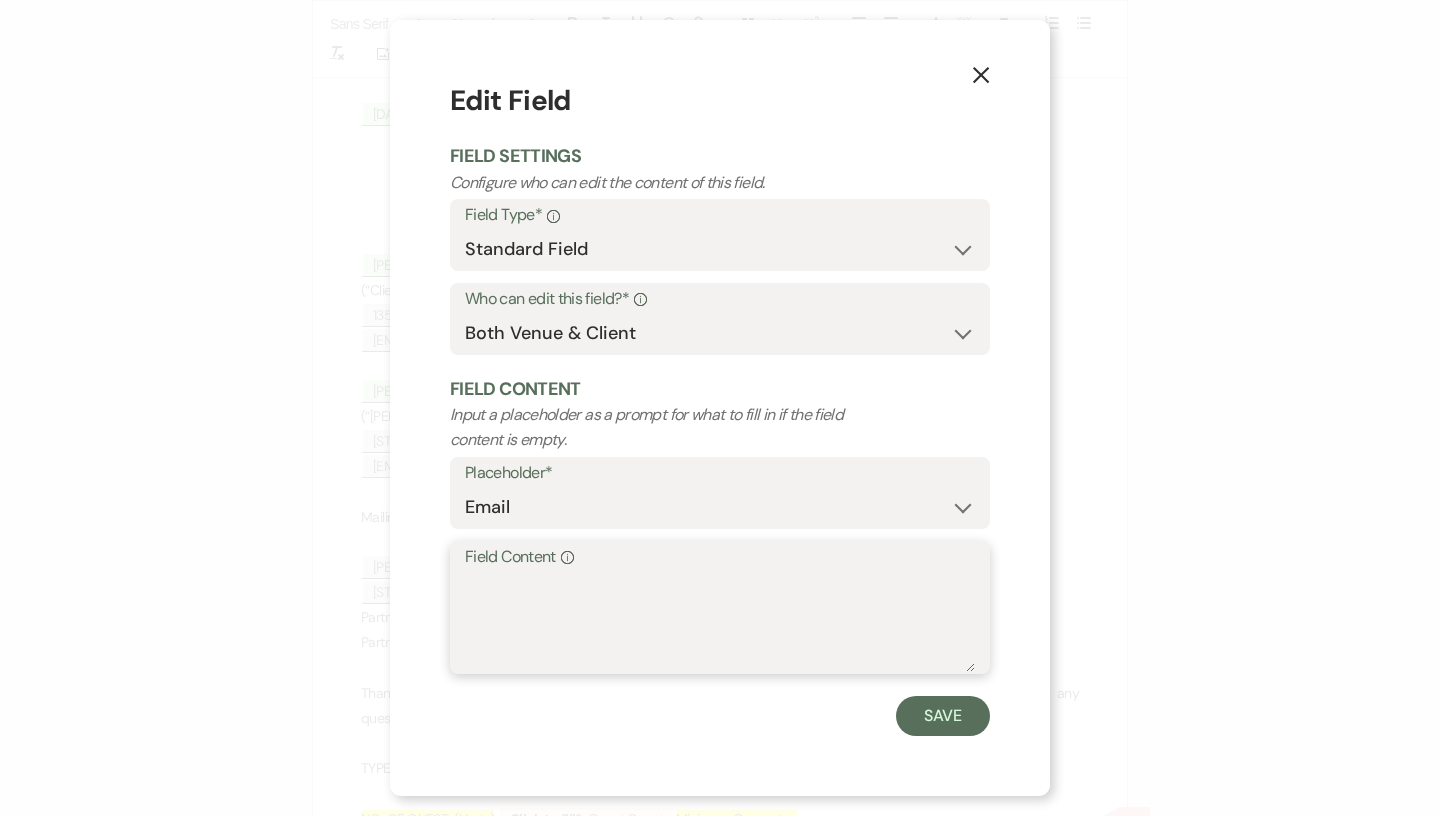 paste on "[EMAIL_ADDRESS][DOMAIN_NAME]" 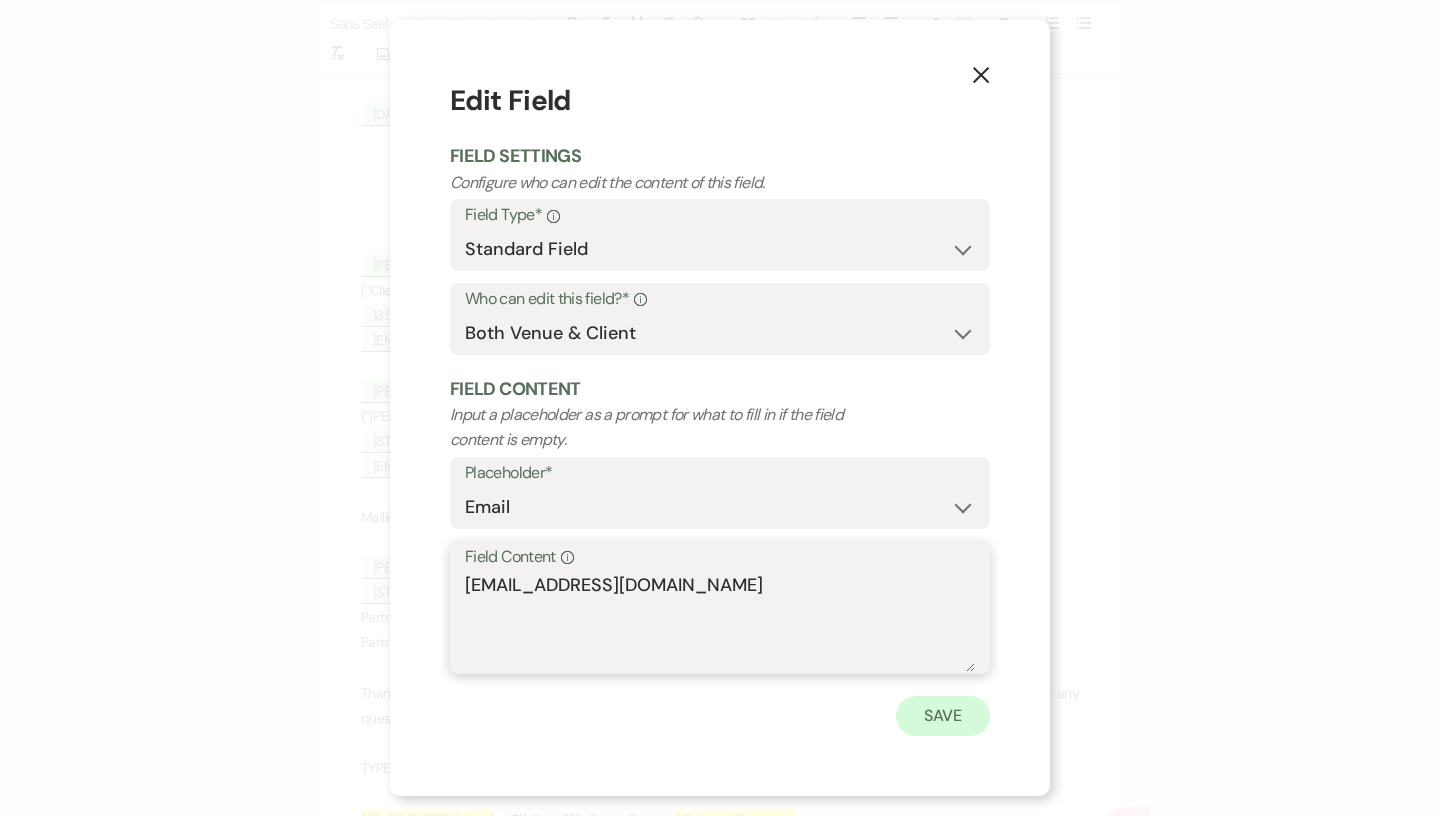 type on "[EMAIL_ADDRESS][DOMAIN_NAME]" 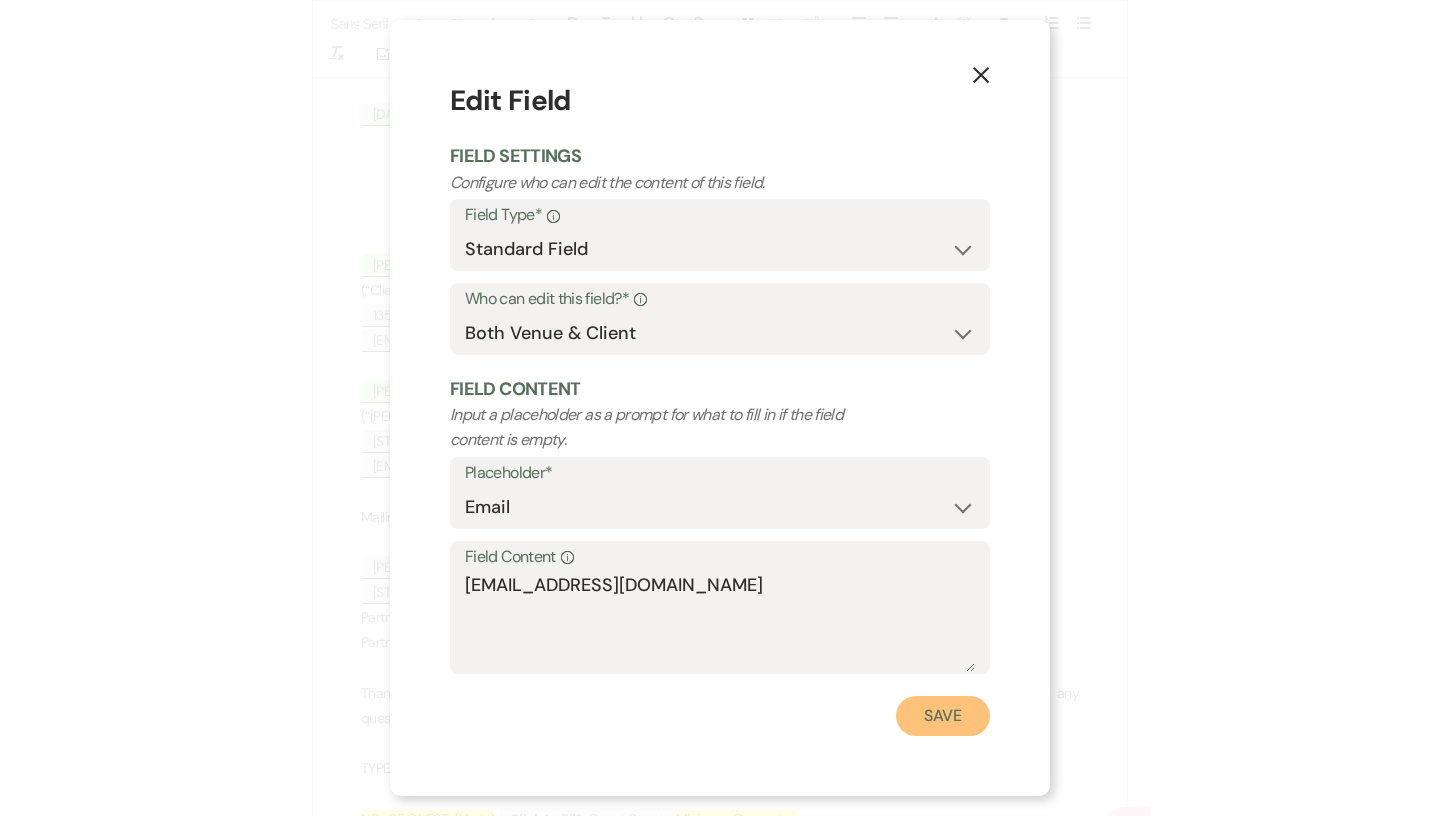 click on "Save" at bounding box center [943, 716] 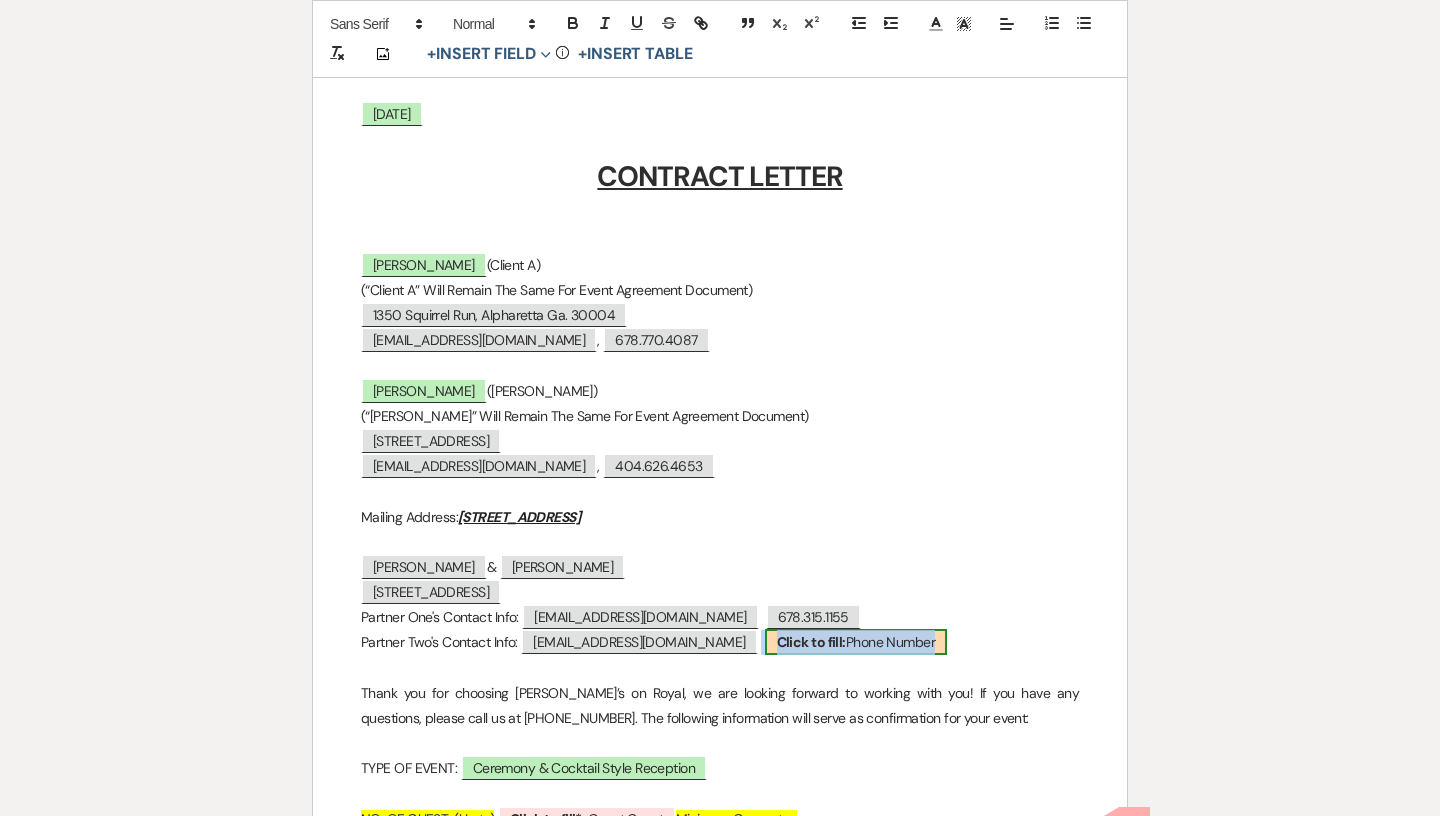 click on "Click to fill:
Phone Number" at bounding box center (856, 642) 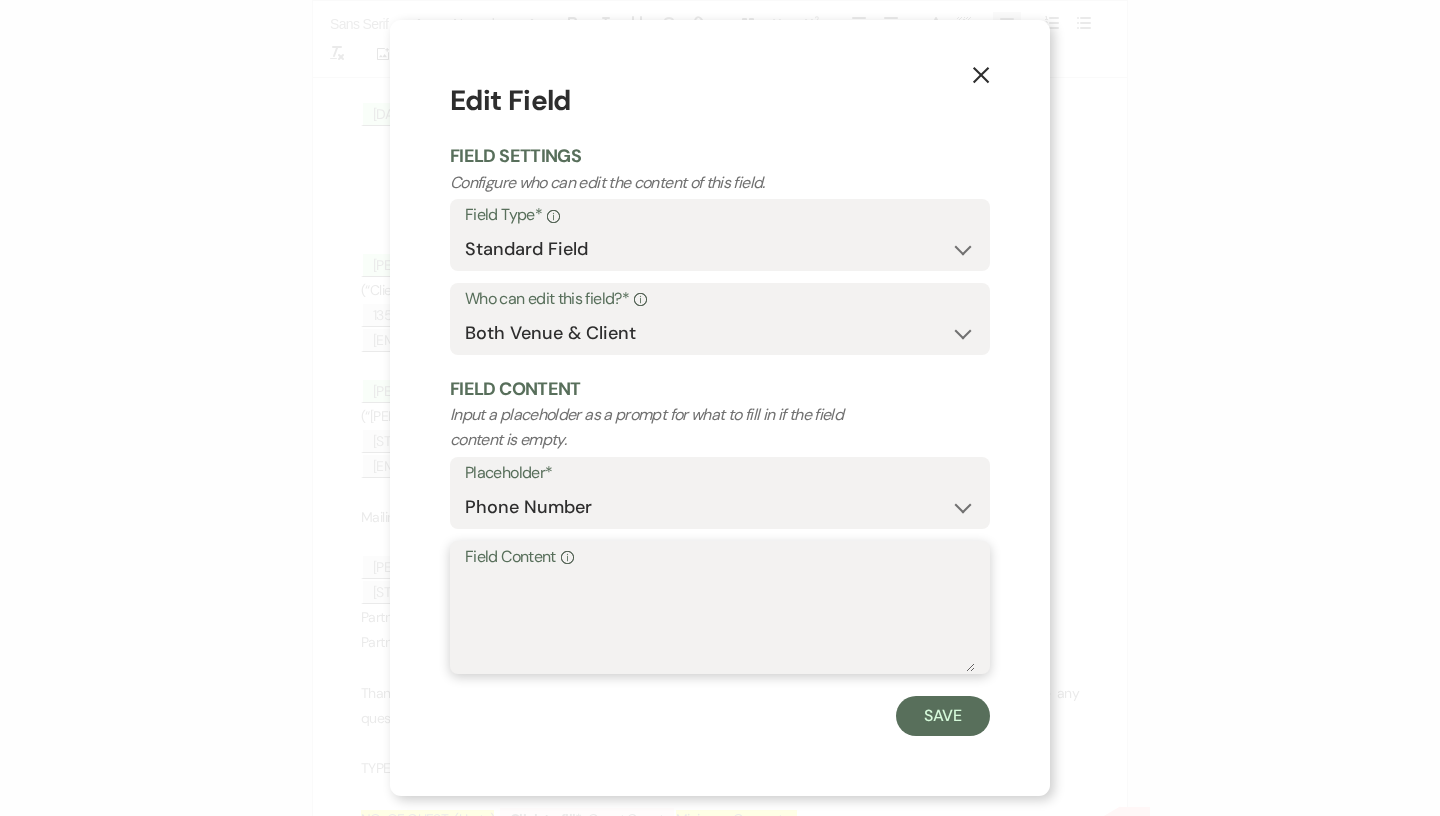 click on "Field Content Info" at bounding box center [720, 622] 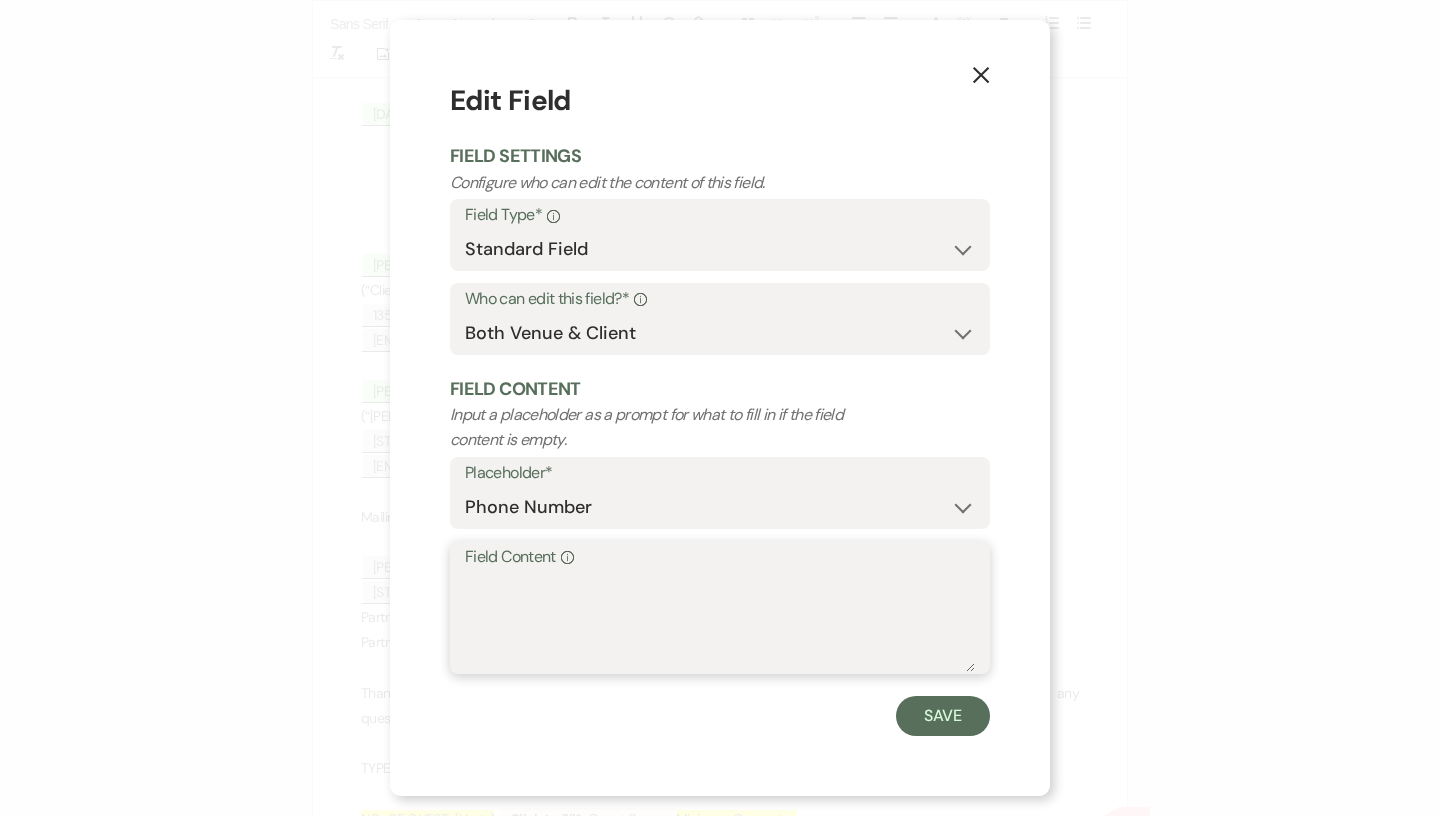 paste on "[PHONE_NUMBER]" 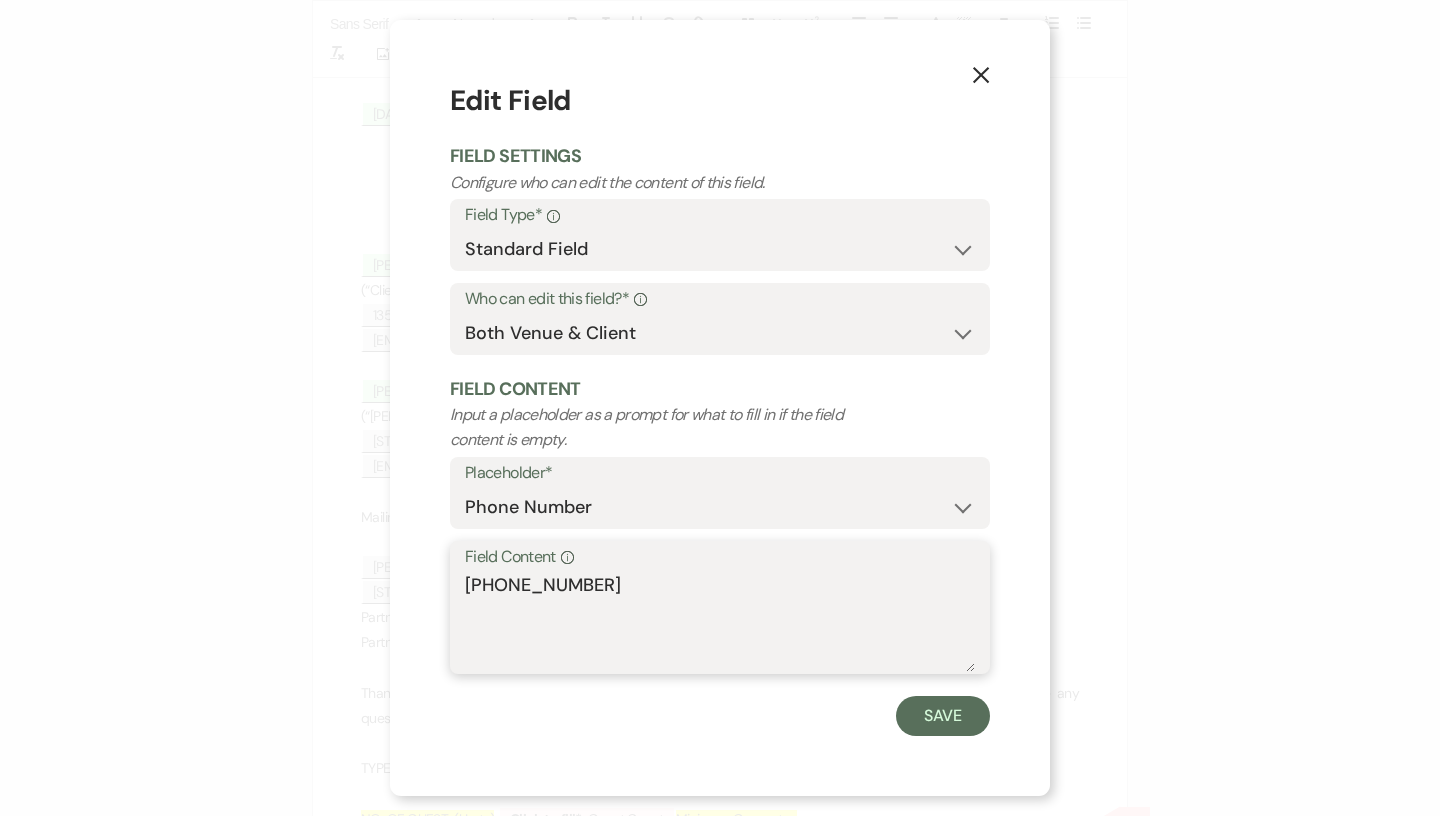 click on "[PHONE_NUMBER]" at bounding box center [720, 622] 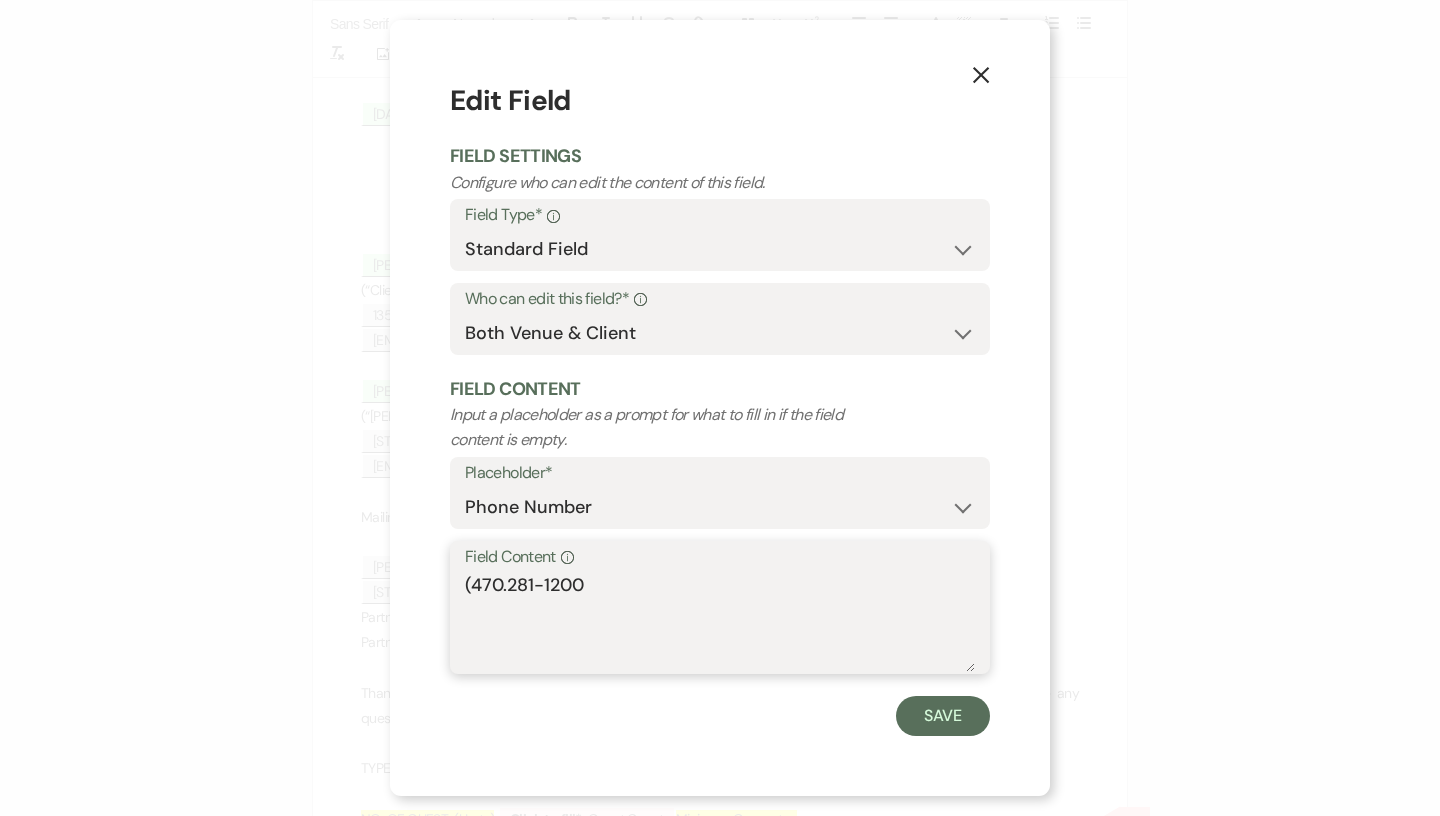 click on "(470.281-1200" at bounding box center (720, 622) 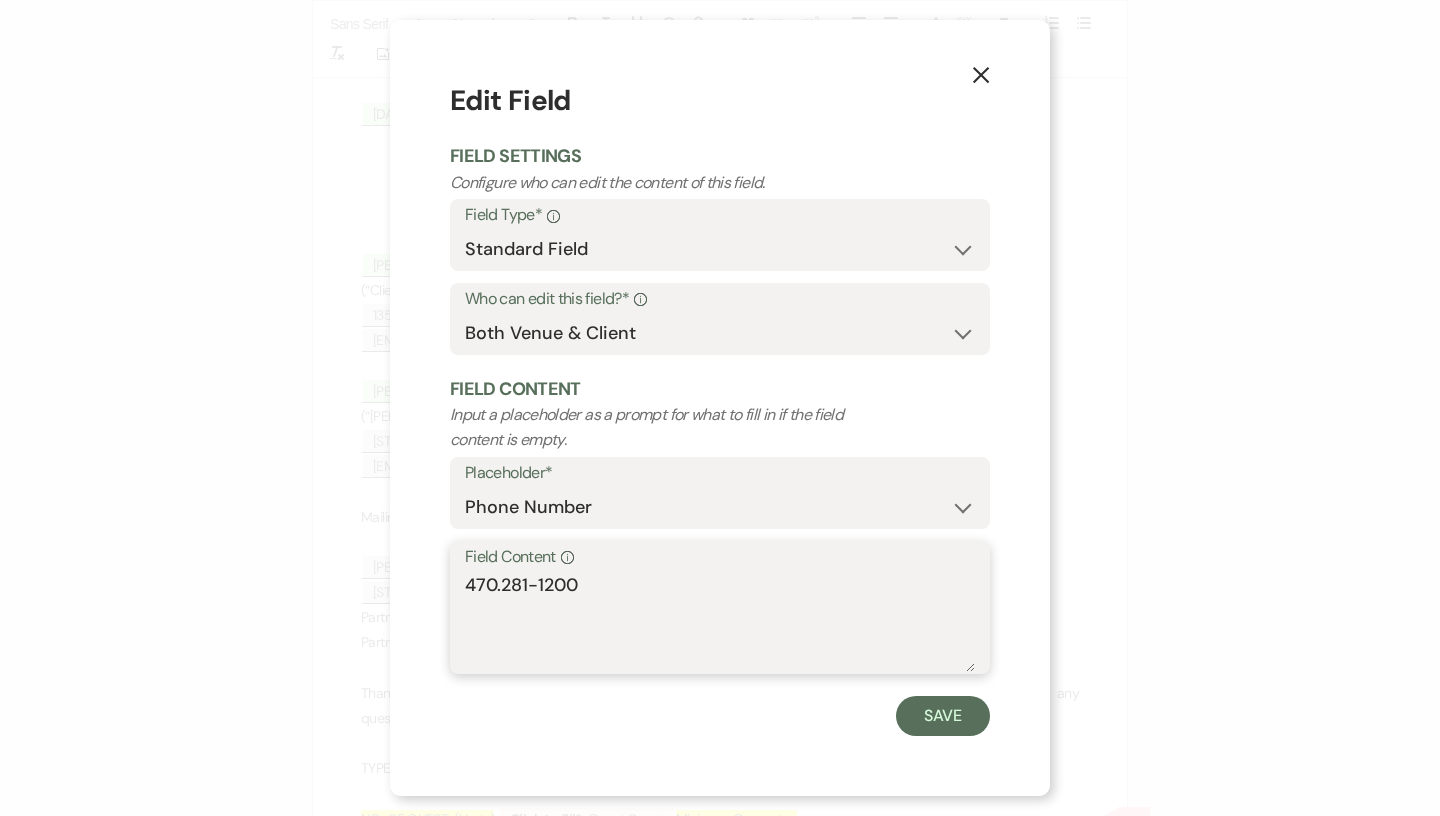 click on "470.281-1200" at bounding box center [720, 622] 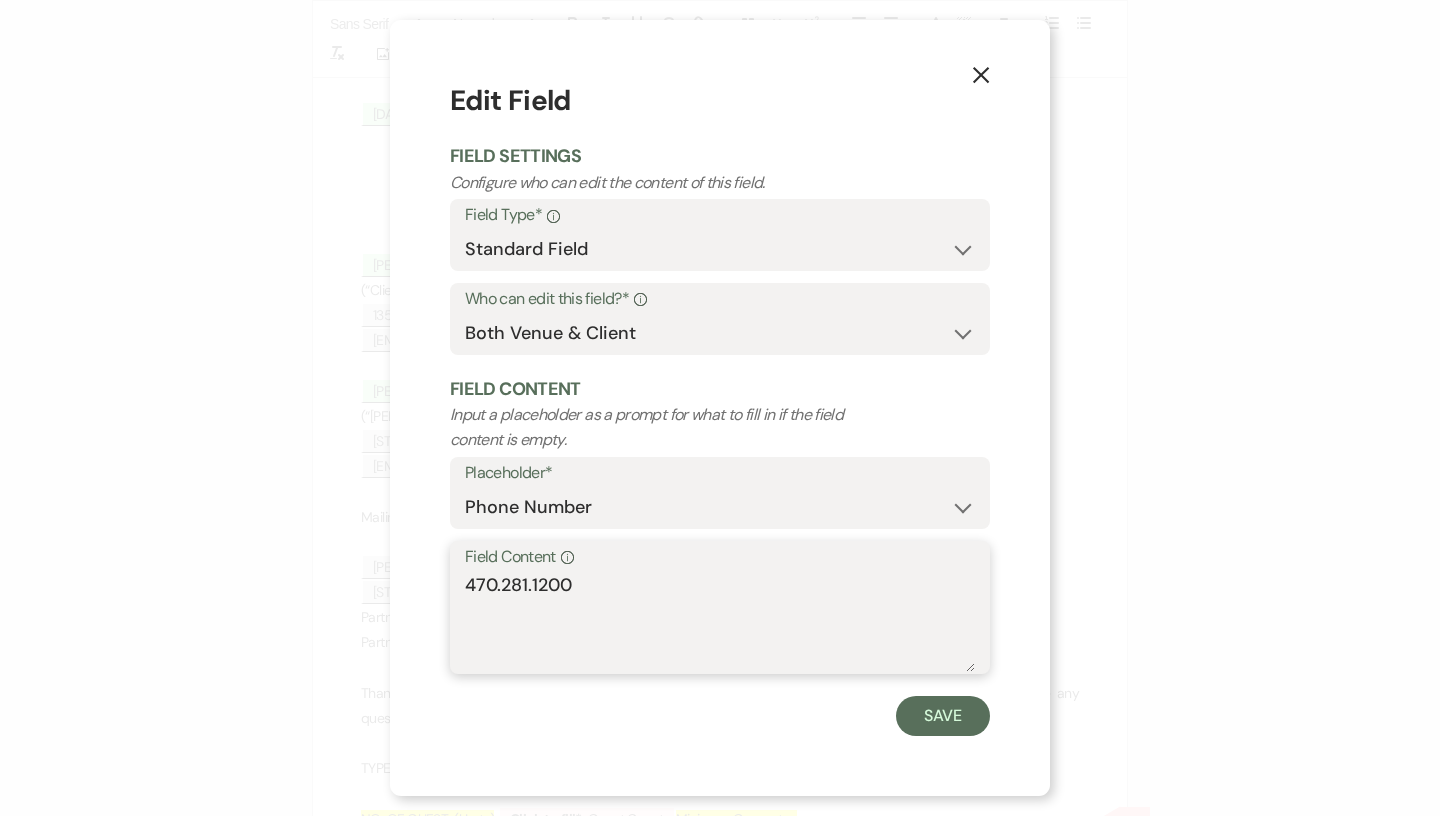 type on "470.281.1200" 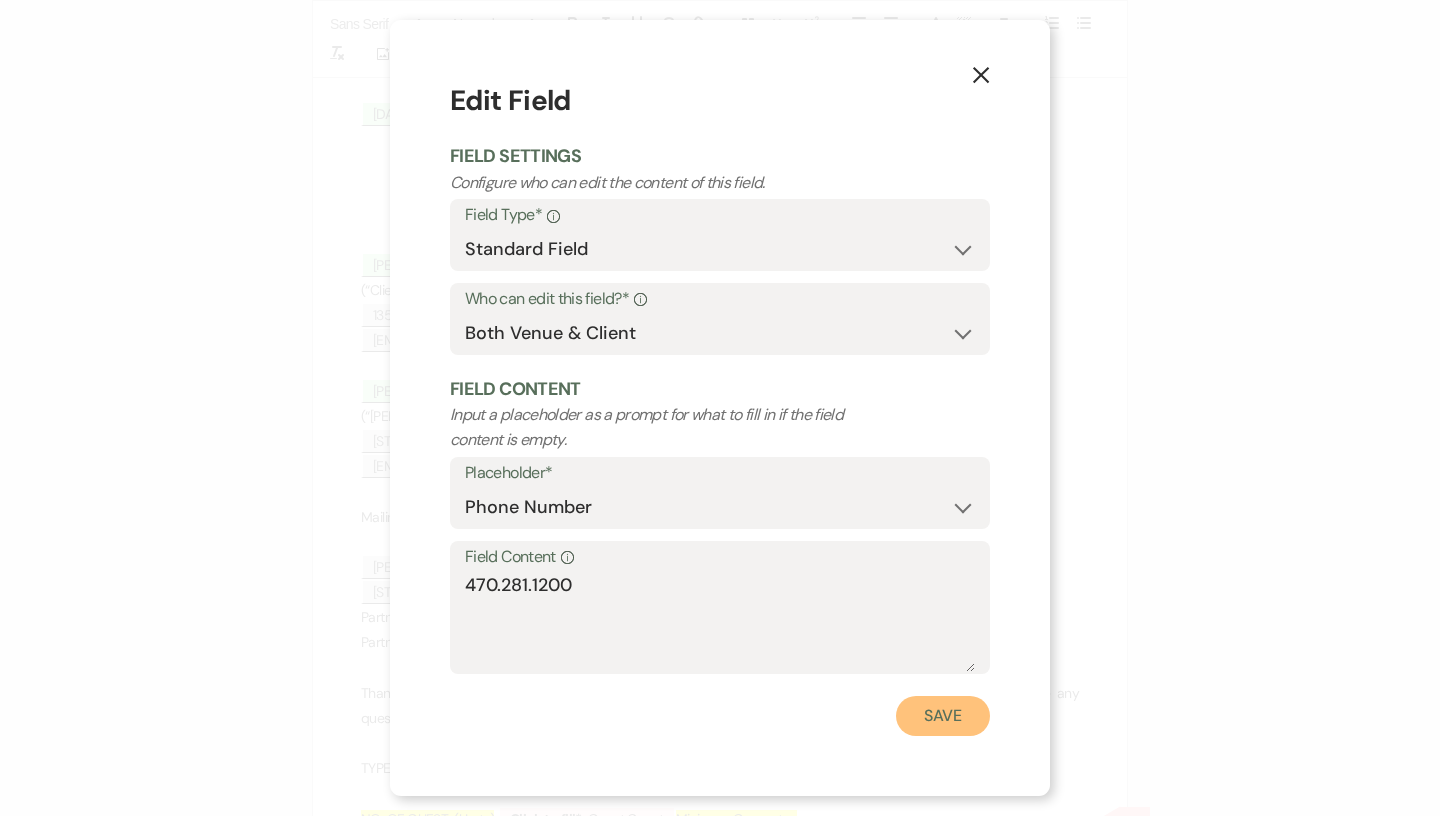 click on "Save" at bounding box center [943, 716] 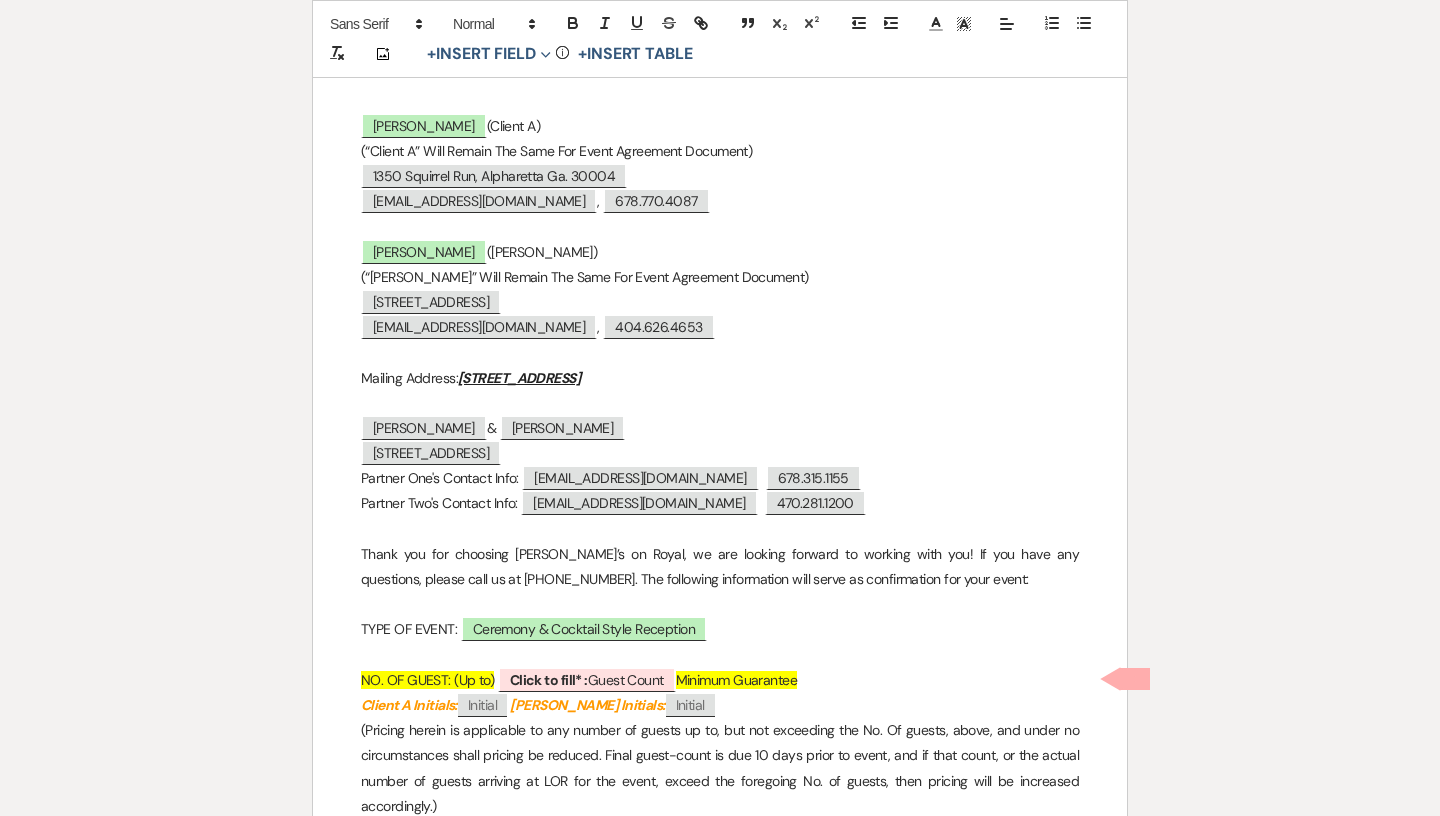 scroll, scrollTop: 592, scrollLeft: 0, axis: vertical 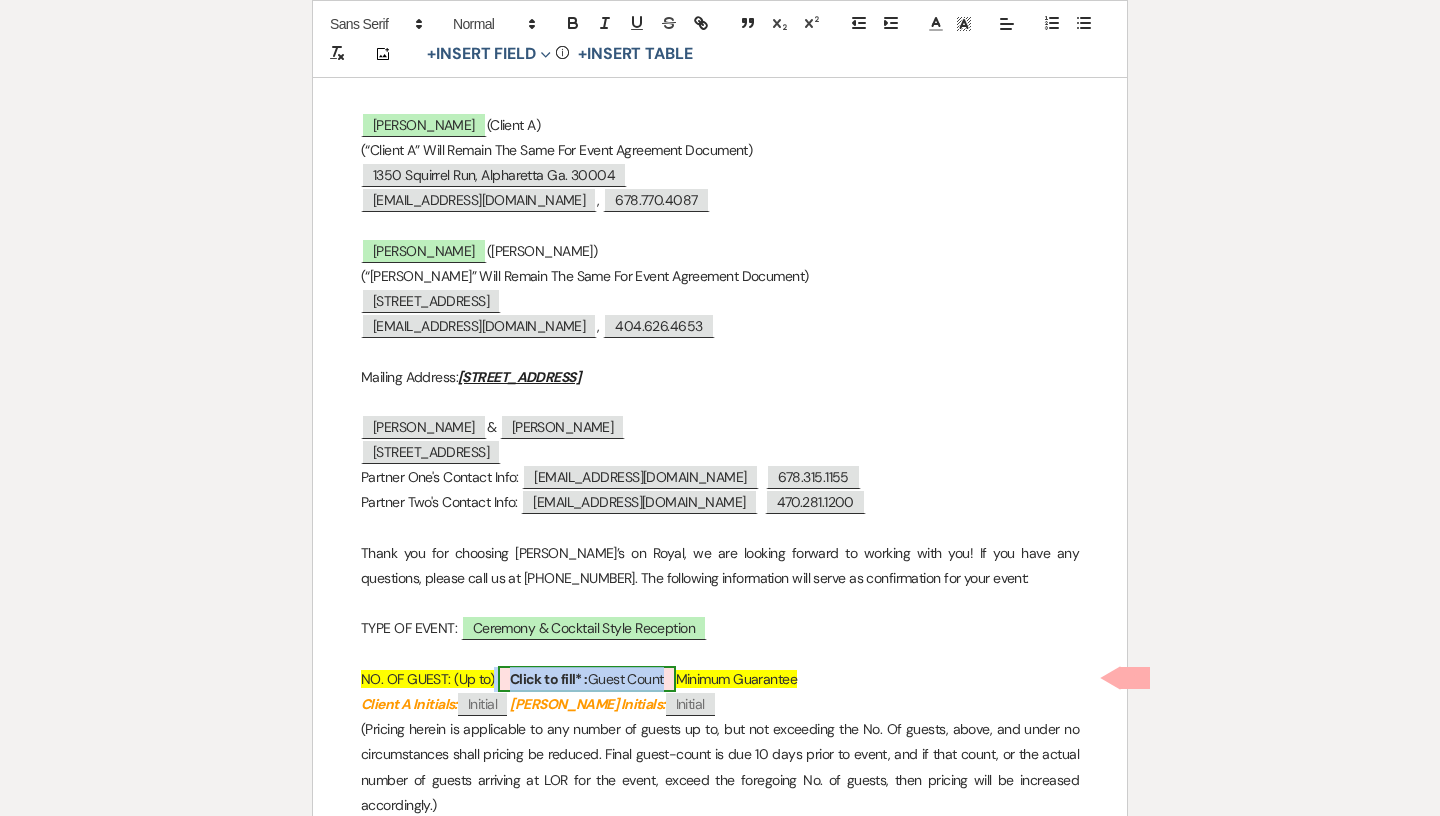 click on "Click to fill* :
Guest Count" at bounding box center [587, 679] 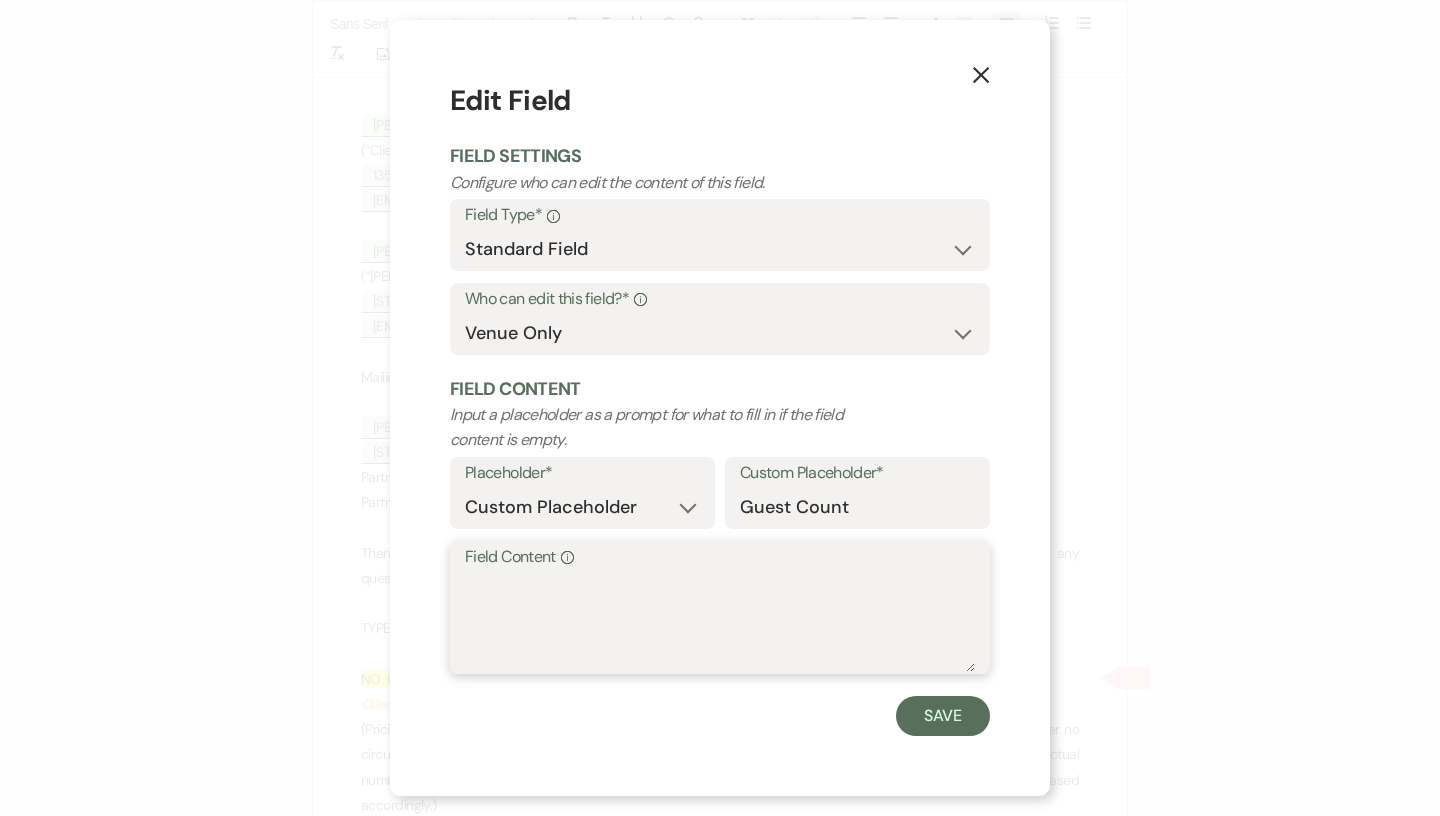click on "Field Content Info" at bounding box center (720, 622) 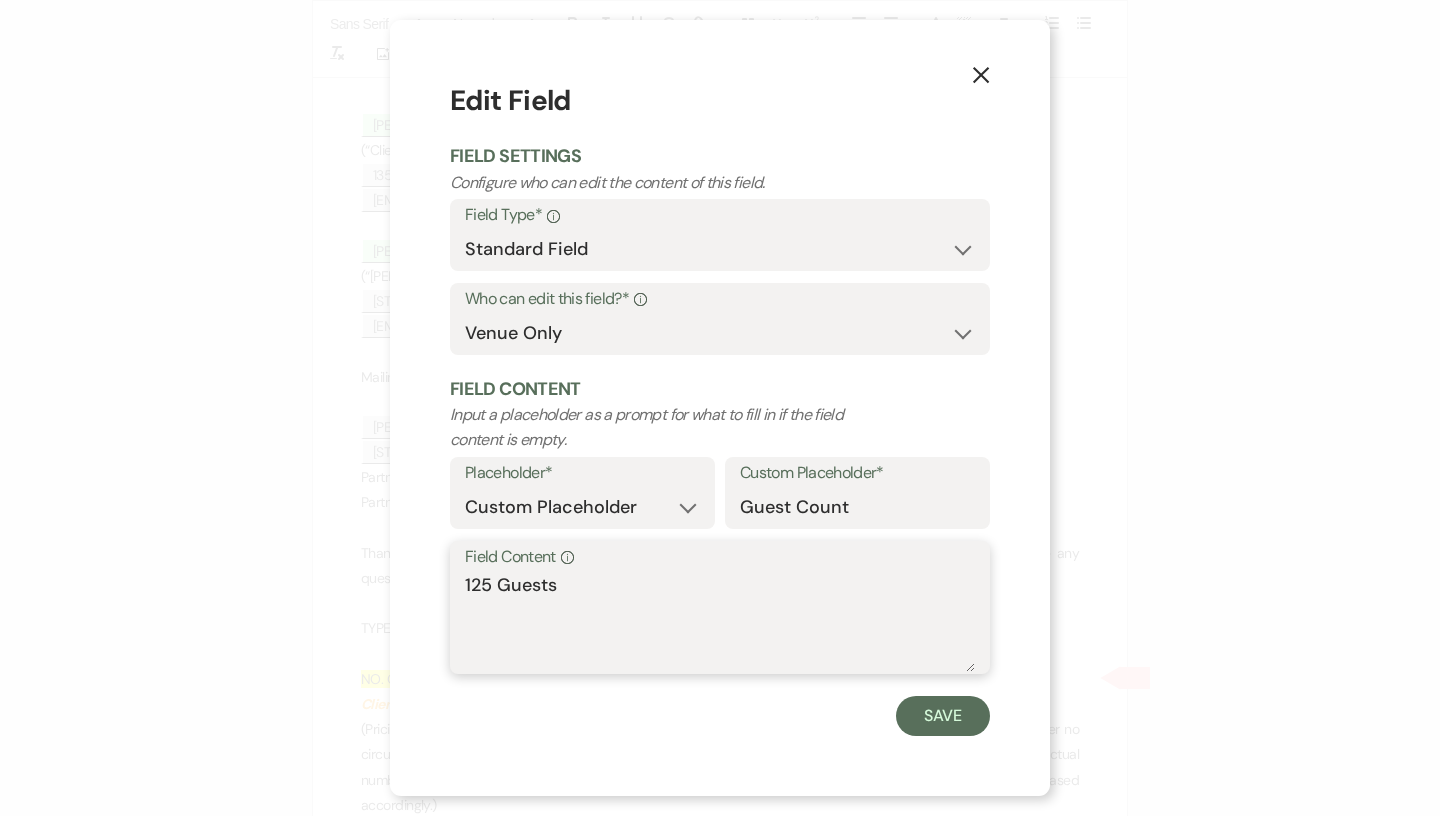 type on "125 Guests" 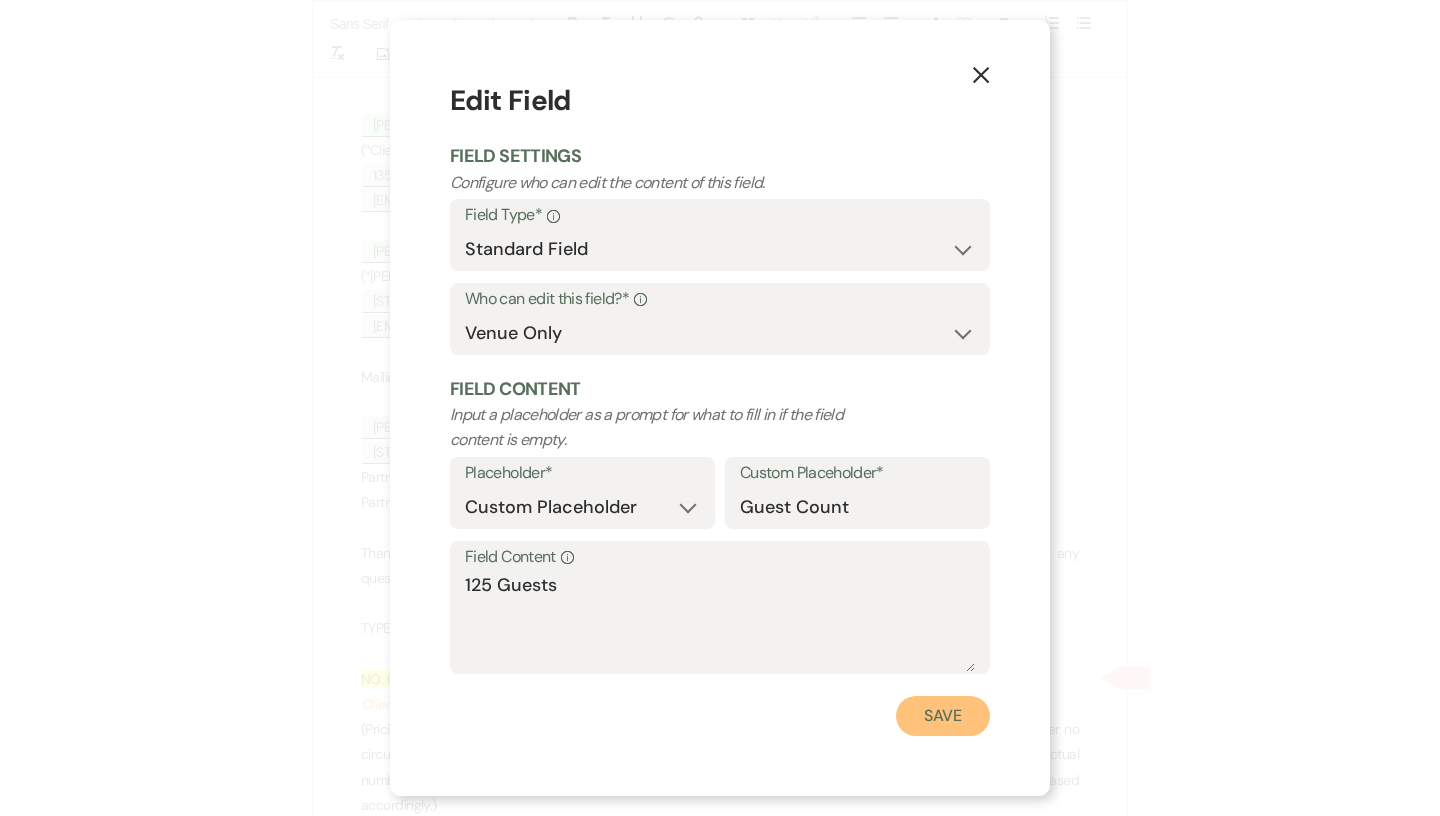 click on "Save" at bounding box center [943, 716] 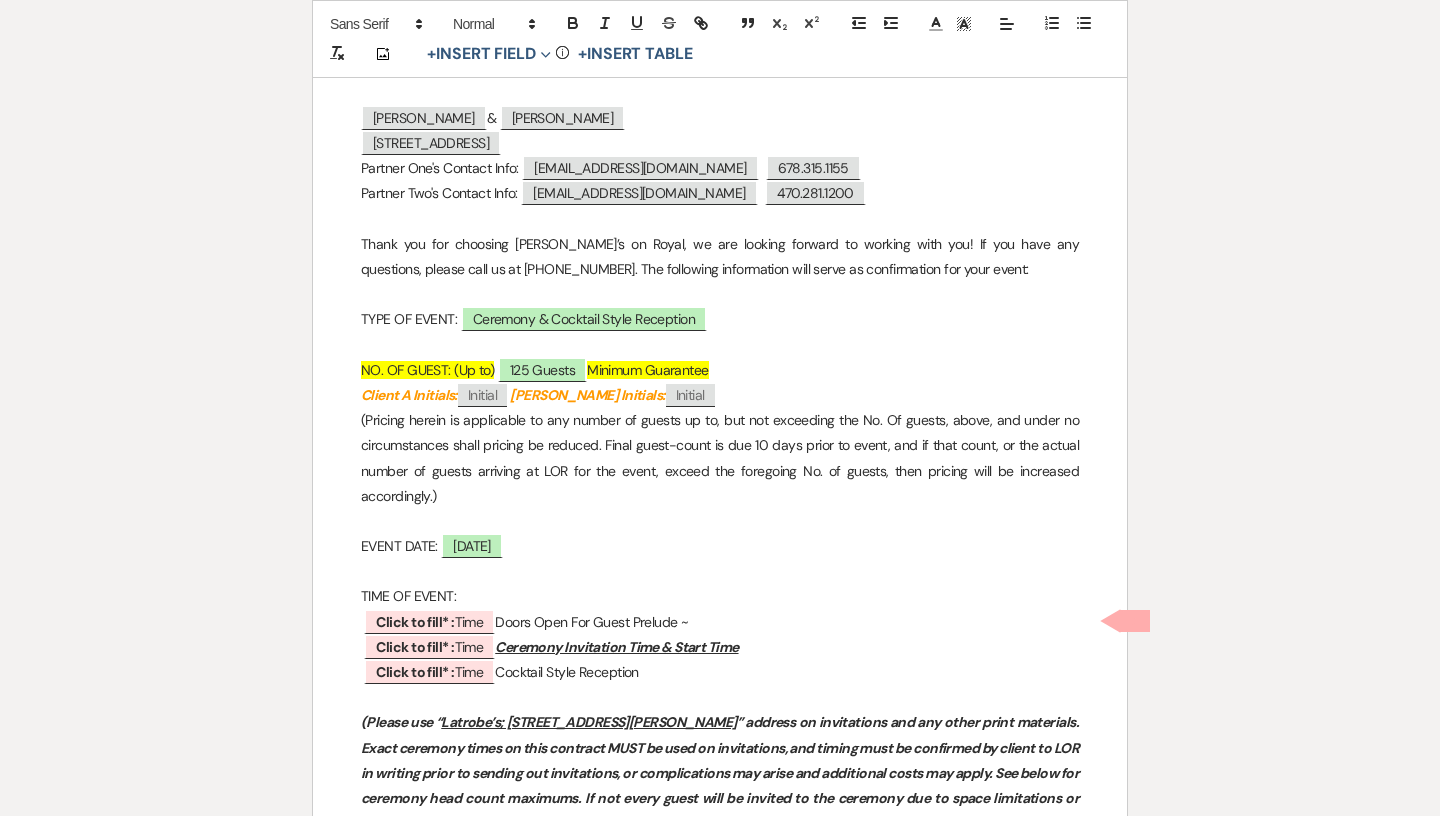scroll, scrollTop: 902, scrollLeft: 0, axis: vertical 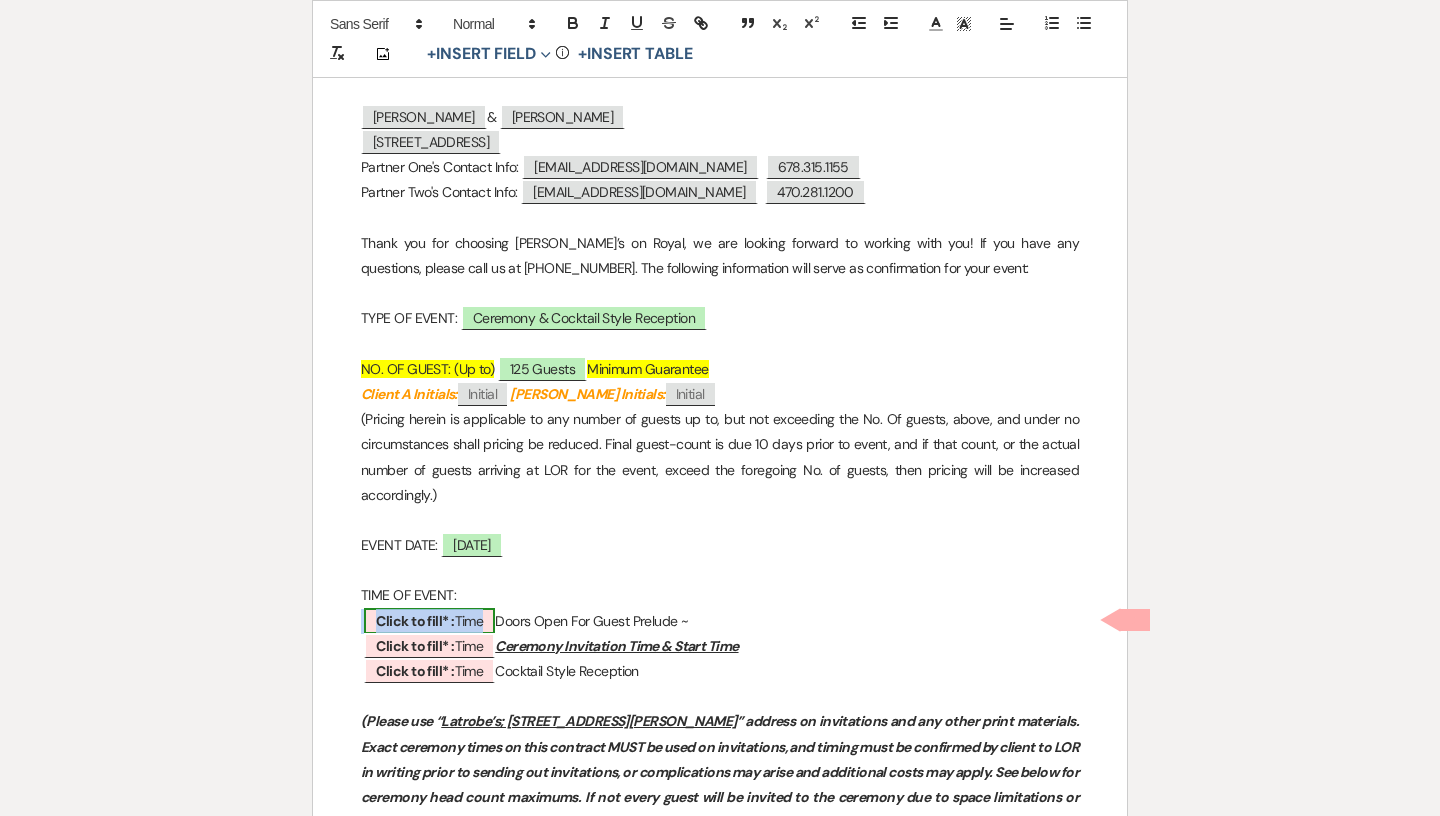 click on "Click to fill* :" at bounding box center (415, 621) 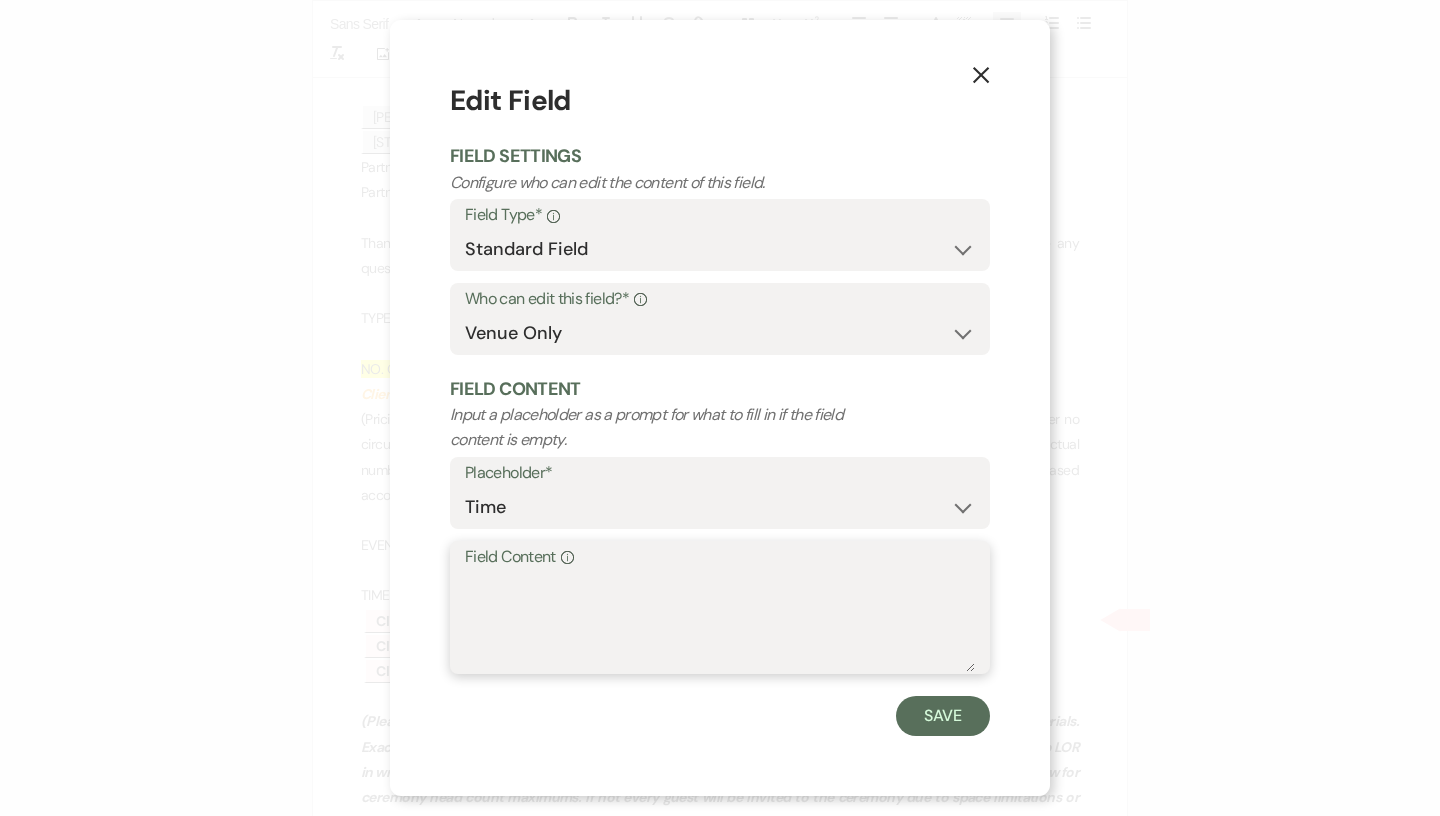 click on "Field Content Info" at bounding box center (720, 622) 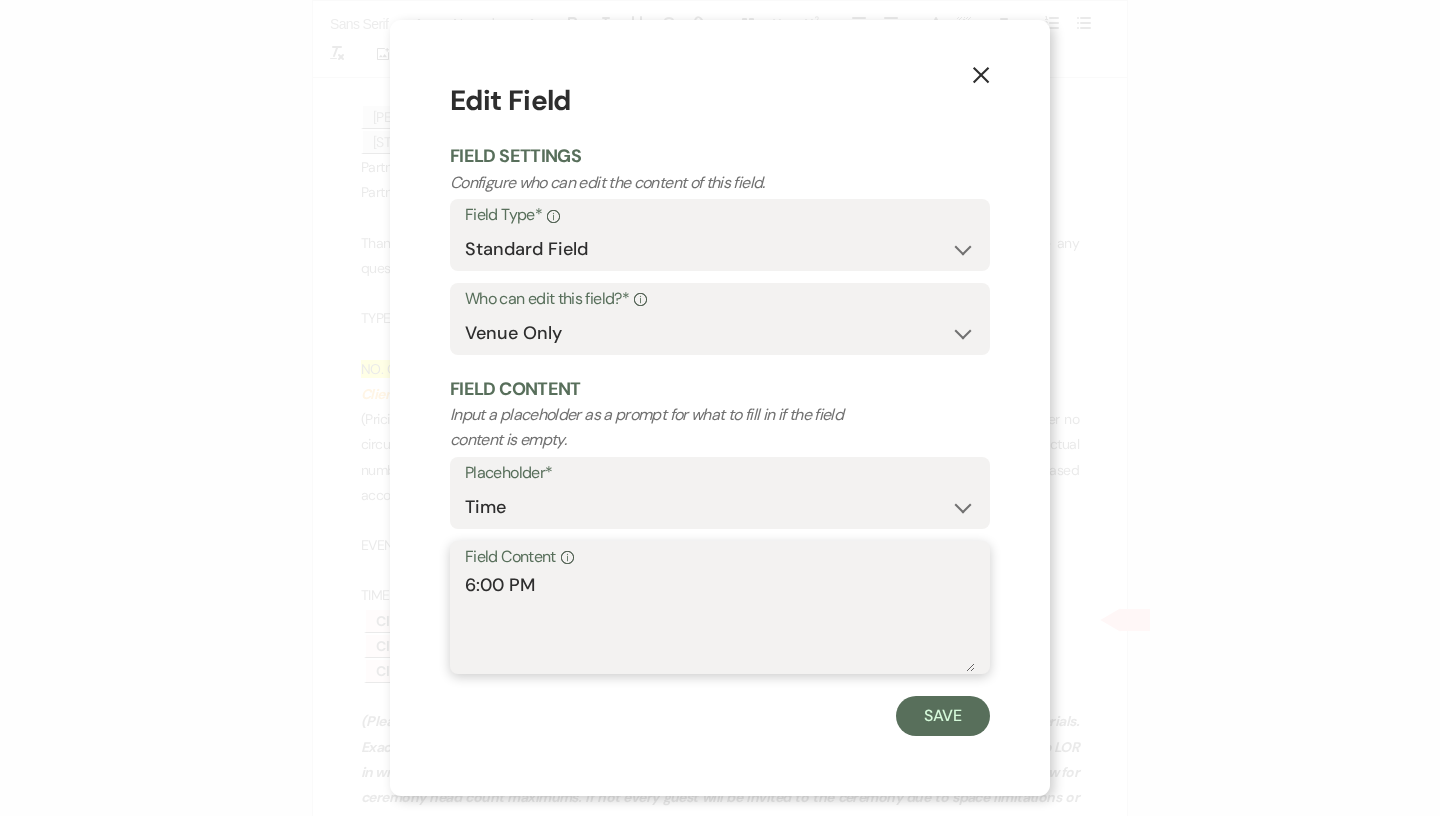 type on "6:00 PM" 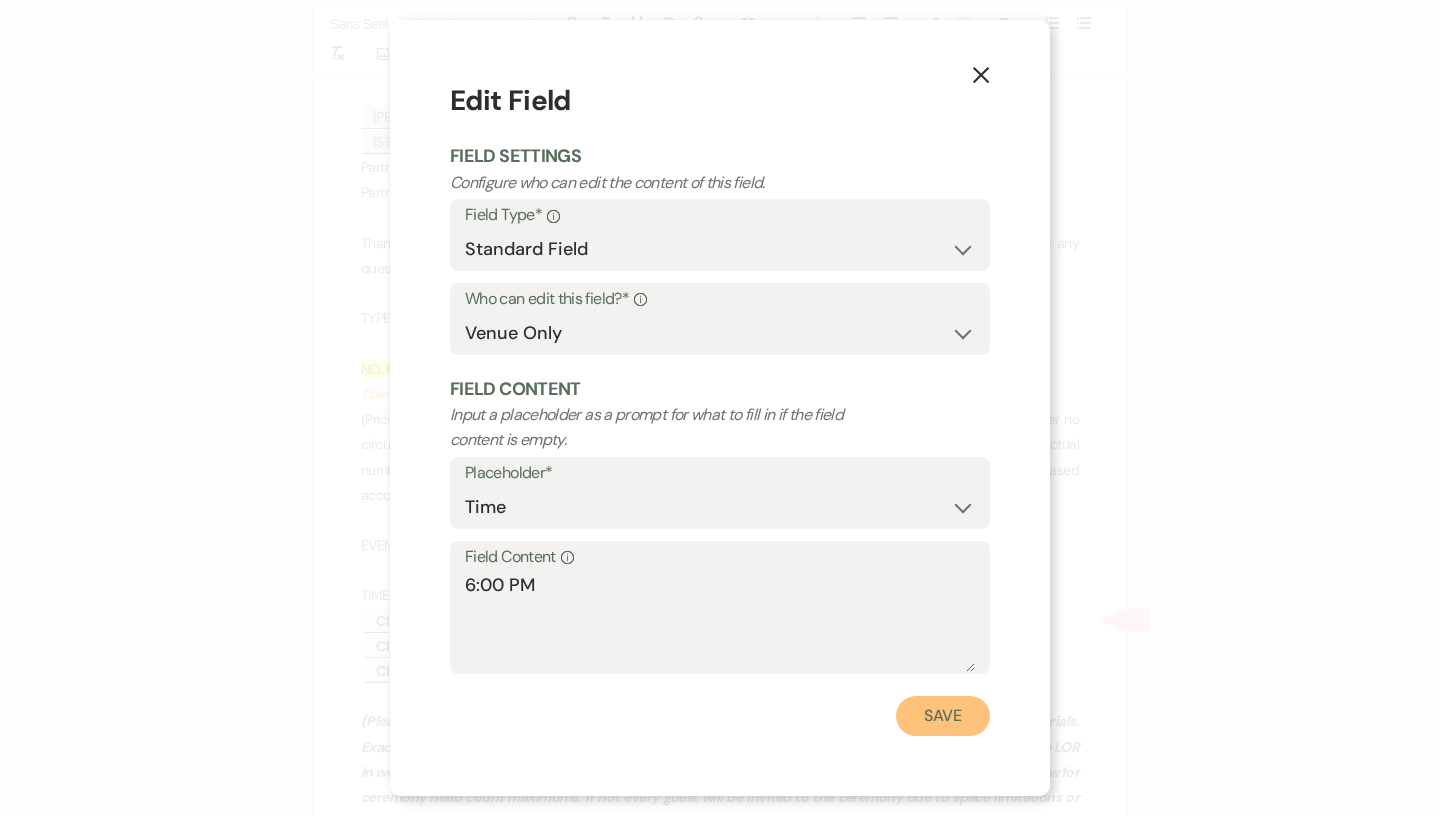 click on "Save" at bounding box center [943, 716] 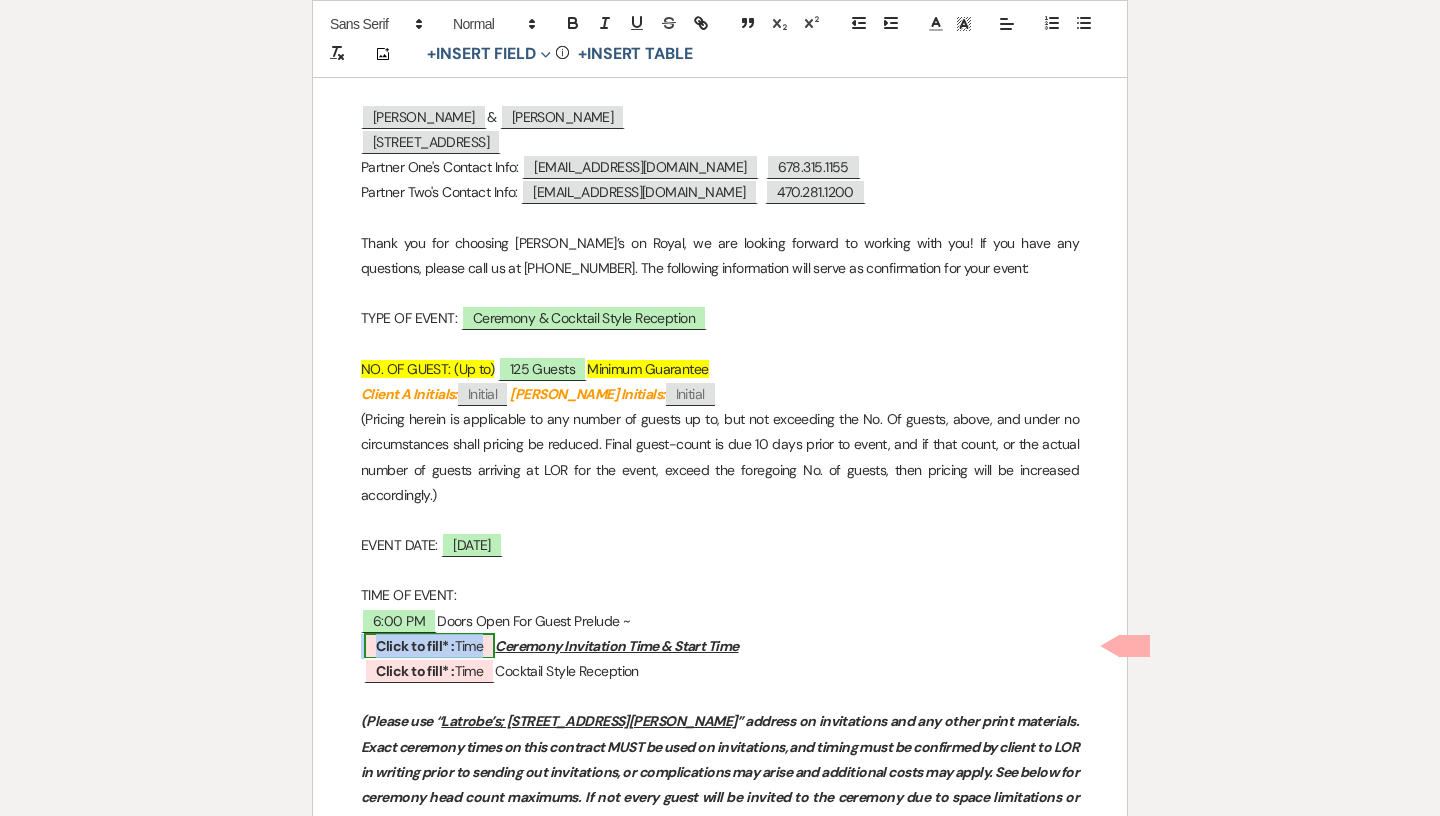 click on "Click to fill* :" at bounding box center [415, 646] 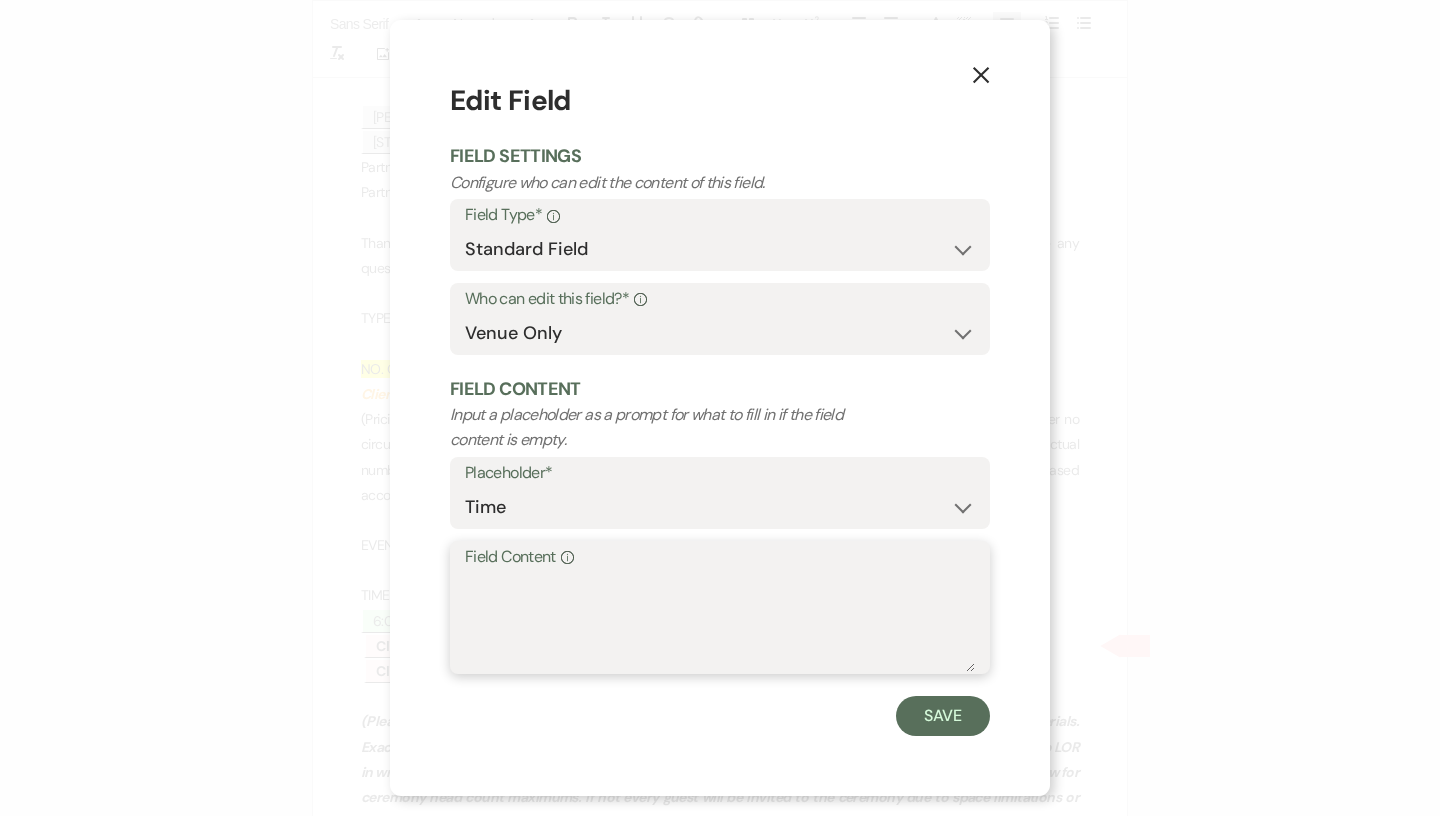 click on "Field Content Info" at bounding box center (720, 622) 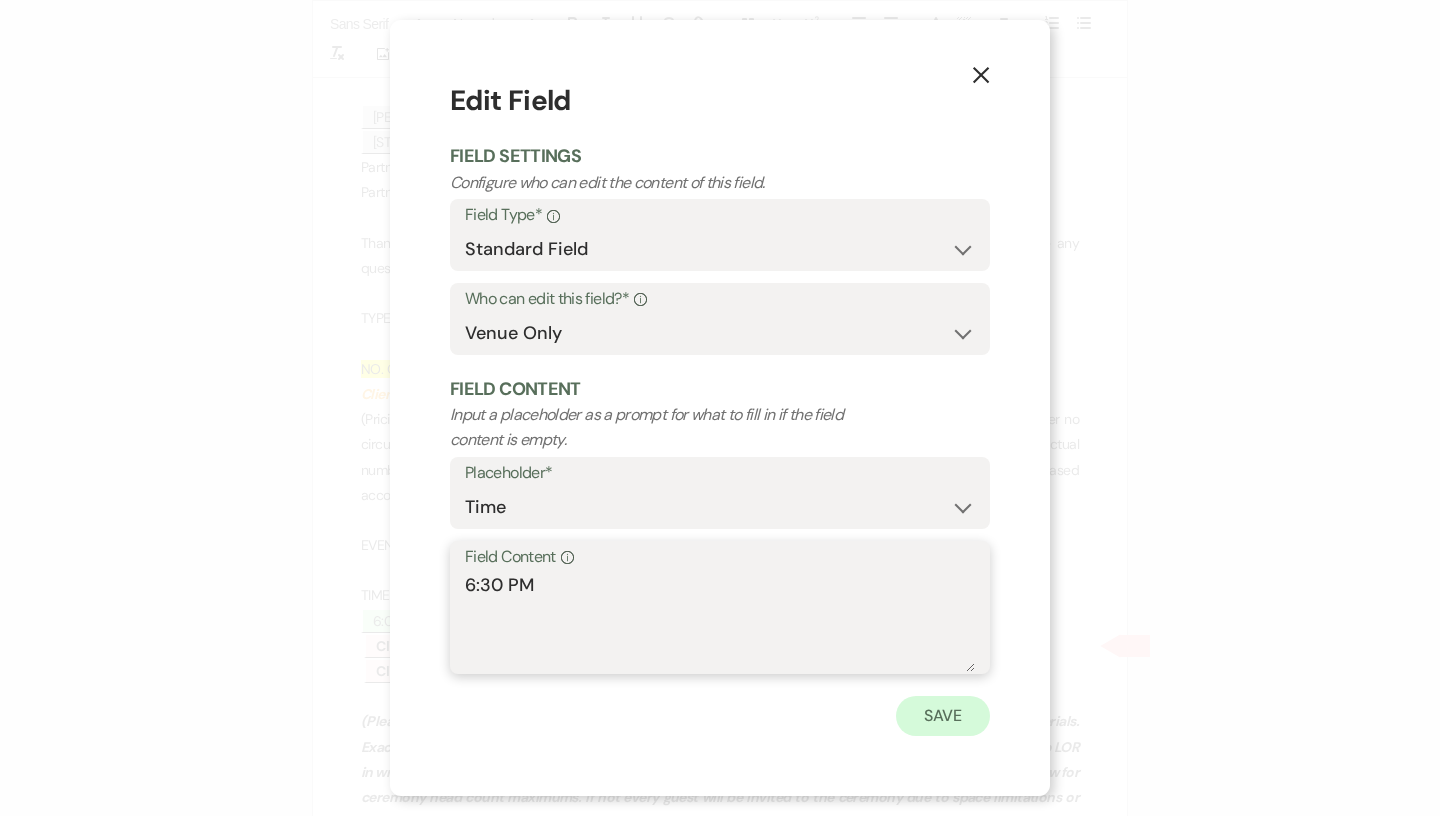 type on "6:30 PM" 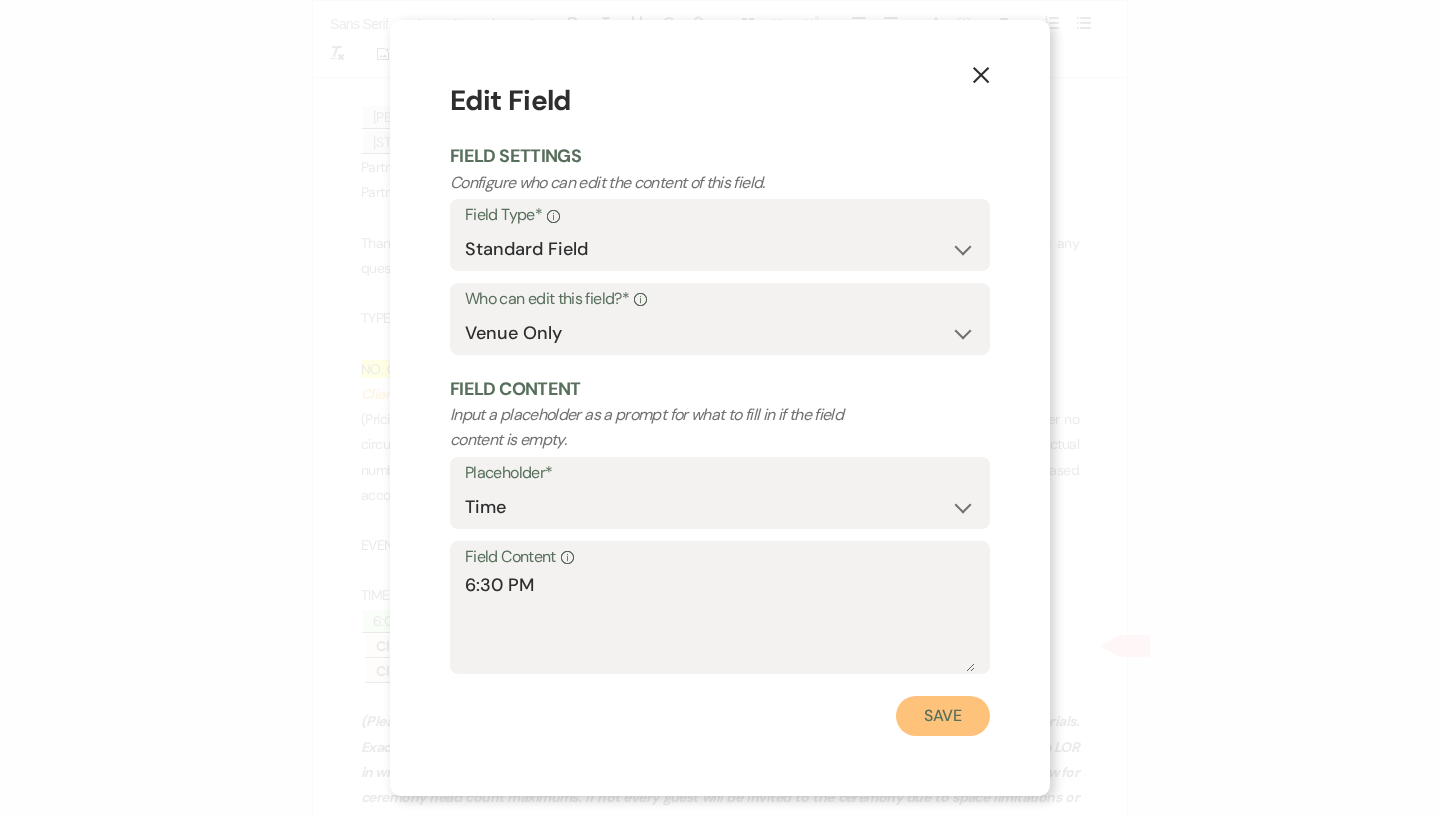 click on "Save" at bounding box center (943, 716) 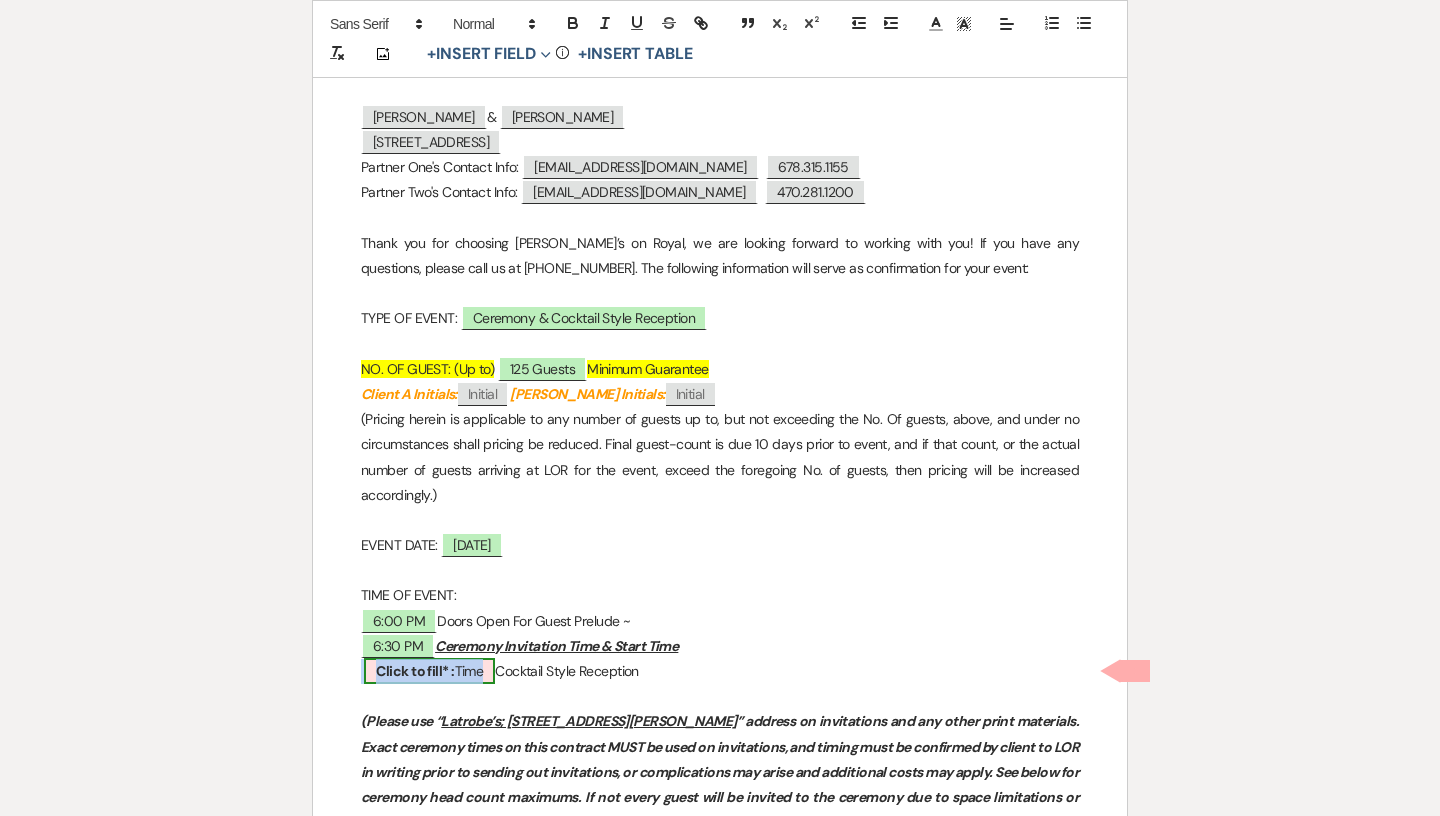click on "Click to fill* :" at bounding box center (415, 671) 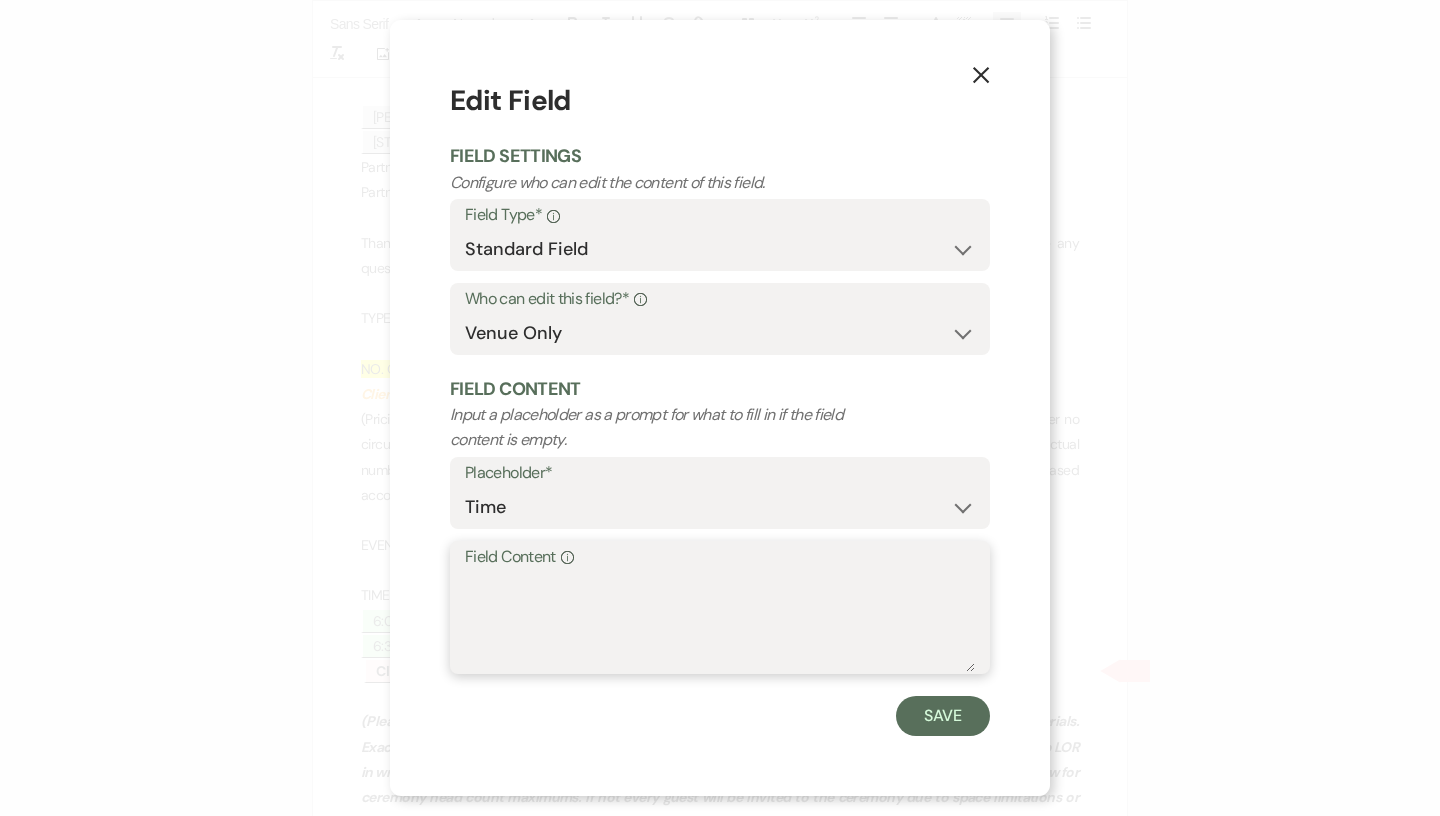 click on "Field Content Info" at bounding box center [720, 622] 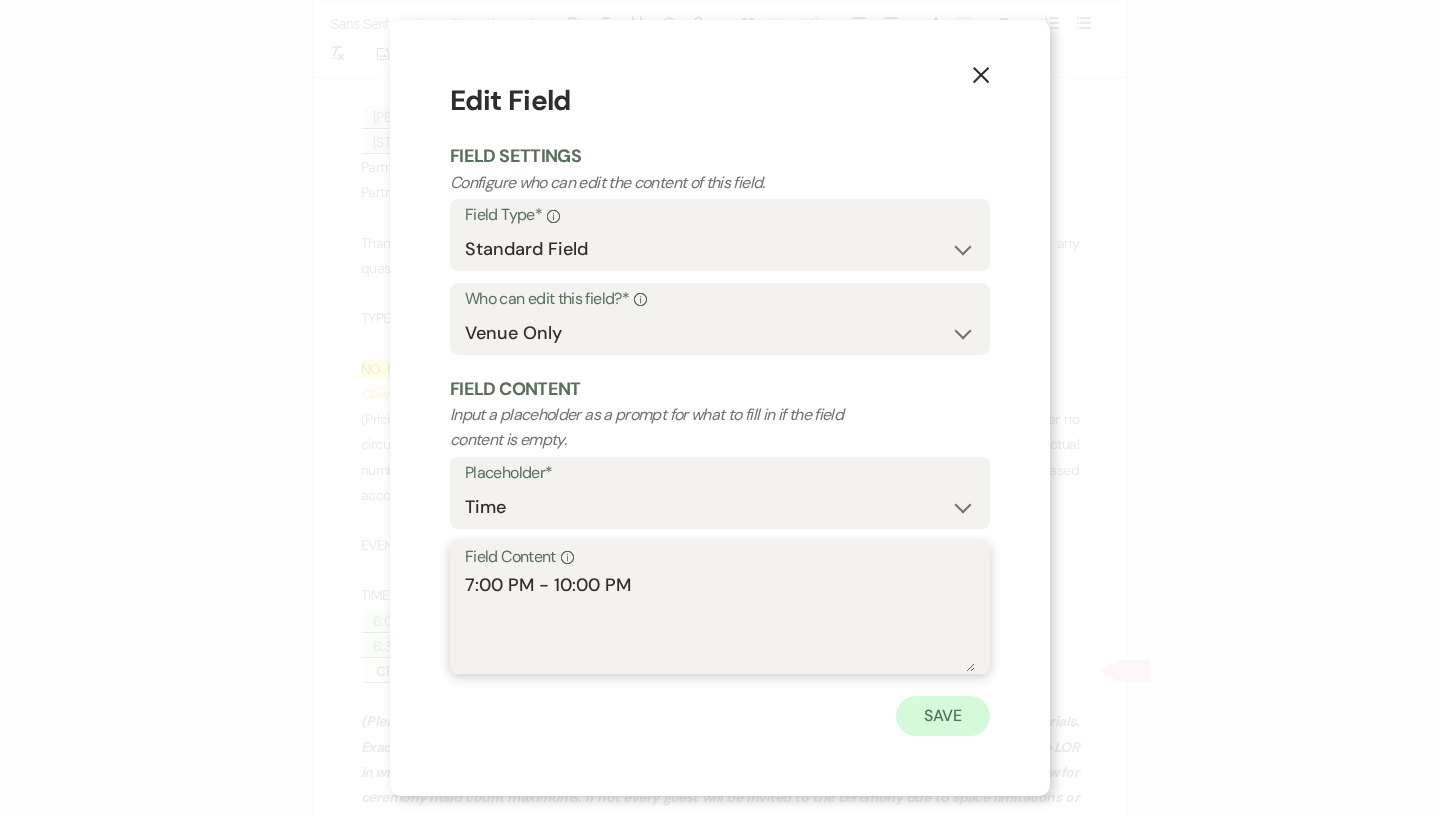 type on "7:00 PM - 10:00 PM" 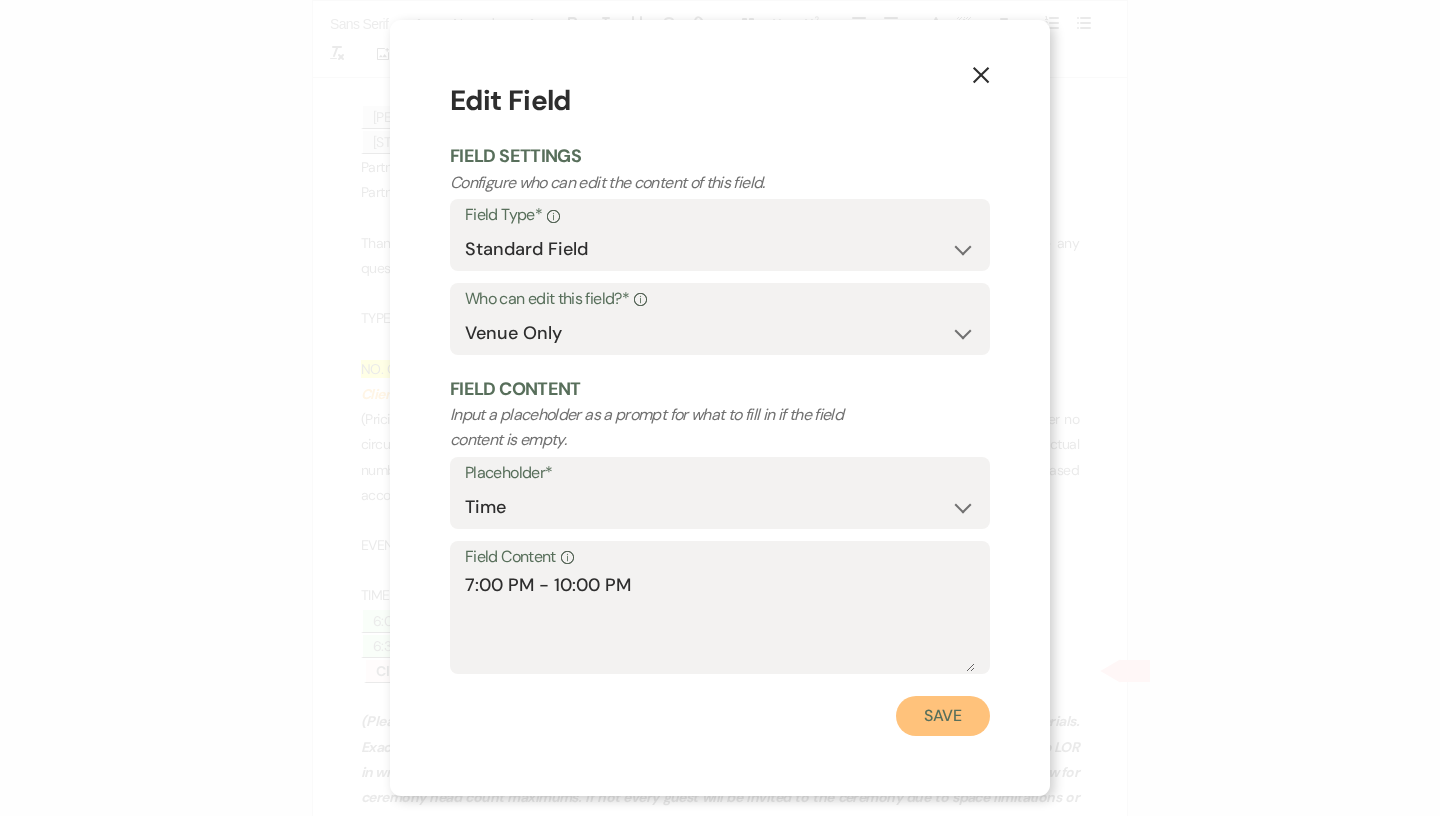 click on "Save" at bounding box center [943, 716] 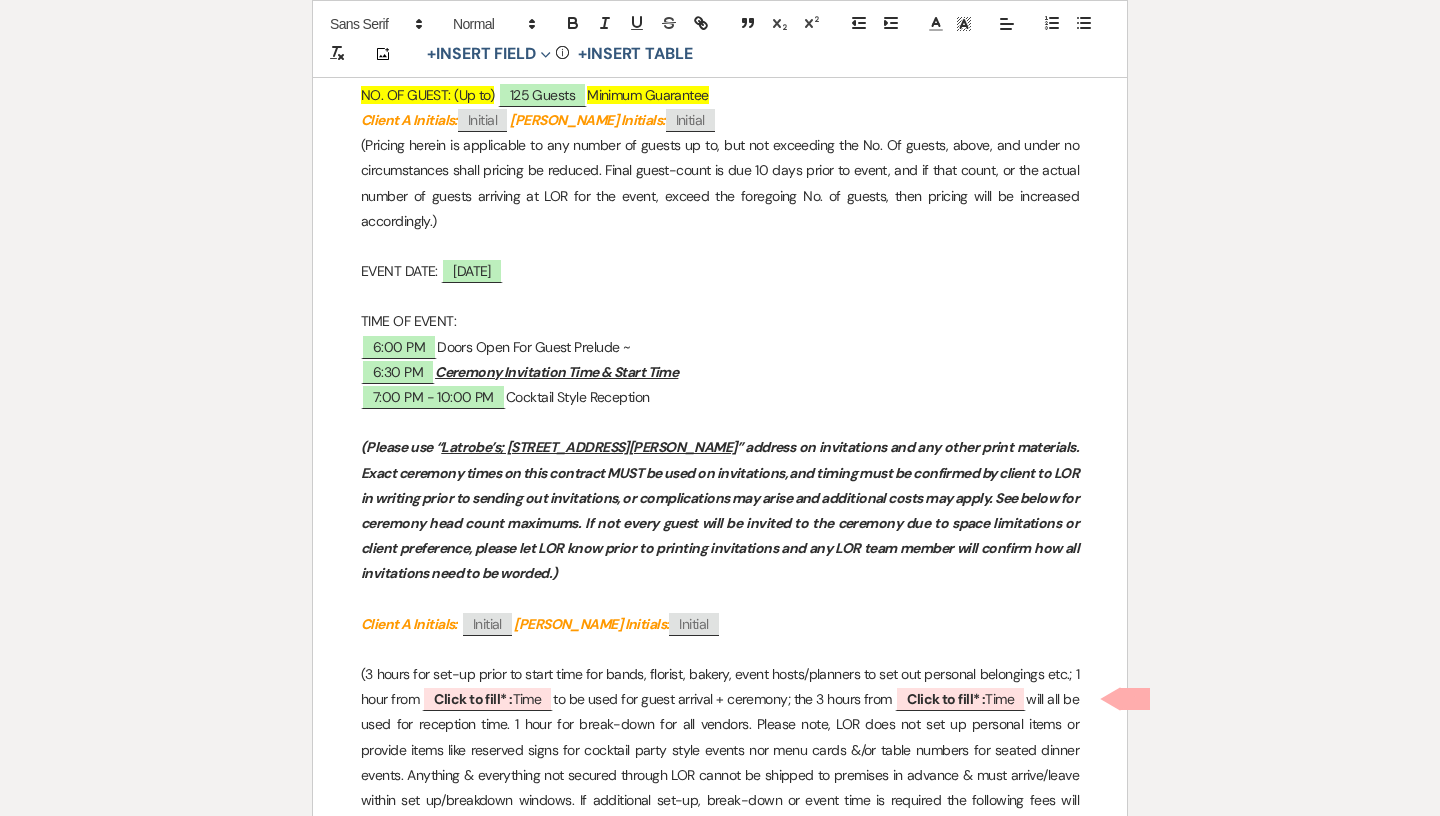 scroll, scrollTop: 1179, scrollLeft: 0, axis: vertical 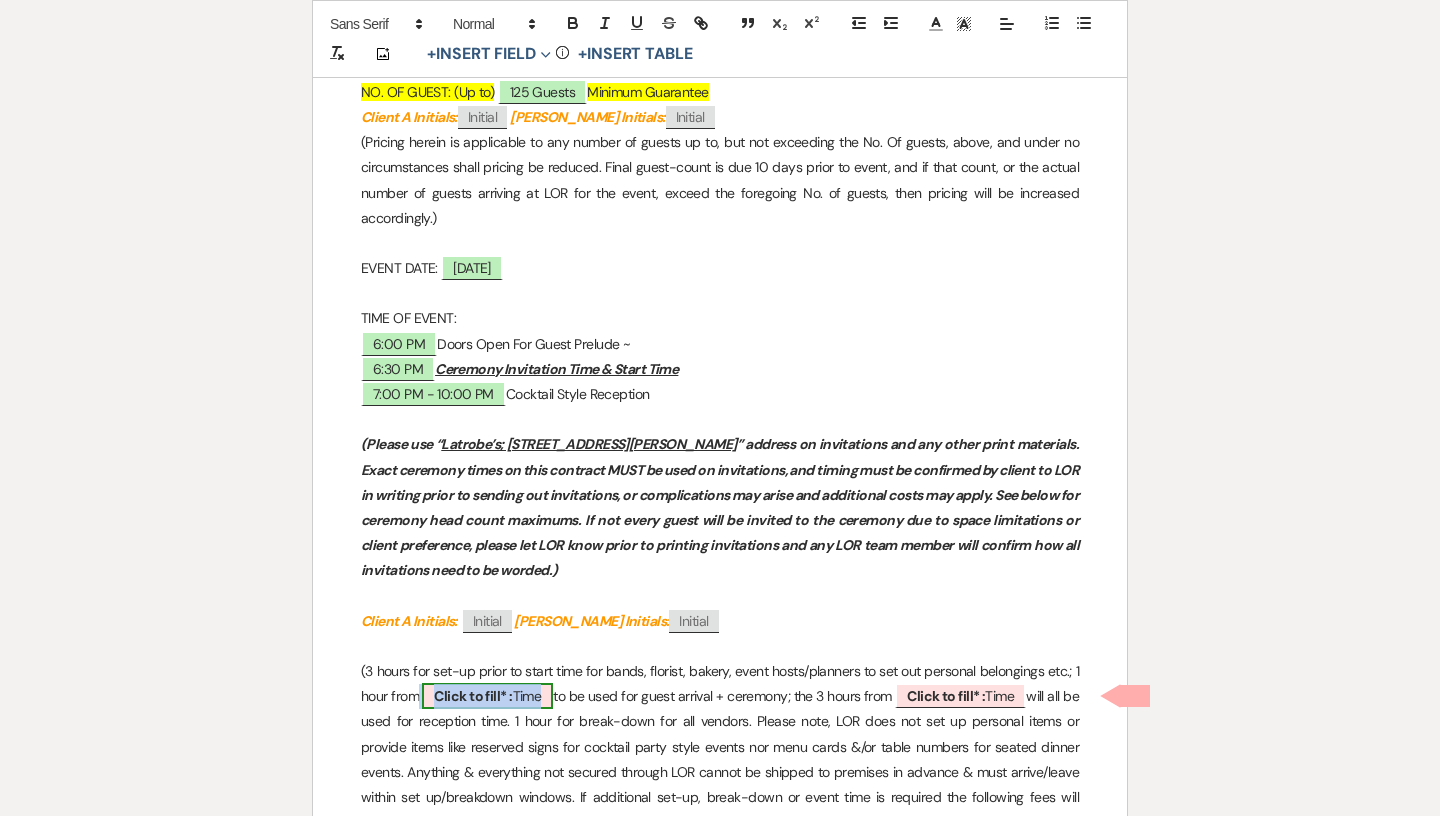 click on "Click to fill* :
Time" at bounding box center (487, 696) 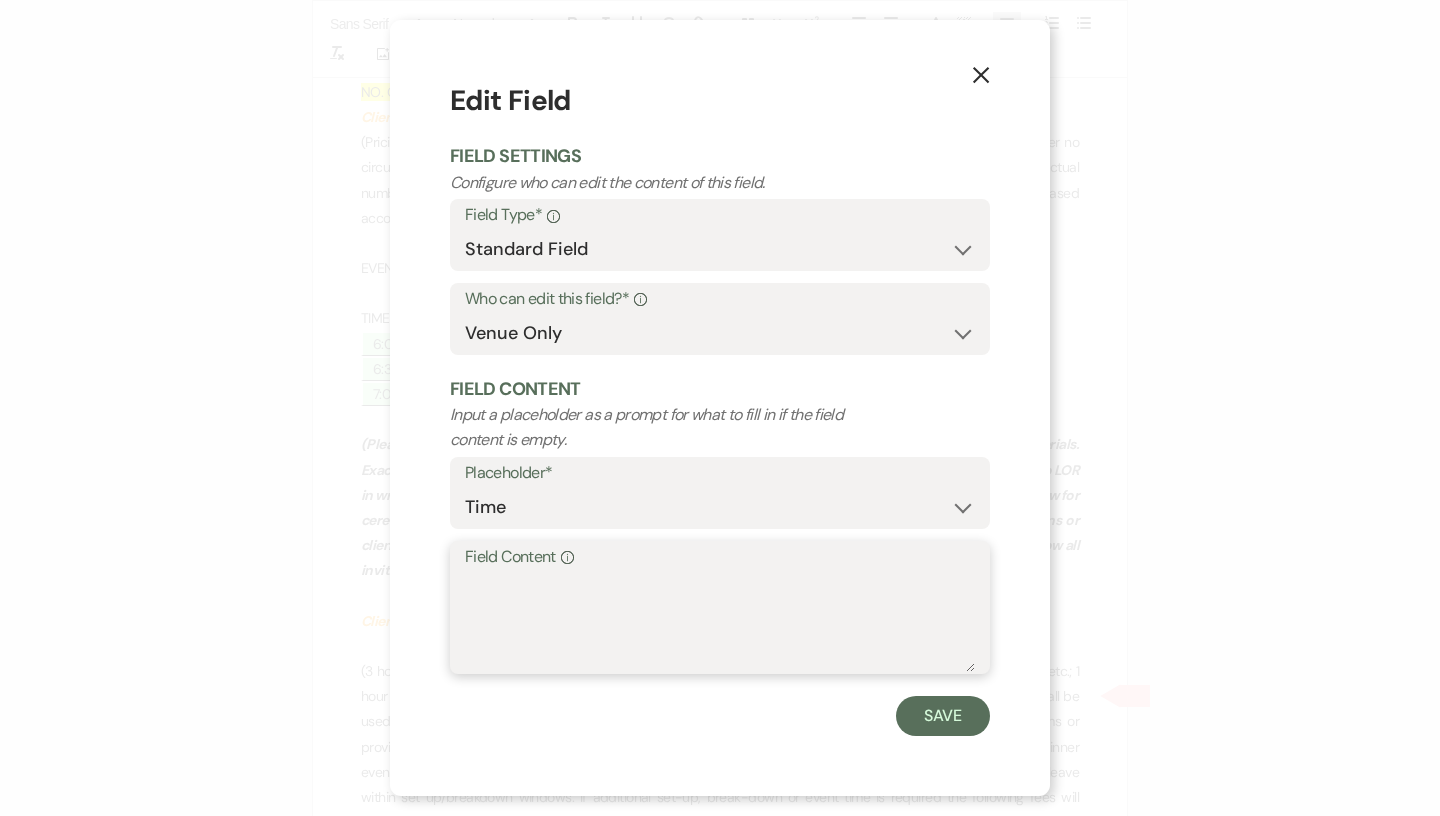 click on "Field Content Info" at bounding box center [720, 622] 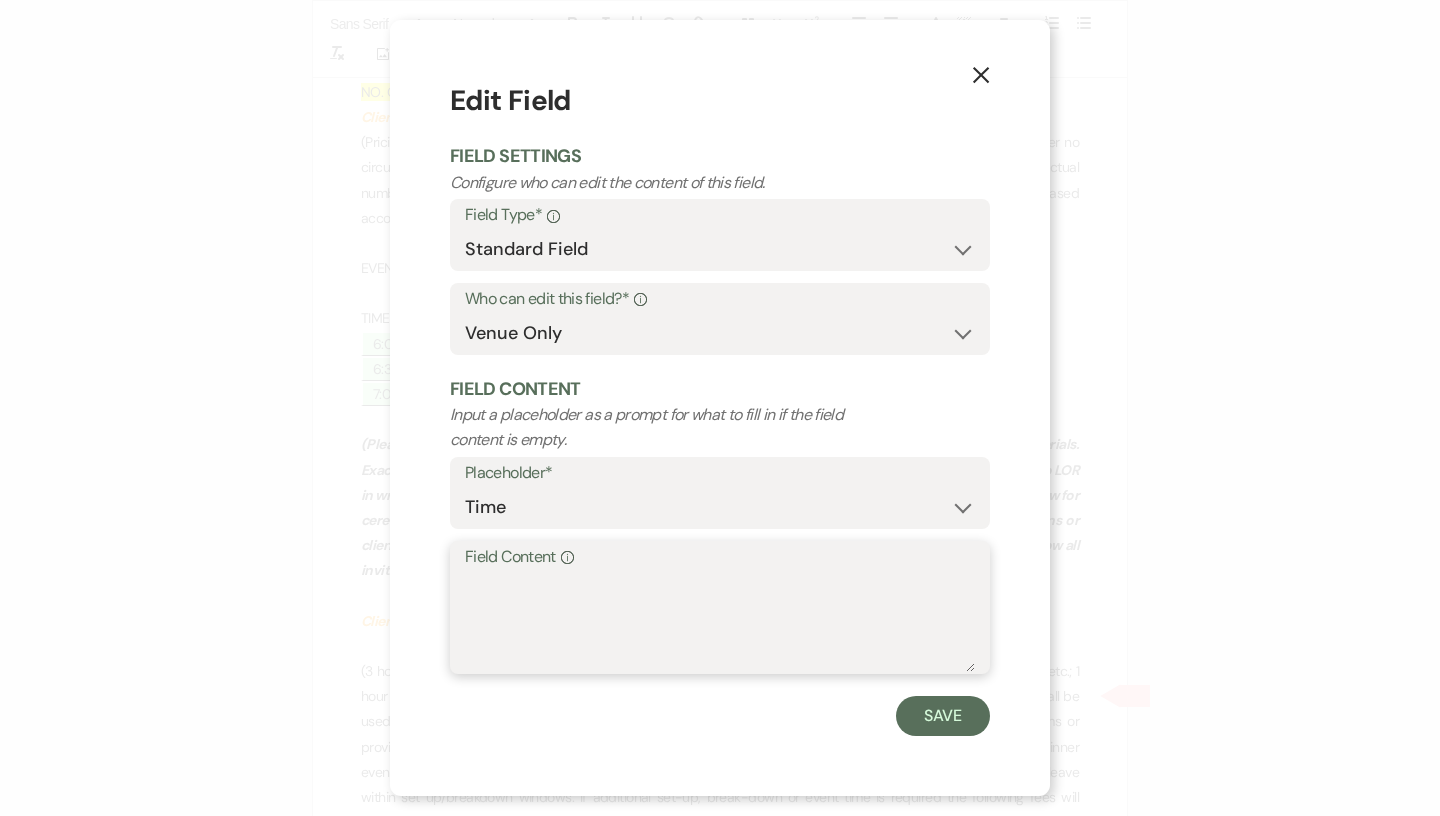 type on ":" 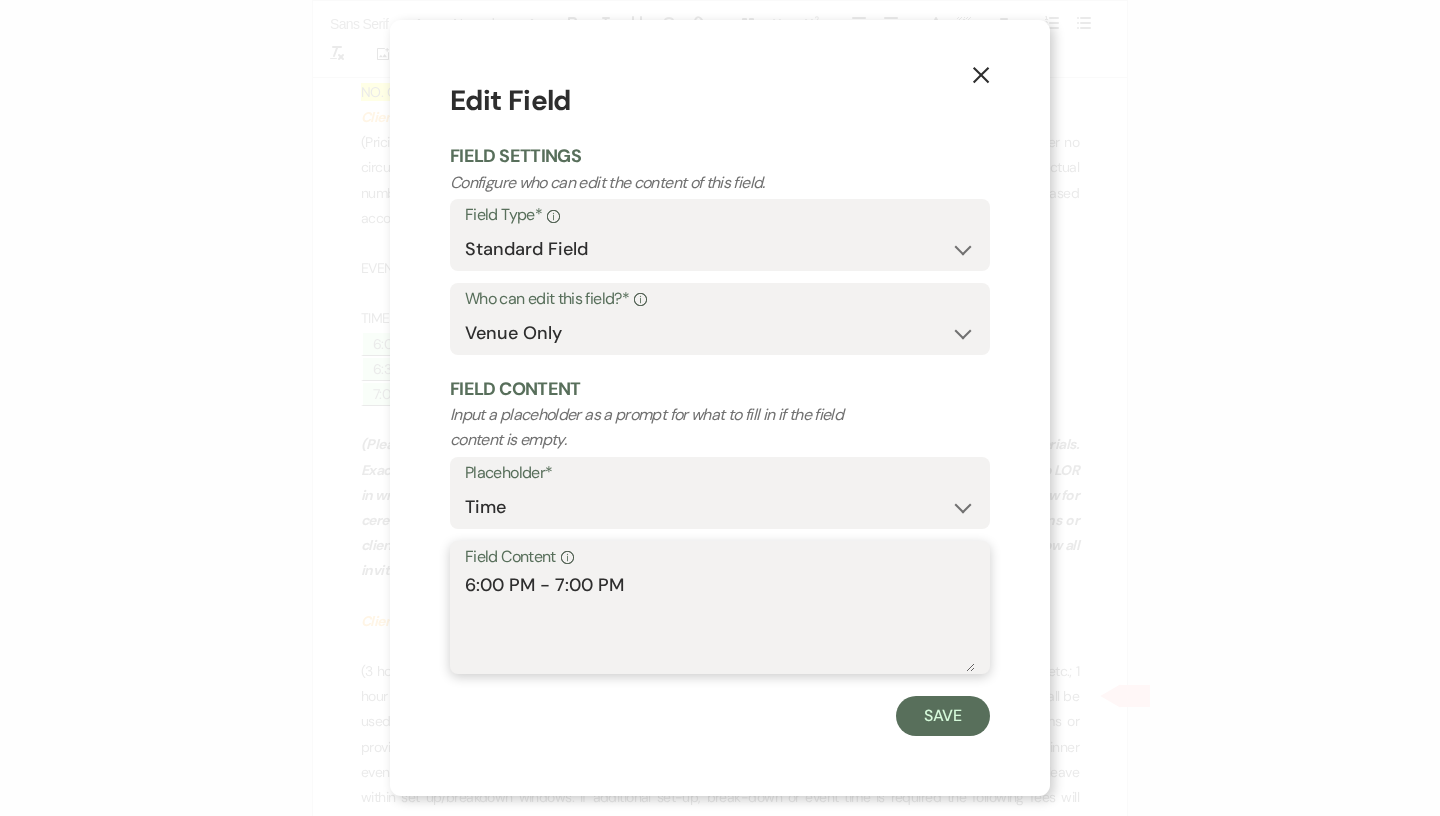 type on "6:00 PM - 7:00 PM" 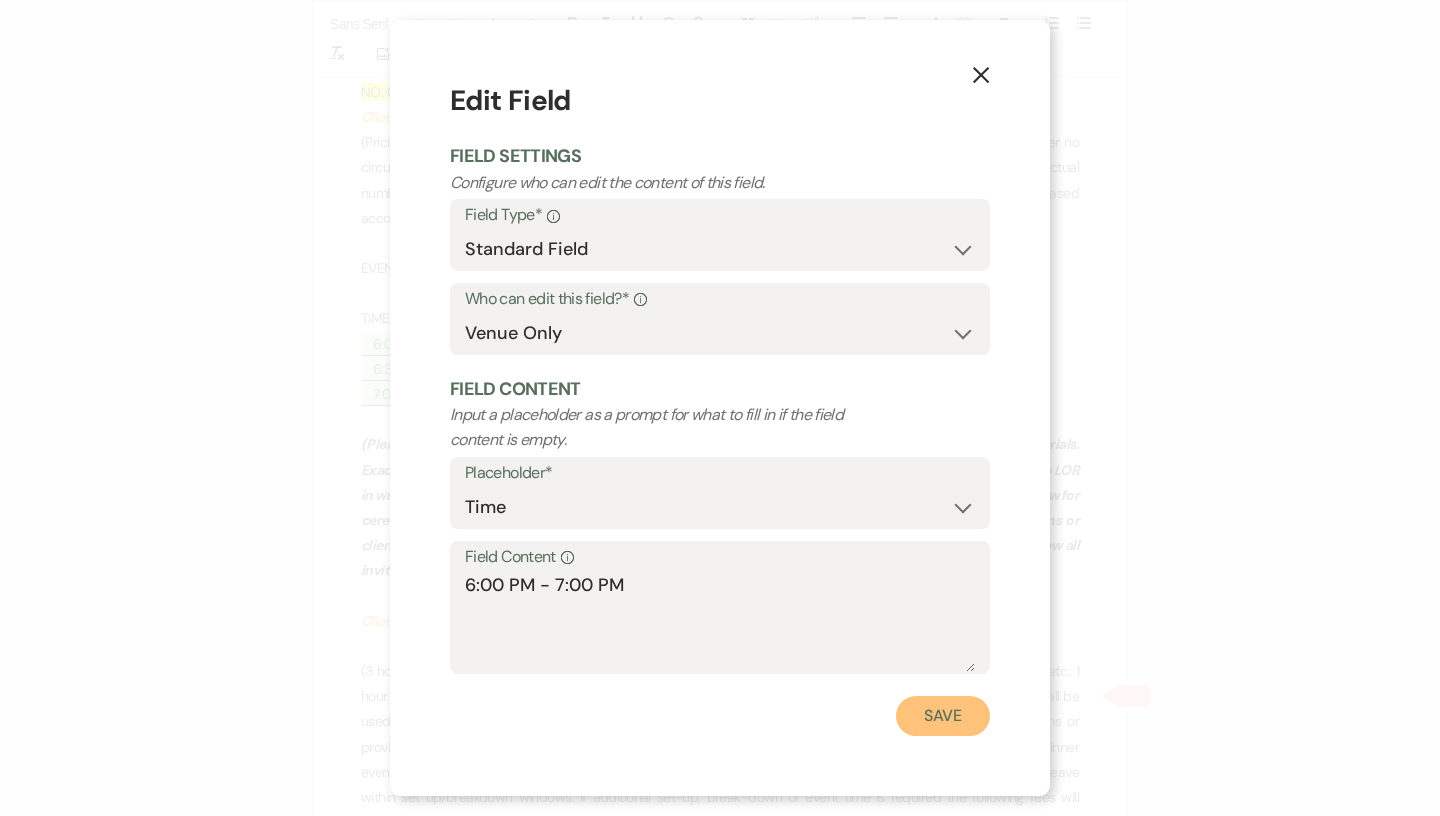 click on "Save" at bounding box center [943, 716] 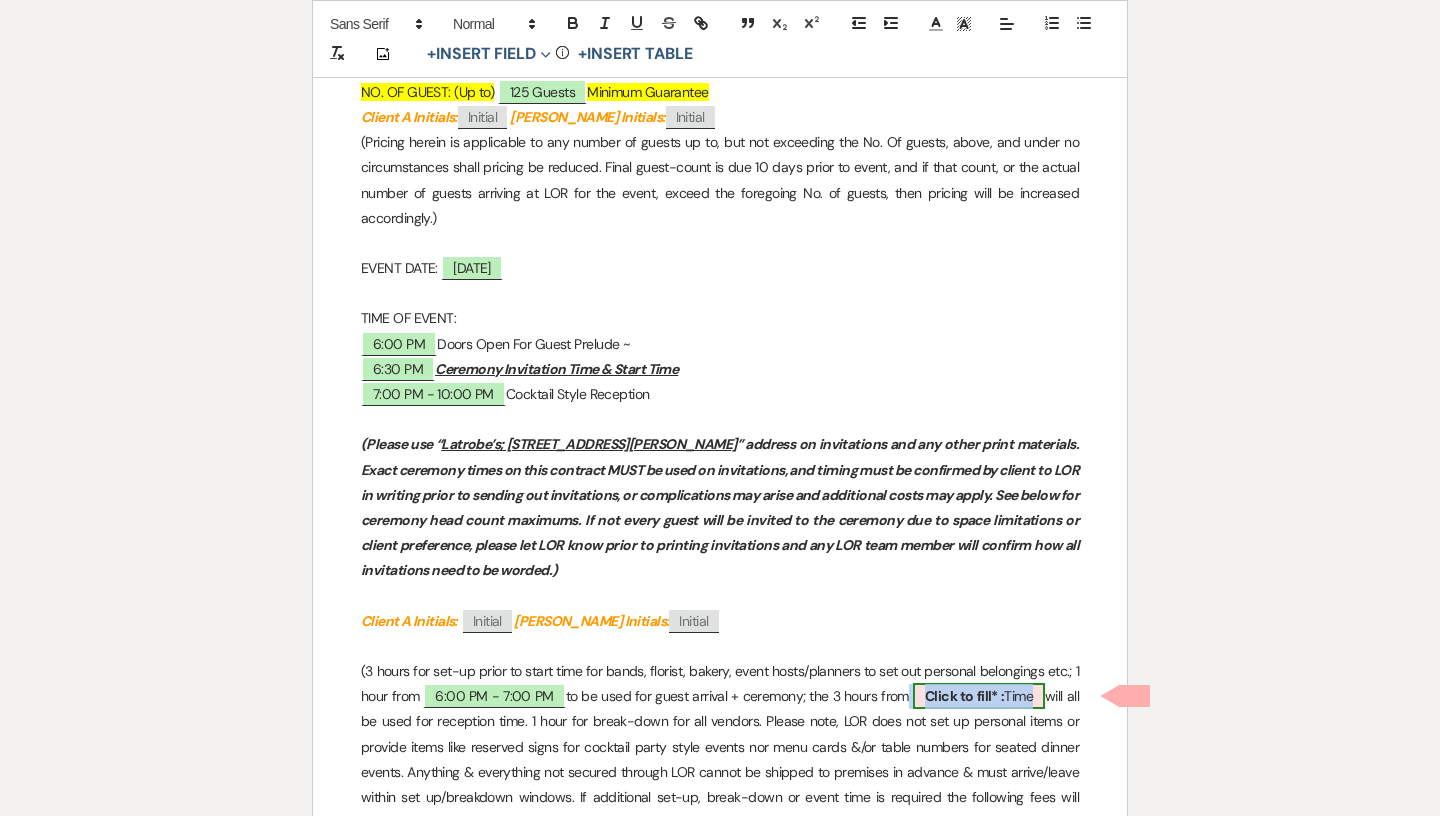 click on "Click to fill* :
Time" at bounding box center (979, 696) 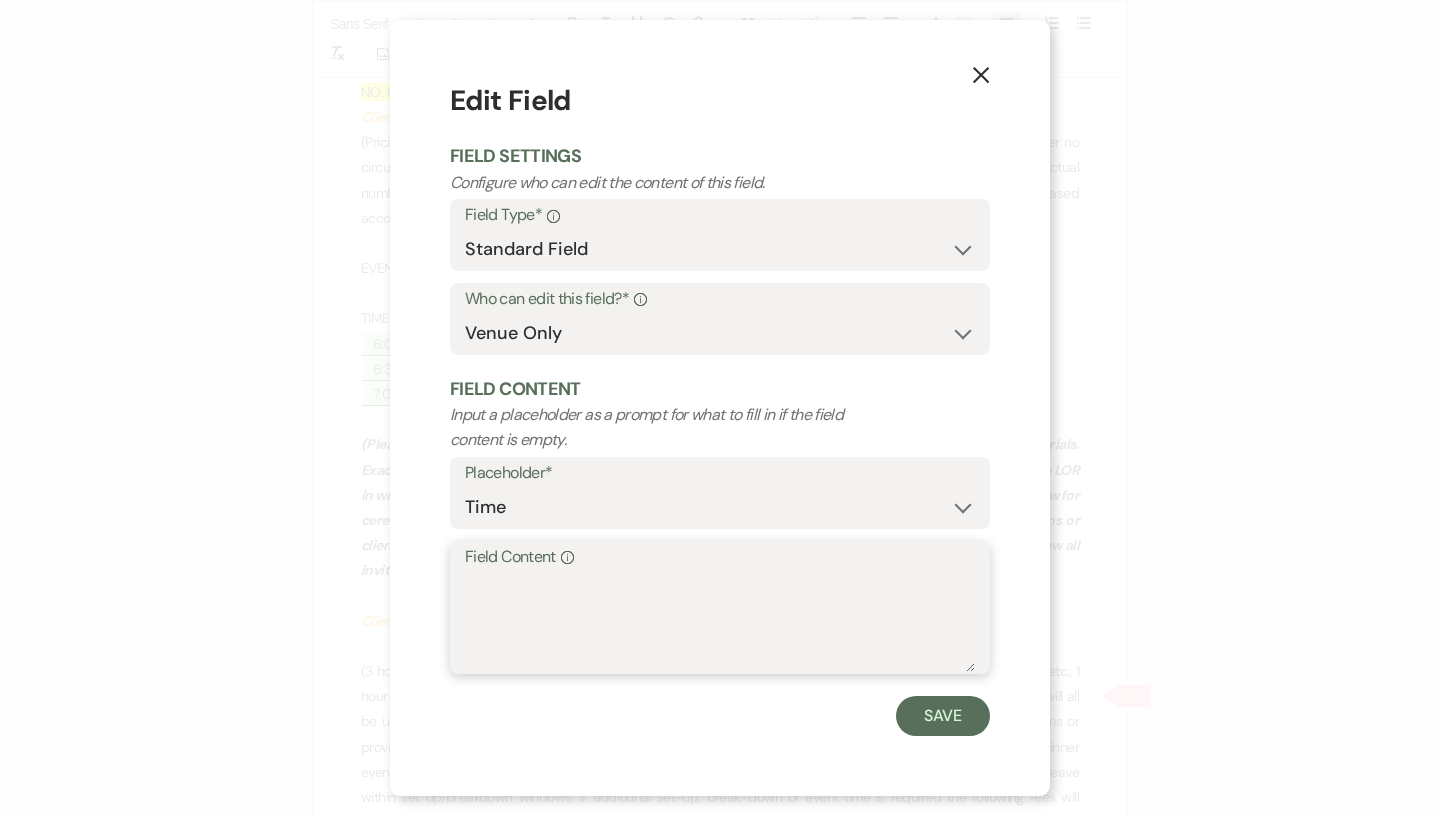 click on "Field Content Info" at bounding box center (720, 622) 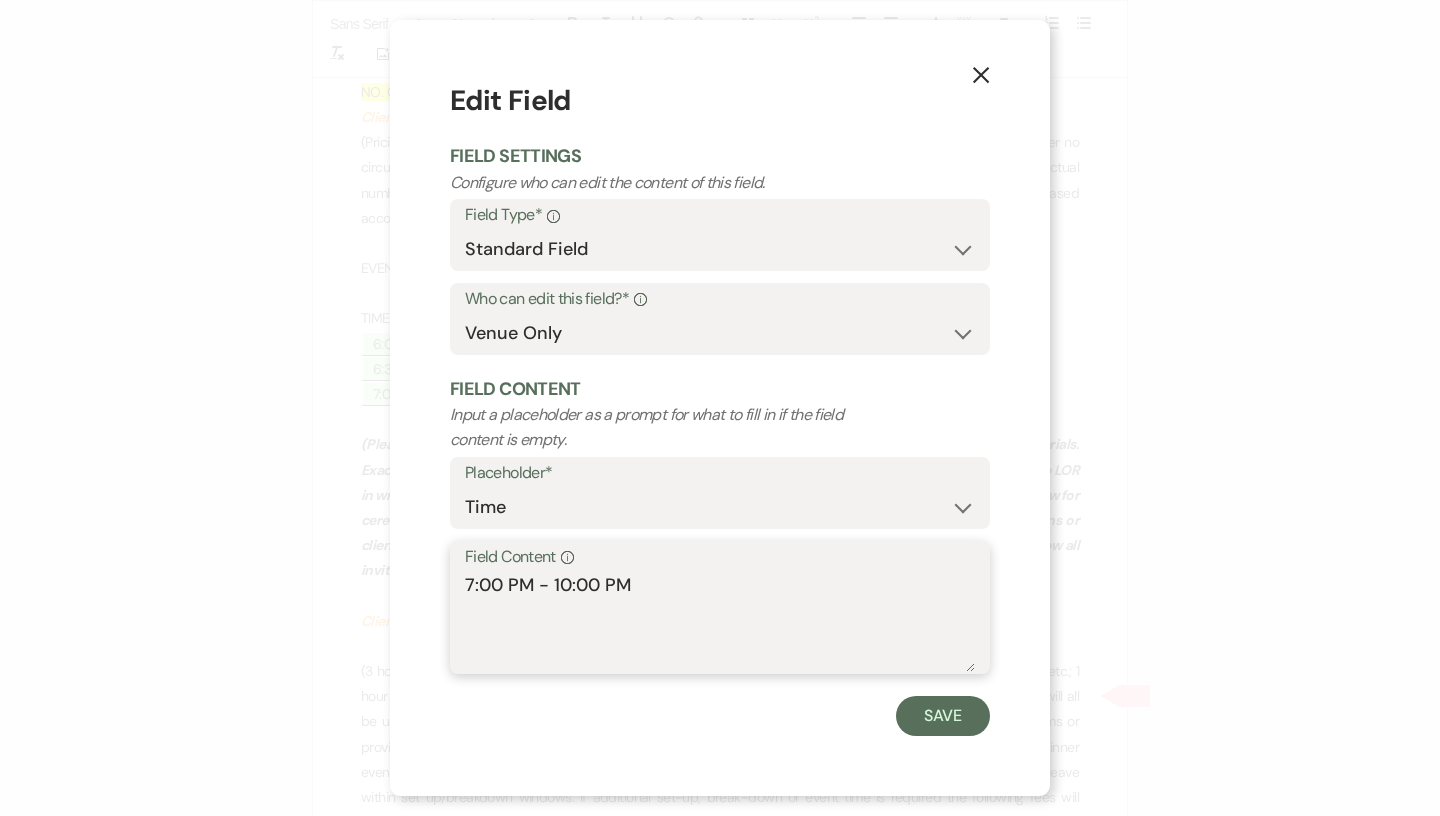 type on "7:00 PM - 10:00 PM" 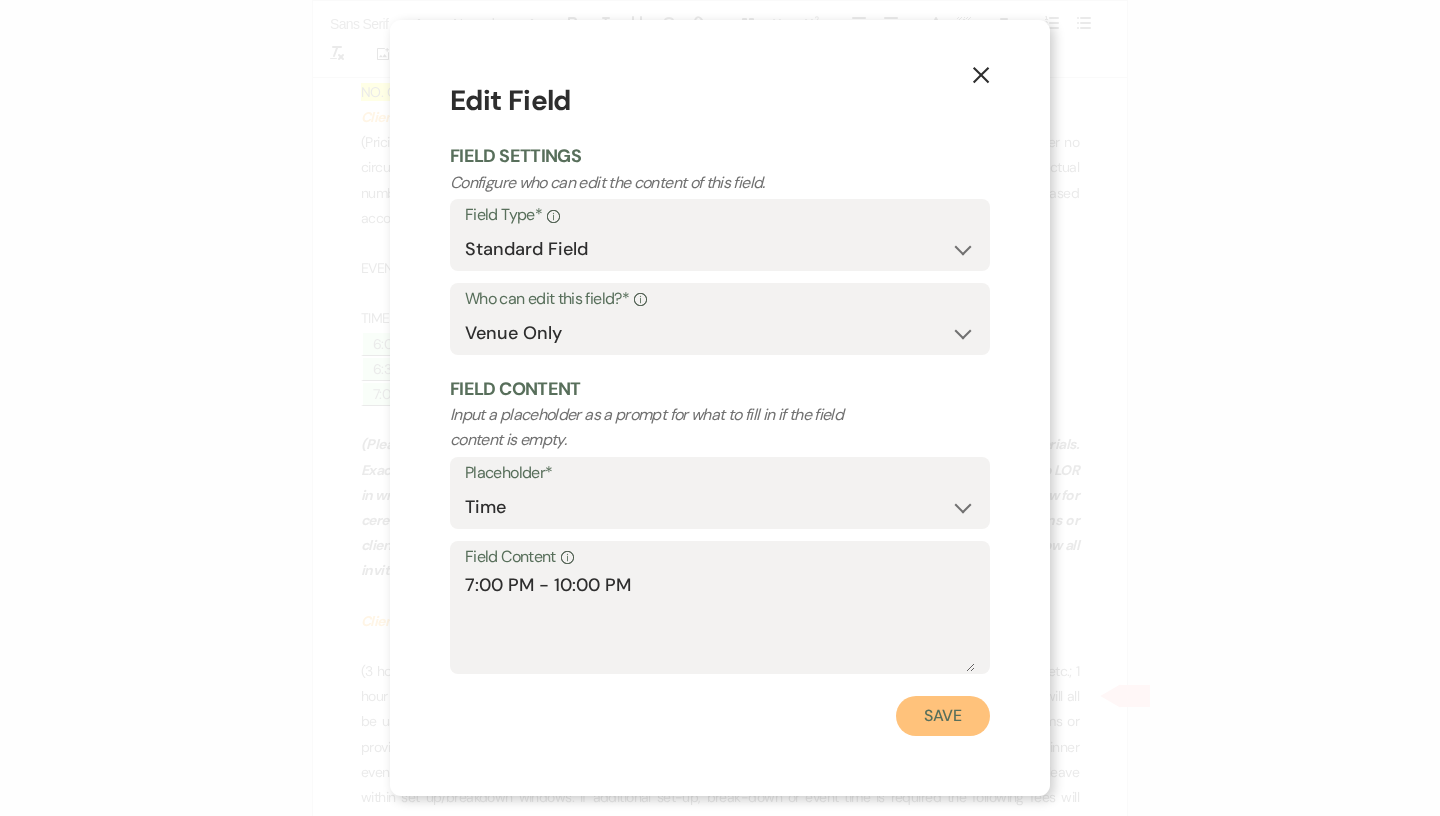 click on "Save" at bounding box center [943, 716] 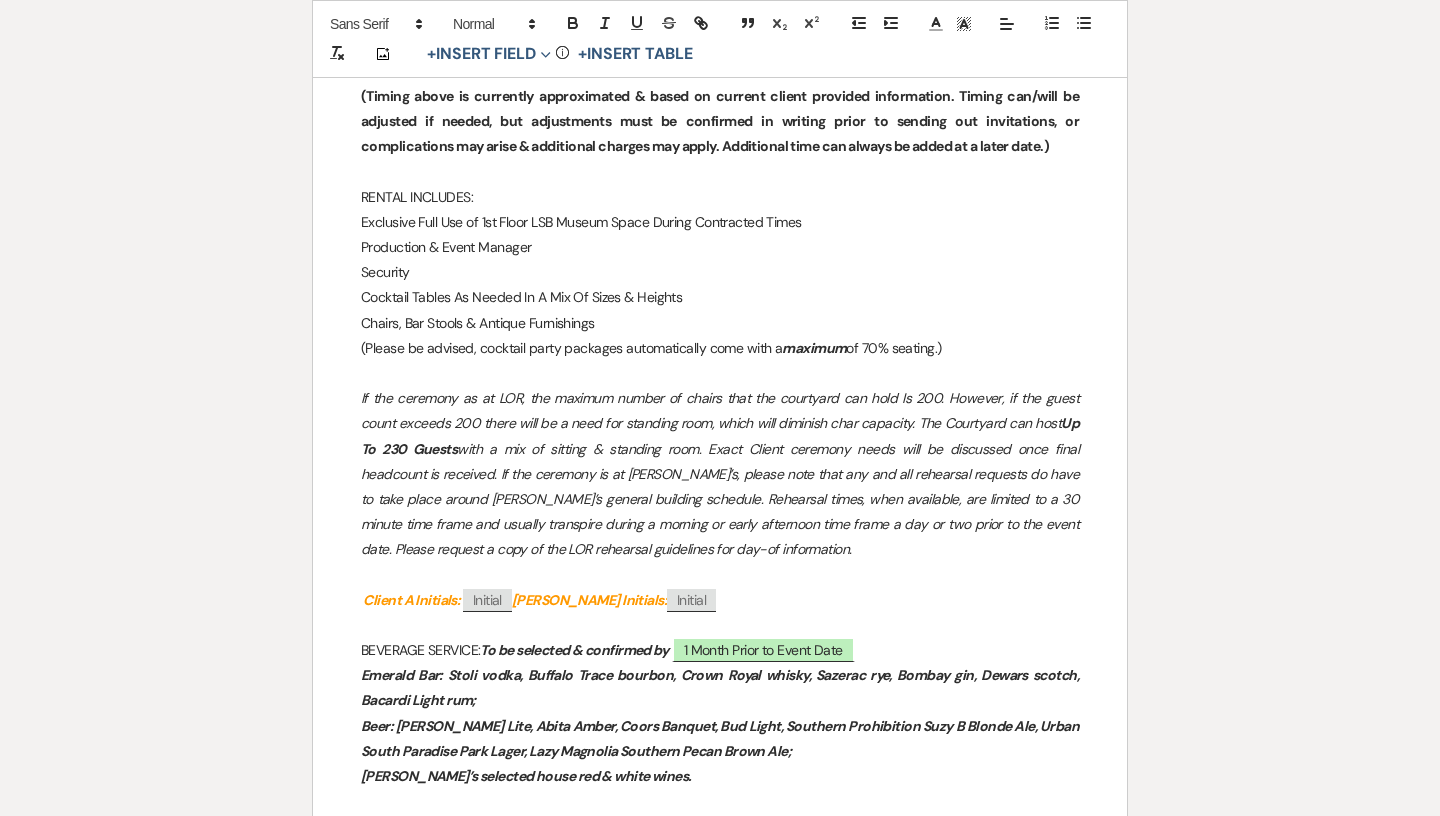 scroll, scrollTop: 2014, scrollLeft: 0, axis: vertical 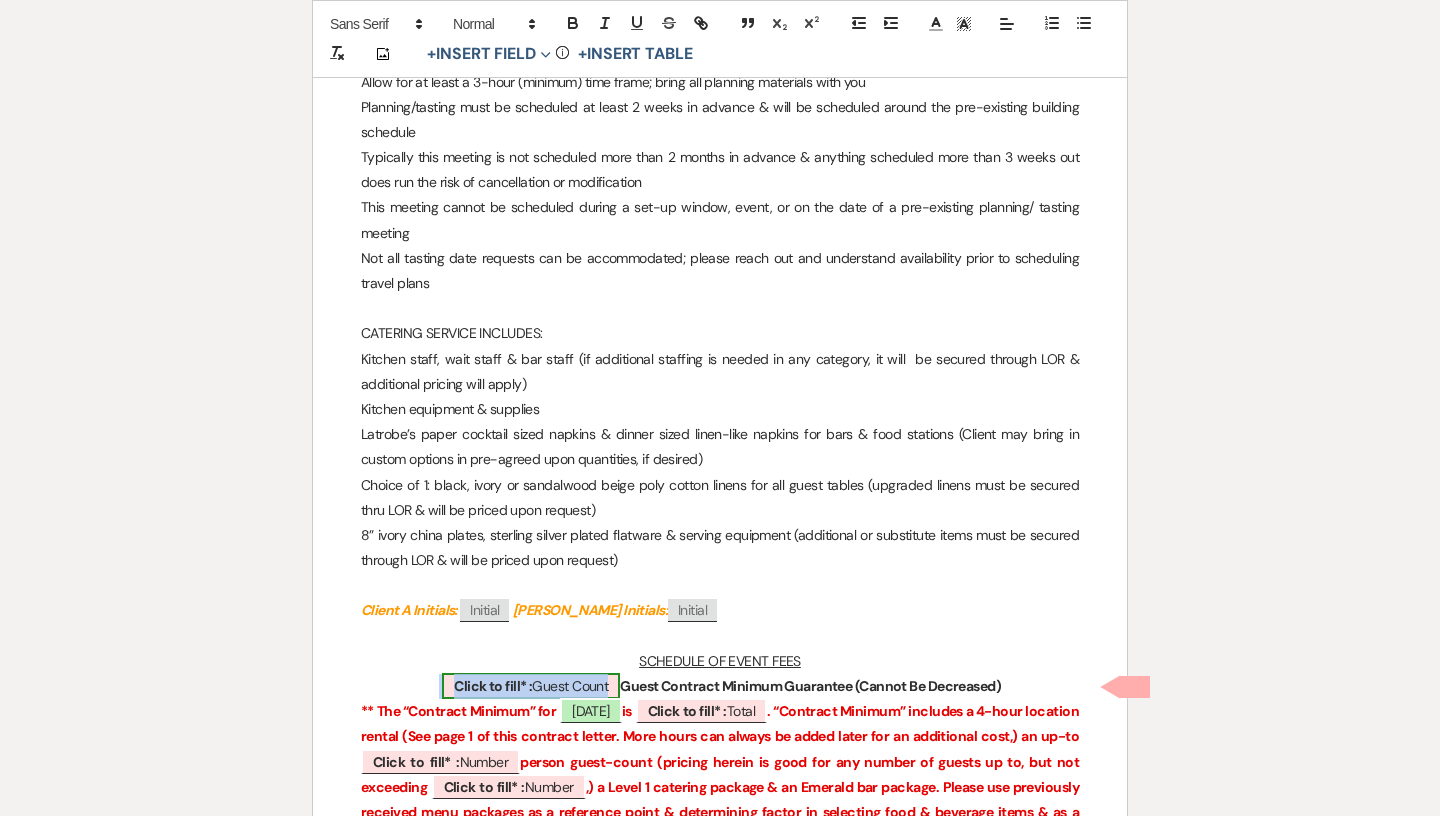 click on "Click to fill* :
Guest Count" at bounding box center [531, 686] 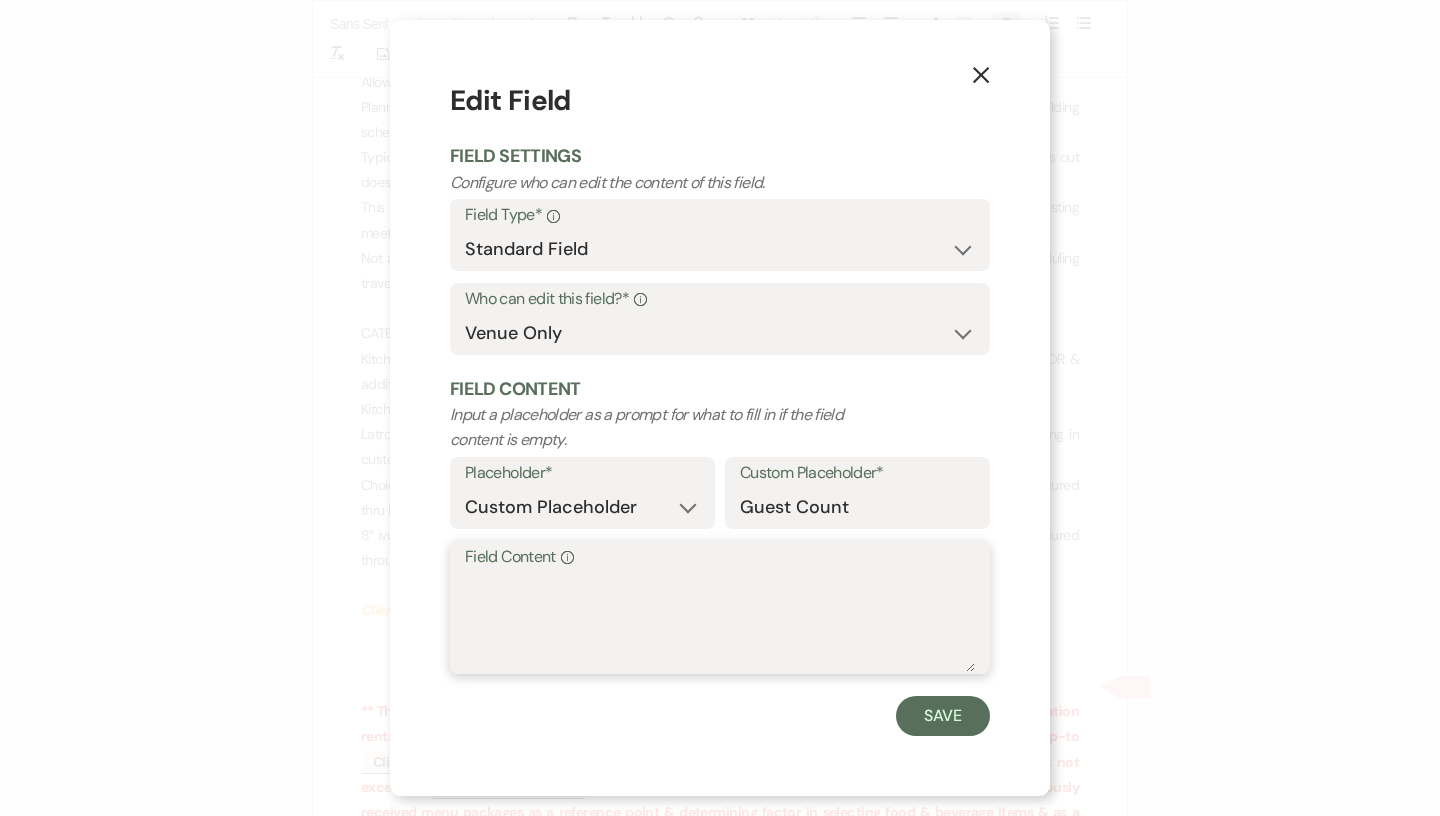 click on "Field Content Info" at bounding box center [720, 622] 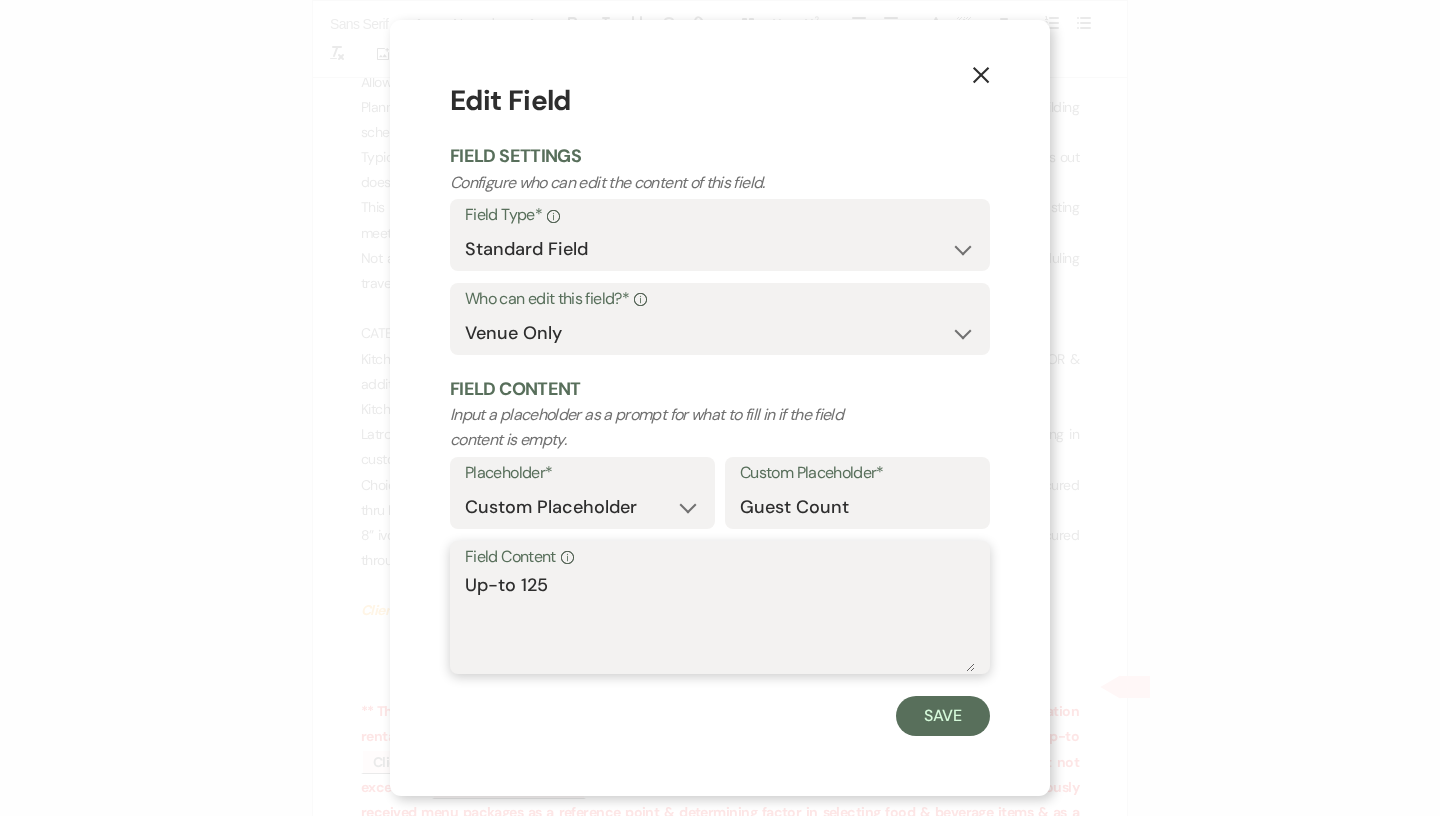 type on "Up-to 125" 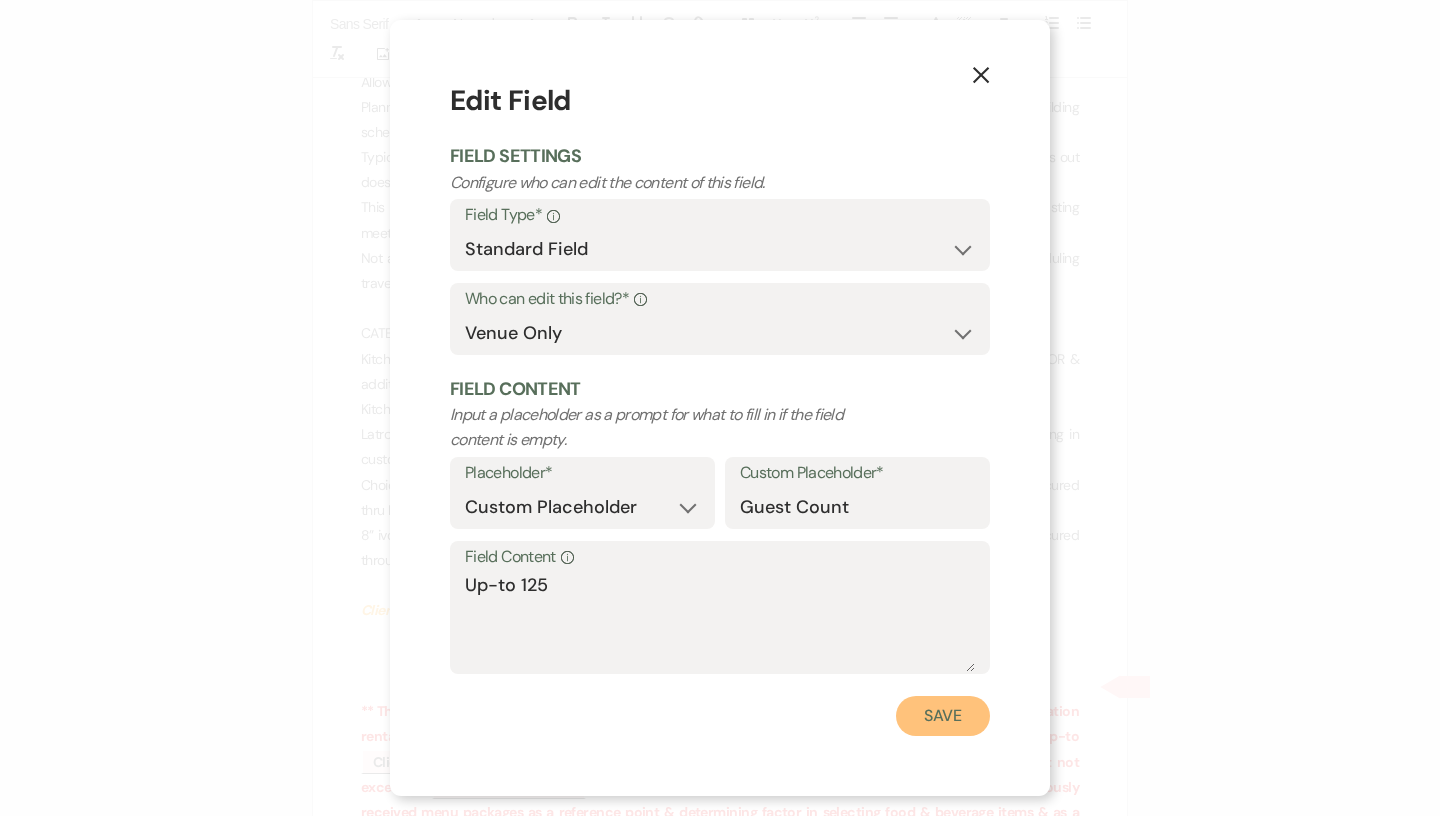 click on "Save" at bounding box center (943, 716) 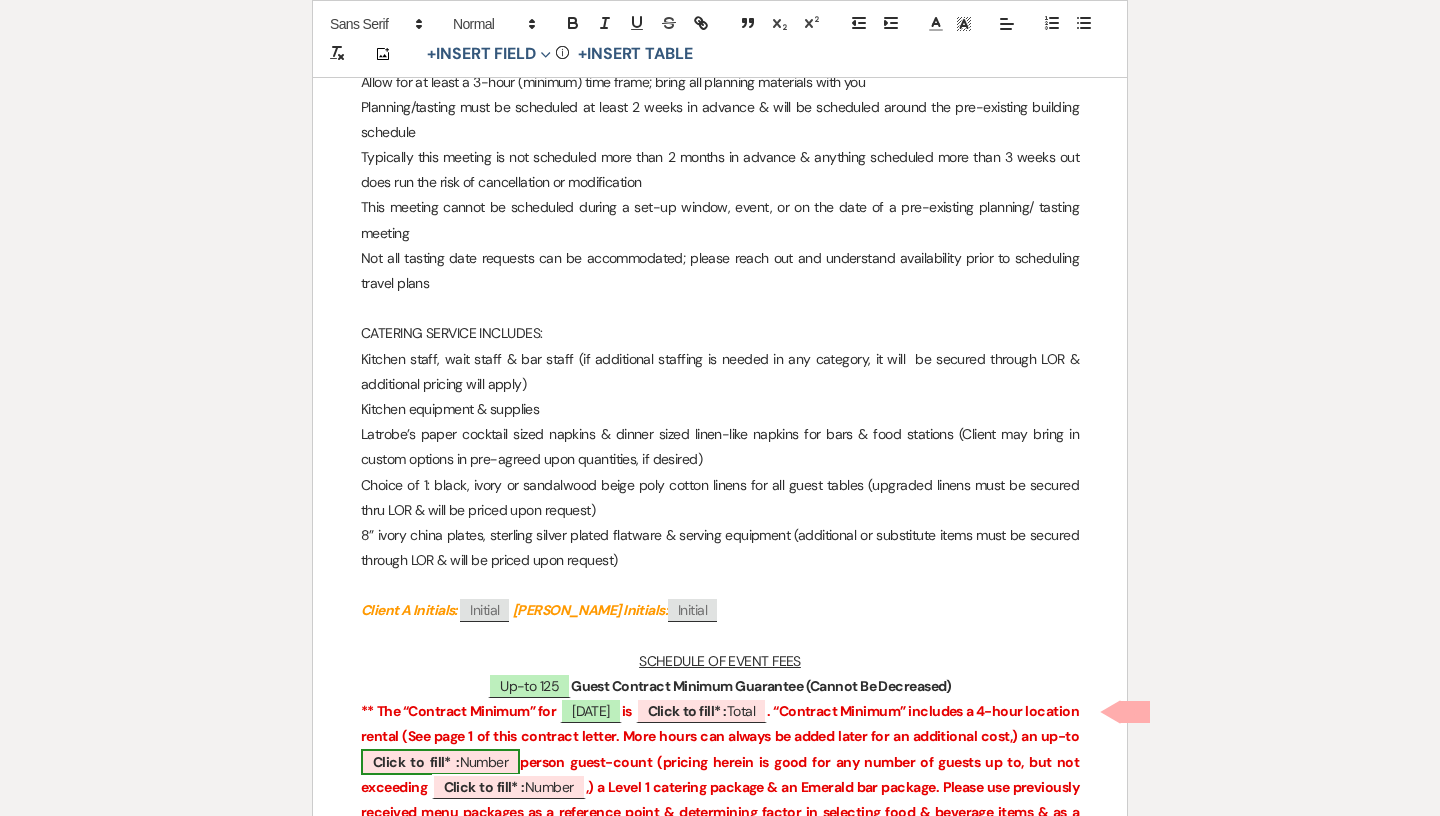 click on "Click to fill* :
Number" at bounding box center [440, 762] 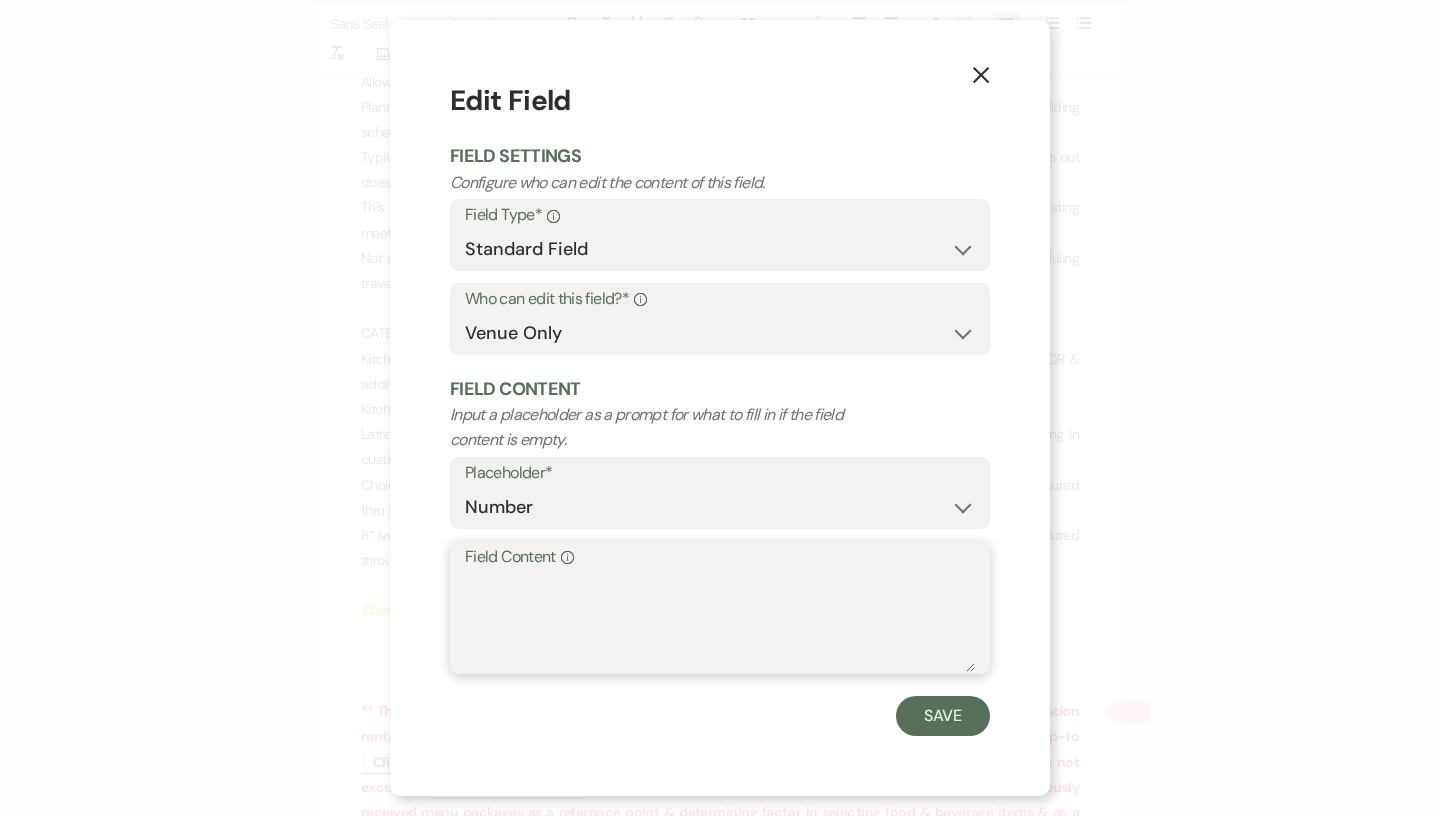click on "Field Content Info" at bounding box center (720, 622) 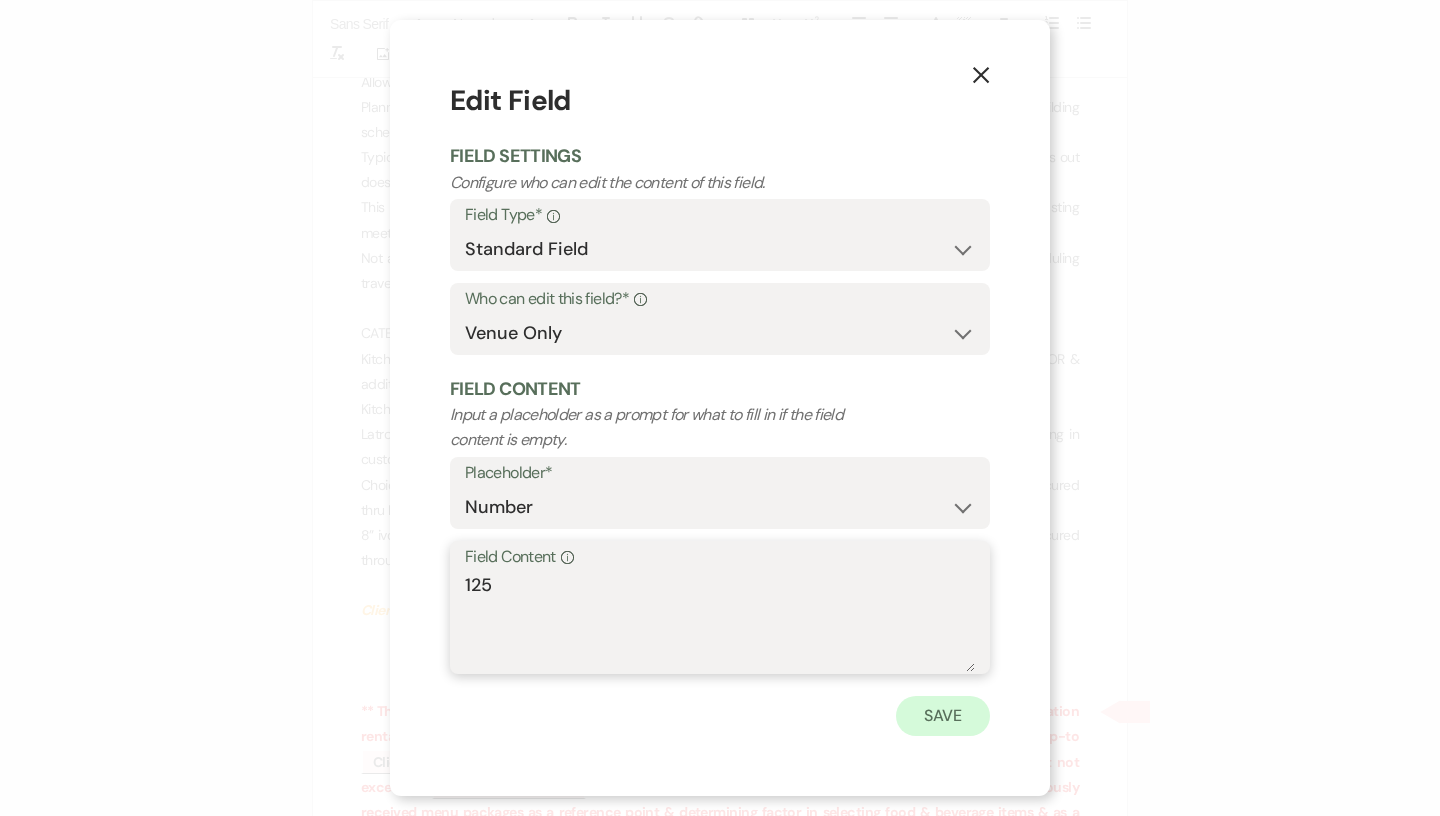 type on "125" 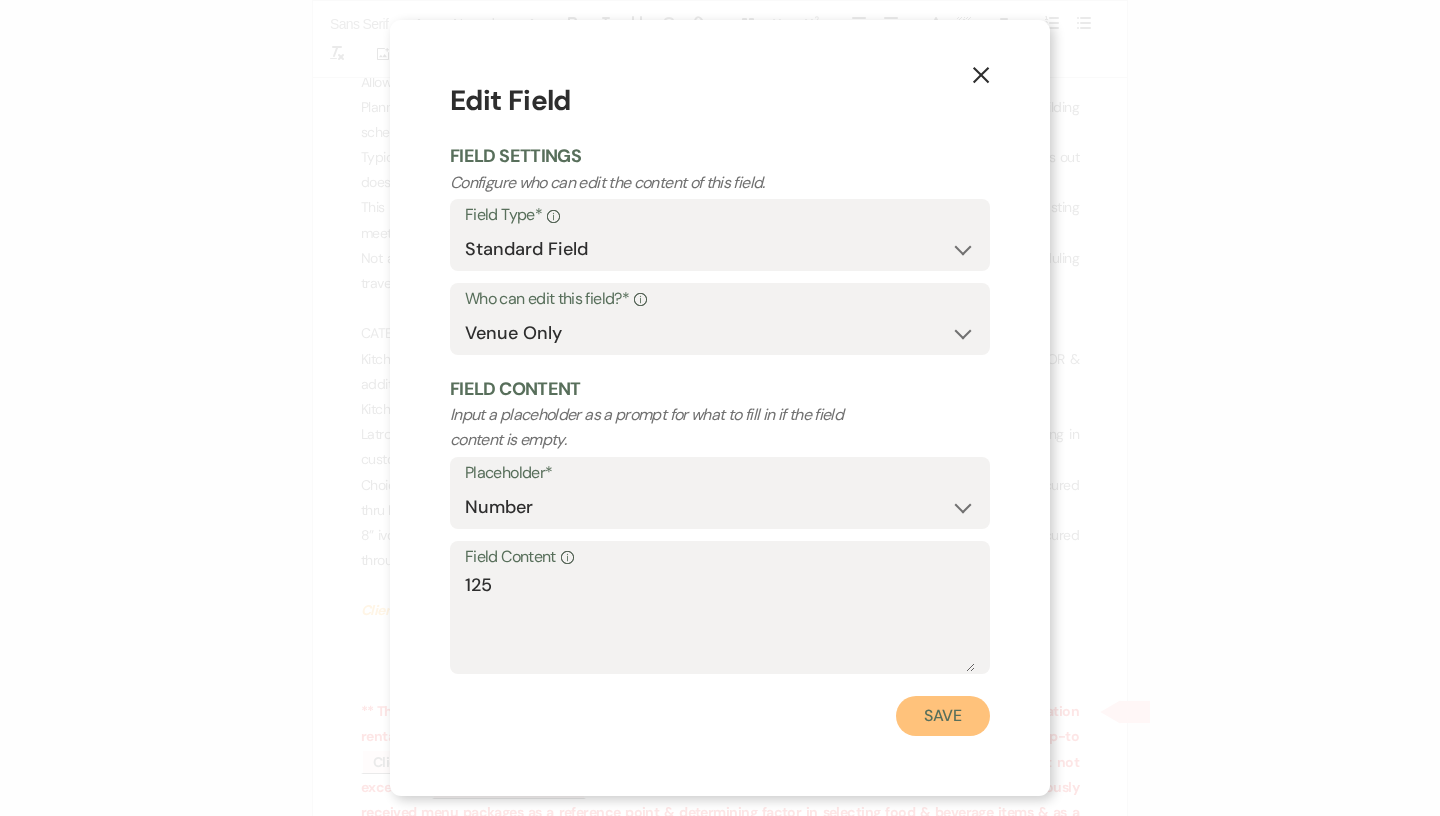 click on "Save" at bounding box center [943, 716] 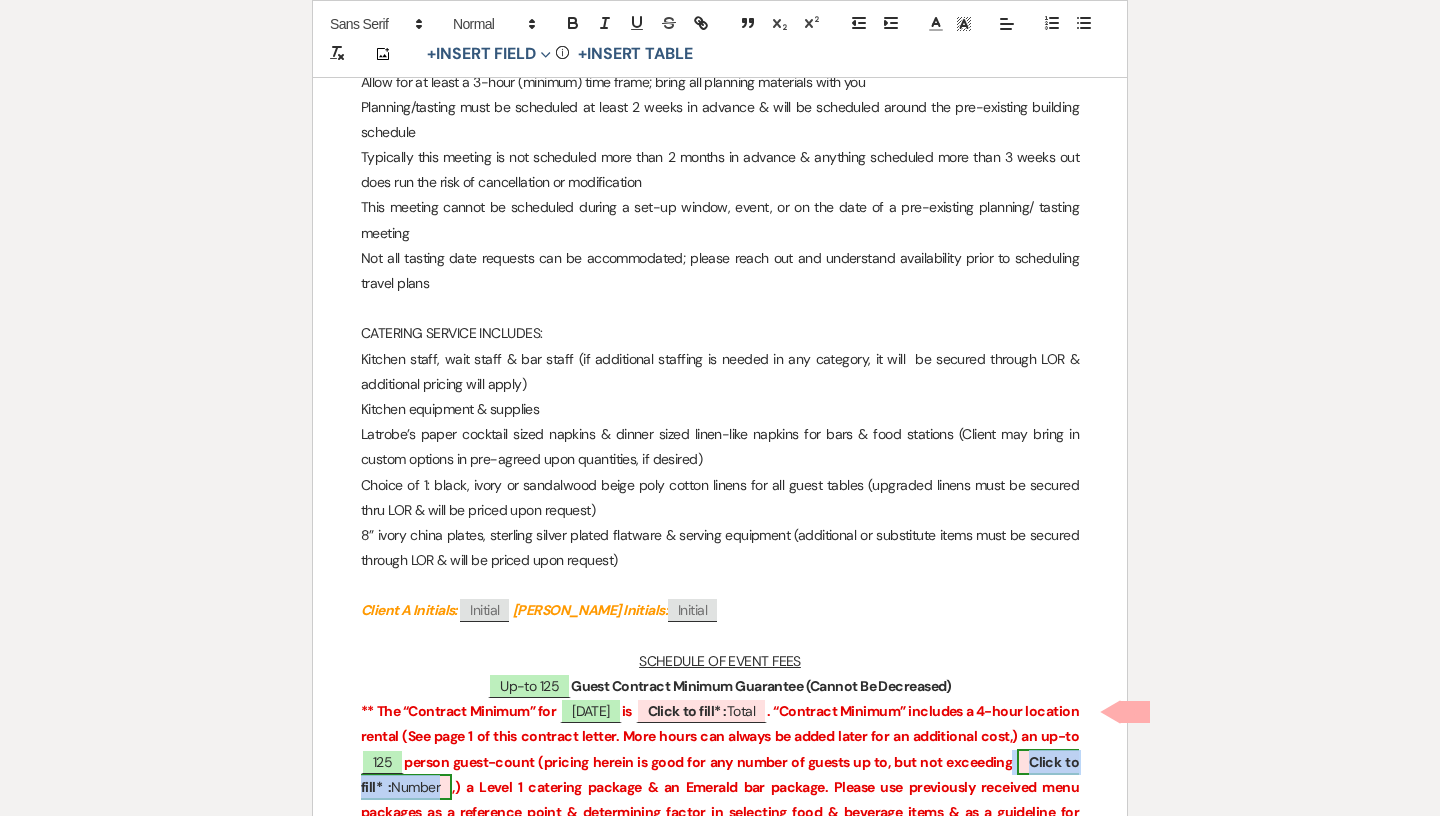 click on "Click to fill* :
Number" at bounding box center (720, 774) 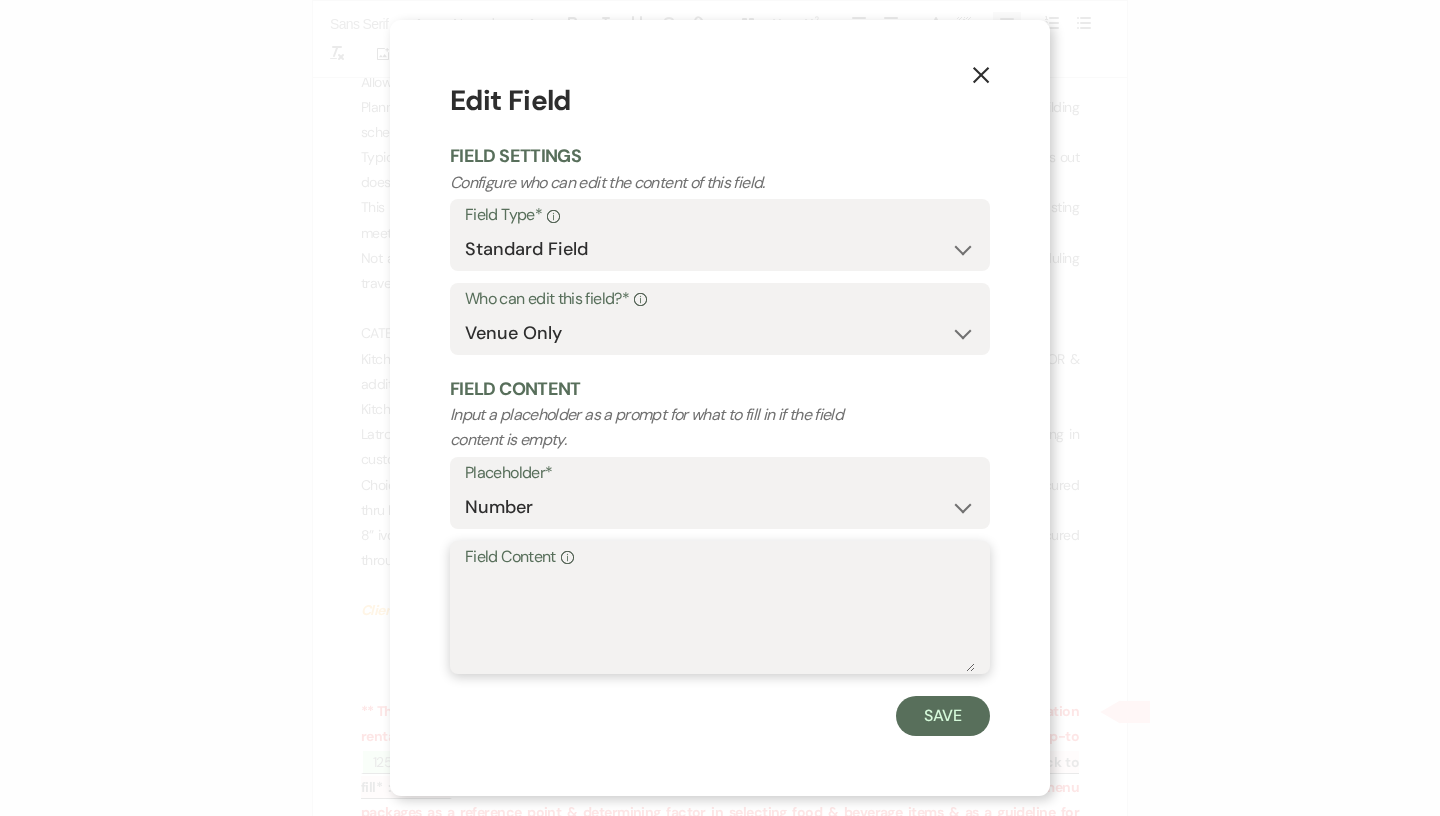 click on "Field Content Info" at bounding box center [720, 622] 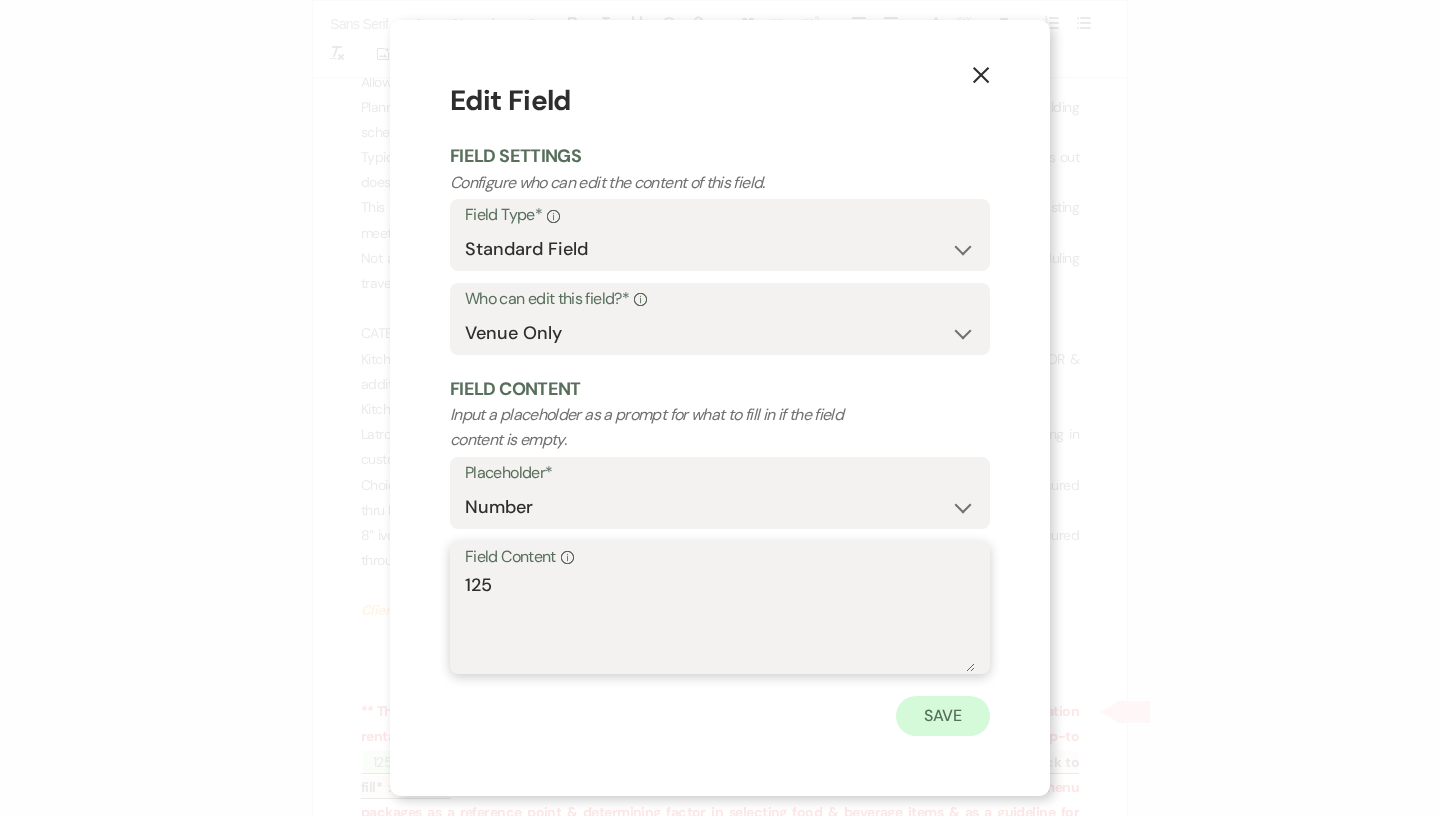 type on "125" 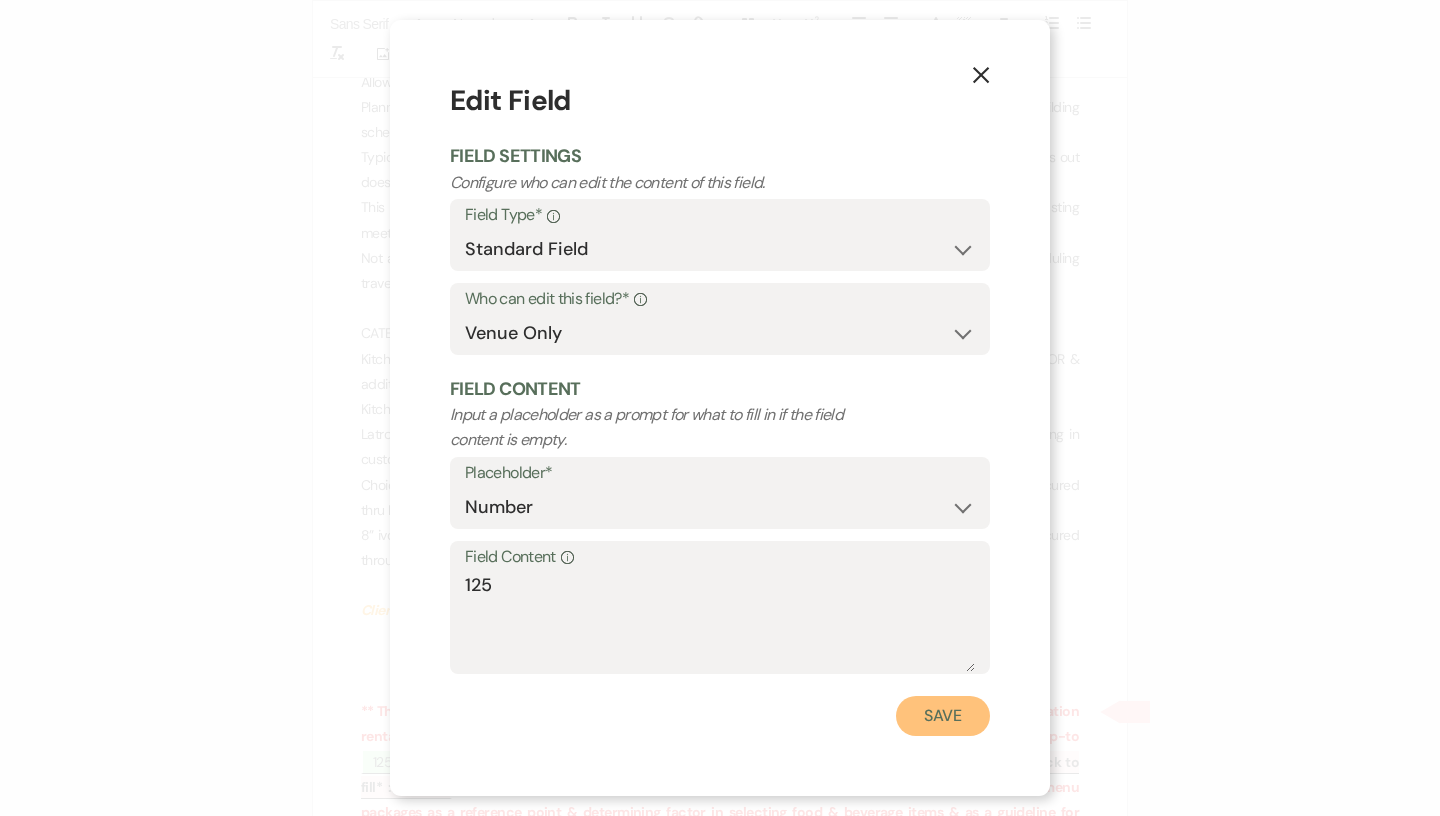 click on "Save" at bounding box center (943, 716) 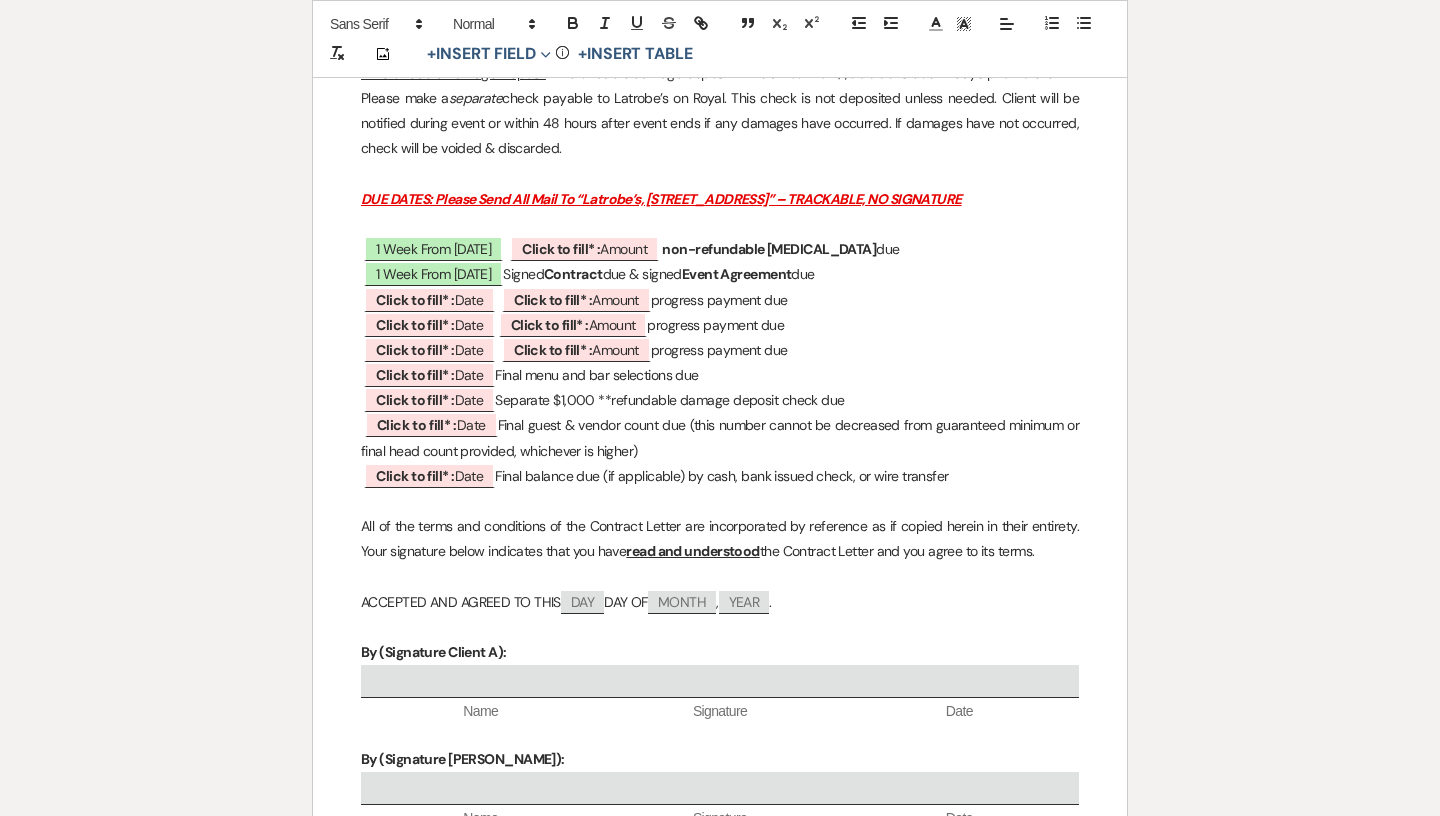 scroll, scrollTop: 5054, scrollLeft: 0, axis: vertical 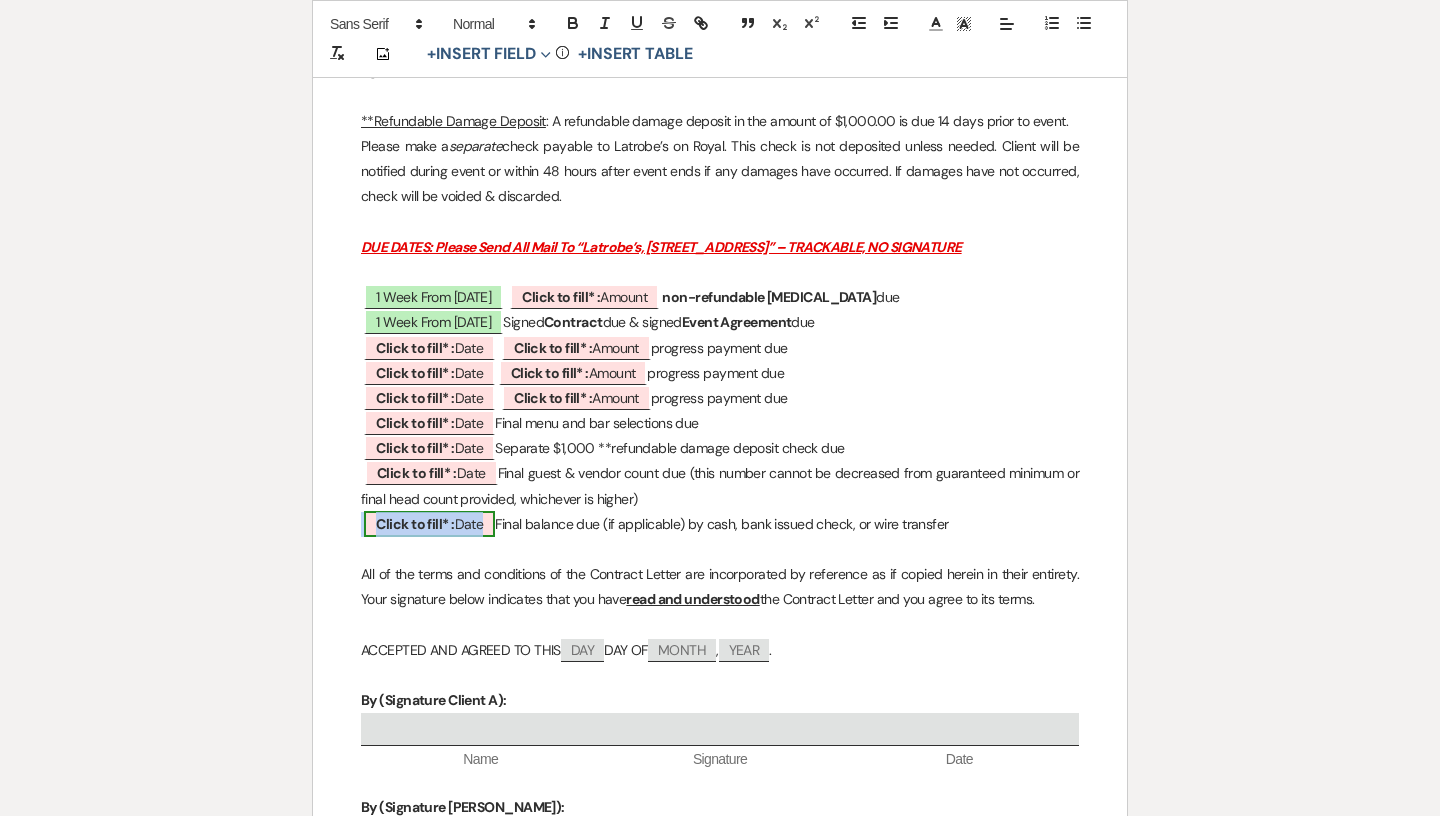 click on "Click to fill* :
Date" at bounding box center [429, 524] 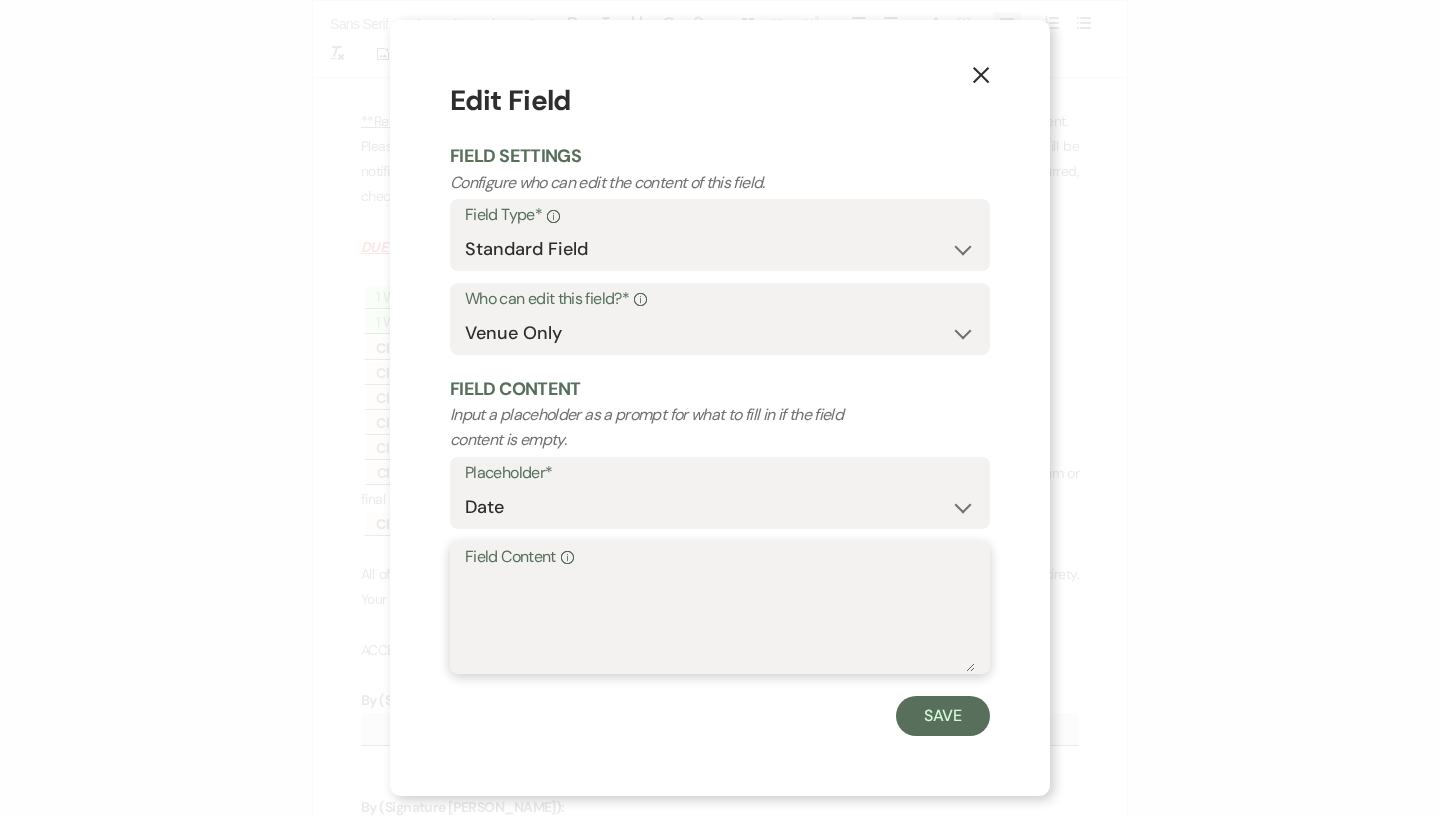 click on "Field Content Info" at bounding box center [720, 622] 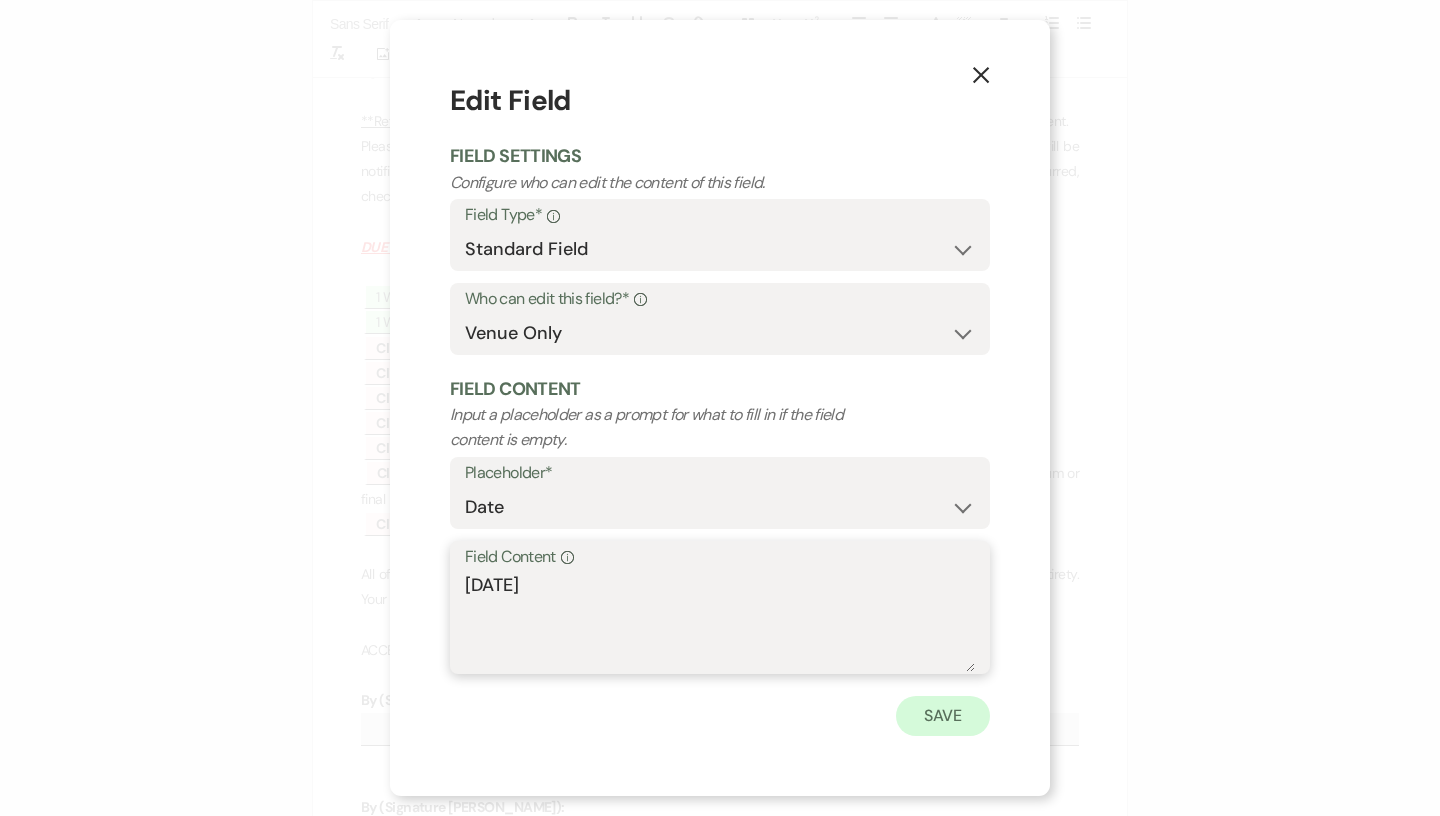 type on "[DATE]" 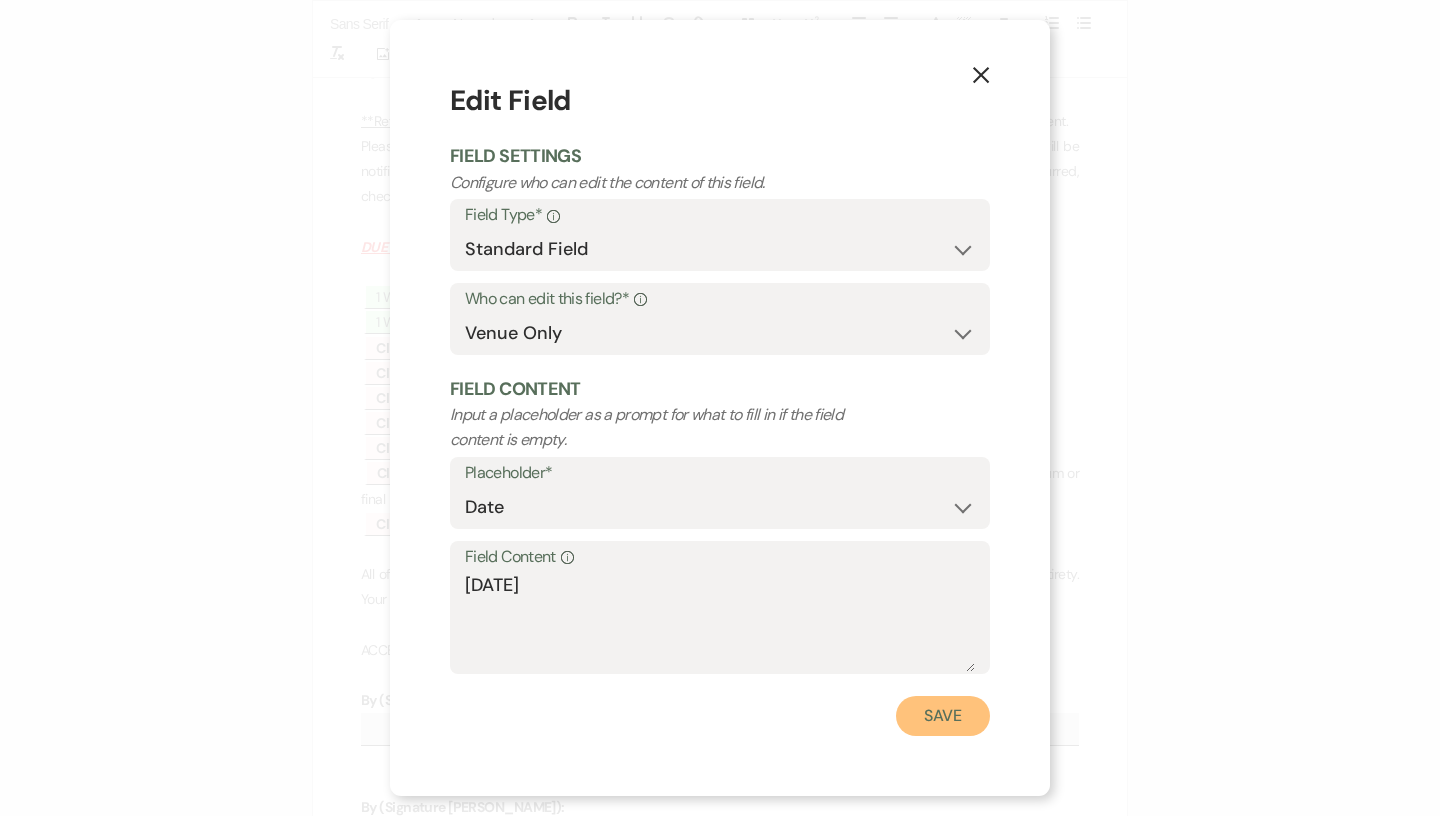 click on "Save" at bounding box center (943, 716) 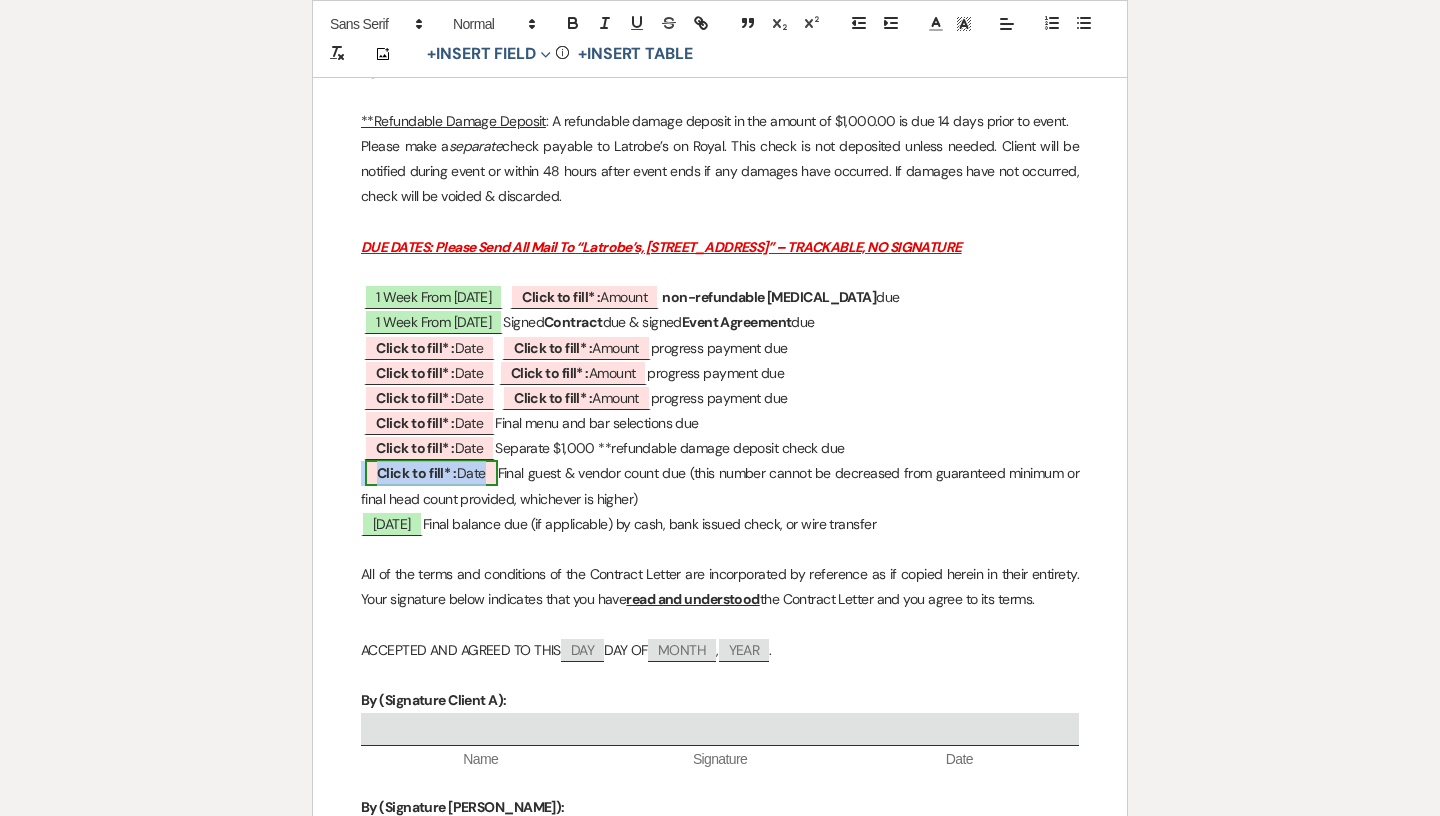 click on "Click to fill* :
Date" at bounding box center [431, 473] 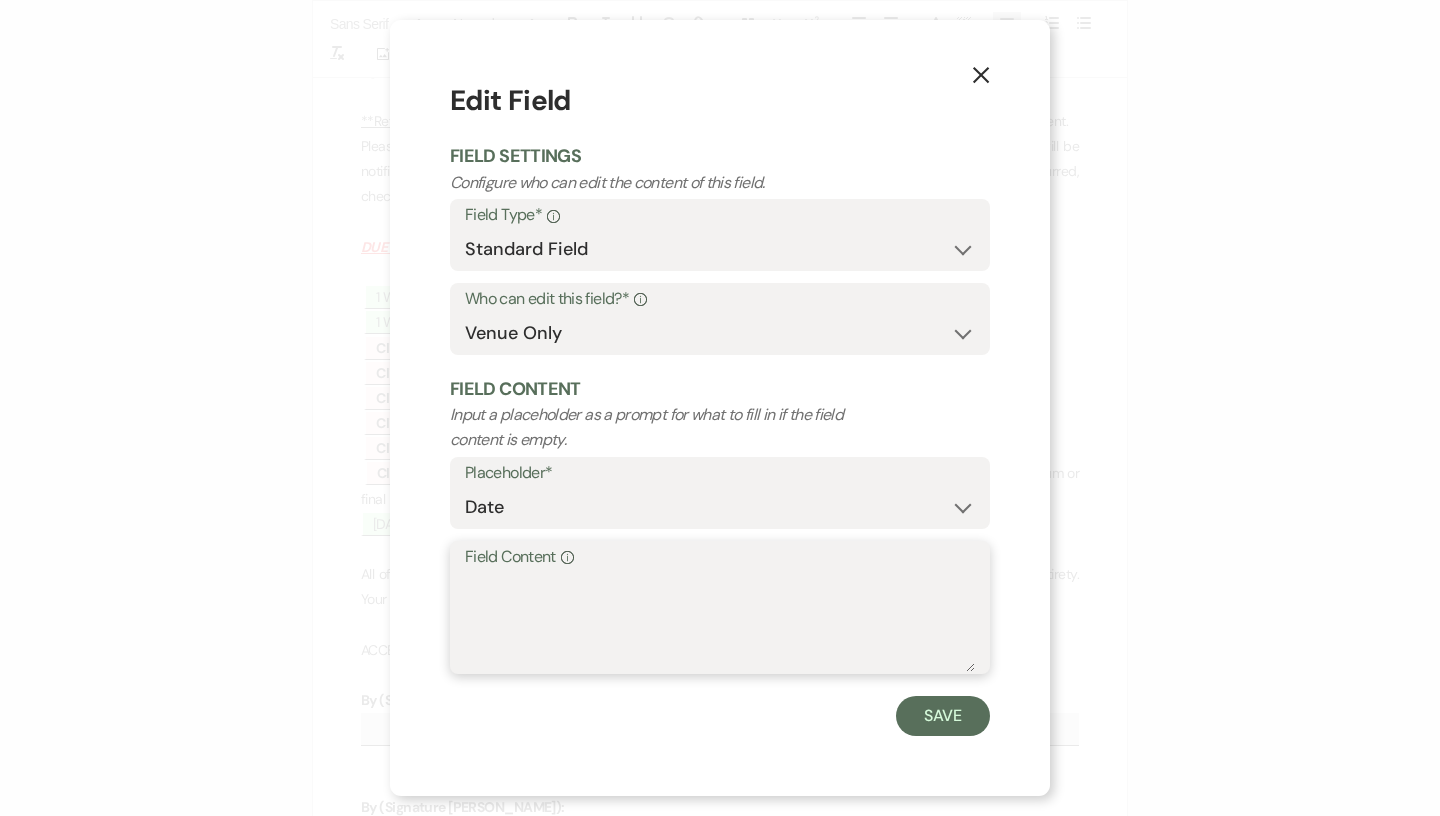 click on "Field Content Info" at bounding box center [720, 622] 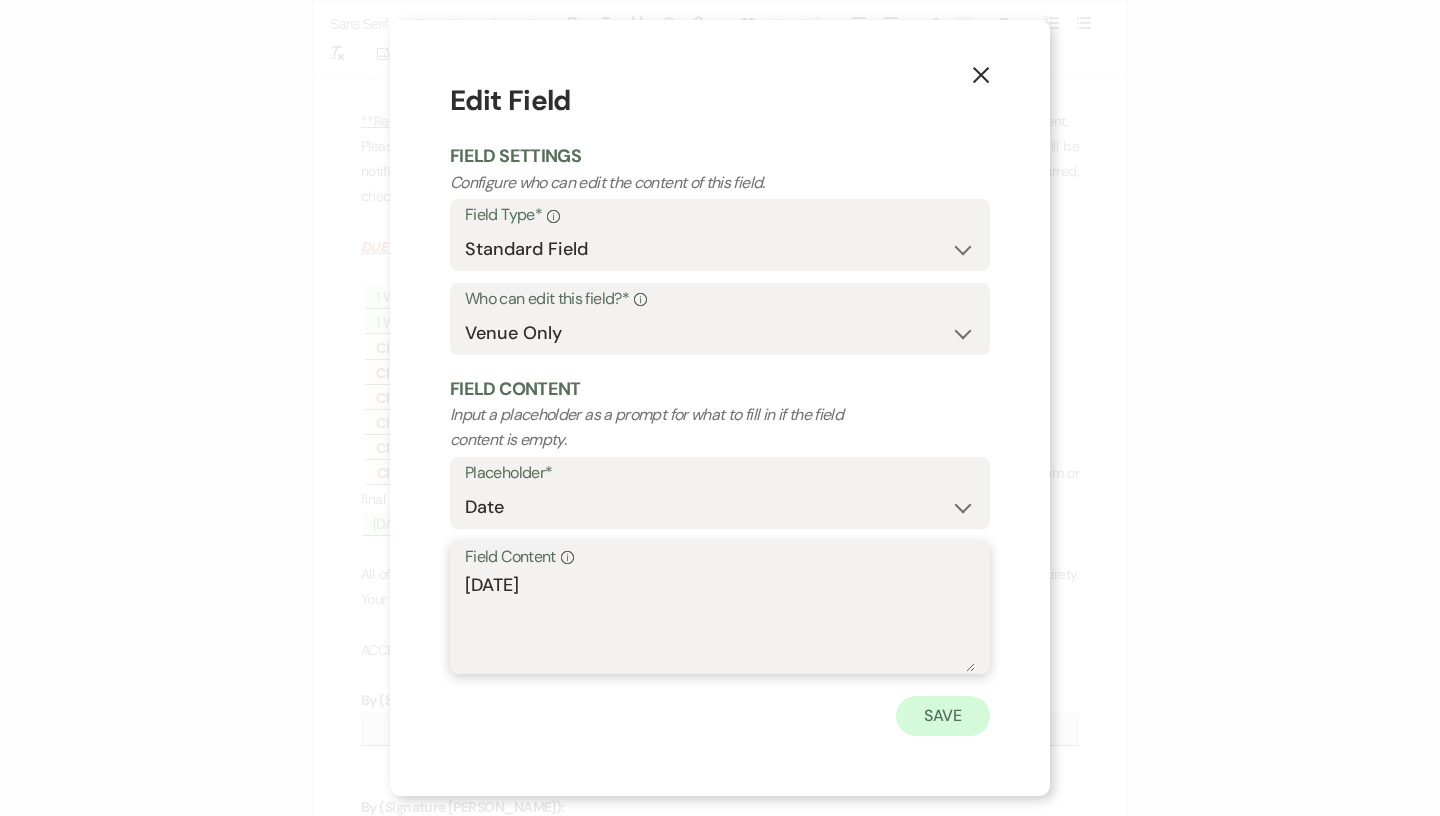 type on "[DATE]" 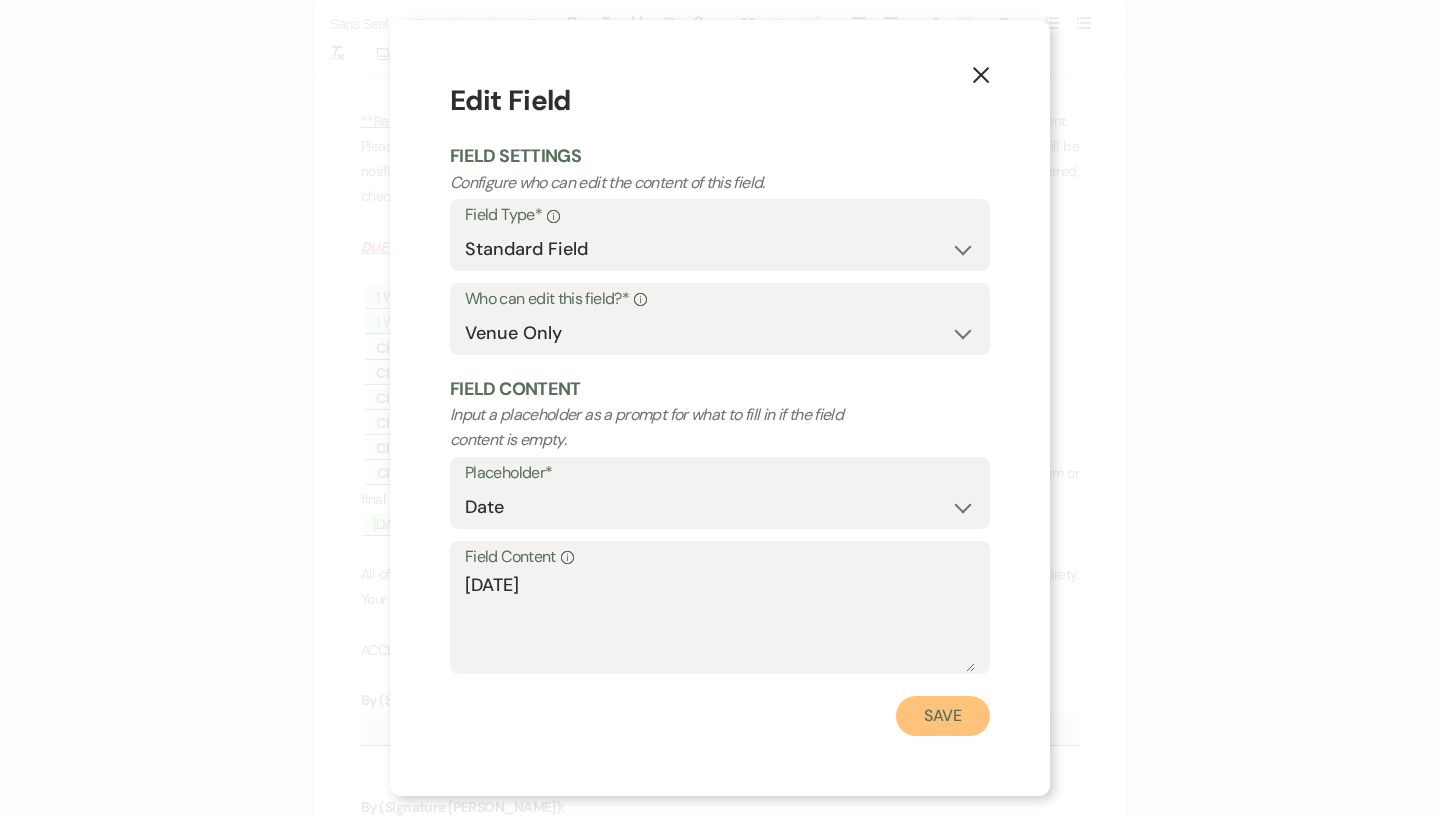click on "Save" at bounding box center [943, 716] 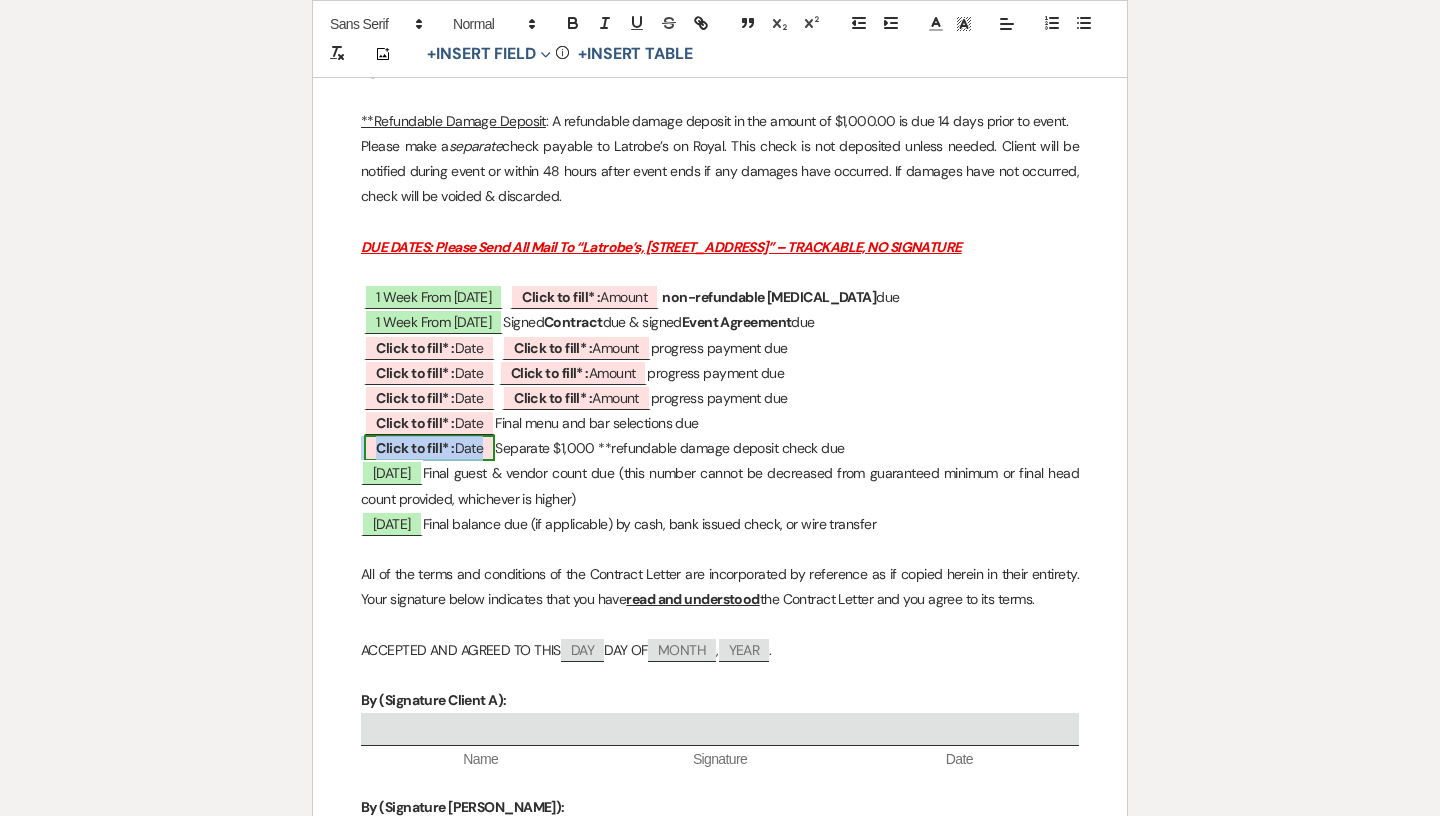 click on "Click to fill* :
Date" at bounding box center [429, 448] 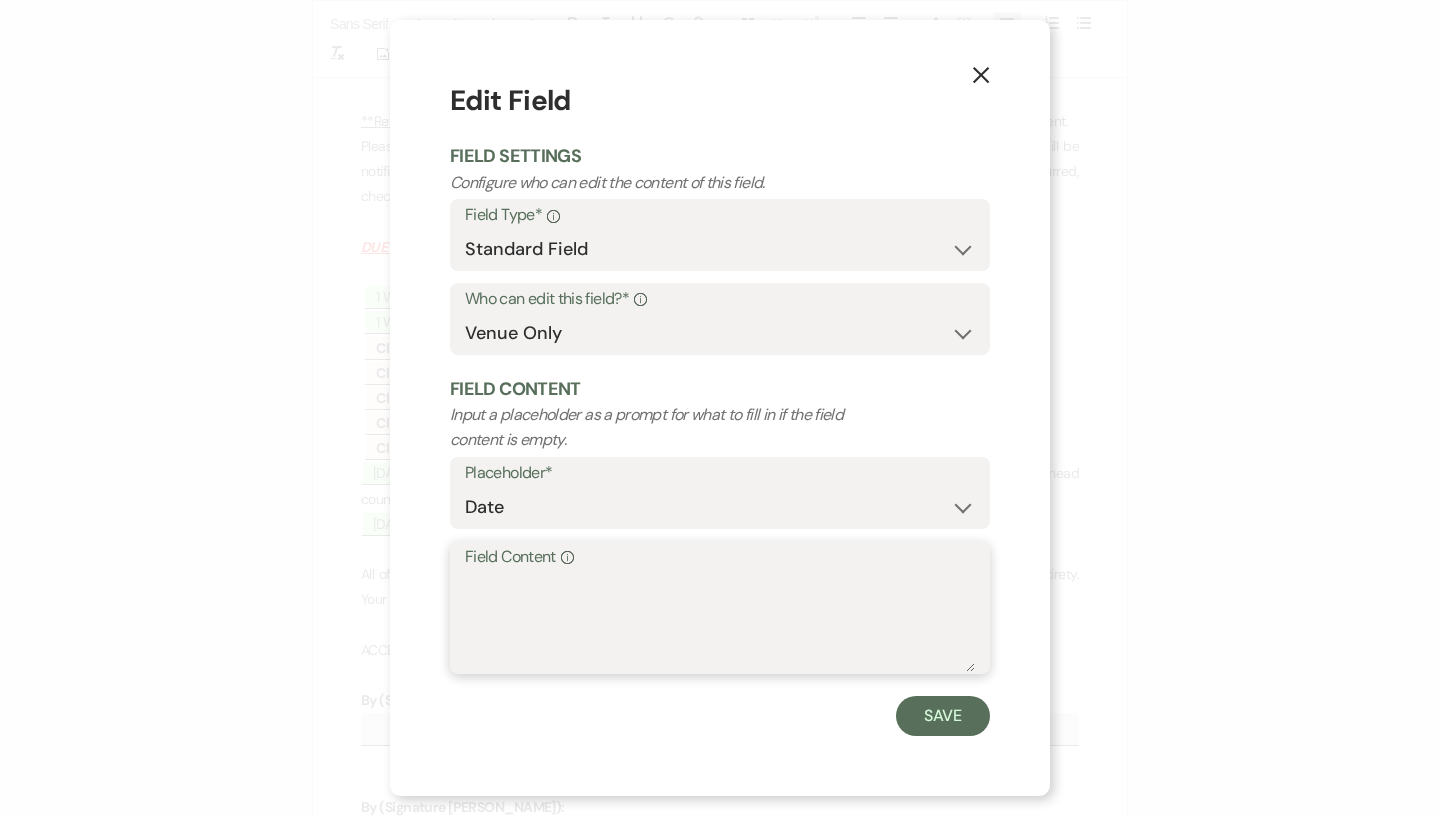 click on "Field Content Info" at bounding box center (720, 622) 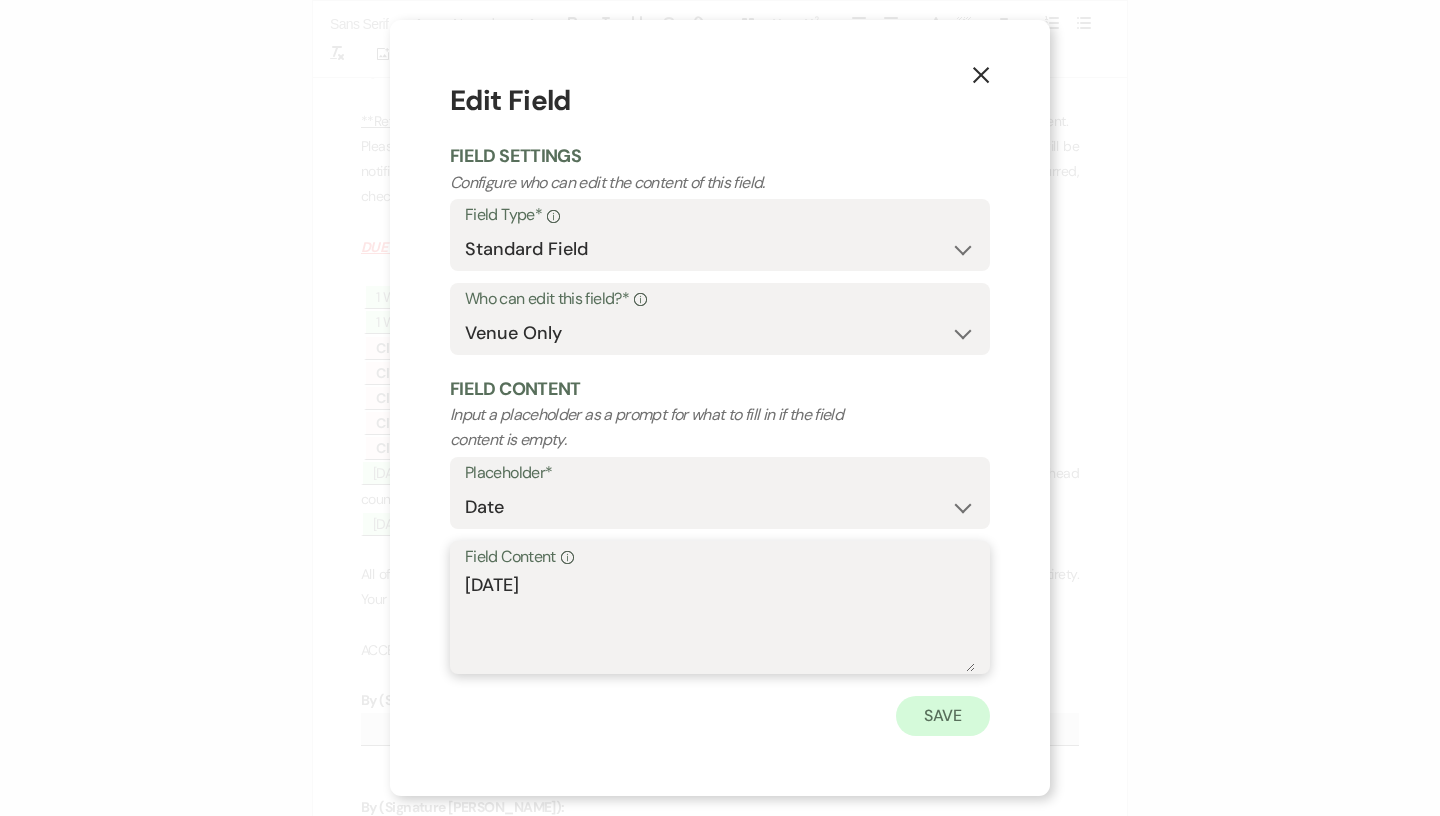 type on "[DATE]" 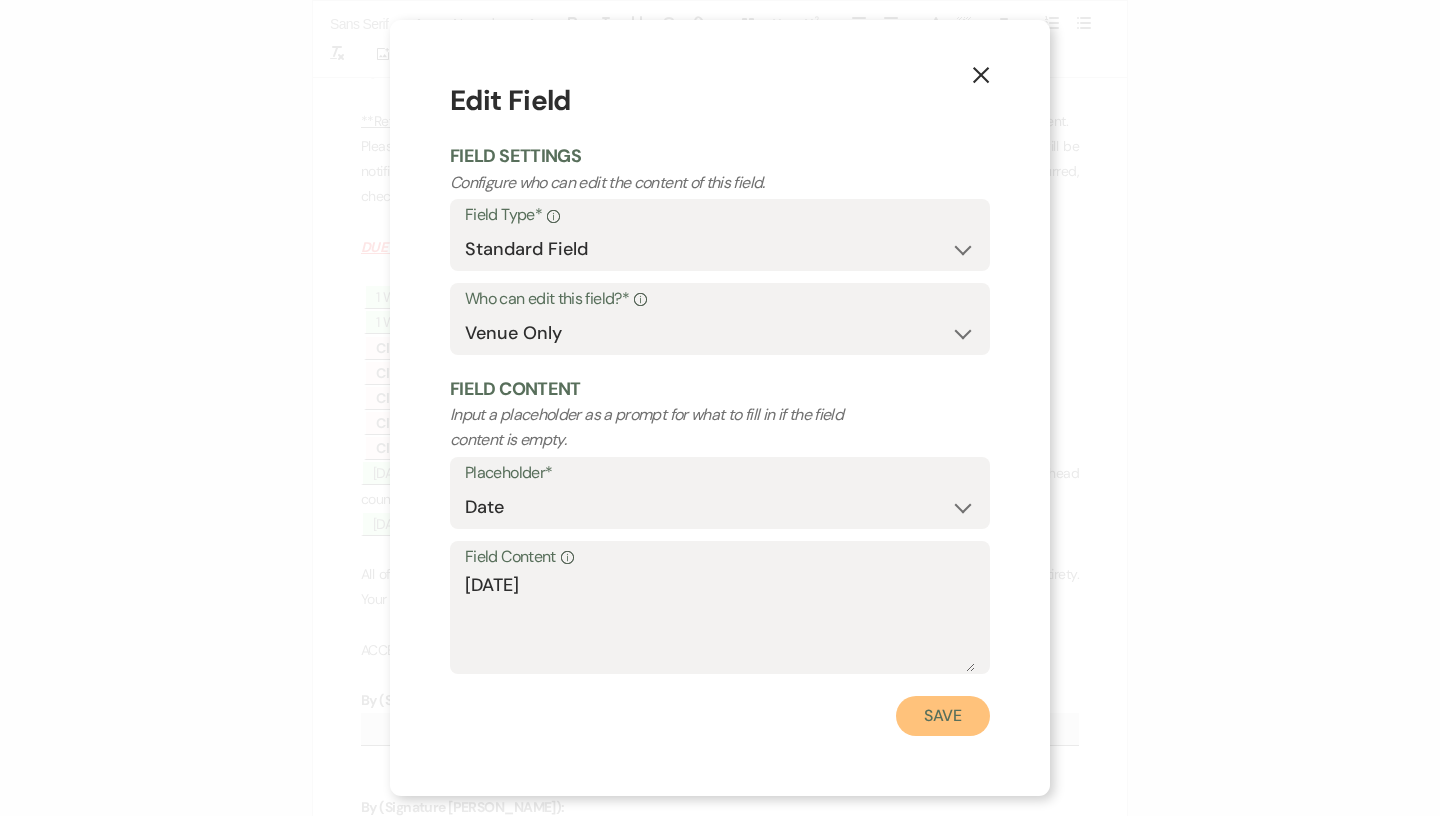 click on "Save" at bounding box center [943, 716] 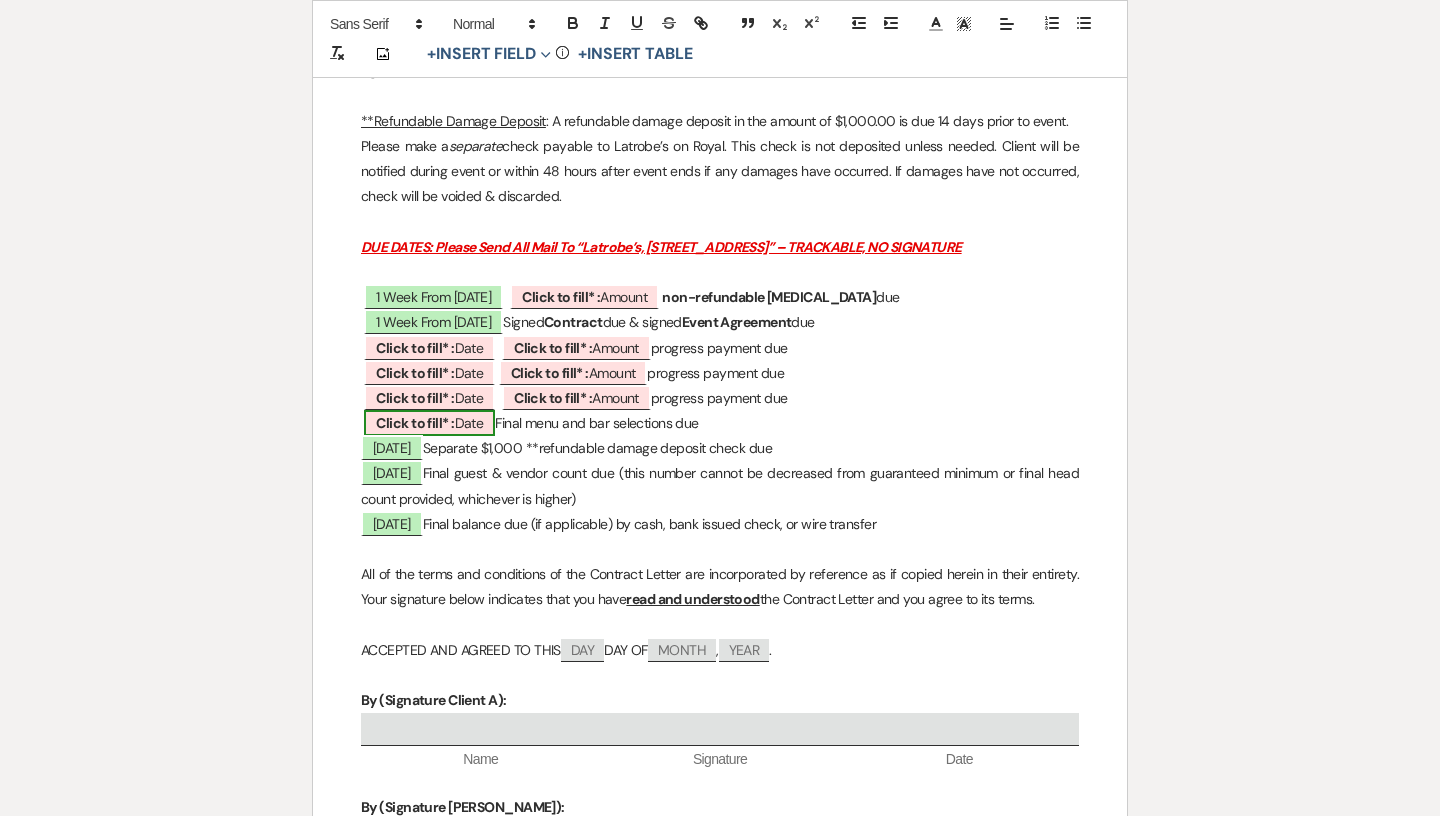 click on "Click to fill* :
Date" at bounding box center (429, 423) 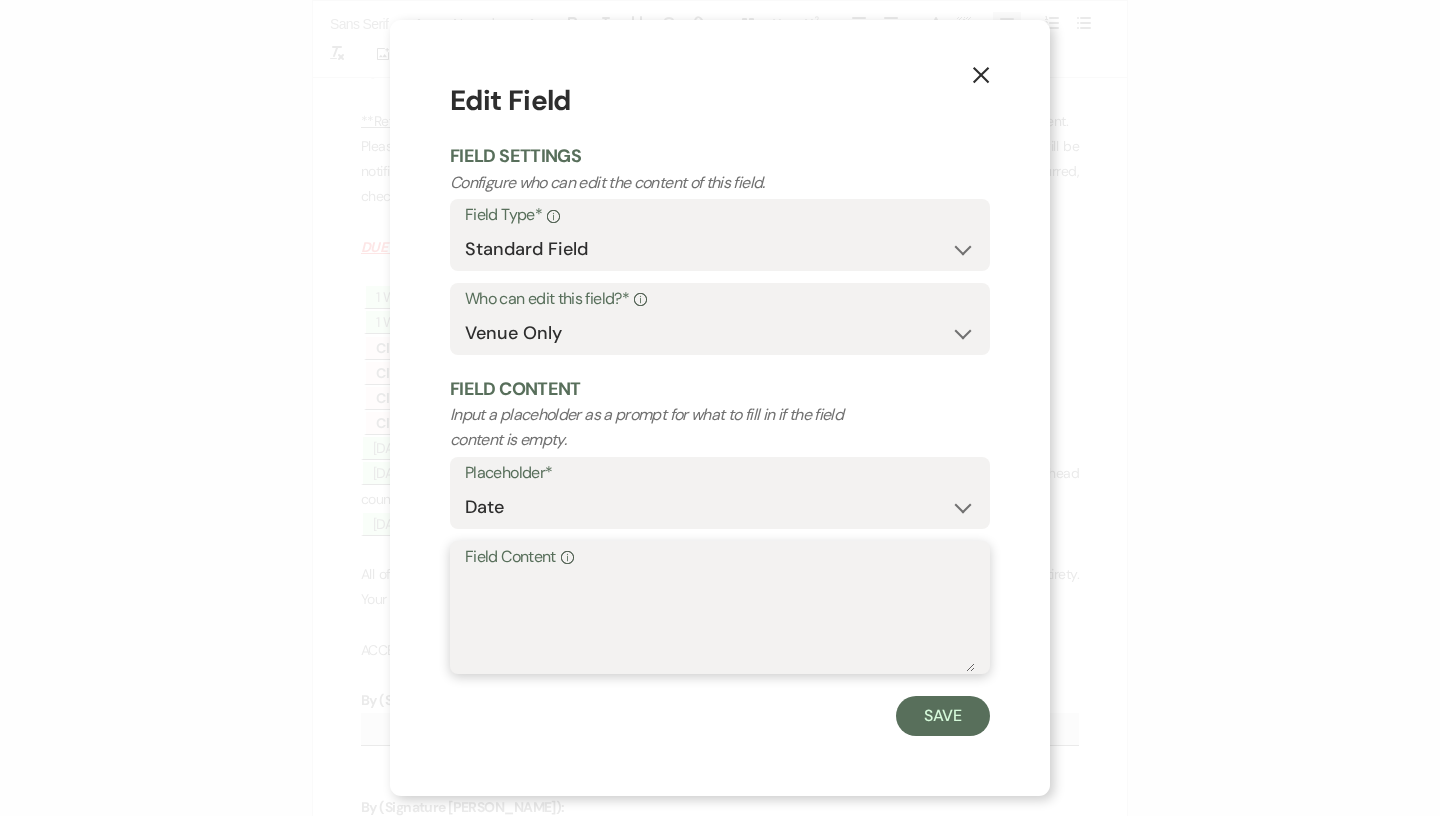 click on "Field Content Info" at bounding box center (720, 622) 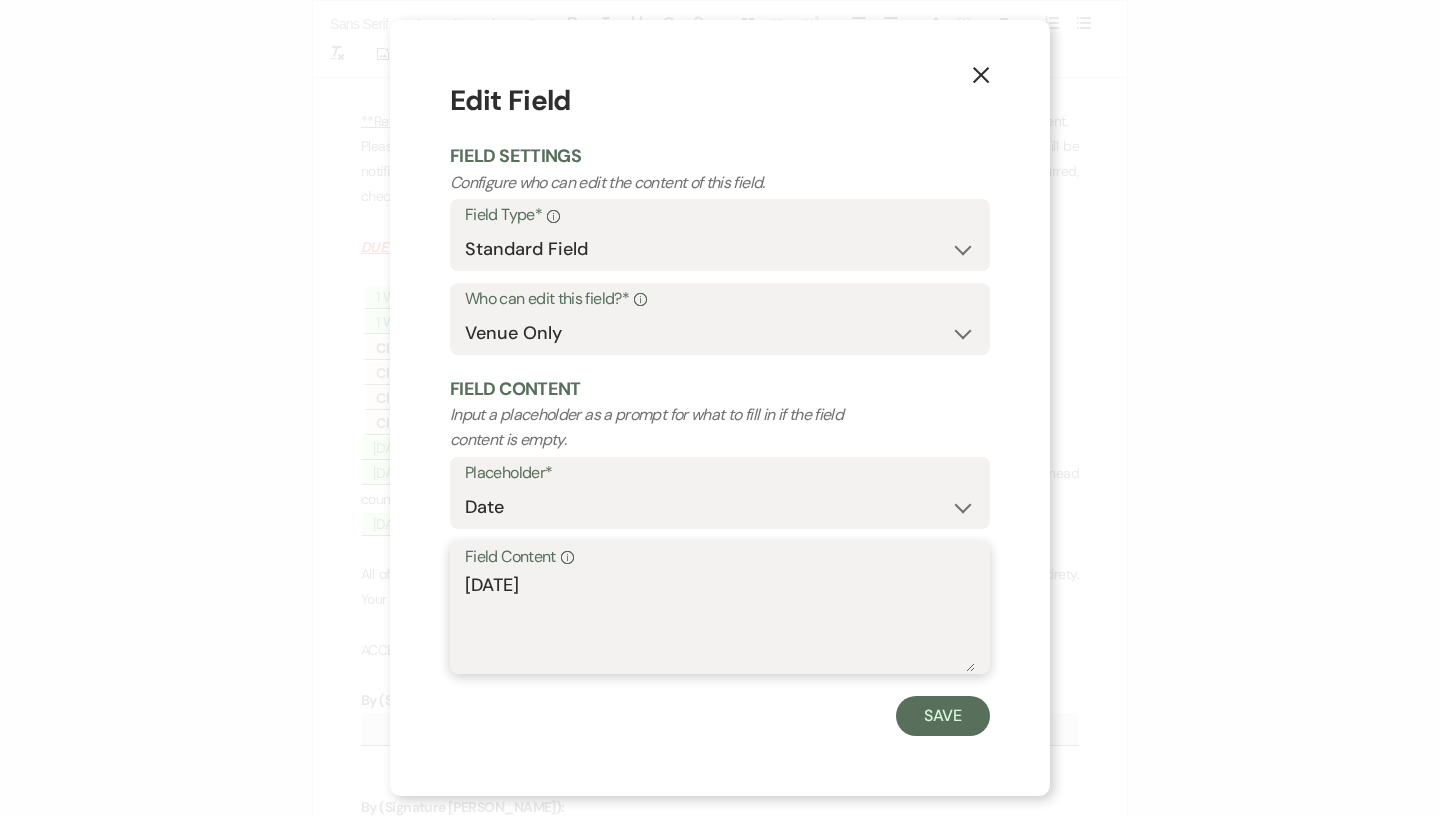 type on "[DATE]" 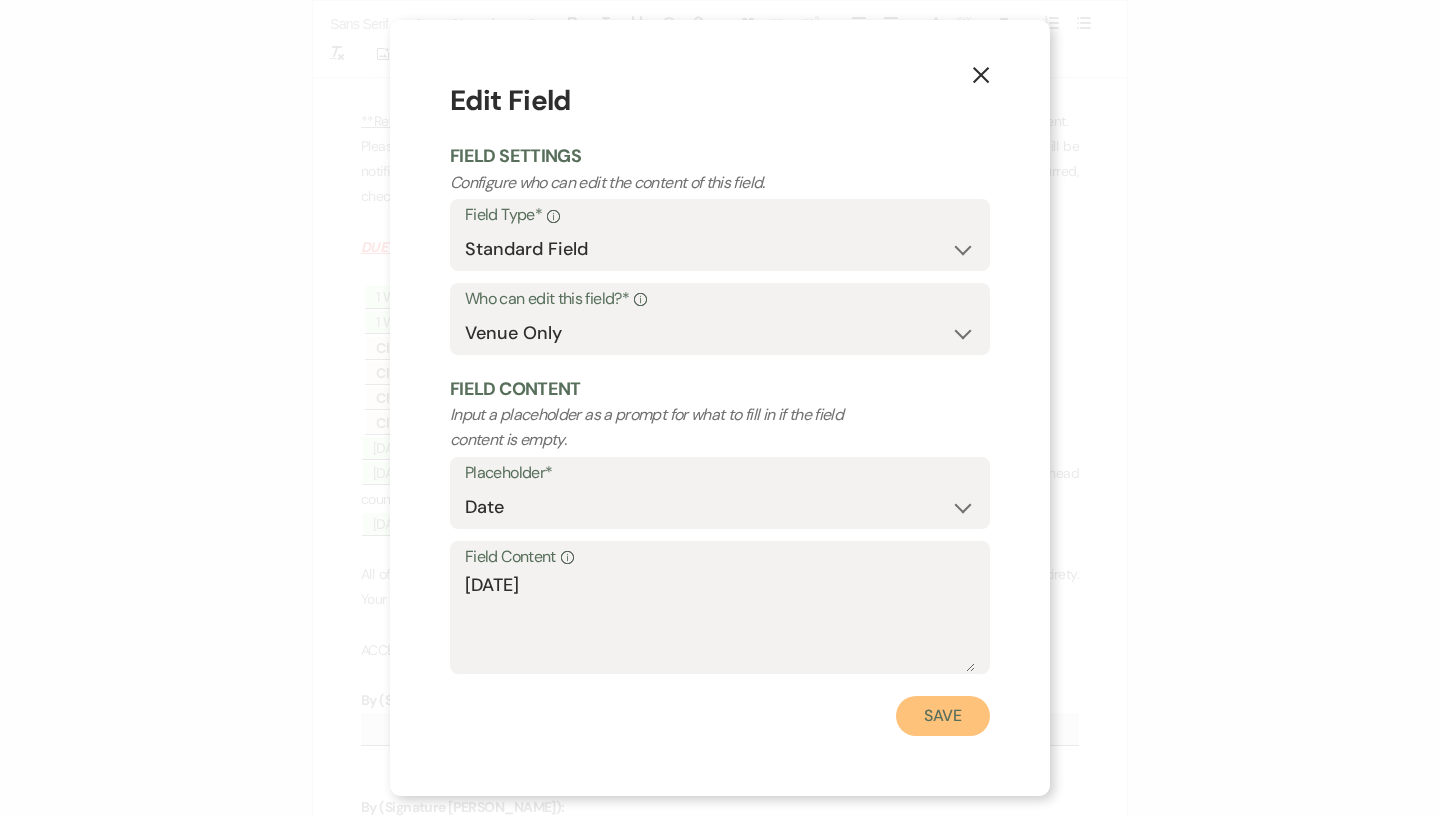 click on "Save" at bounding box center [943, 716] 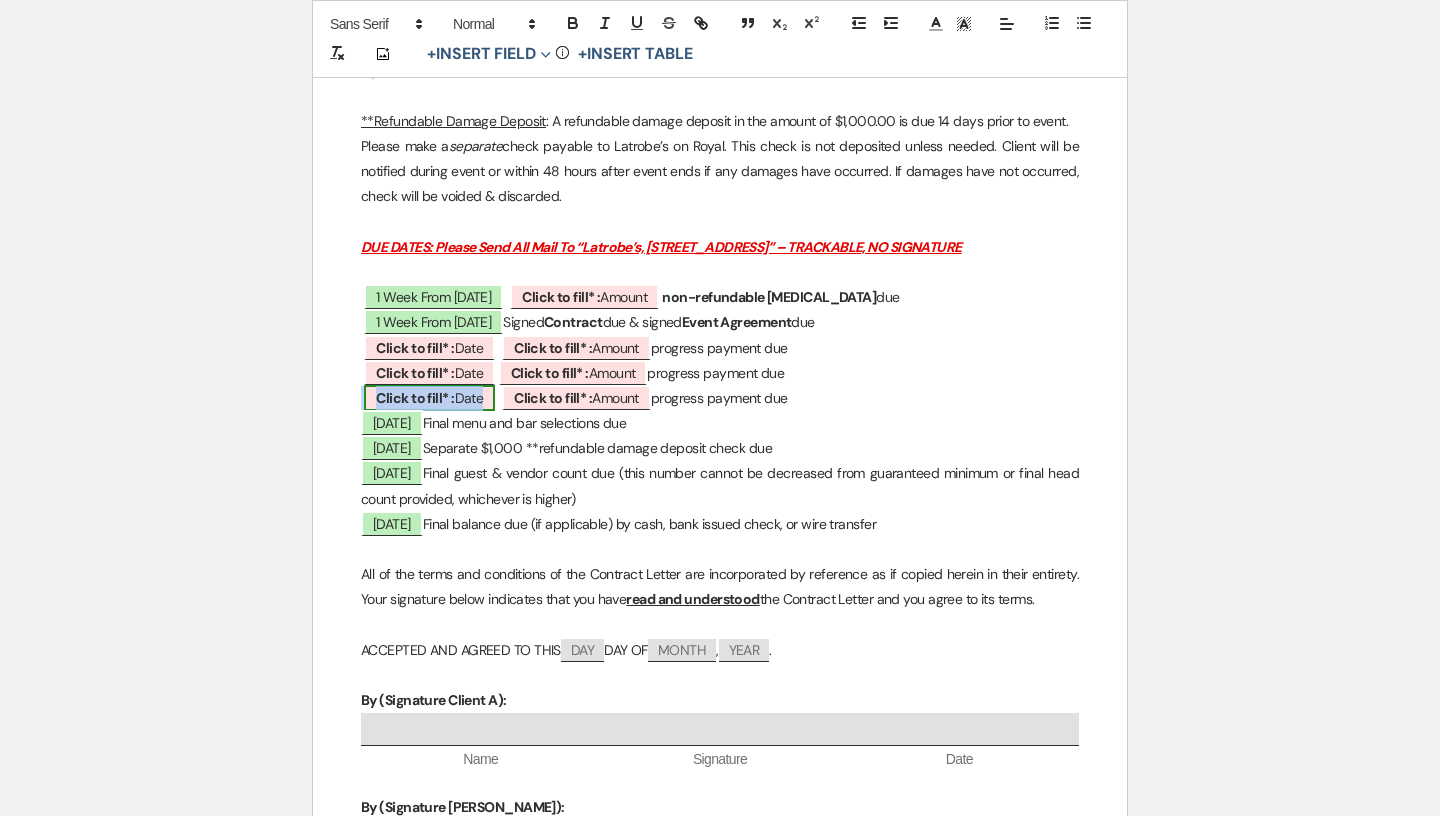 click on "Click to fill* :
Date" at bounding box center [429, 398] 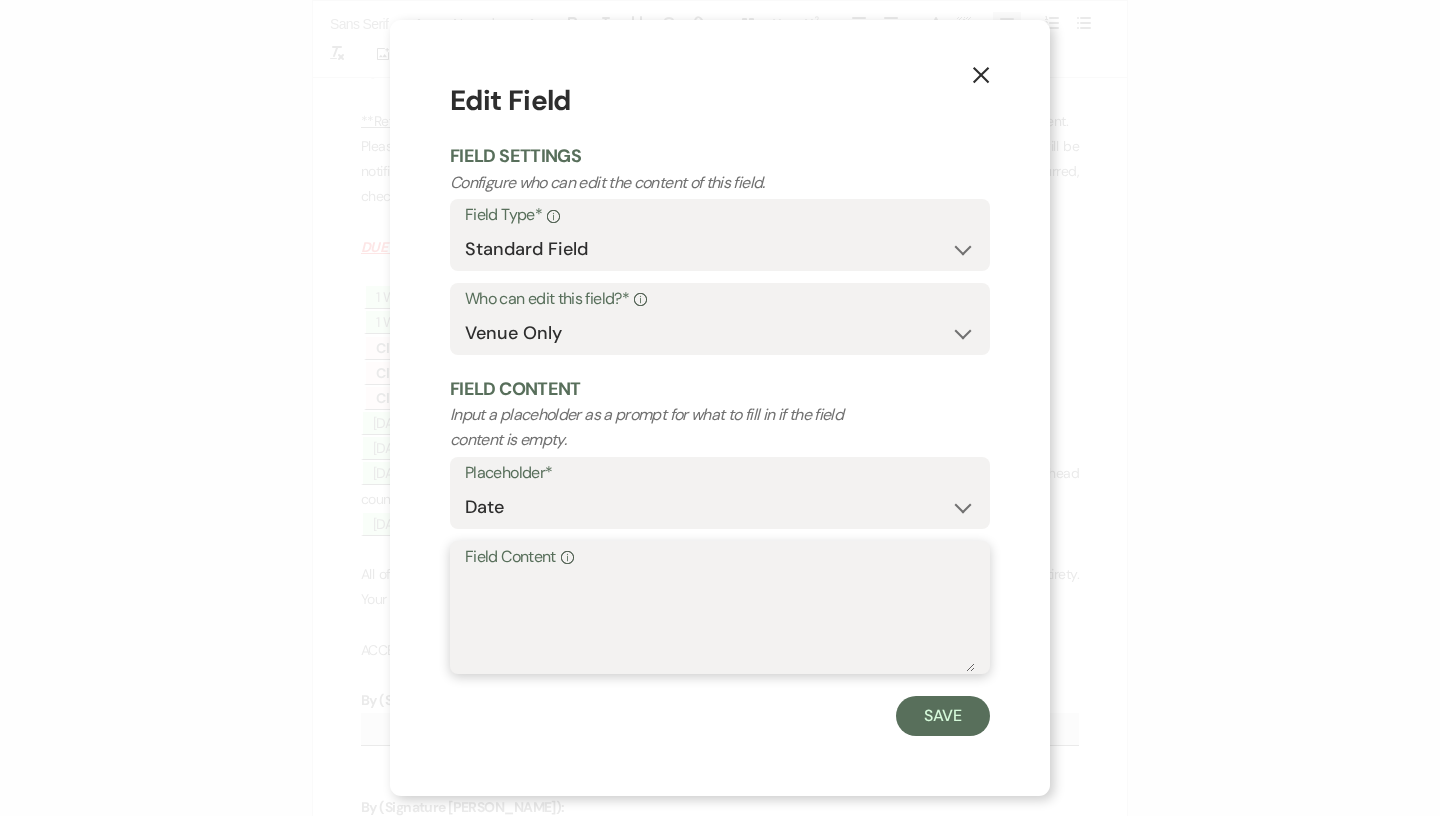 click on "Field Content Info" at bounding box center (720, 622) 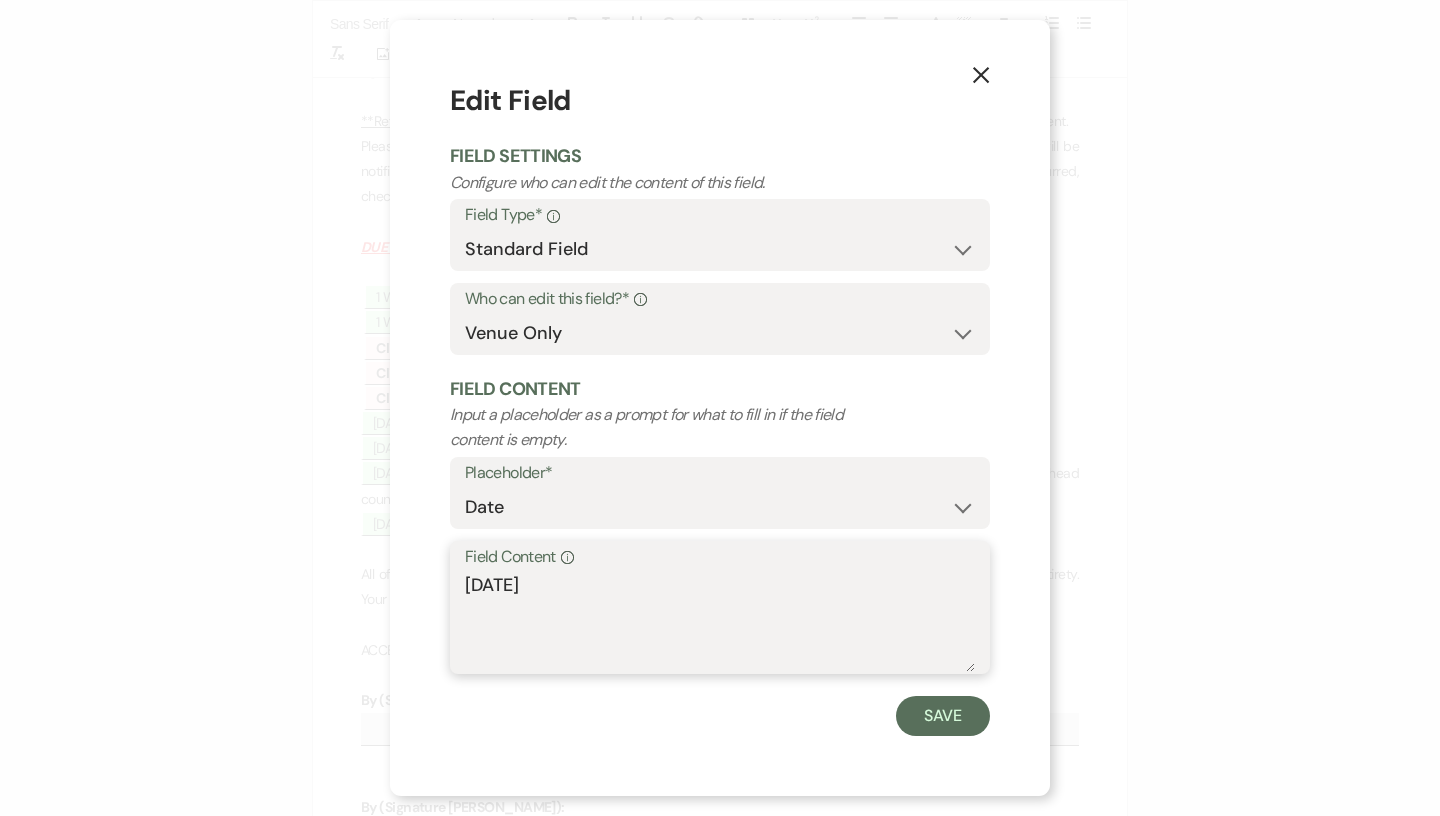 type on "[DATE]" 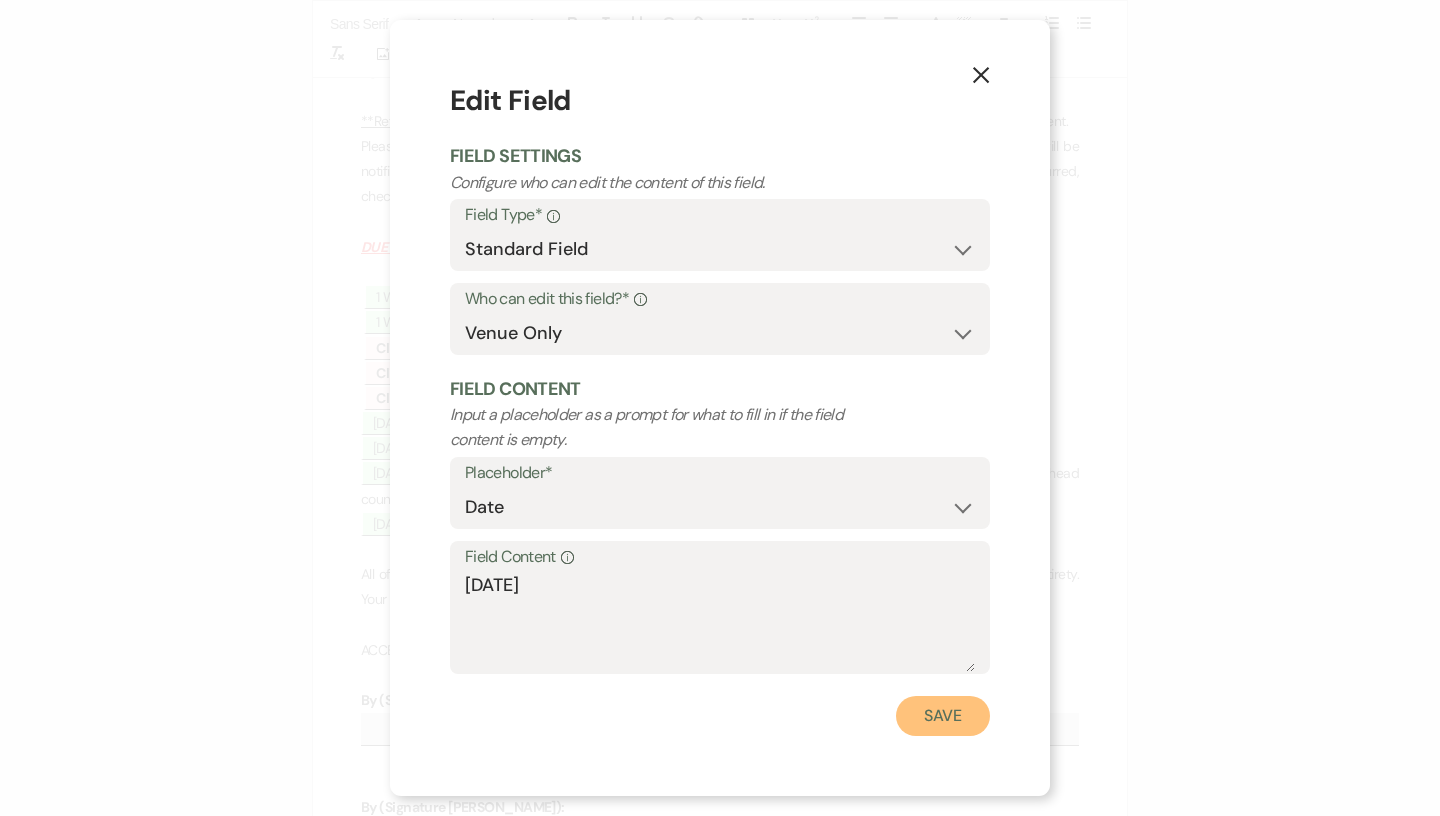 click on "Save" at bounding box center [943, 716] 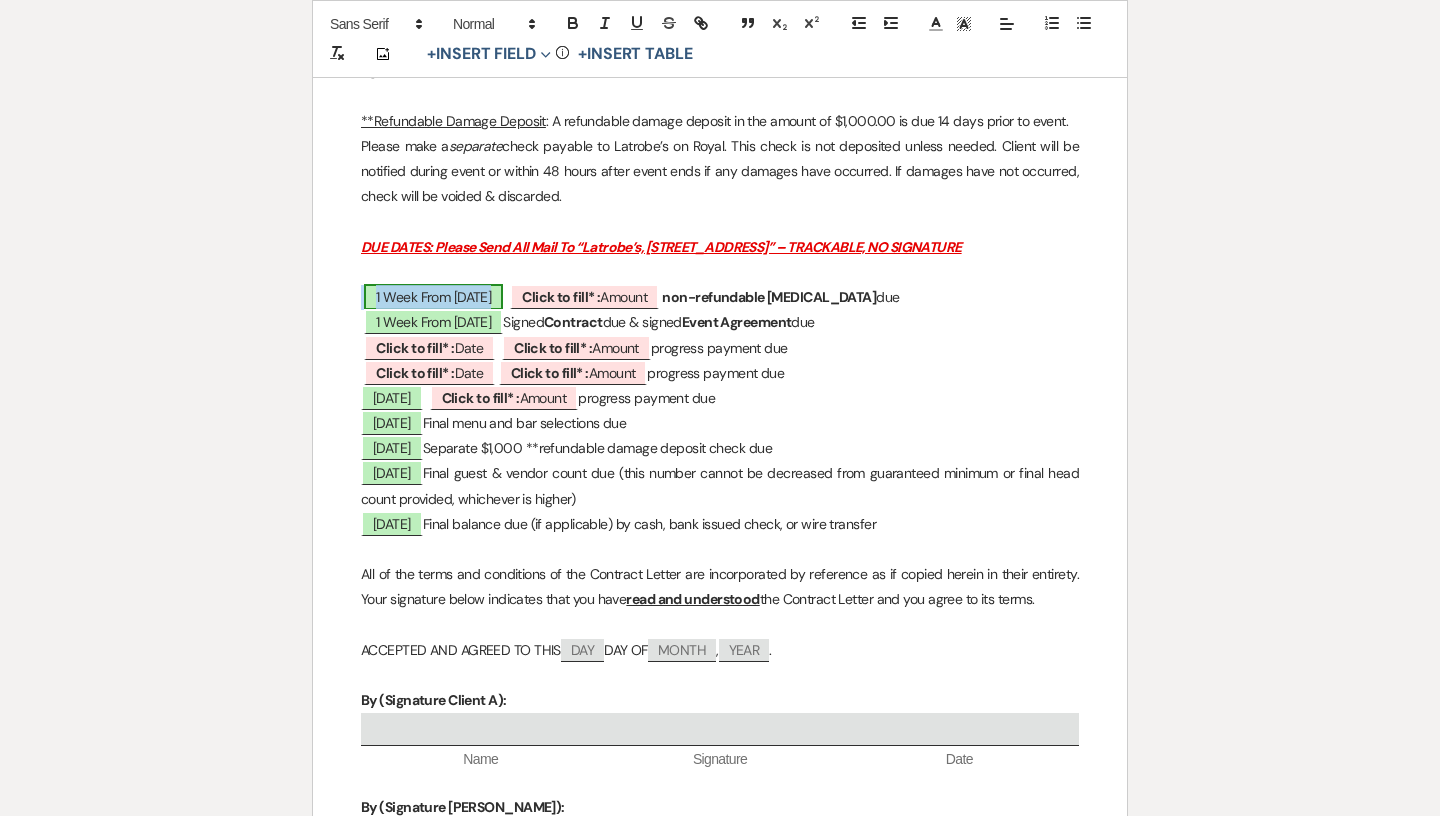 click on "1 Week From [DATE]" at bounding box center [433, 297] 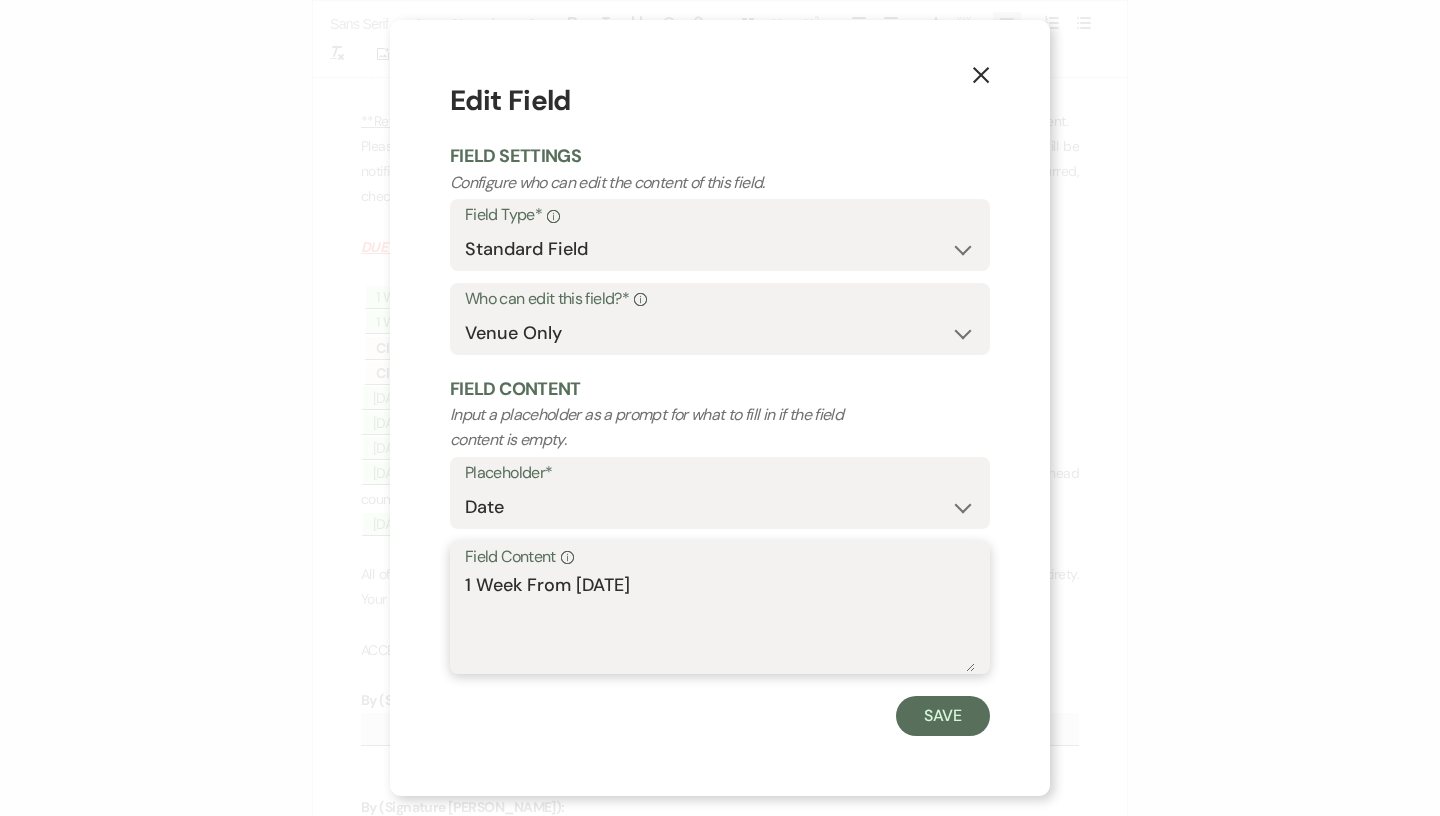 drag, startPoint x: 652, startPoint y: 587, endPoint x: 353, endPoint y: 567, distance: 299.66815 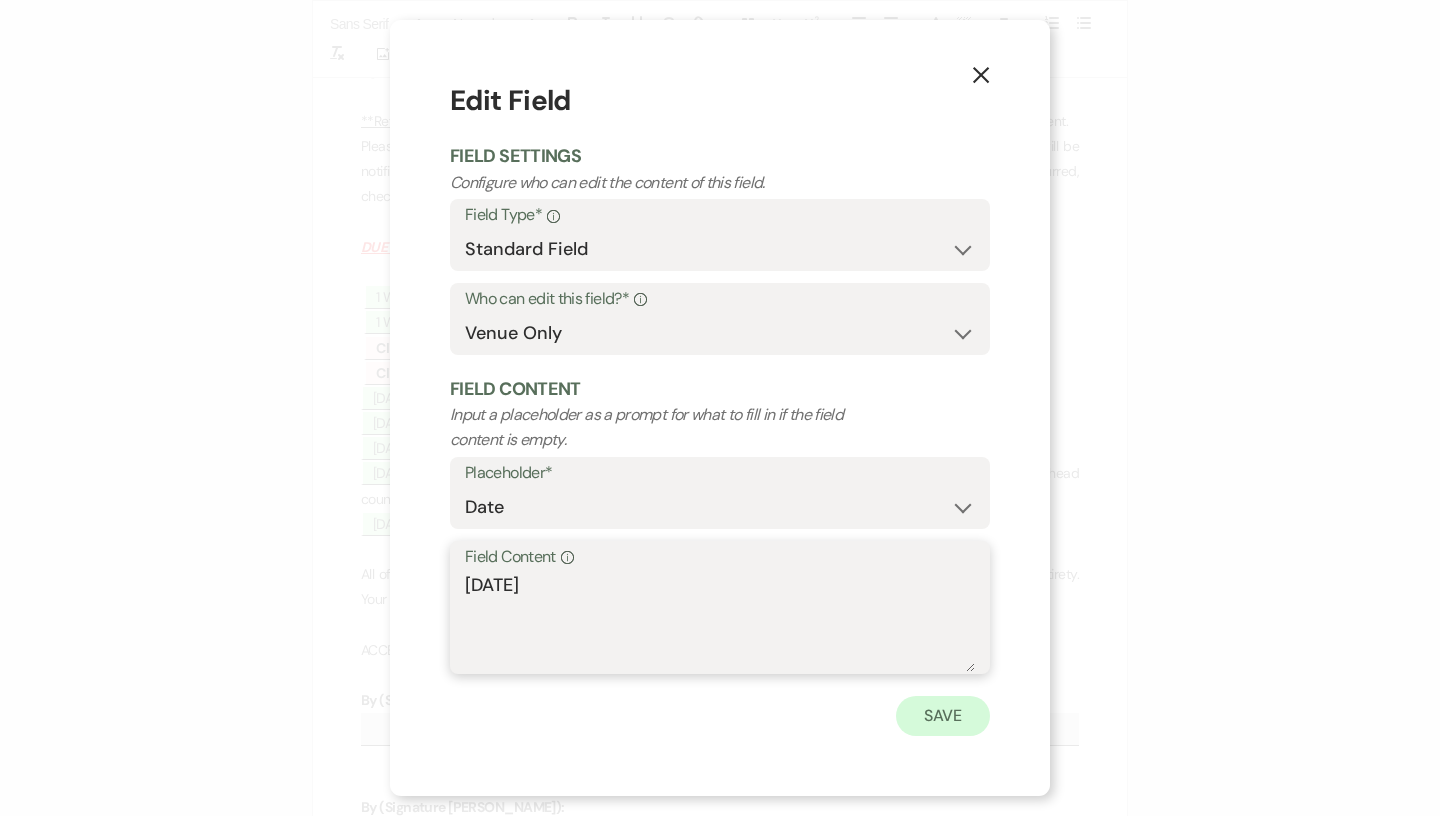 type on "[DATE]" 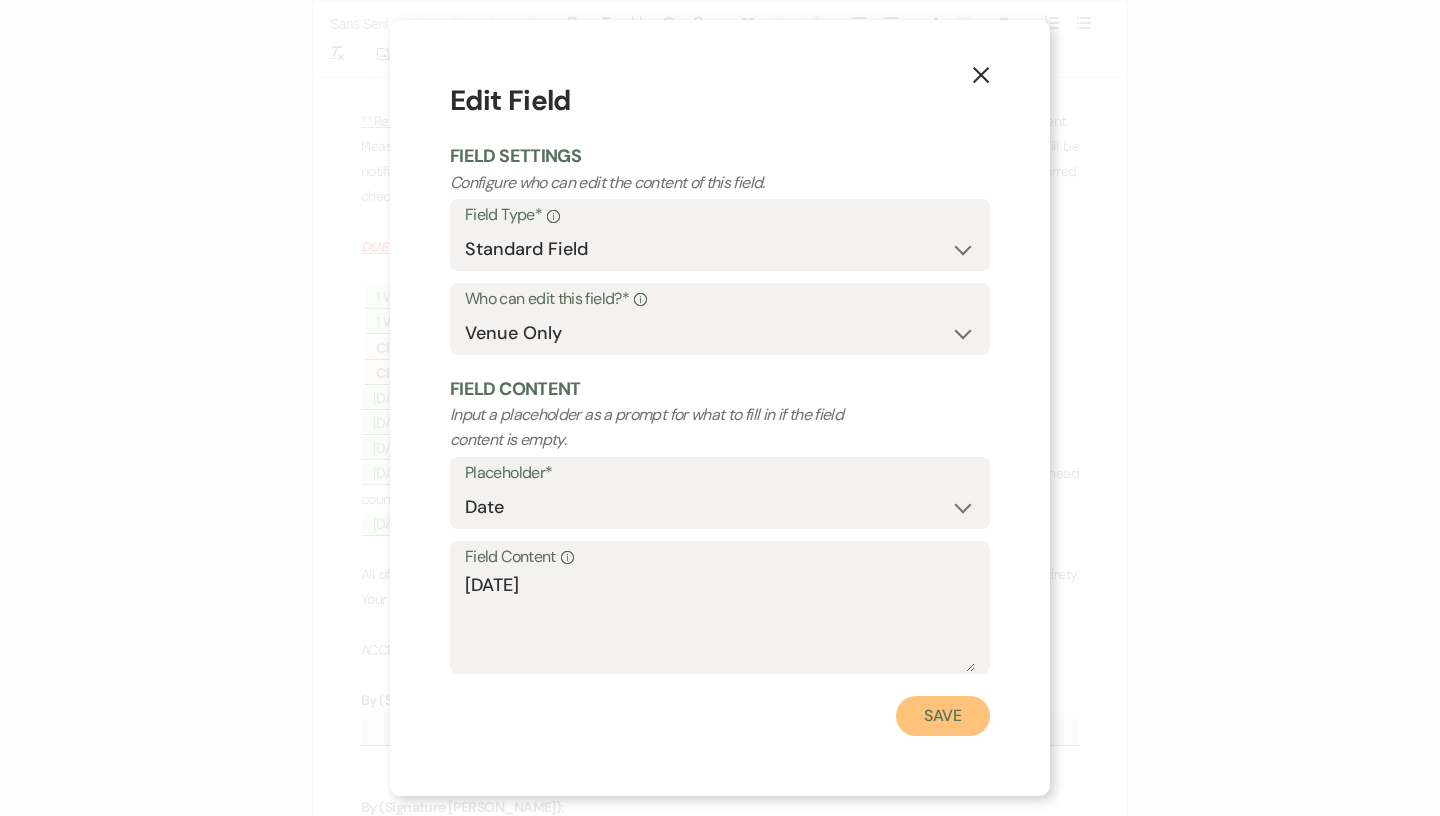 click on "Save" at bounding box center (943, 716) 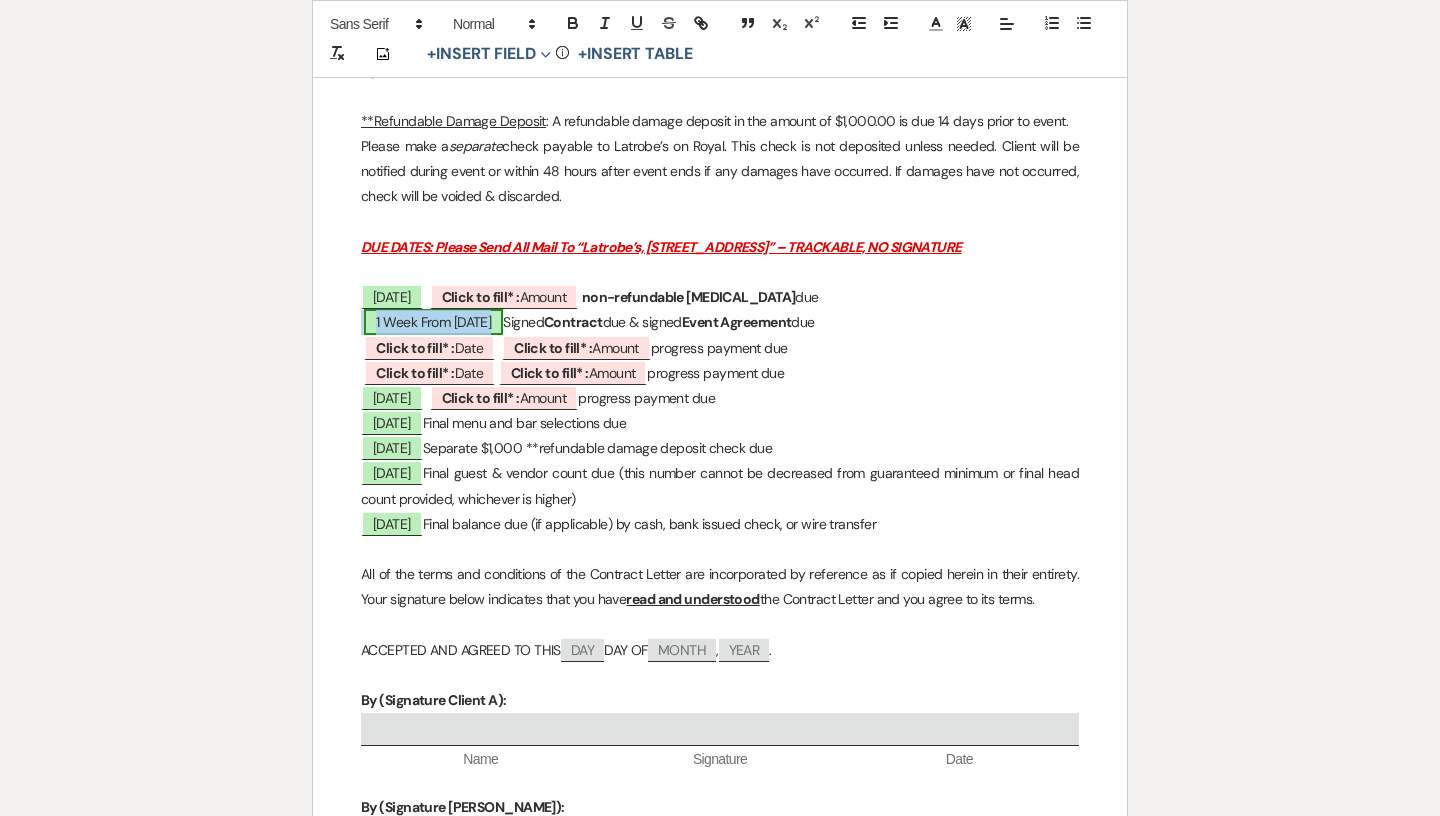 click on "1 Week From [DATE]" at bounding box center (433, 322) 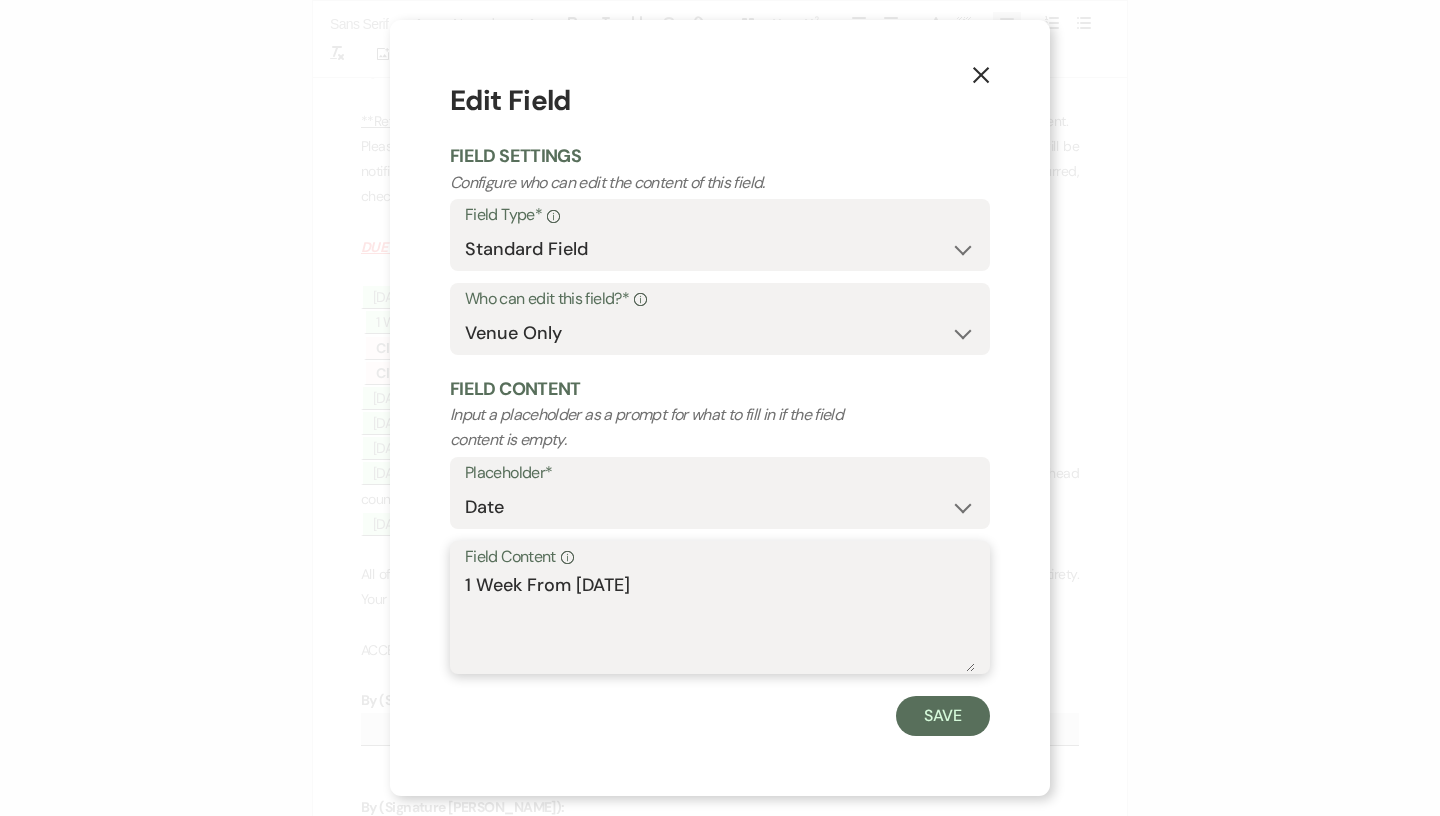 drag, startPoint x: 684, startPoint y: 596, endPoint x: 380, endPoint y: 566, distance: 305.47668 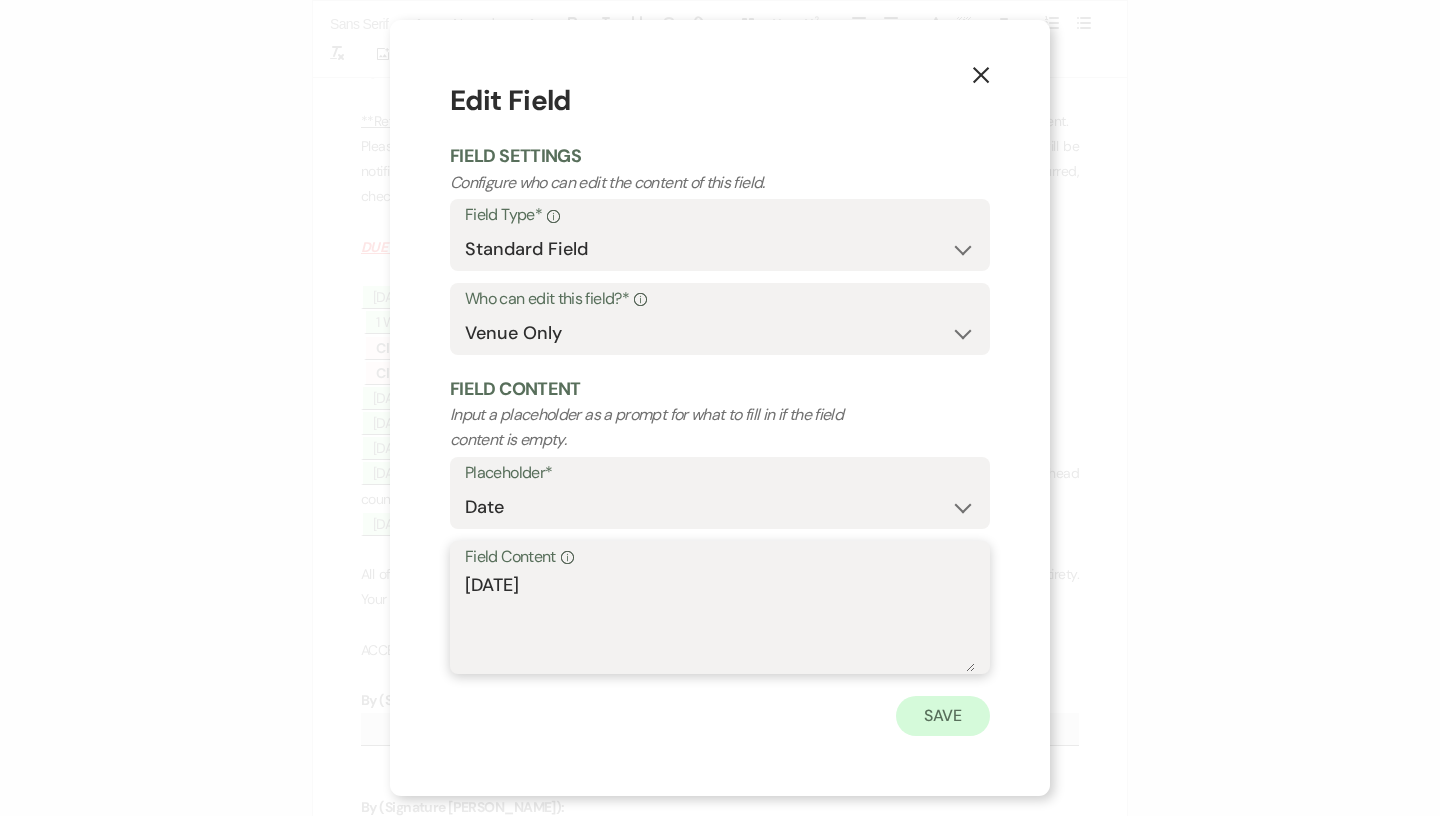 type on "[DATE]" 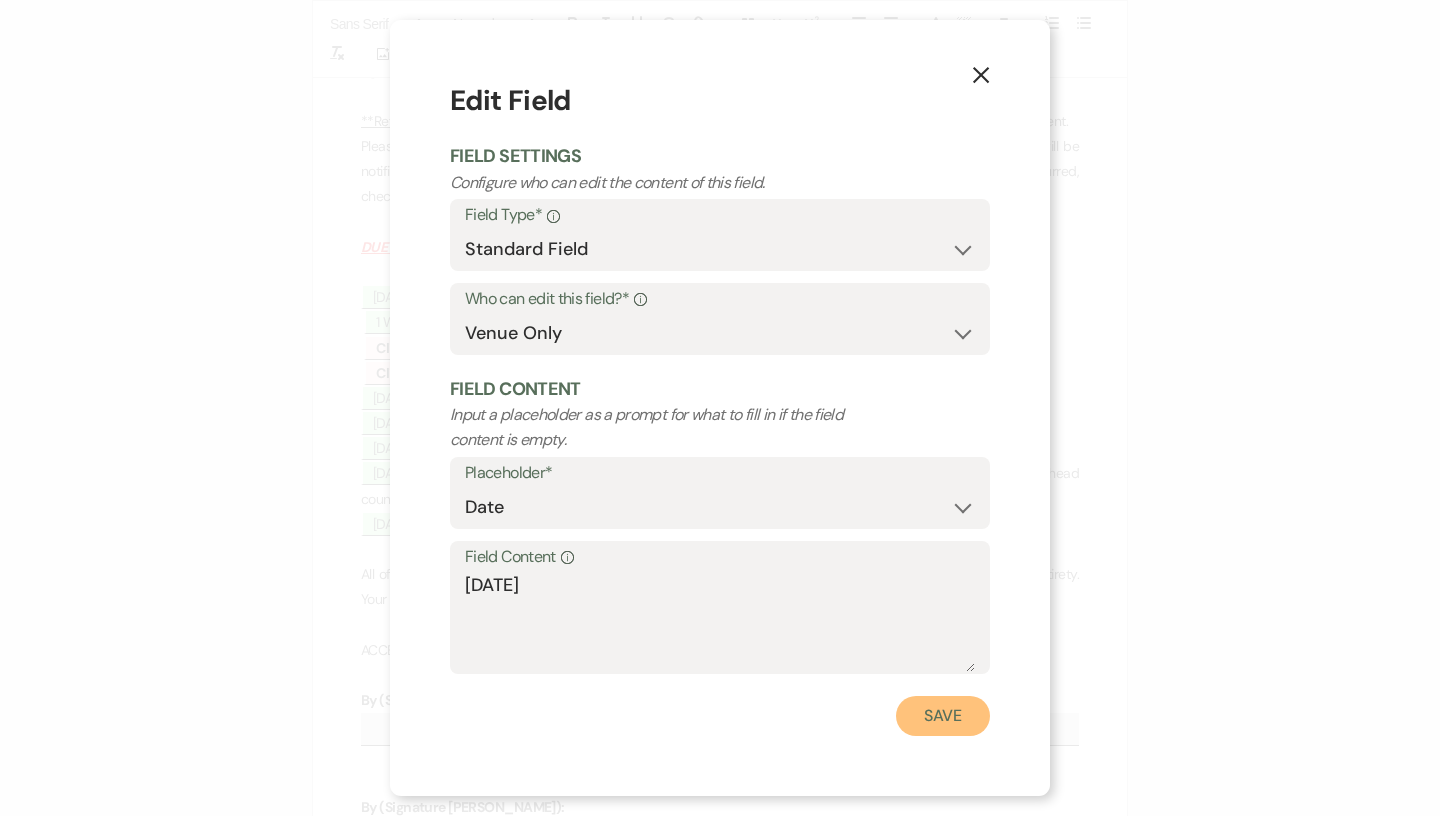 click on "Save" at bounding box center [943, 716] 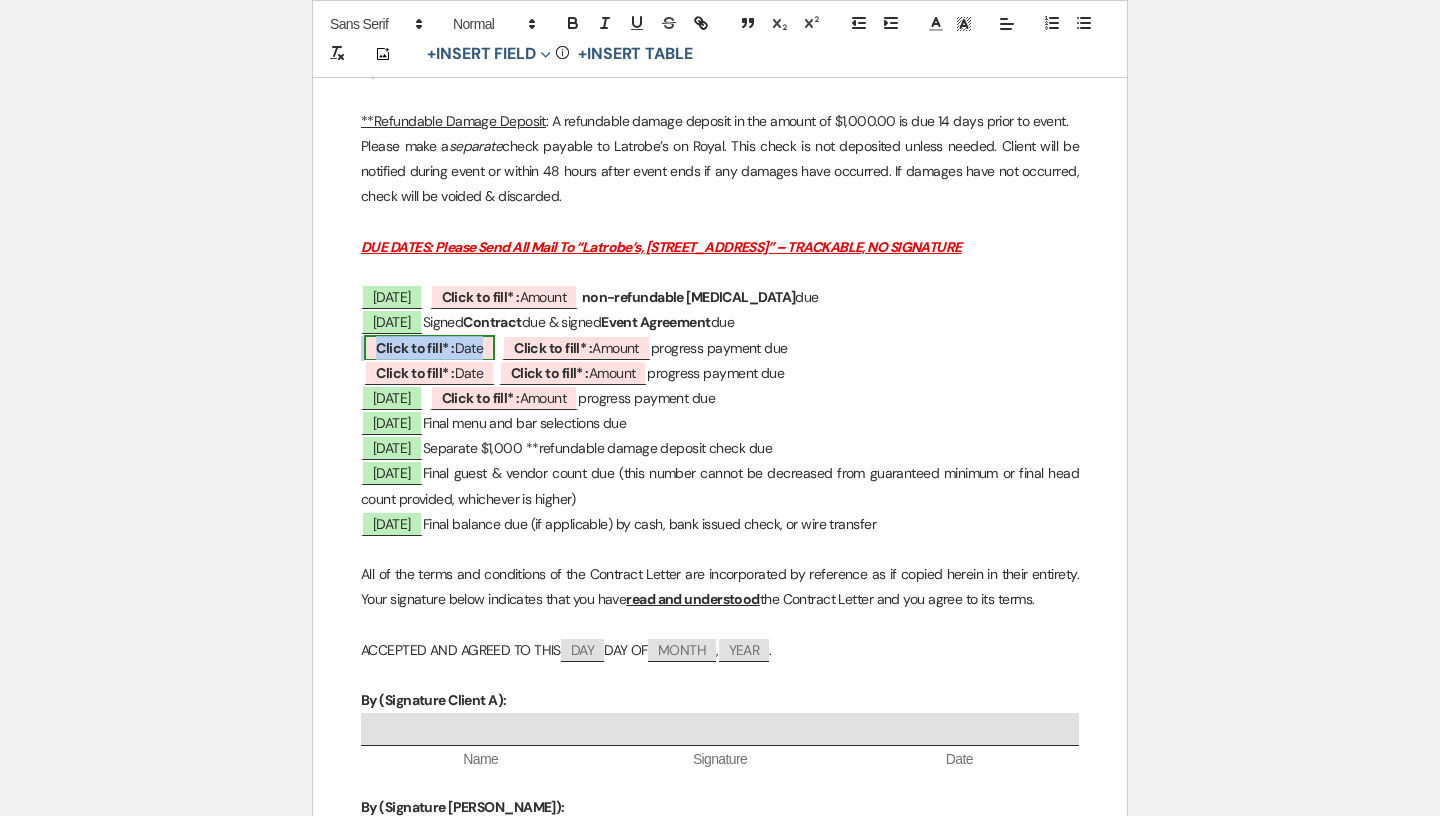 click on "Click to fill* :" at bounding box center [415, 348] 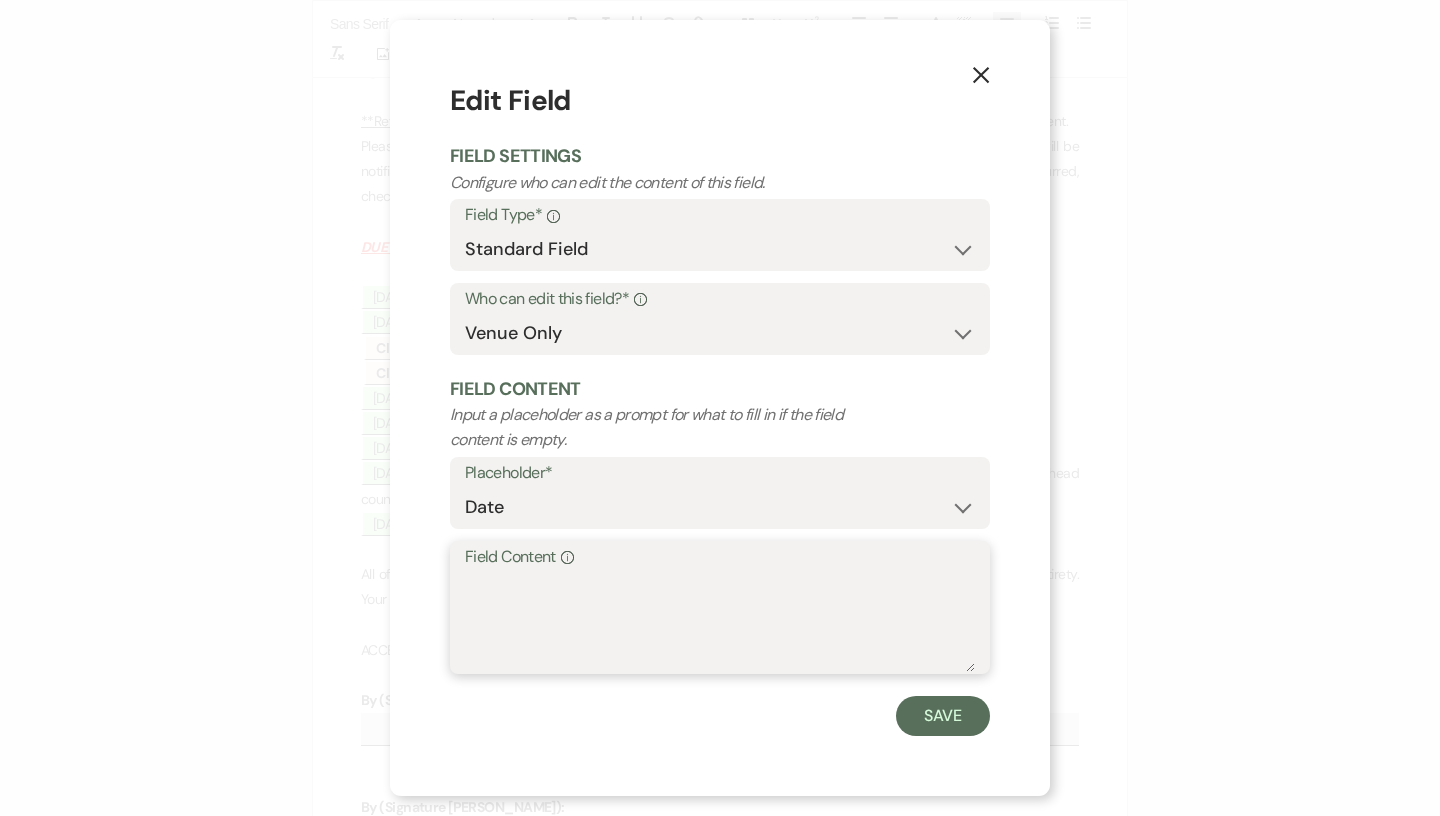 click on "Field Content Info" at bounding box center (720, 622) 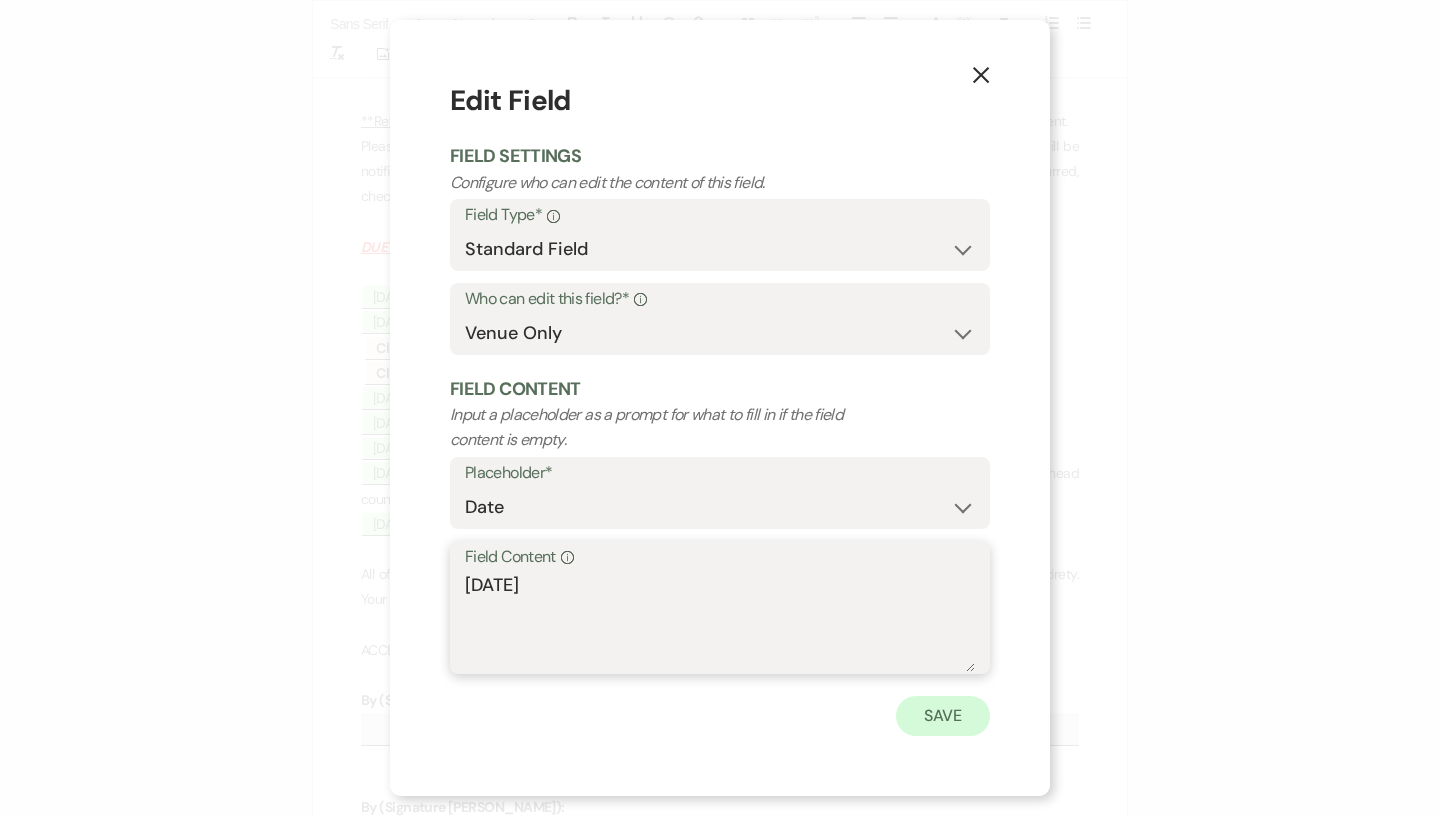 type on "[DATE]" 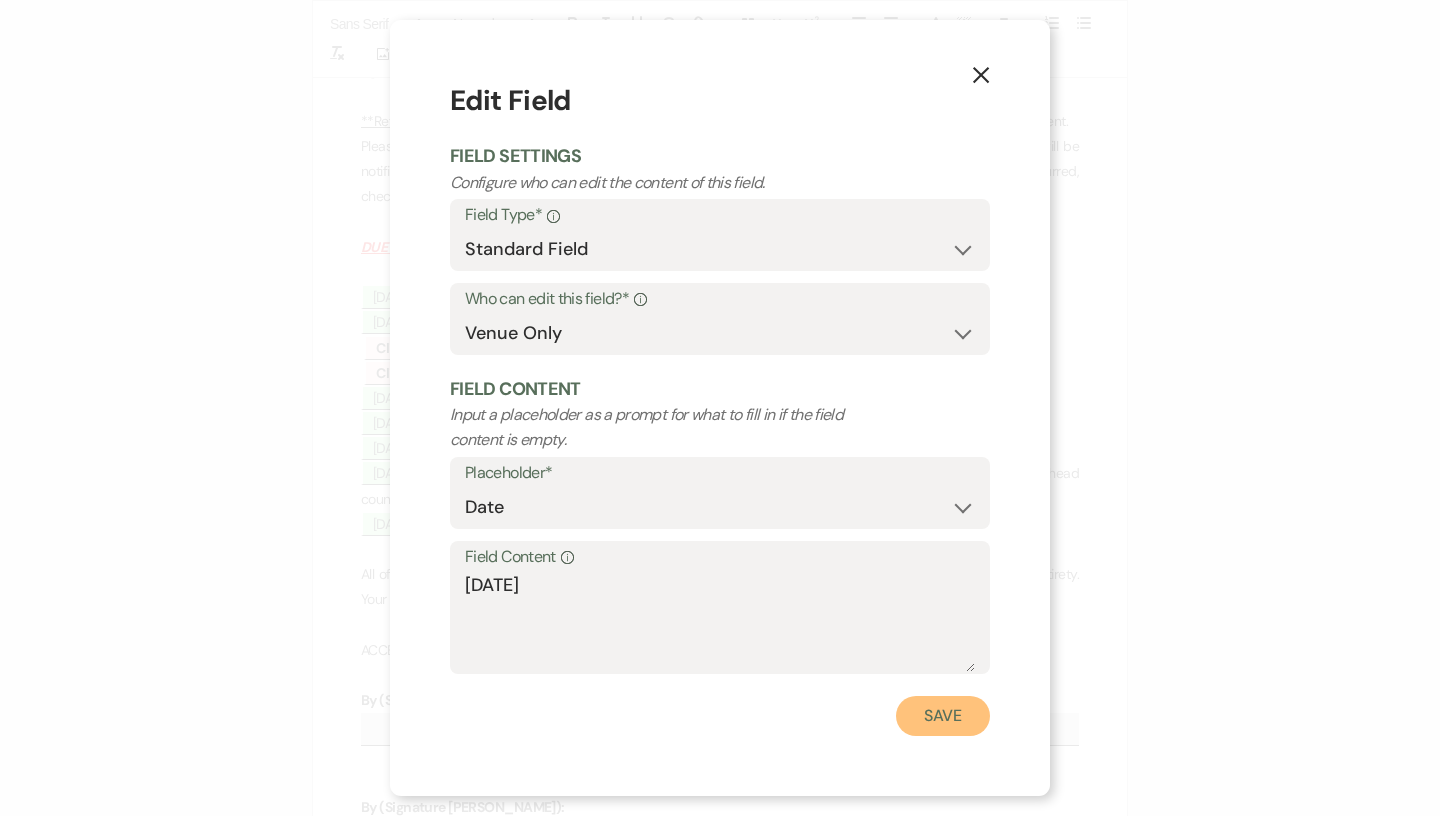 click on "Save" at bounding box center (943, 716) 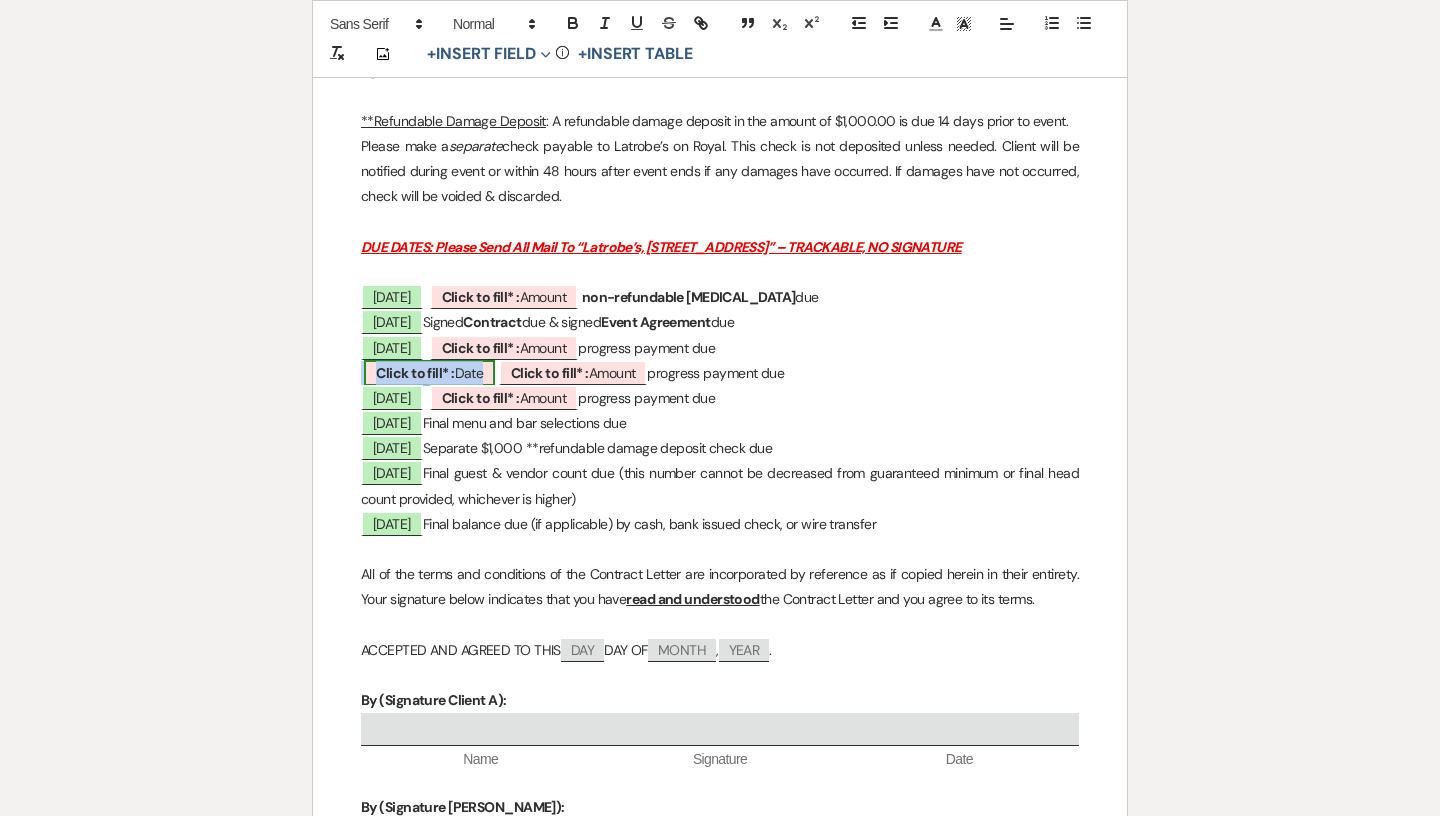click on "Click to fill* :
Date" at bounding box center (429, 373) 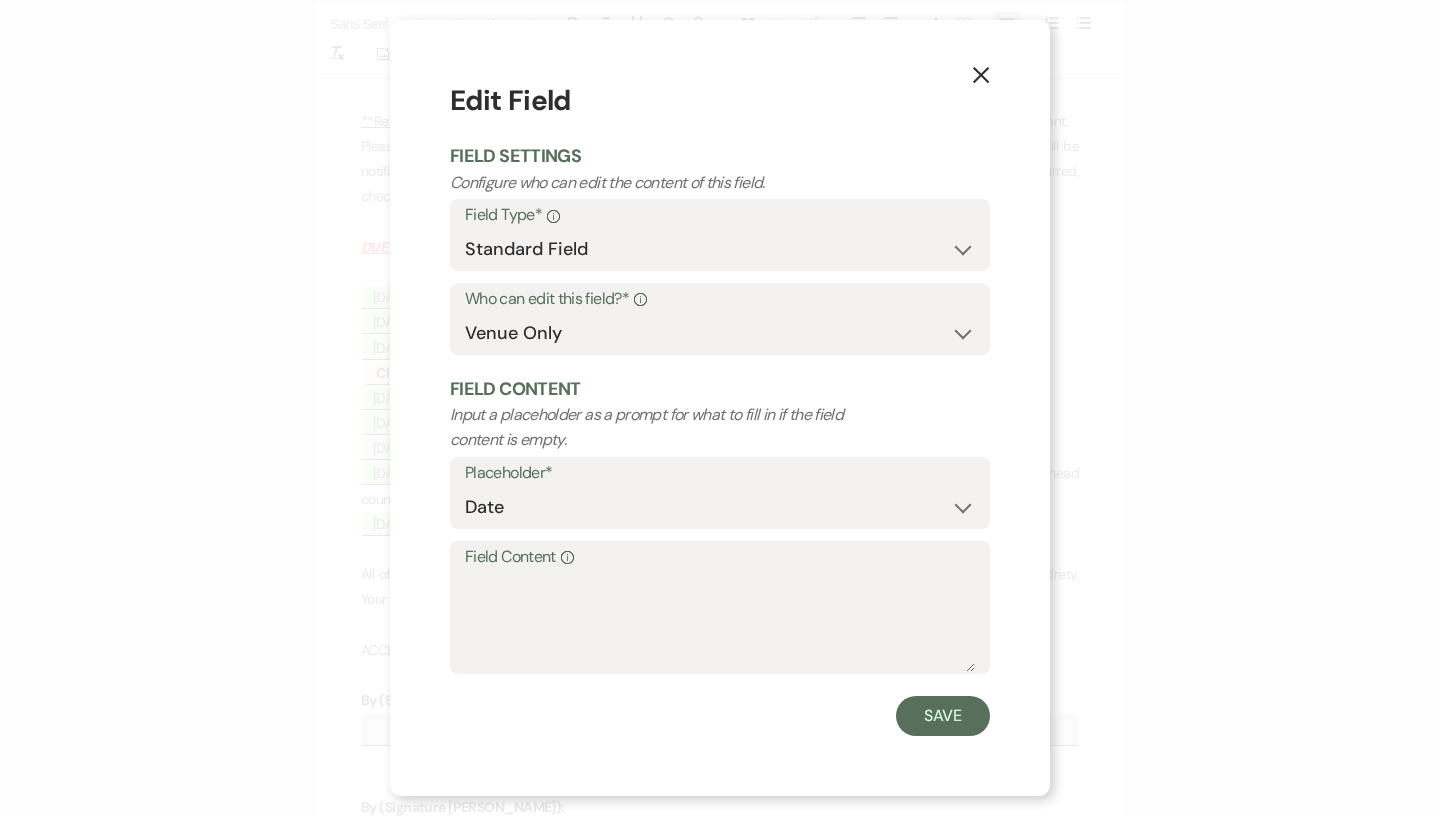click on "Edit Field Field Settings Configure who can edit the content of this field. Field Type* Info Standard Field Smart Field Who can edit this field?* Info Both Venue & Client Client Only Venue Only Field Content Input a placeholder as a prompt for what to fill in if the field content is empty. Placeholder* Custom Placeholder Date Time Name Location Venue Name Type Number Budget Address Phone Number Email Amount Total Field Content Info Save" at bounding box center [720, 407] 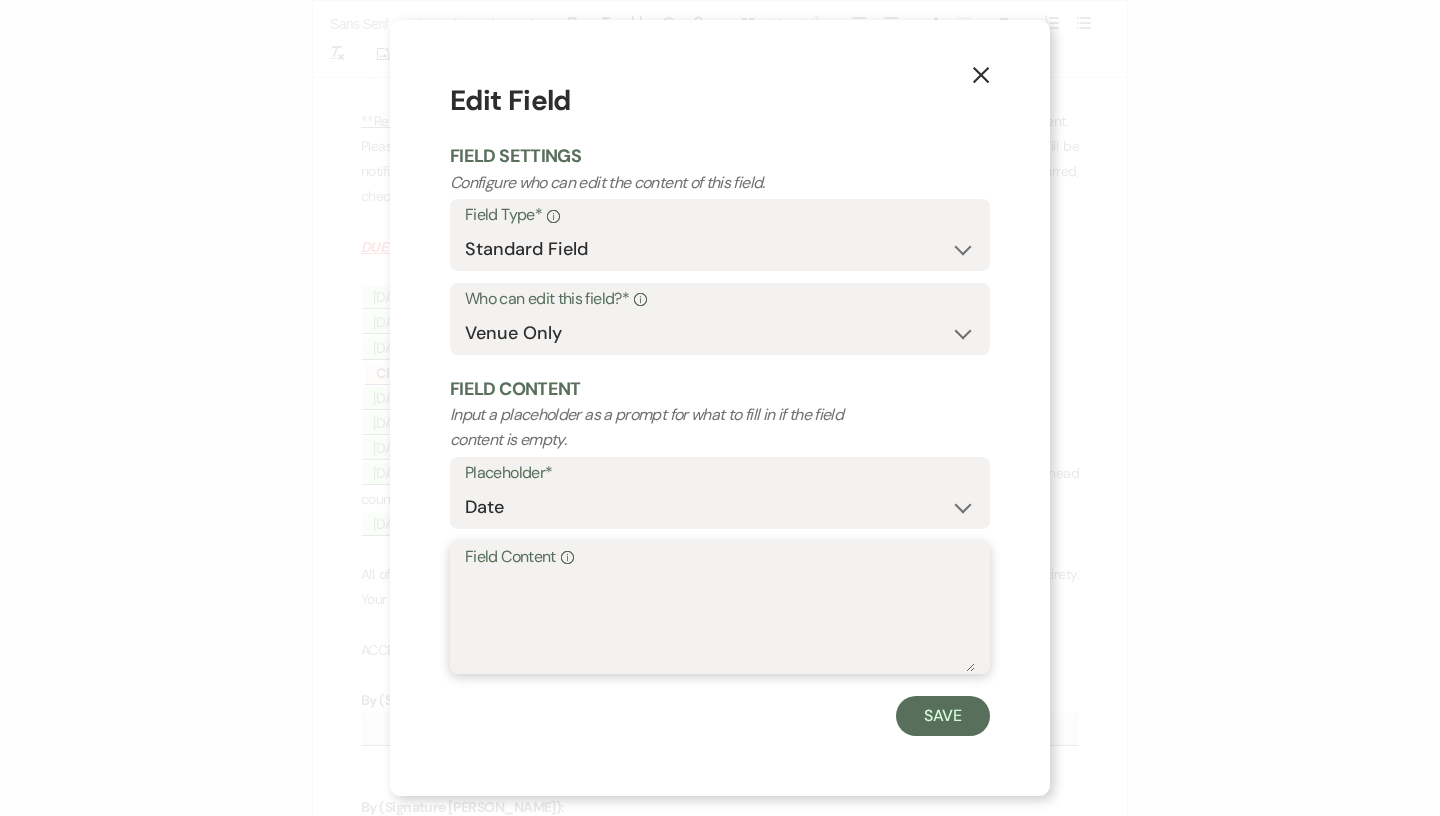 click on "Field Content Info" at bounding box center (720, 622) 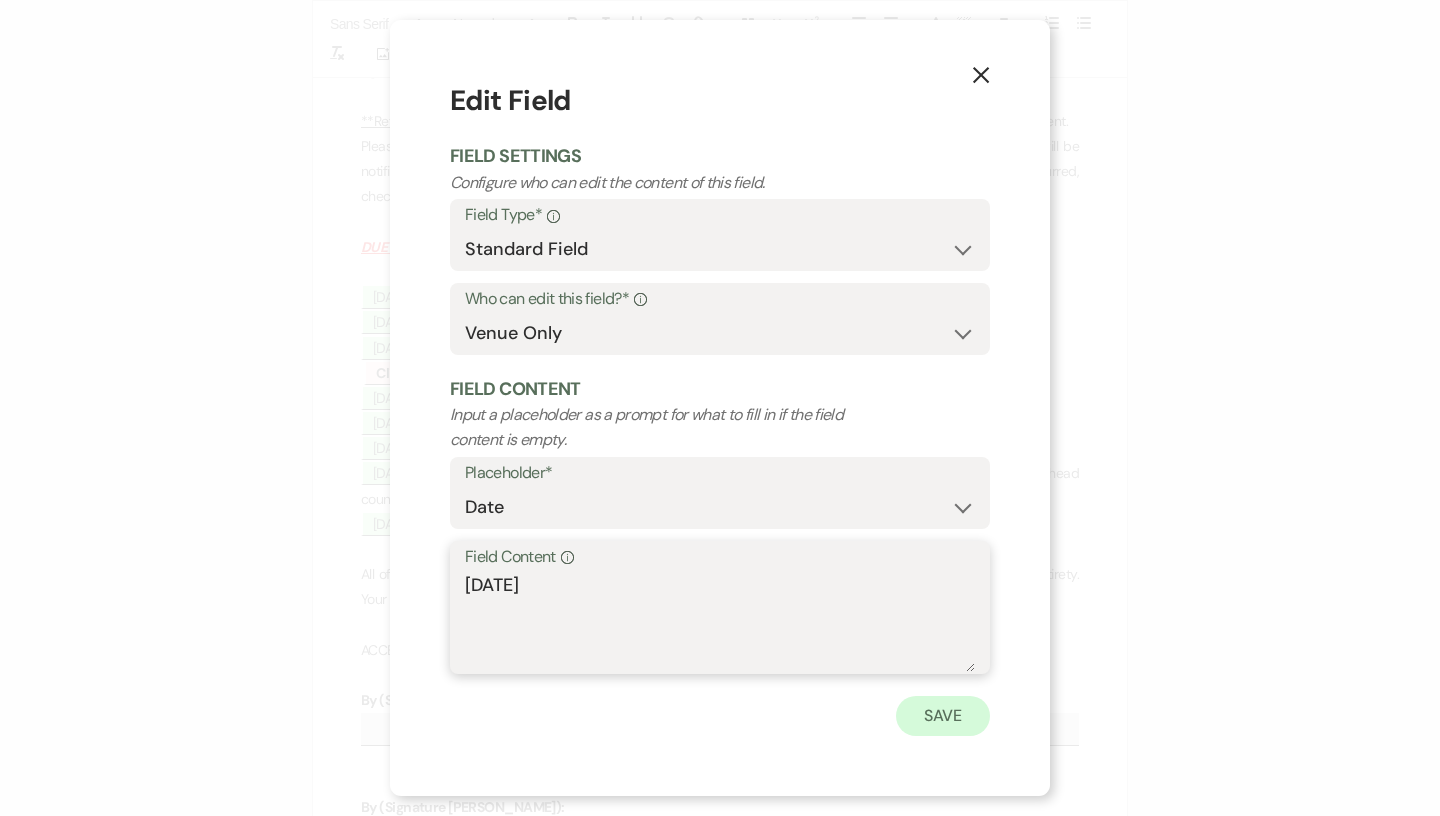 type on "[DATE]" 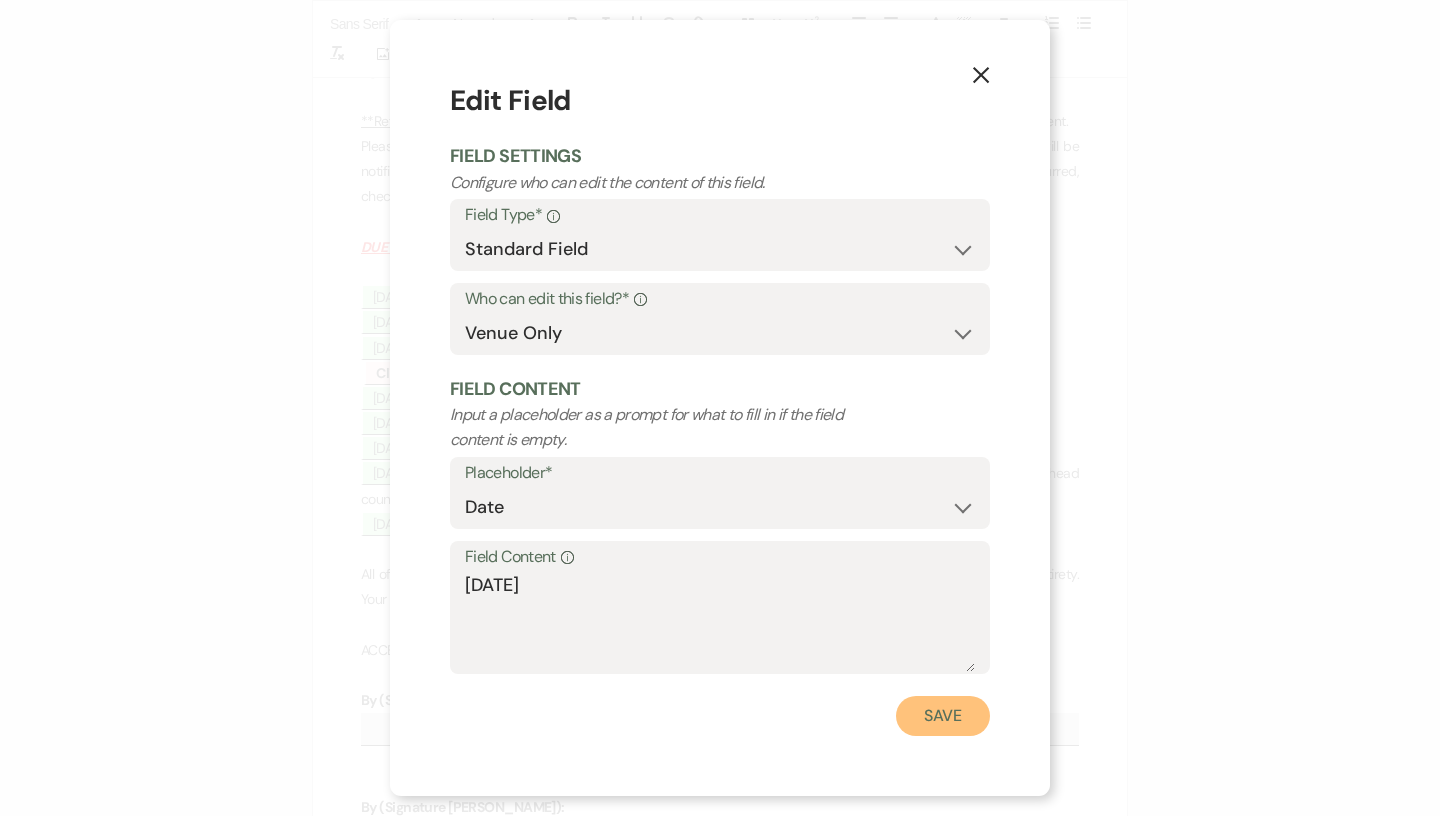 click on "Save" at bounding box center (943, 716) 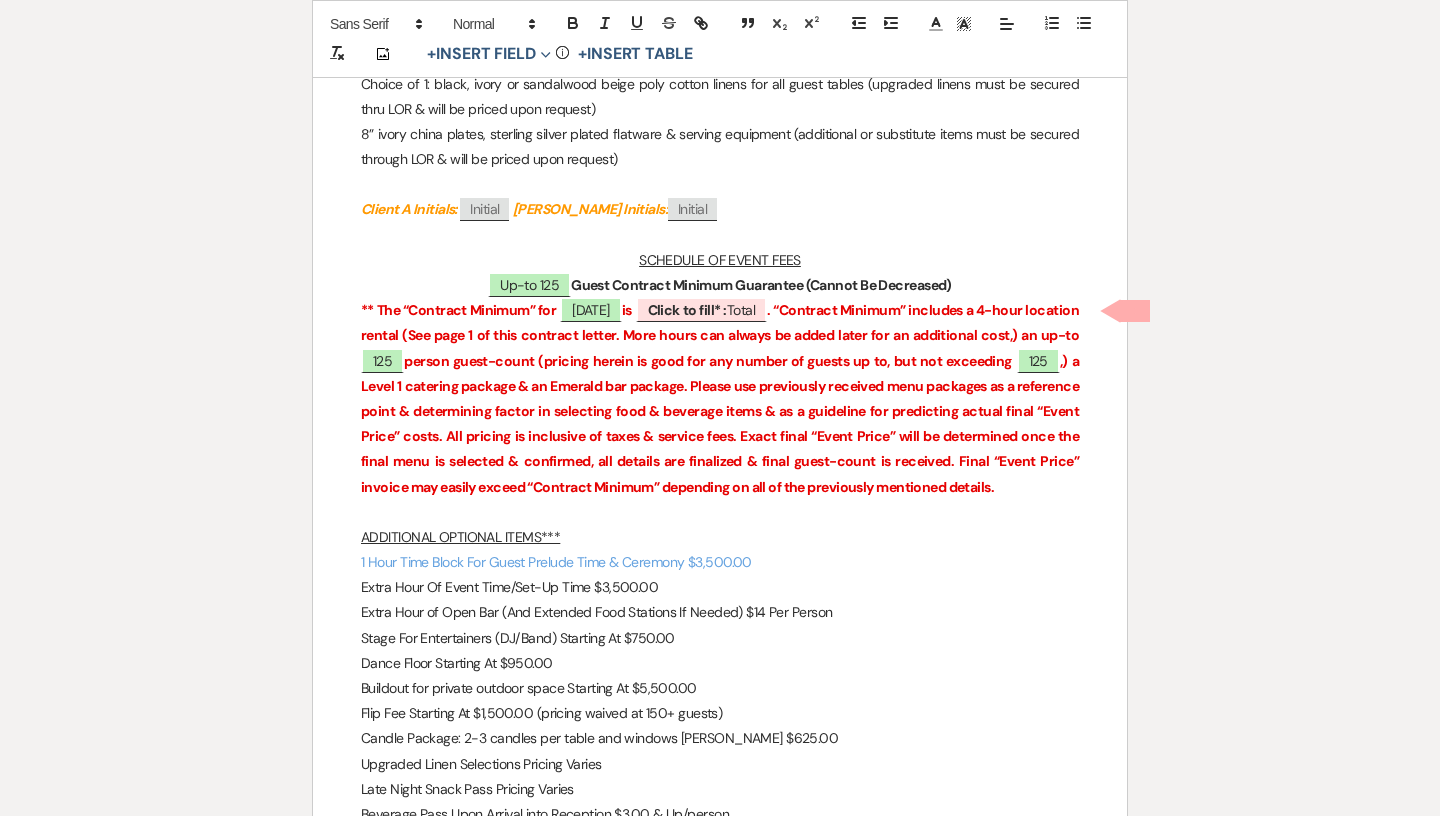scroll, scrollTop: 3705, scrollLeft: 0, axis: vertical 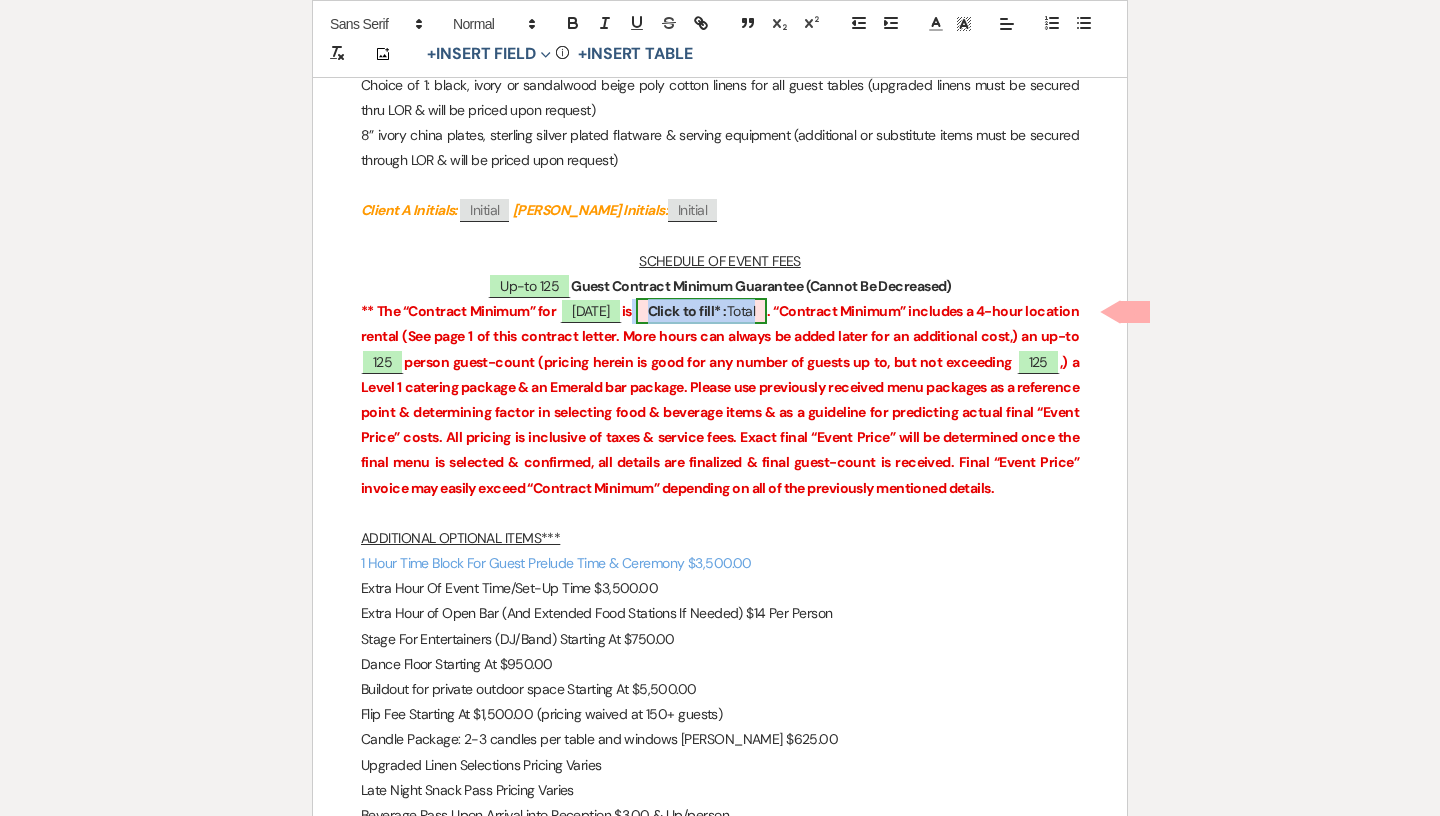 click on "Click to fill* :" at bounding box center (687, 311) 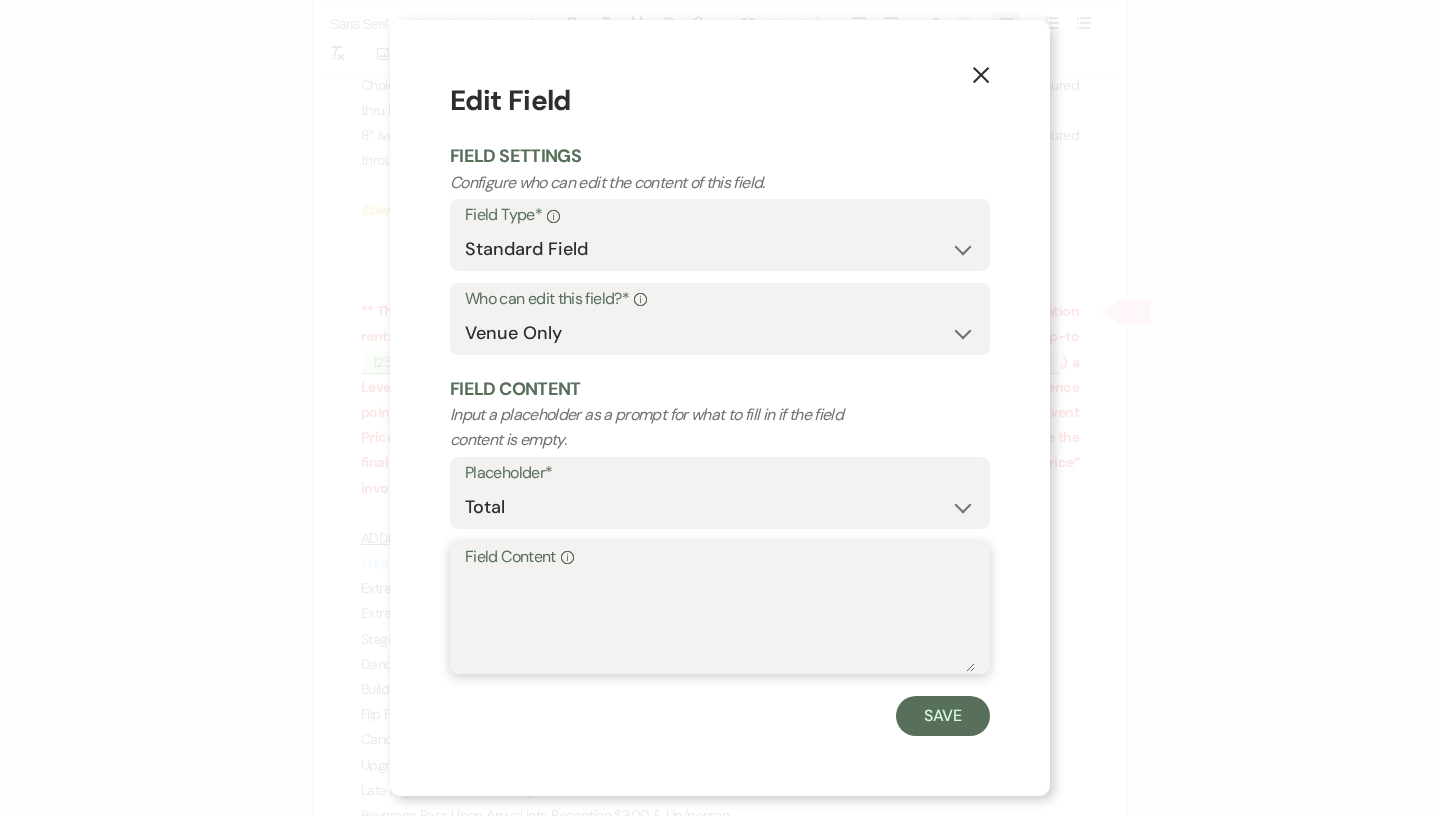 click on "Field Content Info" at bounding box center [720, 622] 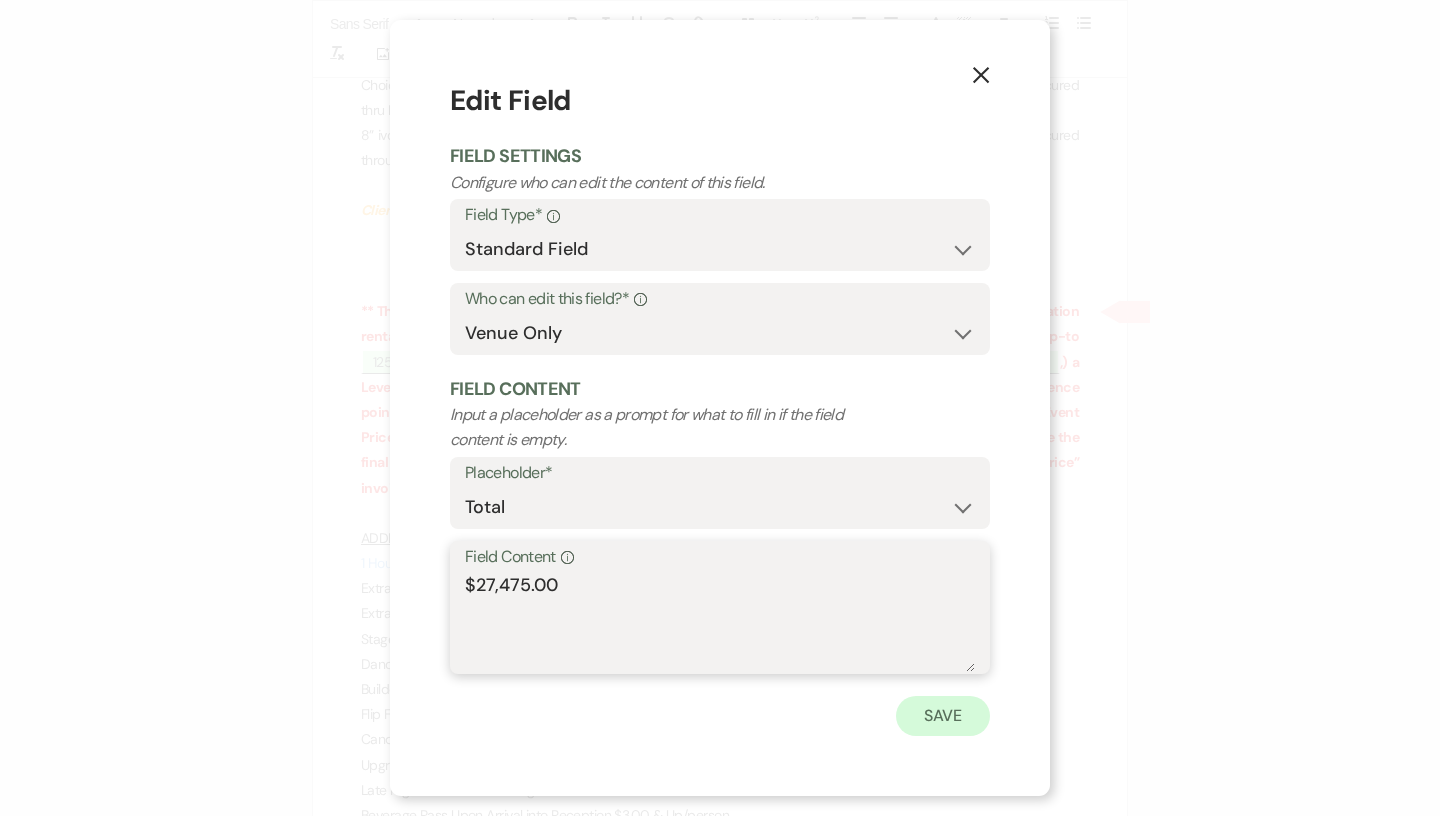 type on "$27,475.00" 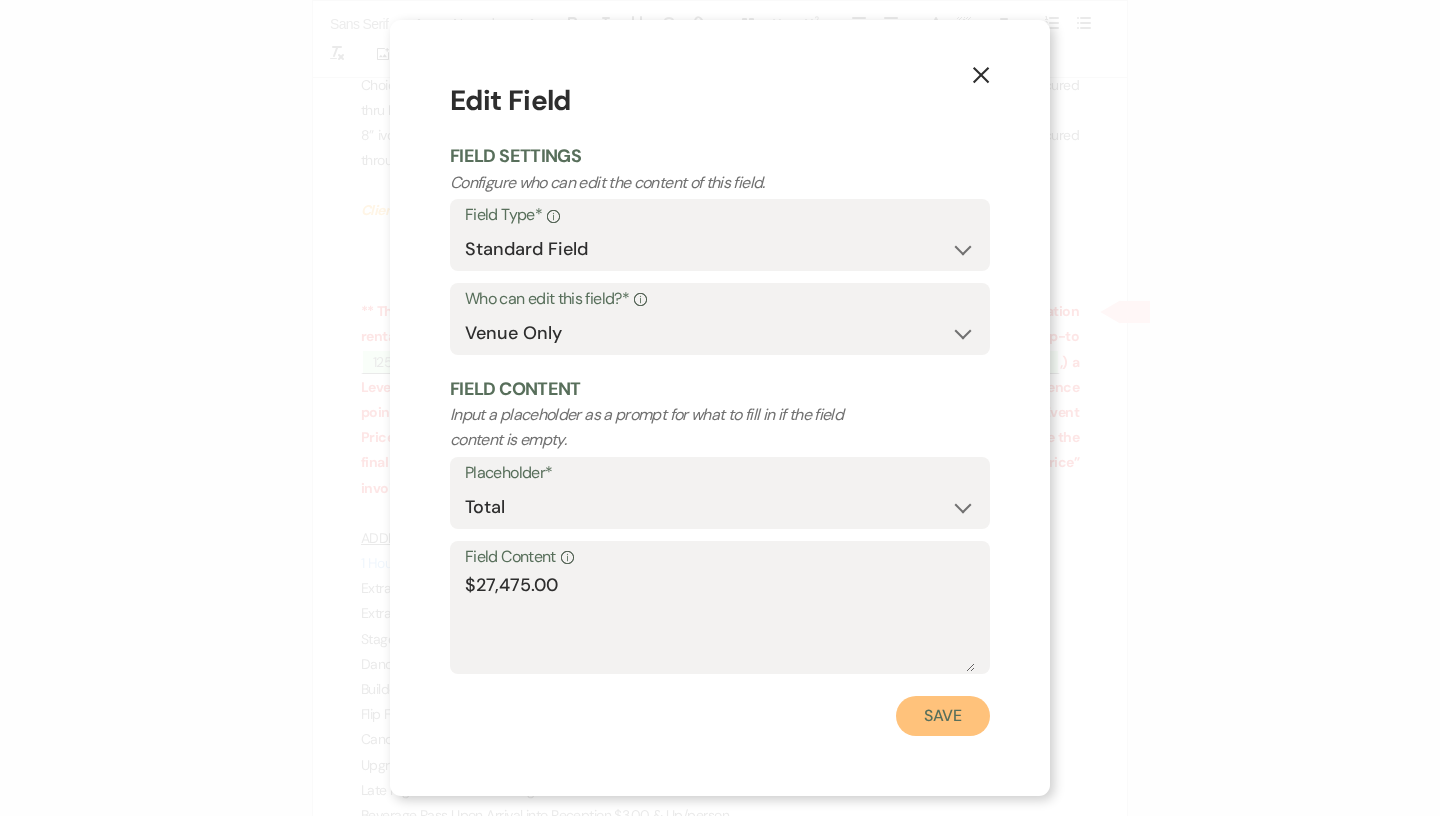 click on "Save" at bounding box center [943, 716] 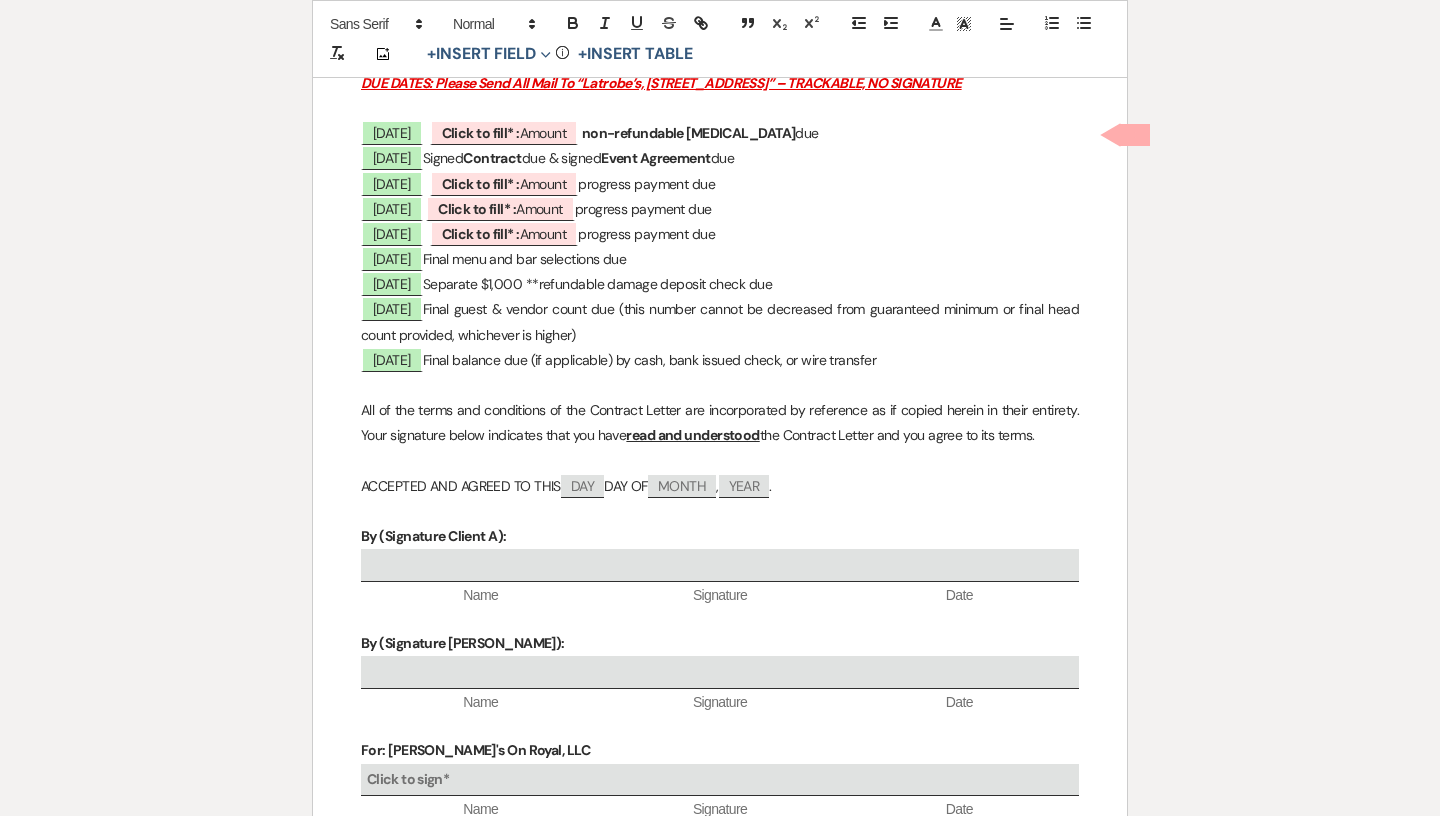 scroll, scrollTop: 5220, scrollLeft: 0, axis: vertical 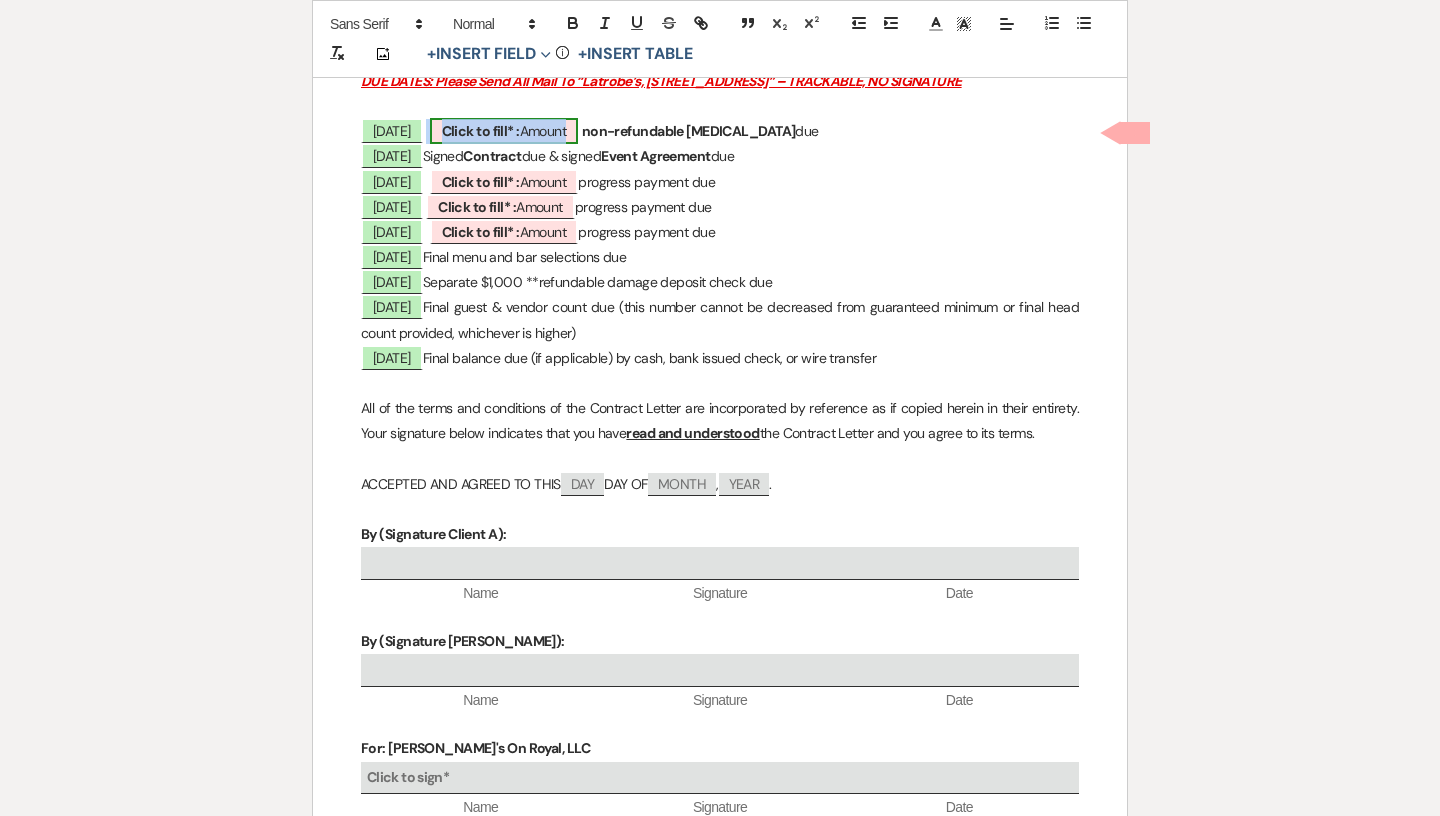 click on "Click to fill* :
Amount" at bounding box center (504, 131) 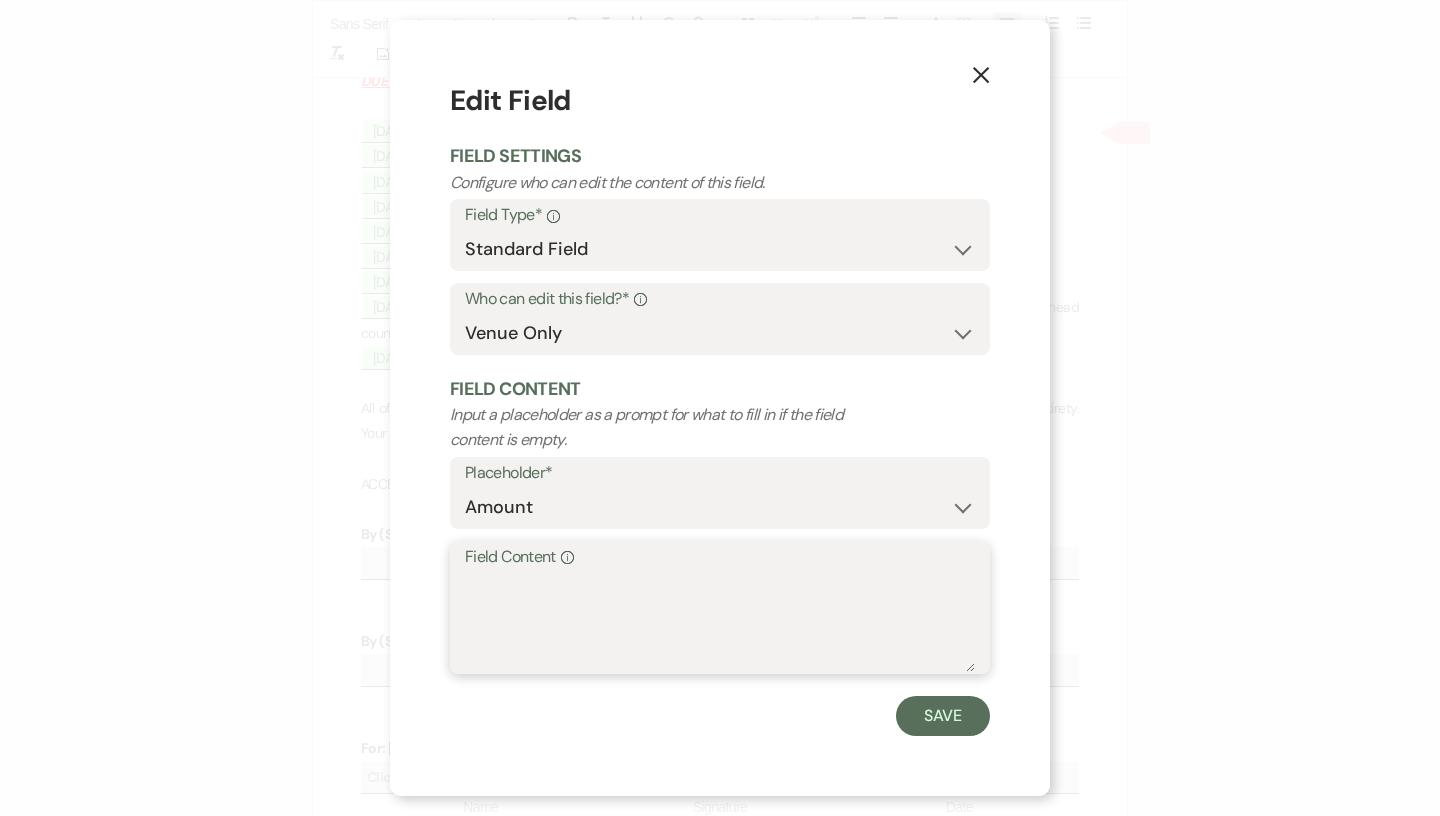 click on "Field Content Info" at bounding box center [720, 622] 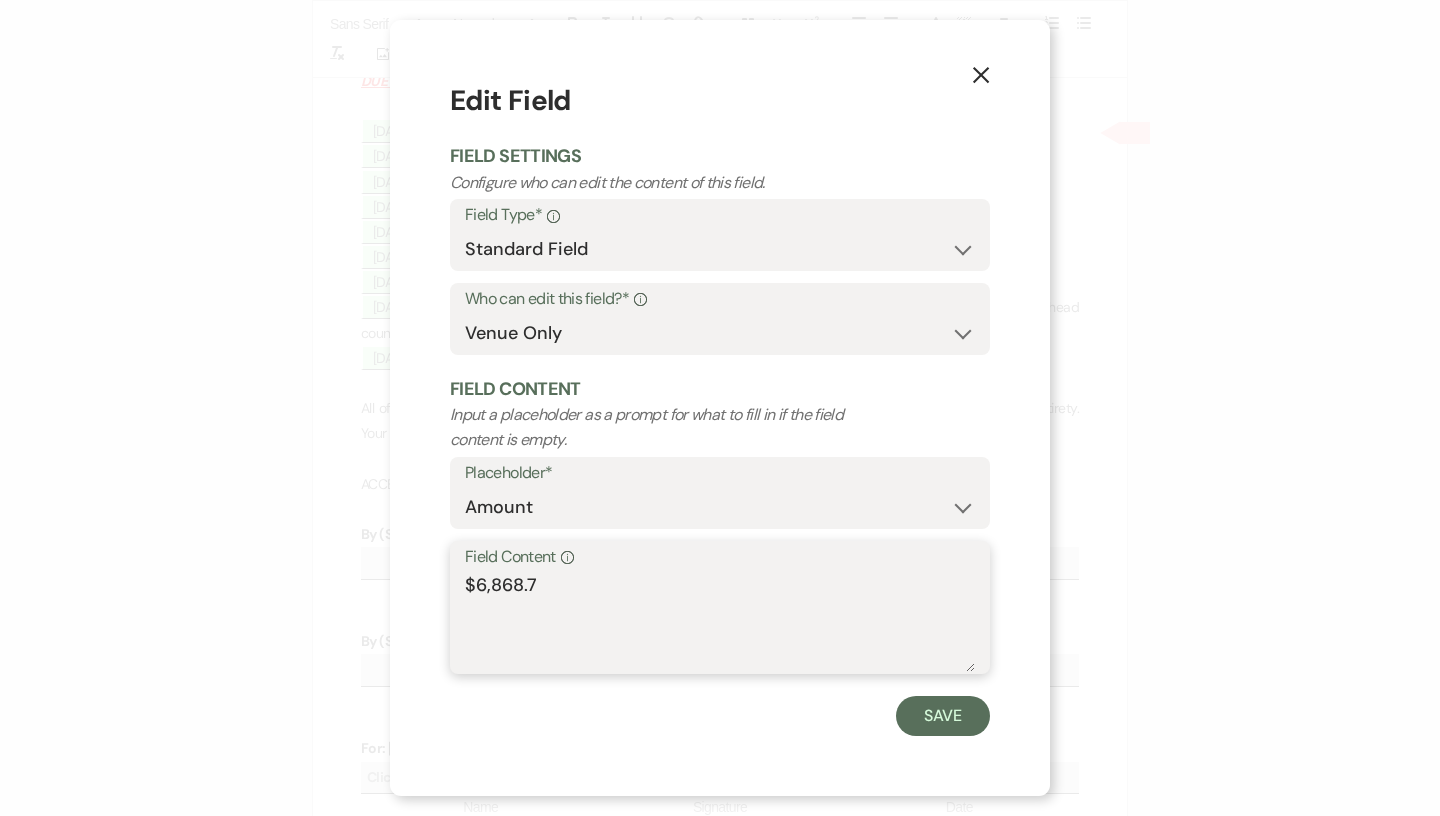 type on "$6,868.75" 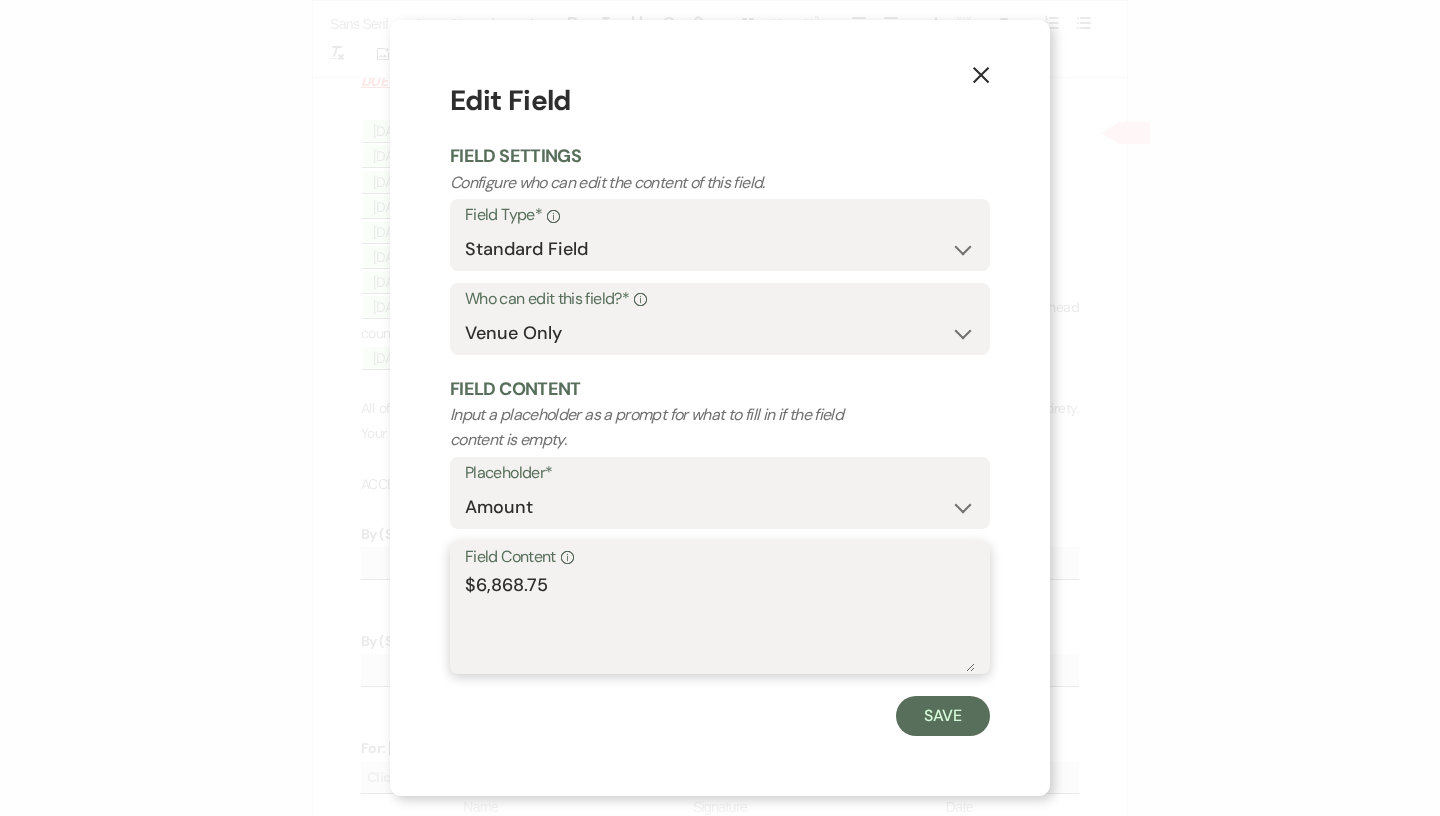 drag, startPoint x: 581, startPoint y: 582, endPoint x: 362, endPoint y: 582, distance: 219 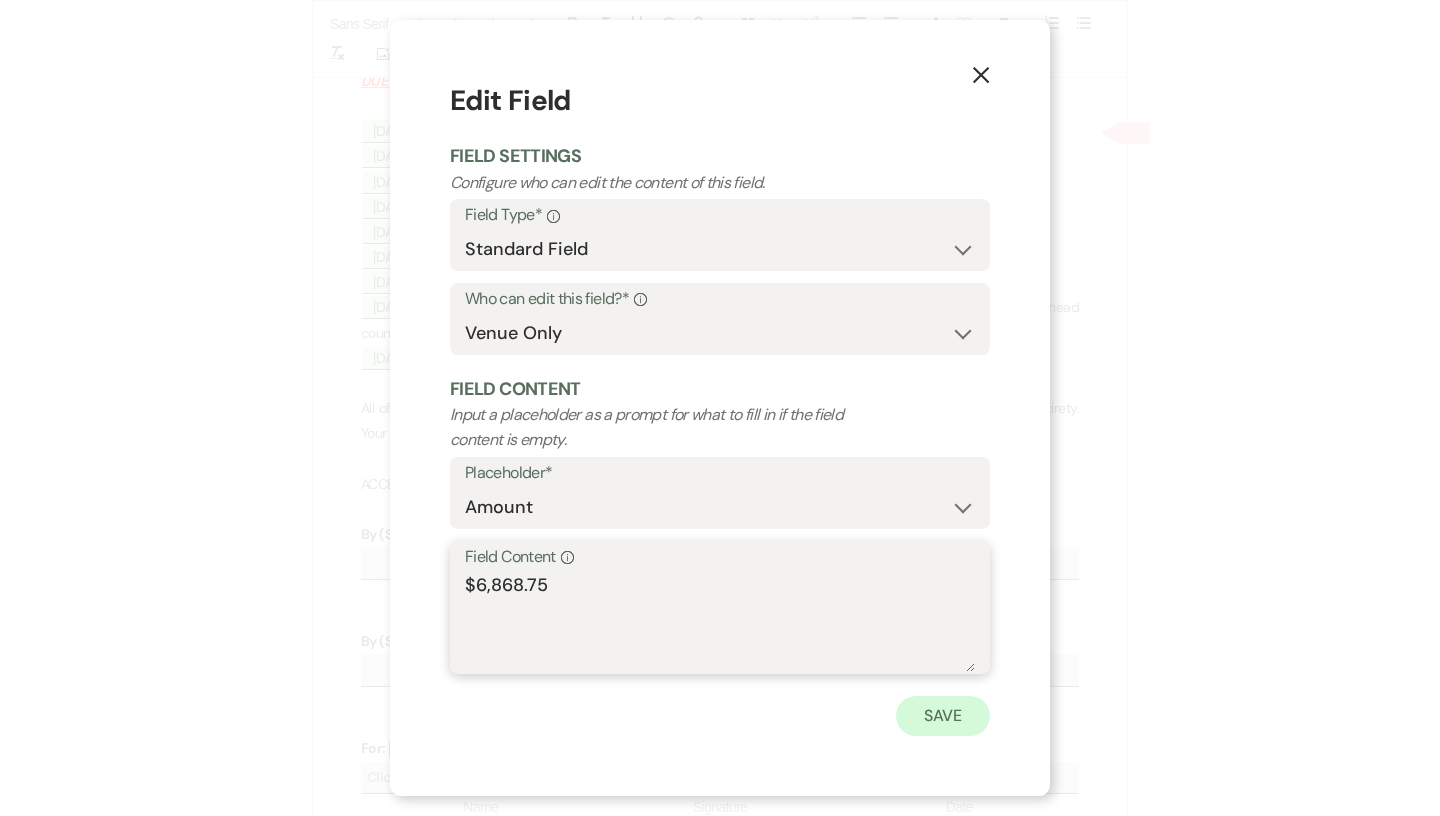 type on "$6,868.75" 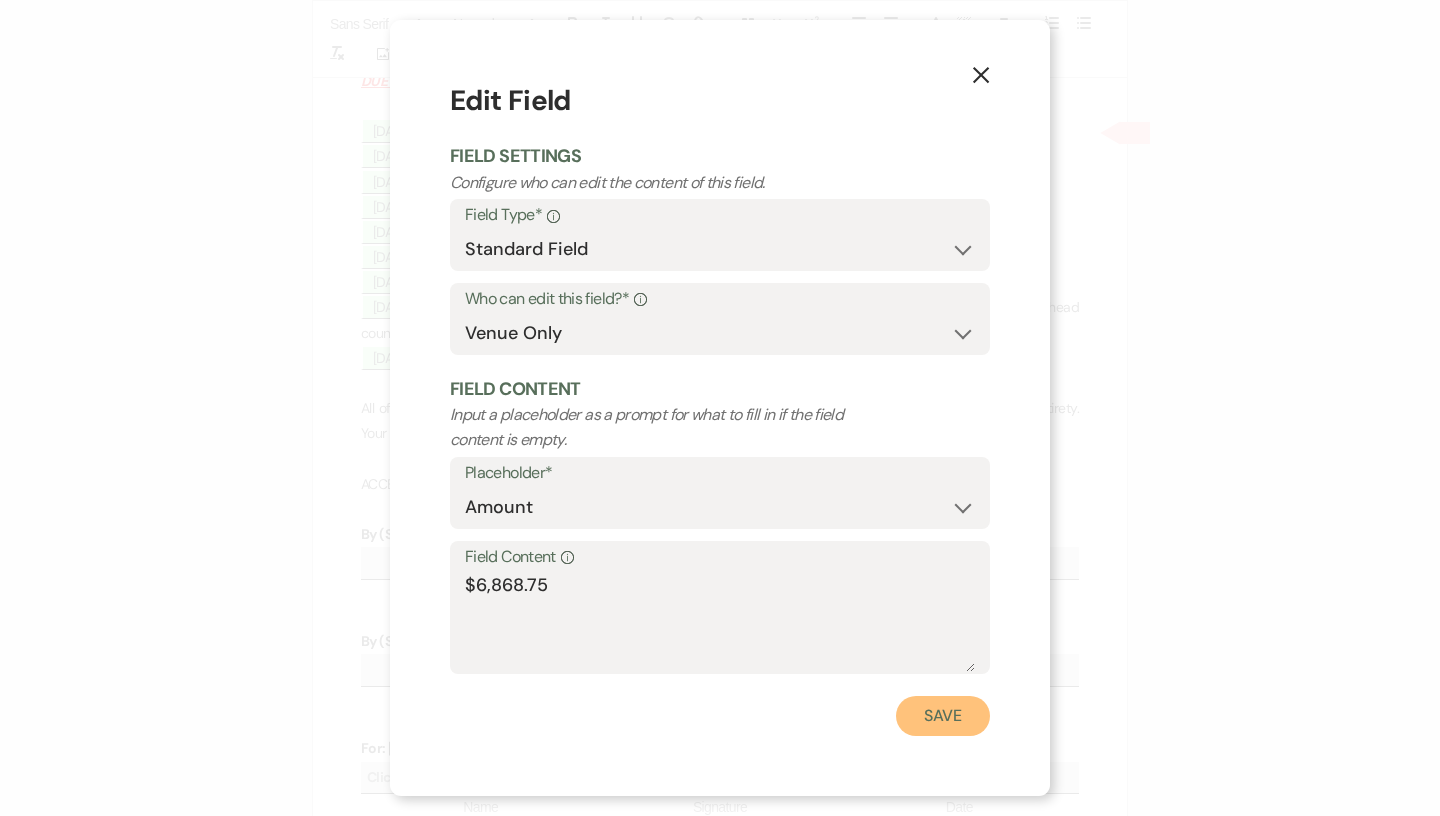 click on "Save" at bounding box center (943, 716) 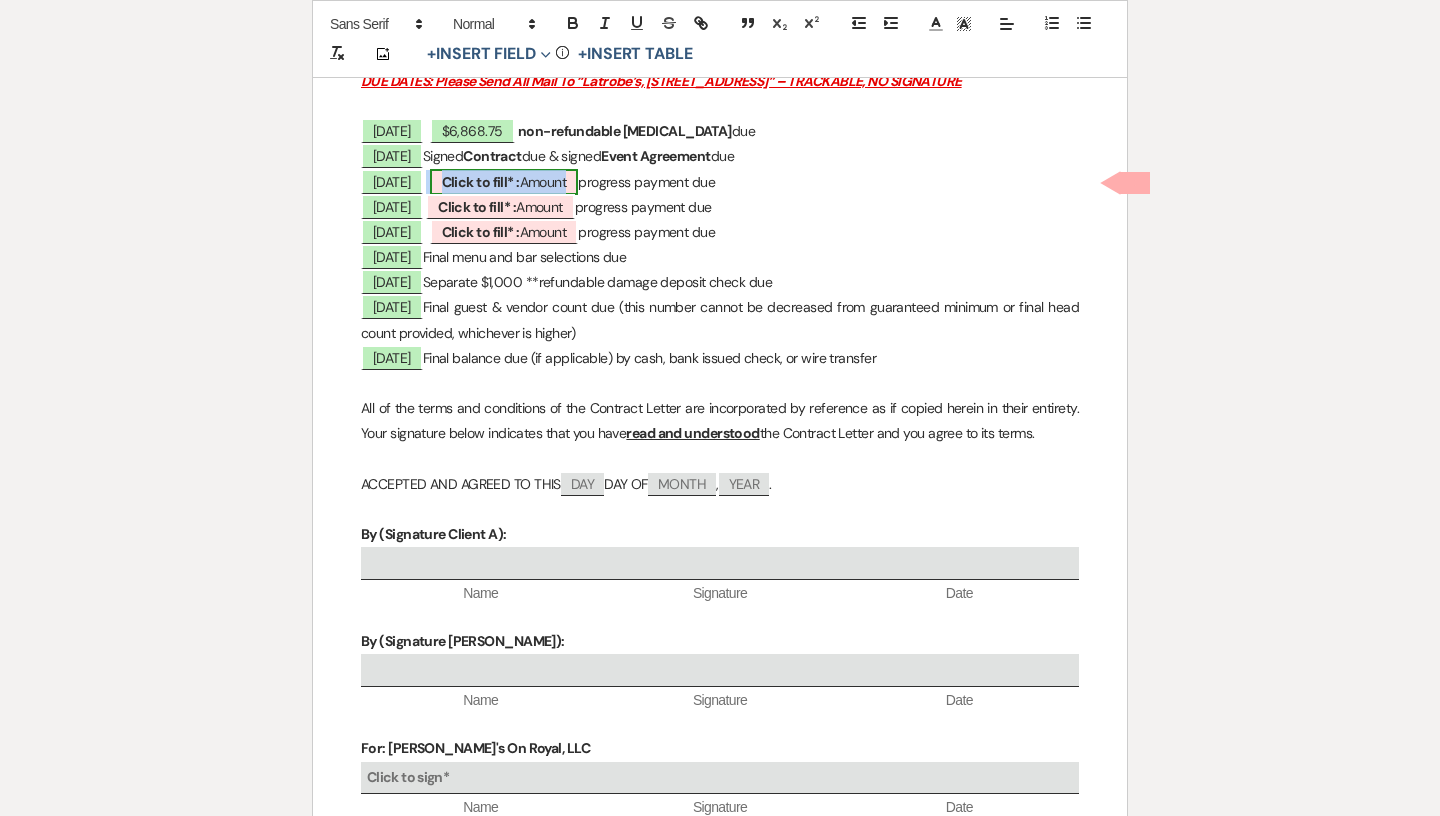 click on "Click to fill* :
Amount" at bounding box center (504, 182) 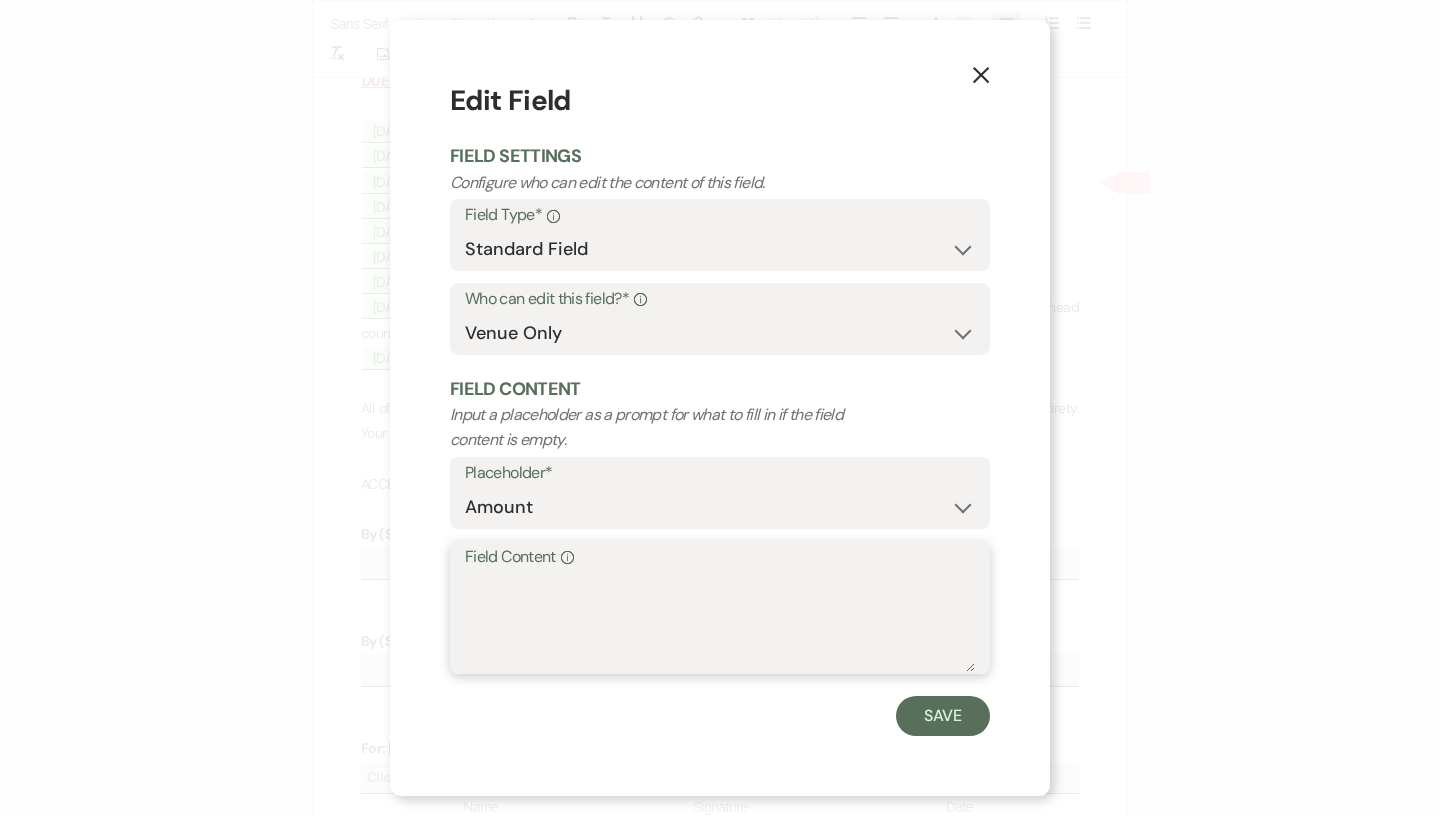 click on "Field Content Info" at bounding box center [720, 622] 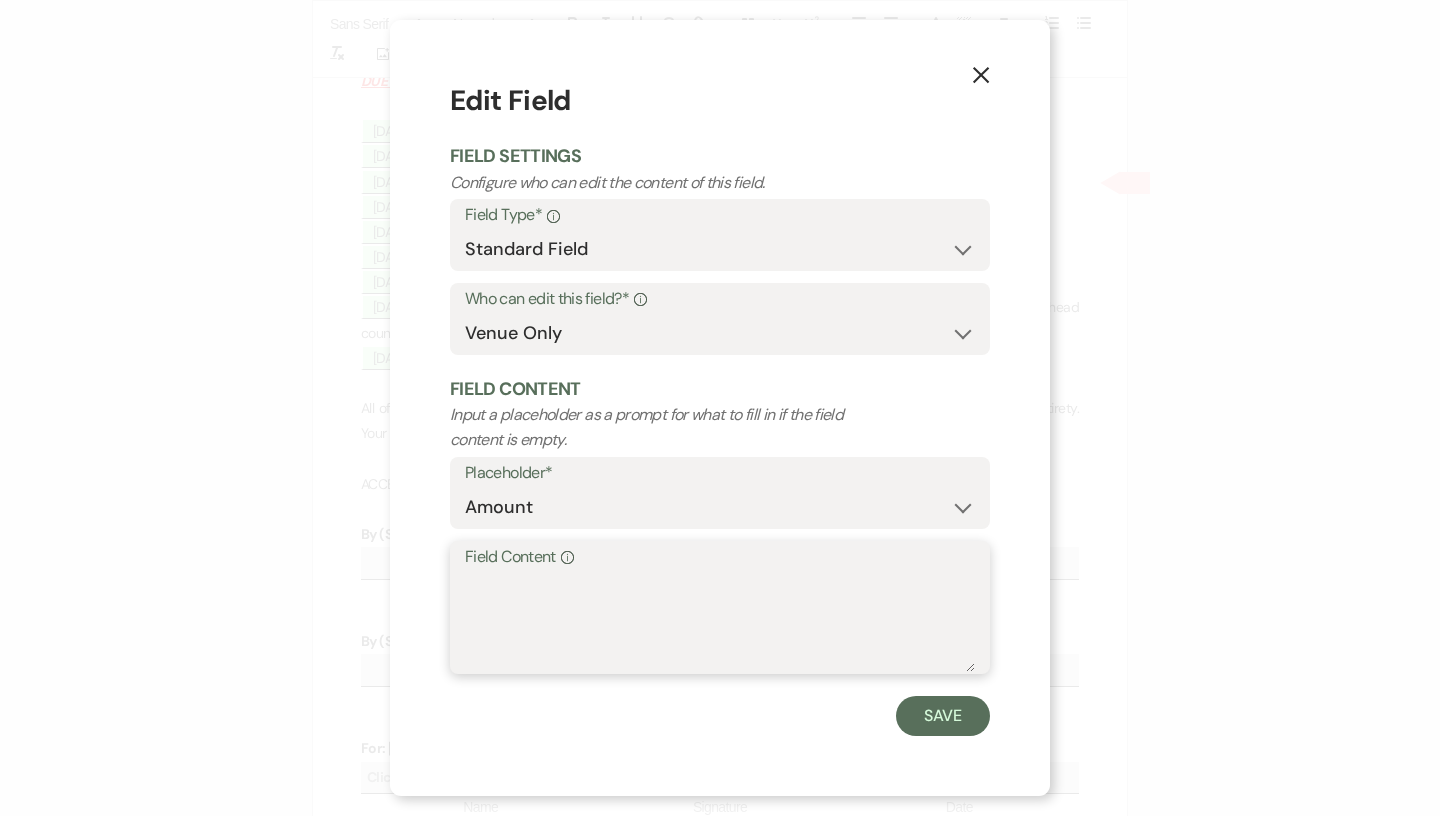 paste on "$6,868.75" 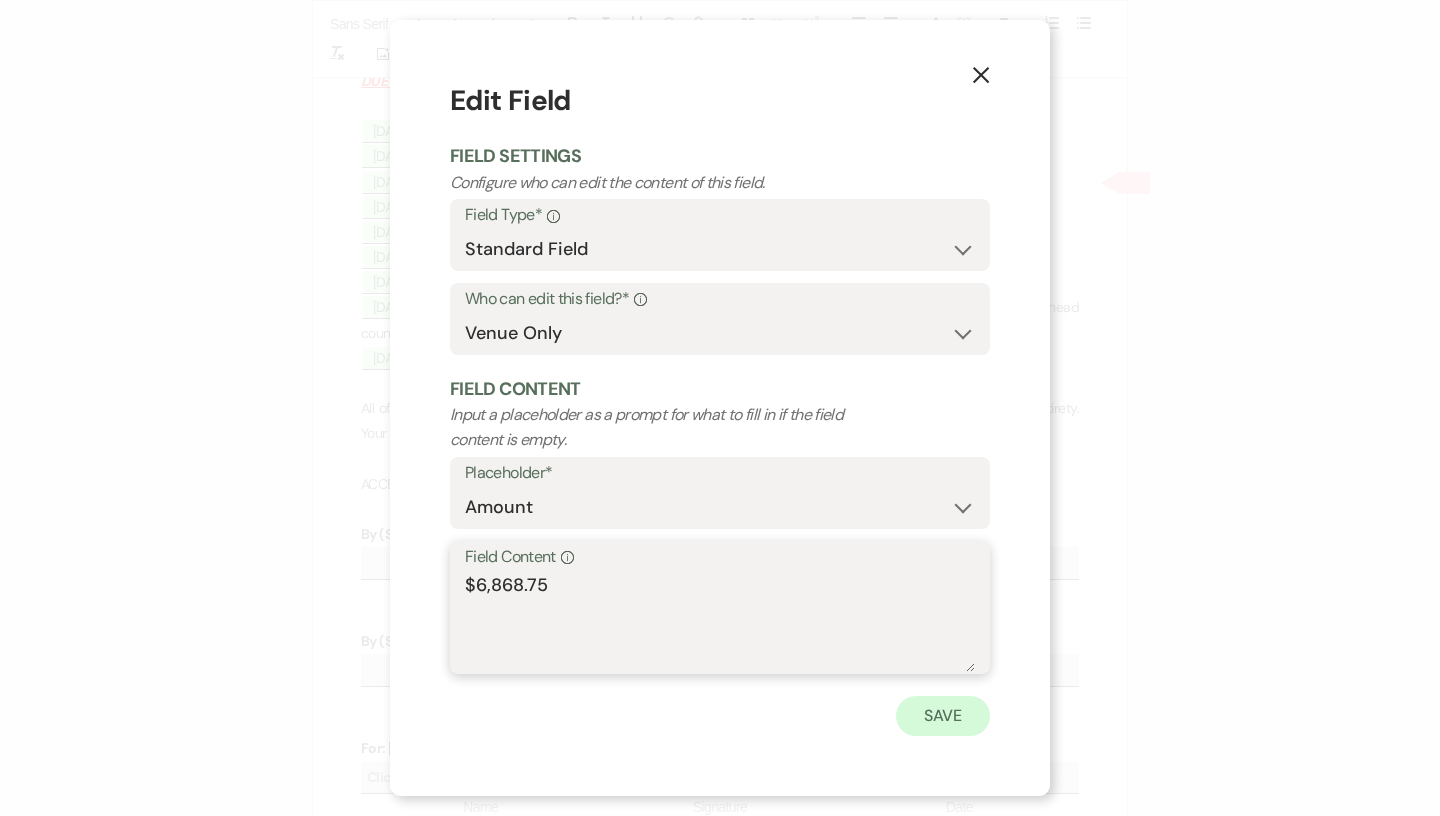 type on "$6,868.75" 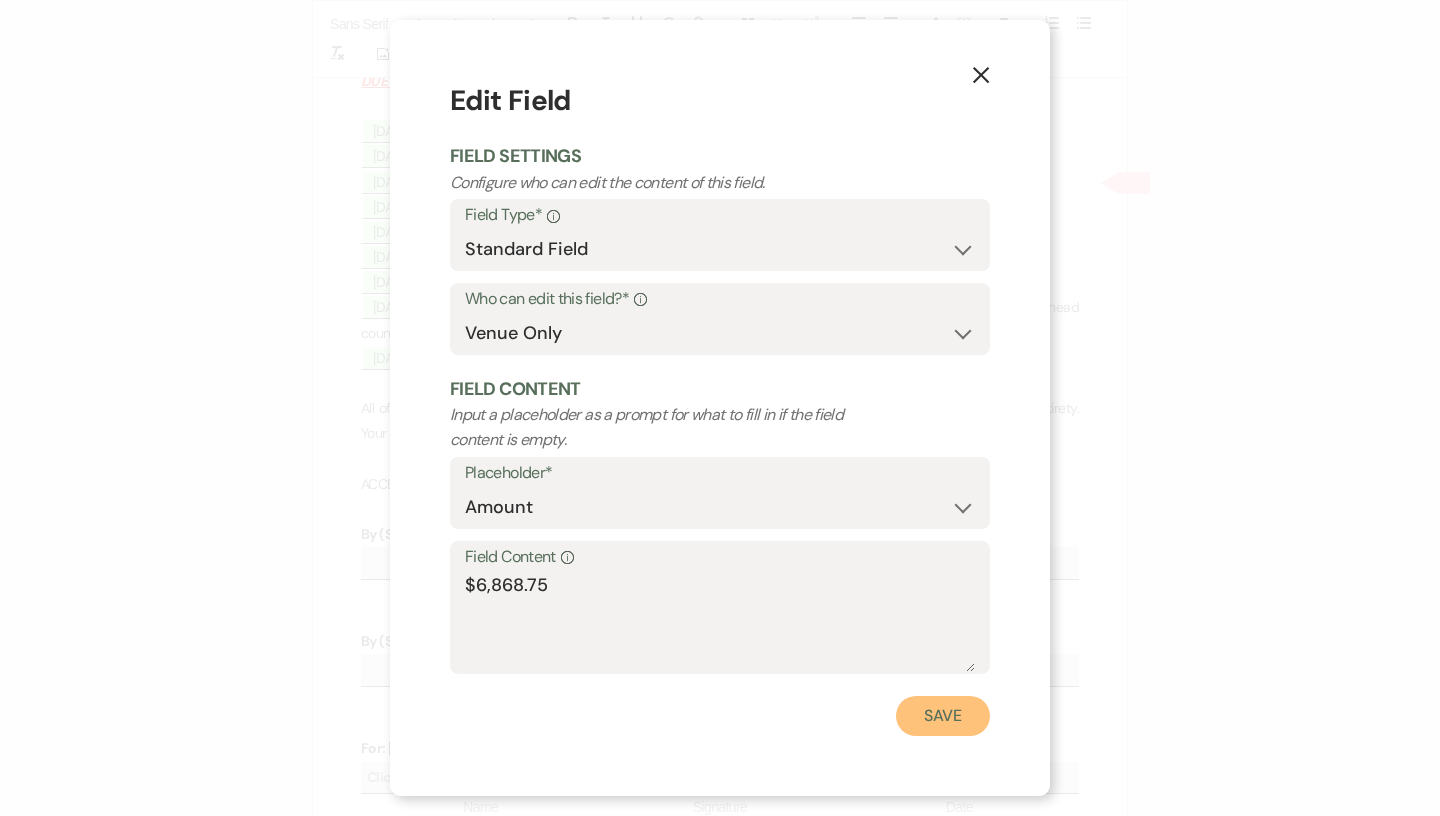 click on "Save" at bounding box center (943, 716) 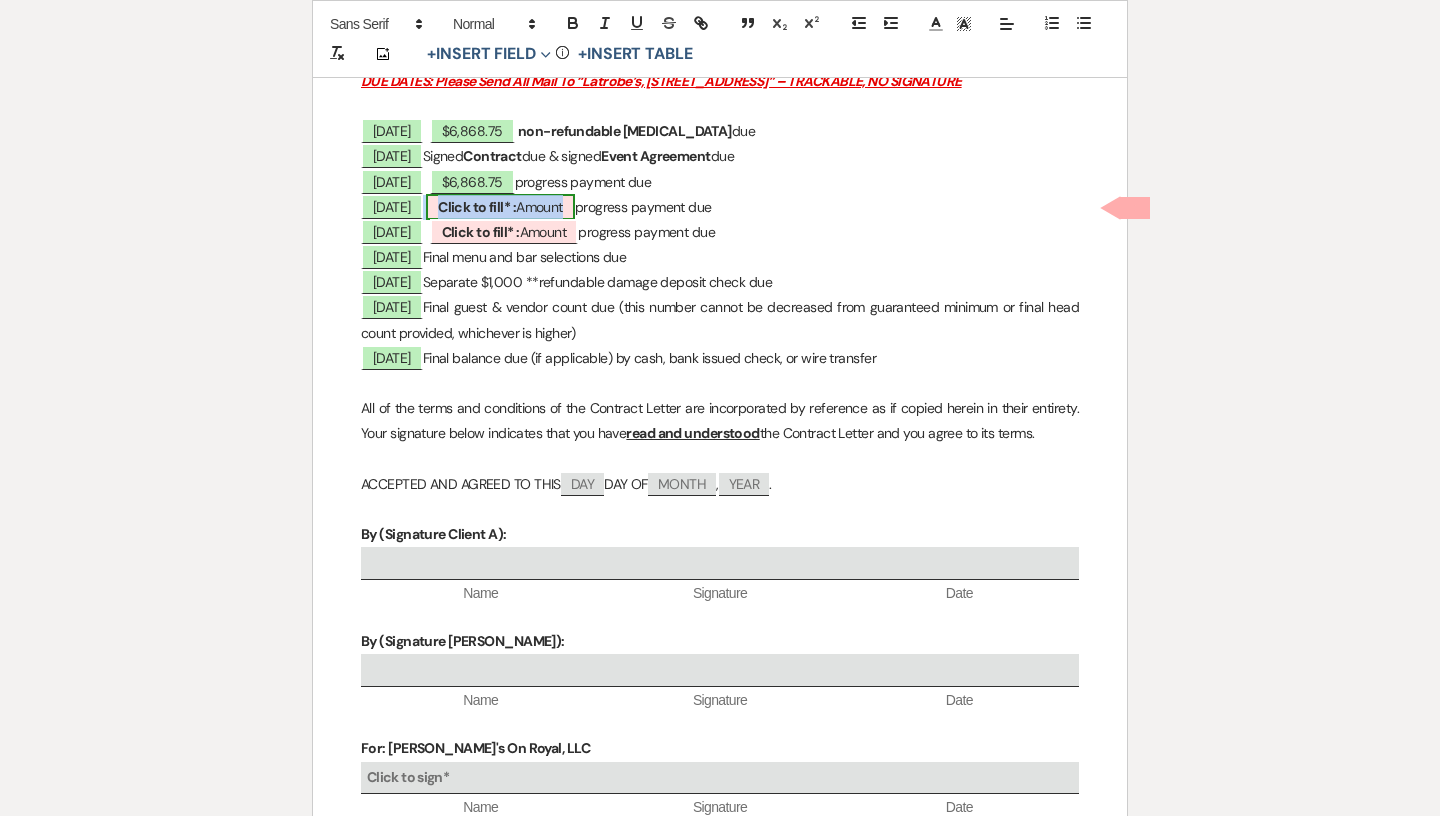 click on "Click to fill* :" at bounding box center (477, 207) 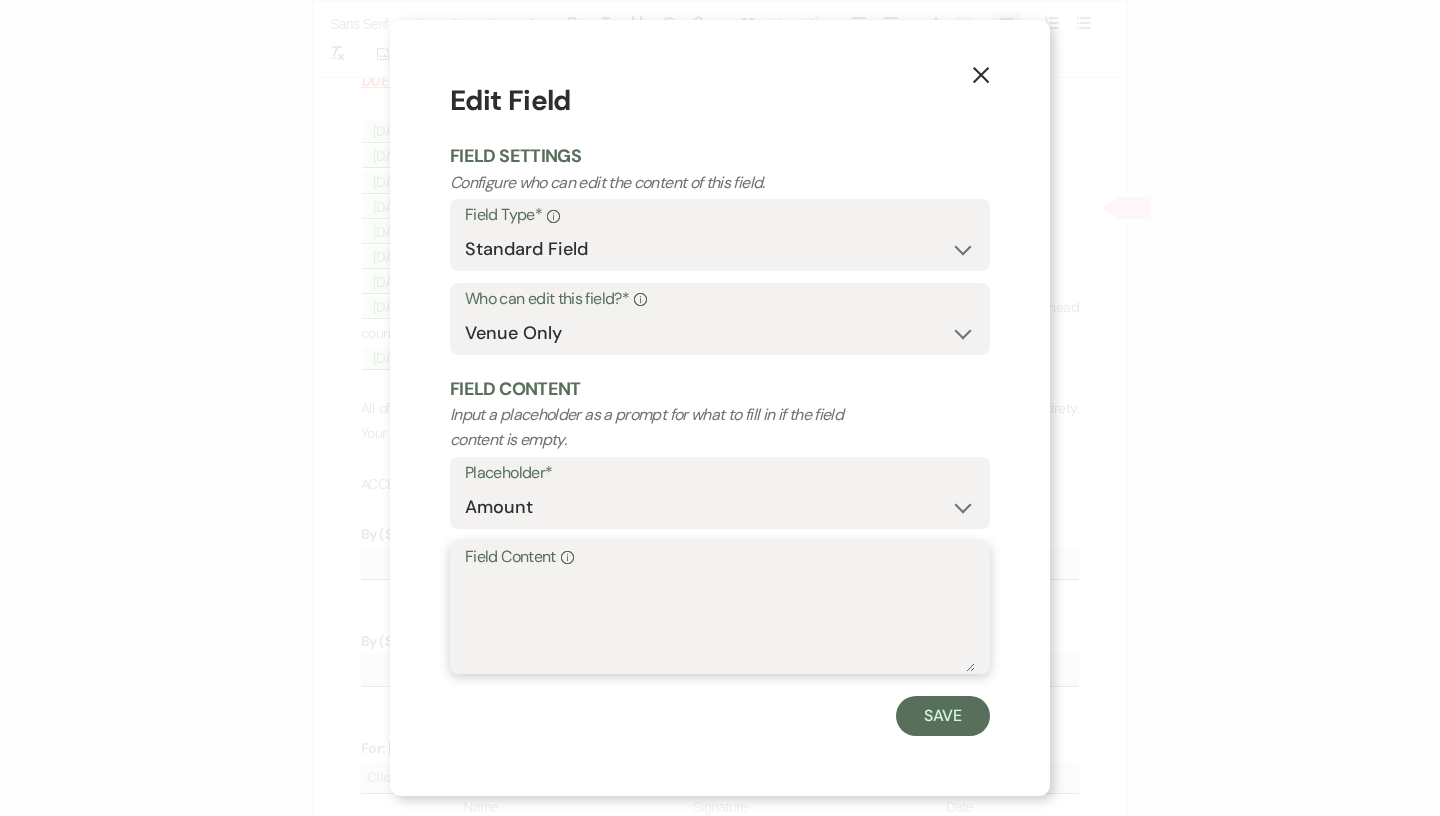 click on "Field Content Info" at bounding box center [720, 622] 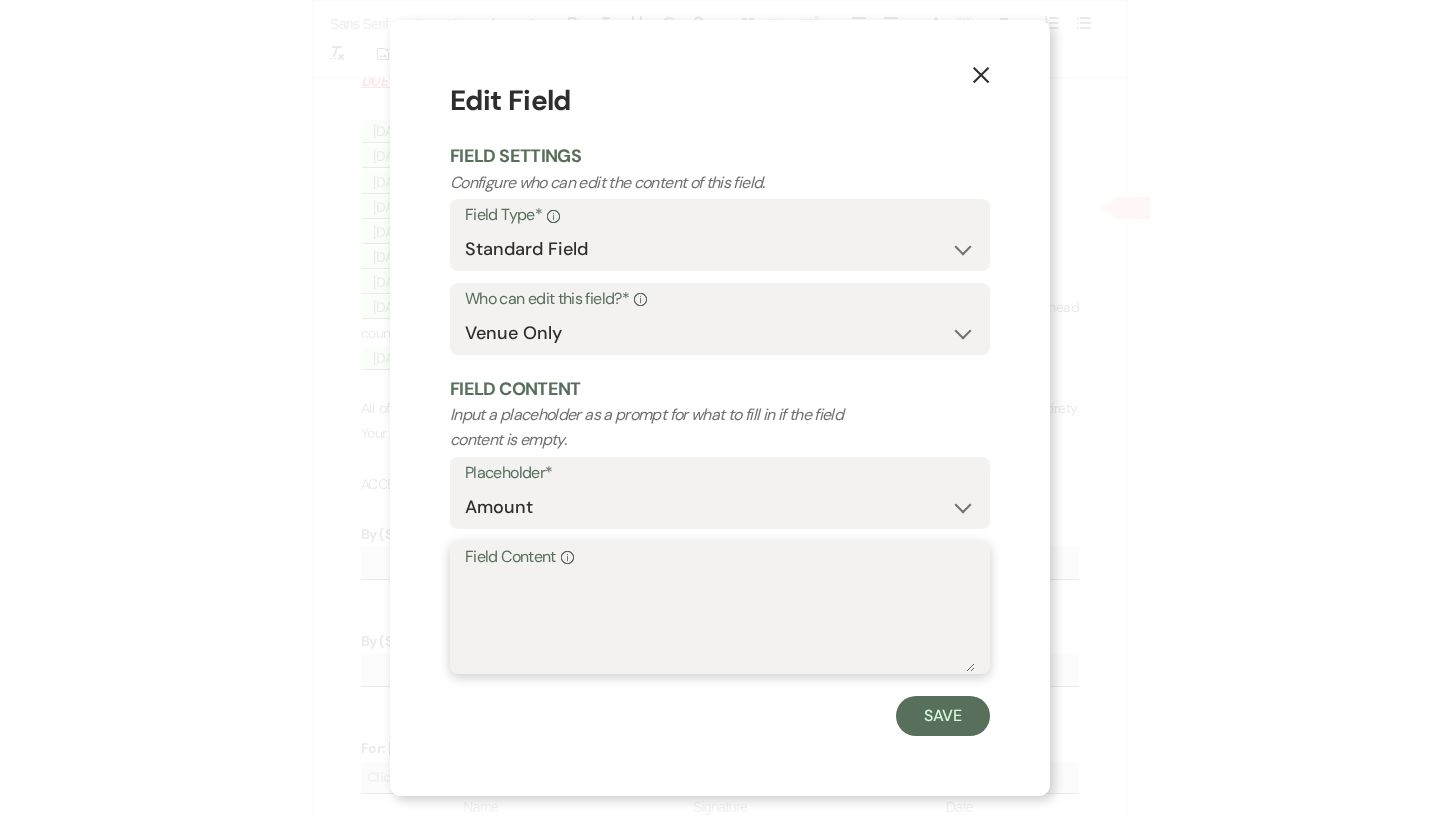 paste on "$6,868.75" 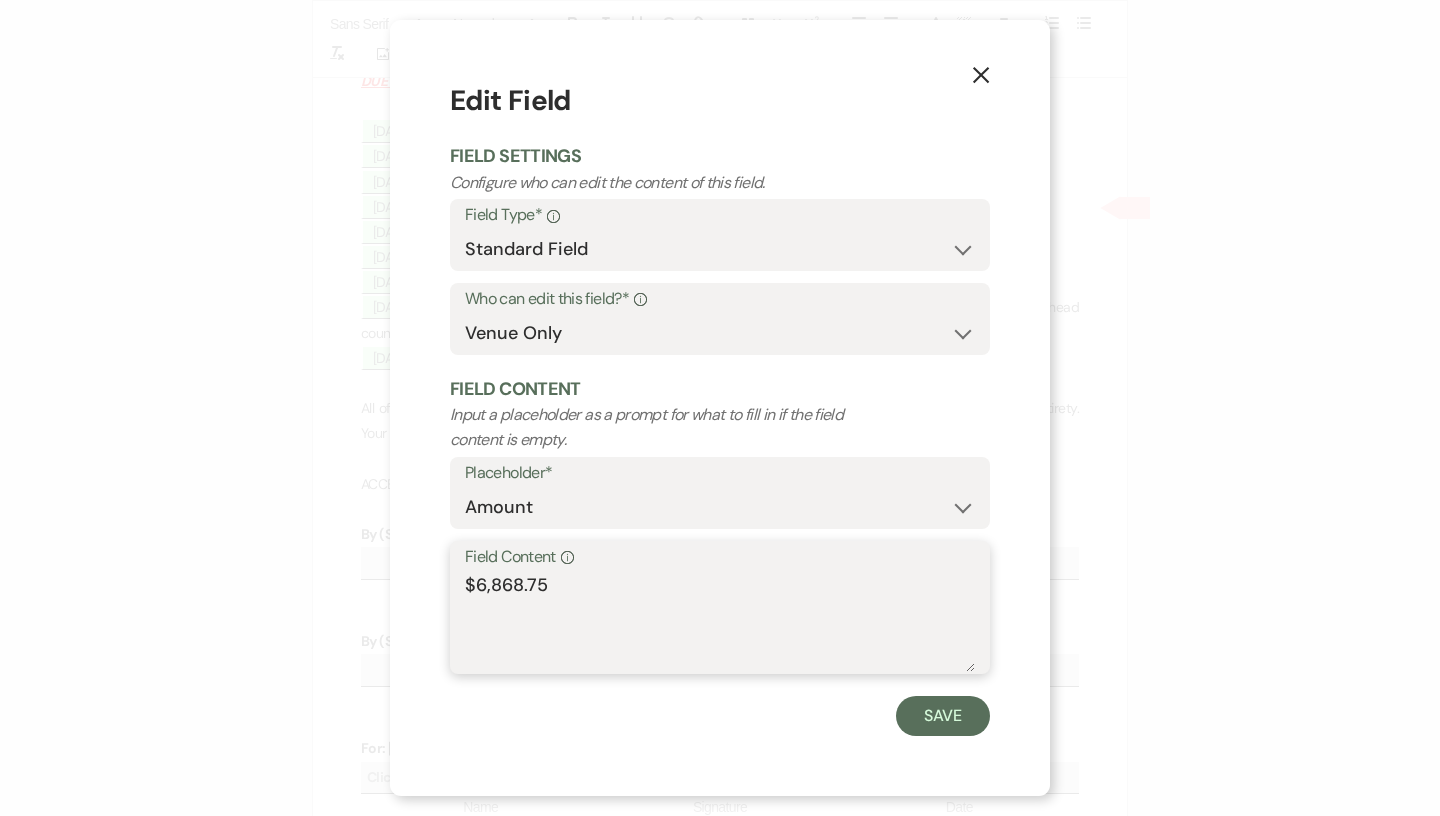 type on "$6,868.75" 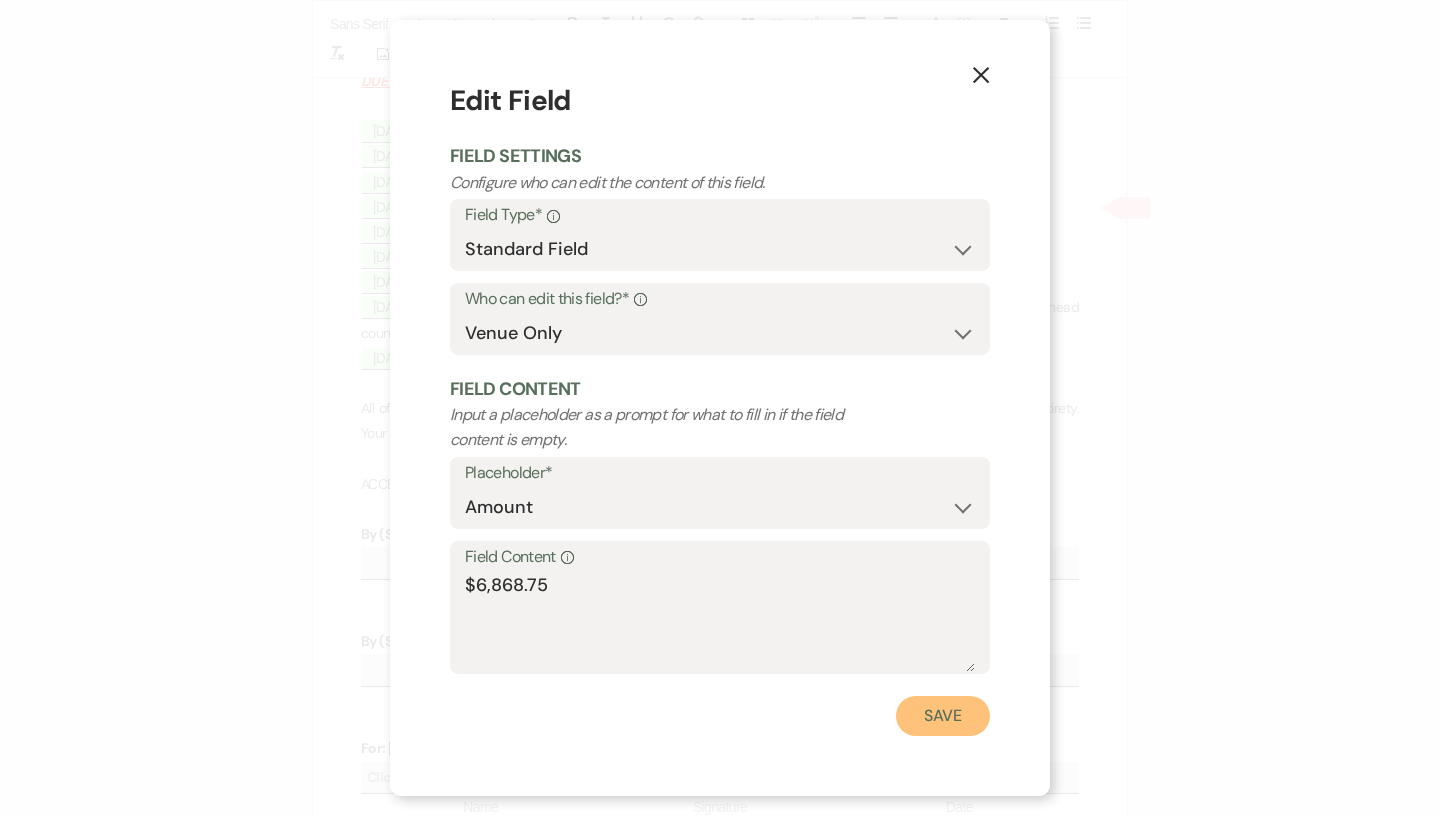 click on "Save" at bounding box center (943, 716) 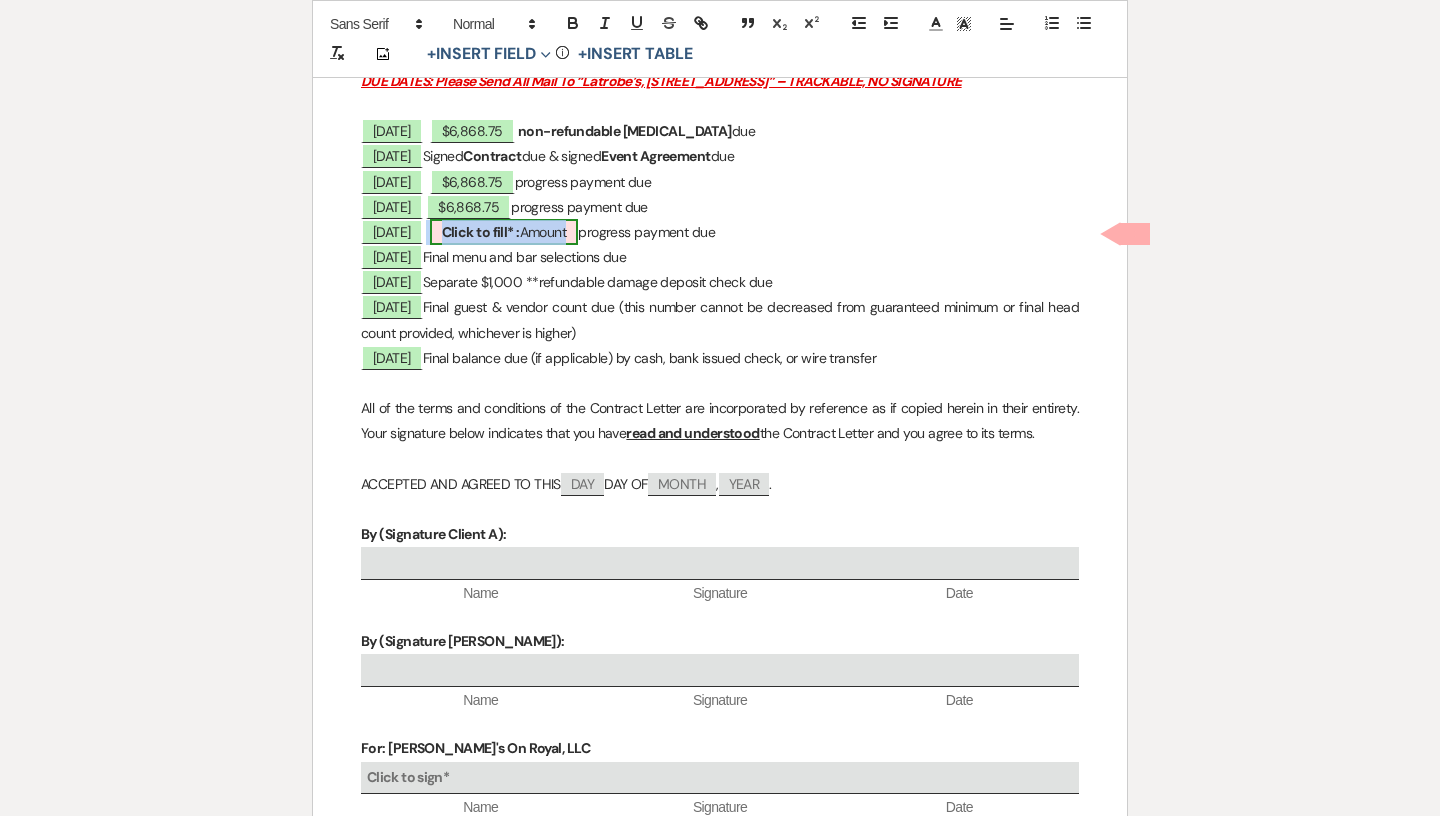 click on "Click to fill* :
Amount" at bounding box center [504, 232] 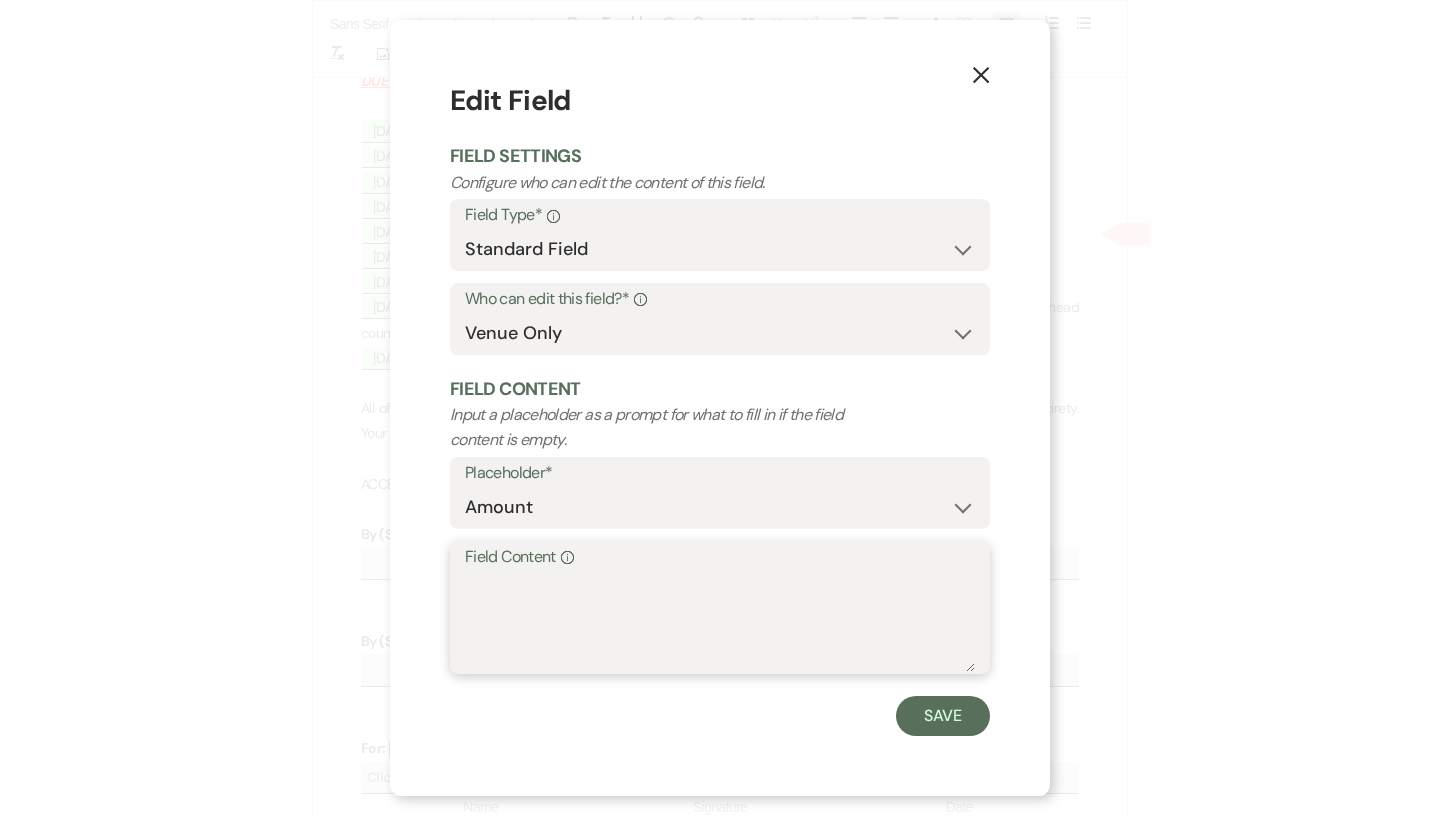 click on "Field Content Info" at bounding box center [720, 622] 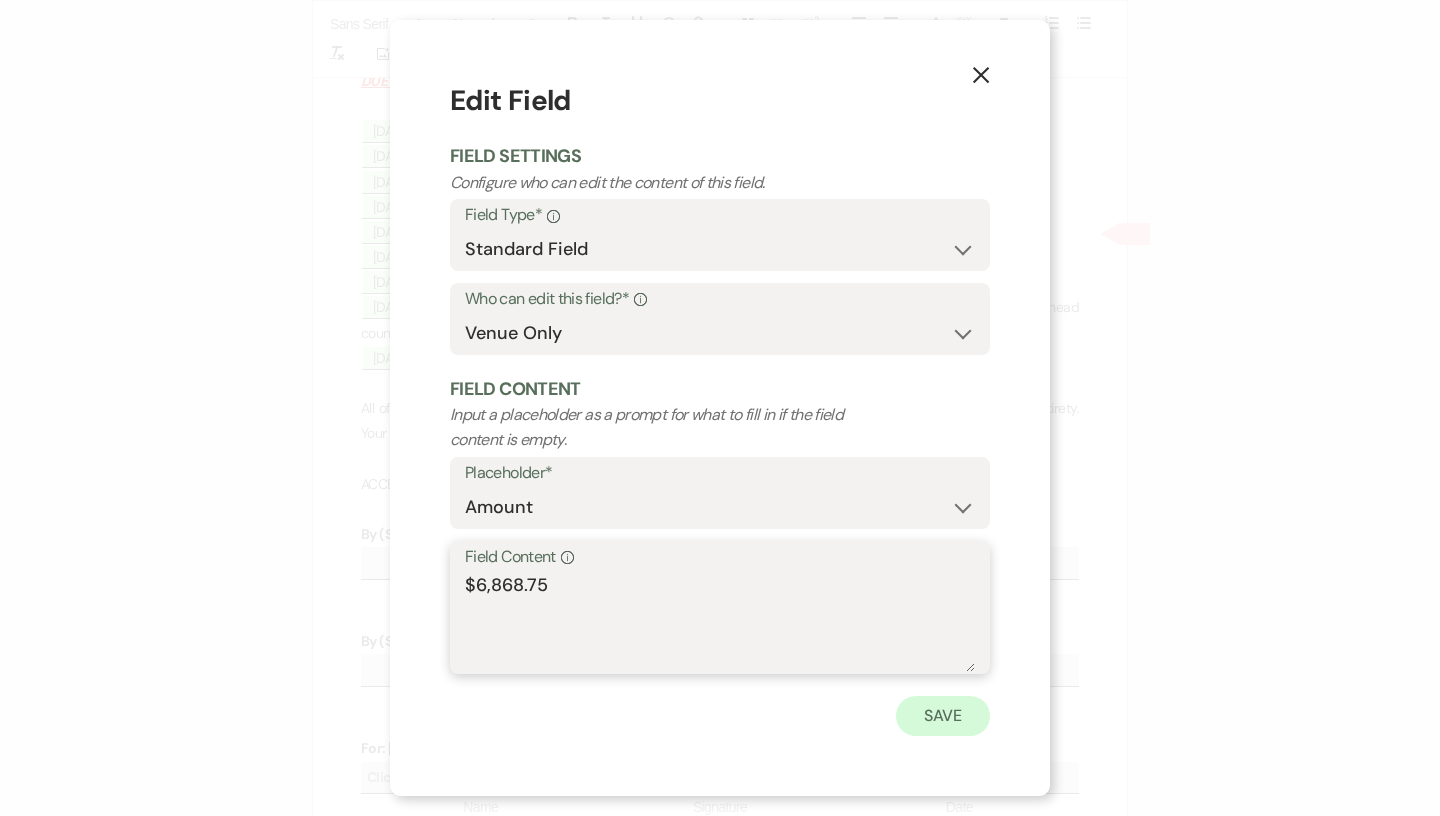 type on "$6,868.75" 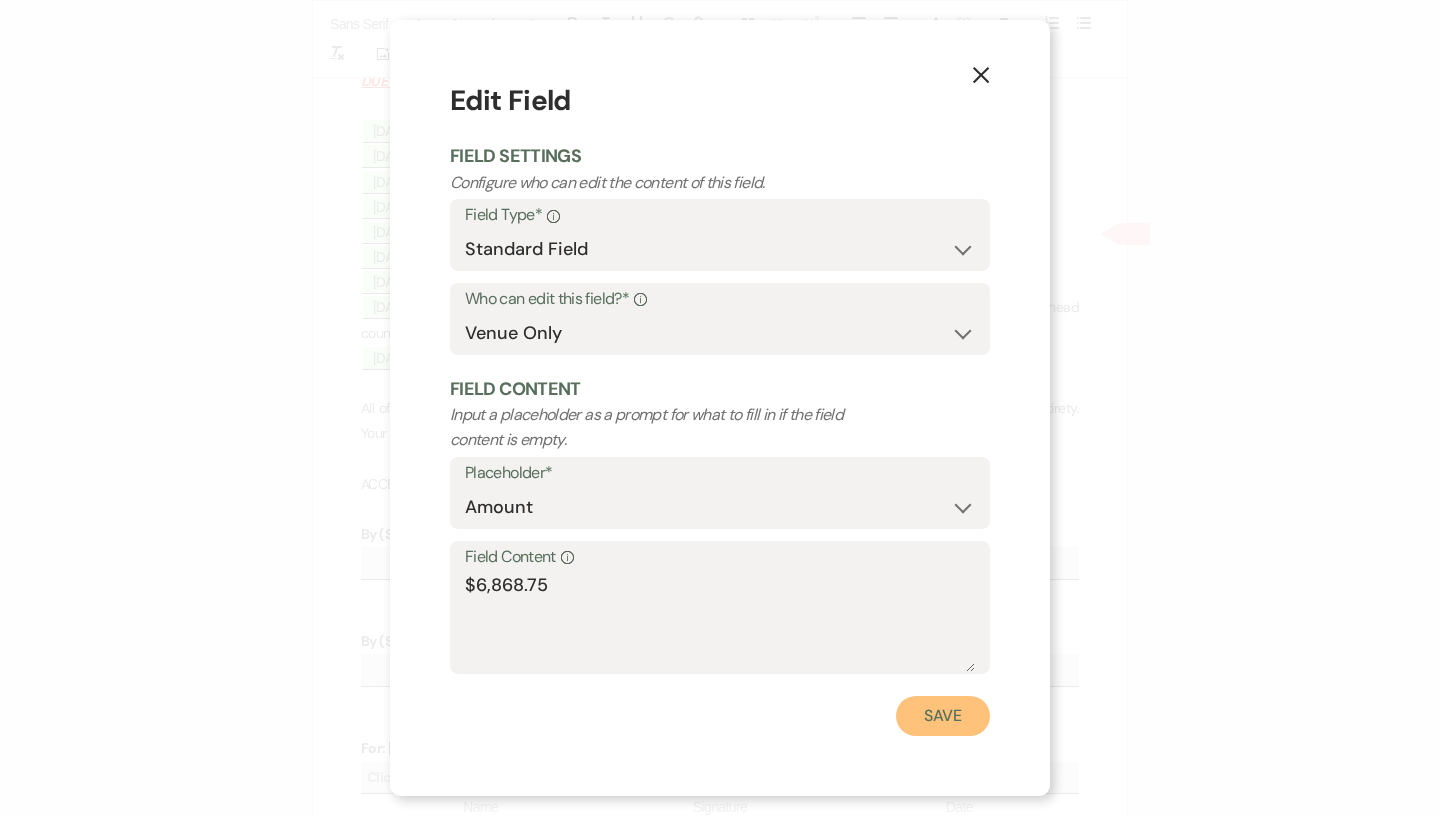 click on "Save" at bounding box center (943, 716) 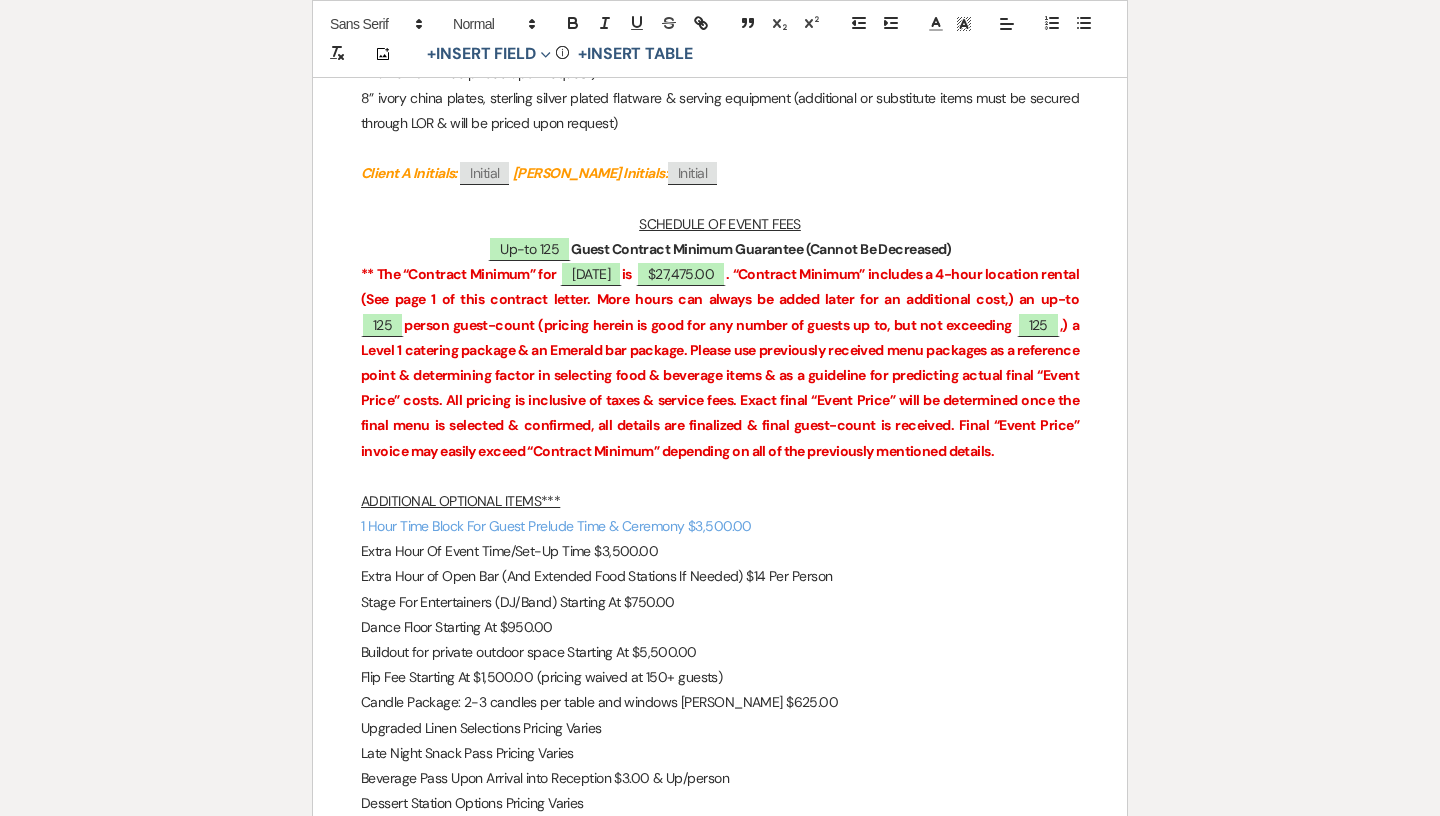 scroll, scrollTop: 3534, scrollLeft: 0, axis: vertical 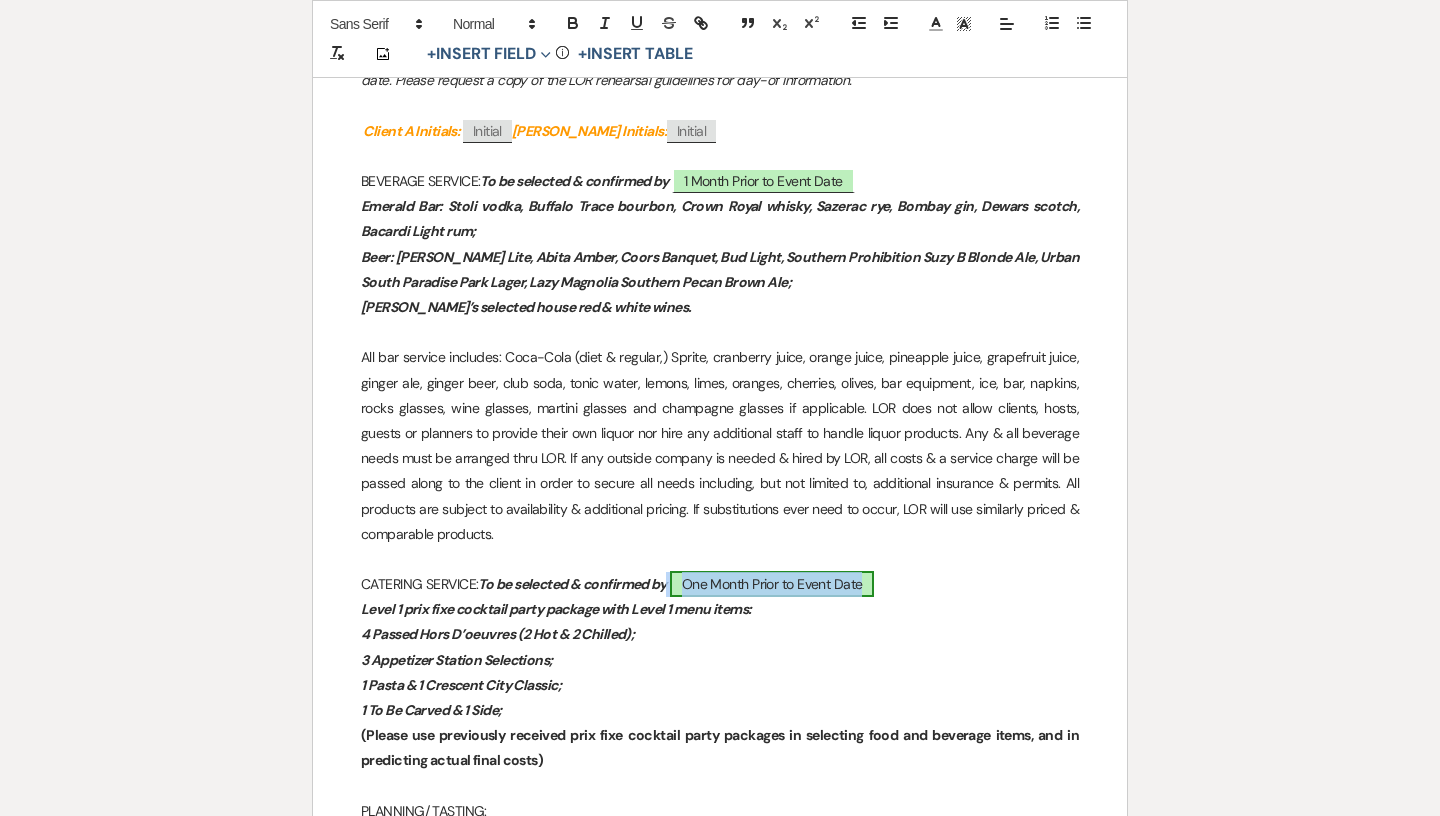 click on "One Month Prior to Event Date" at bounding box center (772, 584) 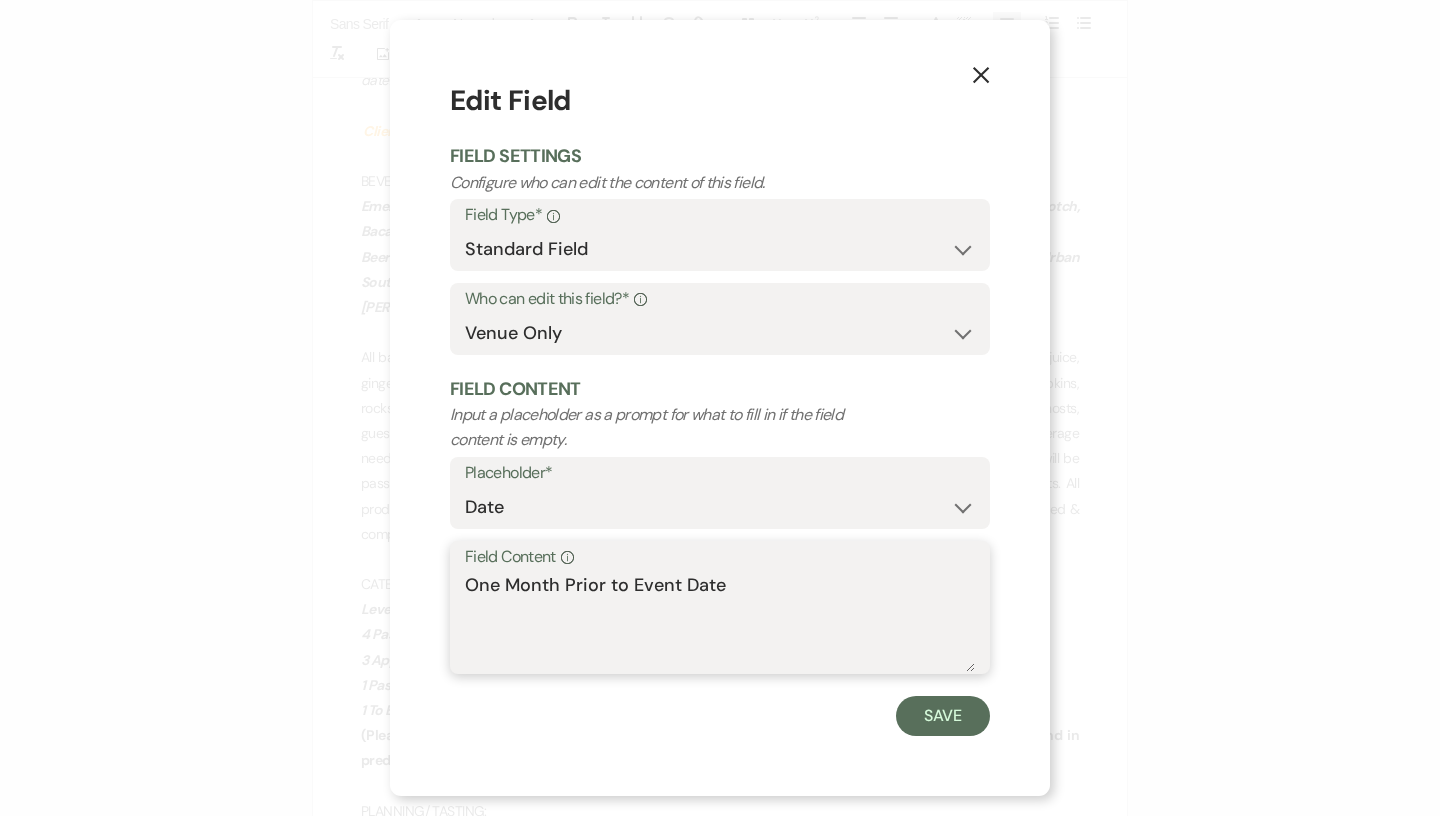 drag, startPoint x: 727, startPoint y: 590, endPoint x: 417, endPoint y: 587, distance: 310.01453 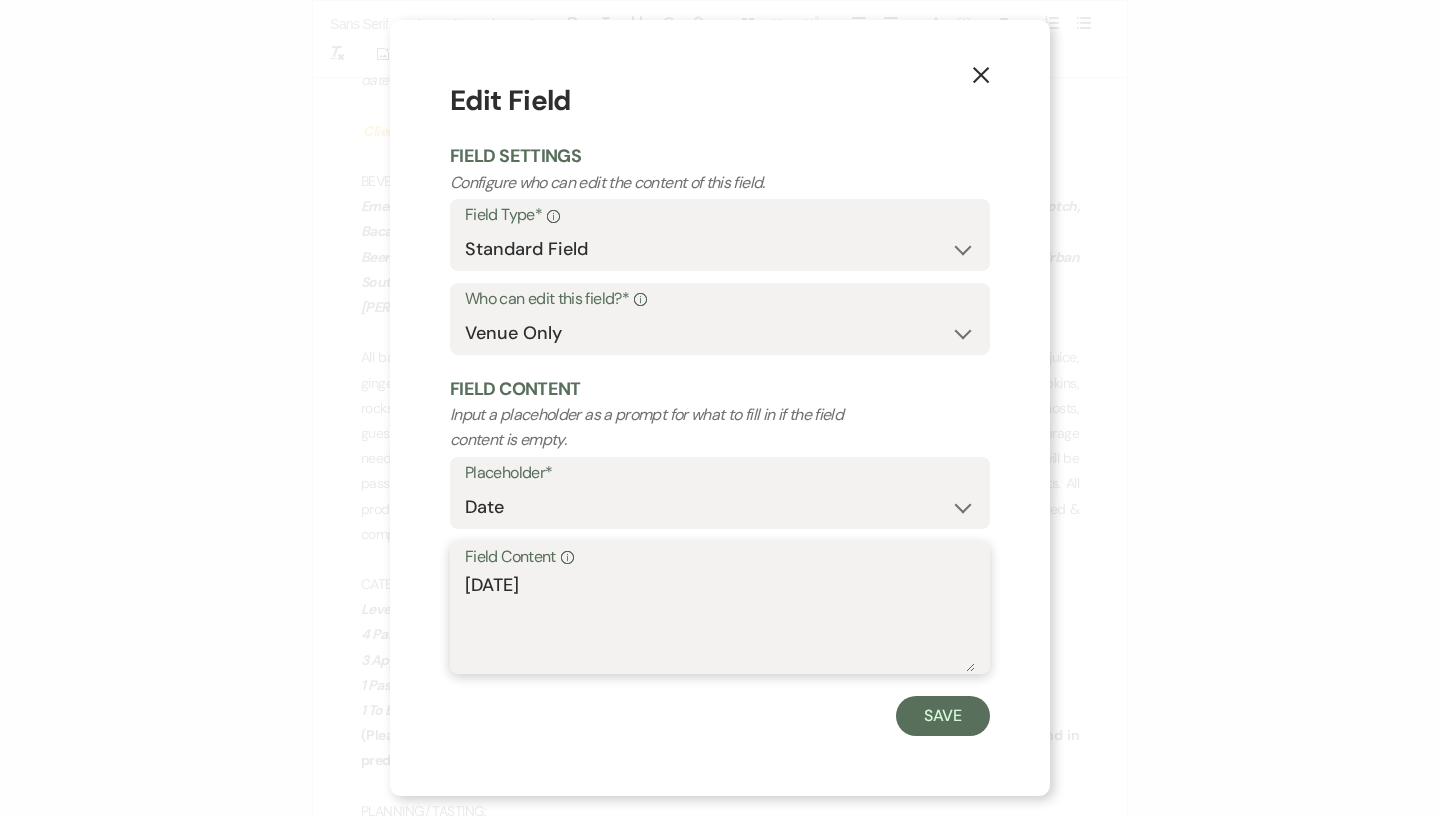 type on "[DATE]" 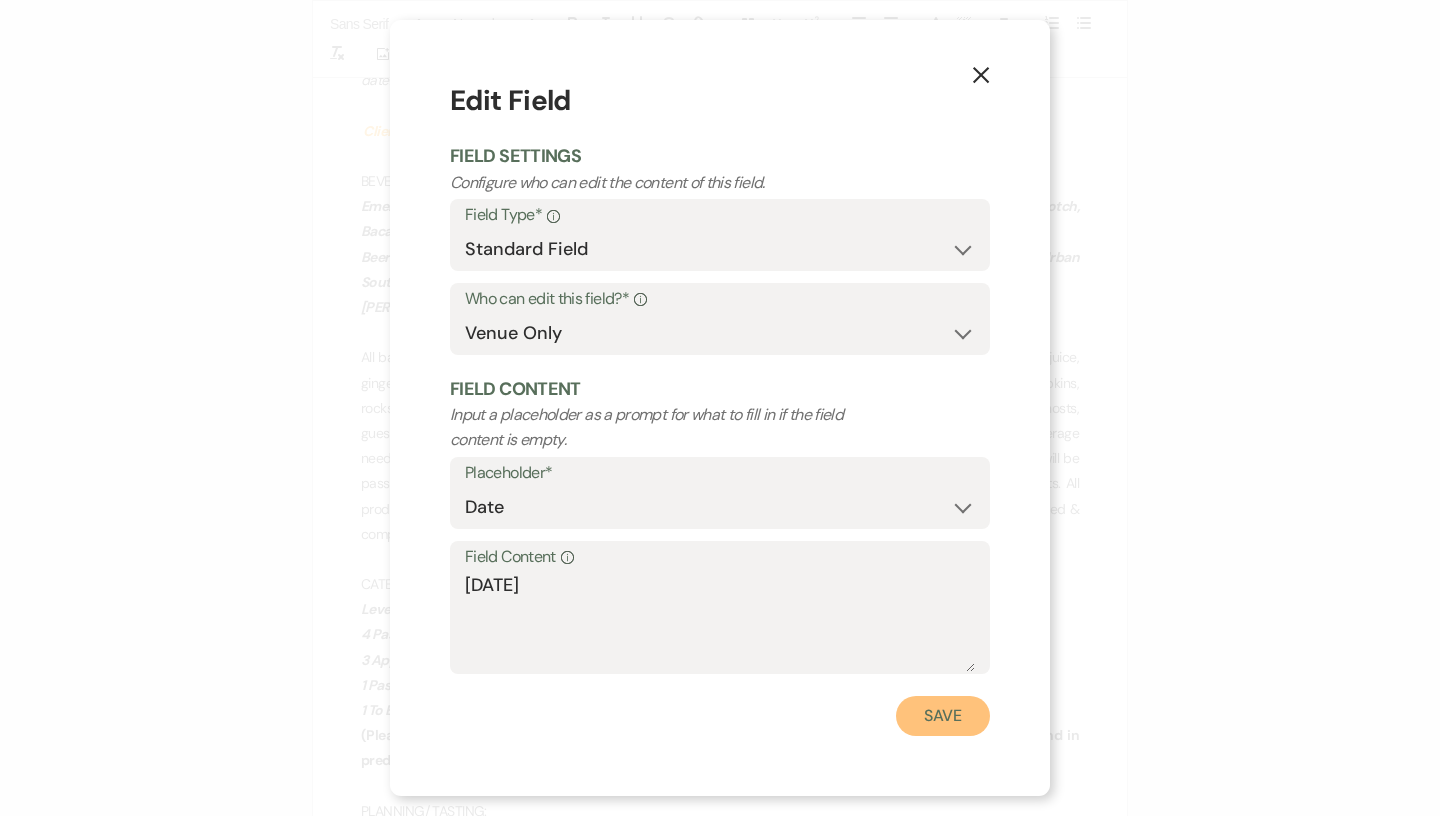 click on "Save" at bounding box center [943, 716] 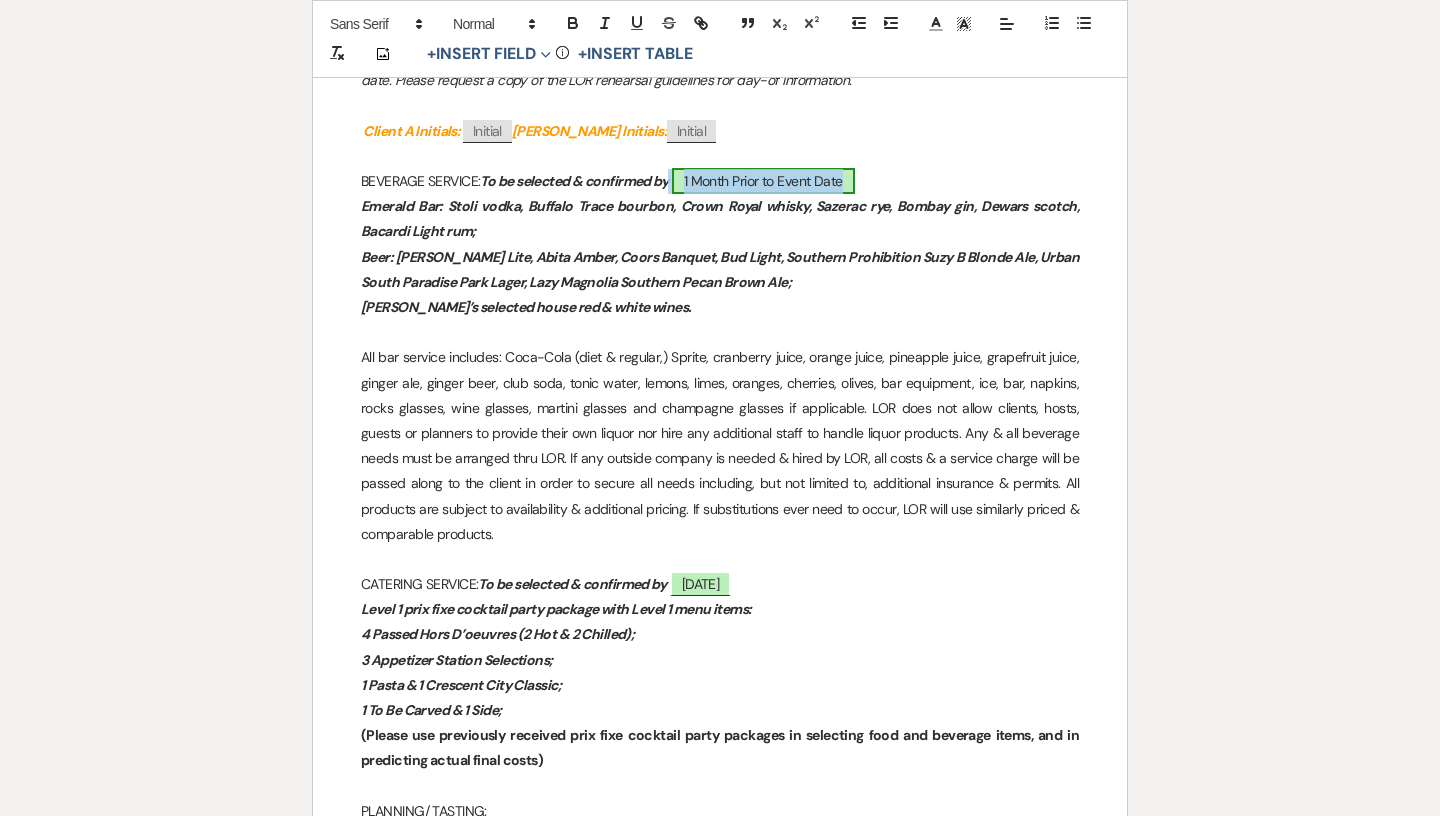 click on "1 Month Prior to Event Date" at bounding box center [763, 181] 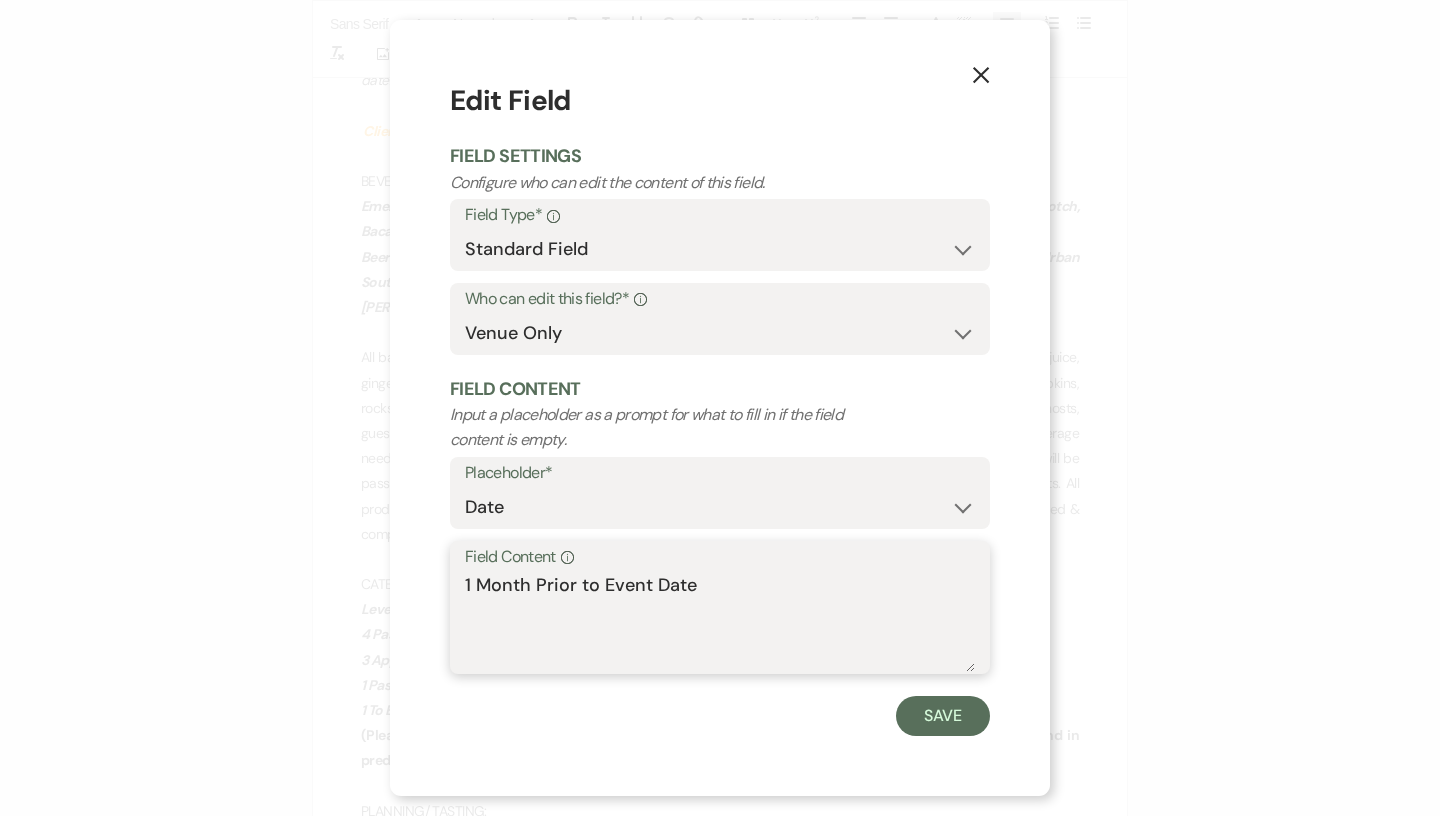 drag, startPoint x: 720, startPoint y: 579, endPoint x: 414, endPoint y: 579, distance: 306 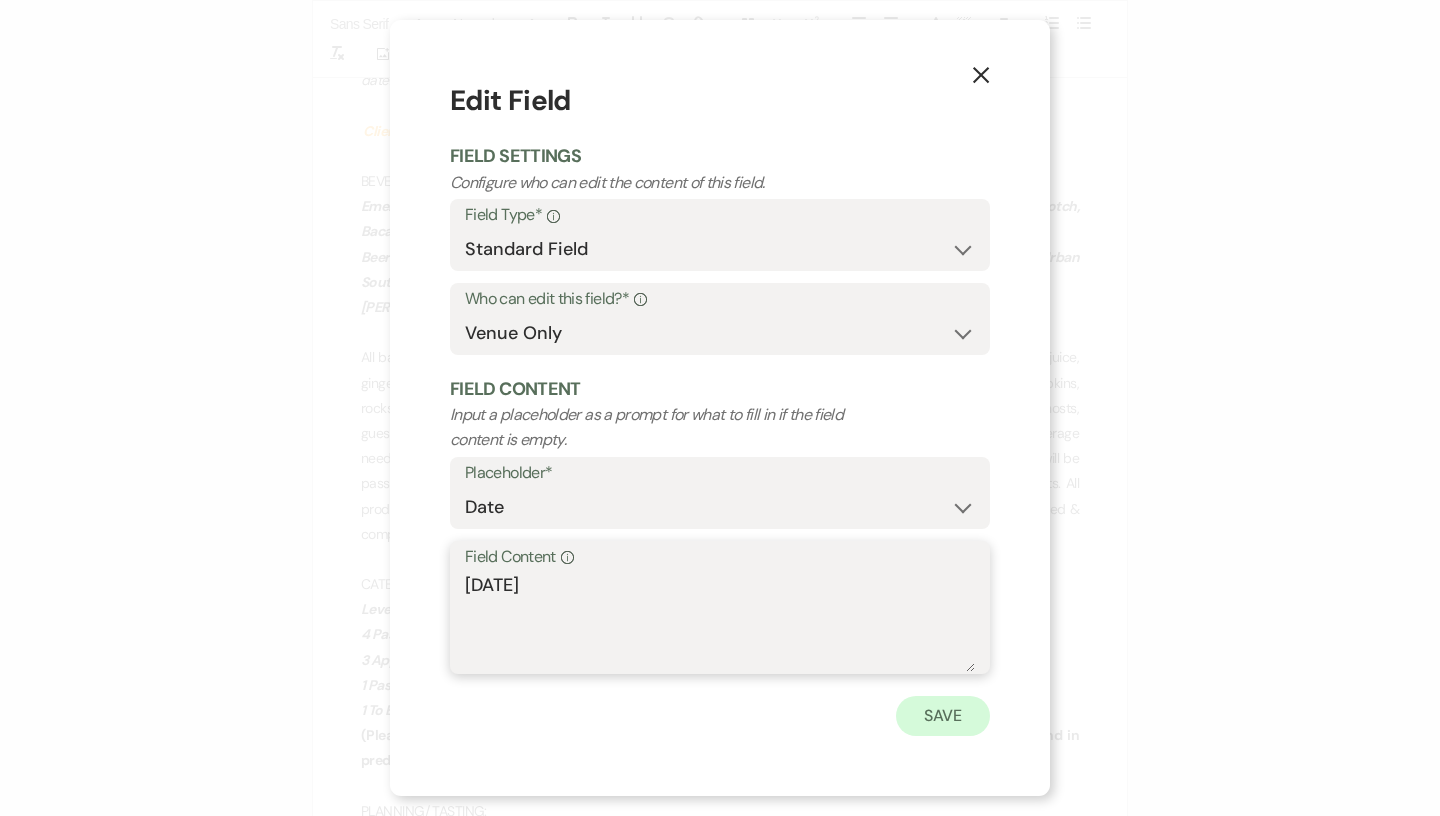 type on "[DATE]" 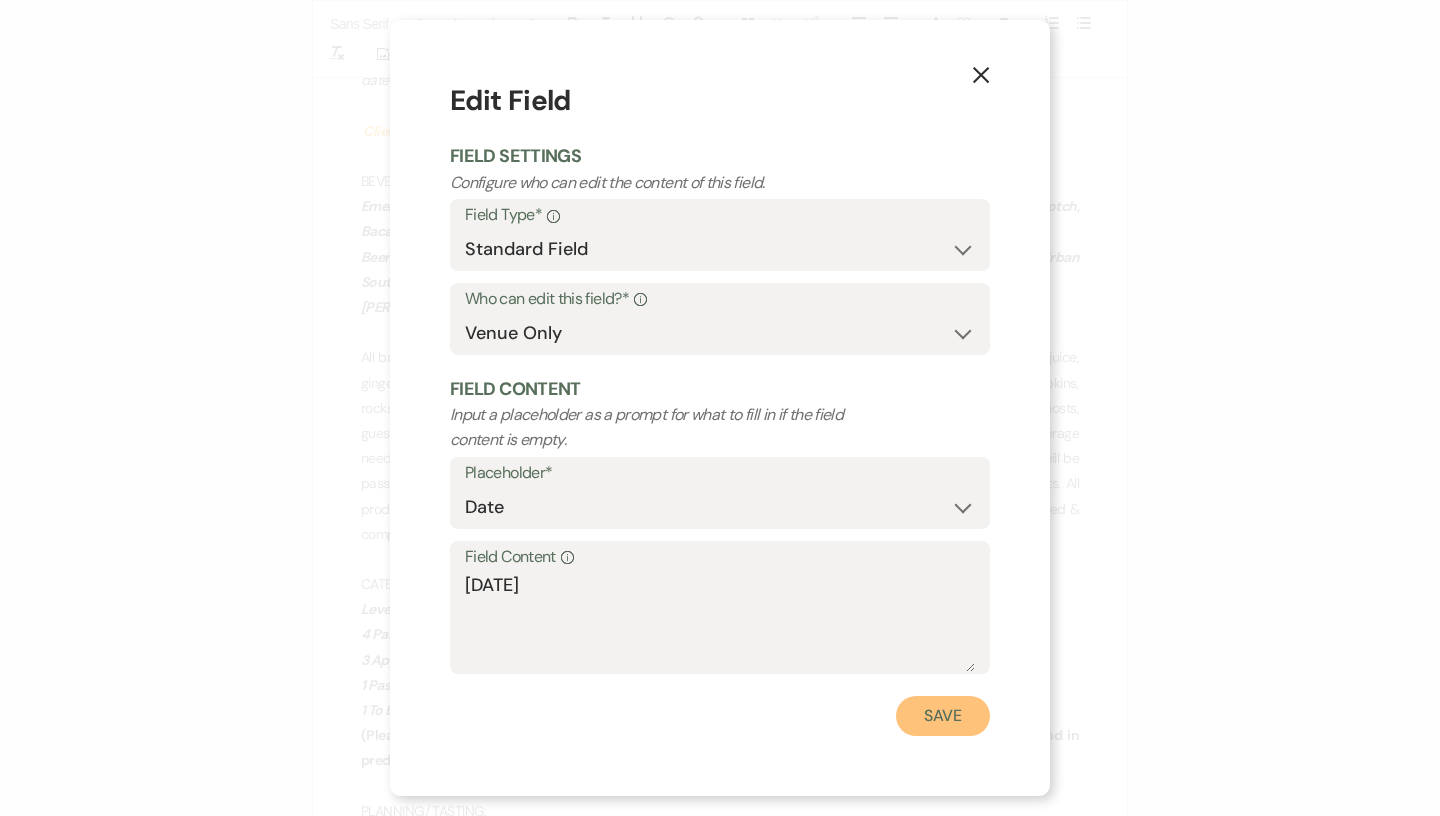 click on "Save" at bounding box center (943, 716) 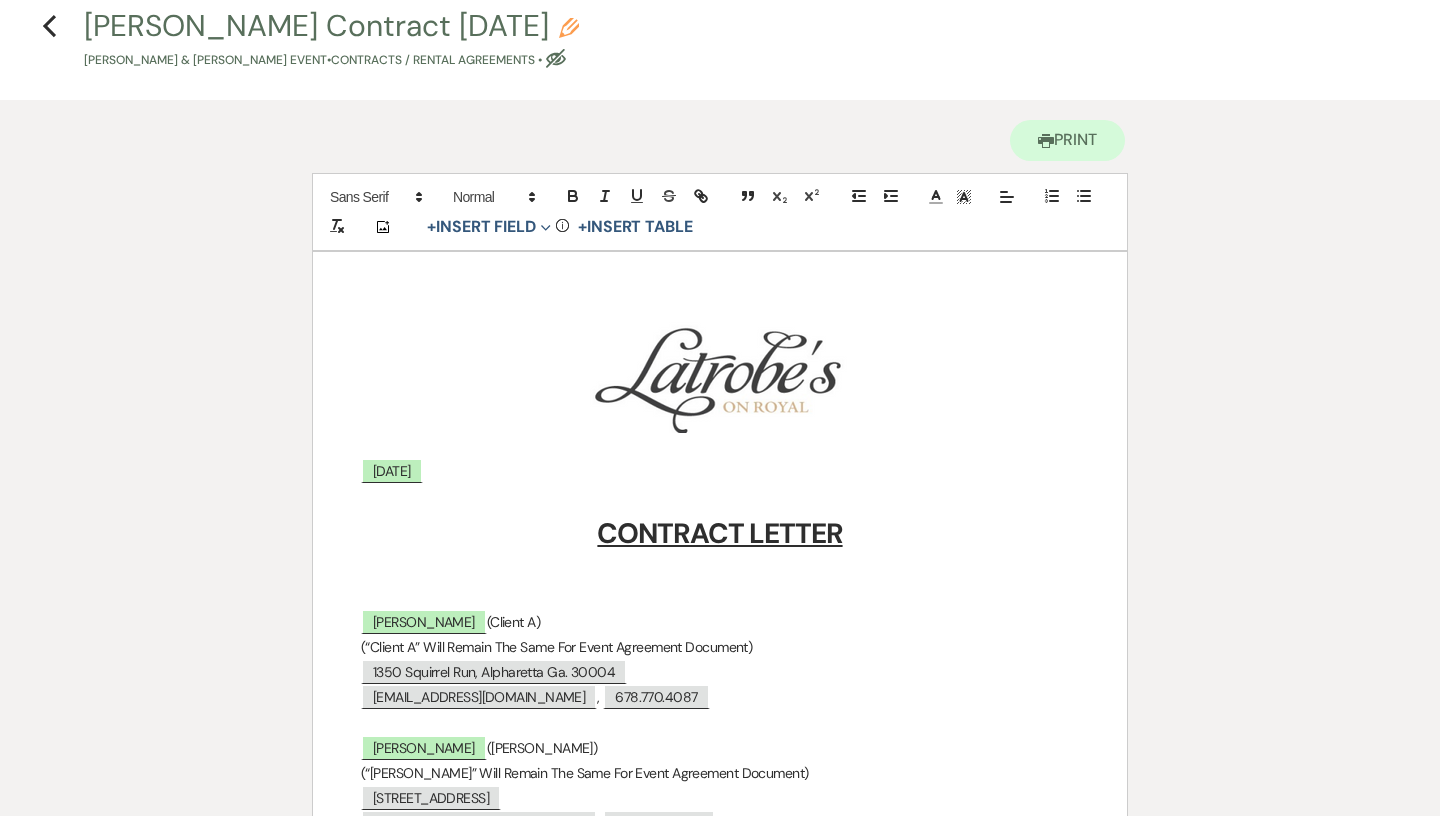 scroll, scrollTop: 0, scrollLeft: 0, axis: both 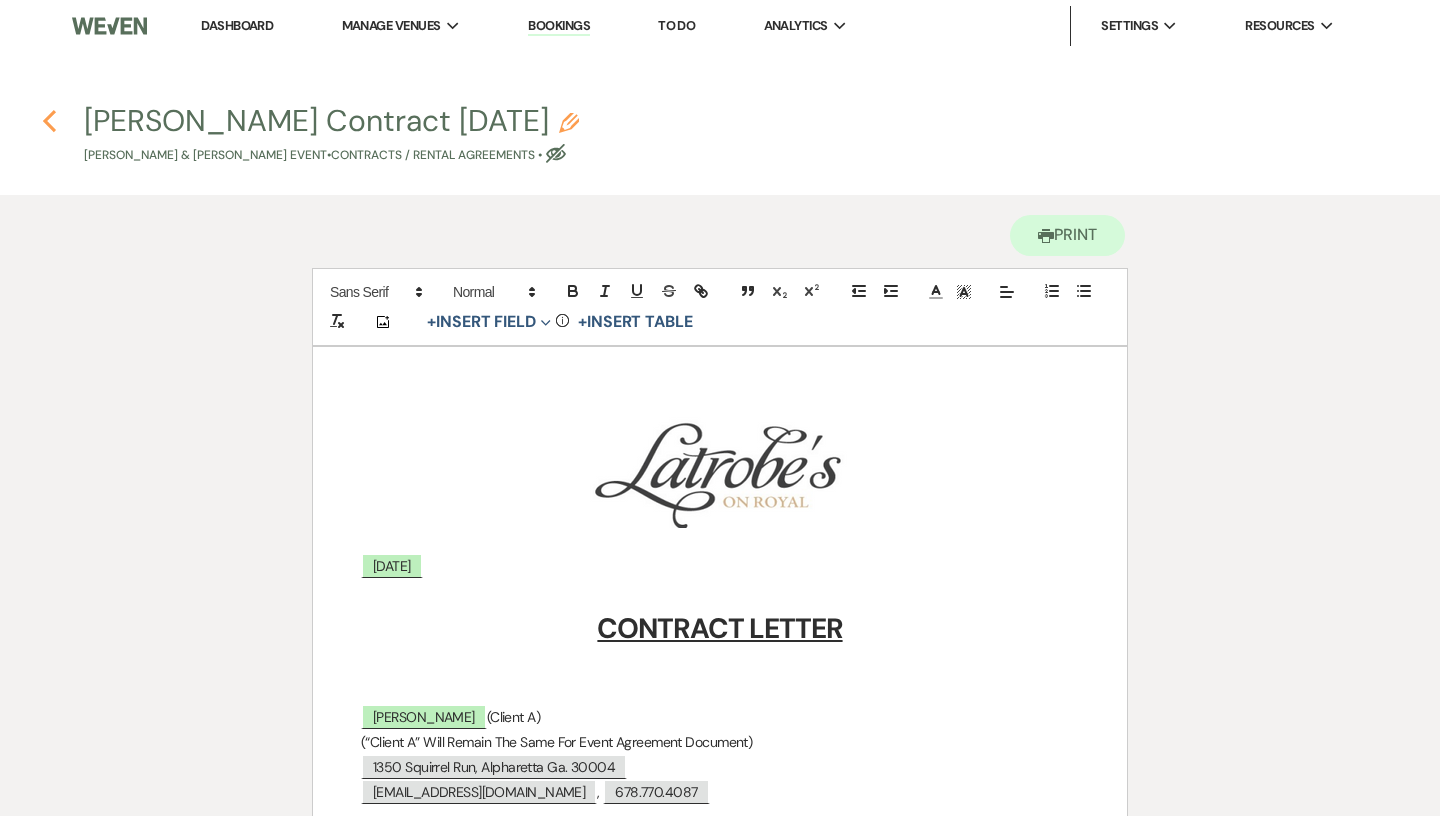 click on "Previous" 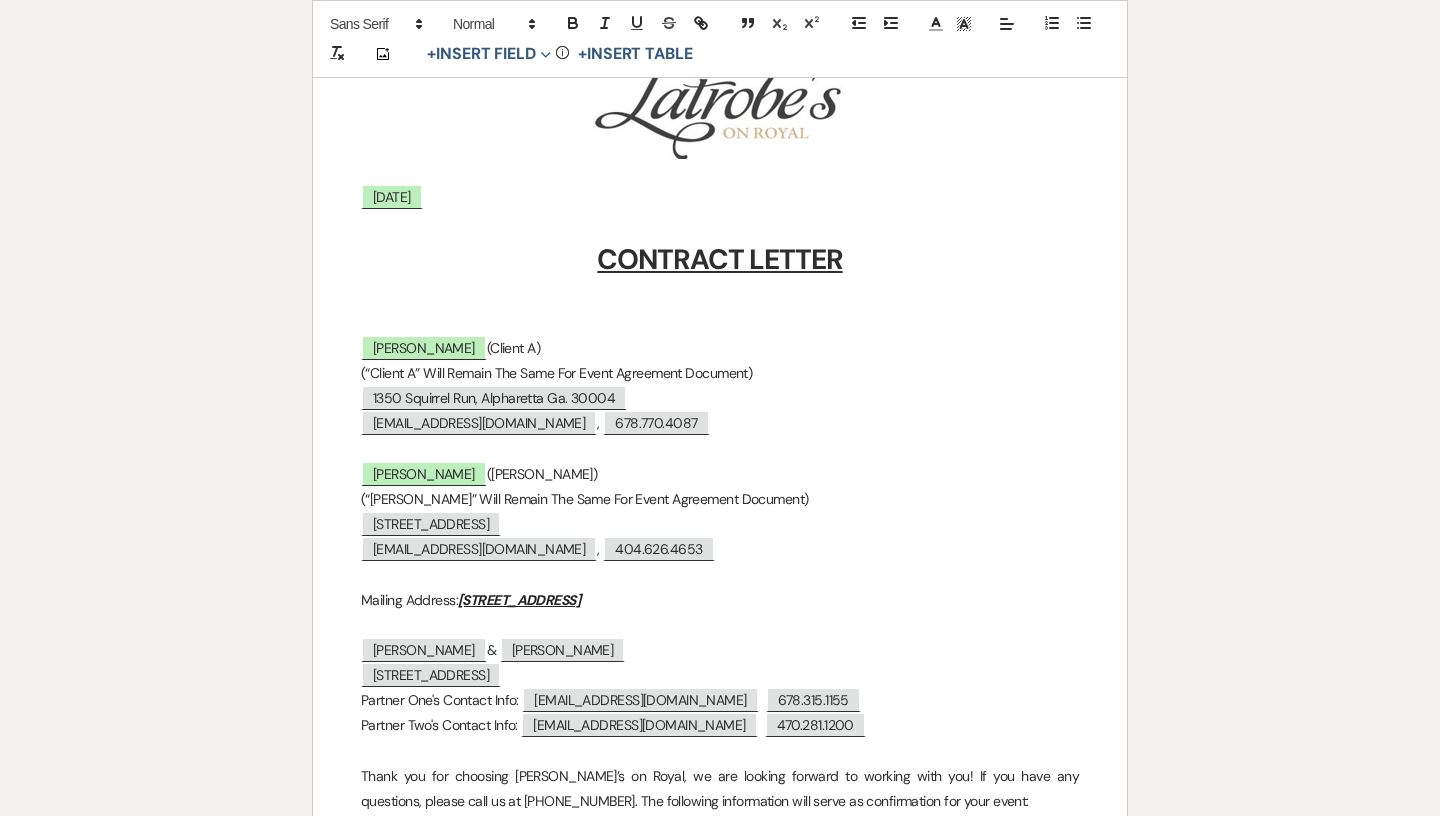 select on "6" 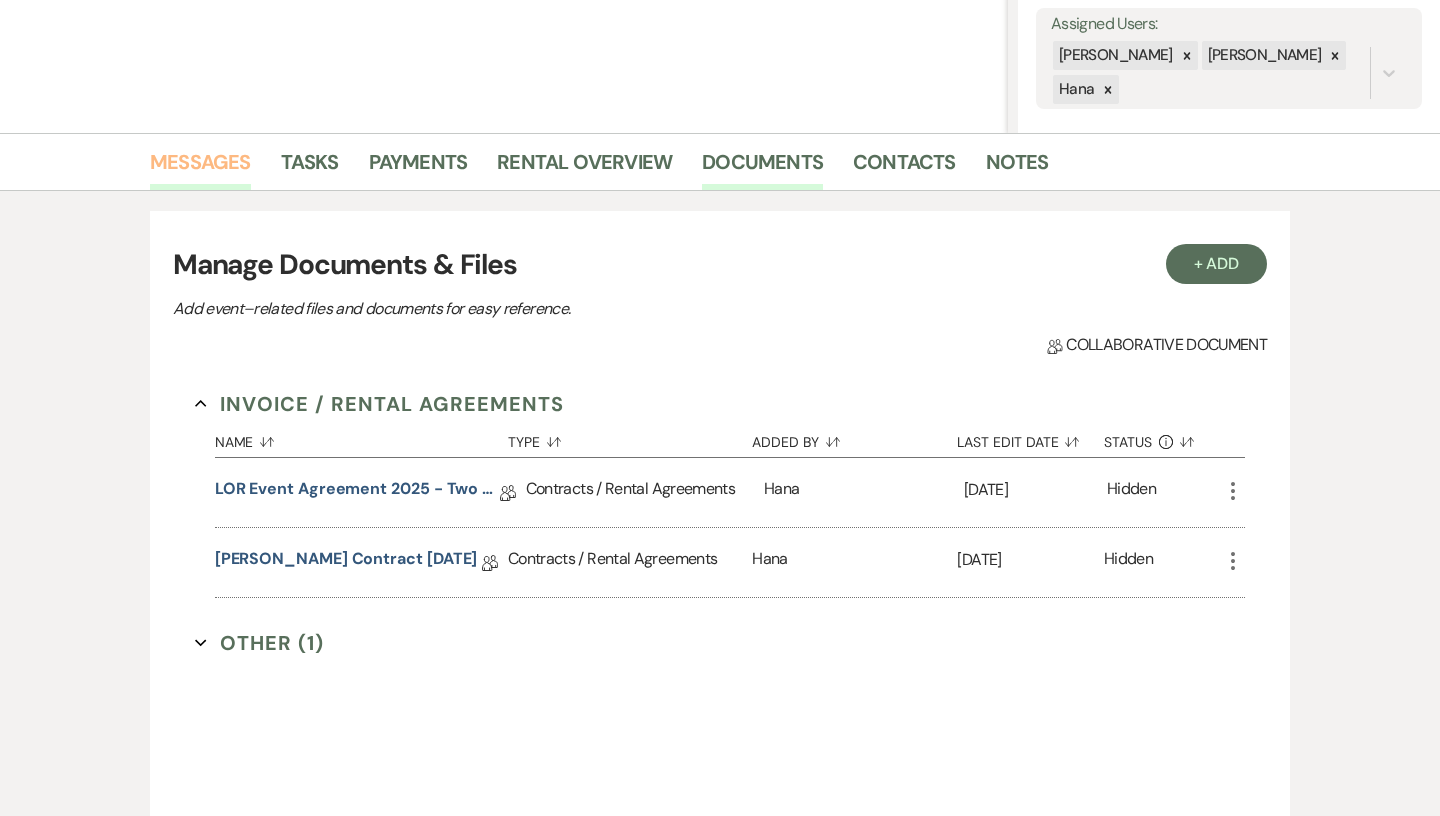click on "Messages" at bounding box center [200, 168] 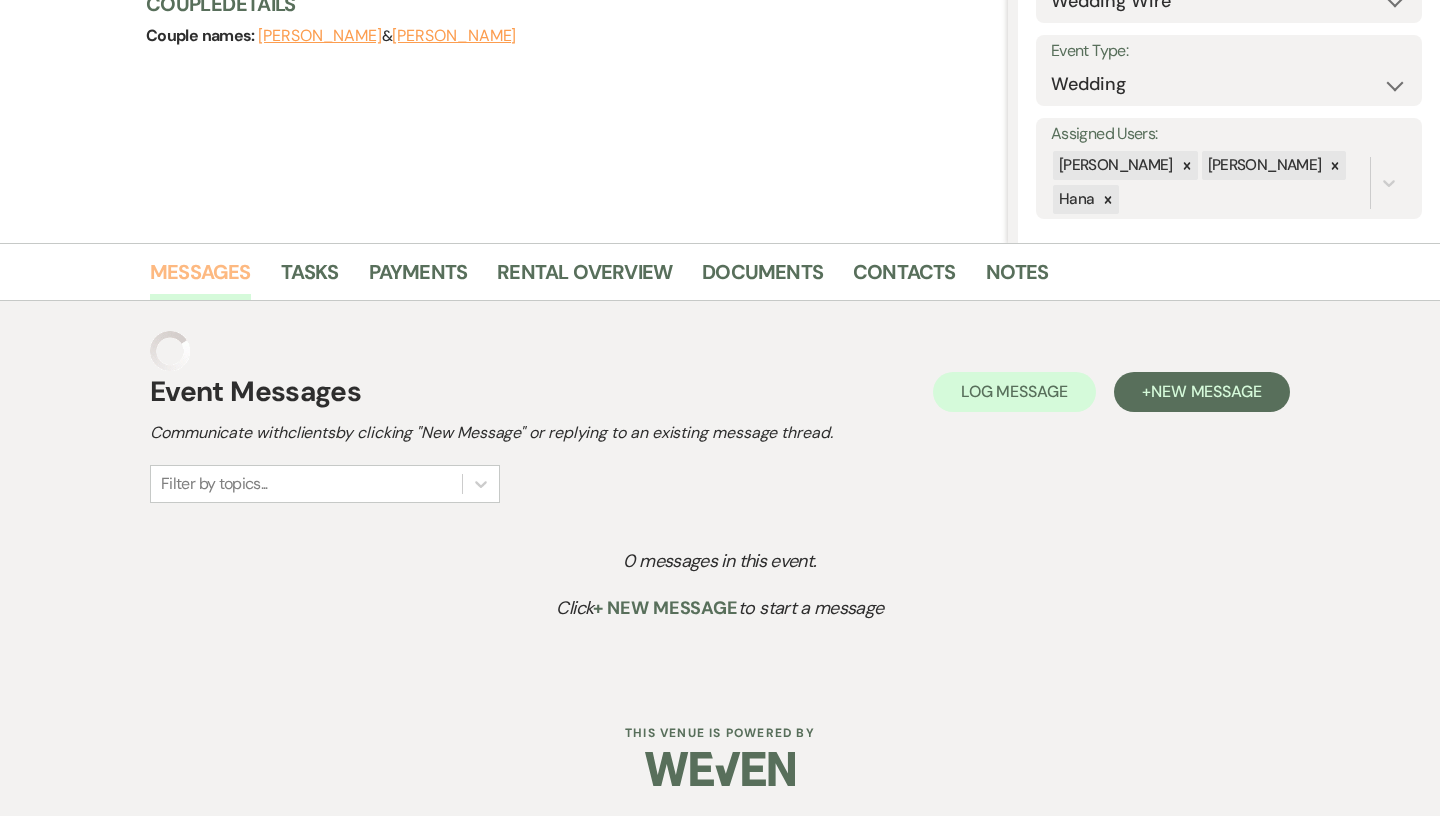 scroll, scrollTop: 219, scrollLeft: 0, axis: vertical 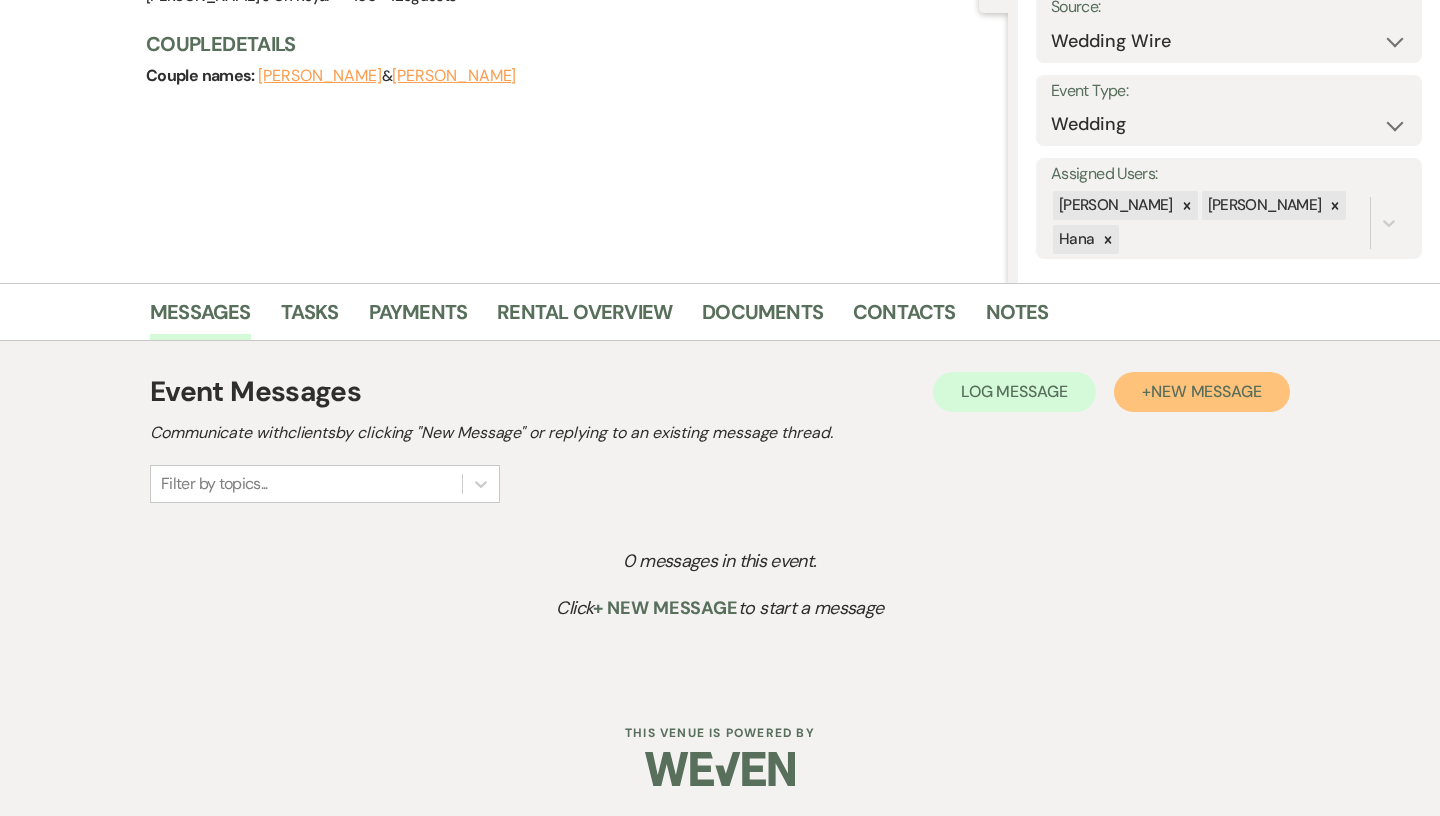 click on "New Message" at bounding box center [1206, 391] 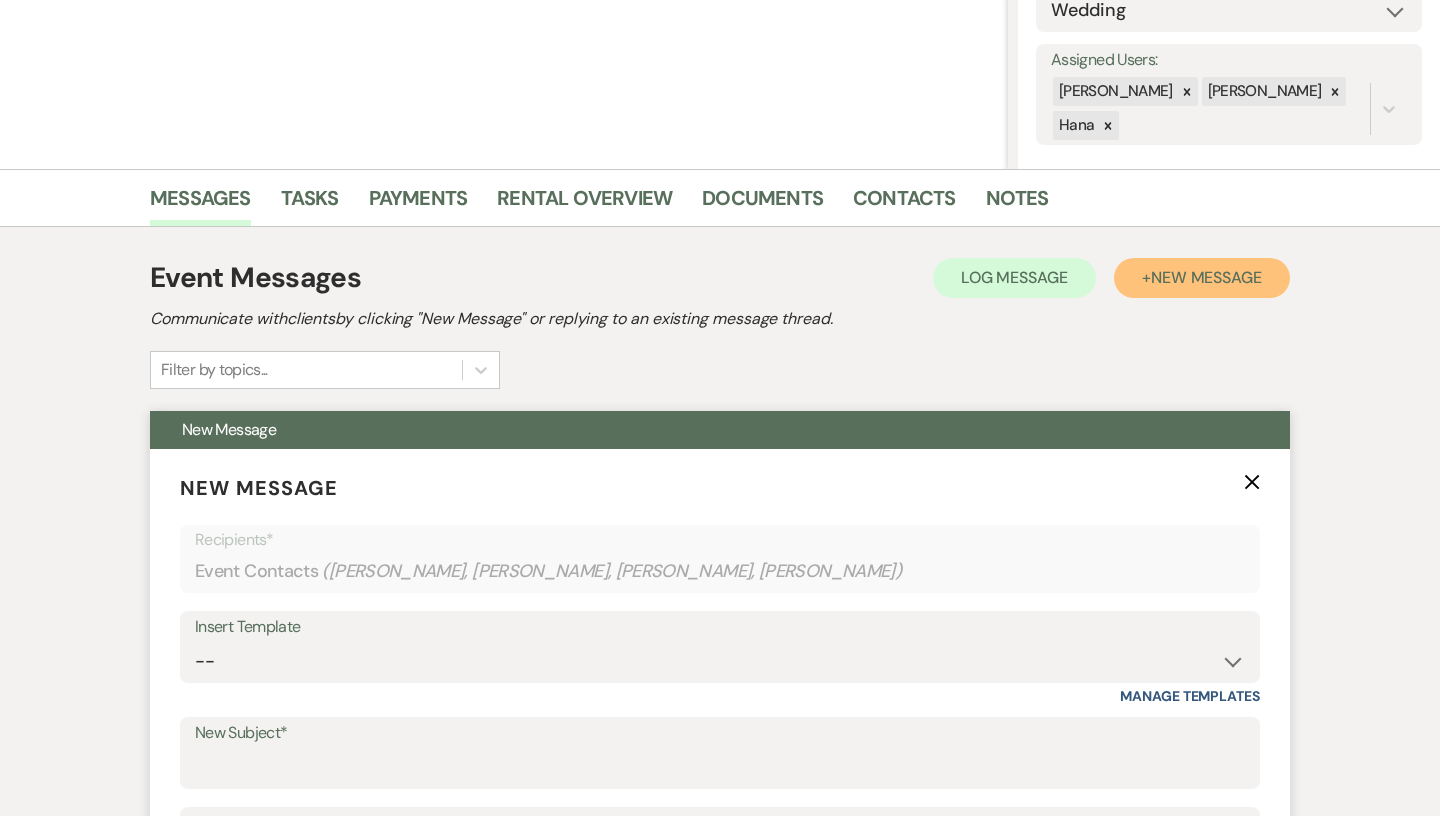 scroll, scrollTop: 409, scrollLeft: 0, axis: vertical 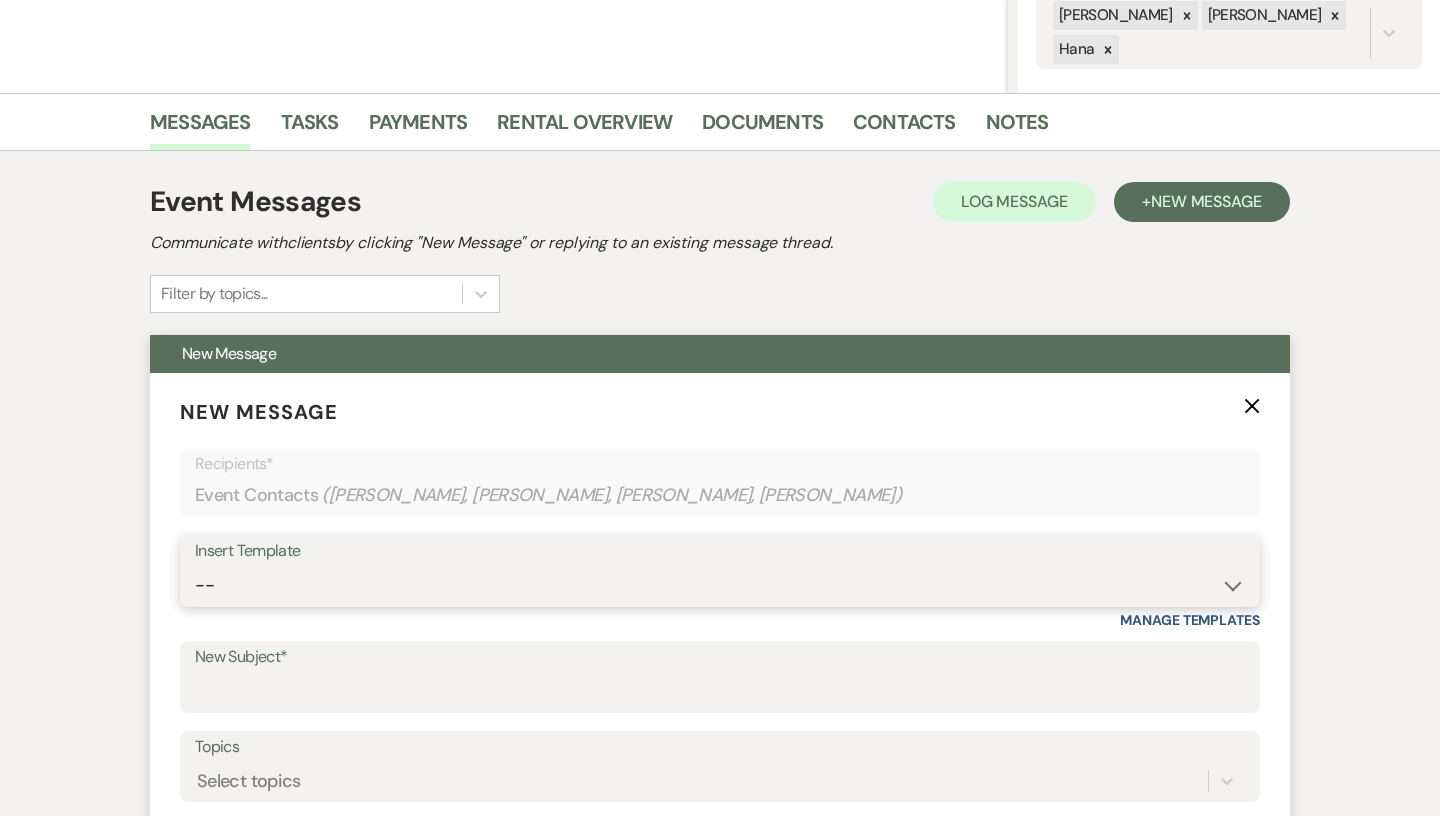 click on "-- Contract to New Booking Inquiry First Response  Inquiry Follow Up Response Appt Booking Confirmation Tour Follow Up Latrobe's Personalized Booking Confirmation  Fixed Costs Proposal Last Follow Up Lost Message Tasting Information Signature Ceremony Details & Seating Rehearsal Guidelines & Door Arrival Information Ceremony Details  New Photog Onboarding- Non Local New Photog Onboarding- Local Dance Floor Starting Information" at bounding box center (720, 585) 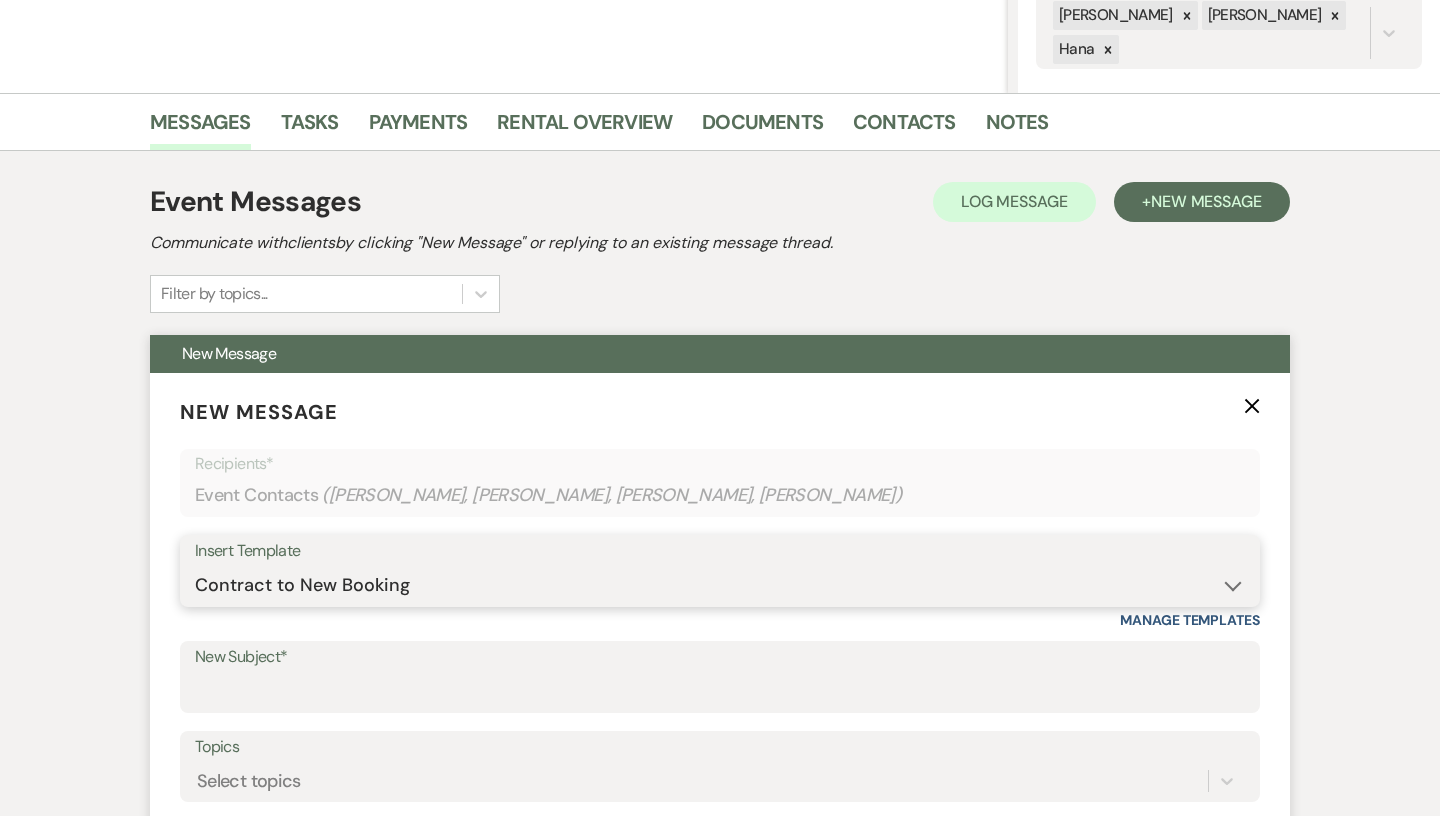 click on "Contract to New Booking" at bounding box center (0, 0) 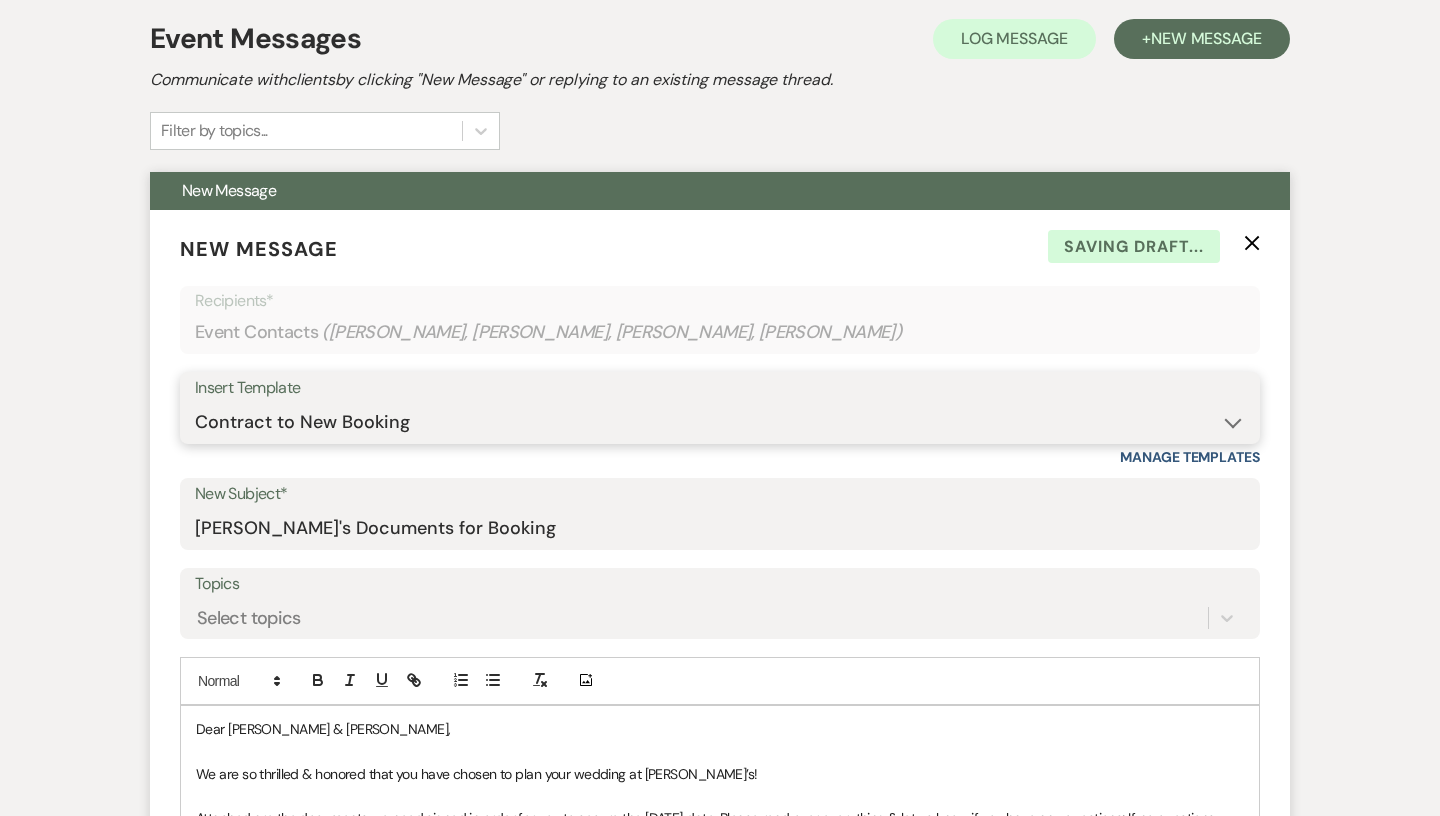 scroll, scrollTop: 580, scrollLeft: 0, axis: vertical 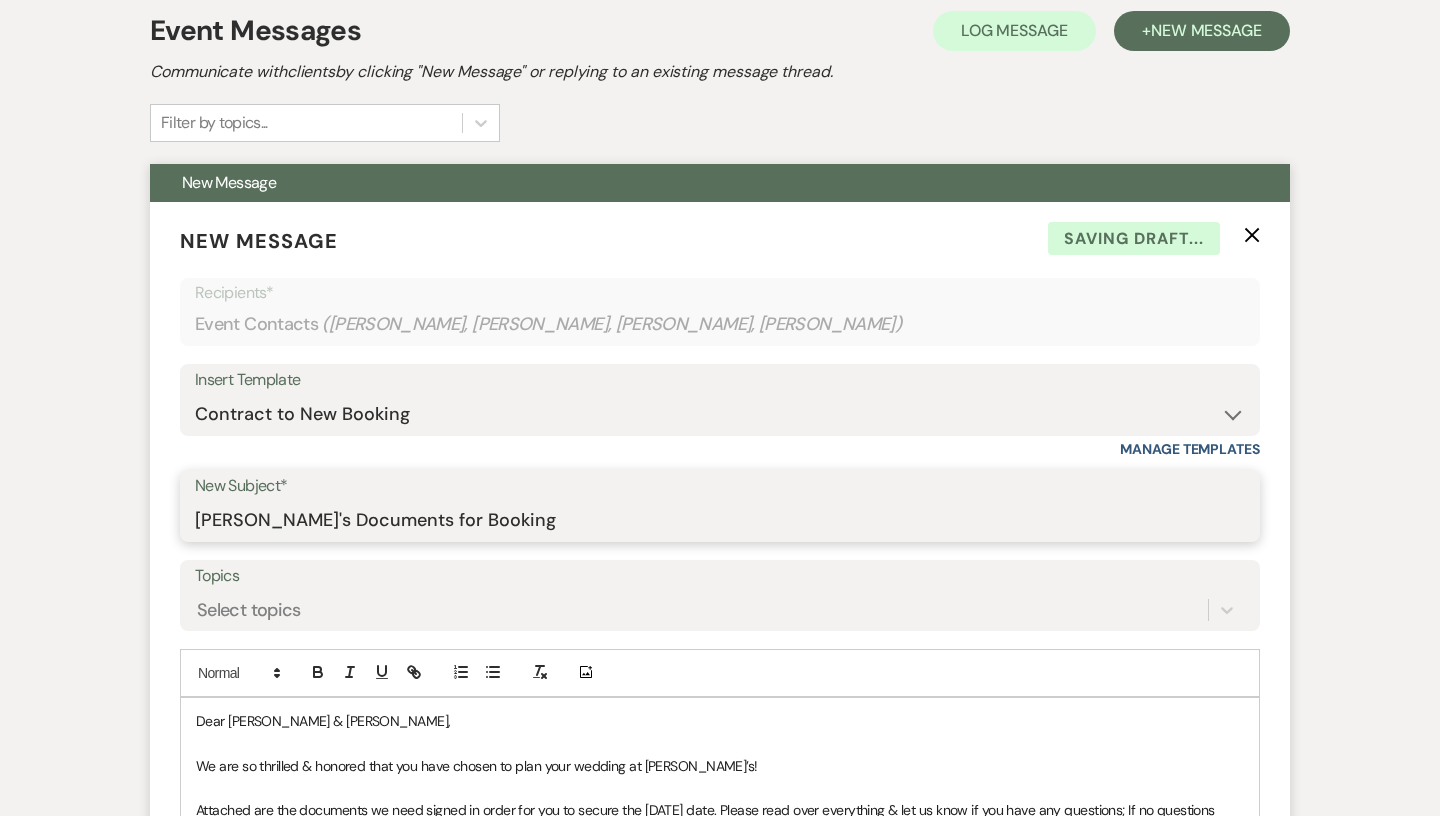 click on "[PERSON_NAME]'s Documents for Booking" at bounding box center (720, 520) 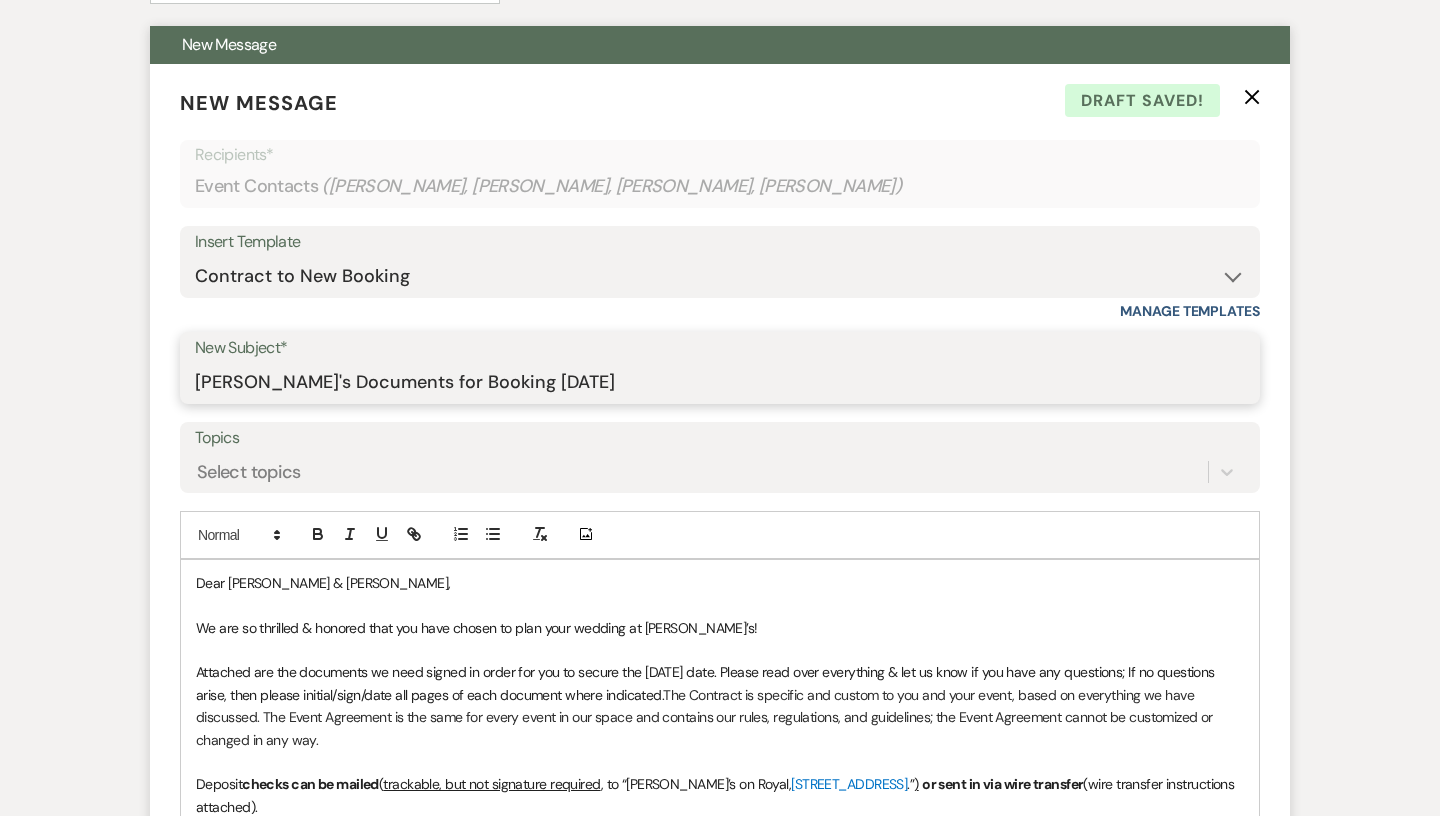 scroll, scrollTop: 740, scrollLeft: 0, axis: vertical 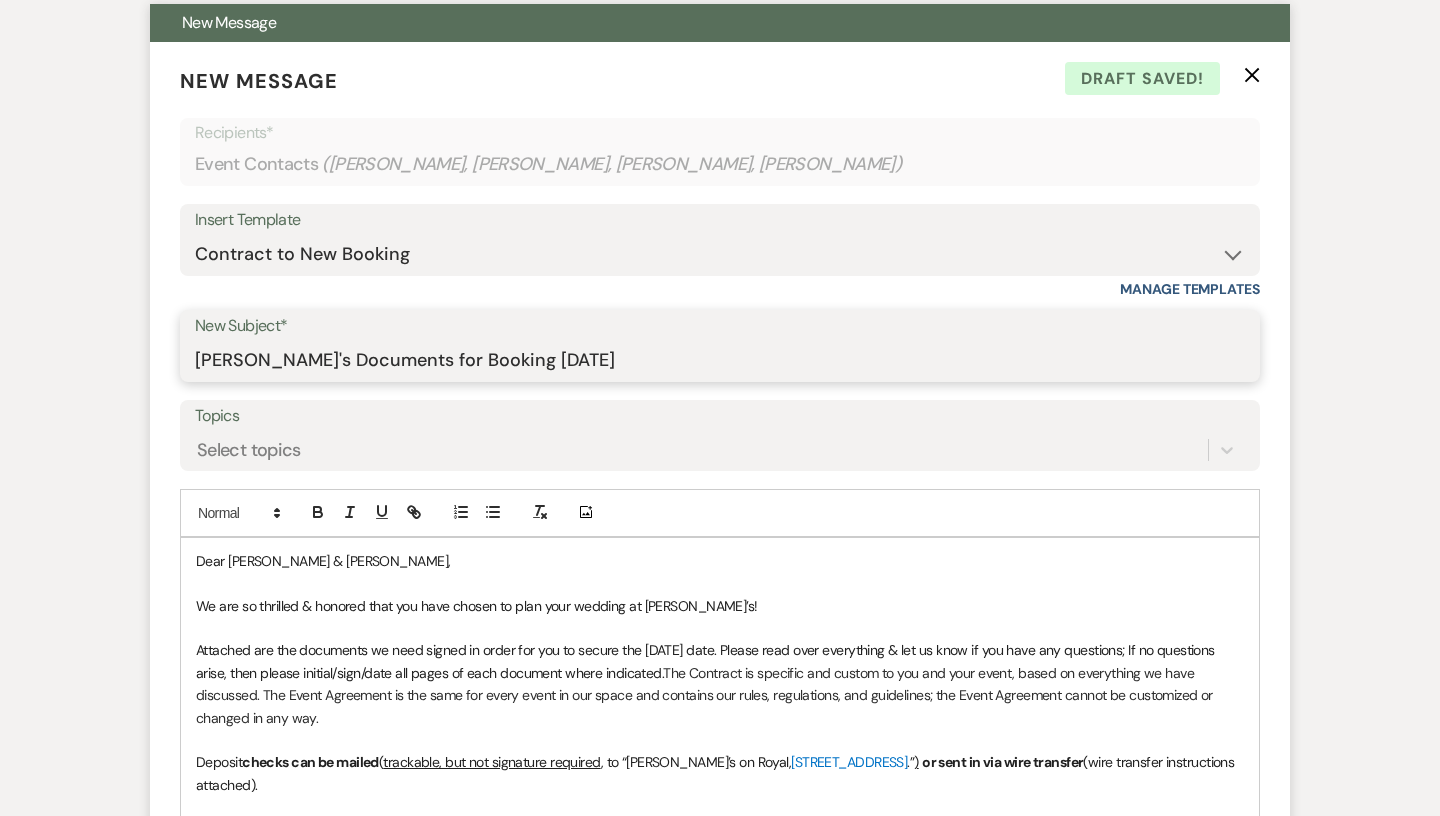 type on "[PERSON_NAME]'s Documents for Booking [DATE]" 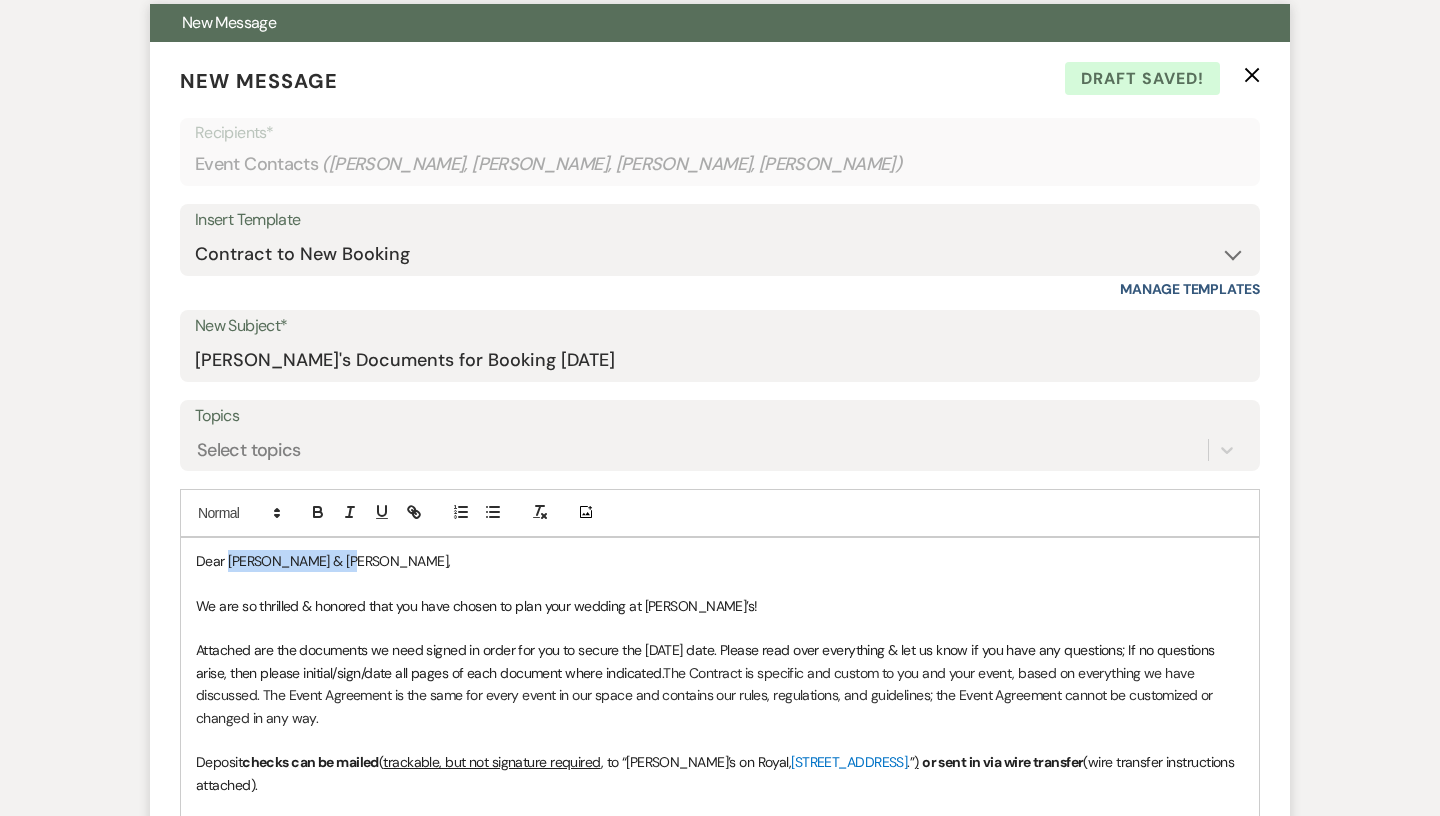 drag, startPoint x: 353, startPoint y: 564, endPoint x: 232, endPoint y: 556, distance: 121.264175 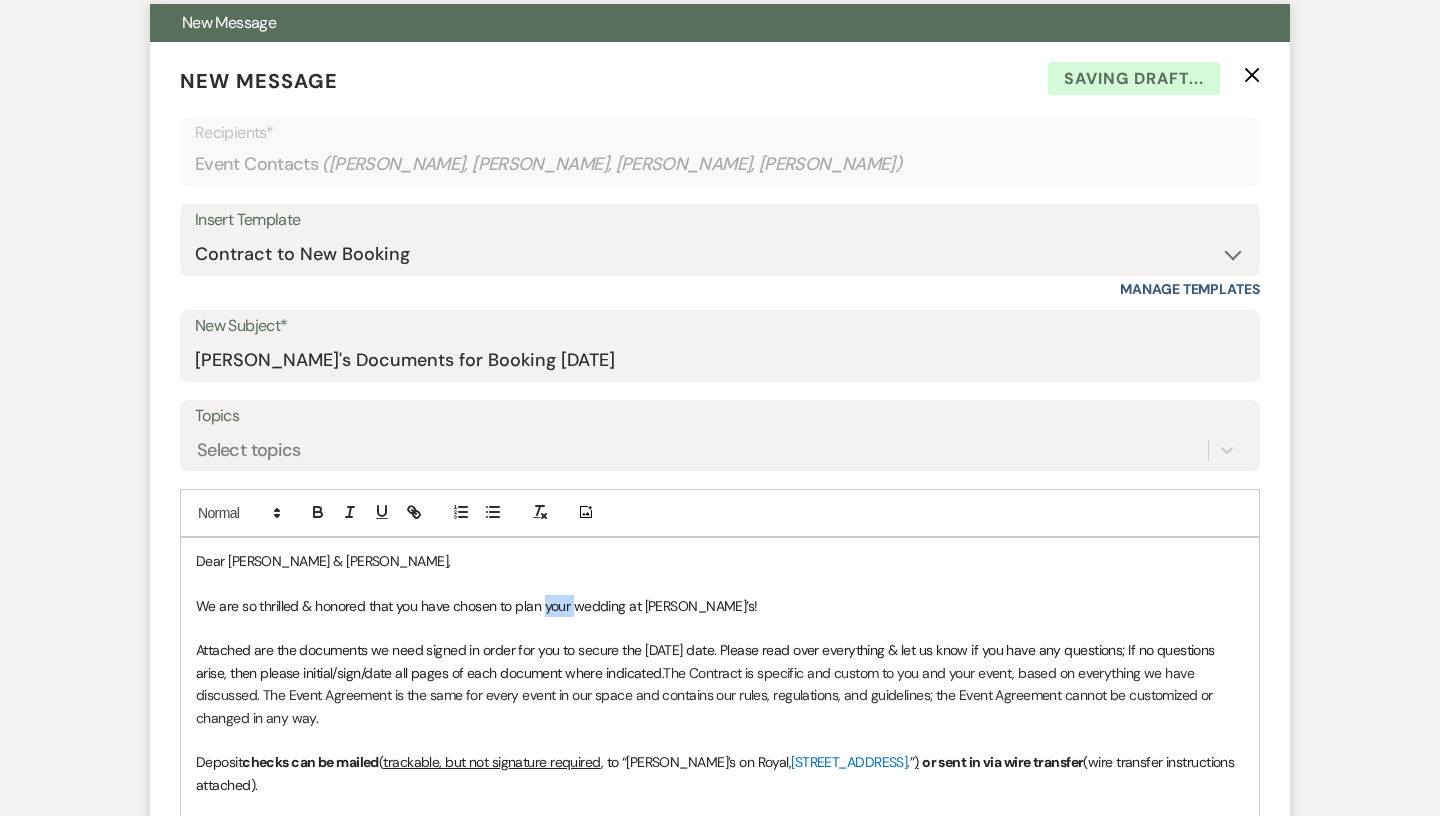 drag, startPoint x: 576, startPoint y: 605, endPoint x: 544, endPoint y: 605, distance: 32 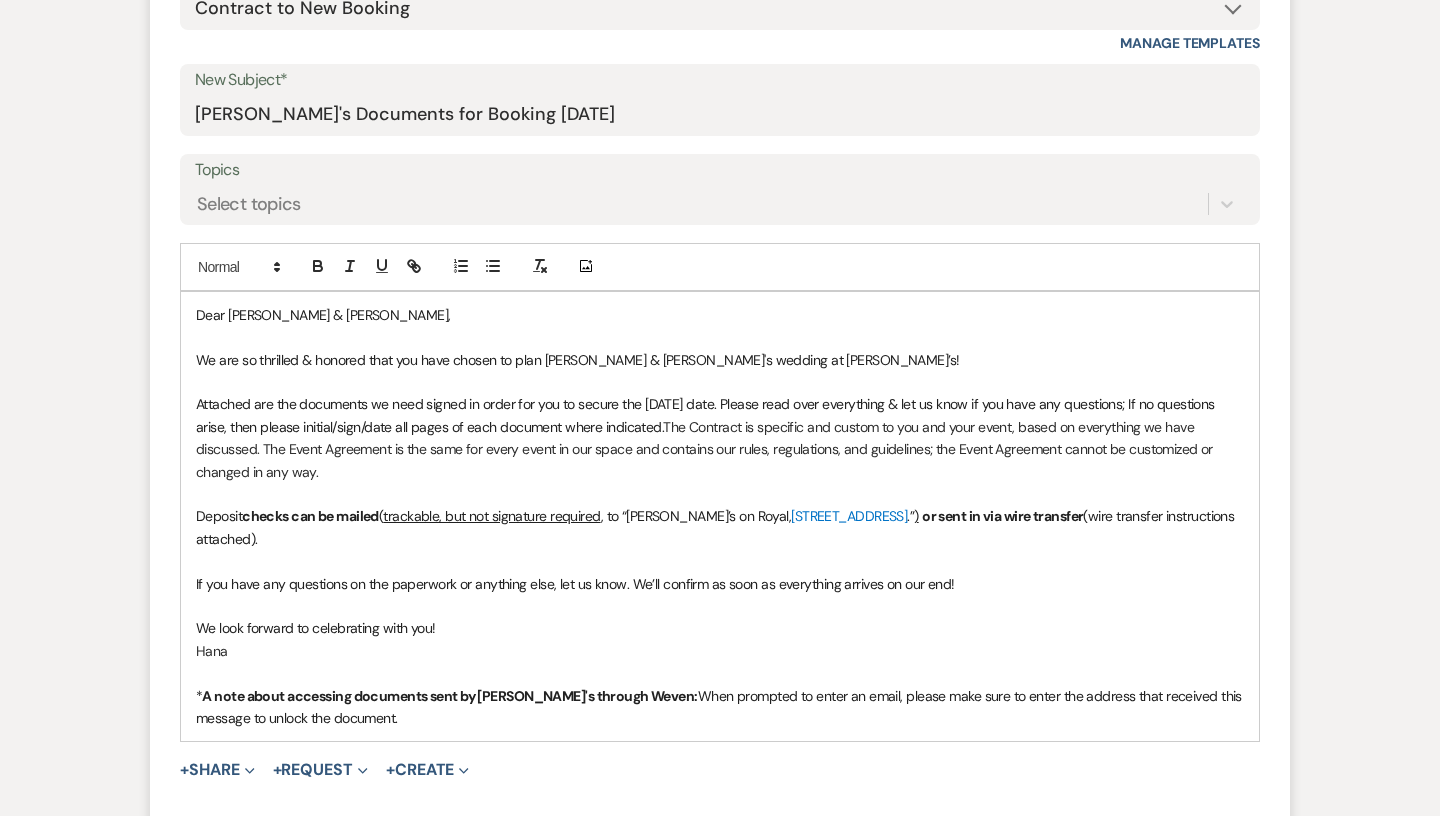 scroll, scrollTop: 993, scrollLeft: 0, axis: vertical 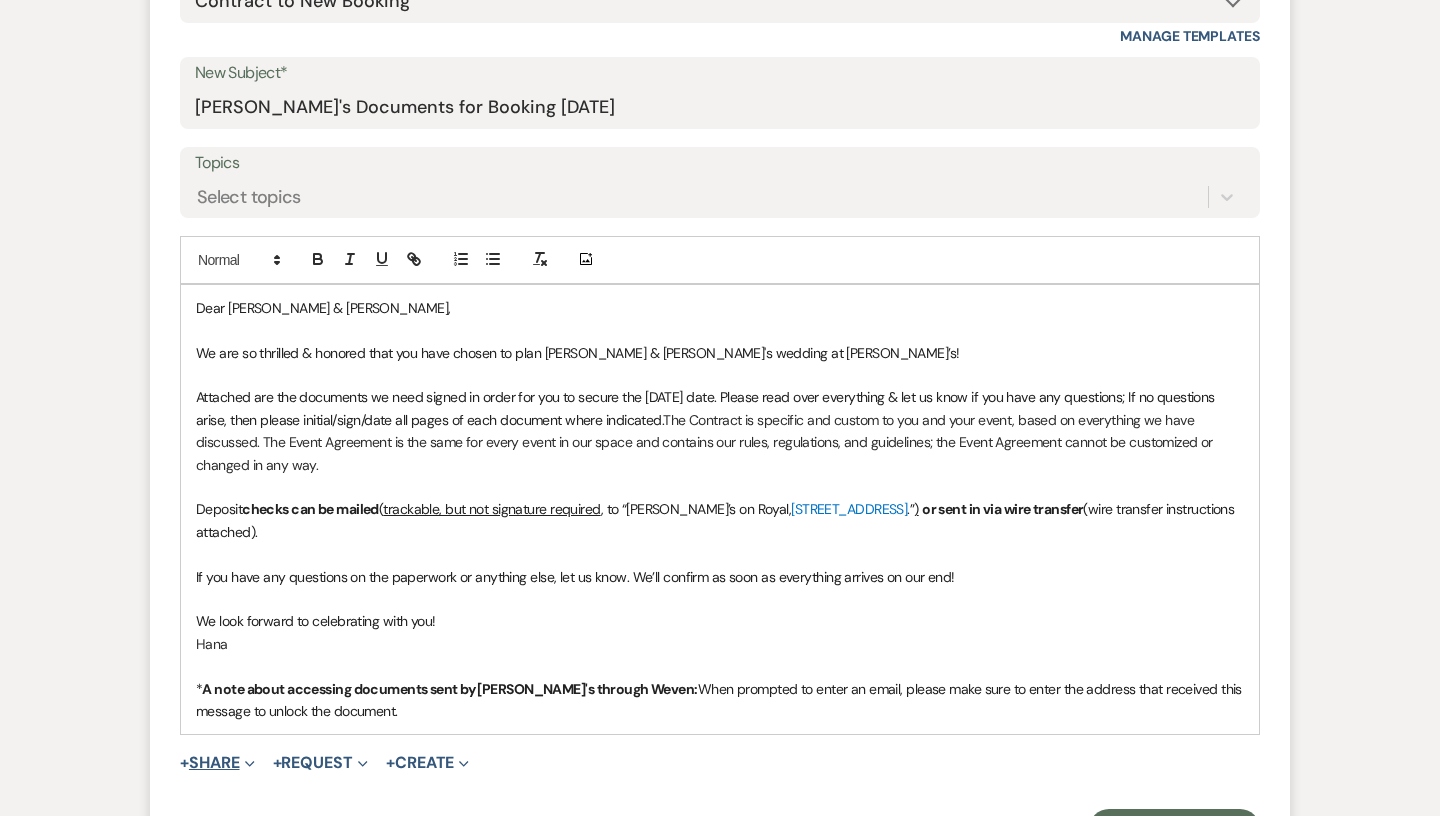 click on "+  Share Expand" at bounding box center [217, 763] 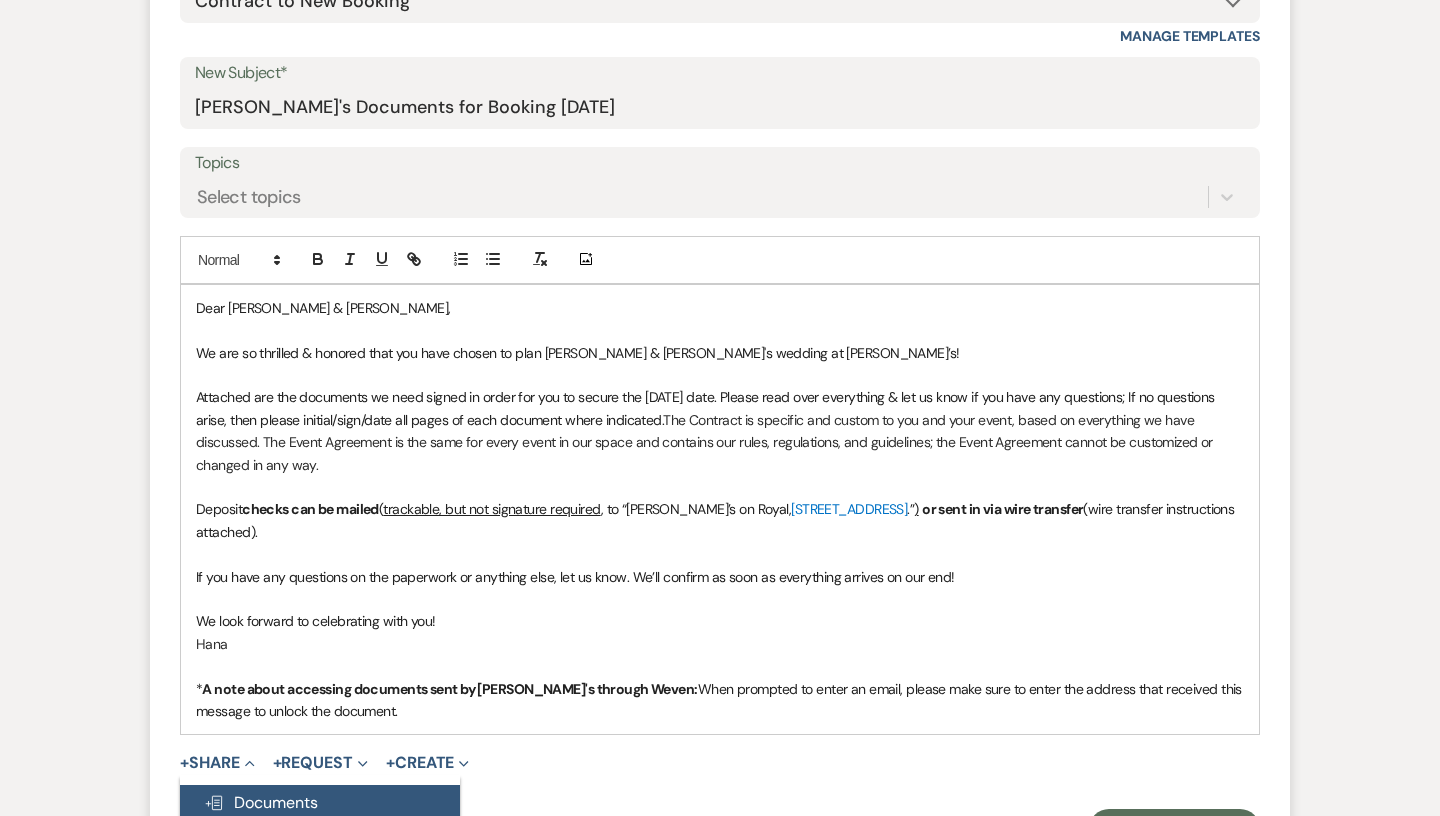 click on "Doc Upload Documents" at bounding box center (320, 803) 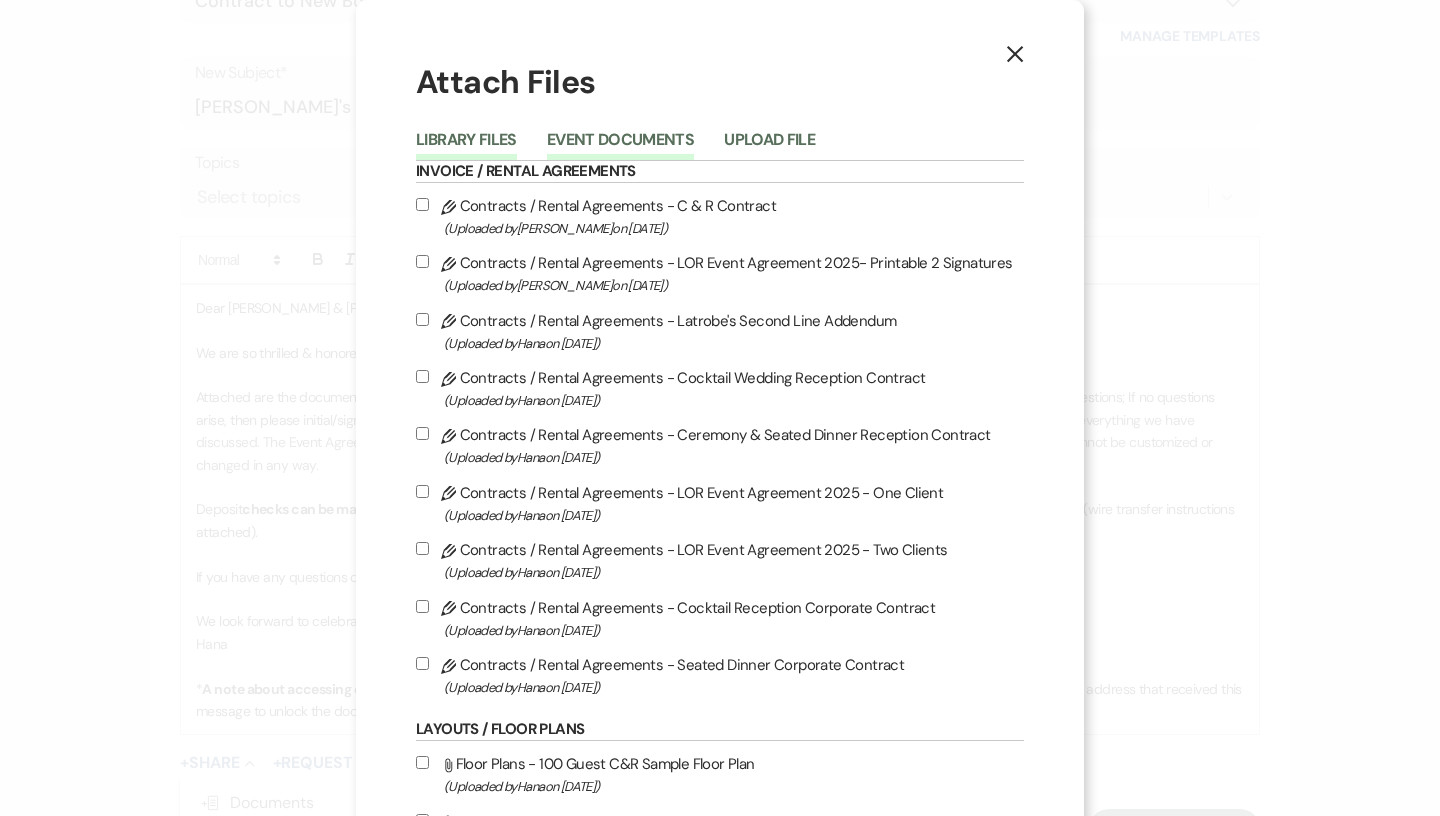 click on "Event Documents" at bounding box center (620, 146) 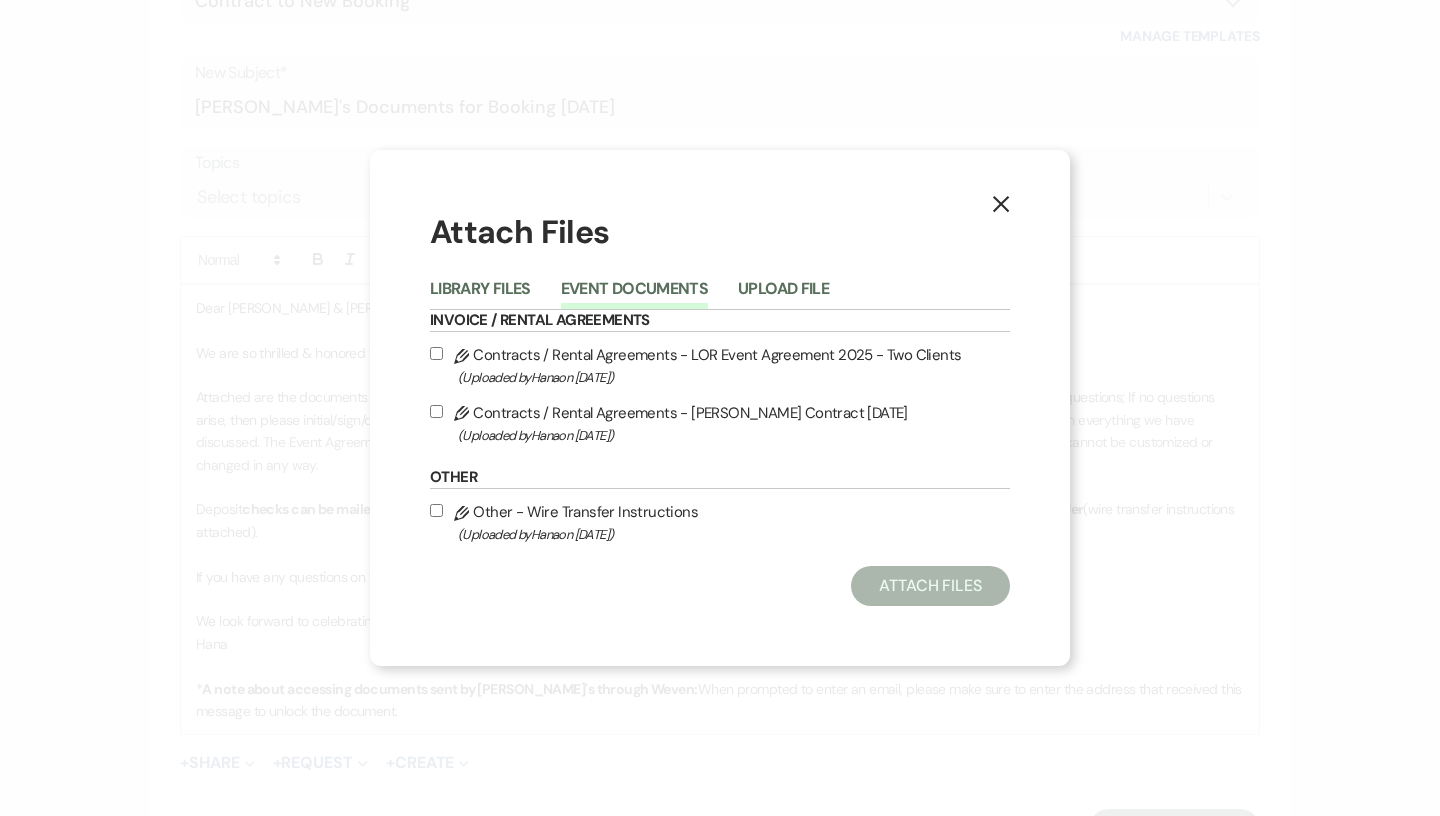 click on "Pencil Contracts / Rental Agreements - [PERSON_NAME] Contract [DATE] (Uploaded by  [PERSON_NAME]  on   [DATE] )" at bounding box center [720, 423] 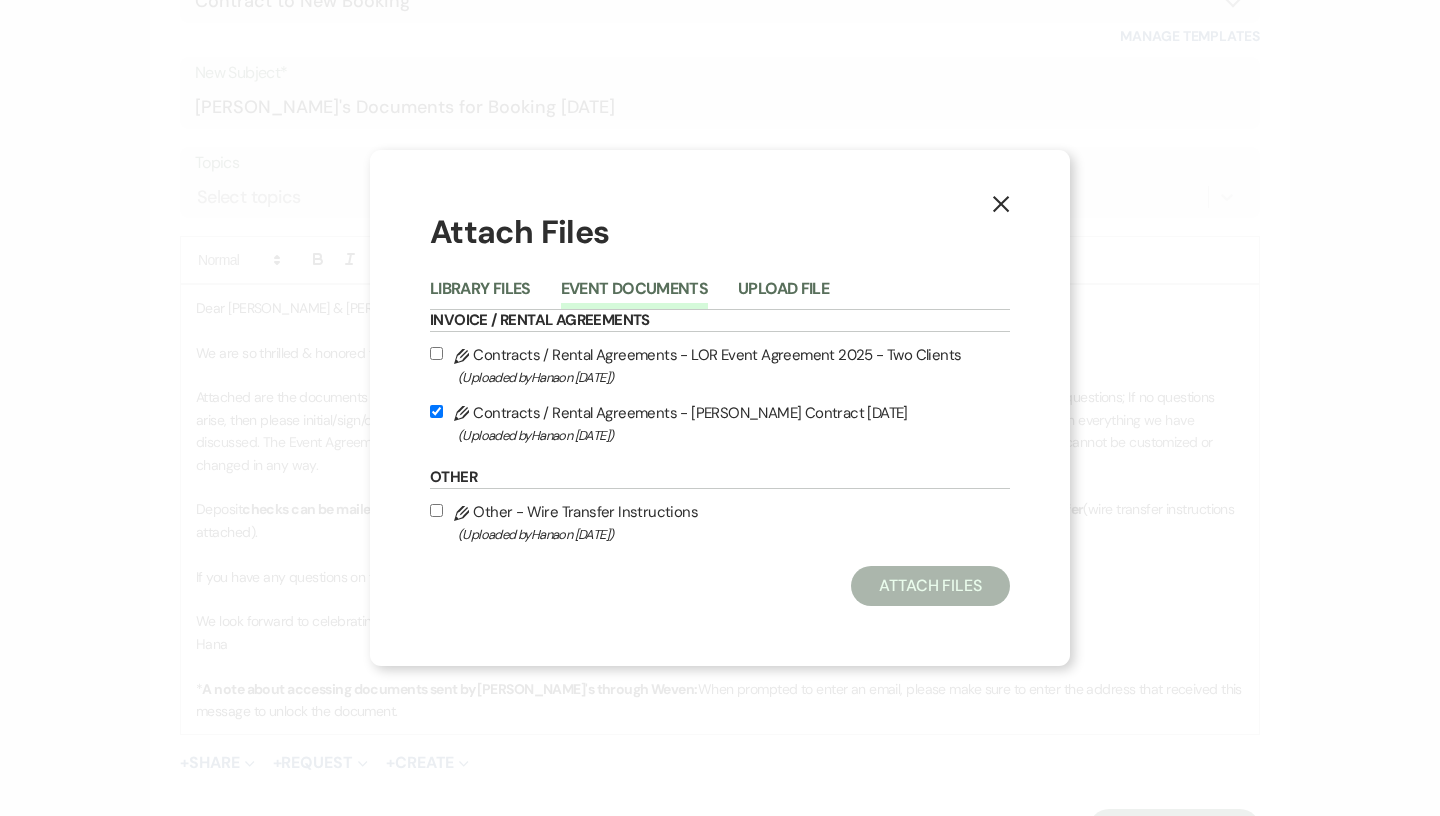 checkbox on "true" 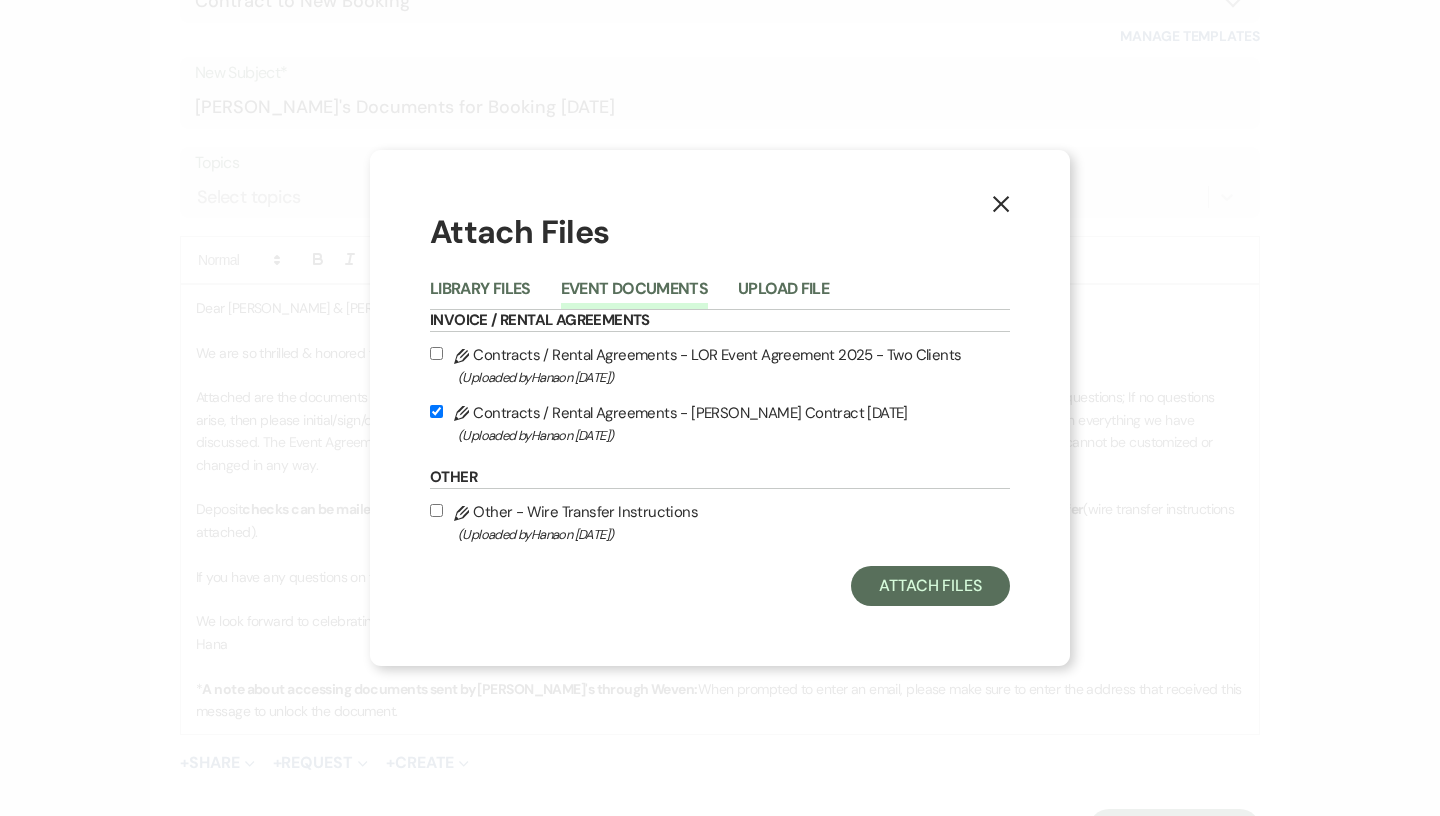 click on "Pencil Contracts / Rental Agreements - LOR Event Agreement 2025 - Two Clients (Uploaded by  [PERSON_NAME]  on   [DATE] )" at bounding box center (436, 353) 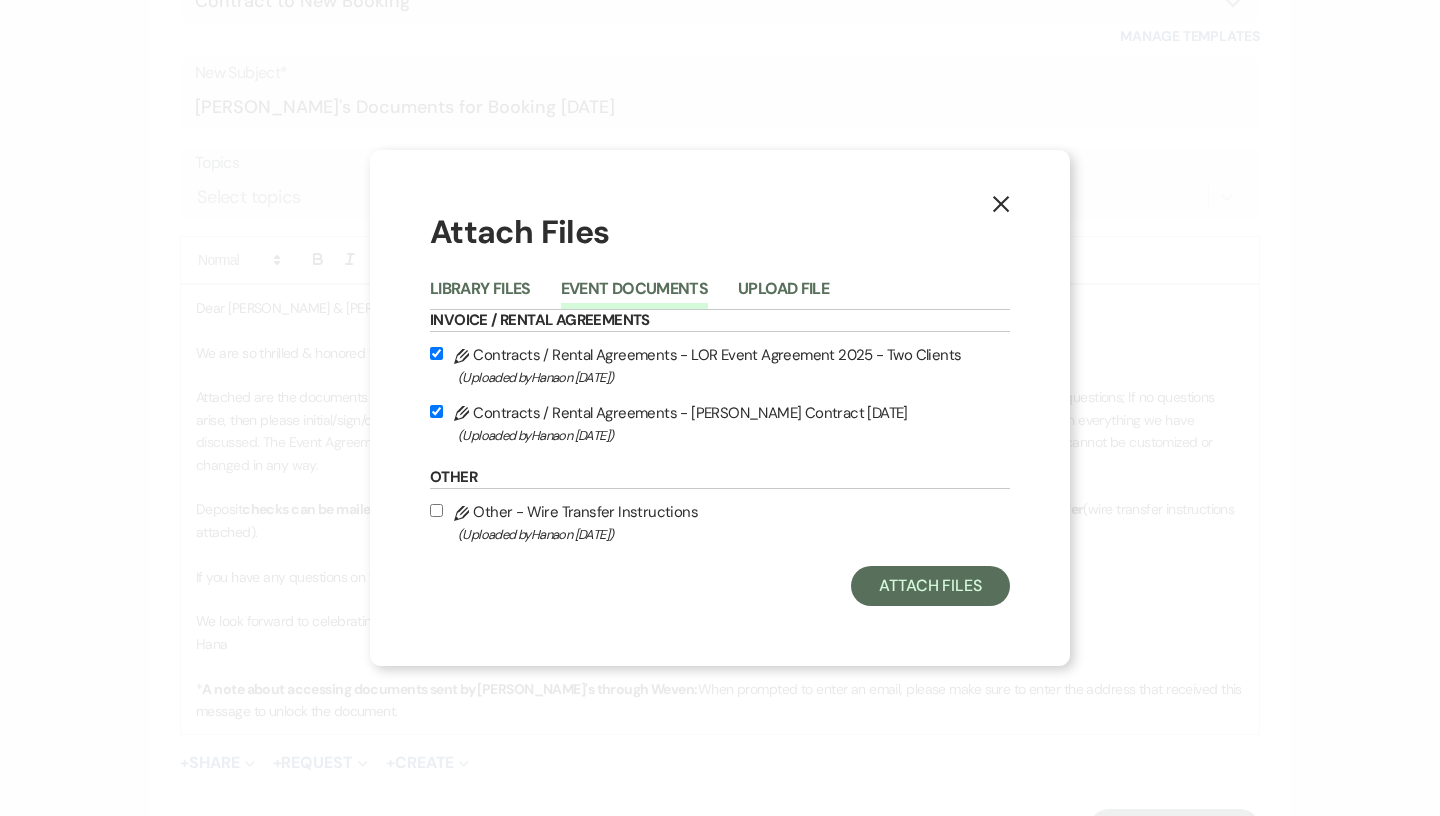 checkbox on "true" 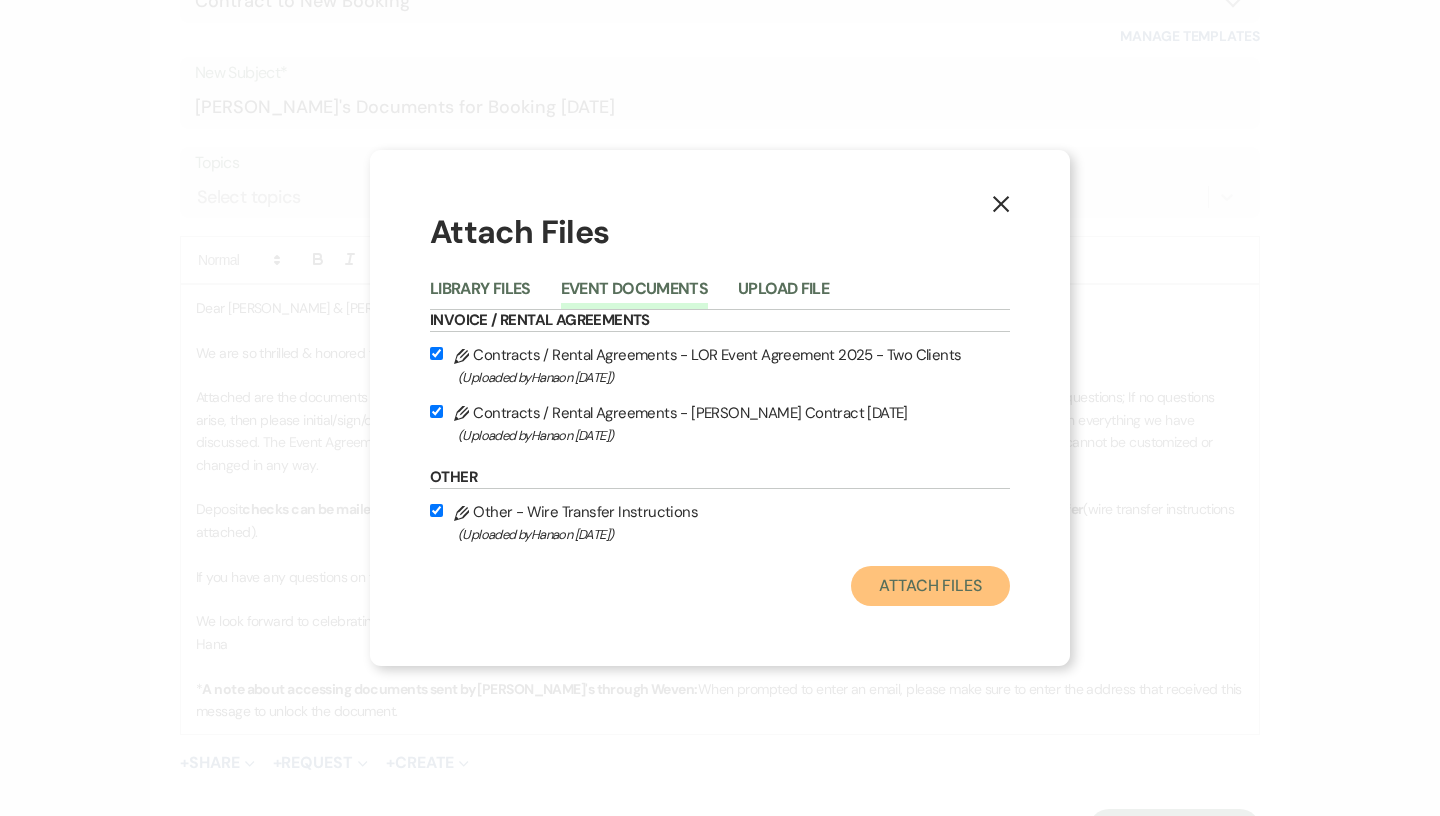 click on "Attach Files" at bounding box center [930, 586] 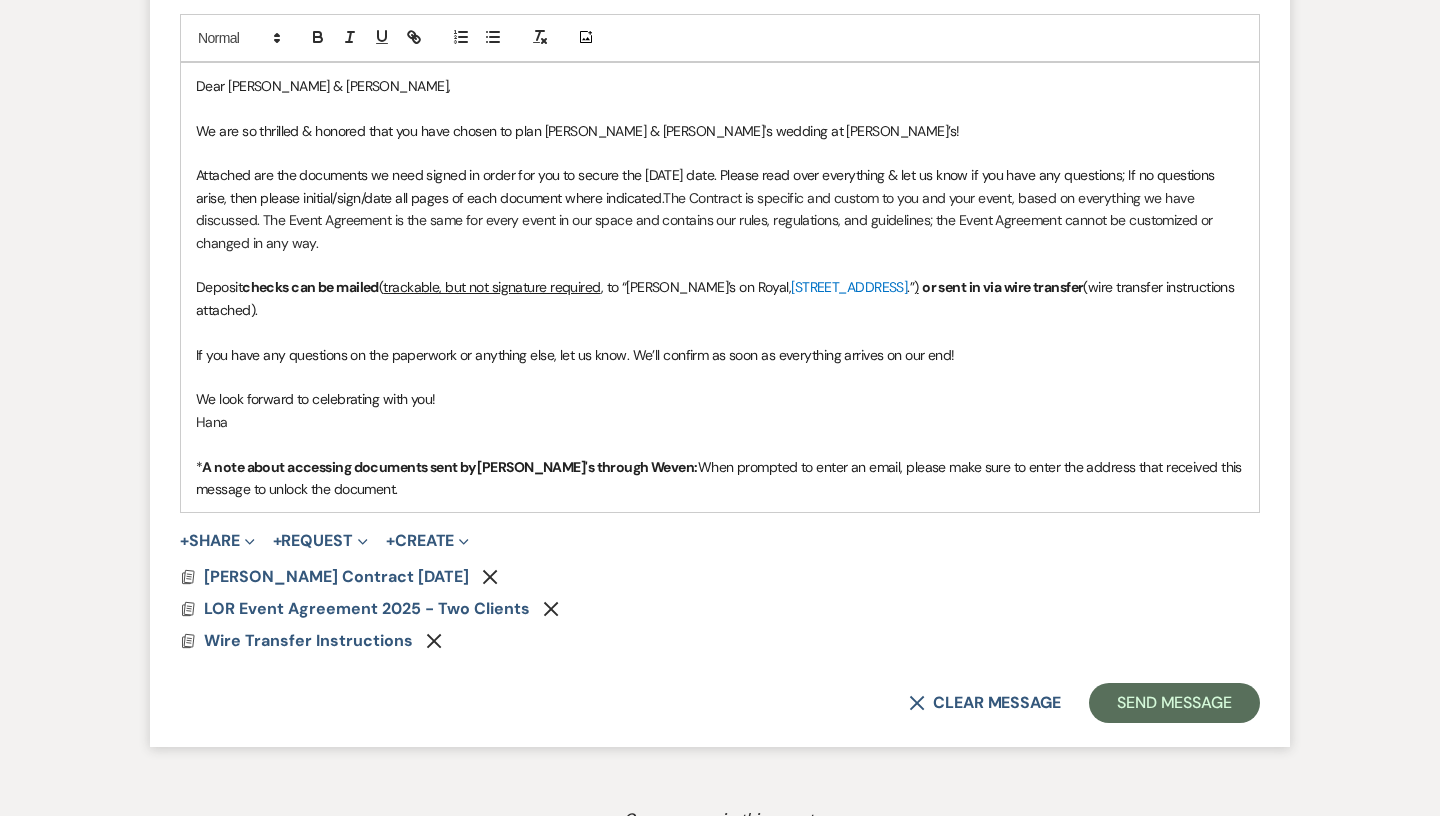 scroll, scrollTop: 1197, scrollLeft: 0, axis: vertical 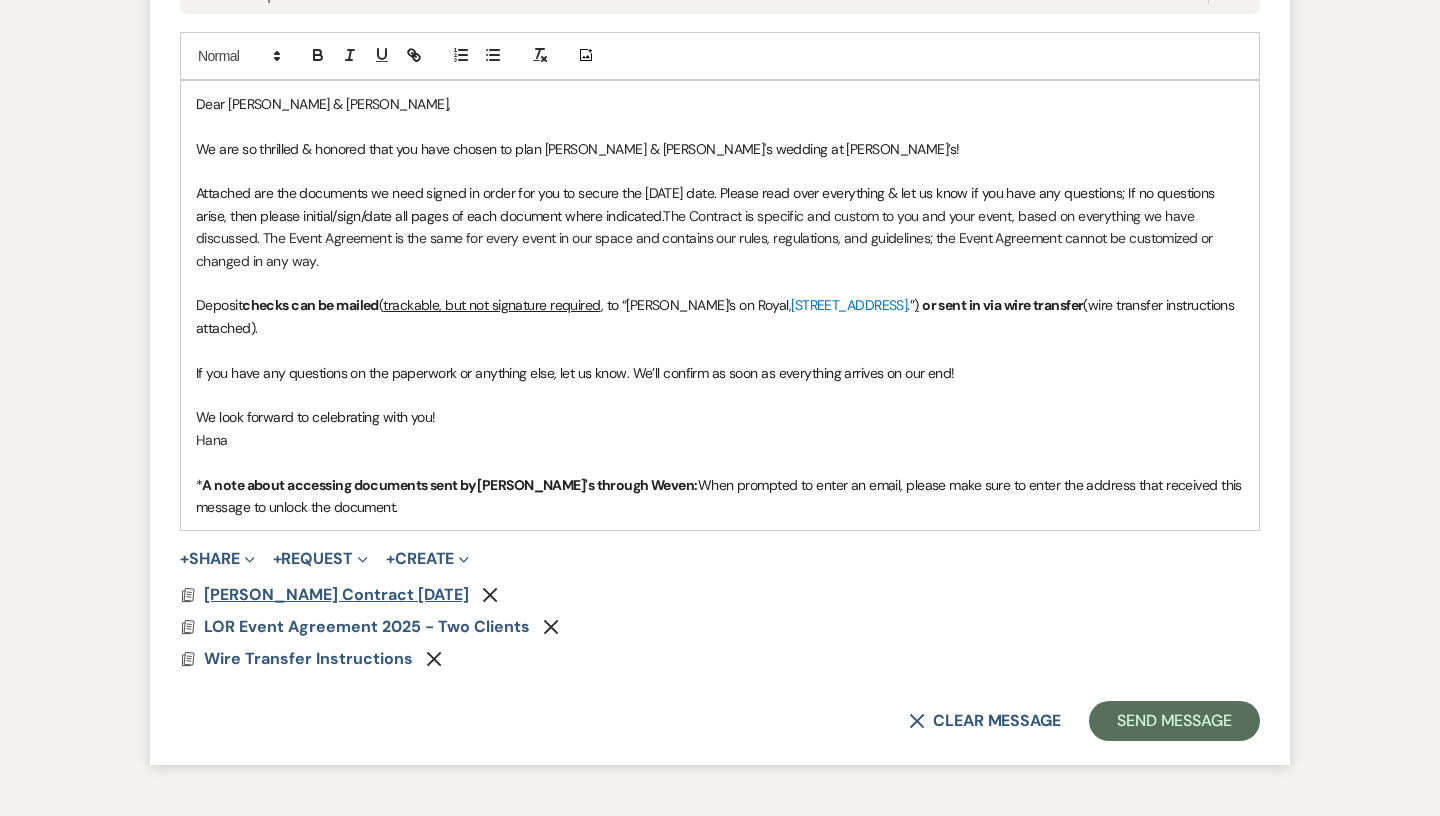 click on "[PERSON_NAME] Contract [DATE]" at bounding box center (336, 594) 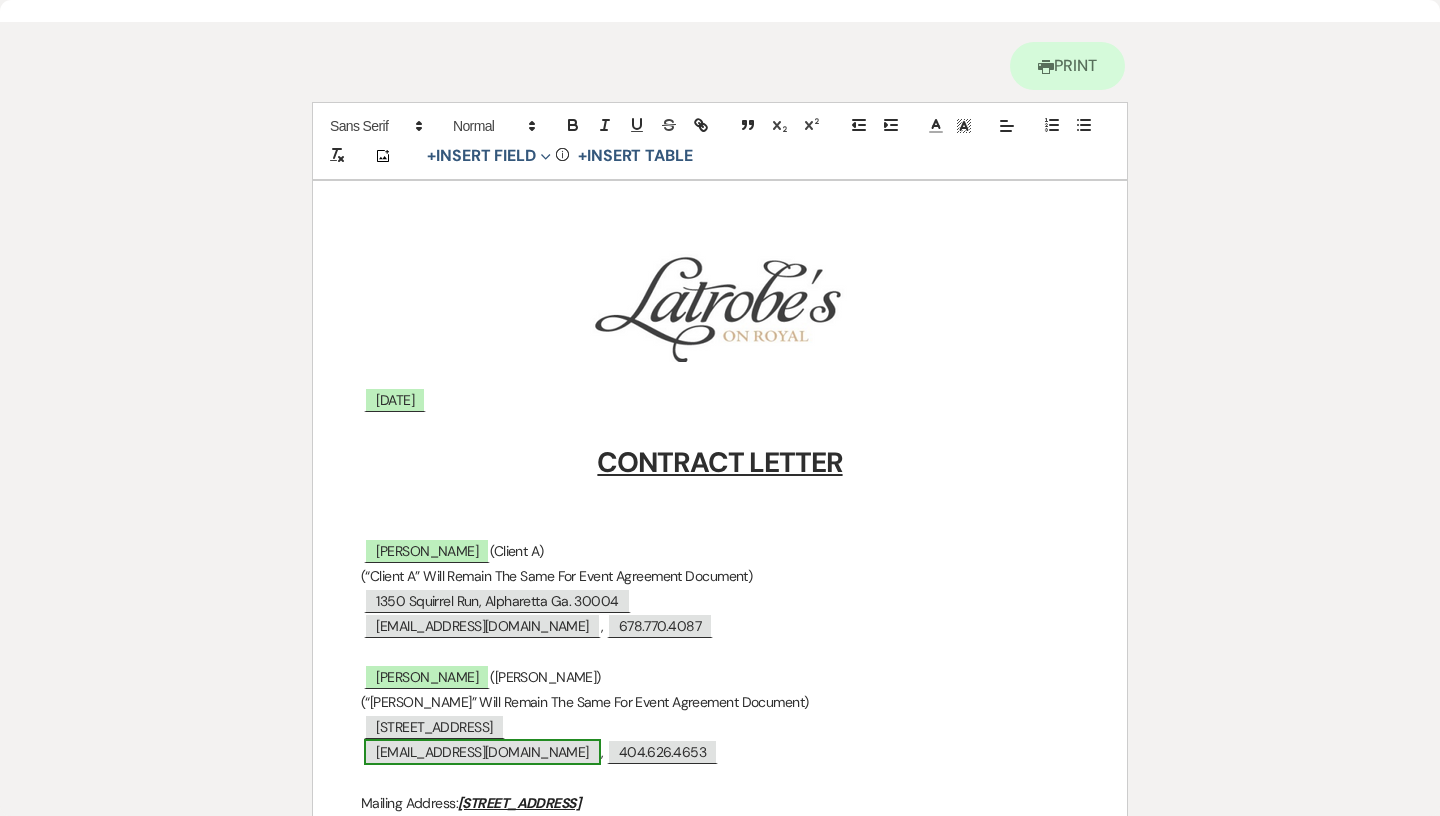 scroll, scrollTop: 0, scrollLeft: 0, axis: both 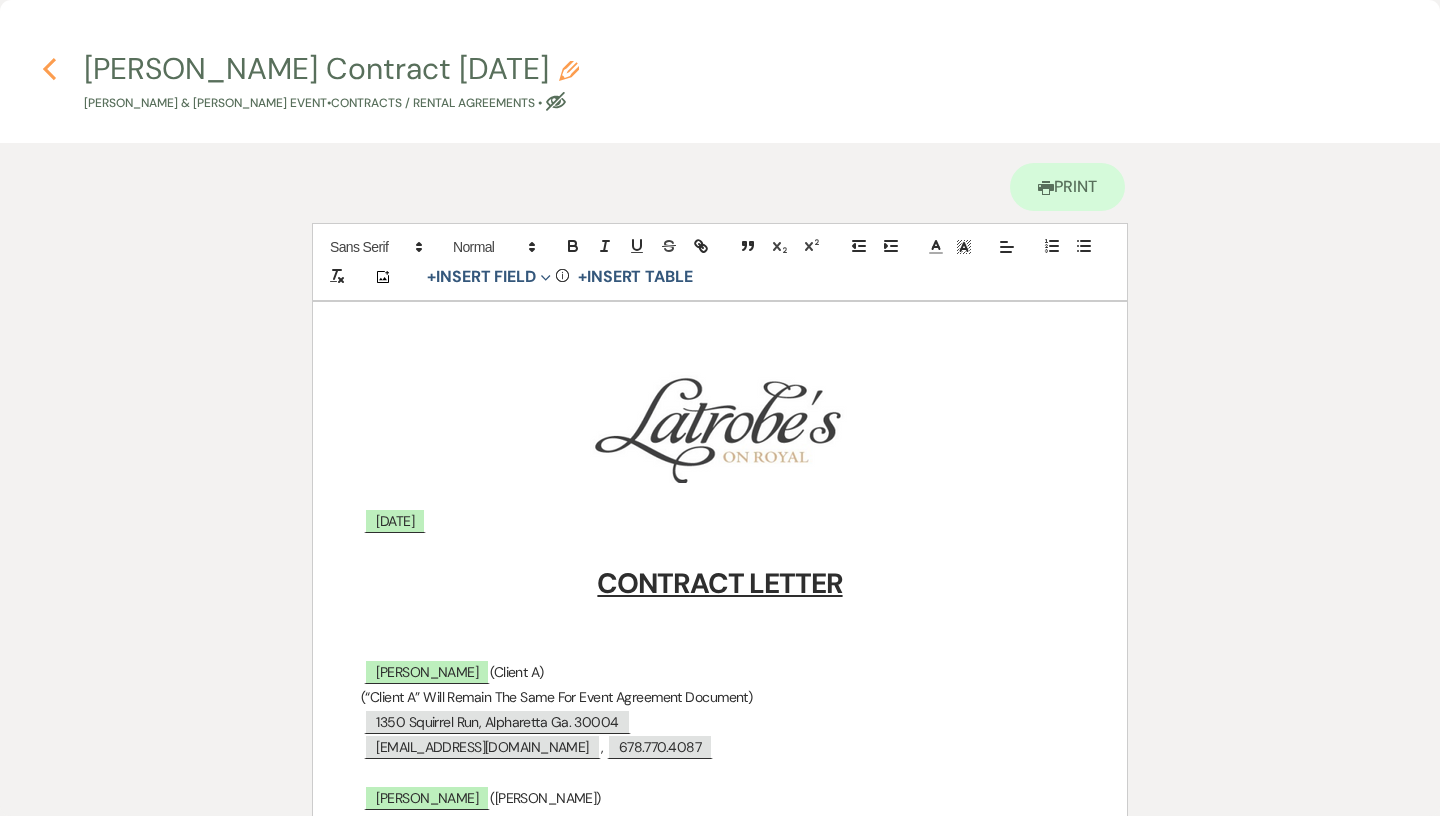 click on "Previous" 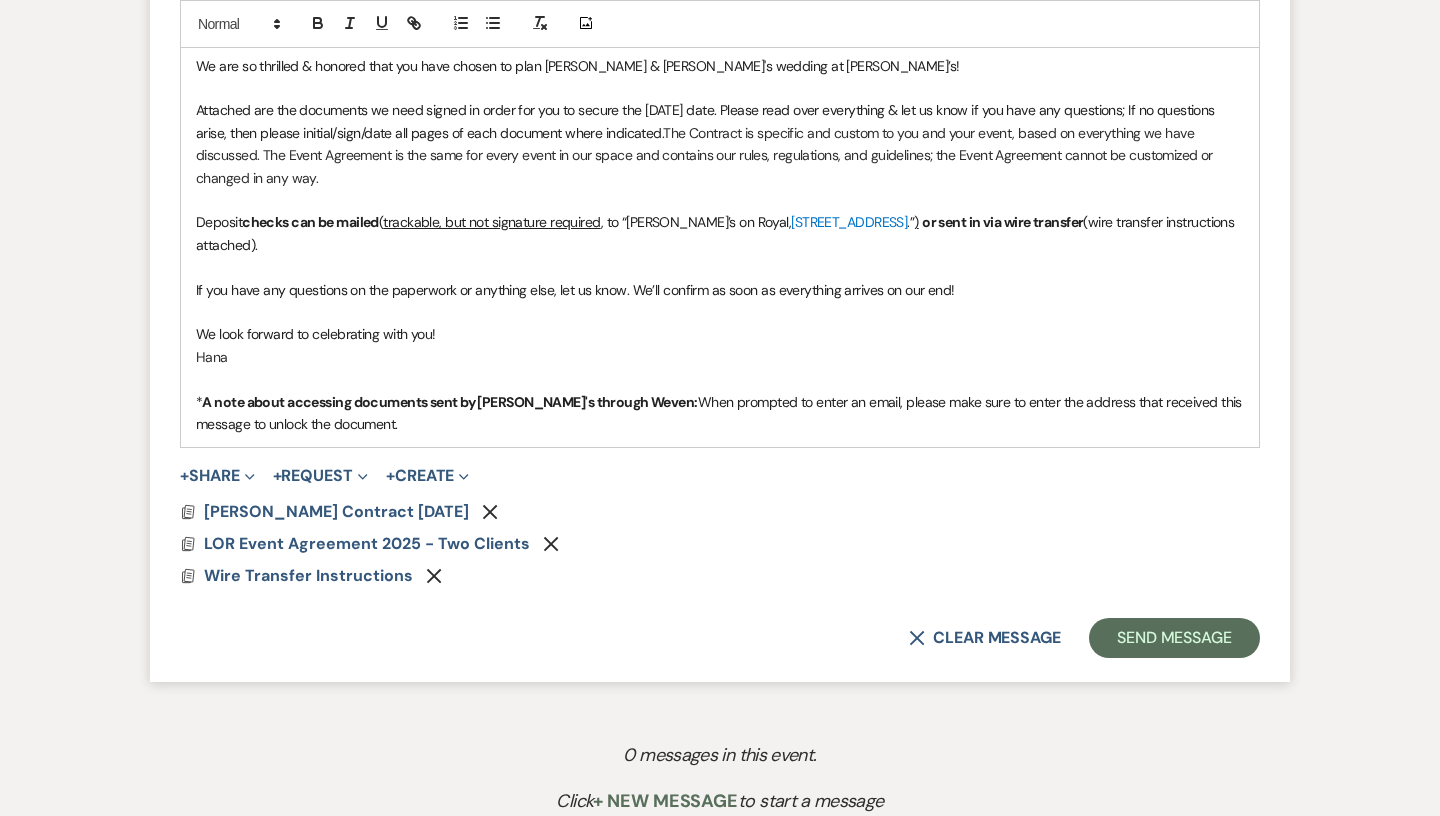 scroll, scrollTop: 1299, scrollLeft: 0, axis: vertical 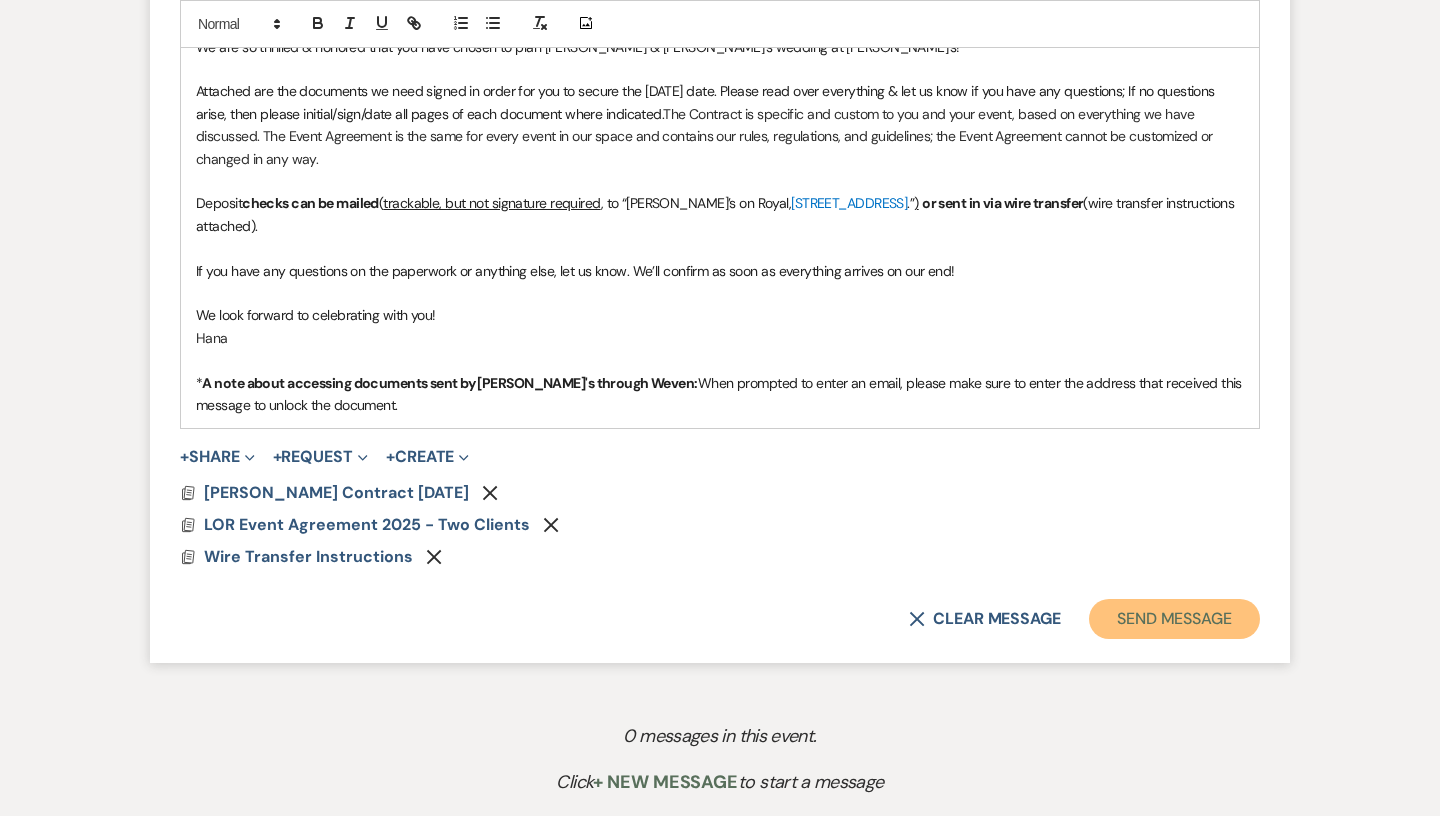 click on "Send Message" at bounding box center [1174, 619] 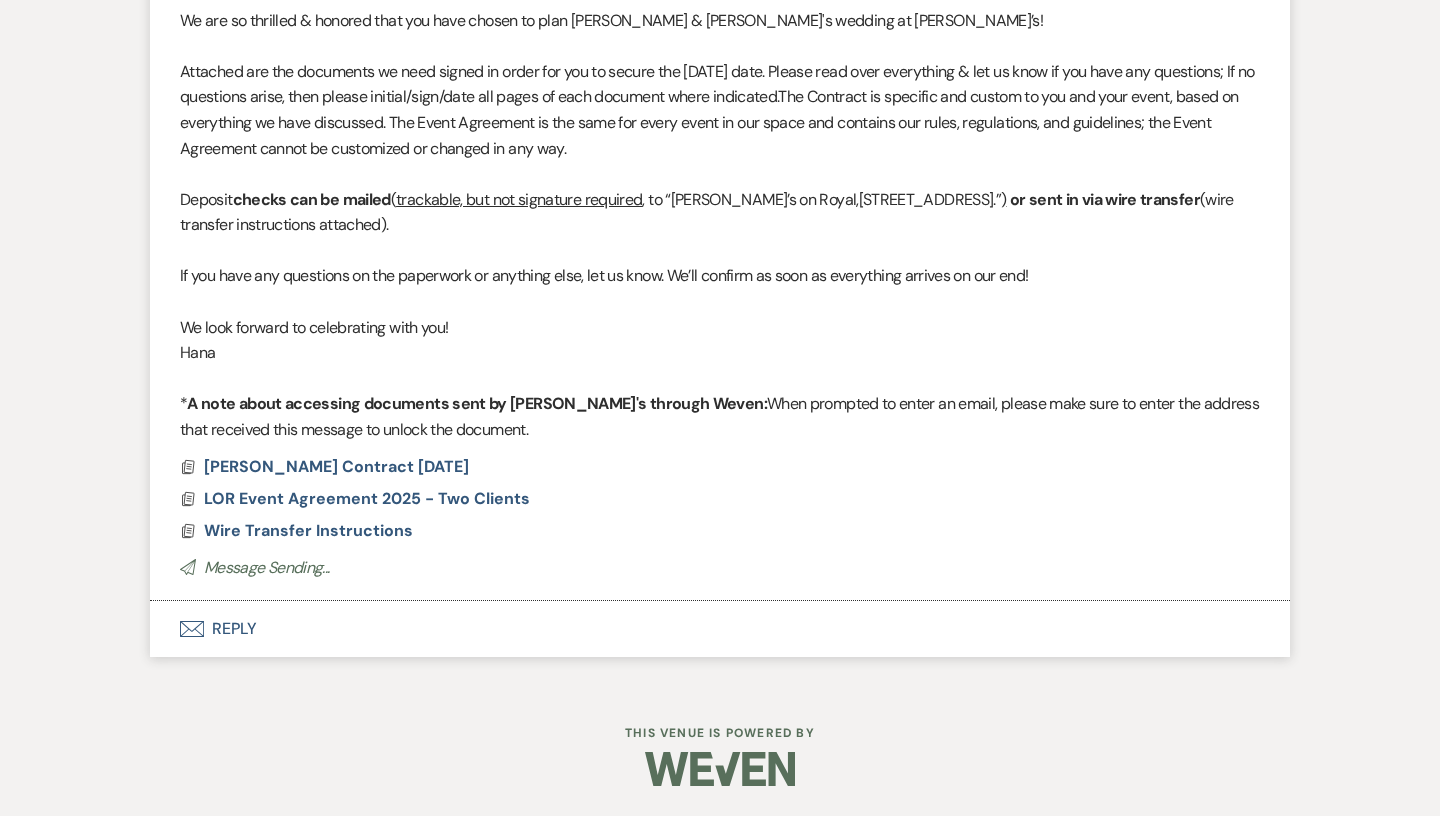 scroll, scrollTop: 555, scrollLeft: 0, axis: vertical 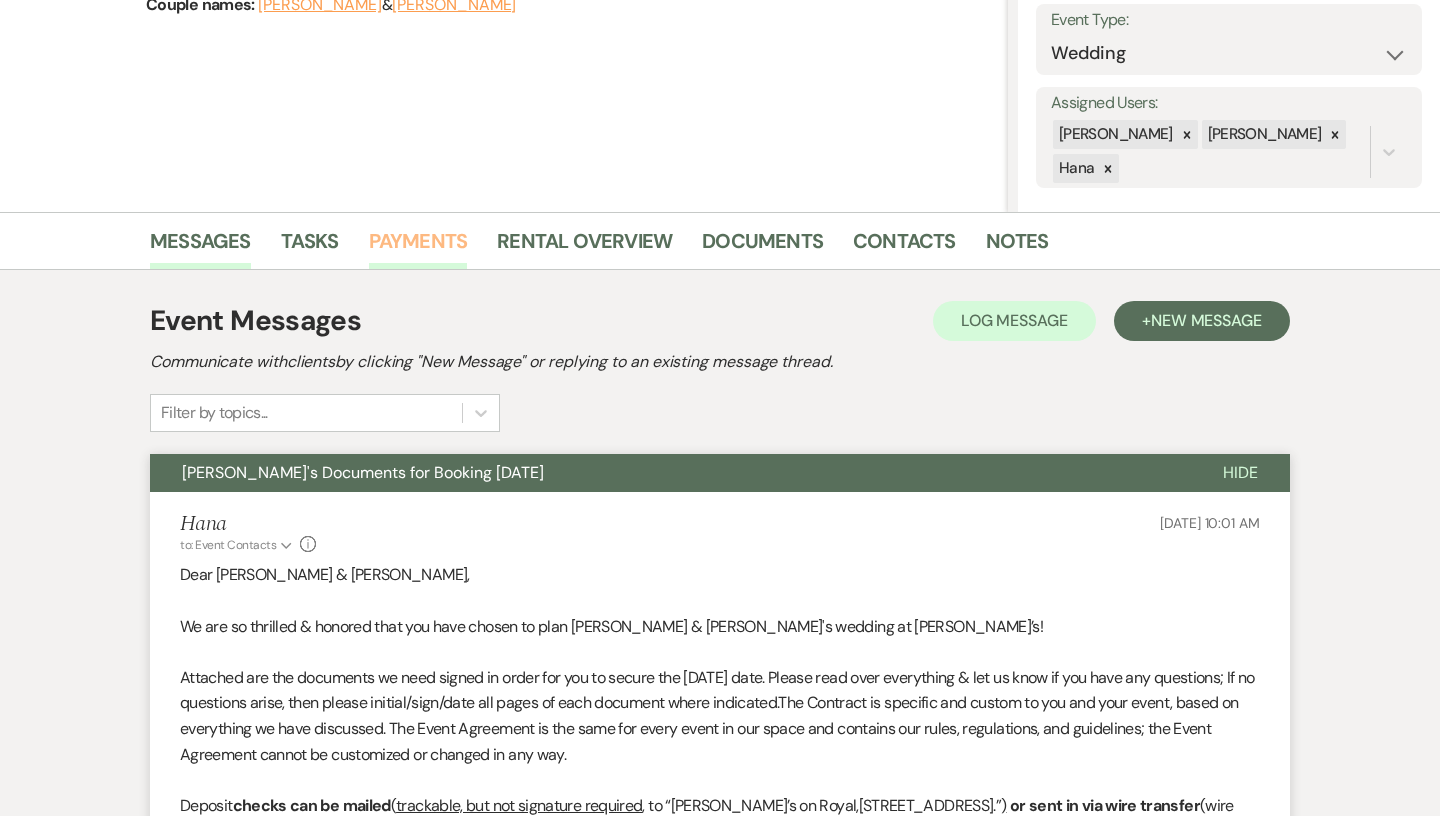 click on "Payments" at bounding box center [418, 247] 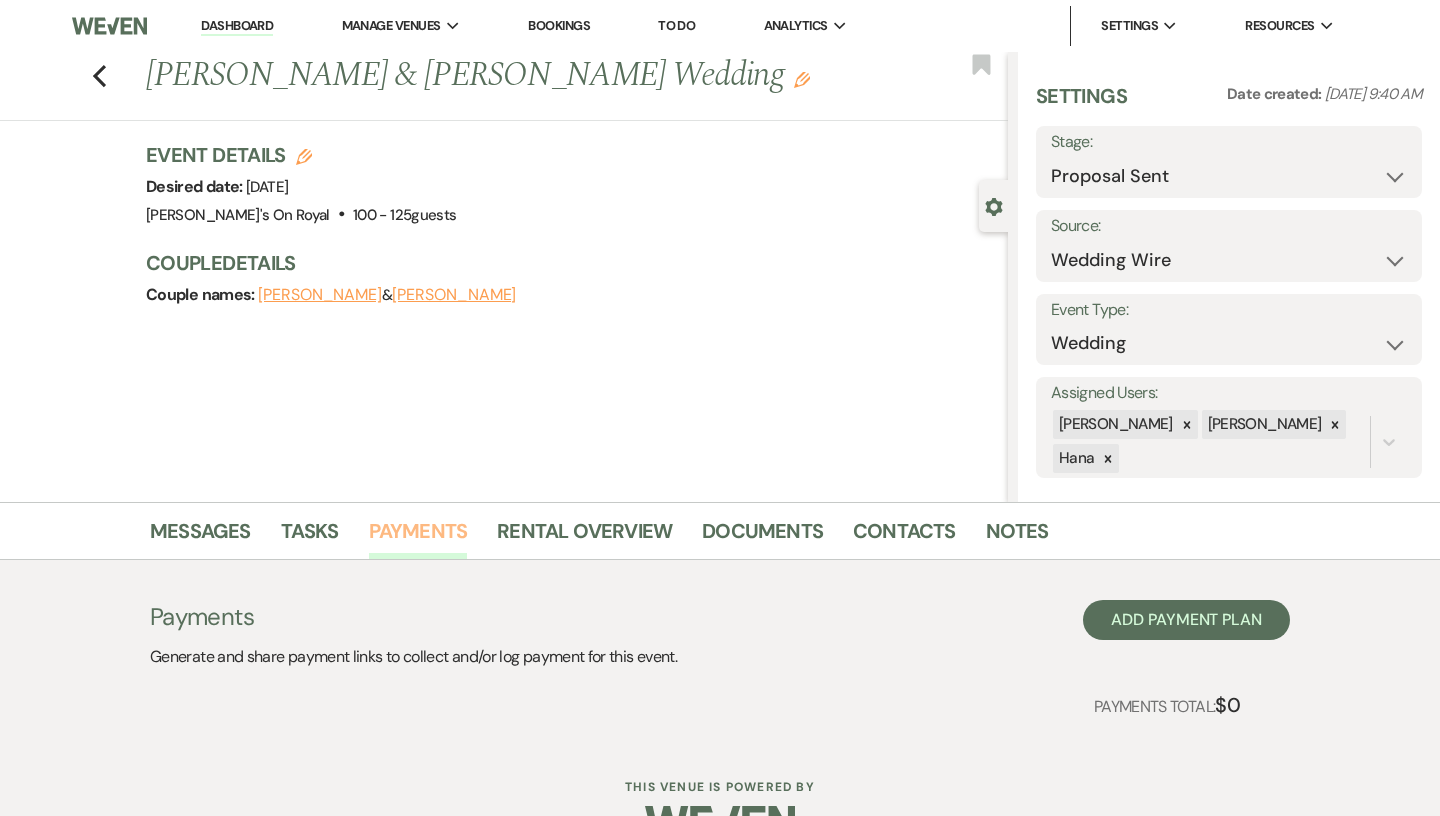 scroll, scrollTop: 54, scrollLeft: 0, axis: vertical 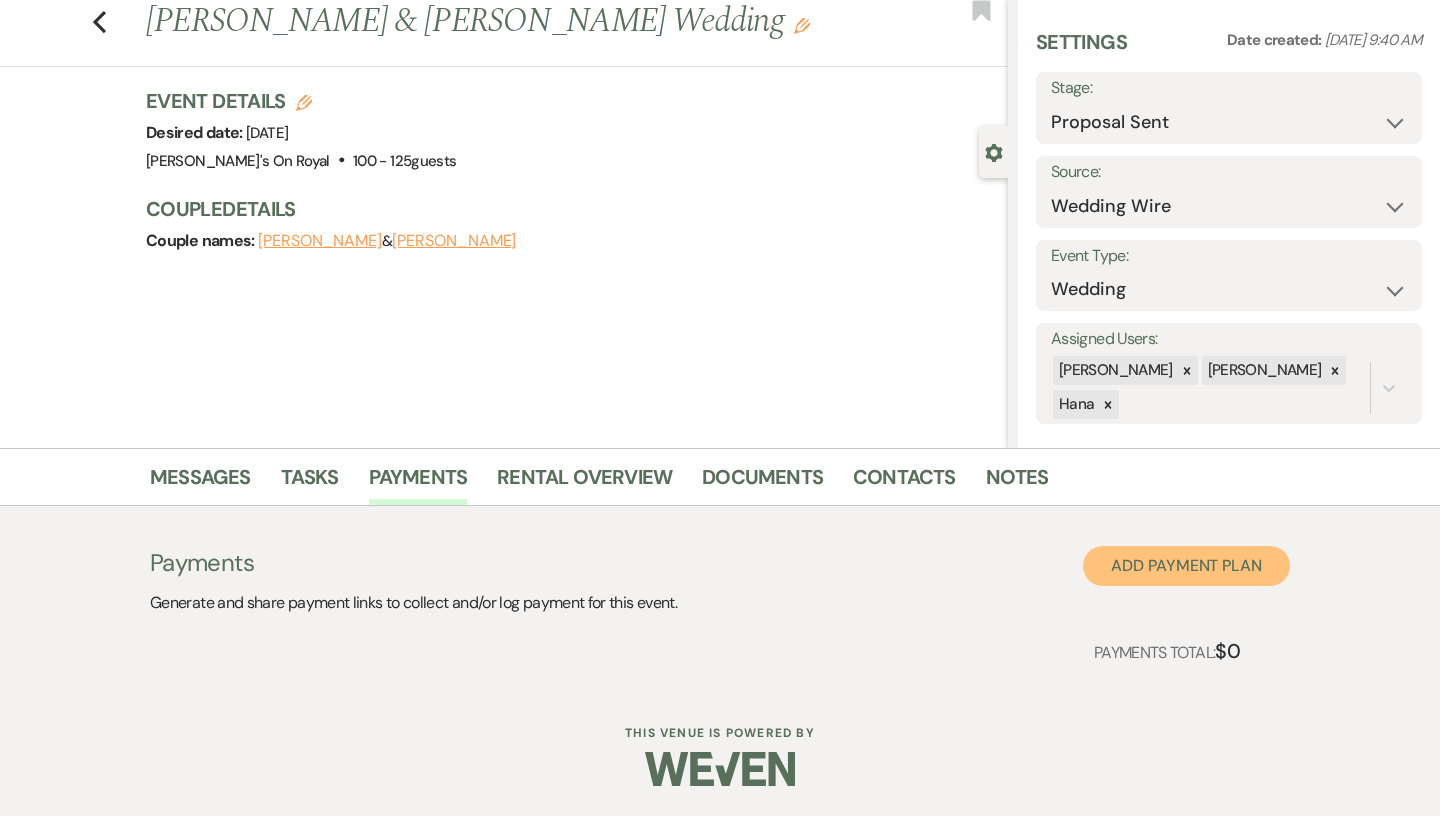 click on "Add Payment Plan" at bounding box center (1186, 566) 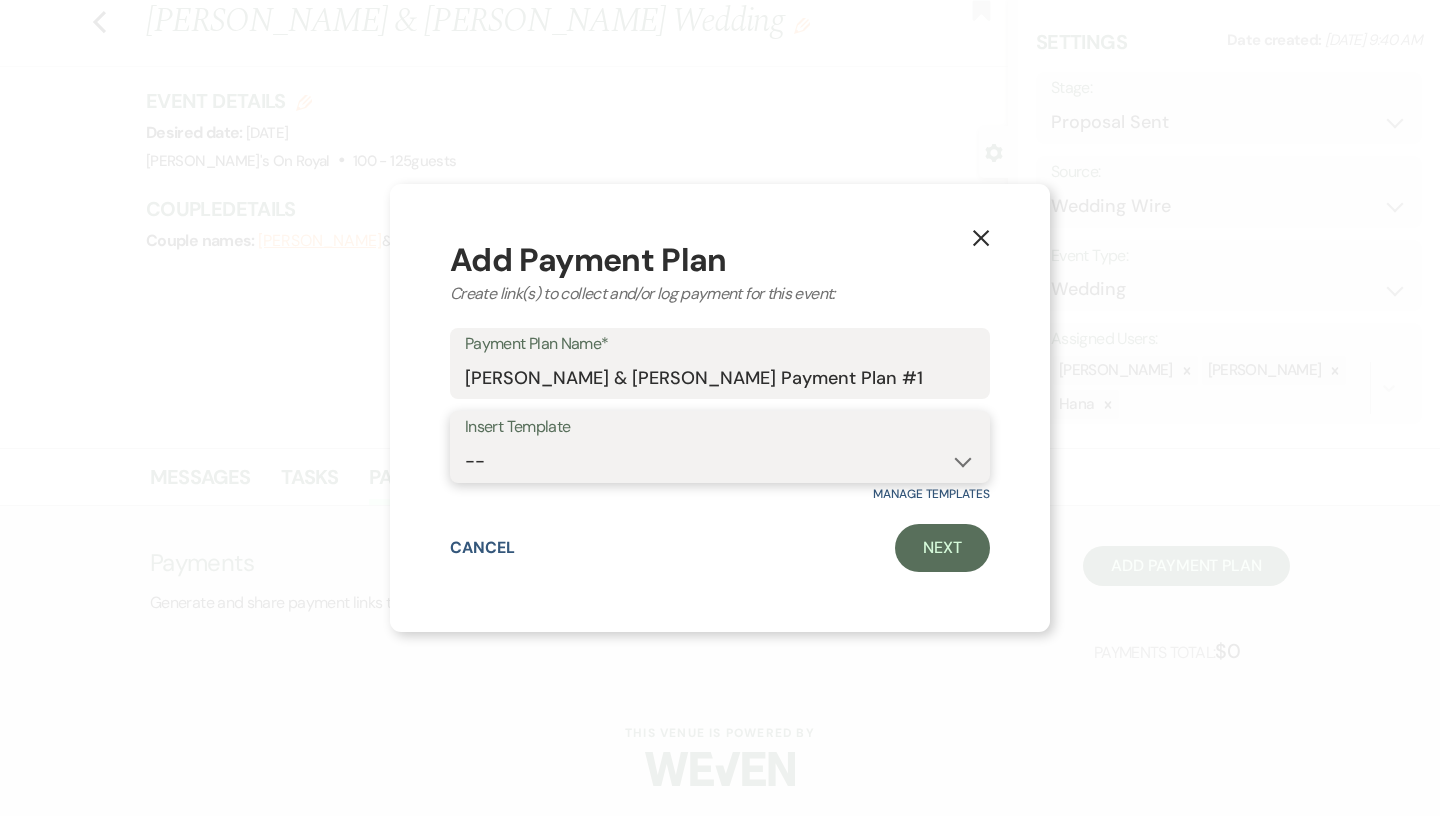 select on "375" 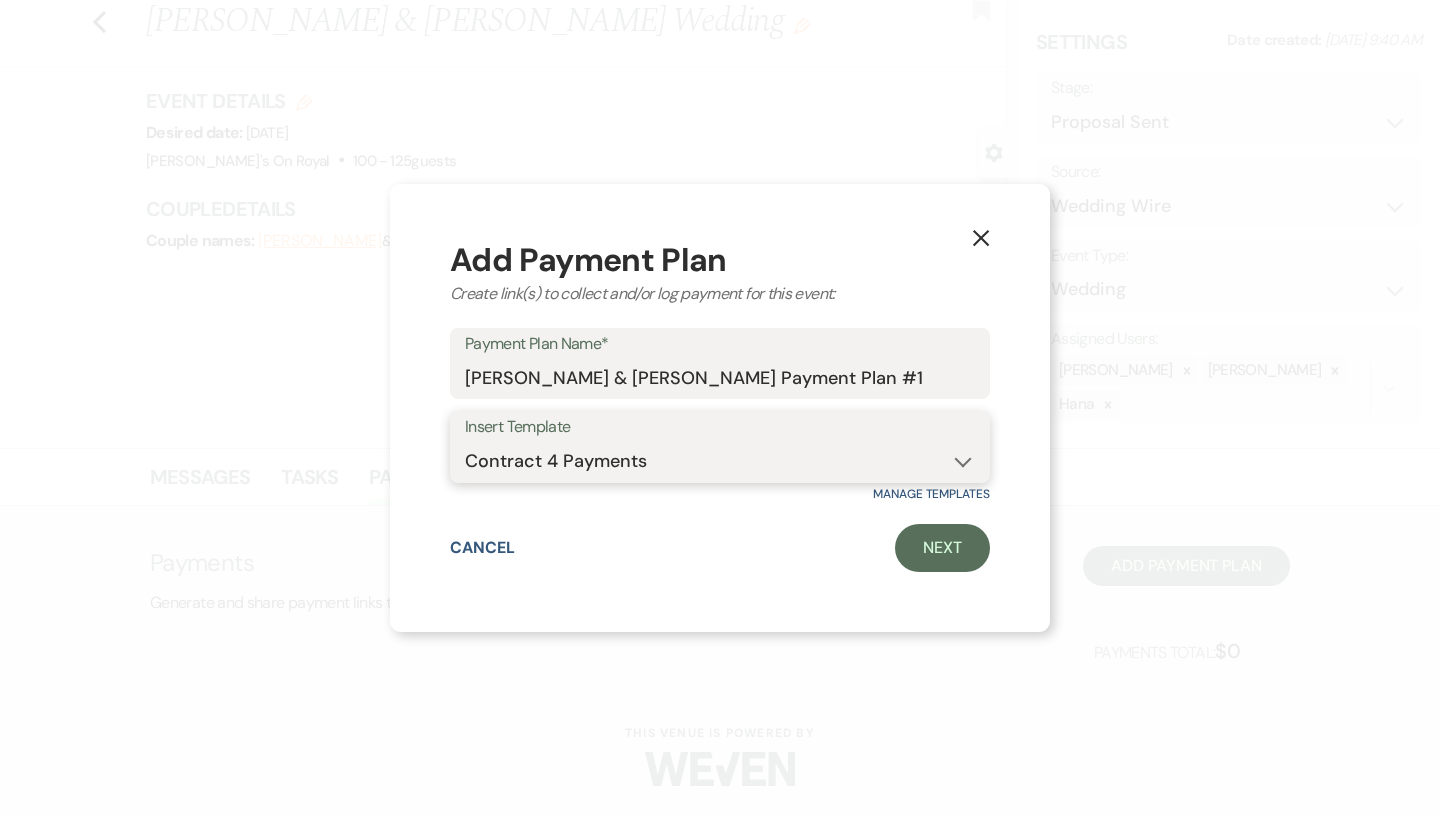 click on "Contract 4 Payments" at bounding box center (0, 0) 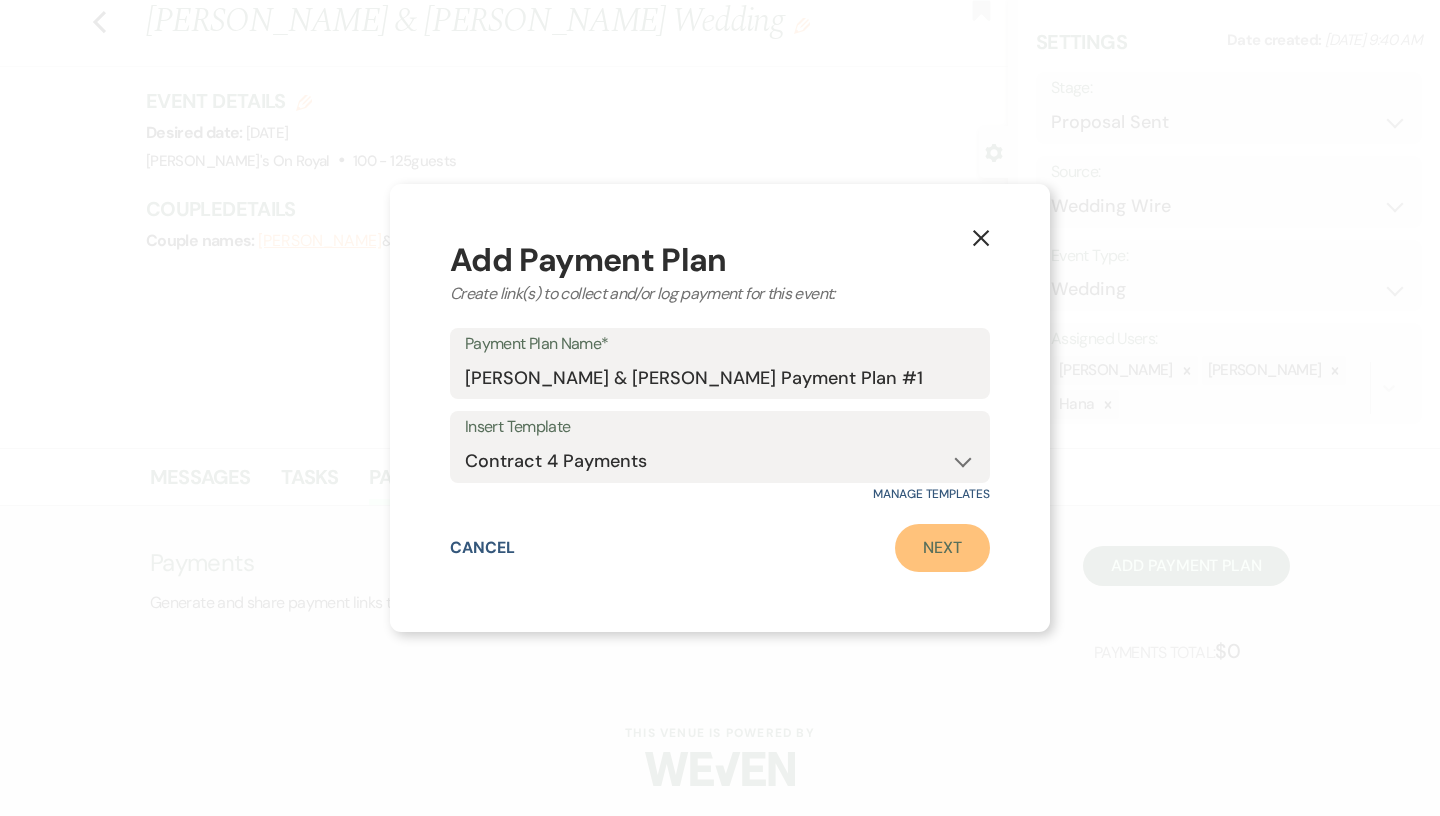 click on "Next" at bounding box center [942, 548] 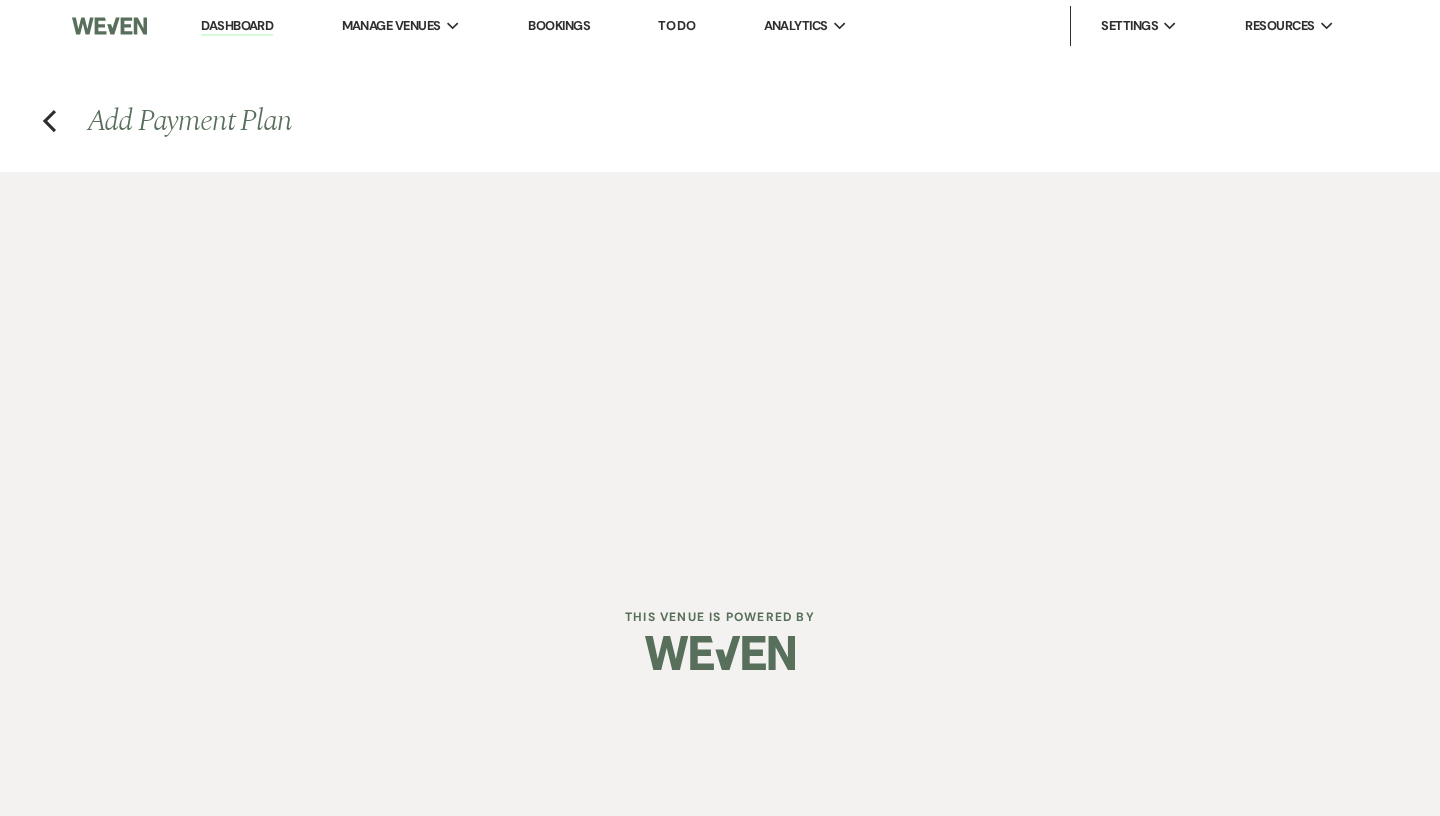 scroll, scrollTop: 0, scrollLeft: 0, axis: both 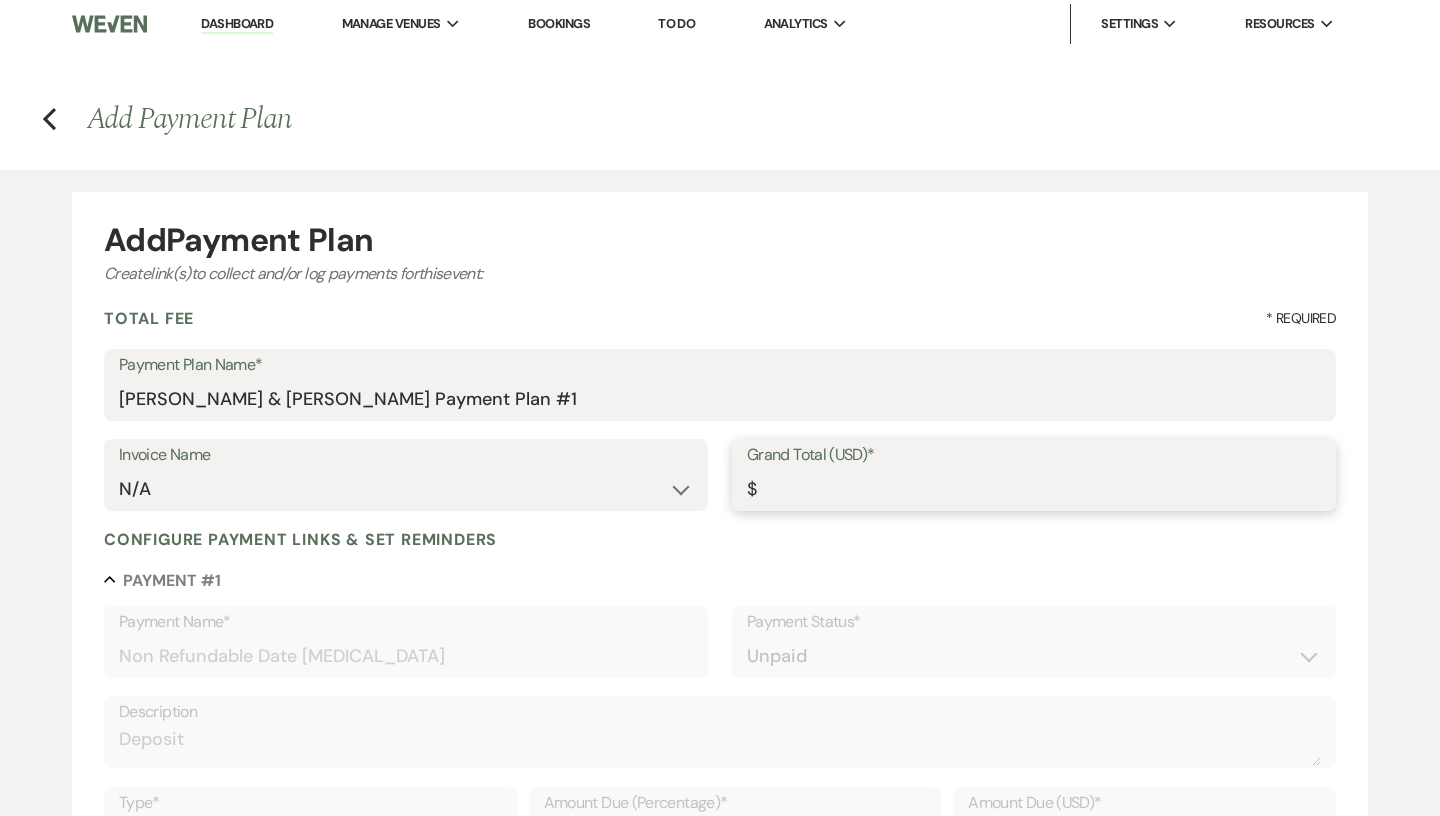 click on "Grand Total (USD)*" at bounding box center (1034, 489) 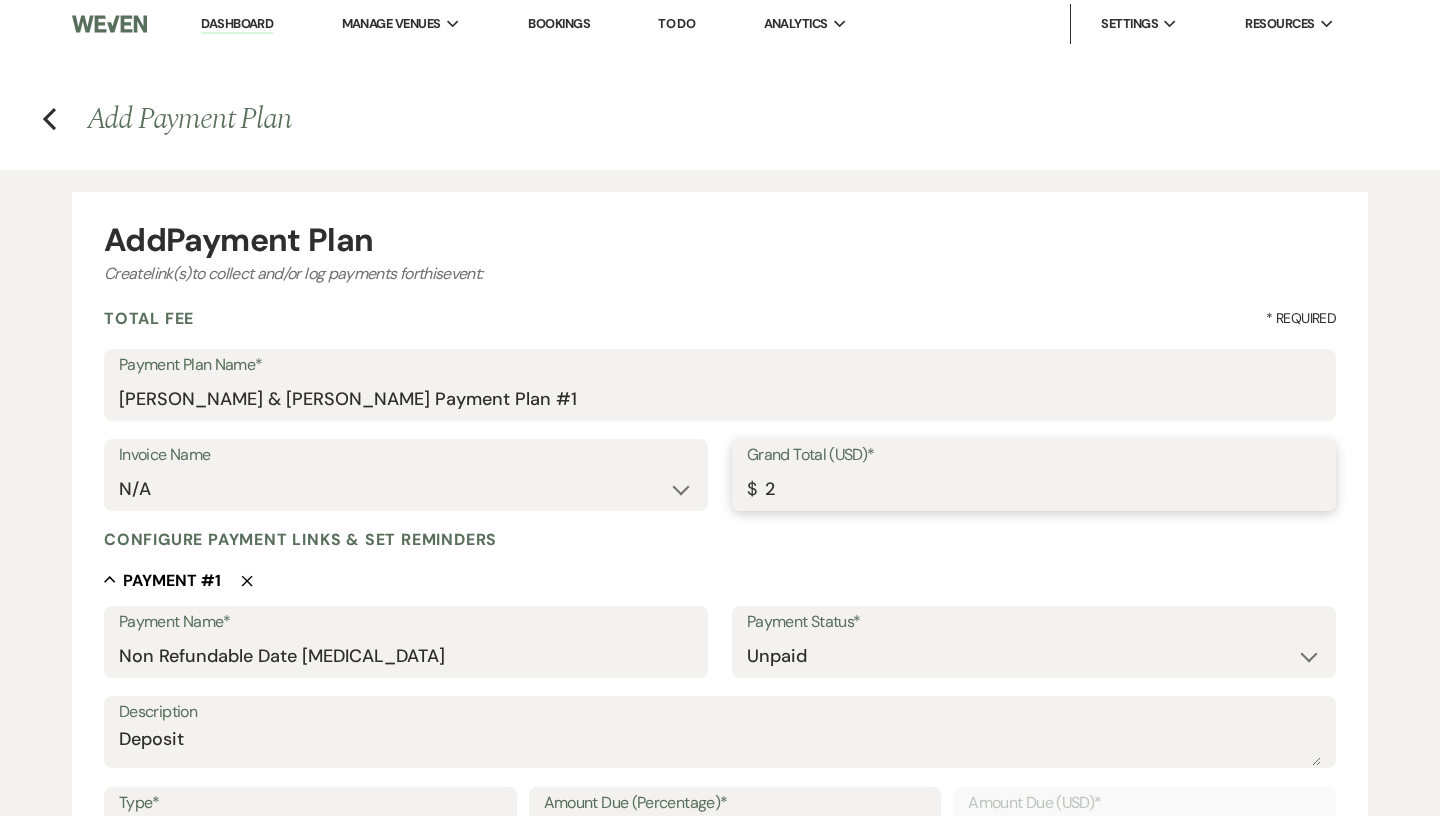 type on "27" 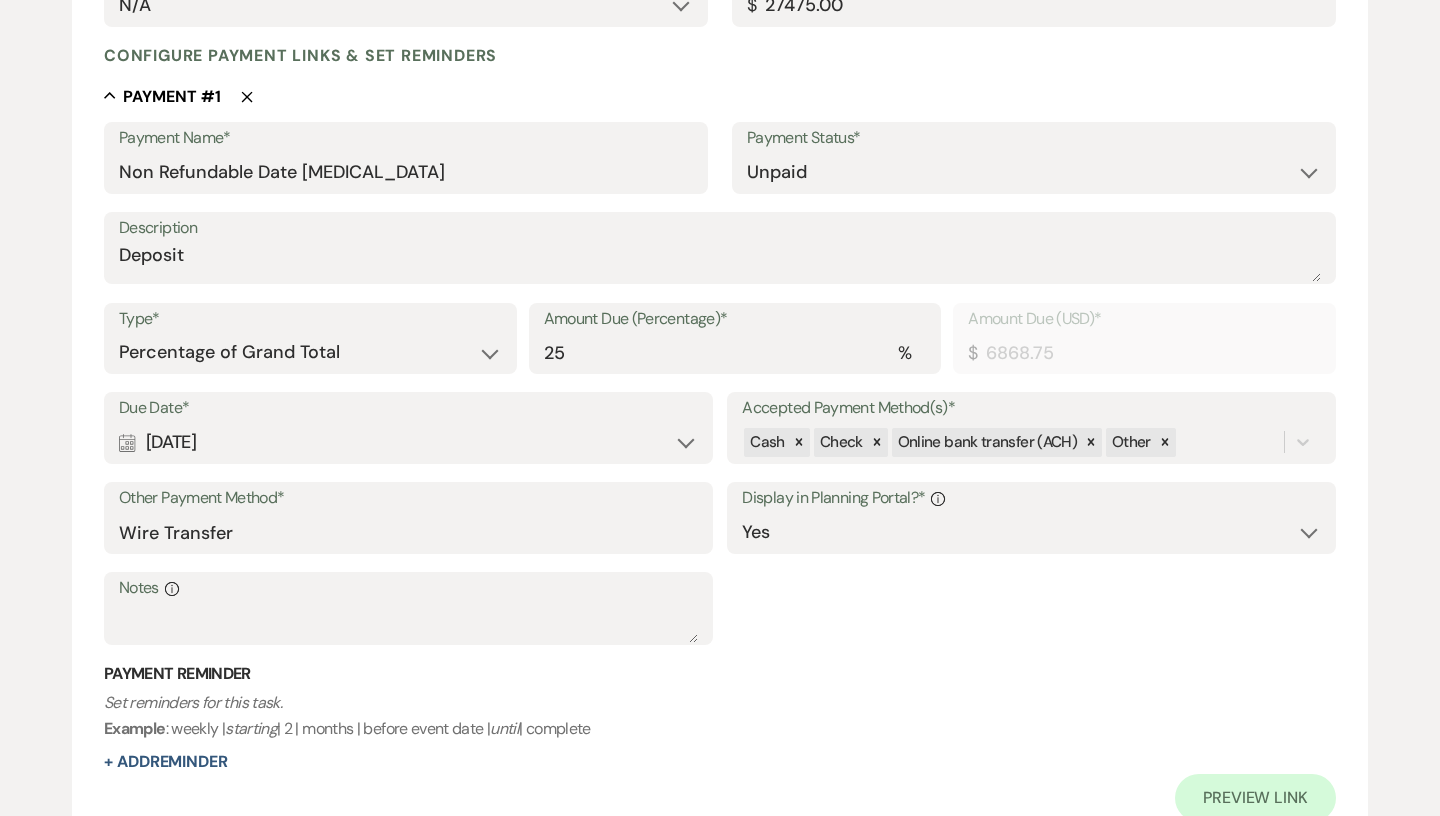scroll, scrollTop: 491, scrollLeft: 0, axis: vertical 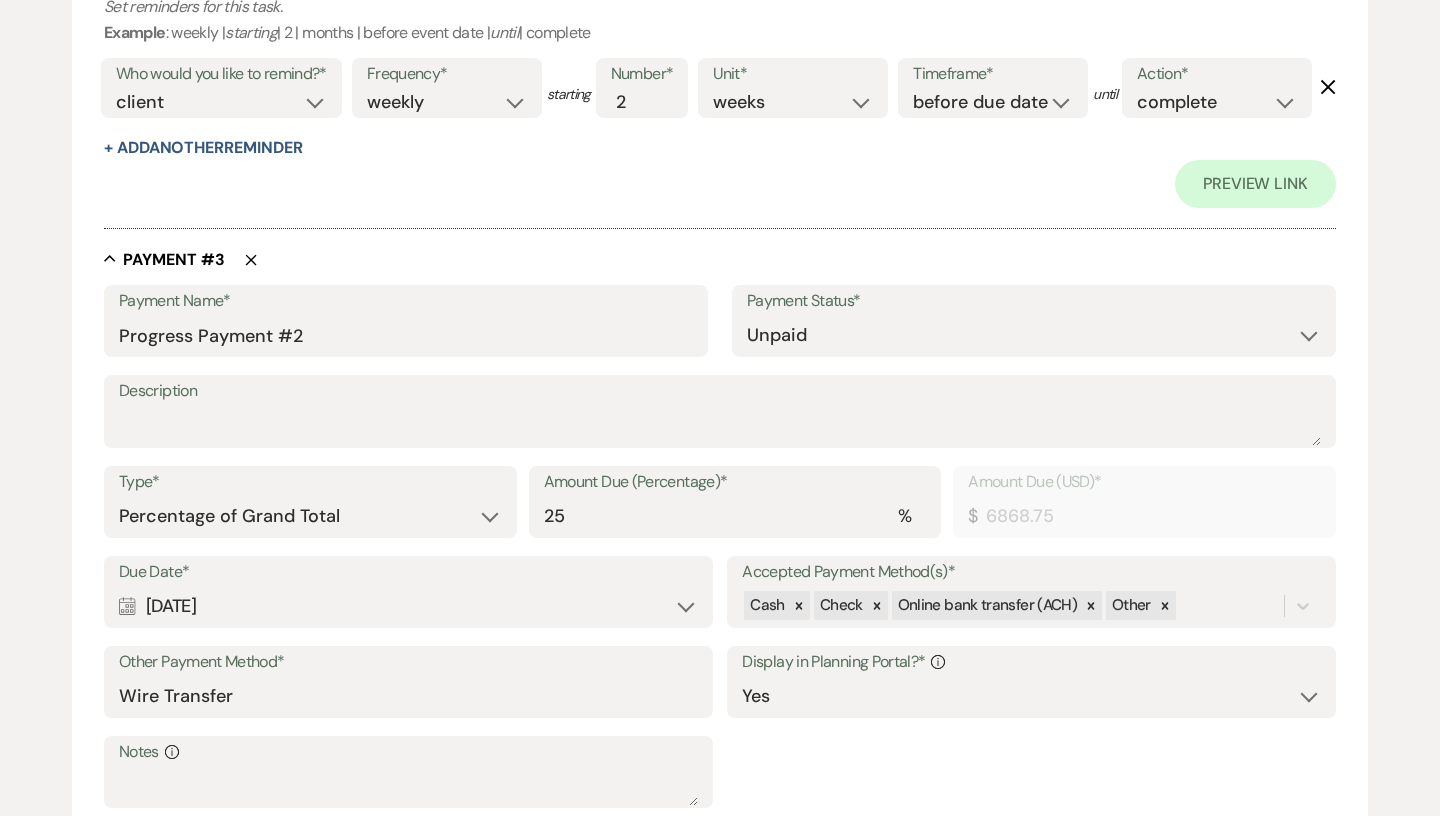 click on "Calendar [DATE] Expand" at bounding box center [408, 606] 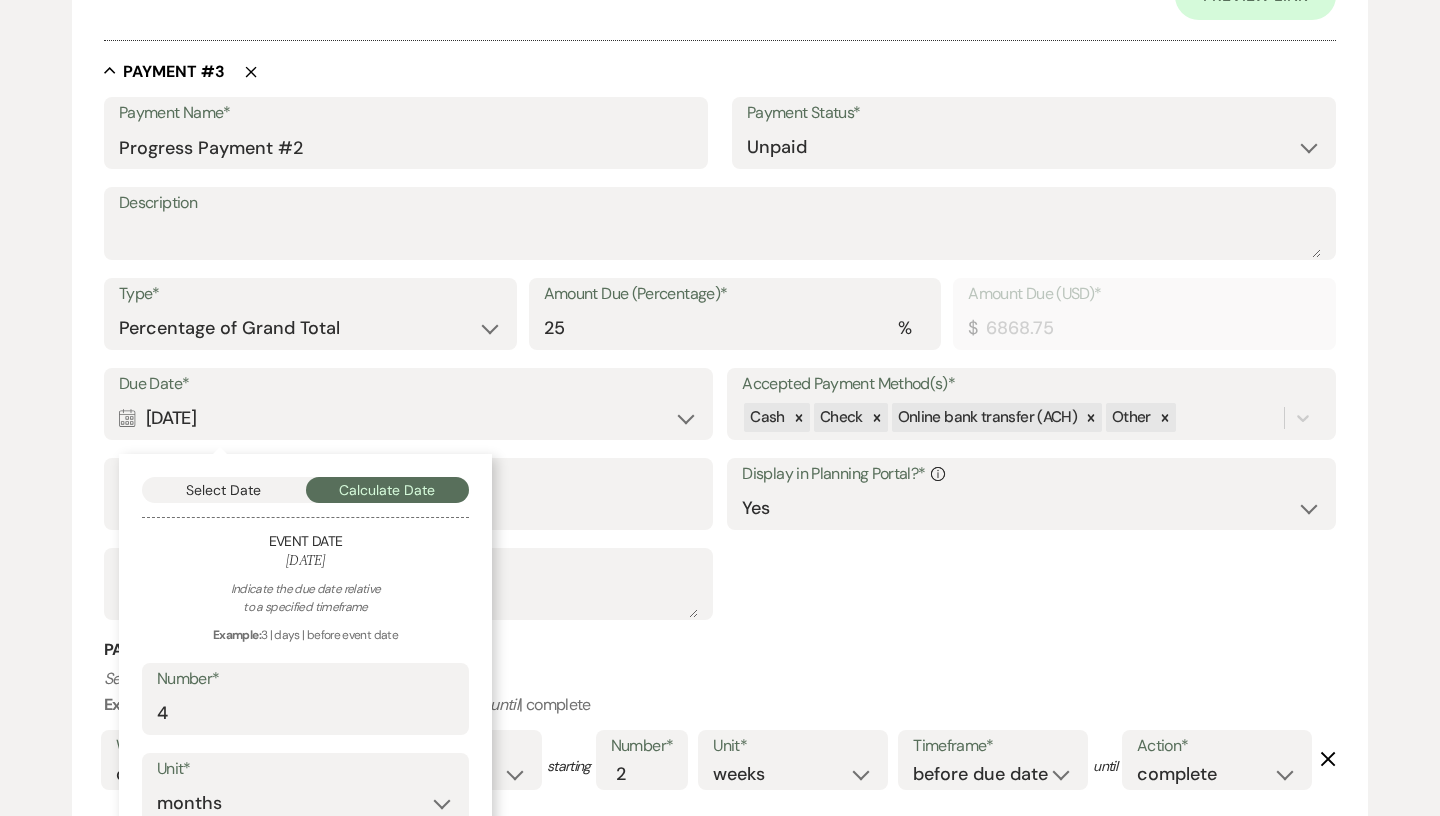 scroll, scrollTop: 2261, scrollLeft: 0, axis: vertical 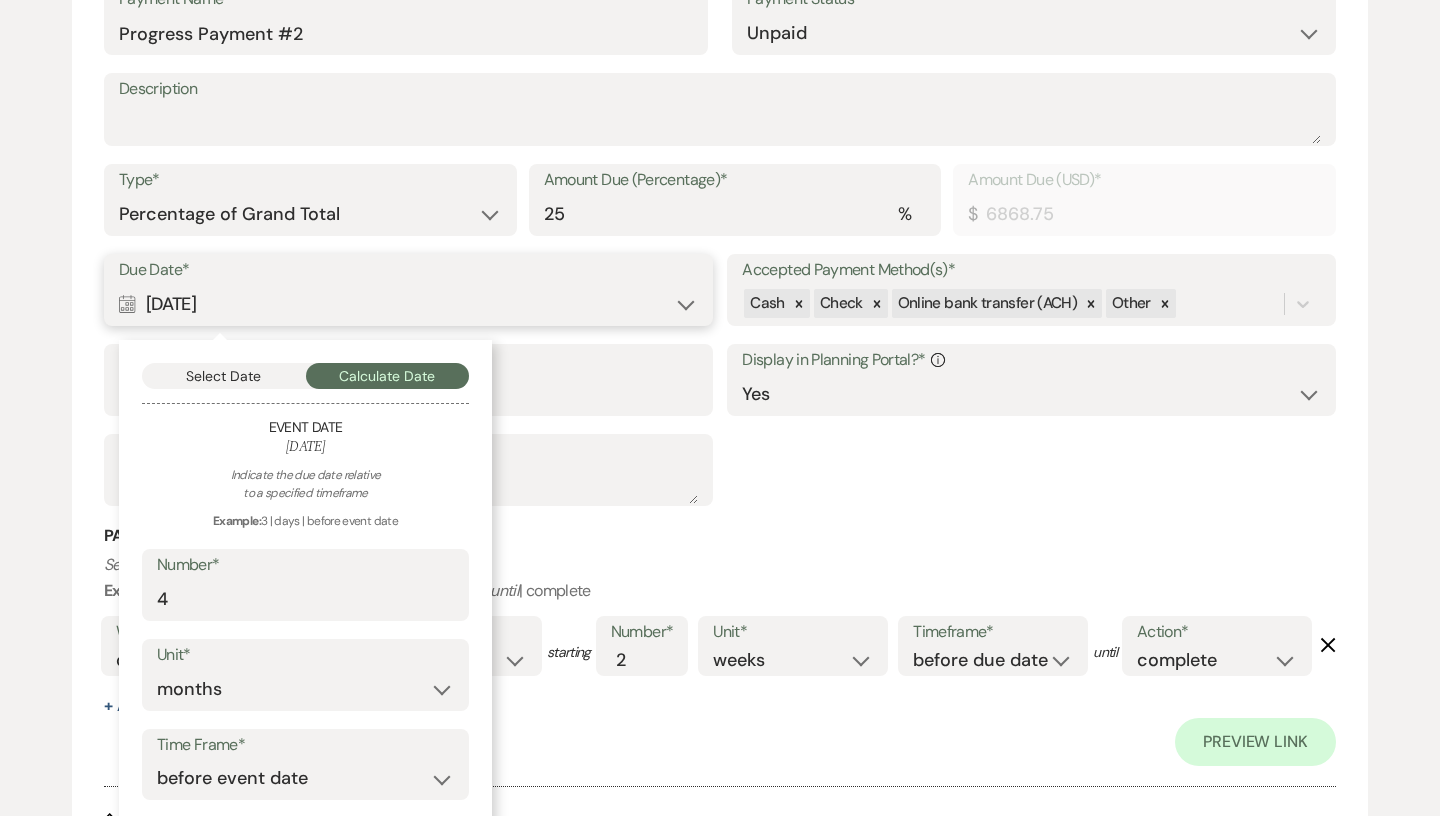 click on "Select Date" at bounding box center [224, 376] 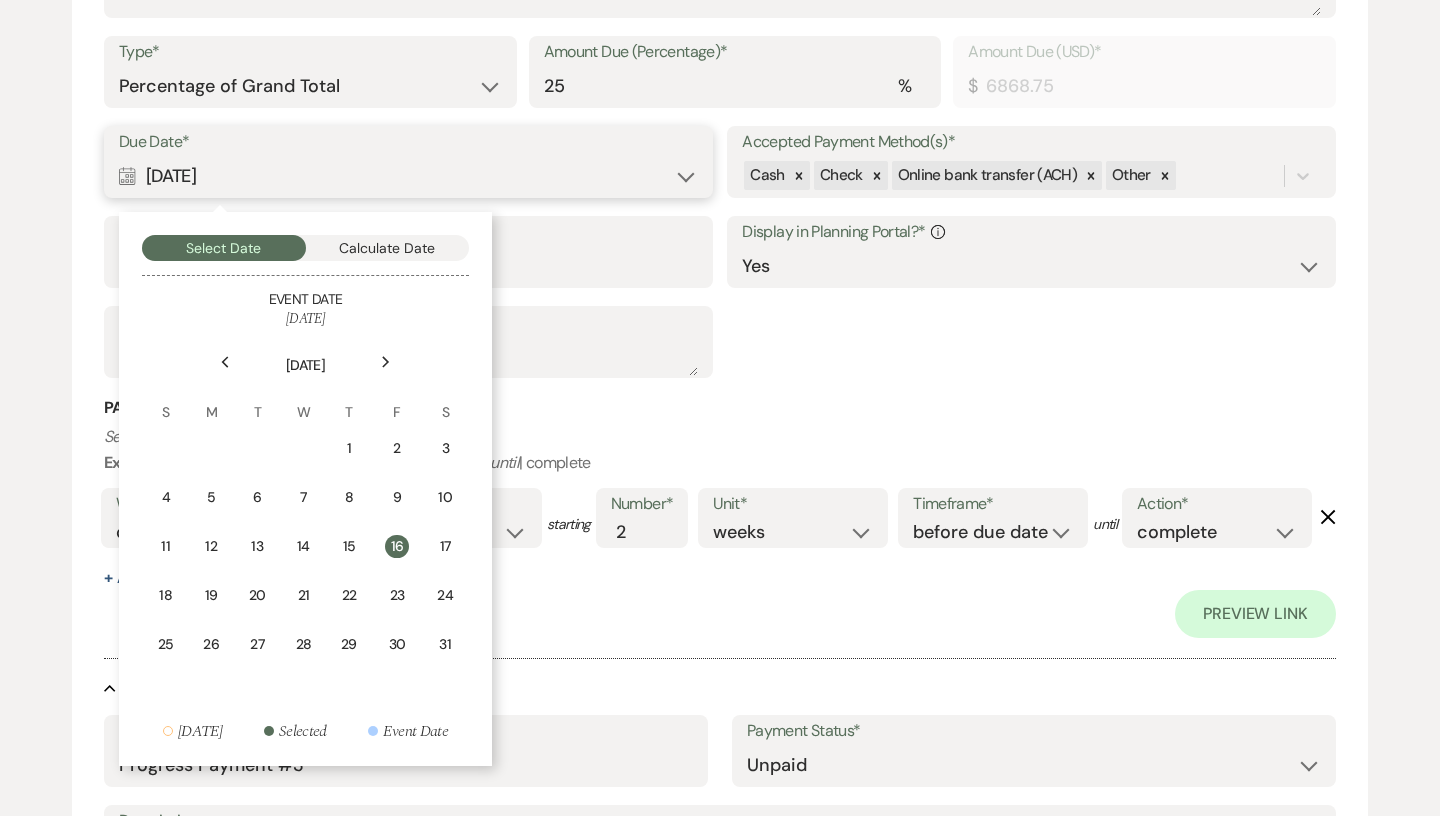 scroll, scrollTop: 2392, scrollLeft: 0, axis: vertical 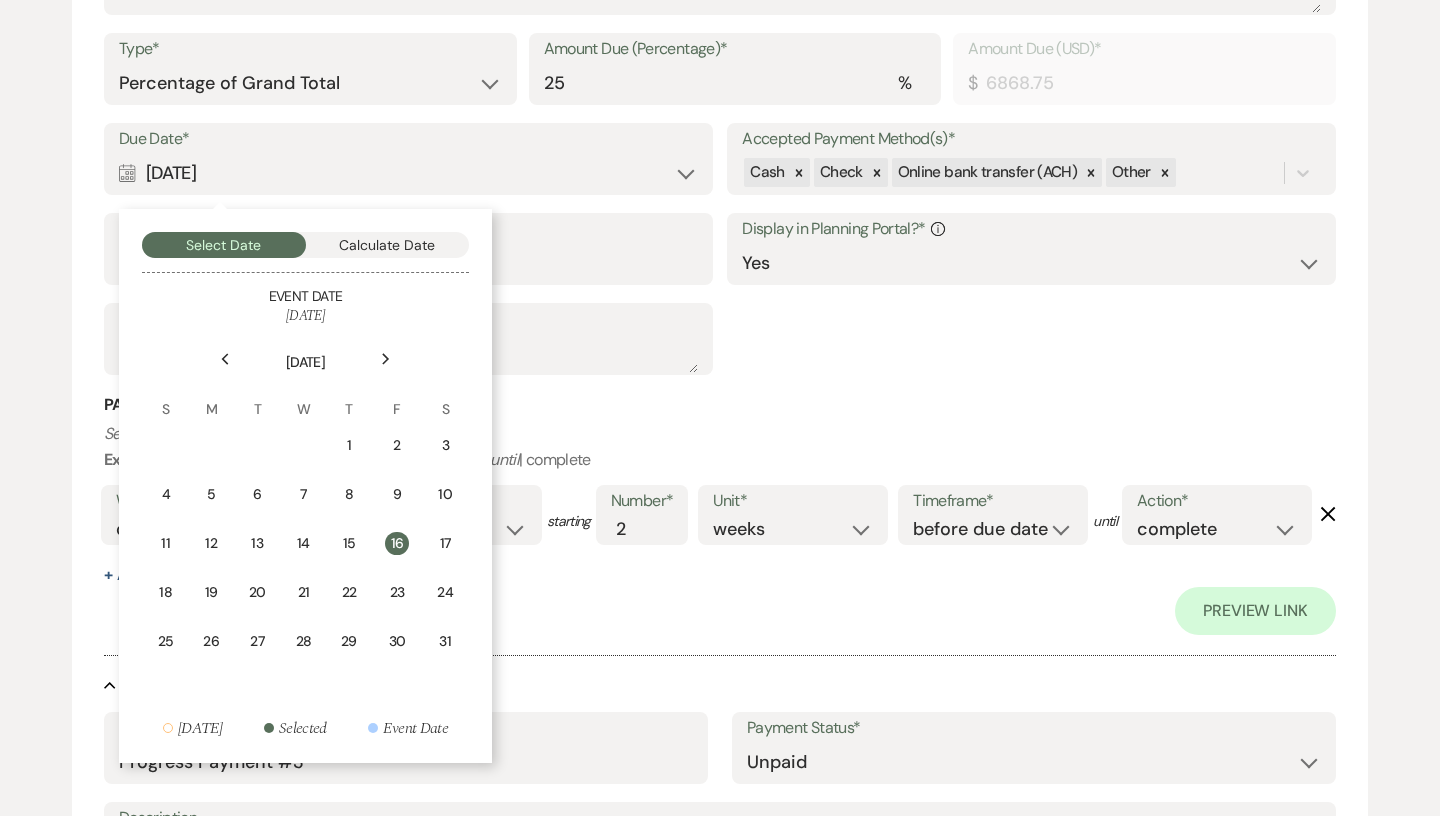 click 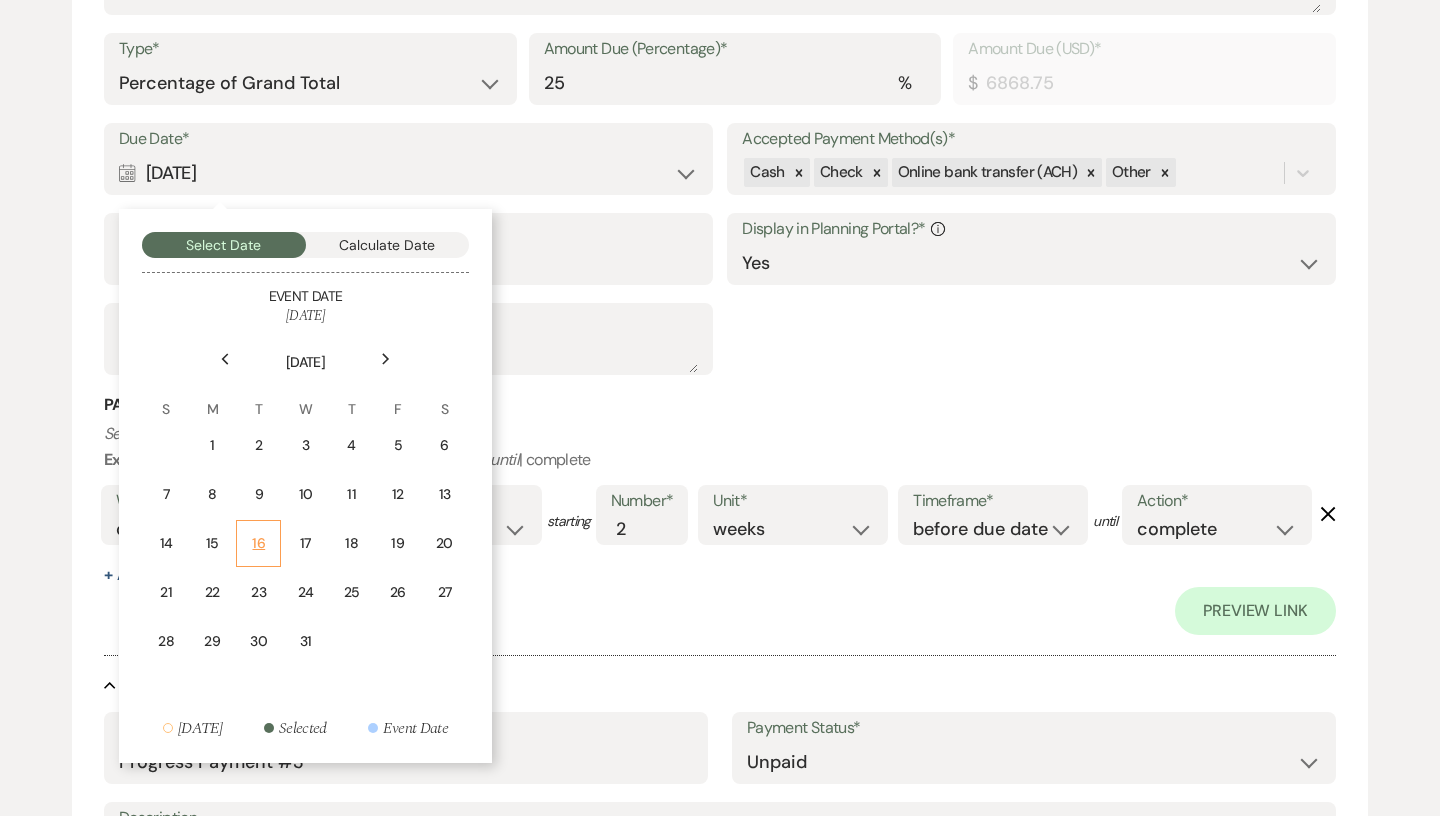 click on "16" at bounding box center [258, 543] 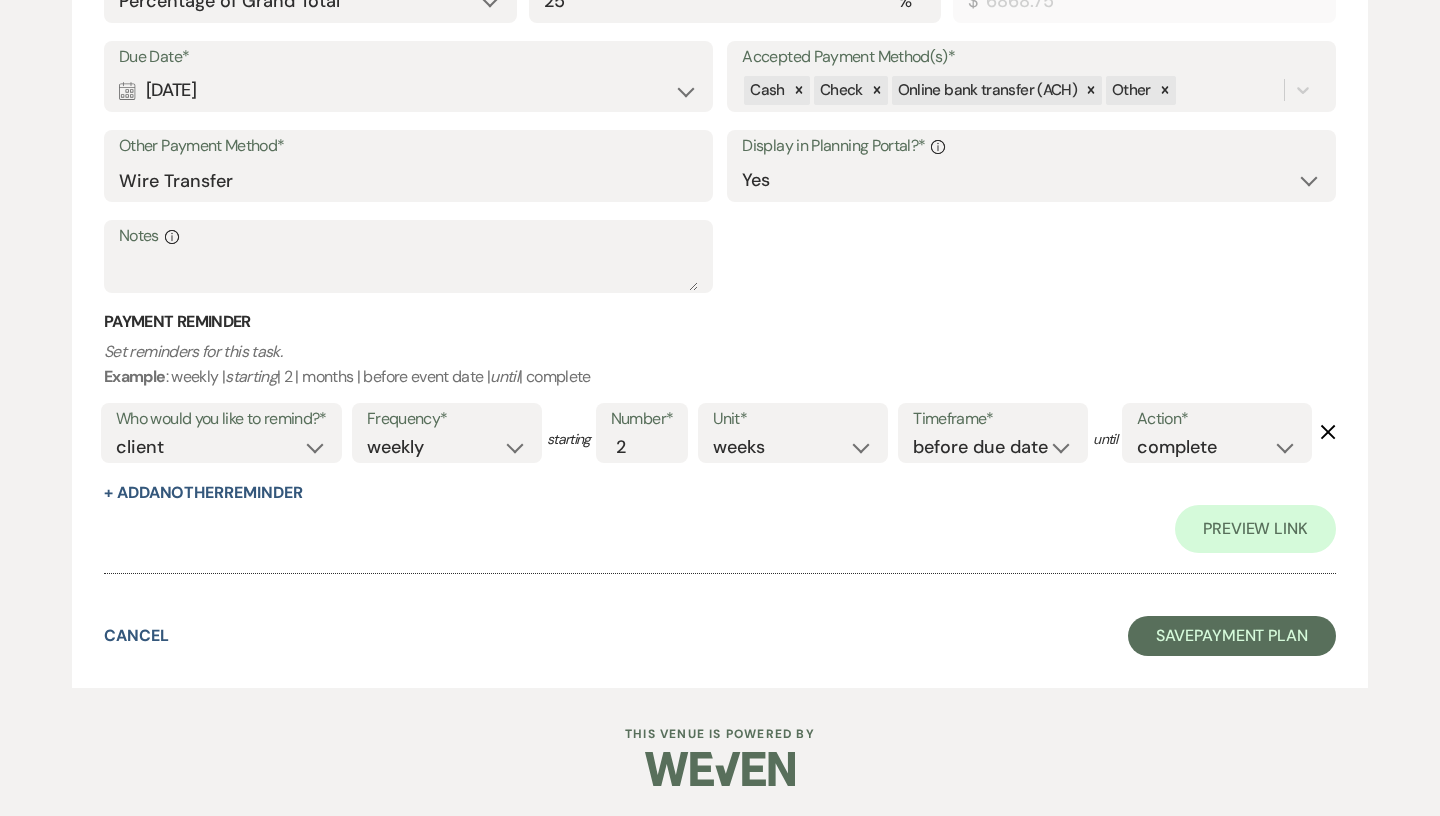 scroll, scrollTop: 3514, scrollLeft: 0, axis: vertical 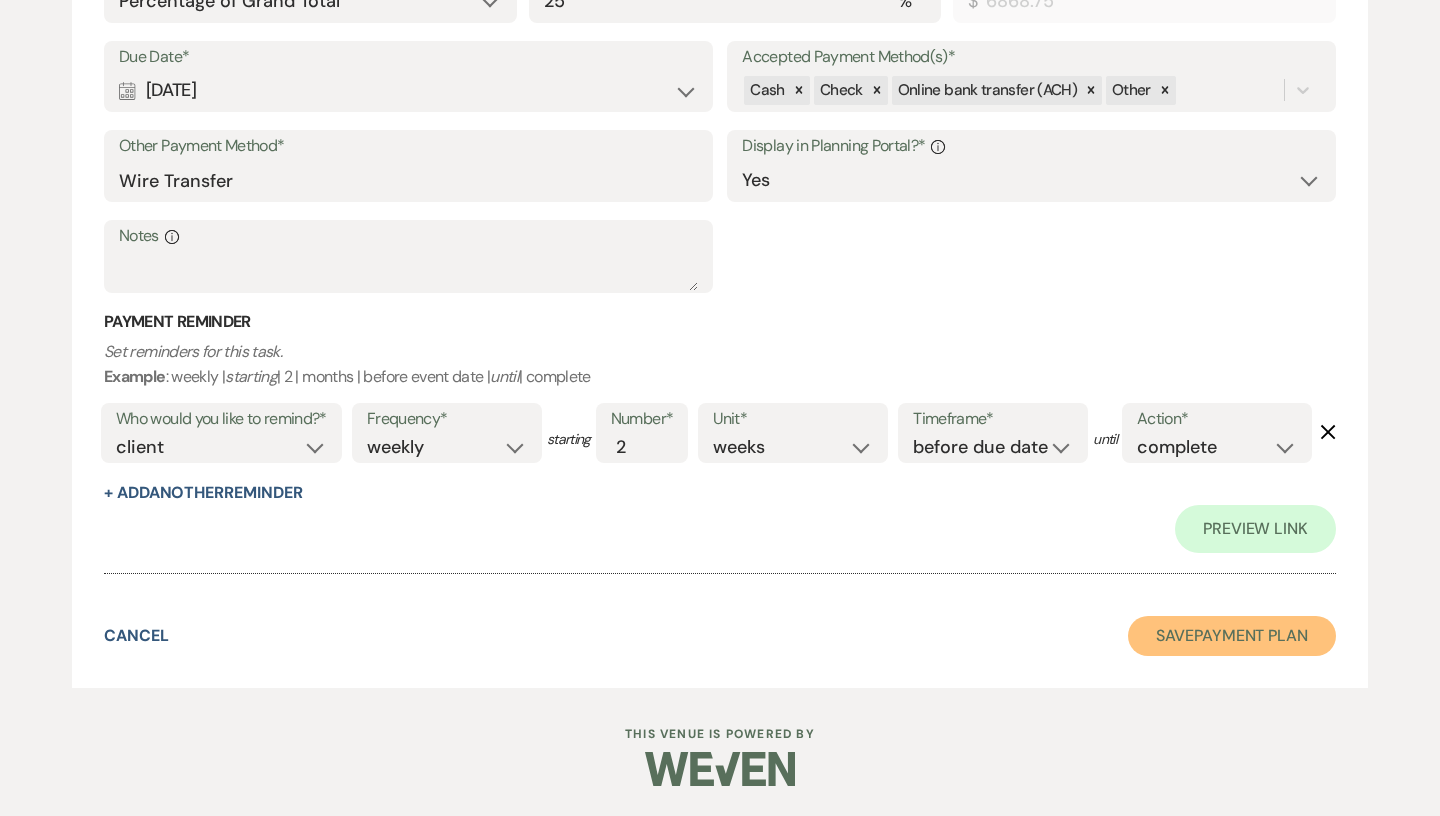 click on "Save  Payment Plan" at bounding box center [1232, 636] 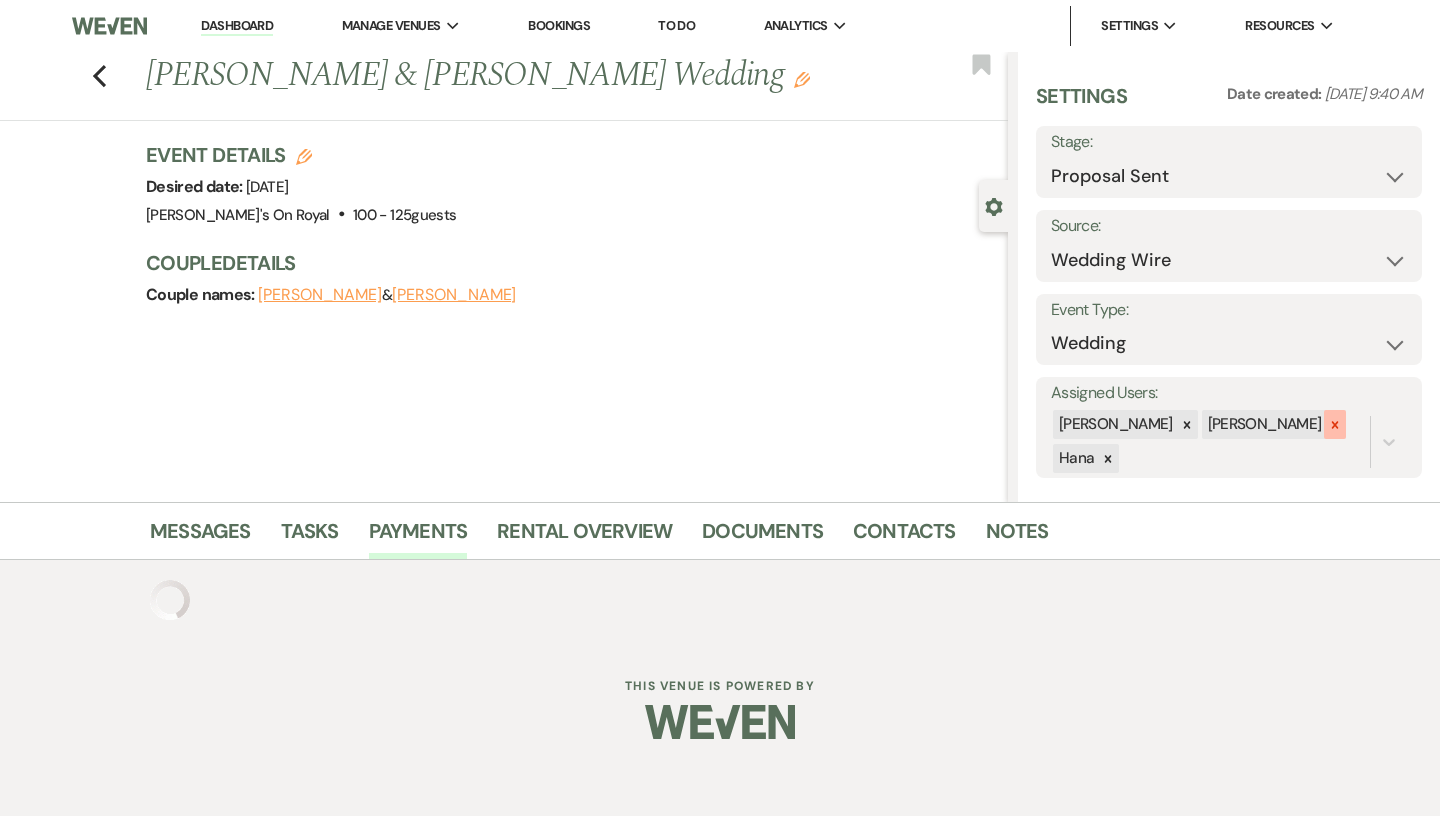 scroll, scrollTop: 0, scrollLeft: 0, axis: both 